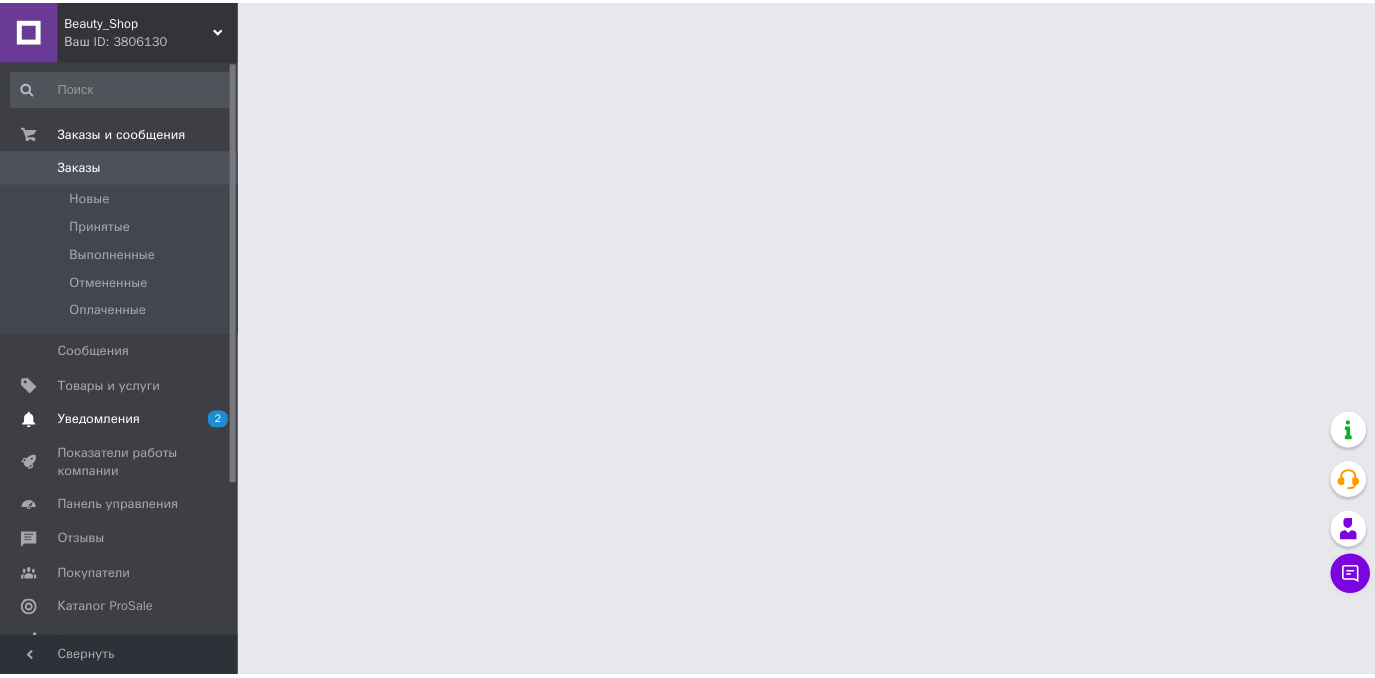 scroll, scrollTop: 0, scrollLeft: 0, axis: both 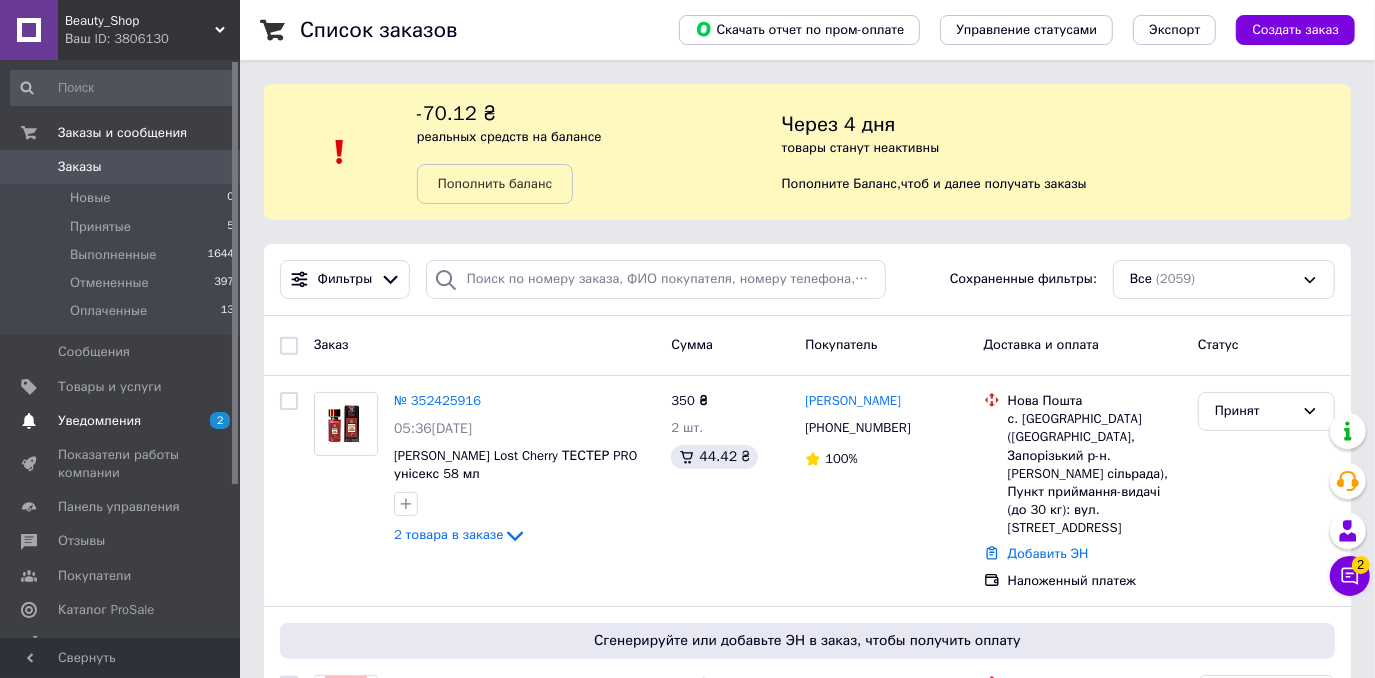 click on "Уведомления" at bounding box center [121, 421] 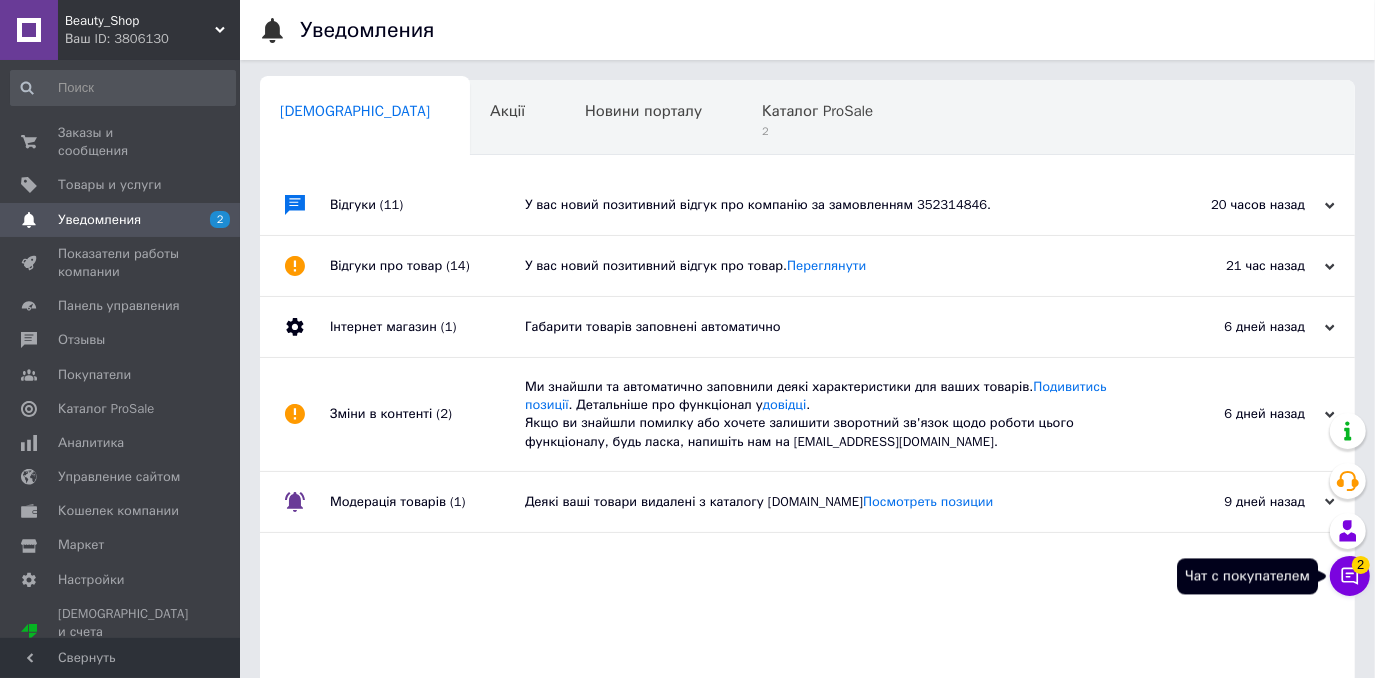 click 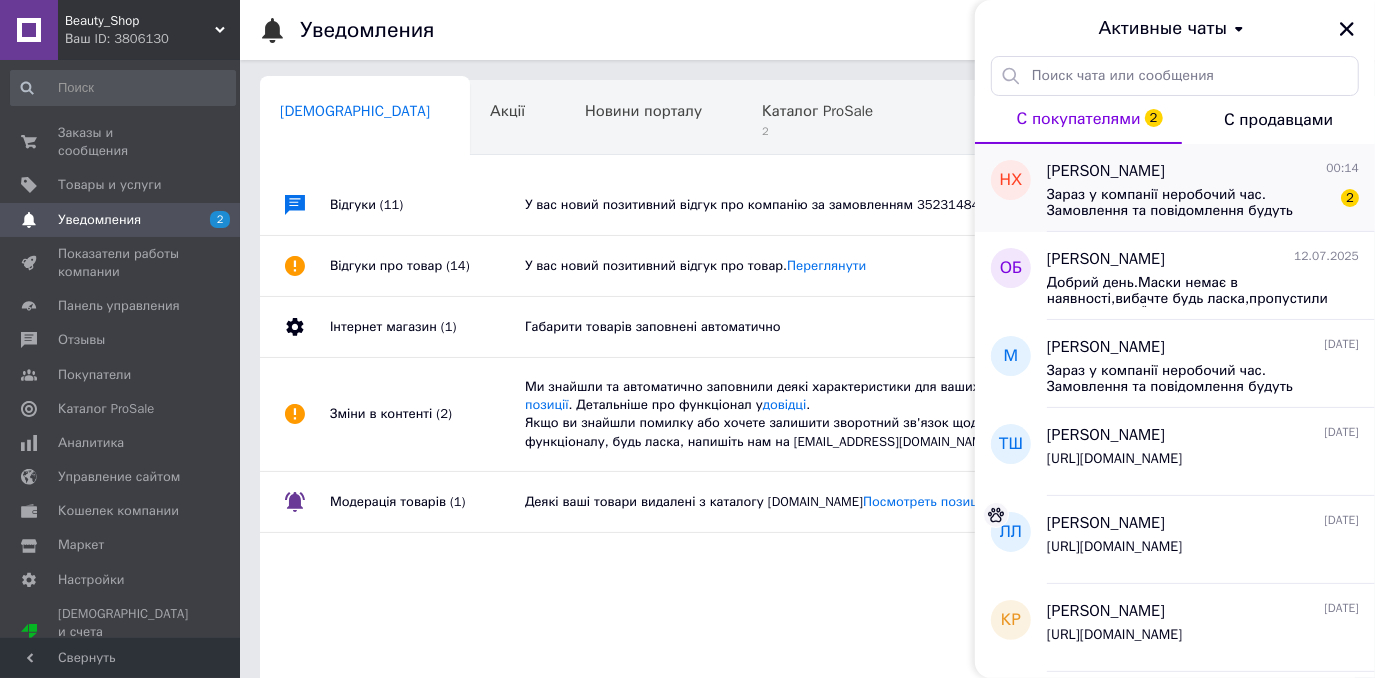 click on "Зараз у компанії неробочий час. Замовлення та повідомлення будуть оброблені з 10:00 найближчого робочого дня (завтра, 14.07)" at bounding box center [1189, 203] 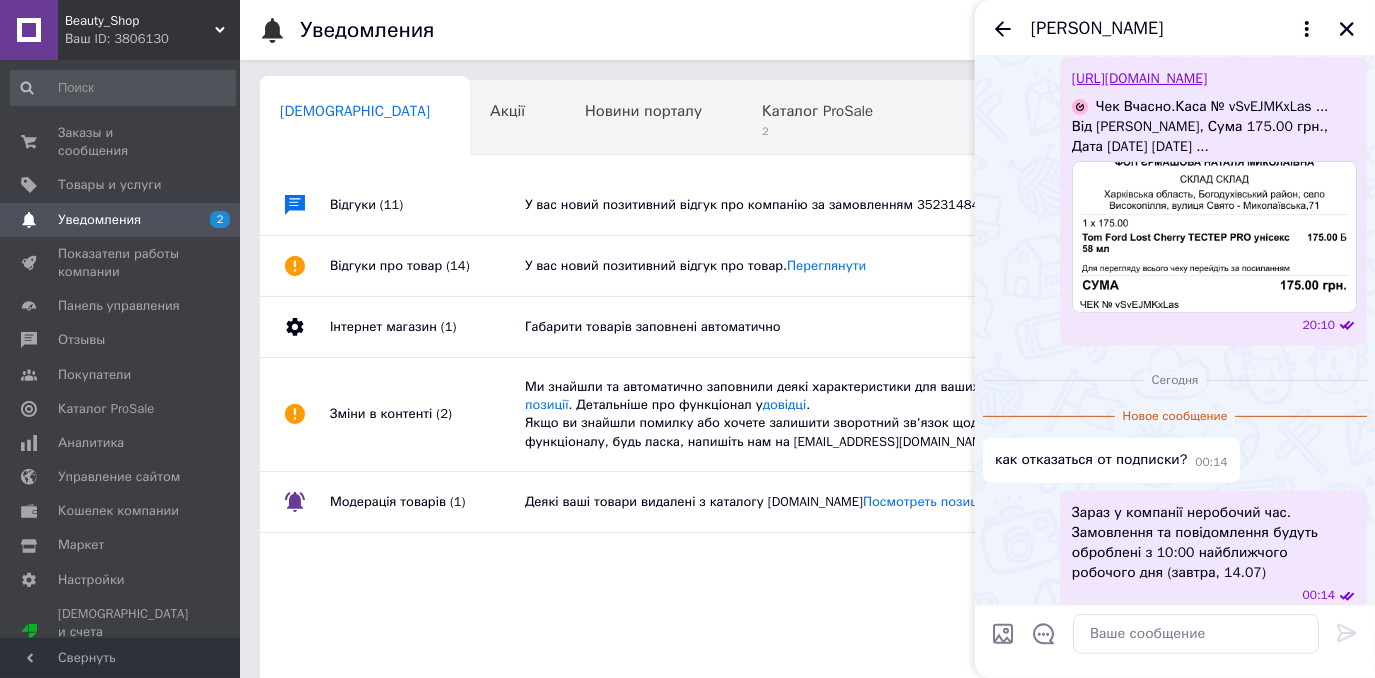 scroll, scrollTop: 411, scrollLeft: 0, axis: vertical 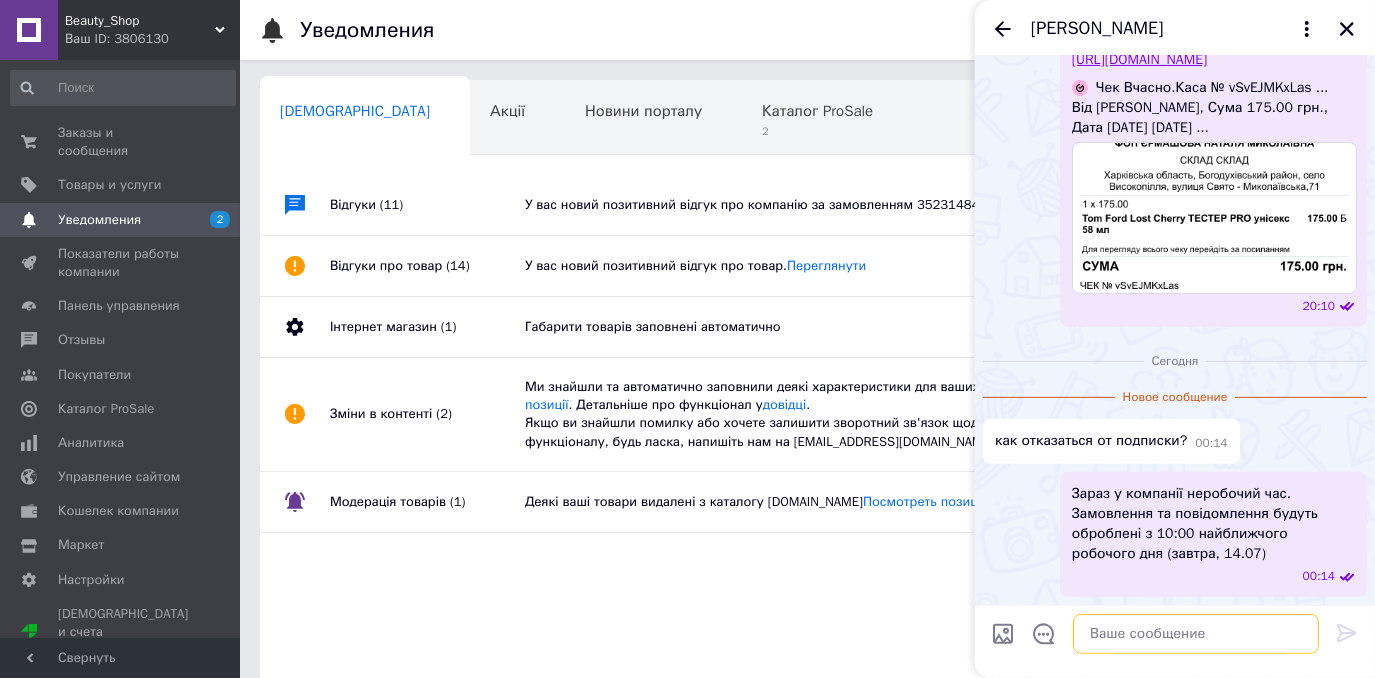 click at bounding box center [1196, 634] 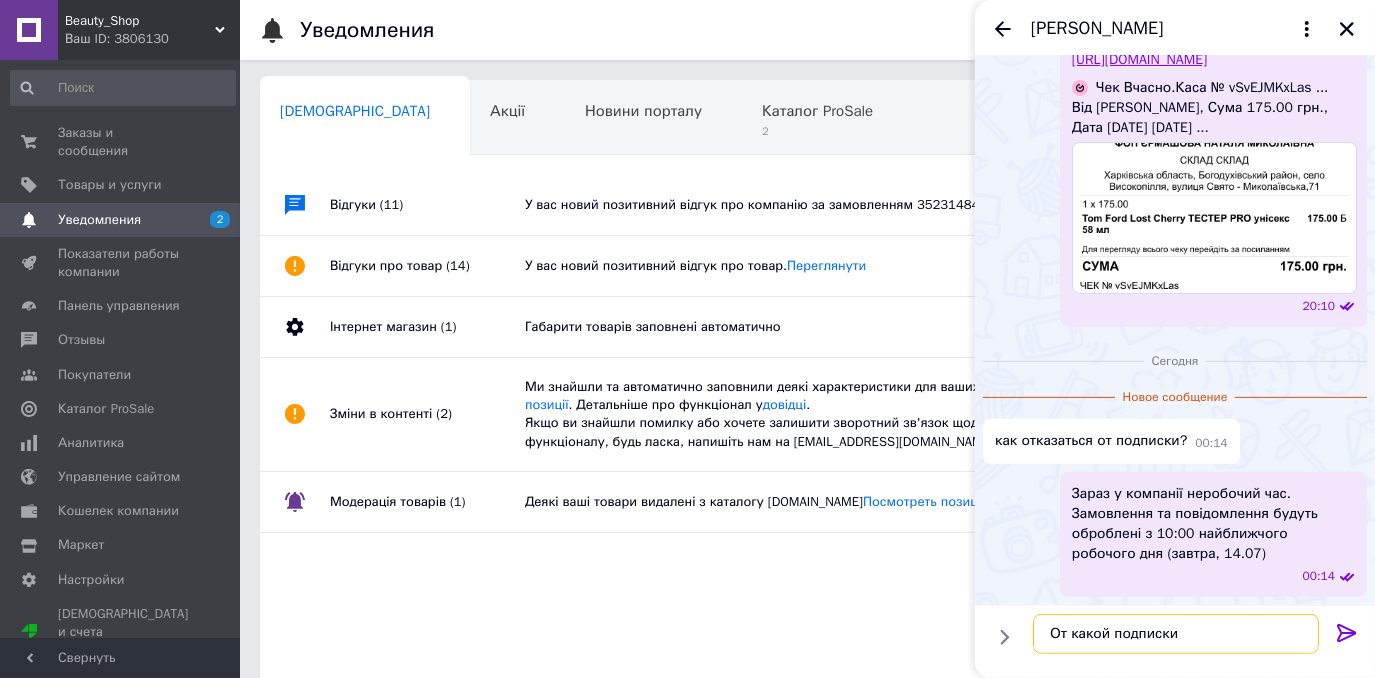 type on "От какой подписки?" 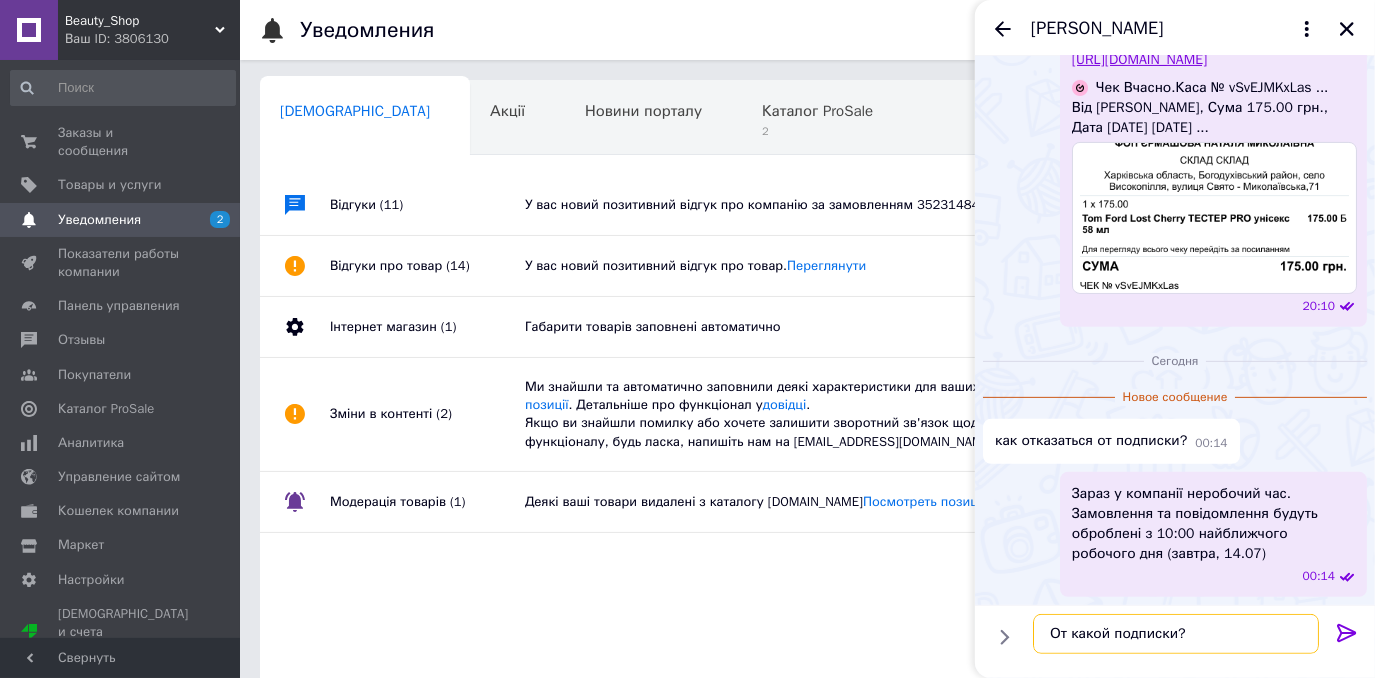 type 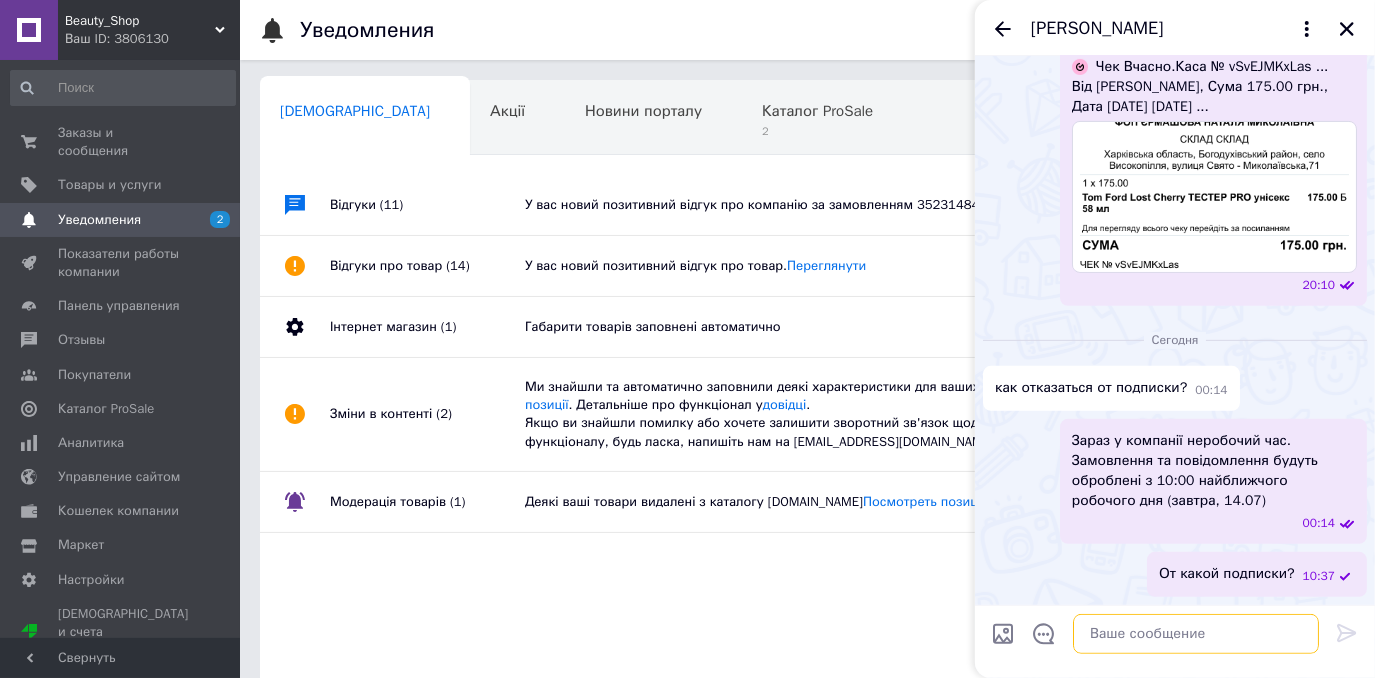 scroll, scrollTop: 432, scrollLeft: 0, axis: vertical 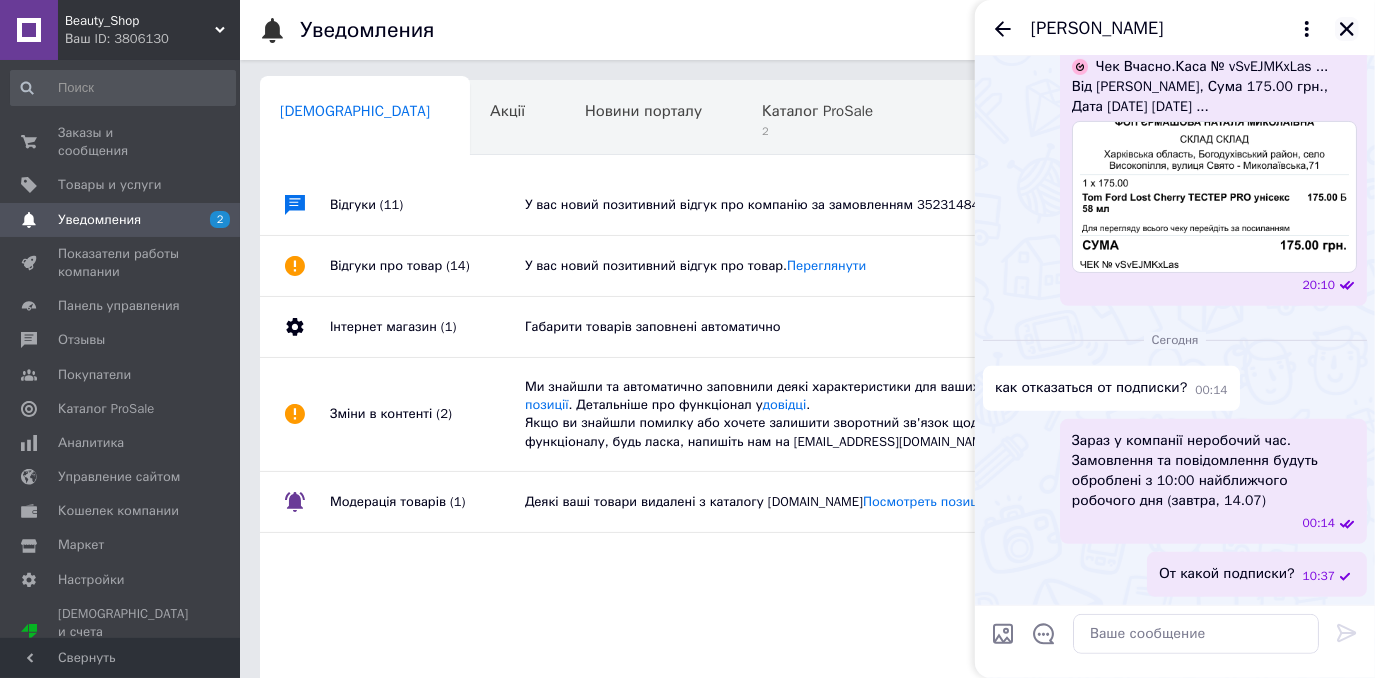 click 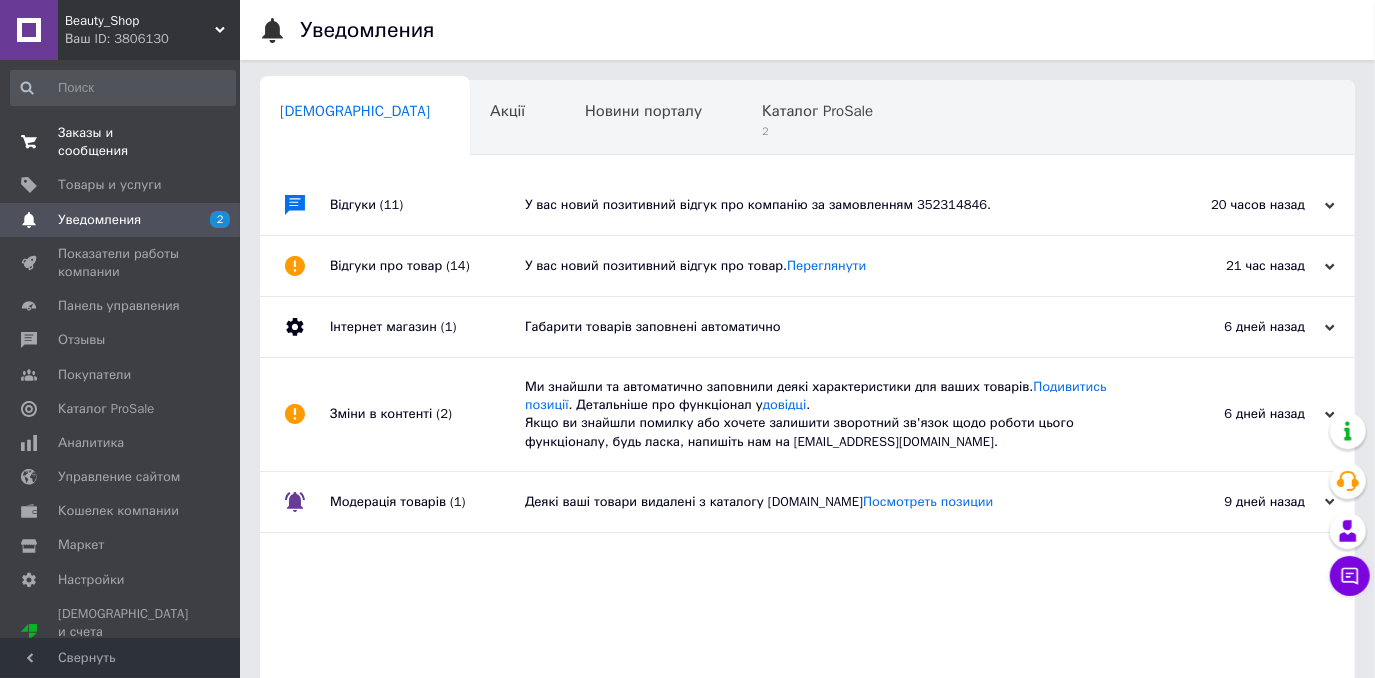 click on "Заказы и сообщения" at bounding box center (121, 142) 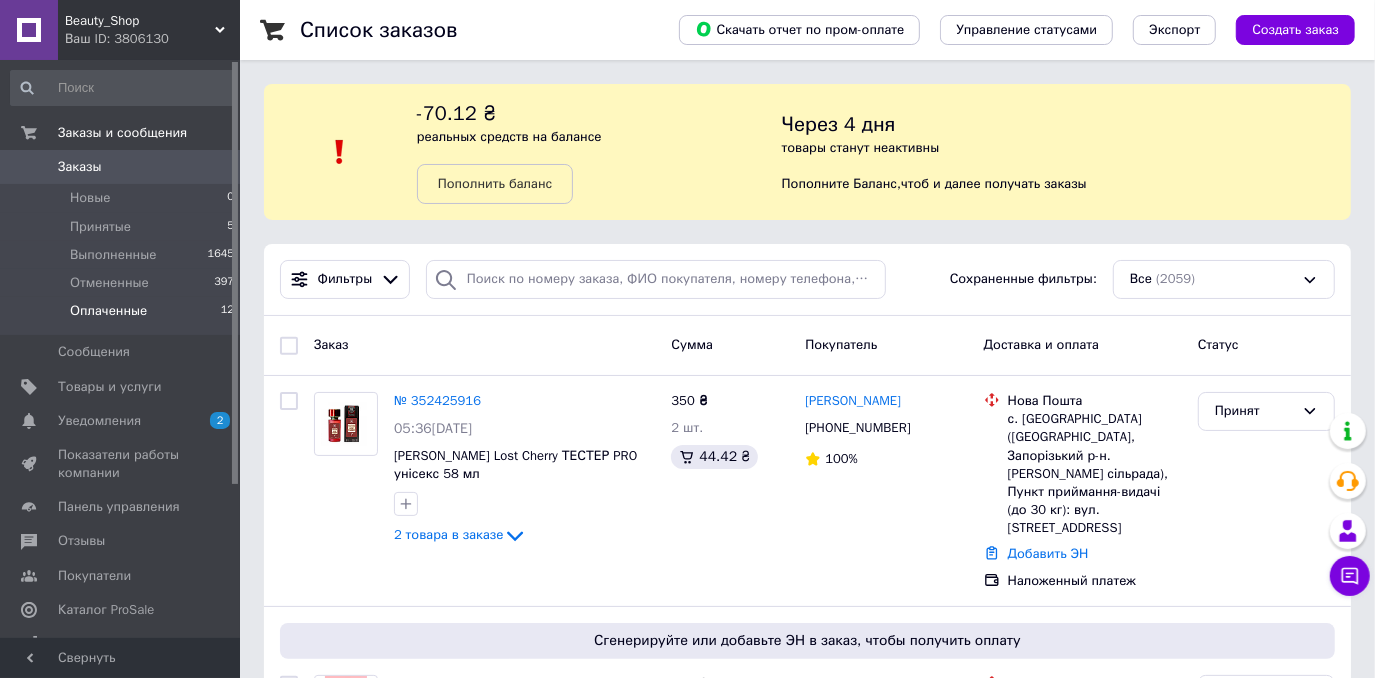 click on "Оплаченные" at bounding box center (108, 311) 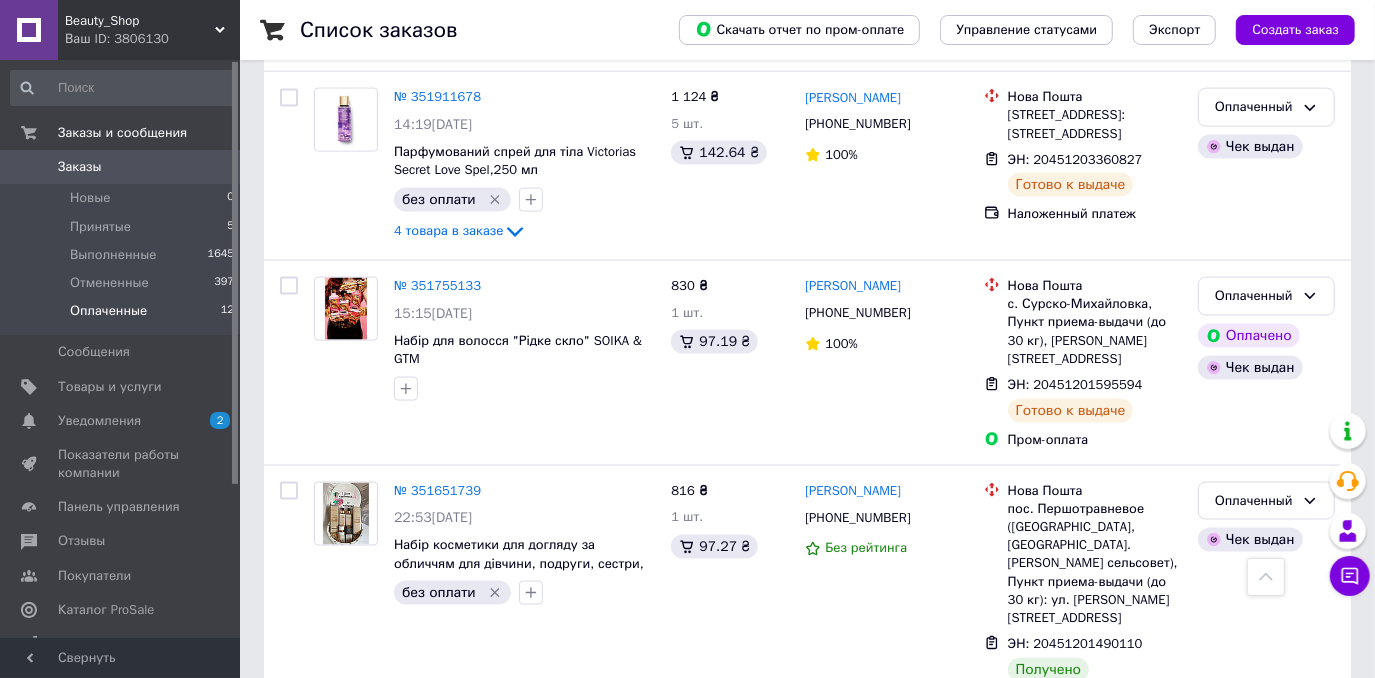 scroll, scrollTop: 2210, scrollLeft: 0, axis: vertical 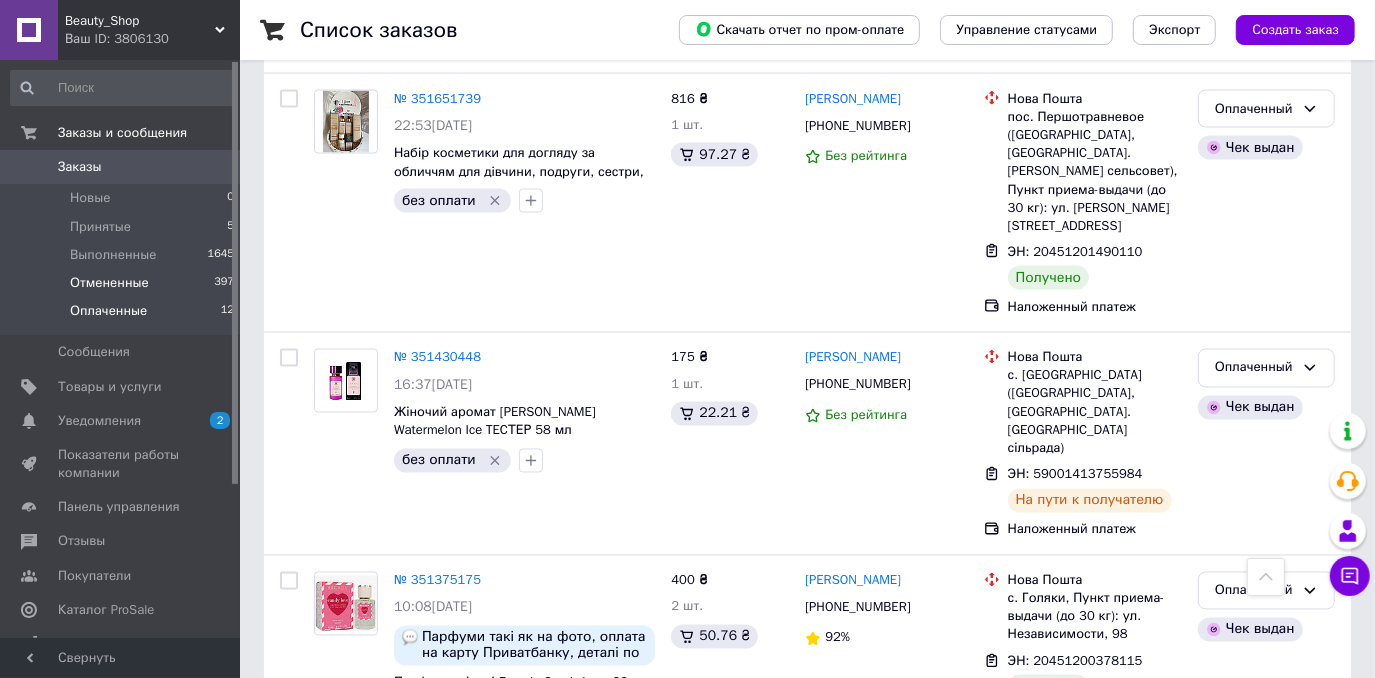 click on "Отмененные" at bounding box center [109, 283] 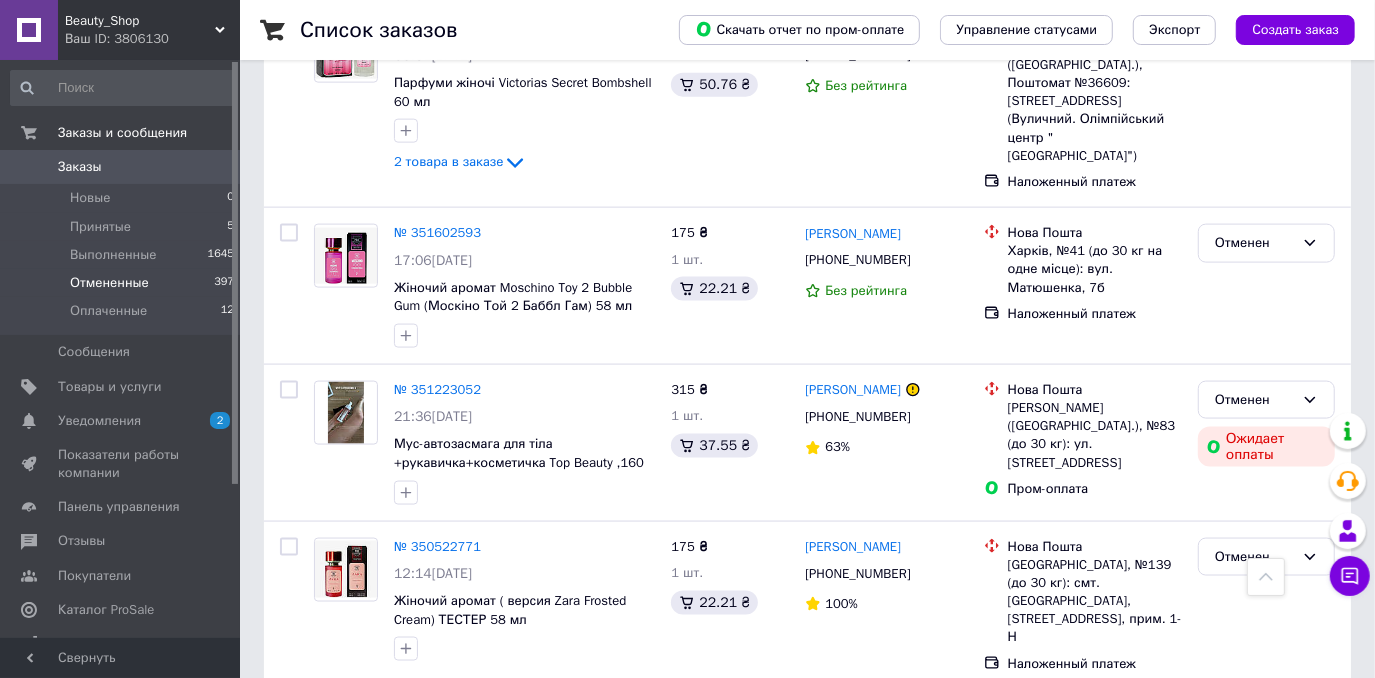 scroll, scrollTop: 1961, scrollLeft: 0, axis: vertical 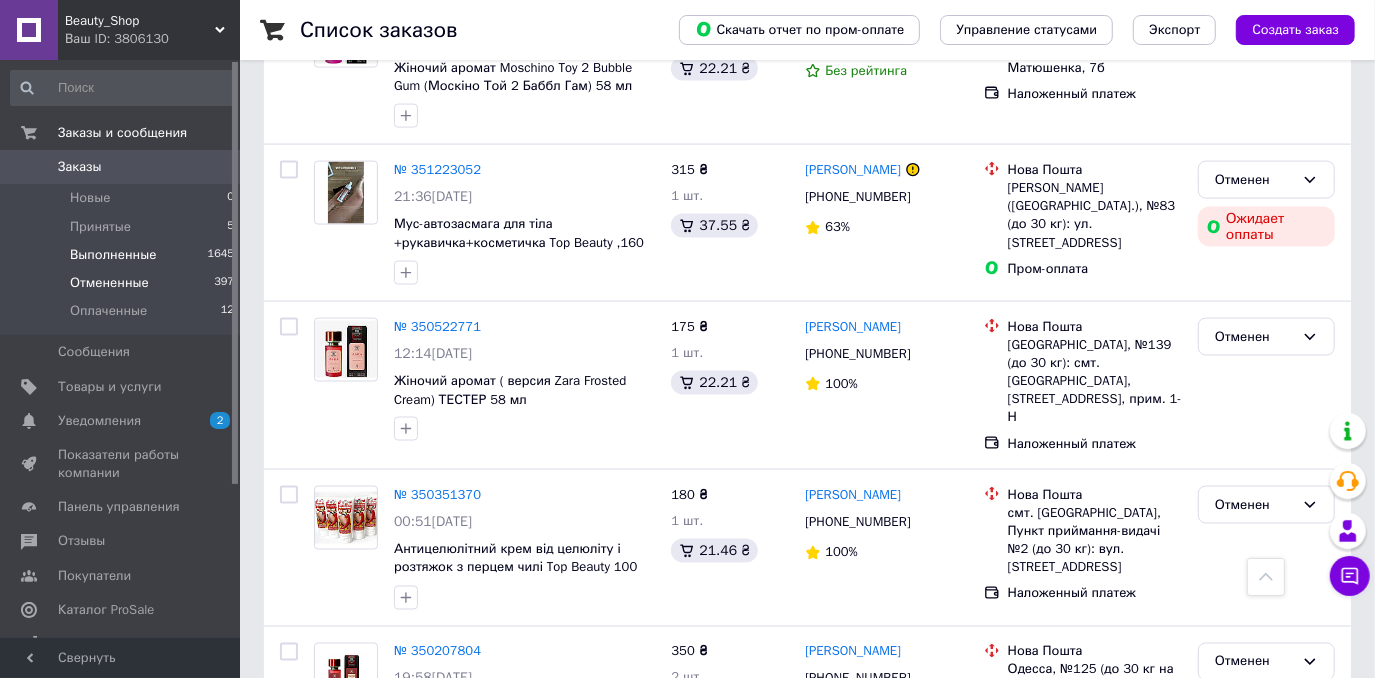 click on "Выполненные" at bounding box center (113, 255) 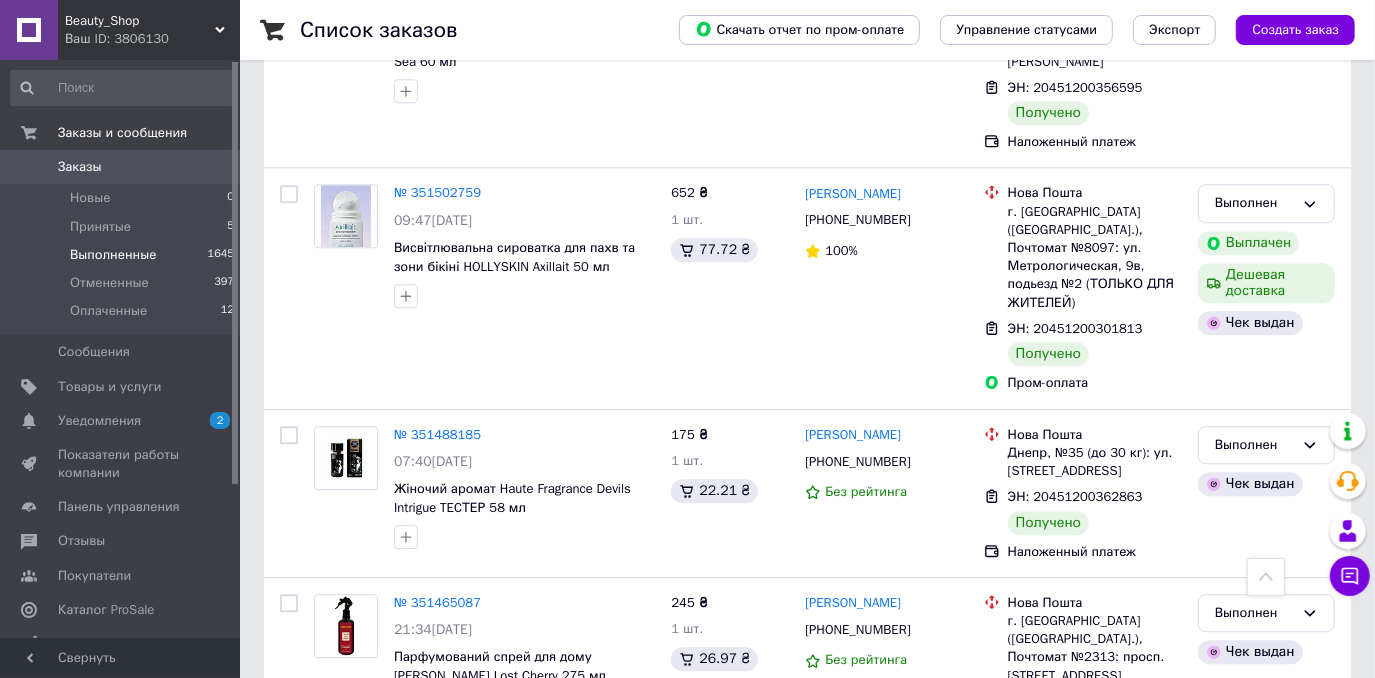 scroll, scrollTop: 3545, scrollLeft: 0, axis: vertical 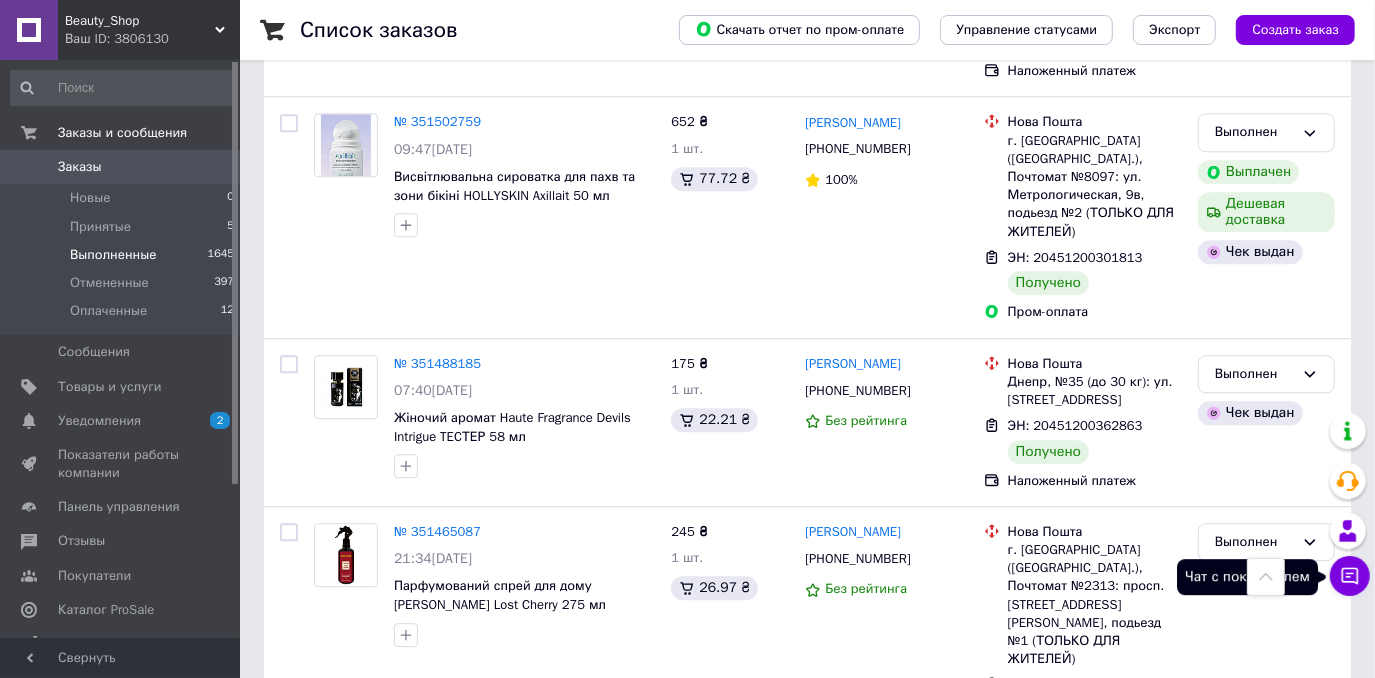 click 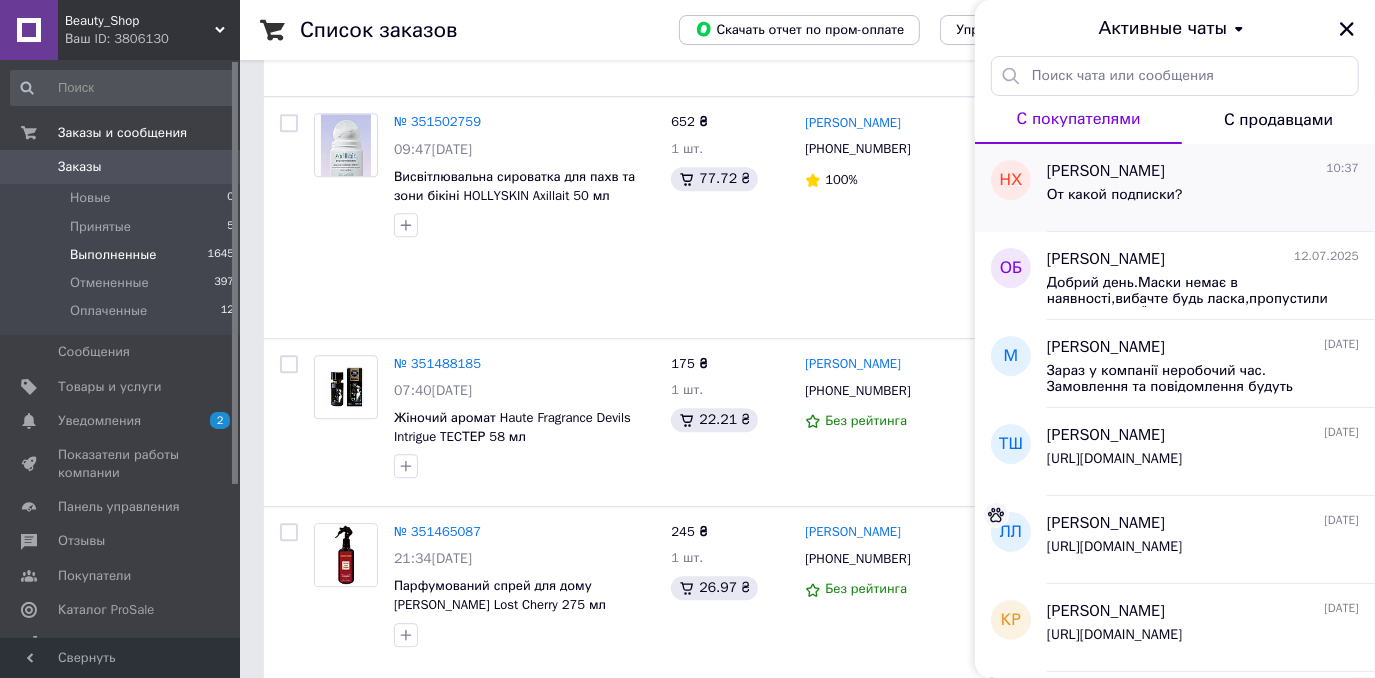 click on "[PERSON_NAME]" at bounding box center (1106, 171) 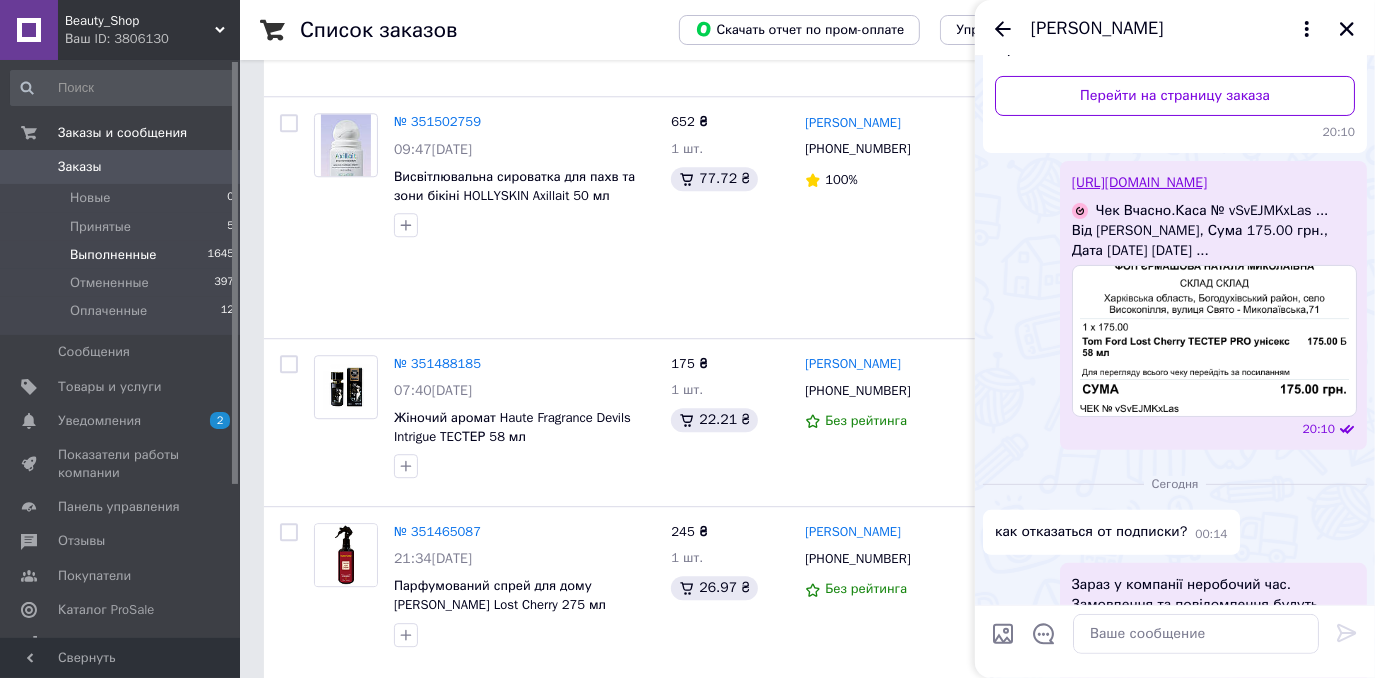 scroll, scrollTop: 0, scrollLeft: 0, axis: both 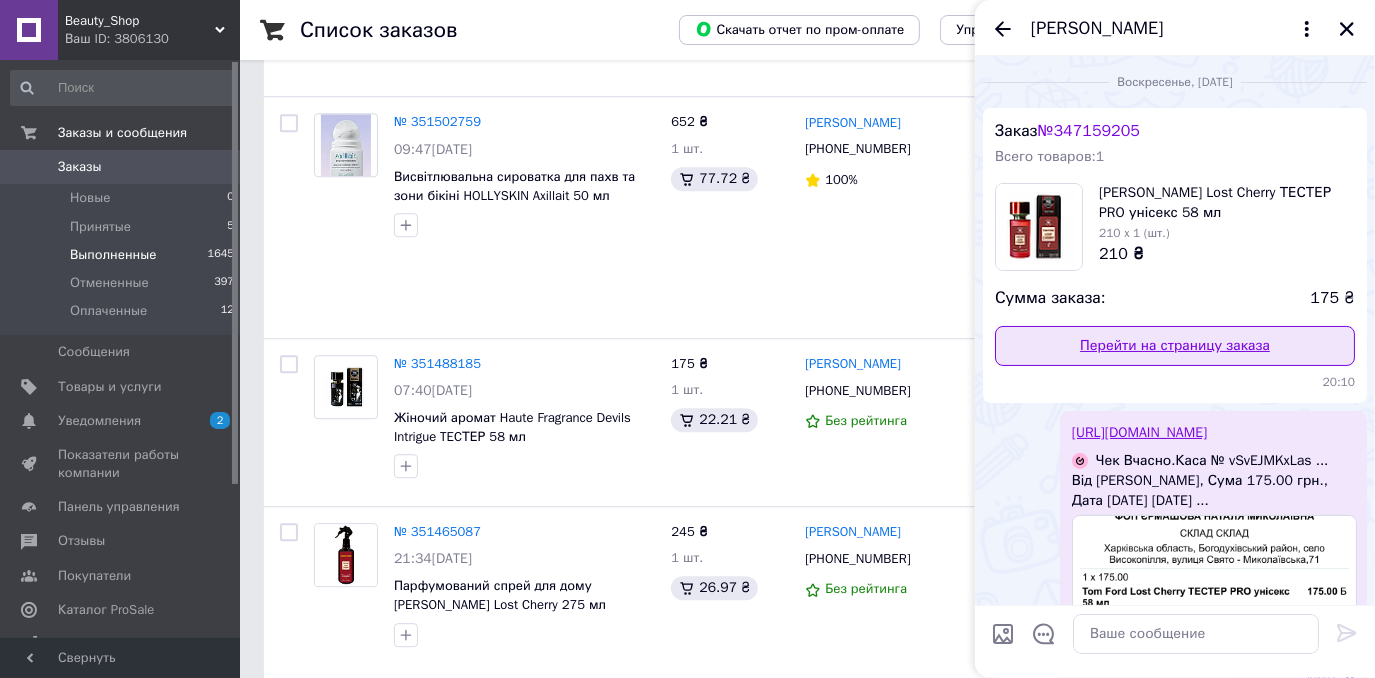 click on "Перейти на страницу заказа" at bounding box center (1175, 346) 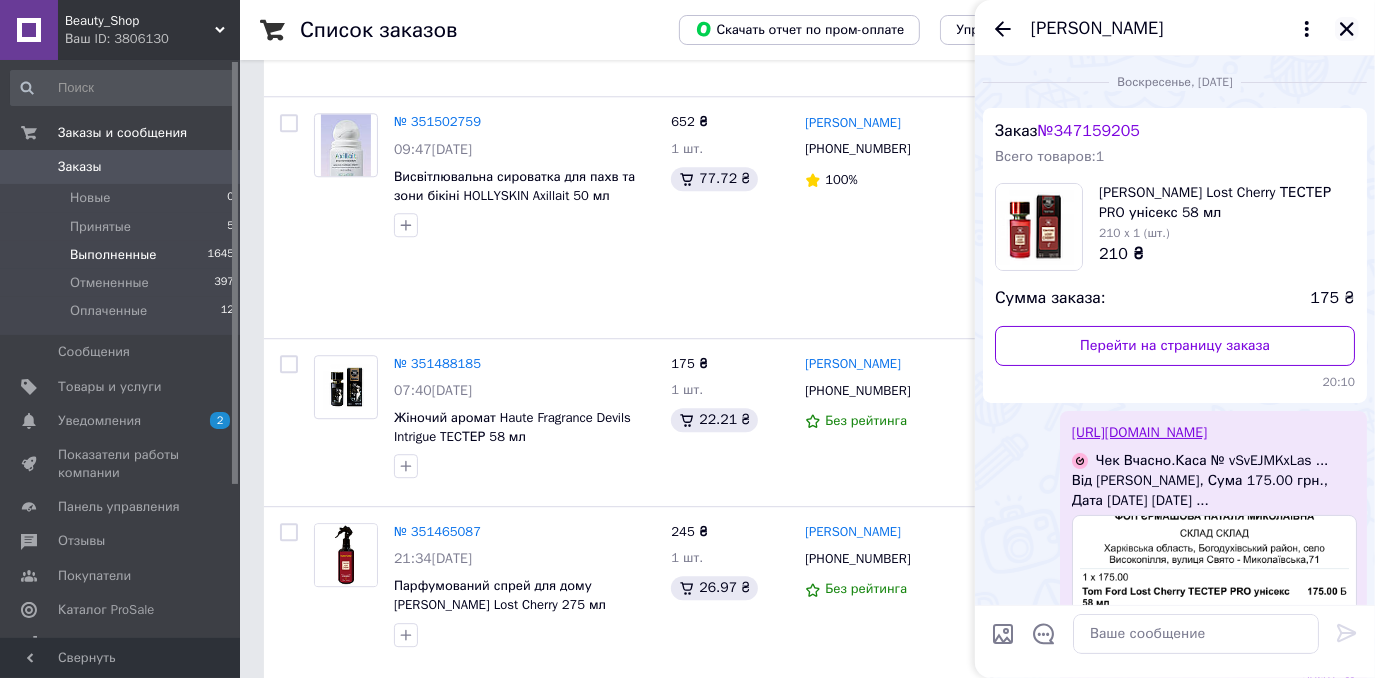 click 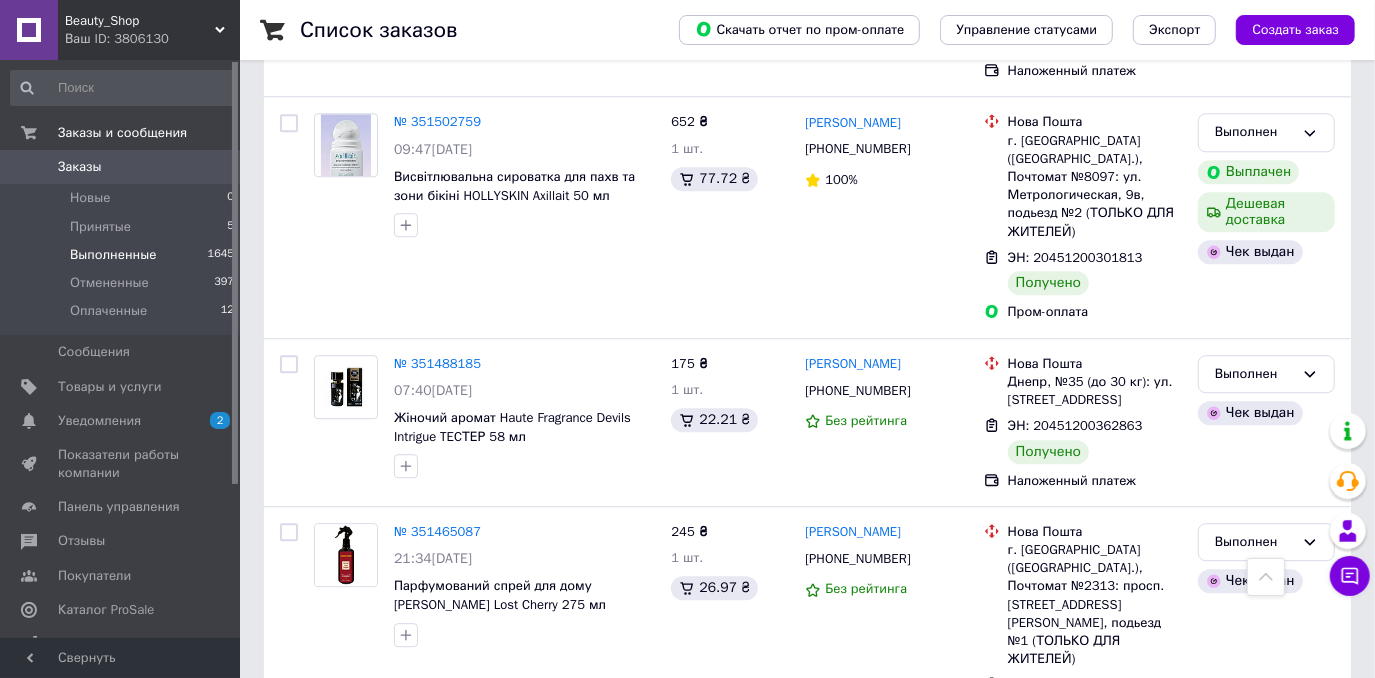 click on "Заказы" at bounding box center [121, 167] 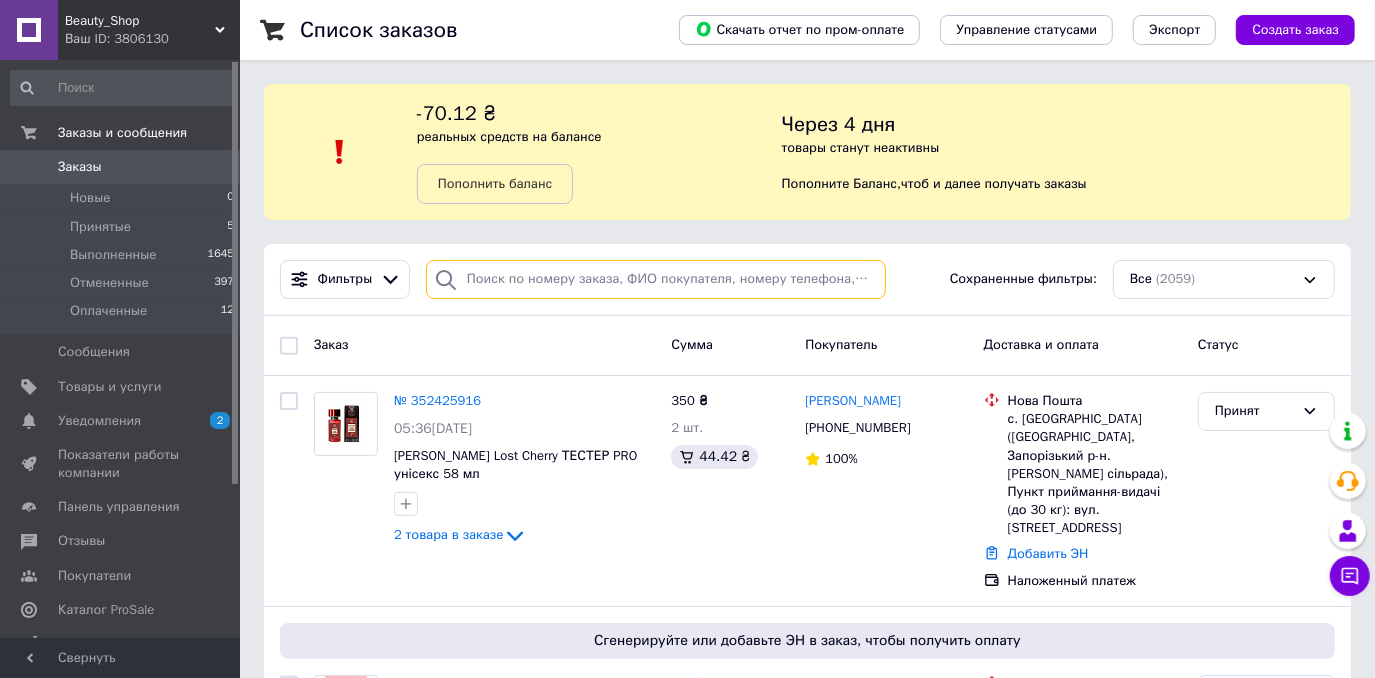 click at bounding box center [656, 279] 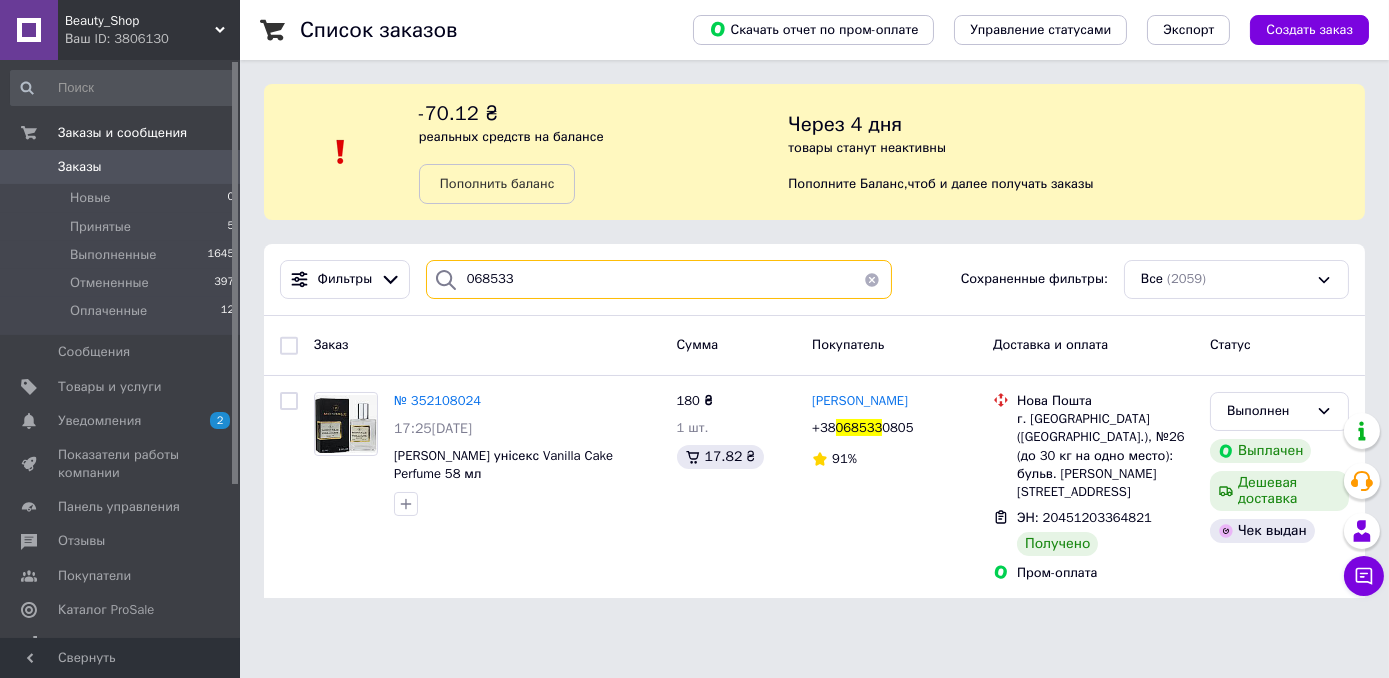 drag, startPoint x: 505, startPoint y: 284, endPoint x: 461, endPoint y: 286, distance: 44.04543 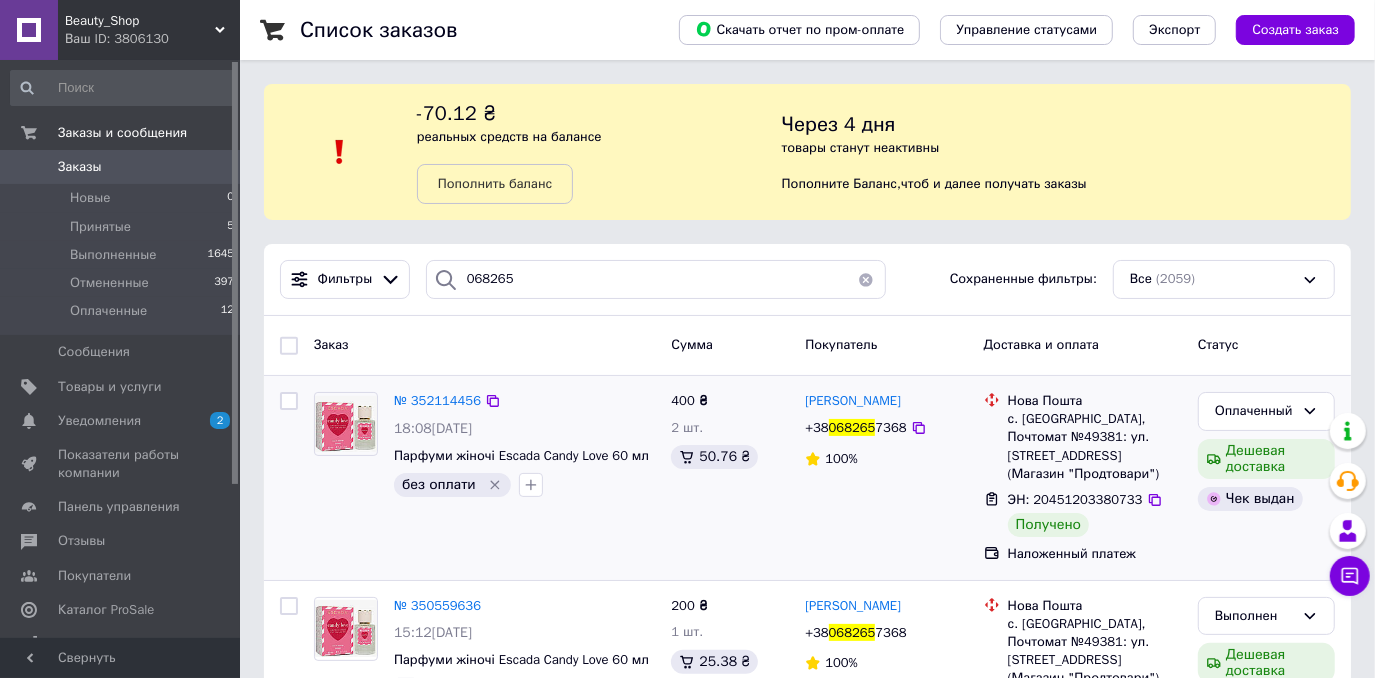 click 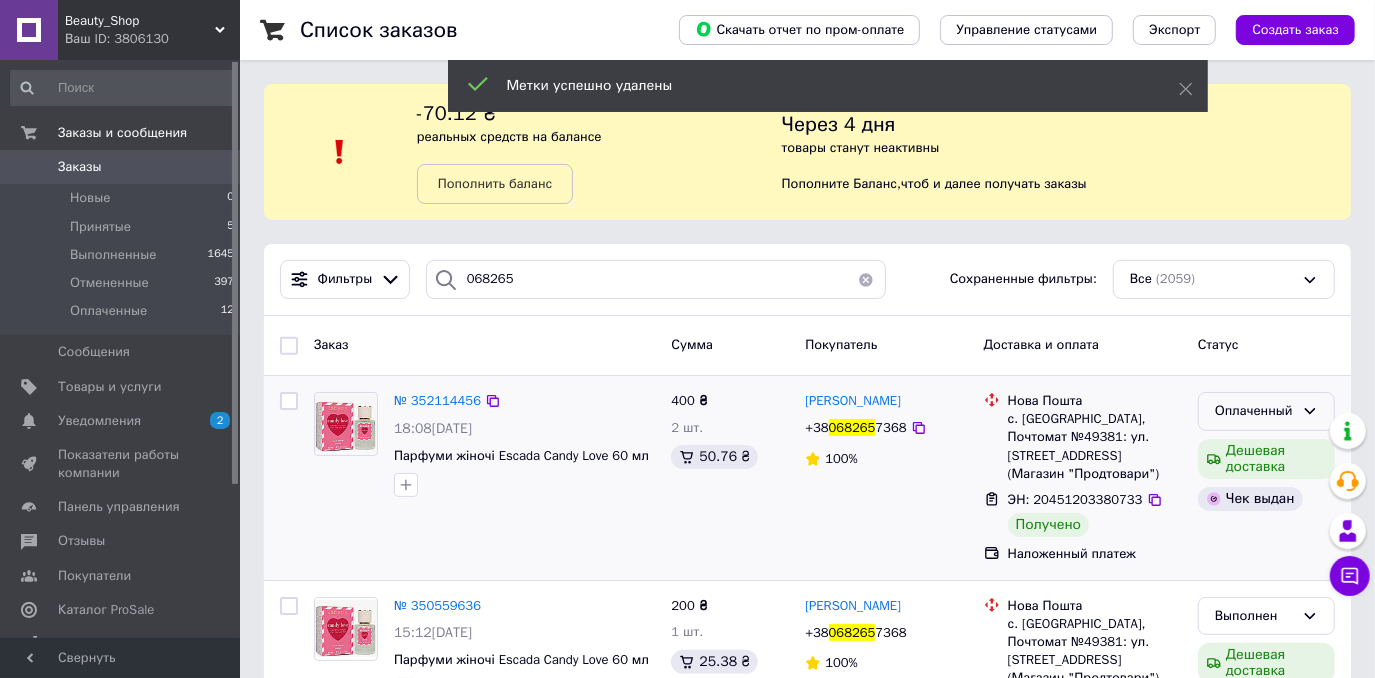 click on "Оплаченный" at bounding box center (1266, 411) 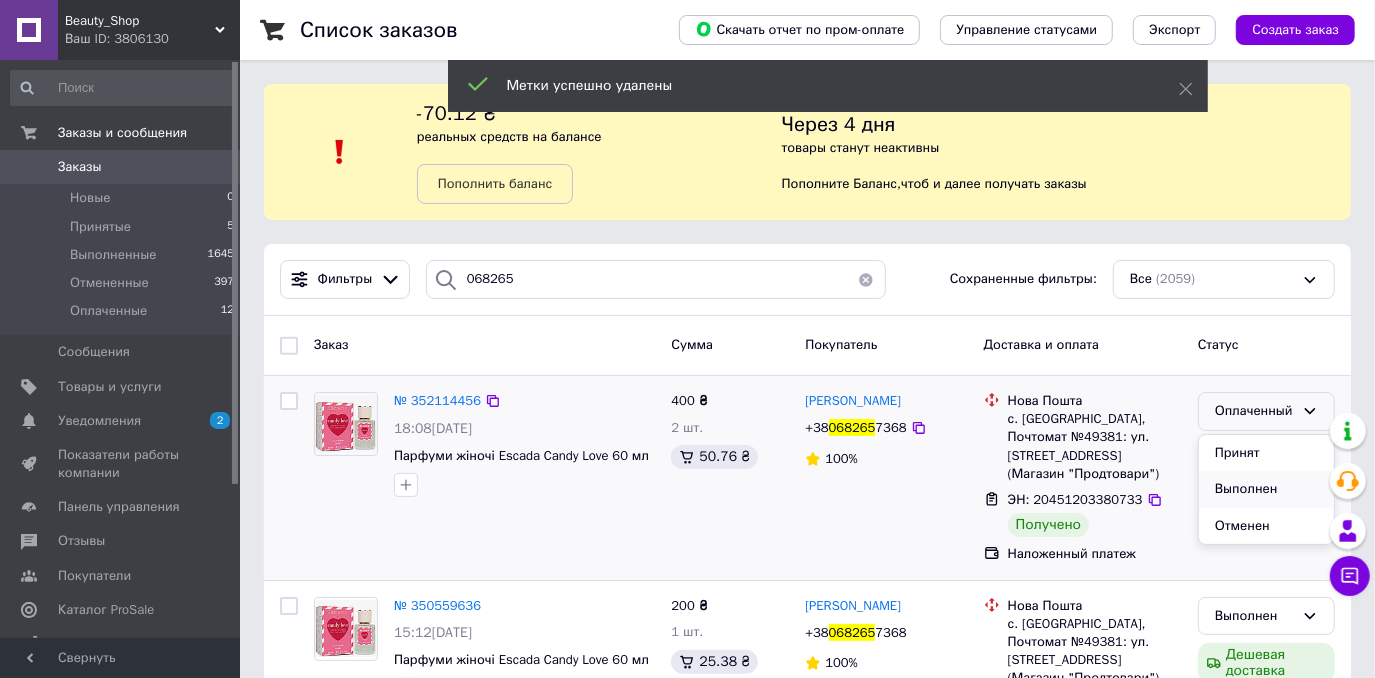 click on "Выполнен" at bounding box center [1266, 489] 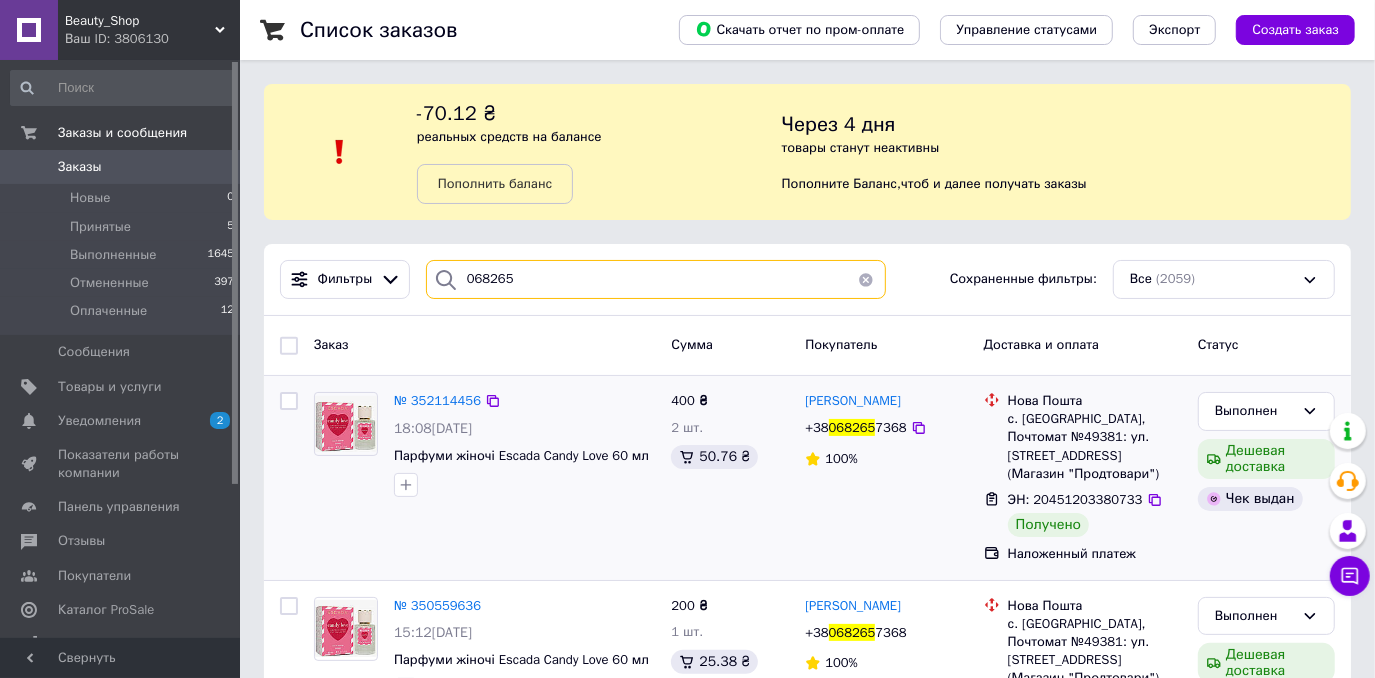 drag, startPoint x: 470, startPoint y: 285, endPoint x: 439, endPoint y: 284, distance: 31.016125 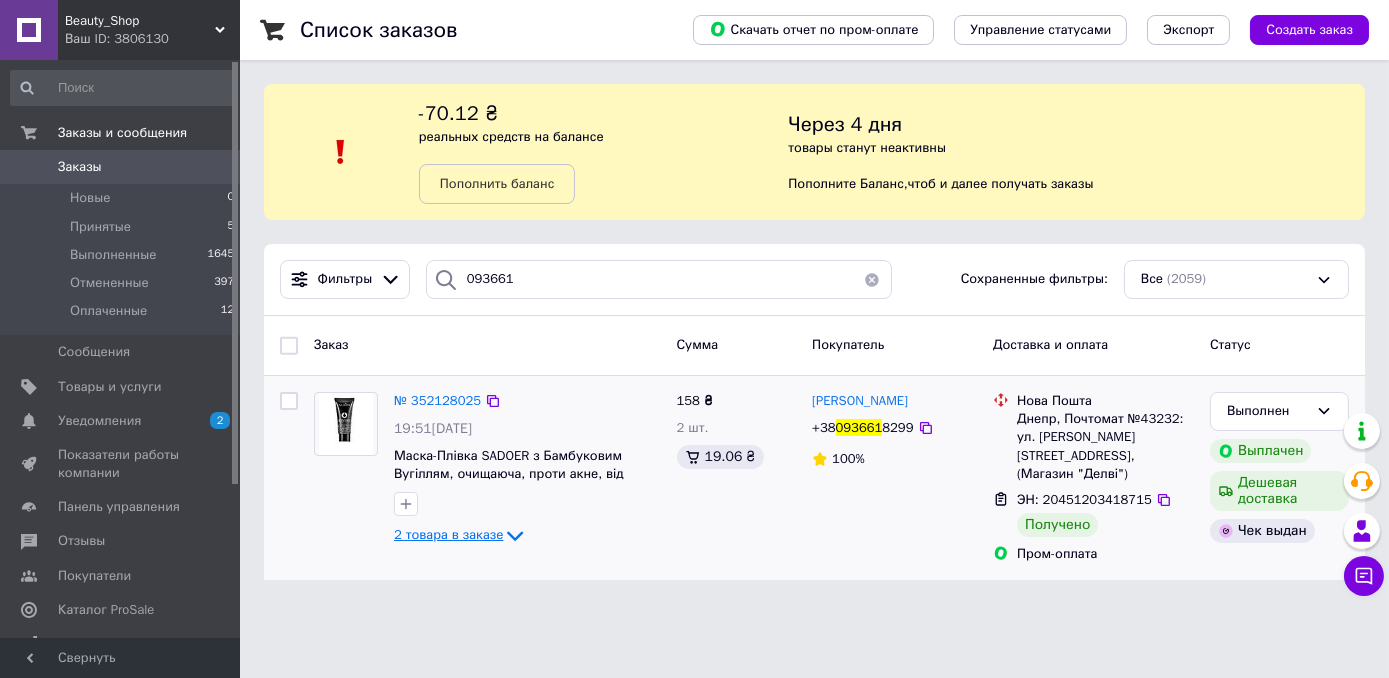 click 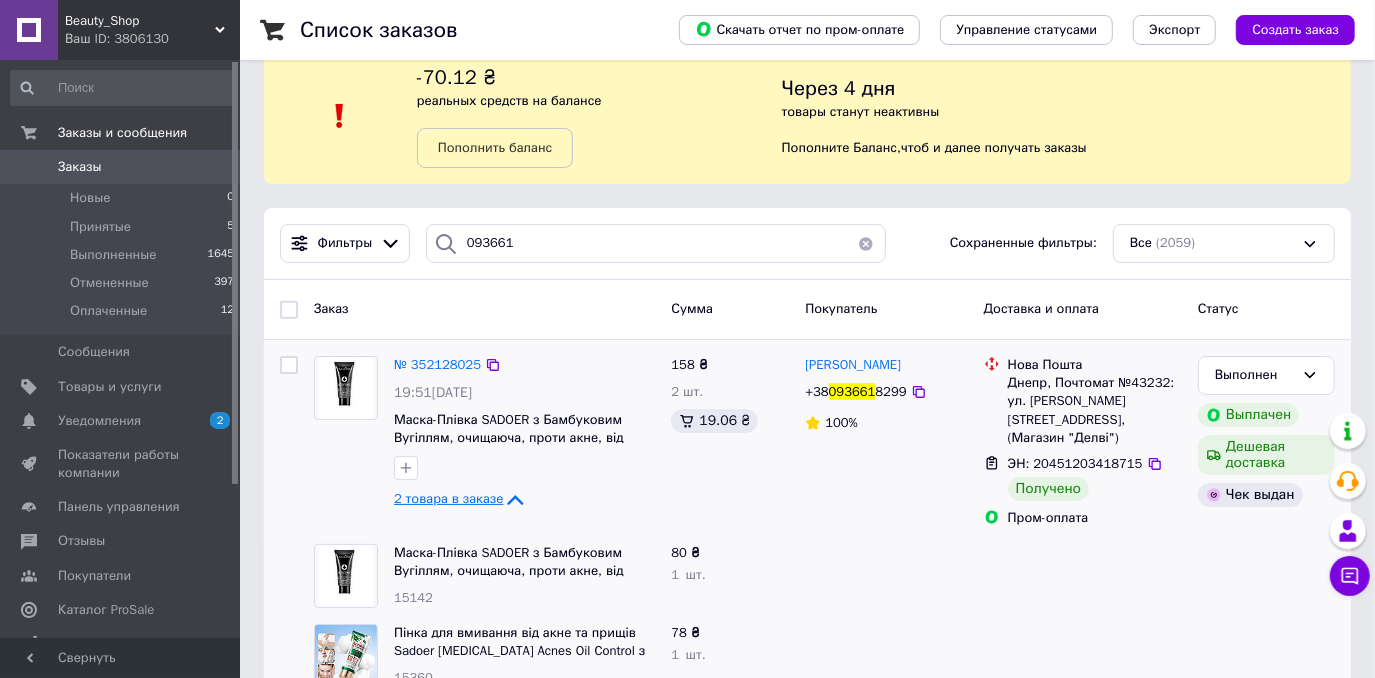 scroll, scrollTop: 69, scrollLeft: 0, axis: vertical 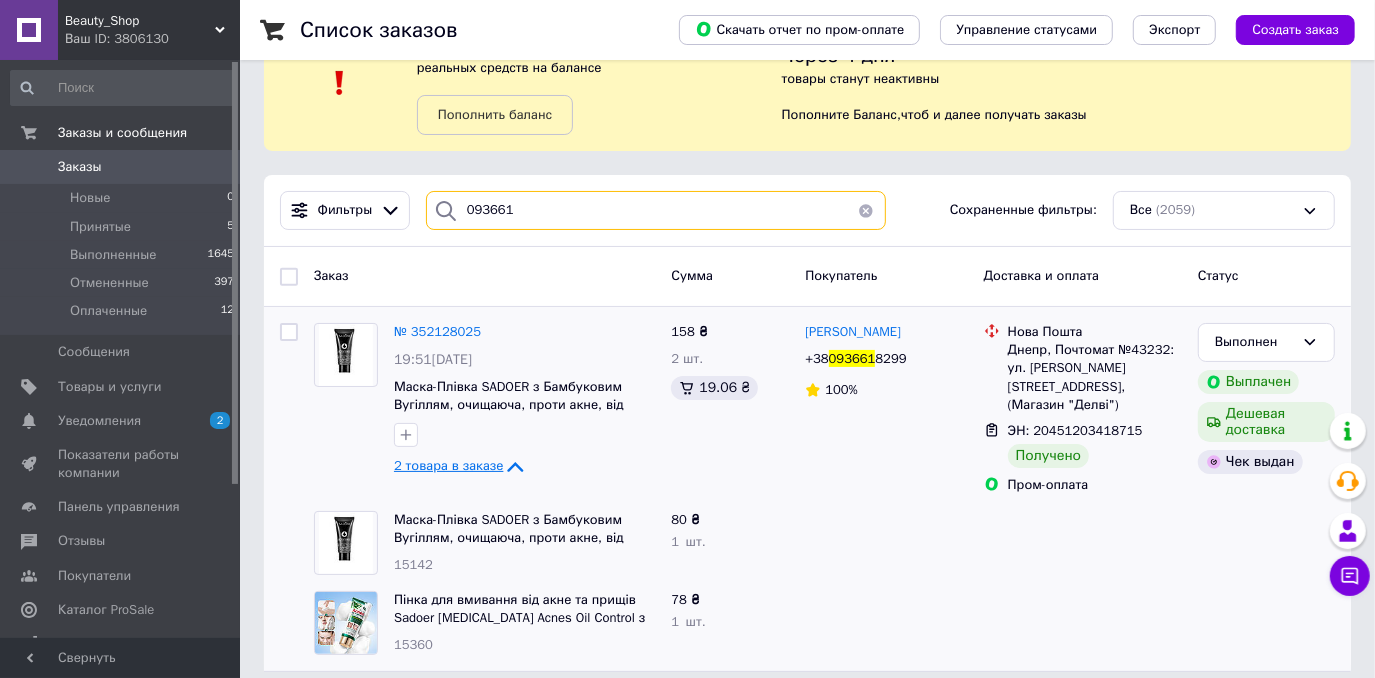 drag, startPoint x: 523, startPoint y: 210, endPoint x: 461, endPoint y: 209, distance: 62.008064 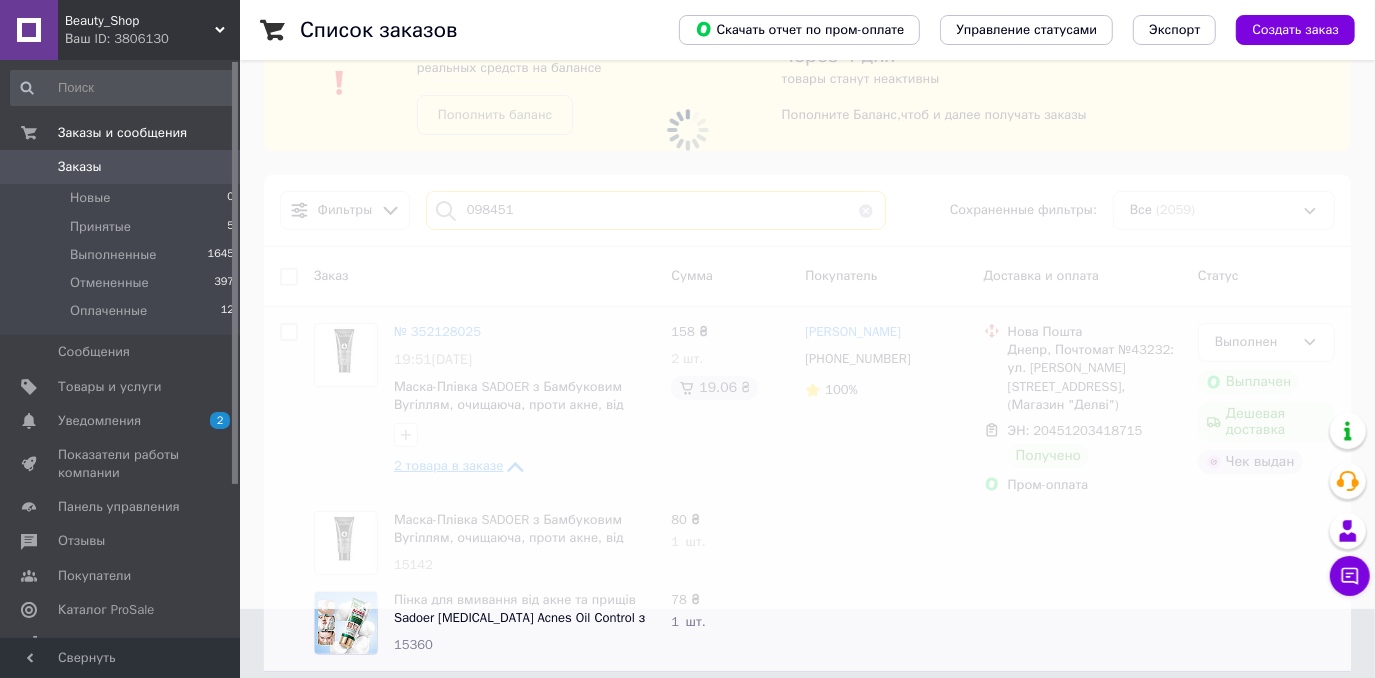 scroll, scrollTop: 0, scrollLeft: 0, axis: both 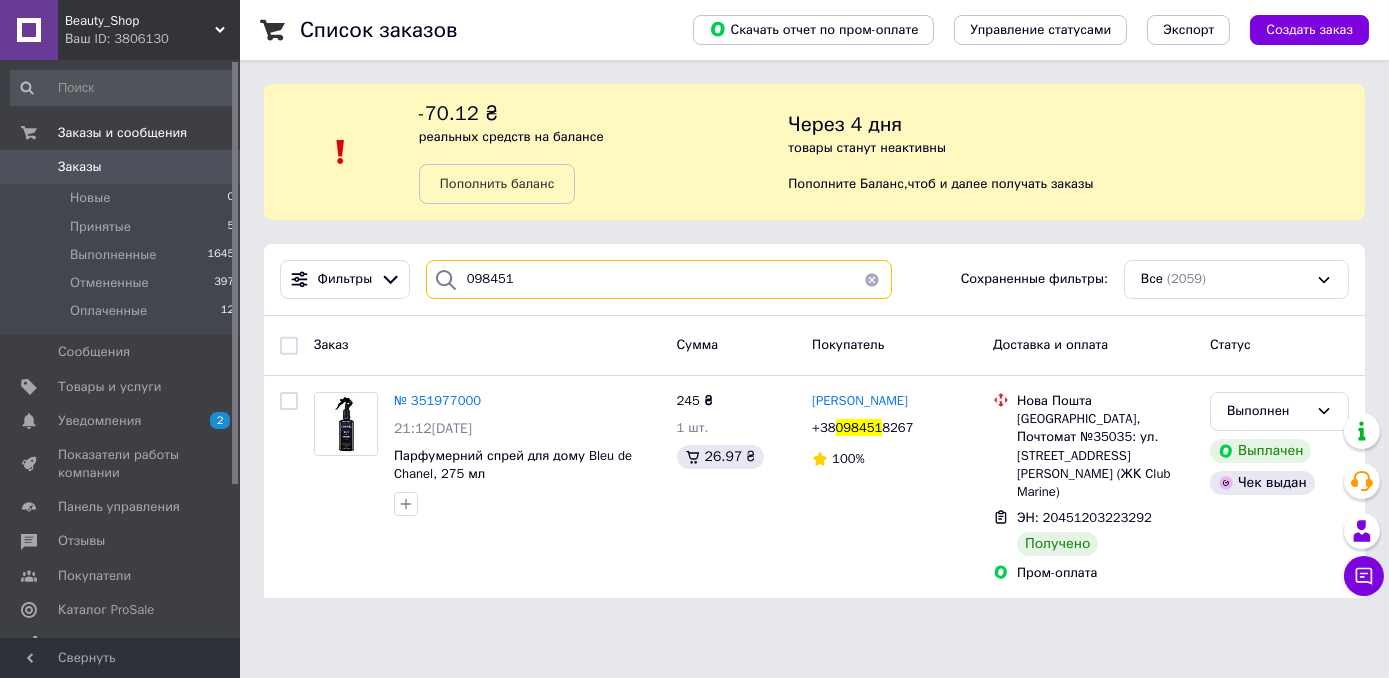 drag, startPoint x: 535, startPoint y: 273, endPoint x: 456, endPoint y: 281, distance: 79.40403 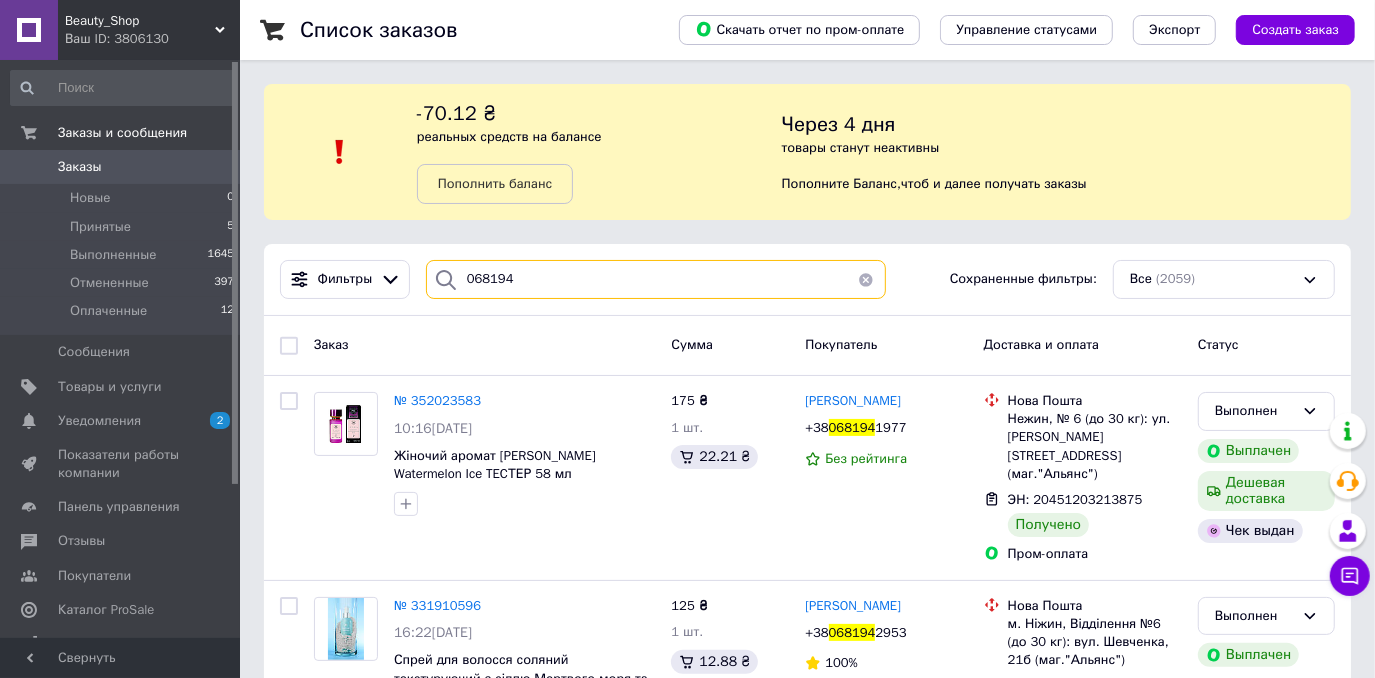 drag, startPoint x: 501, startPoint y: 276, endPoint x: 421, endPoint y: 274, distance: 80.024994 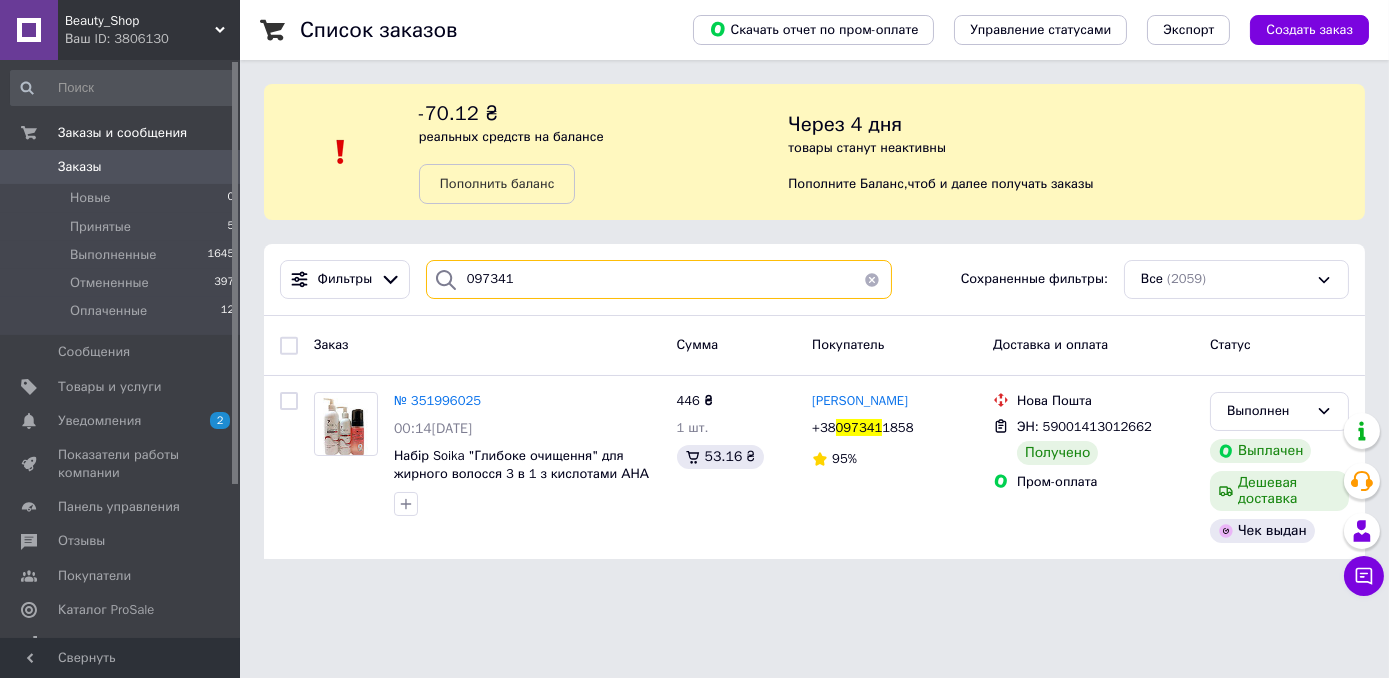 drag, startPoint x: 501, startPoint y: 286, endPoint x: 450, endPoint y: 281, distance: 51.24451 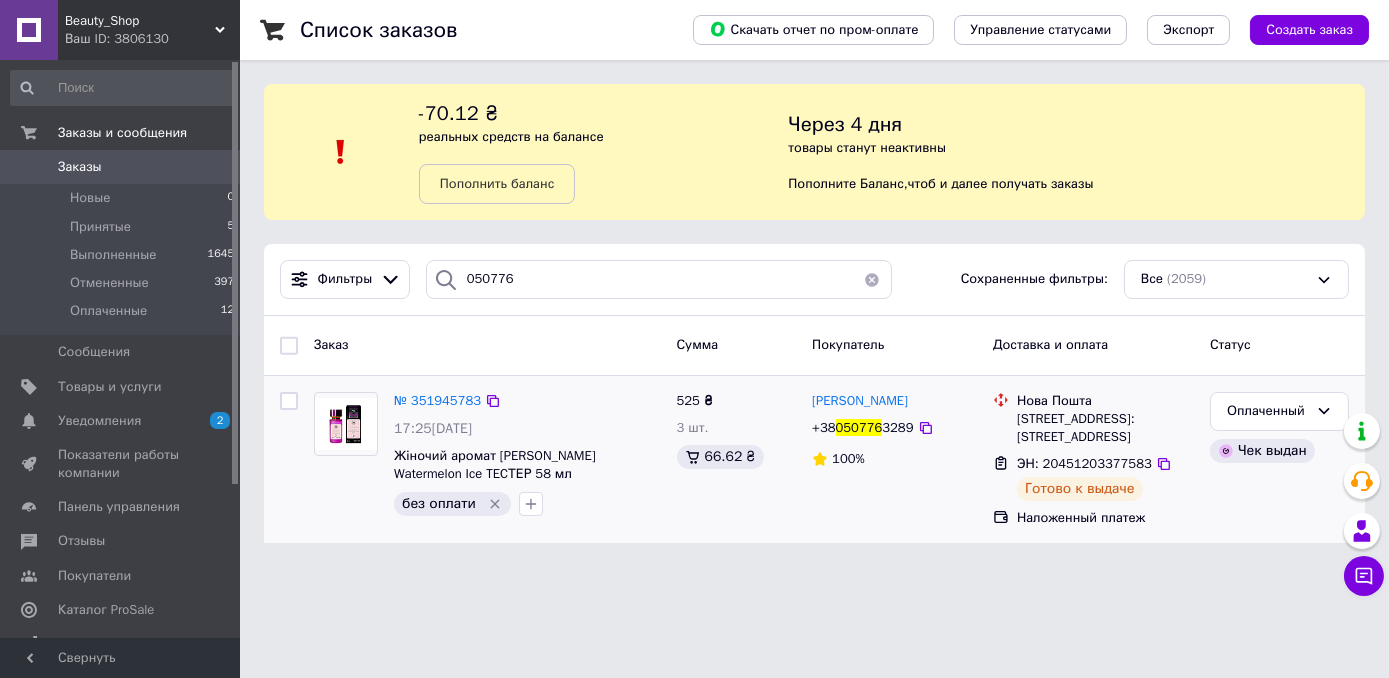 click 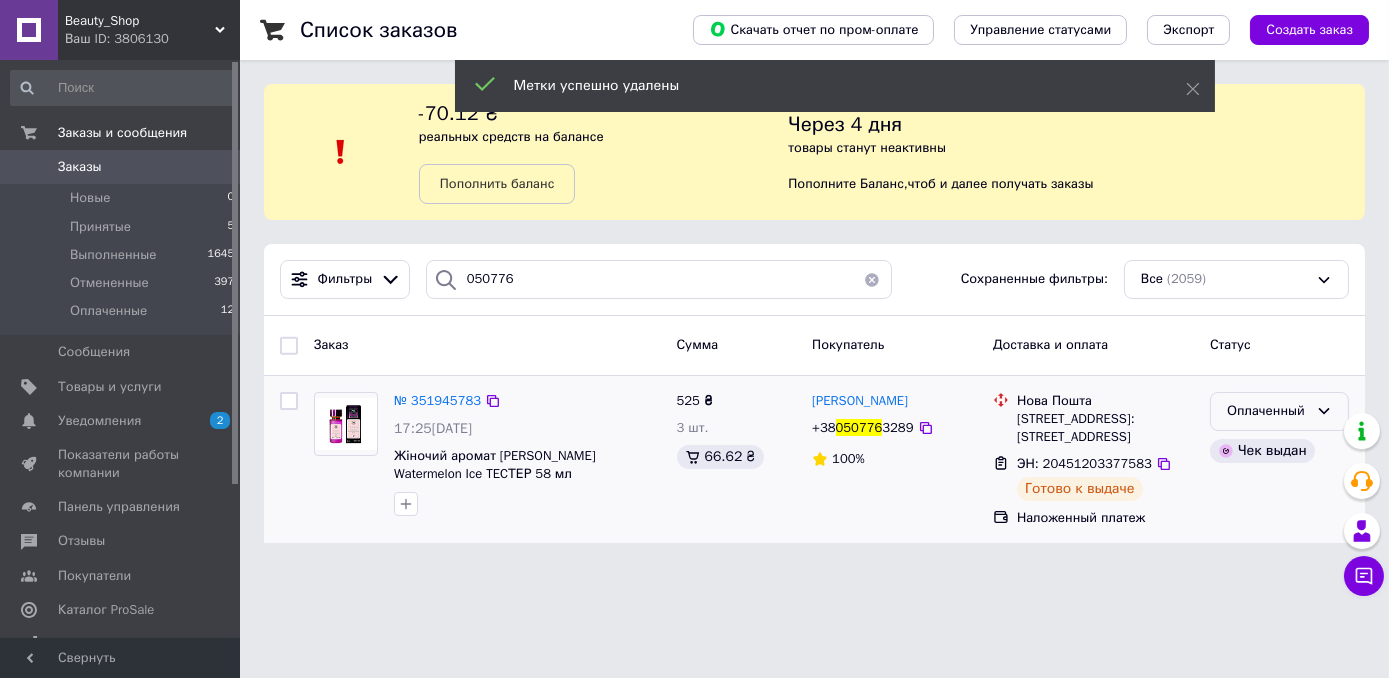 click on "Оплаченный" at bounding box center [1267, 411] 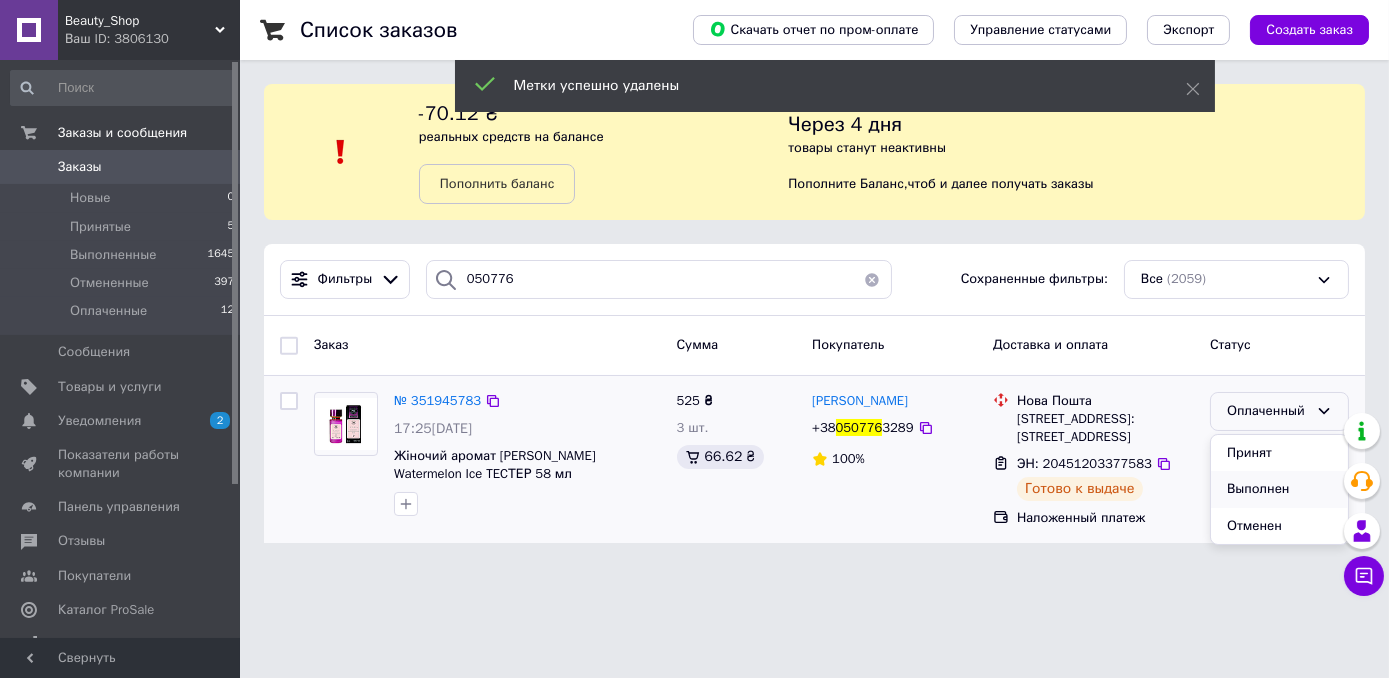 click on "Выполнен" at bounding box center [1279, 489] 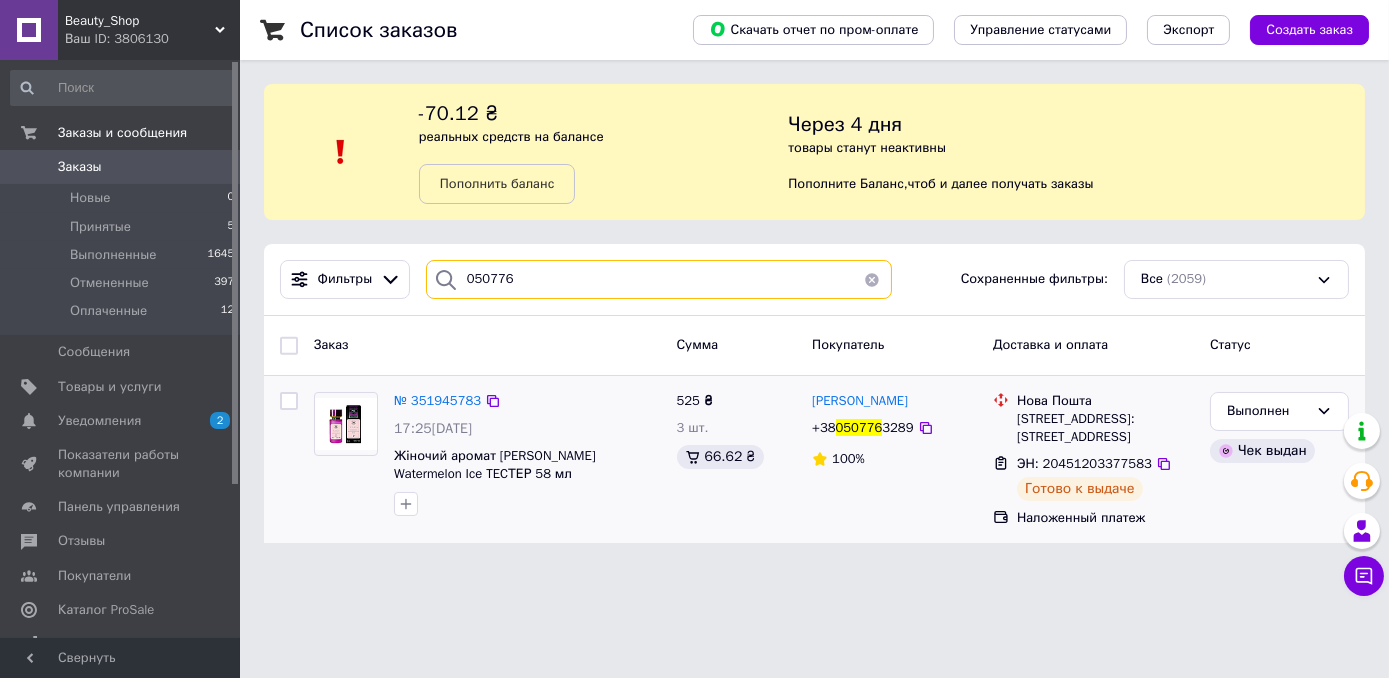 drag, startPoint x: 488, startPoint y: 275, endPoint x: 440, endPoint y: 273, distance: 48.04165 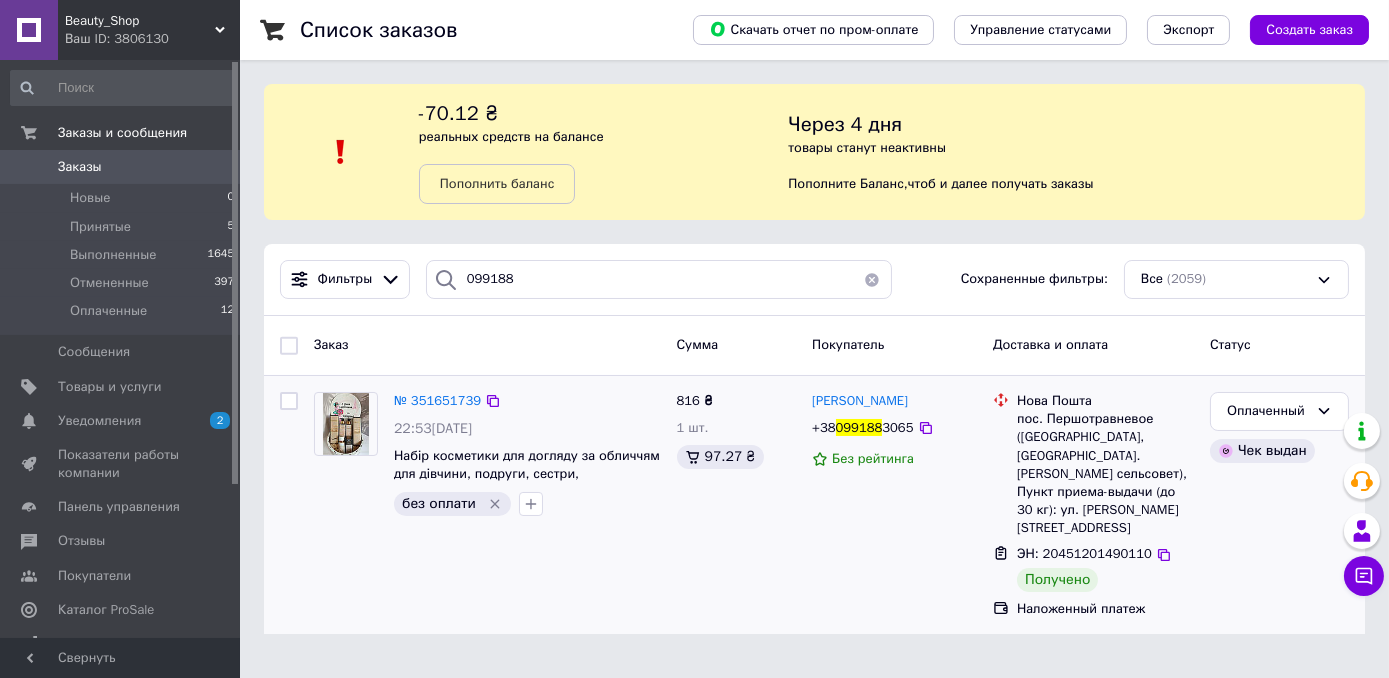 click 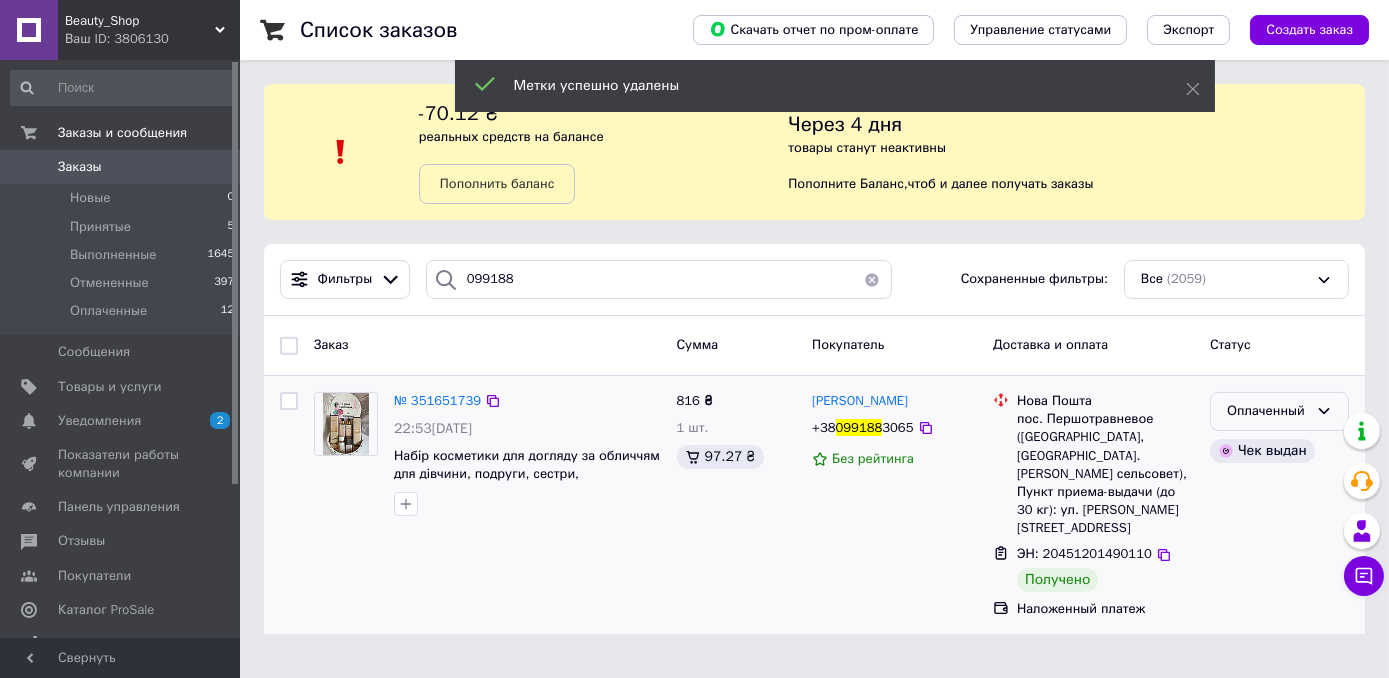 click on "Оплаченный" at bounding box center (1279, 411) 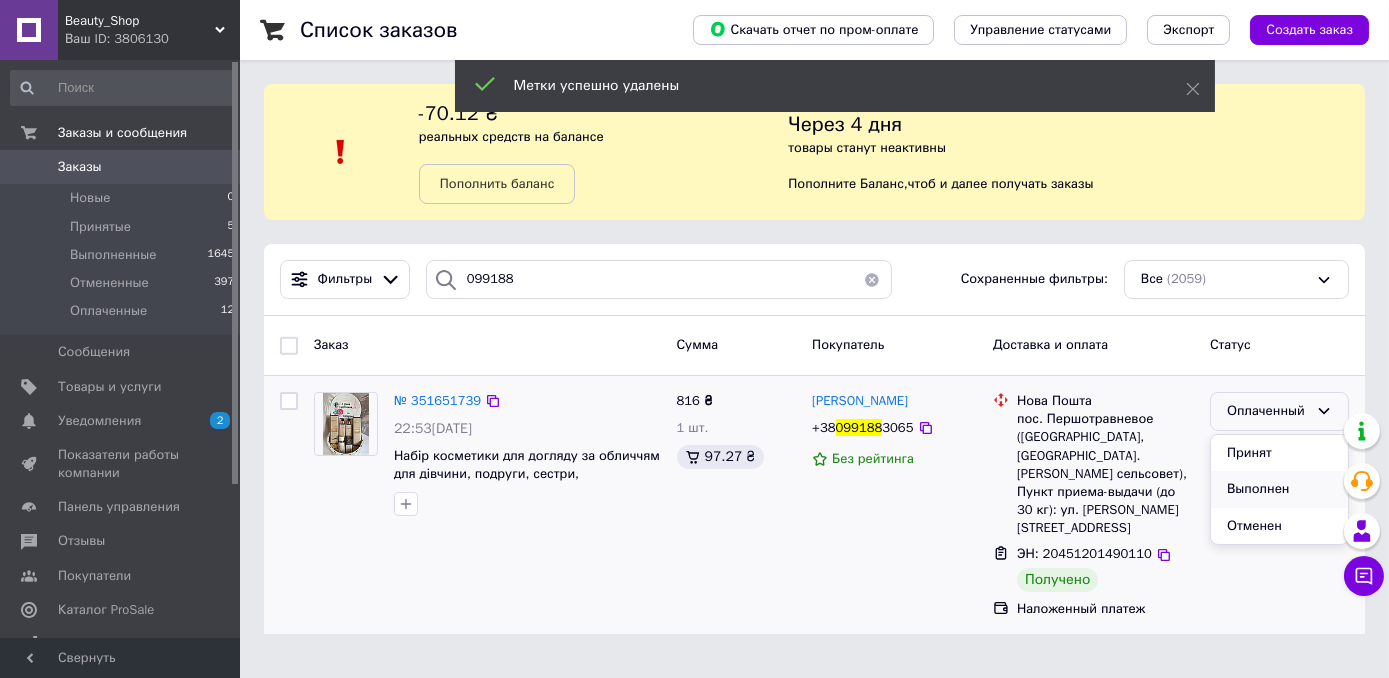 click on "Выполнен" at bounding box center [1279, 489] 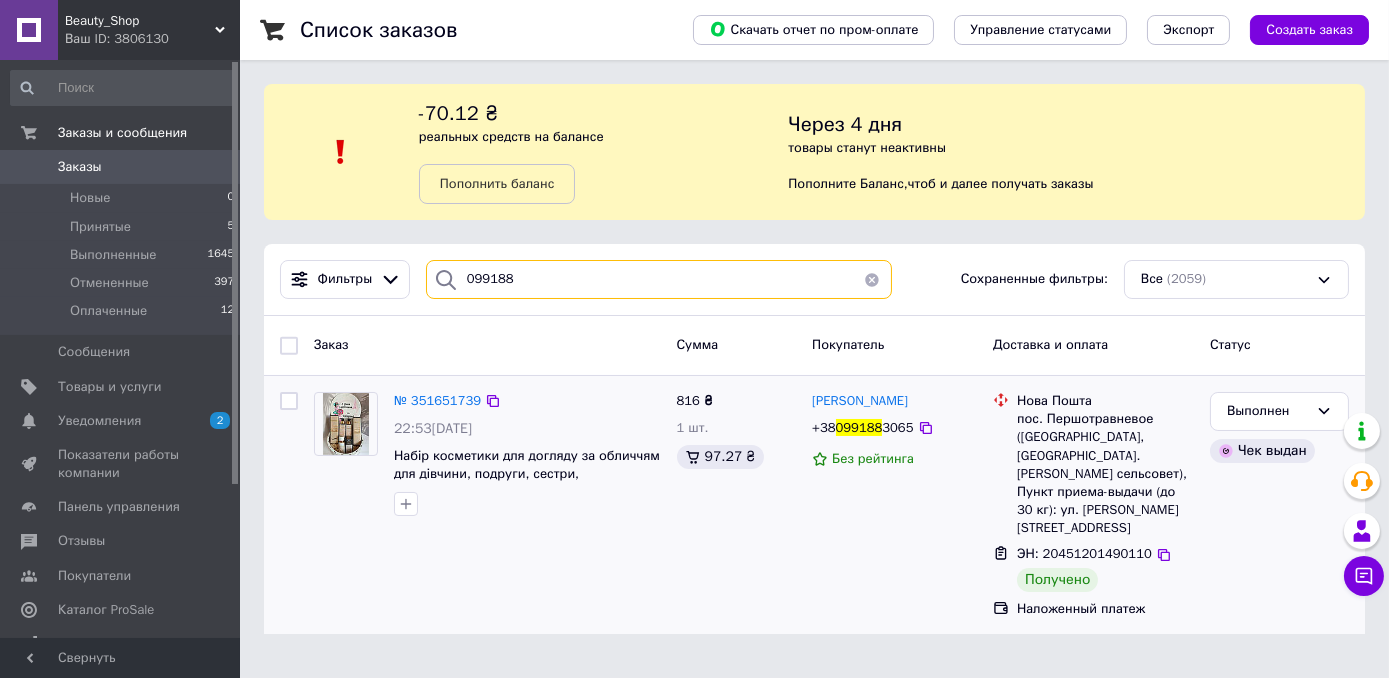 click on "099188" at bounding box center [659, 279] 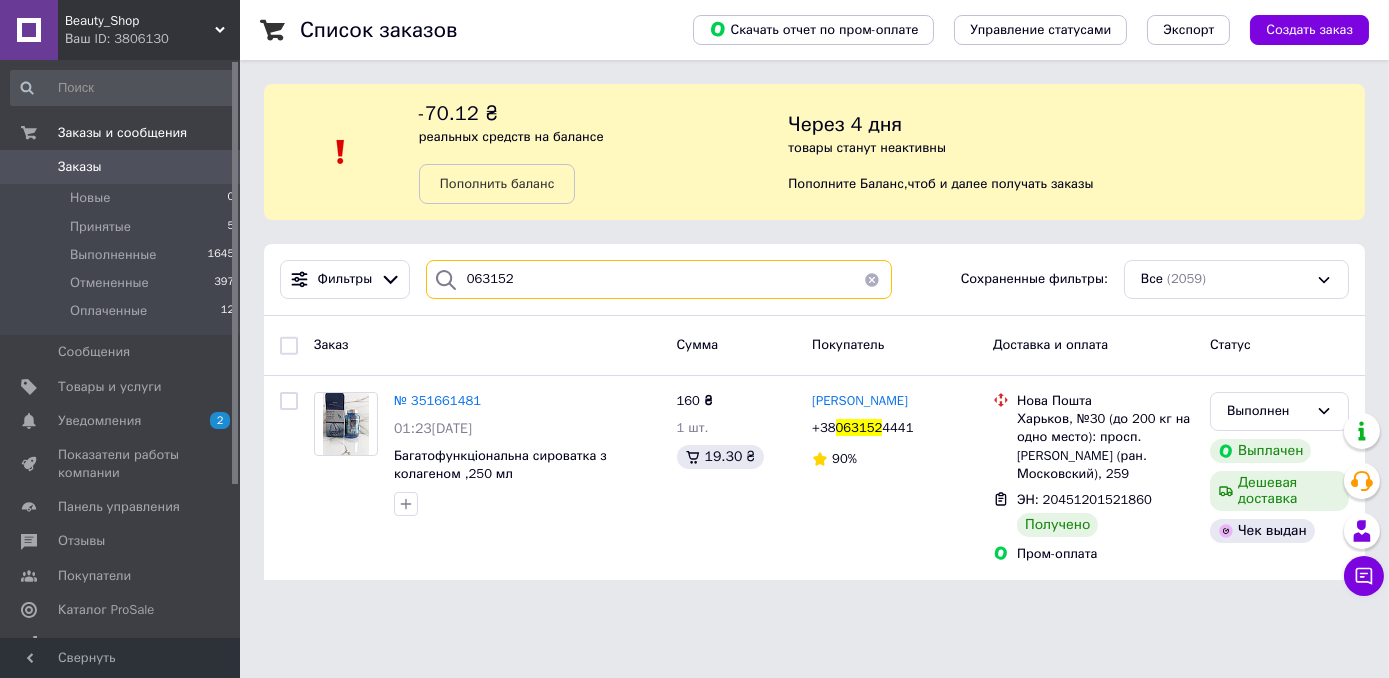 drag, startPoint x: 542, startPoint y: 283, endPoint x: 434, endPoint y: 278, distance: 108.11568 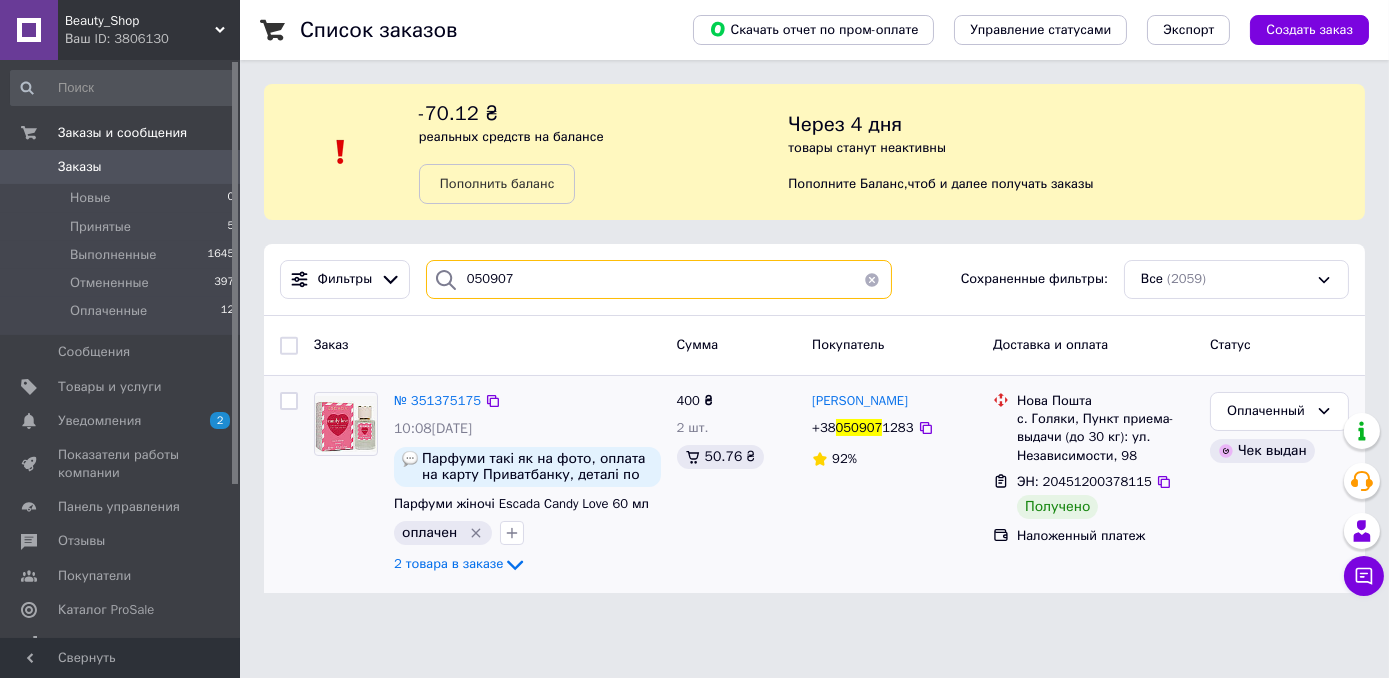 type on "050907" 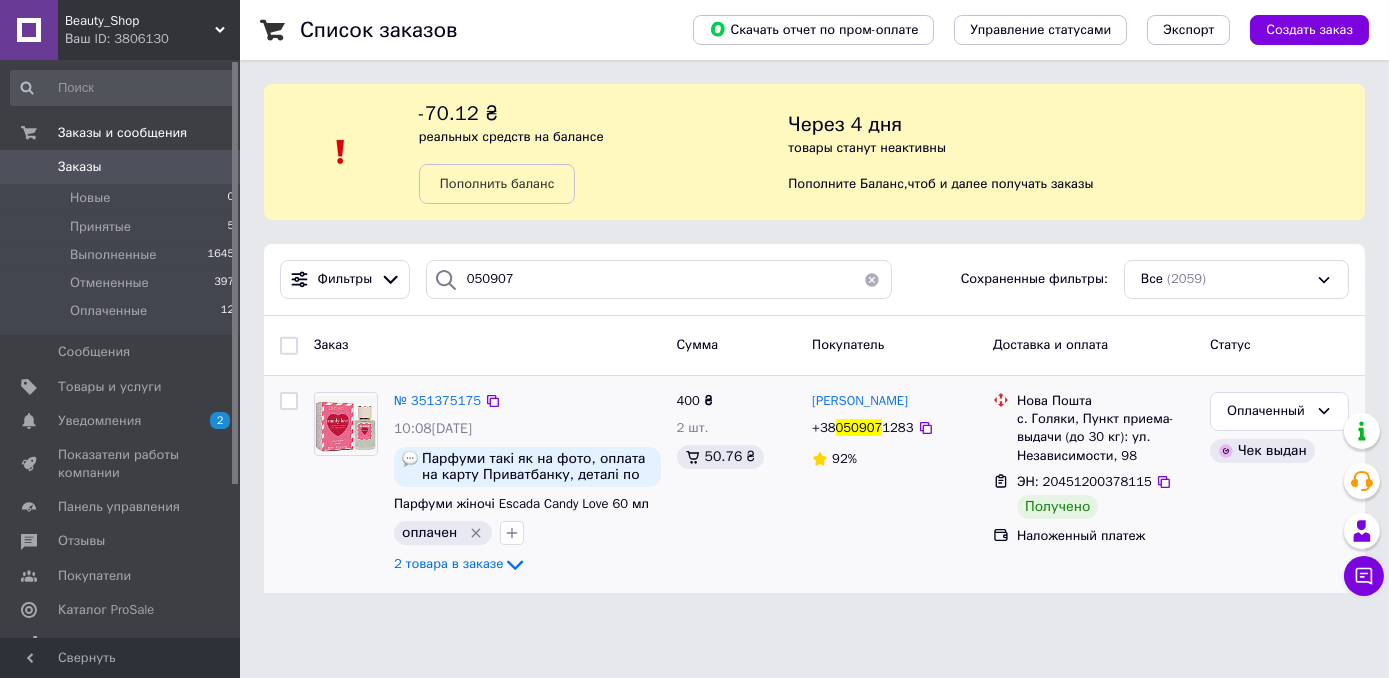 click 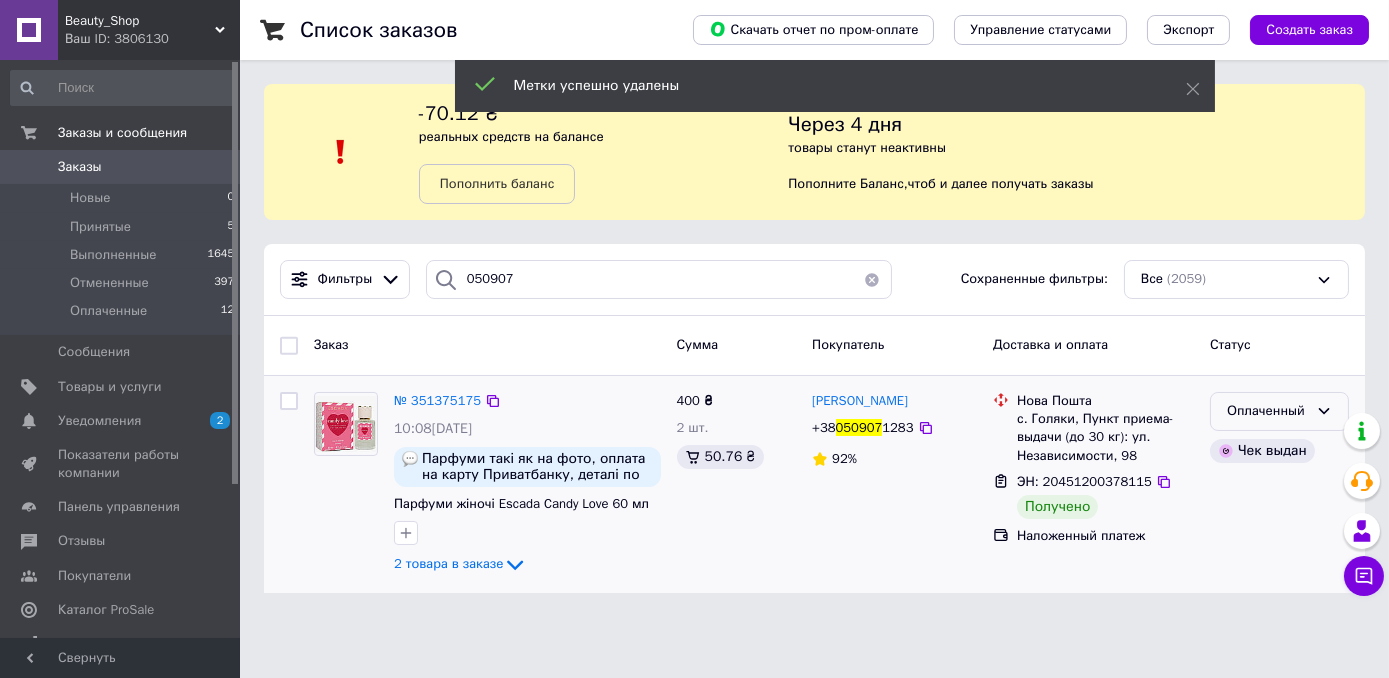 click on "Оплаченный" at bounding box center [1267, 411] 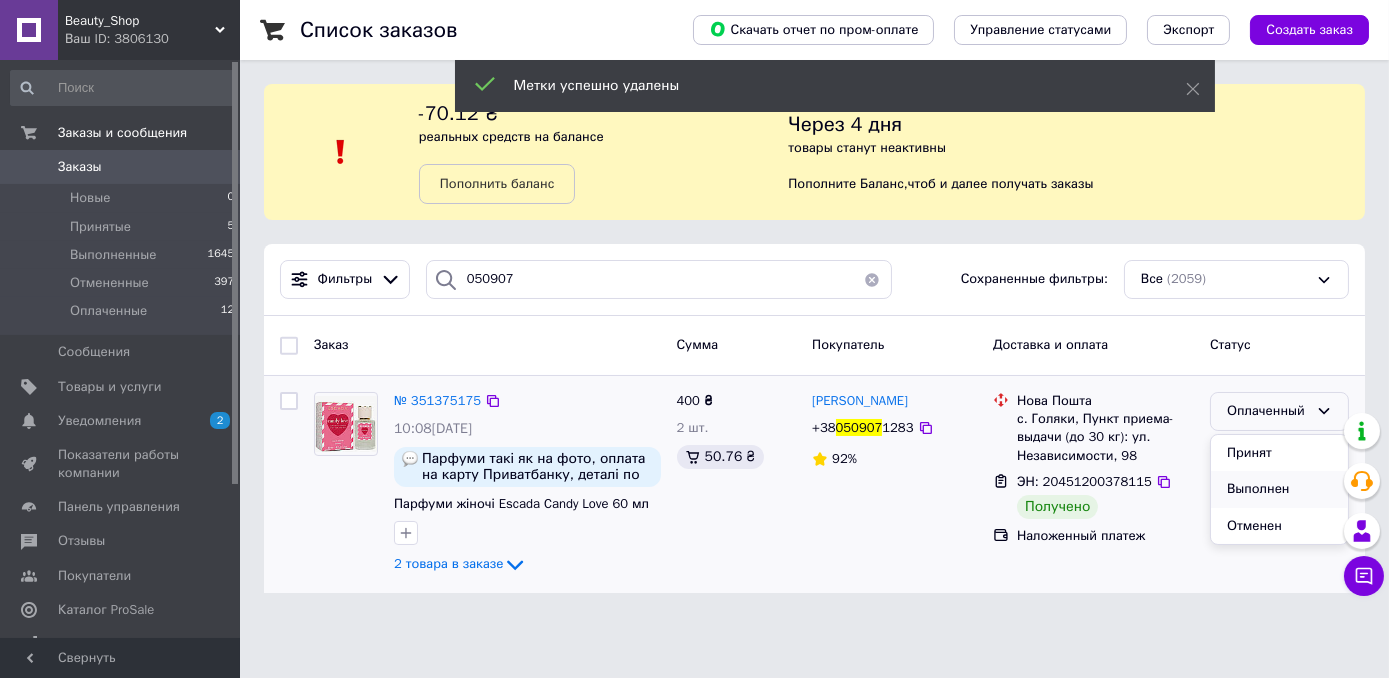 click on "Выполнен" at bounding box center [1279, 489] 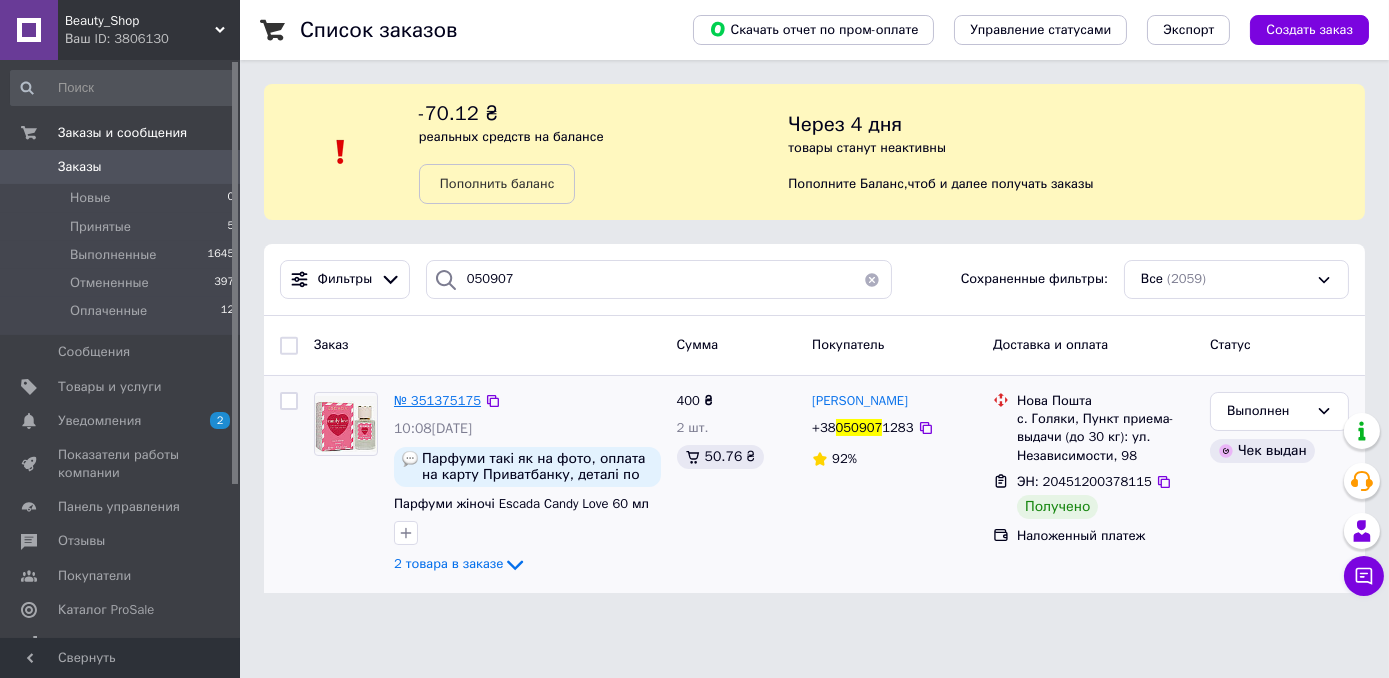 click on "№ 351375175" at bounding box center [437, 400] 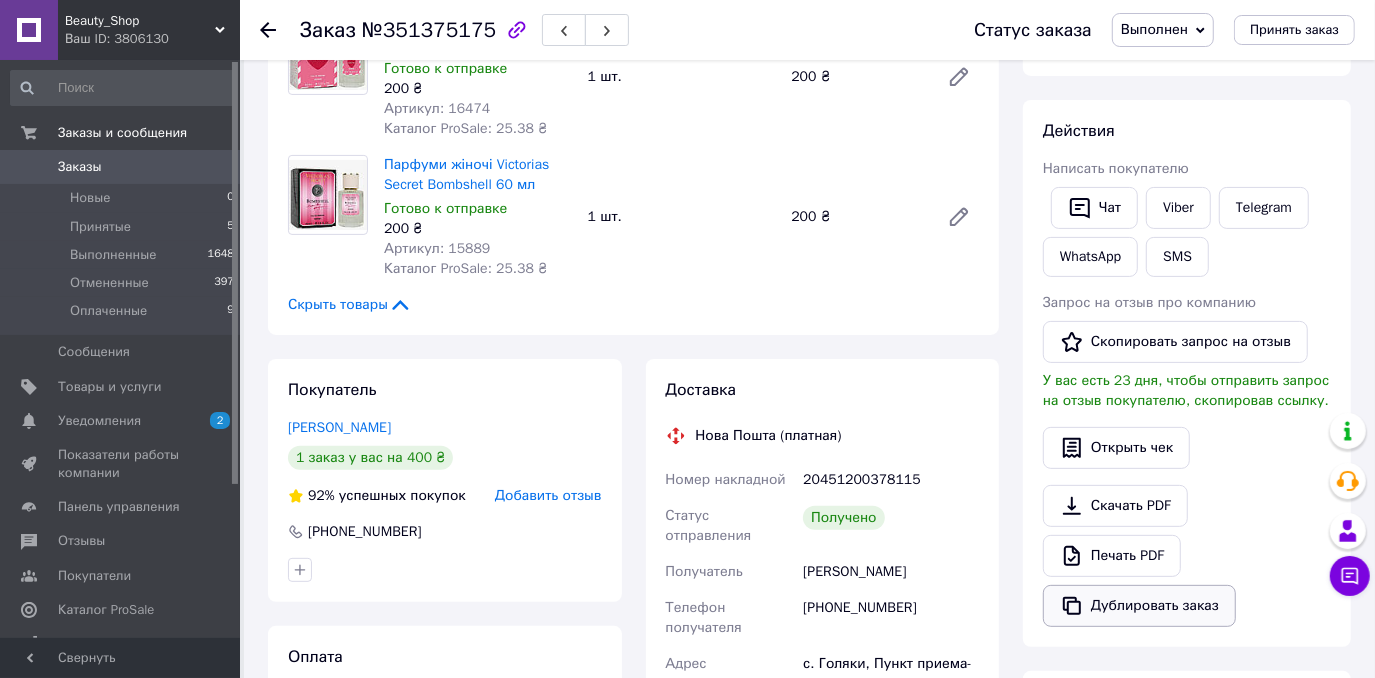 scroll, scrollTop: 363, scrollLeft: 0, axis: vertical 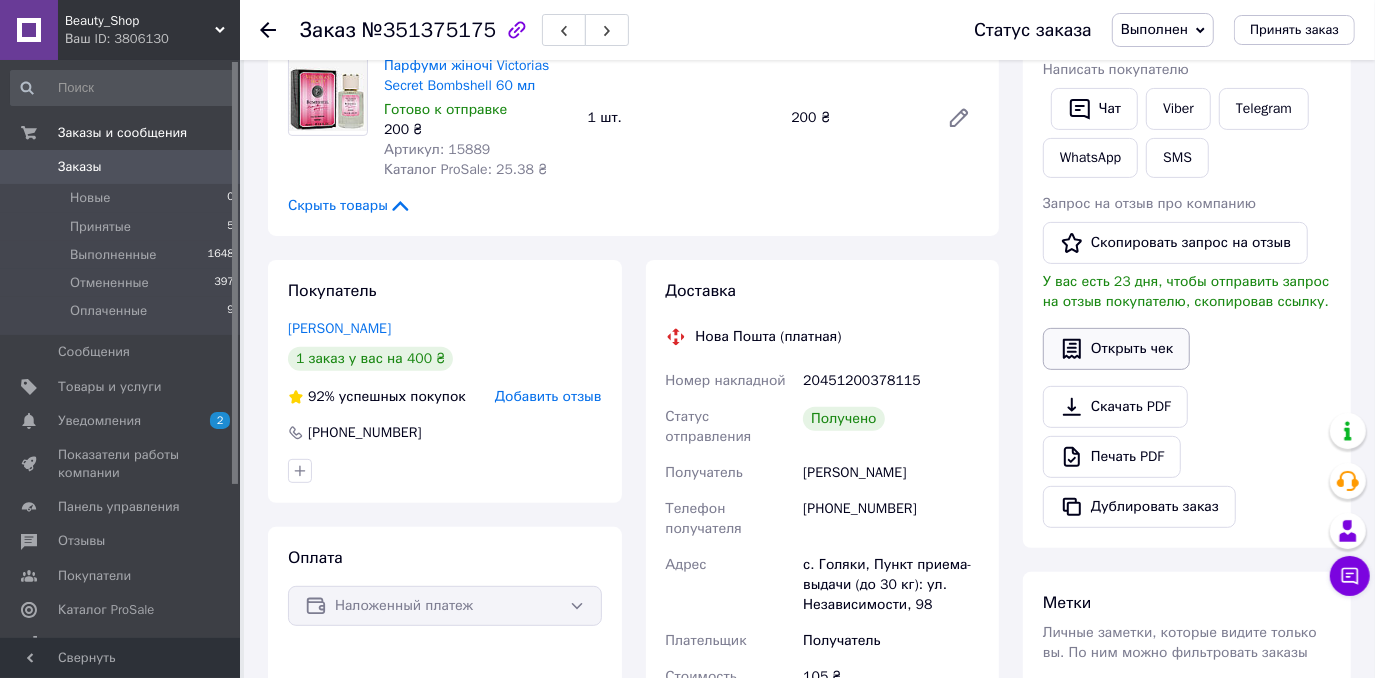 click on "Открыть чек" at bounding box center (1116, 349) 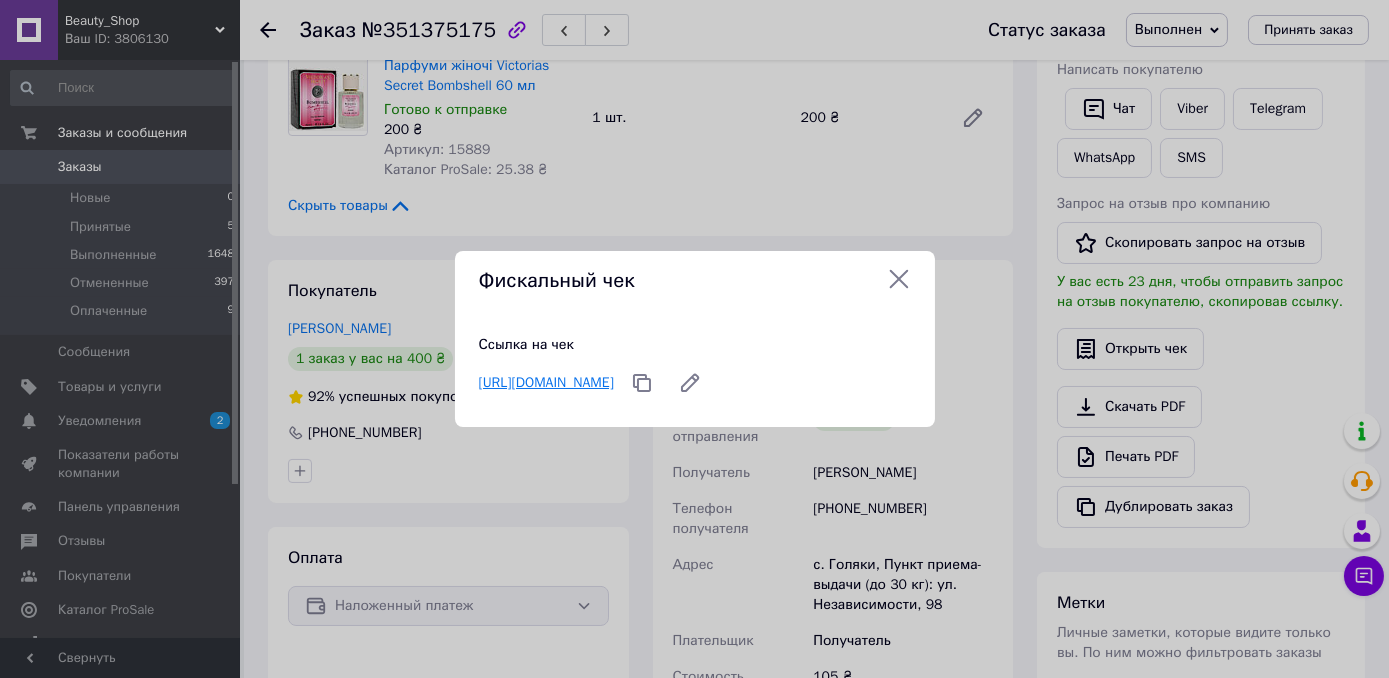 click on "[URL][DOMAIN_NAME]" at bounding box center [546, 382] 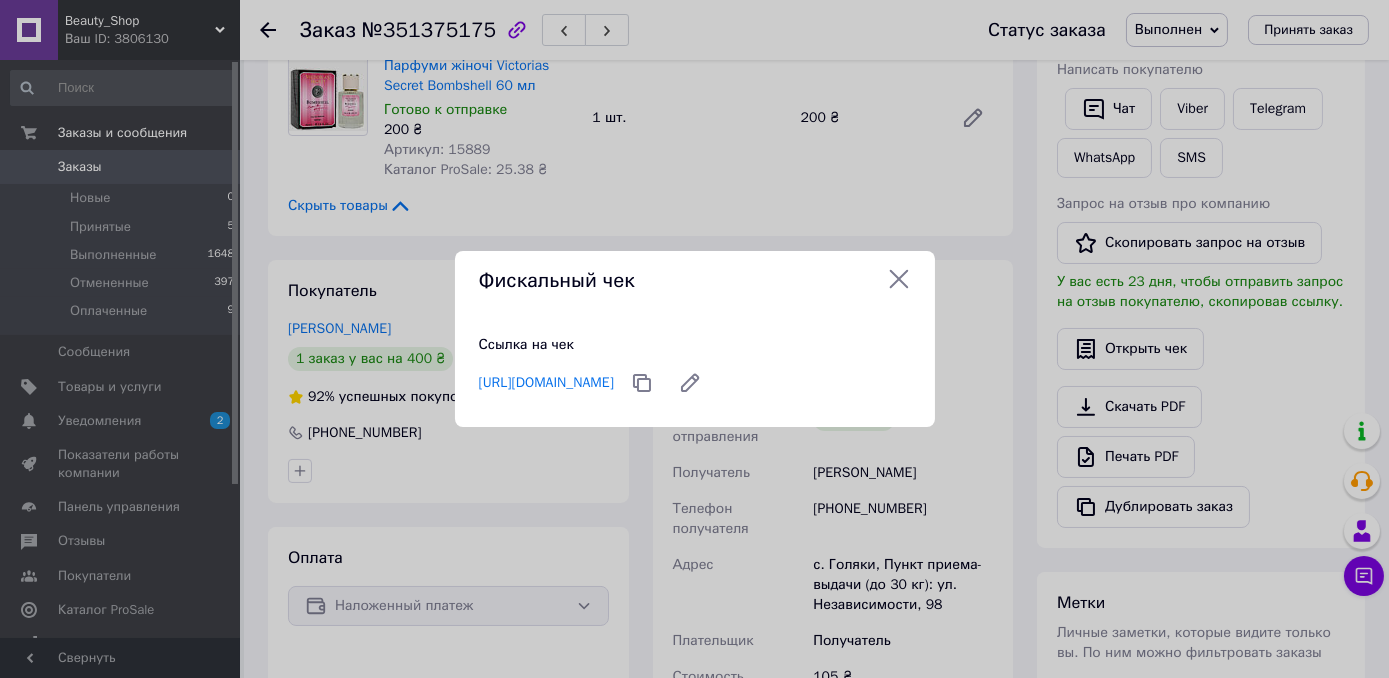 click 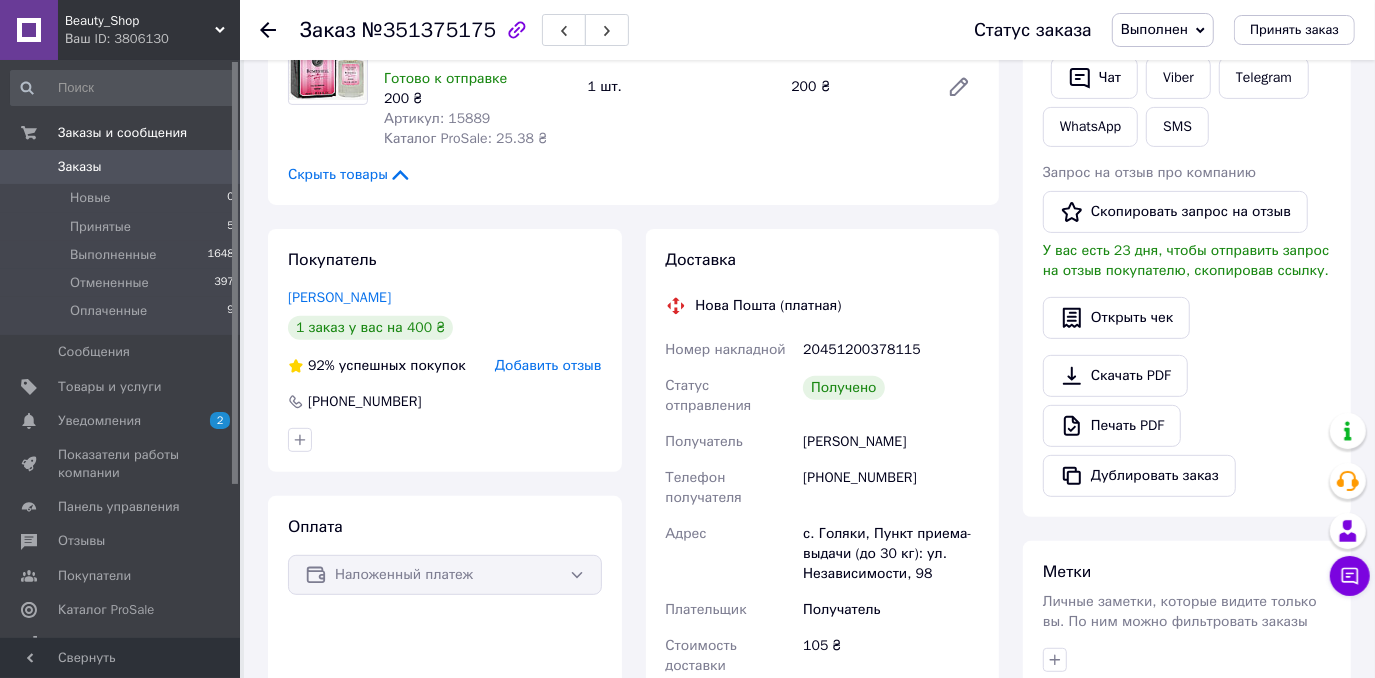 scroll, scrollTop: 454, scrollLeft: 0, axis: vertical 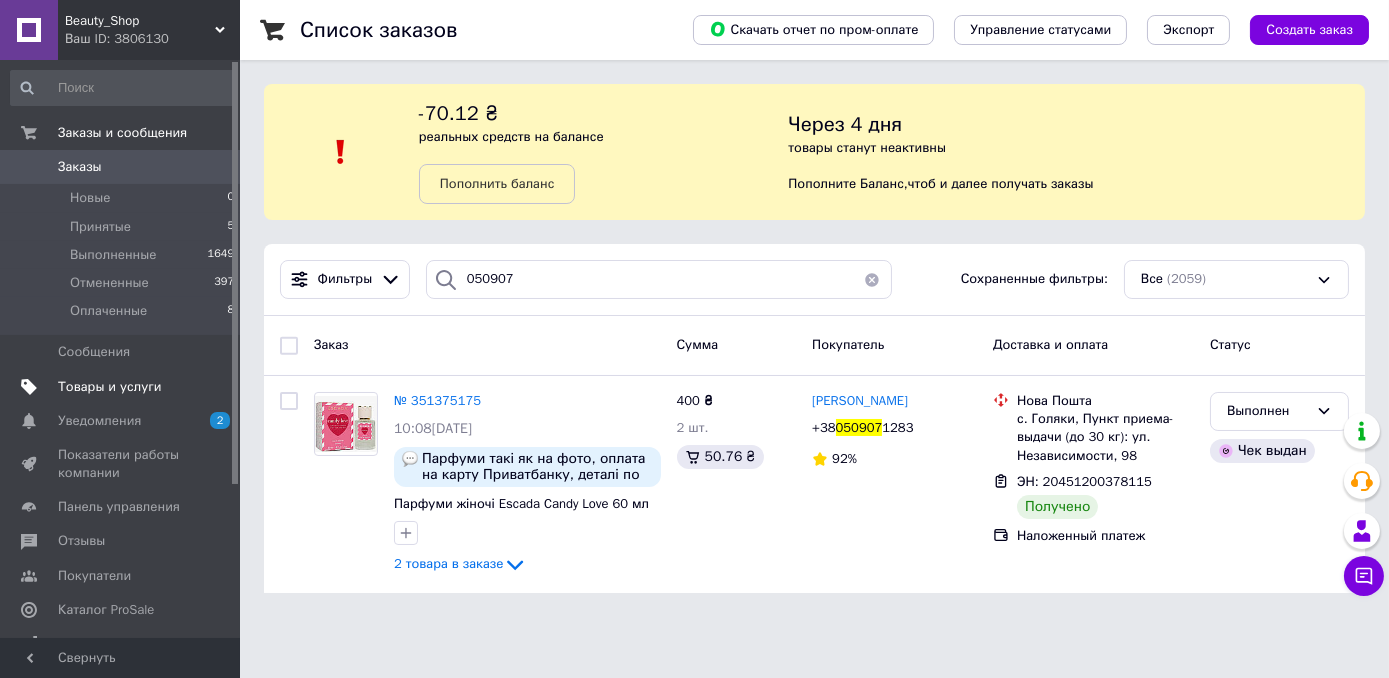click on "Товары и услуги" at bounding box center [110, 387] 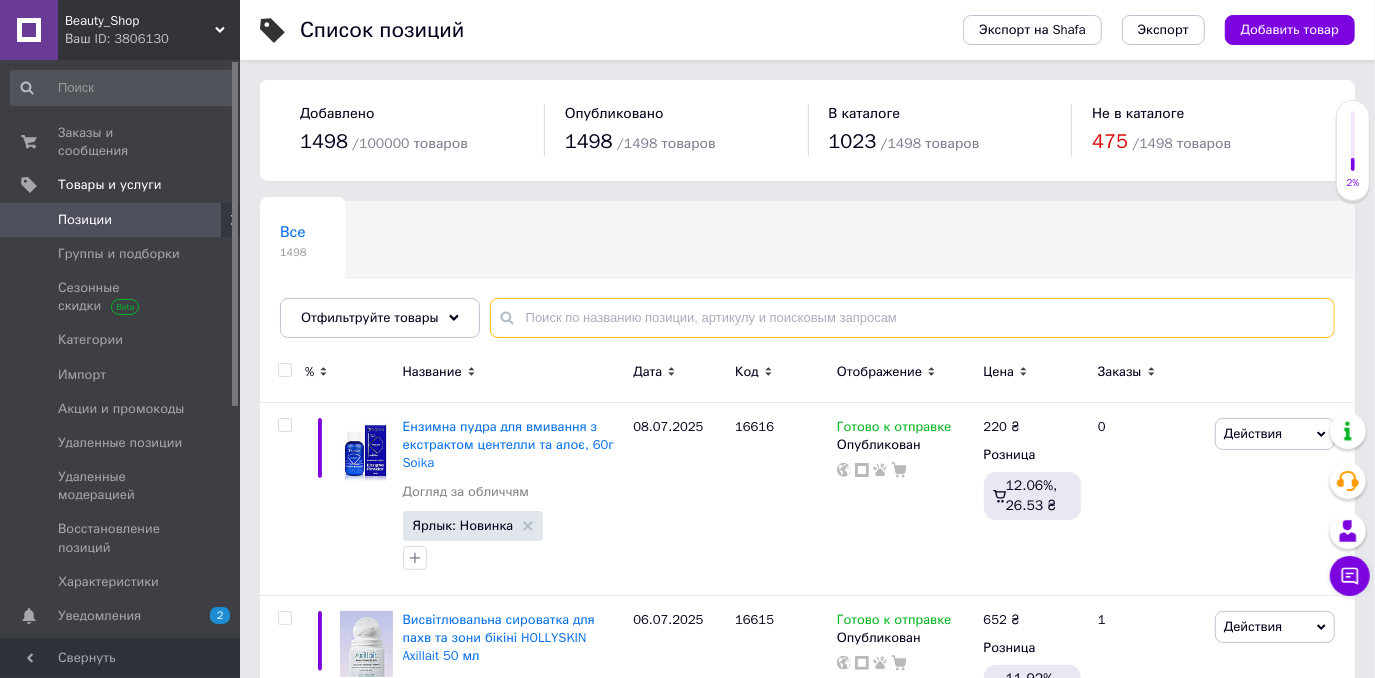 click at bounding box center (912, 318) 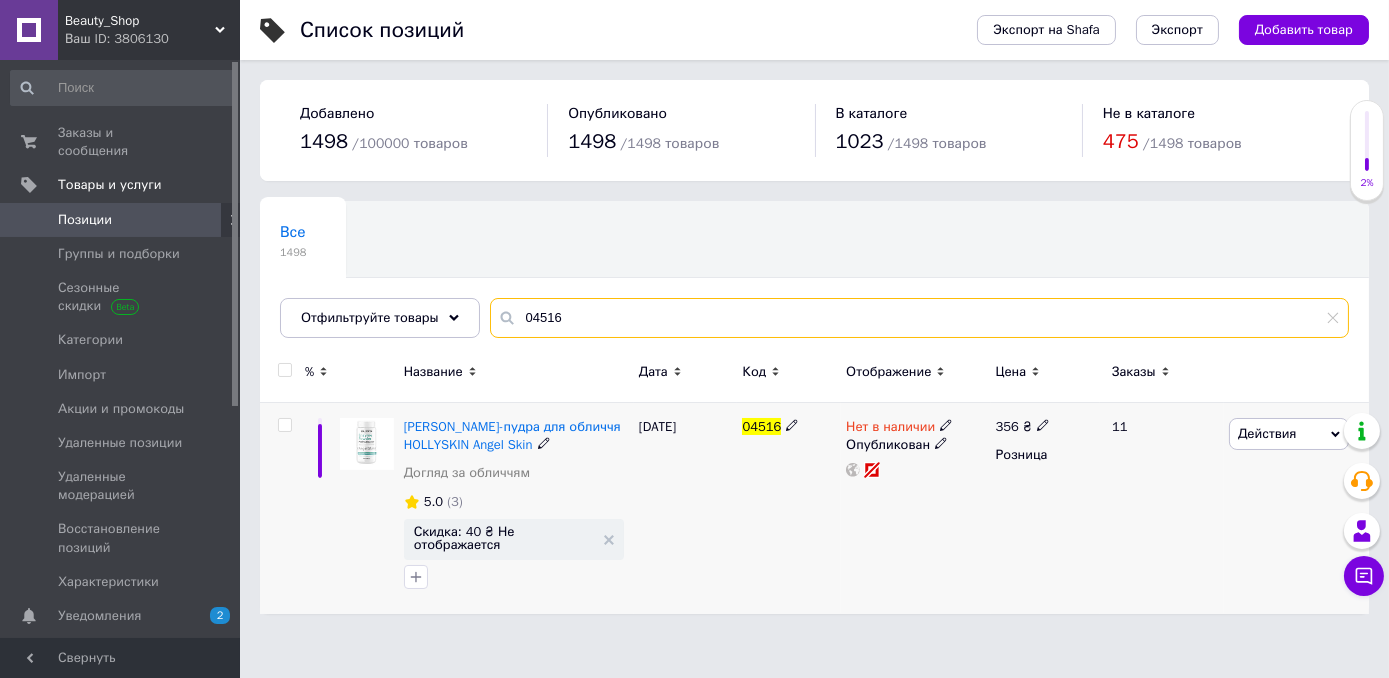 type on "04516" 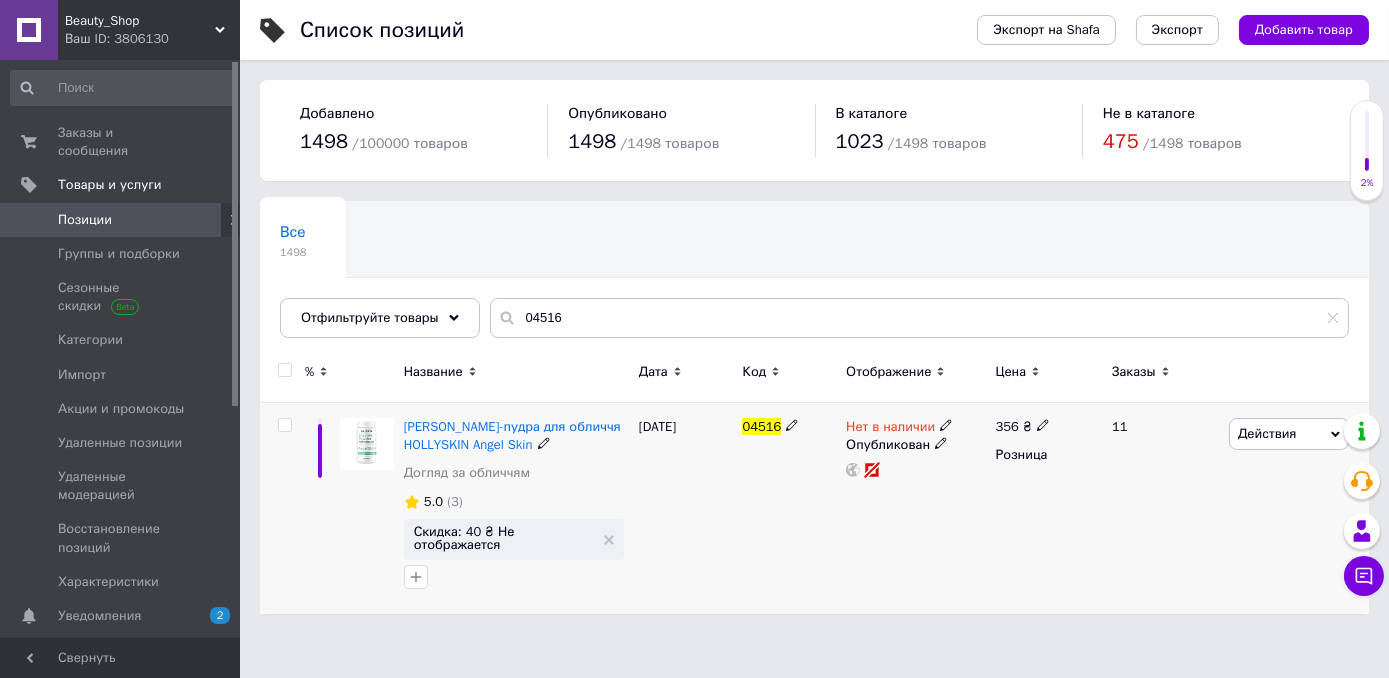 click at bounding box center (946, 424) 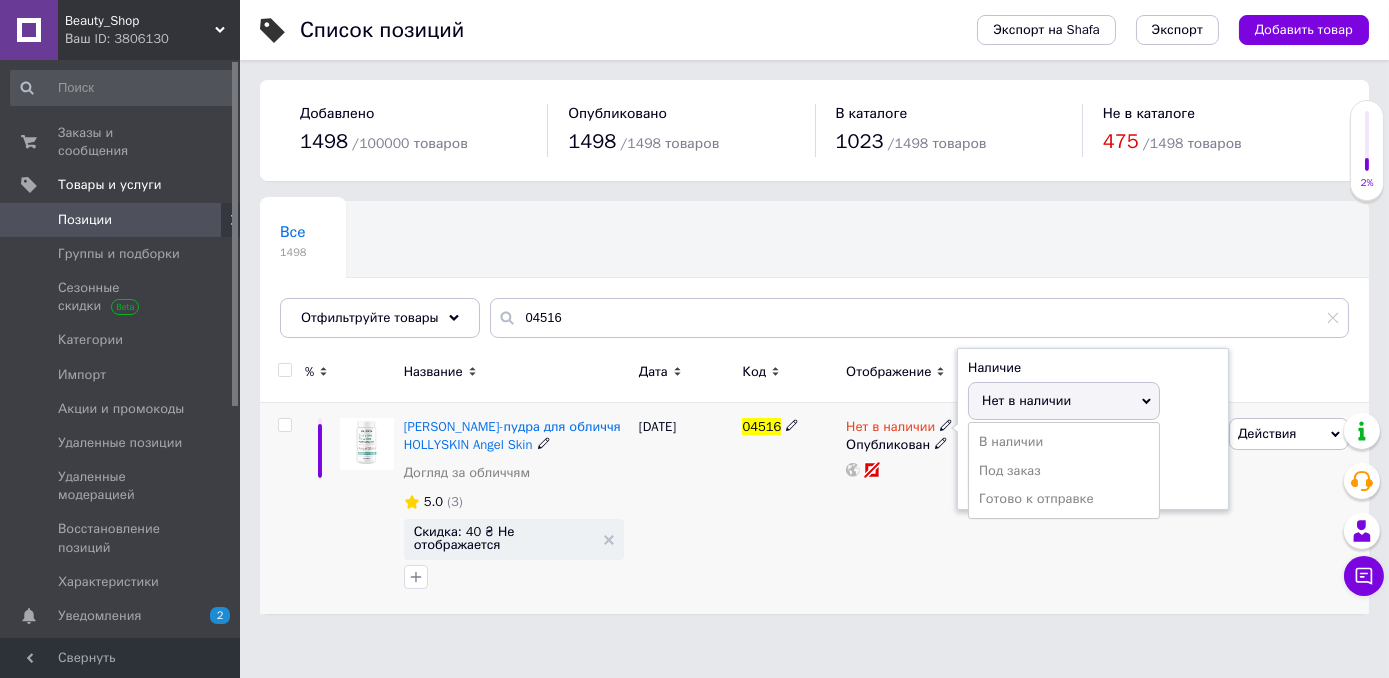 click at bounding box center [946, 424] 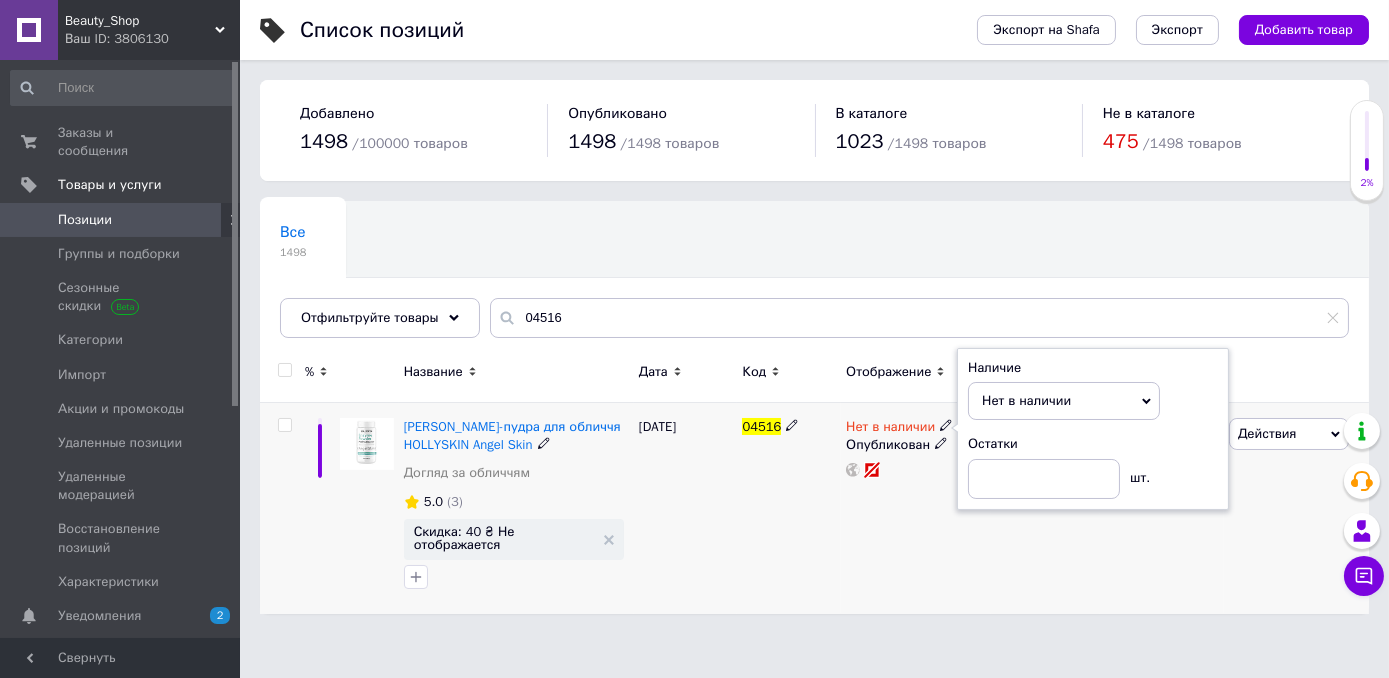 click on "Наличие Нет в наличии В наличии Под заказ Готово к отправке Остатки шт." at bounding box center [1093, 429] 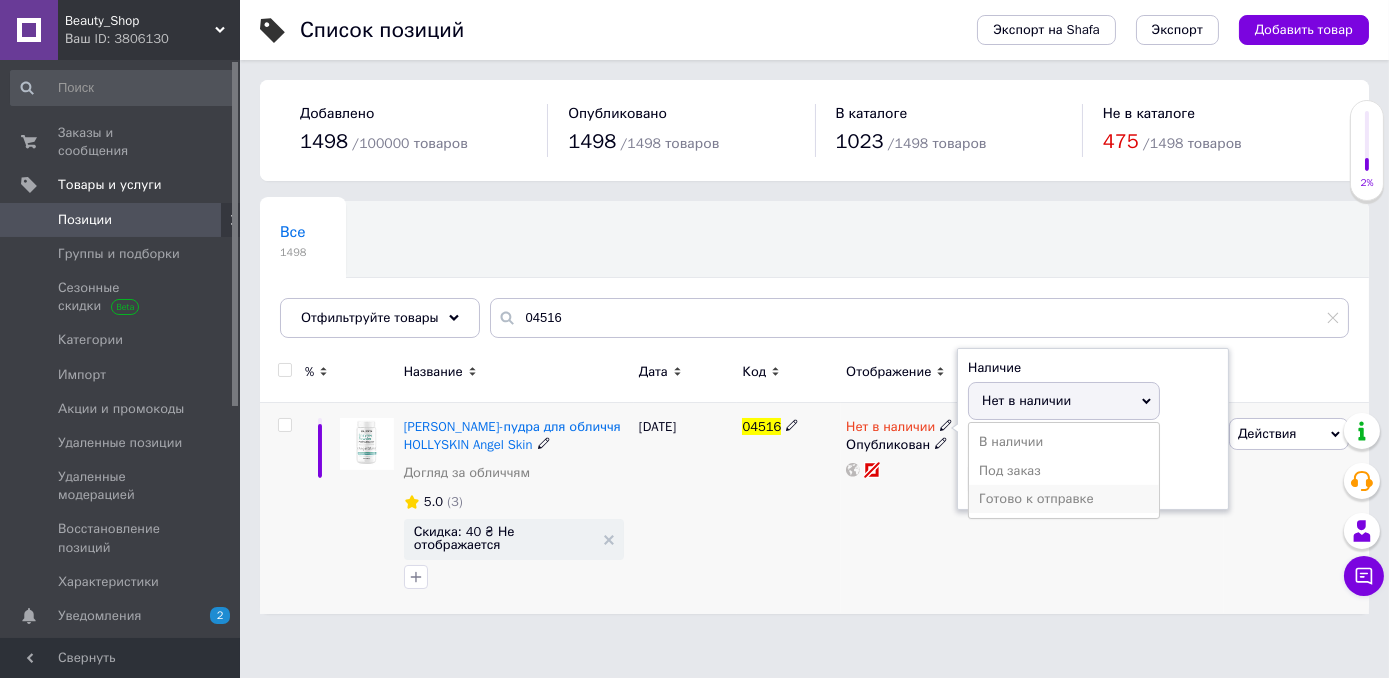 click on "Готово к отправке" at bounding box center [1064, 499] 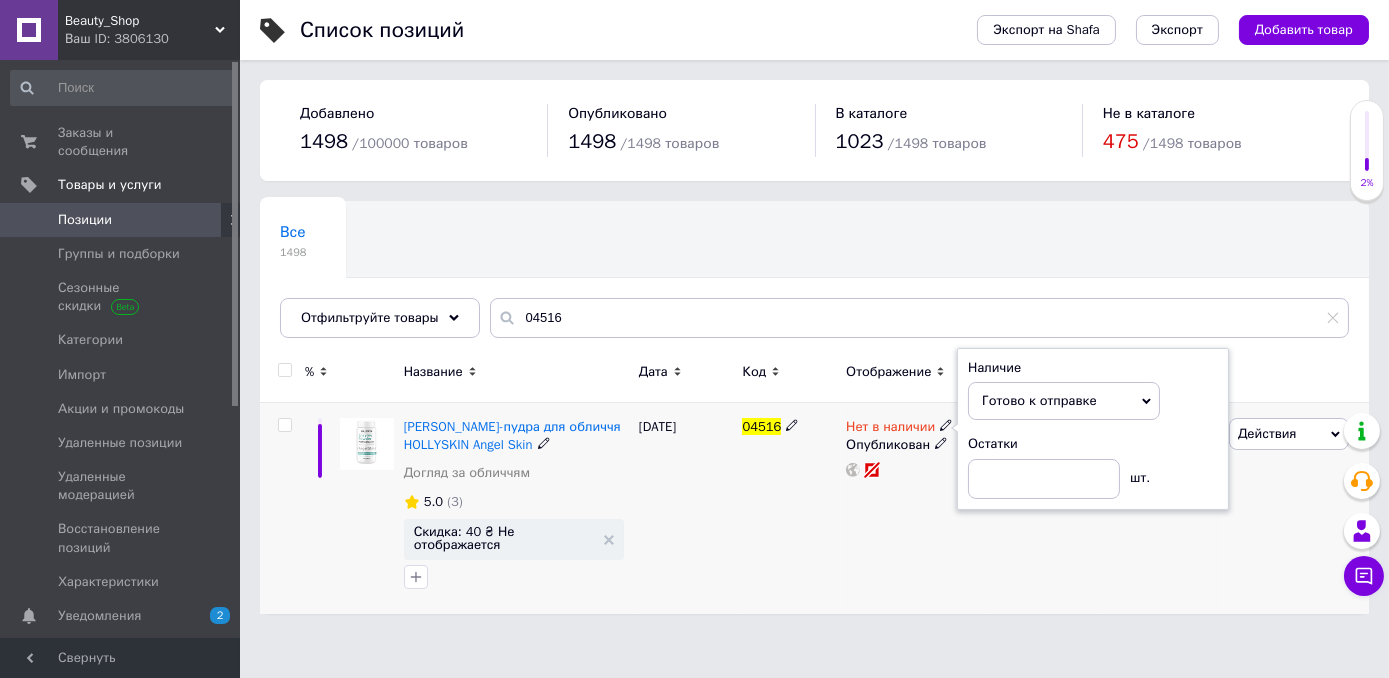 click on "Нет в наличии Наличие Готово к отправке В наличии Нет в наличии Под заказ Остатки шт. Опубликован" at bounding box center [915, 509] 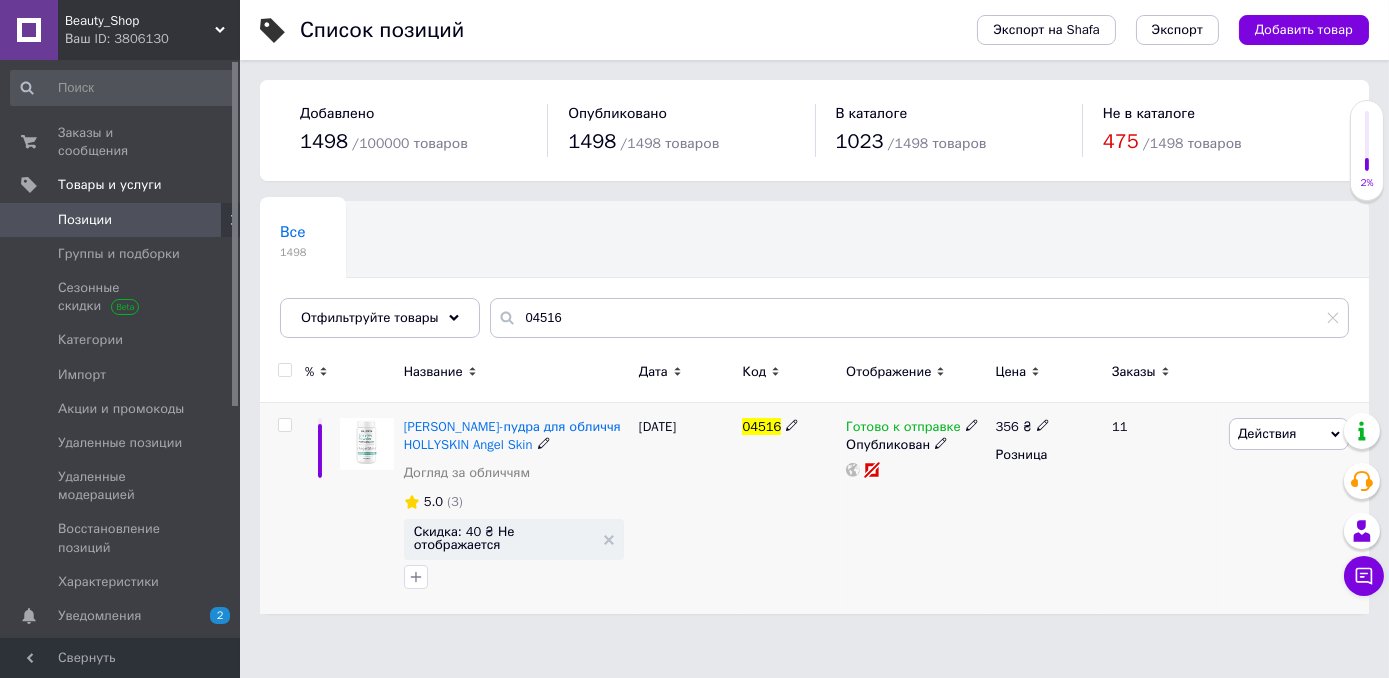 click on "Скидка: 40 ₴ Не отображается" at bounding box center (514, 539) 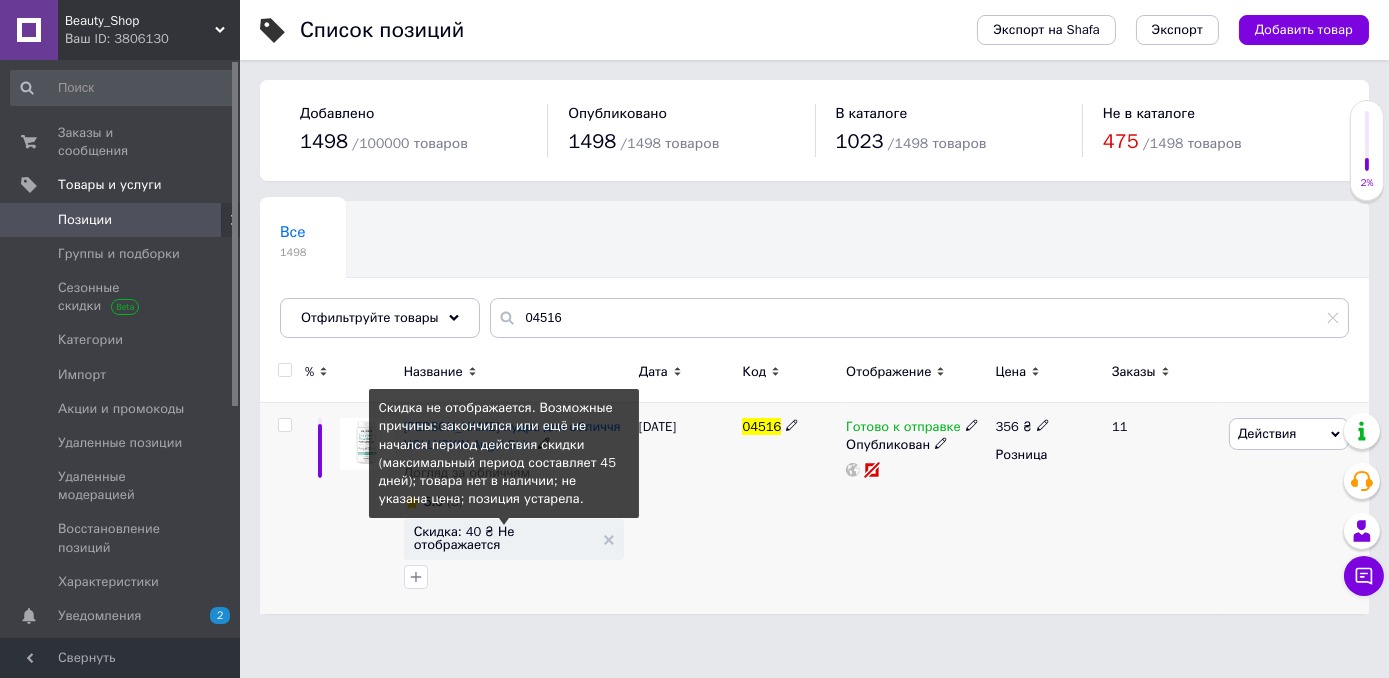 click on "Скидка: 40 ₴ Не отображается" at bounding box center (504, 538) 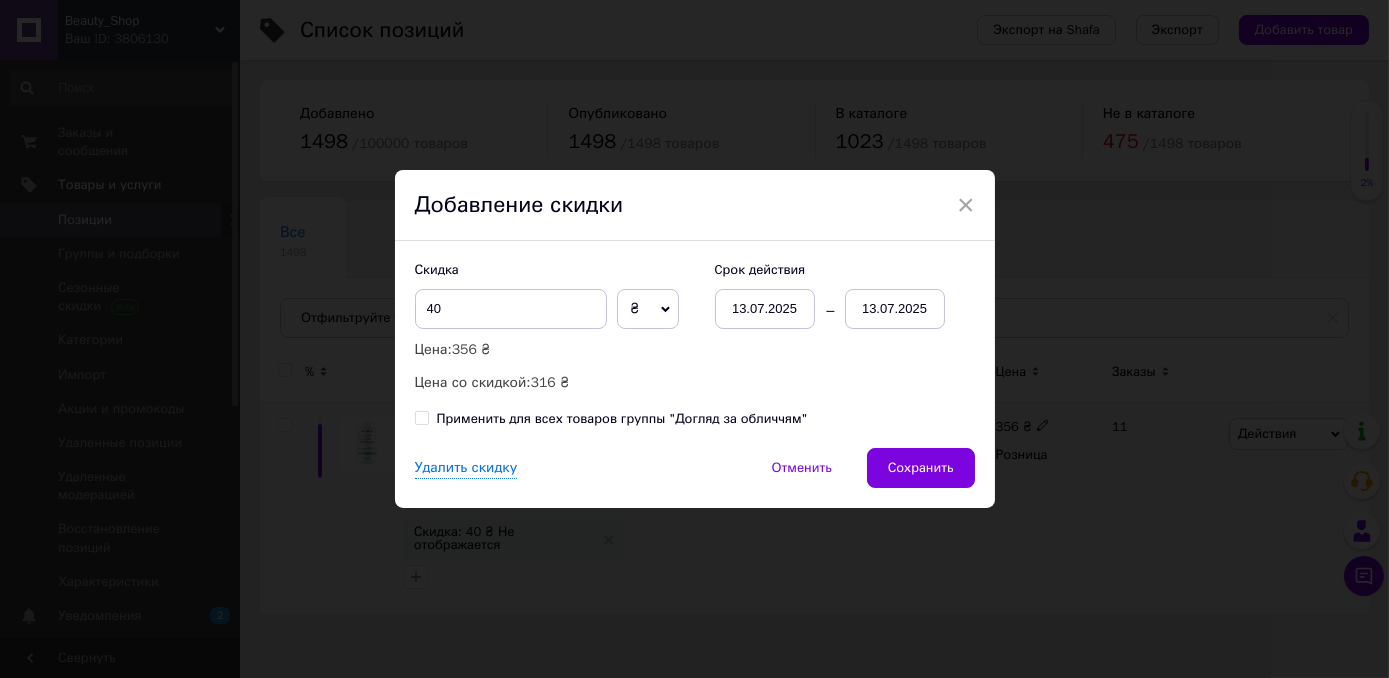 click on "13.07.2025" at bounding box center (895, 309) 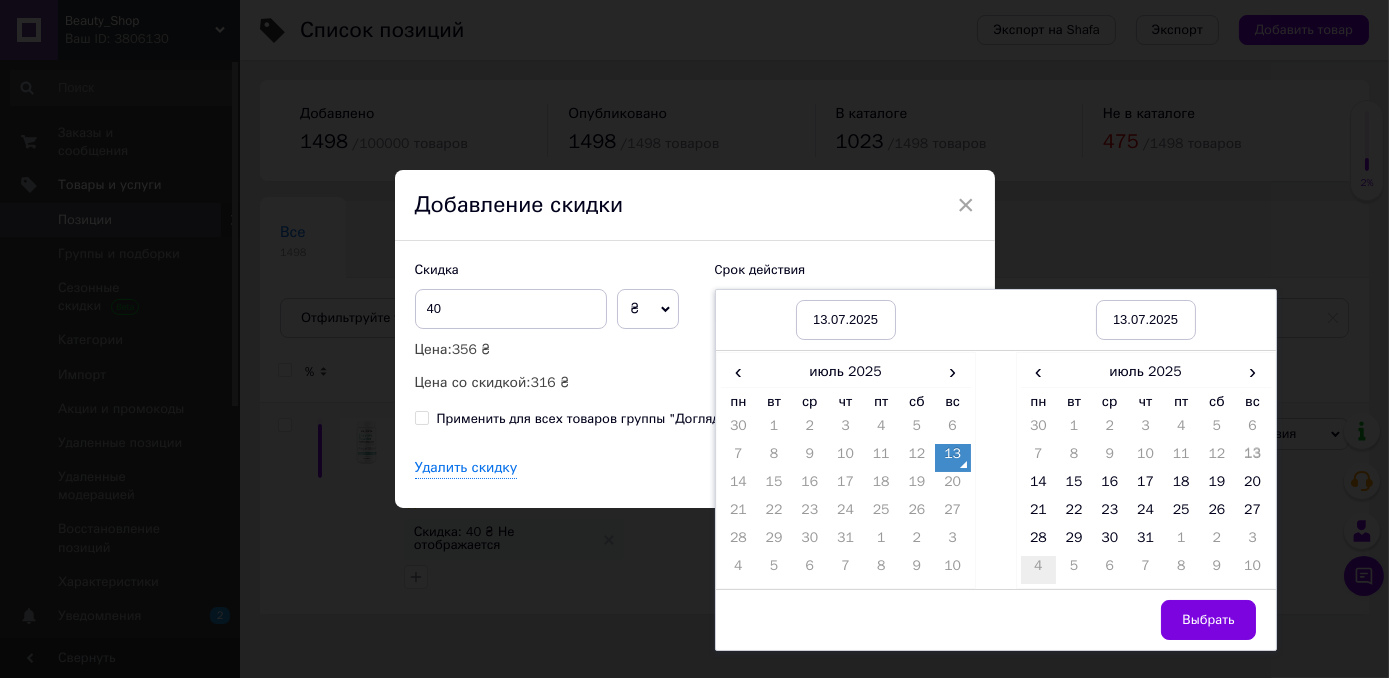 click on "4" at bounding box center [1039, 570] 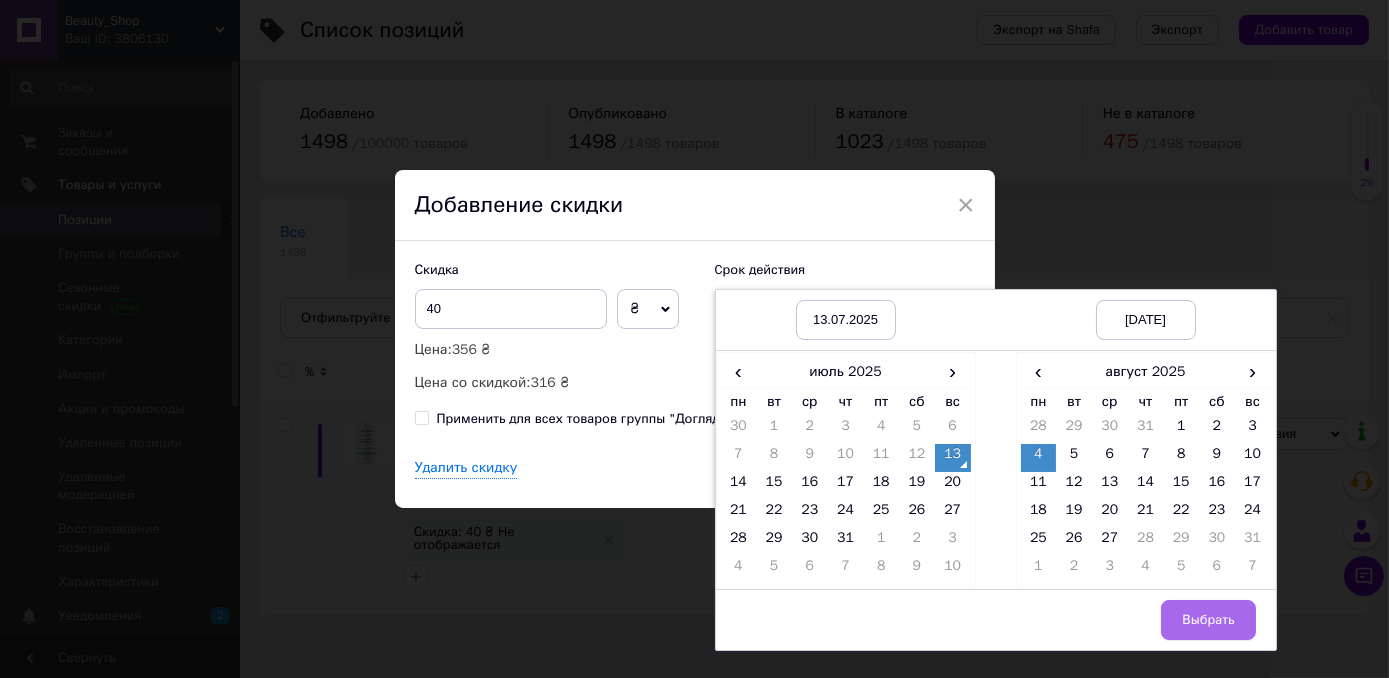 click on "Выбрать" at bounding box center (1208, 620) 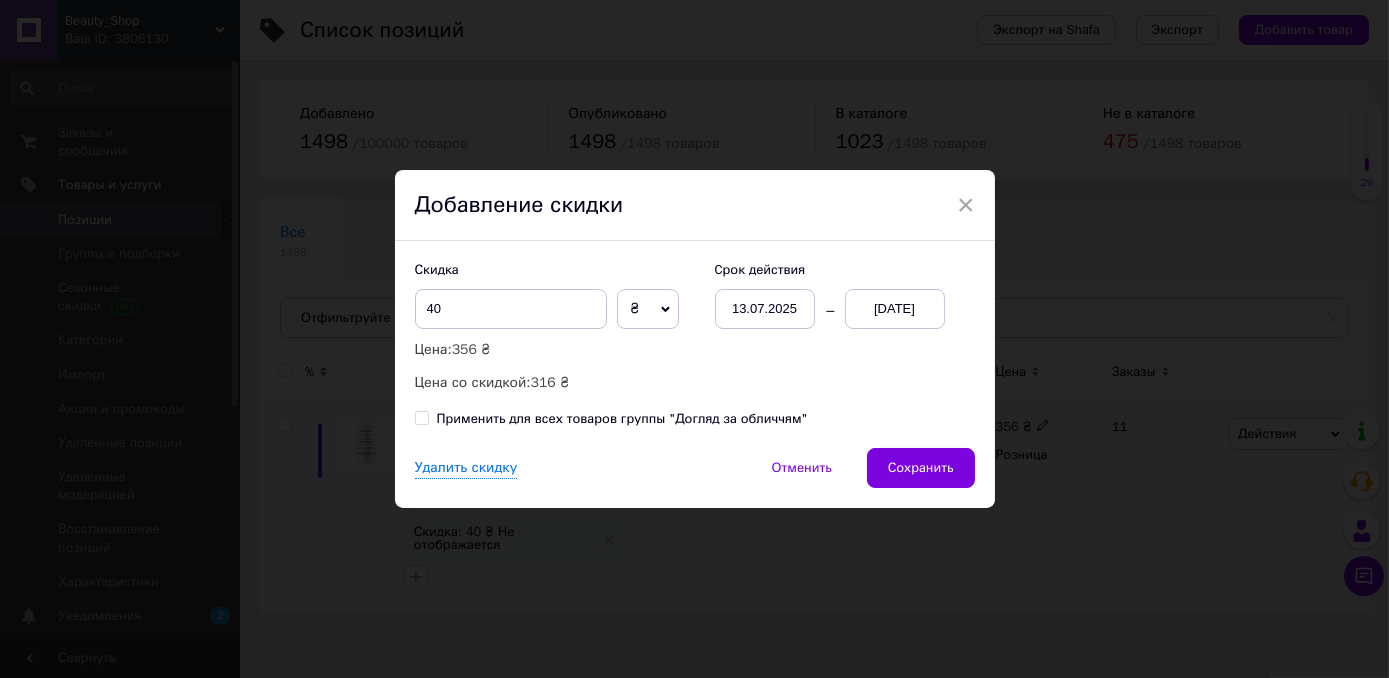 click on "Сохранить" at bounding box center [921, 468] 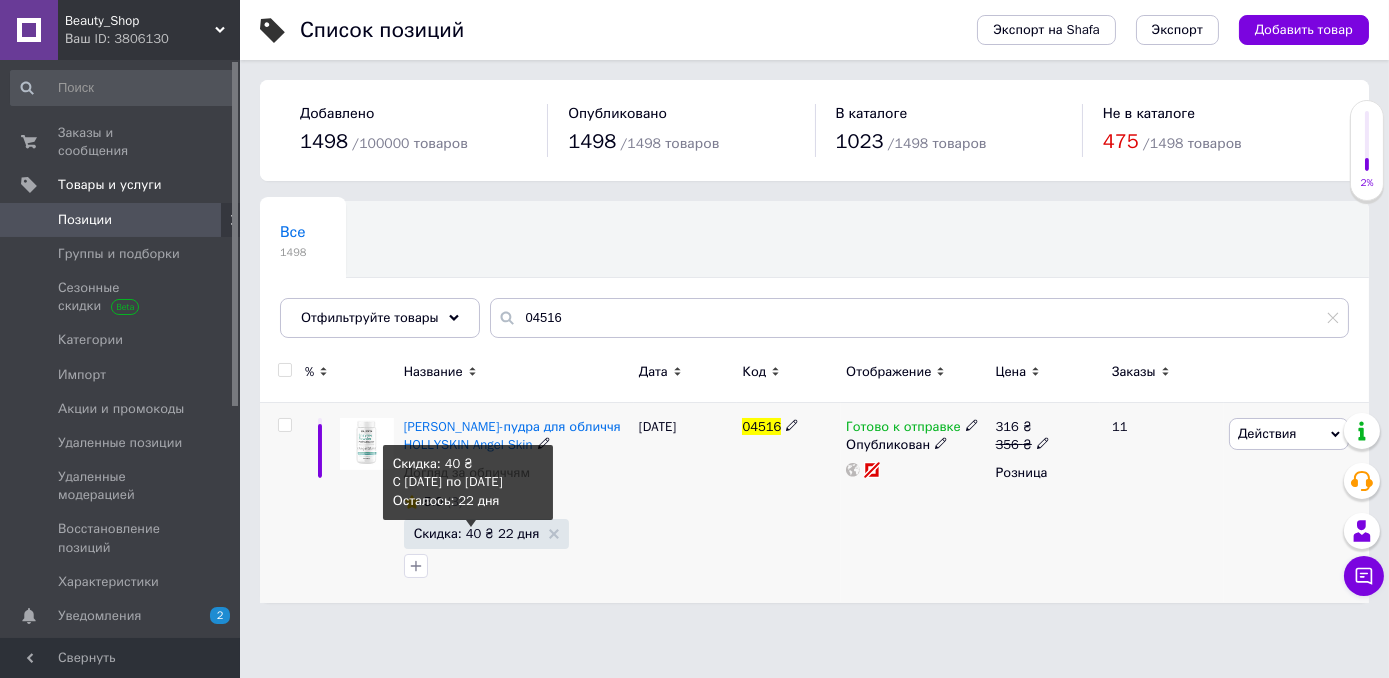 click on "Скидка: 40 ₴ 22 дня" at bounding box center [477, 533] 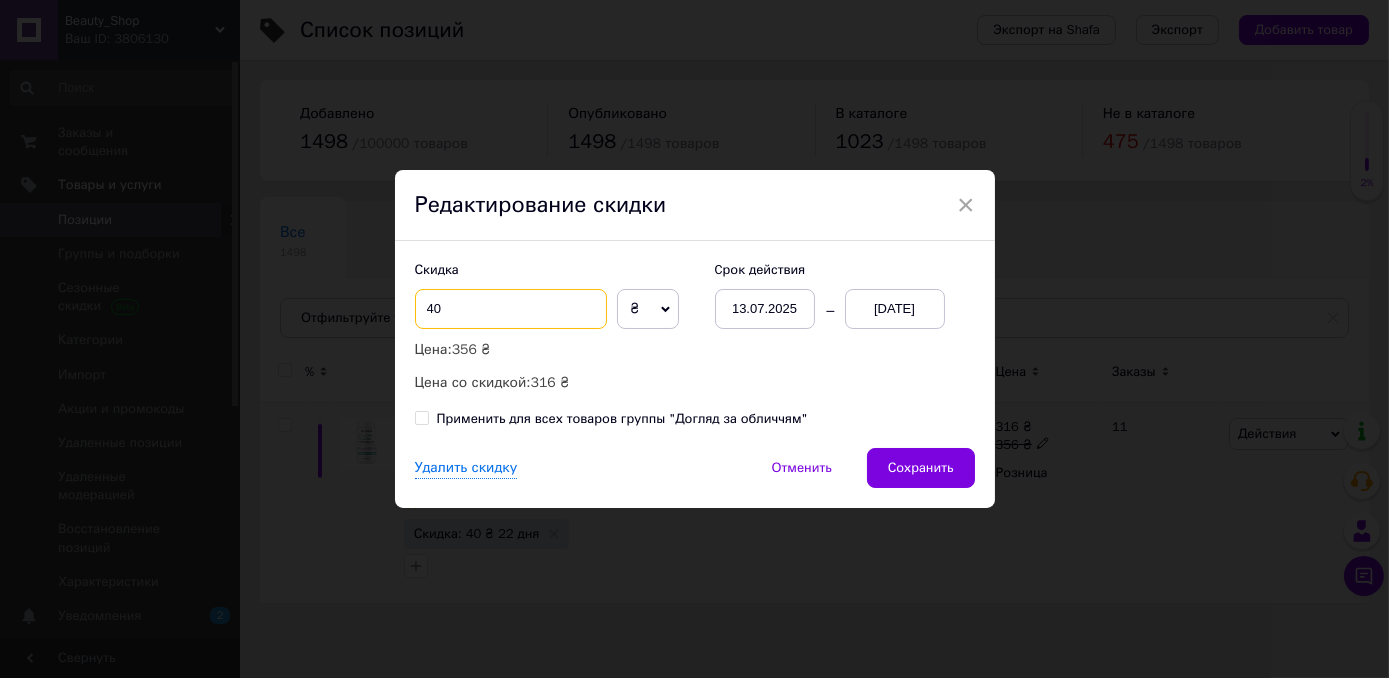 drag, startPoint x: 453, startPoint y: 317, endPoint x: 424, endPoint y: 316, distance: 29.017237 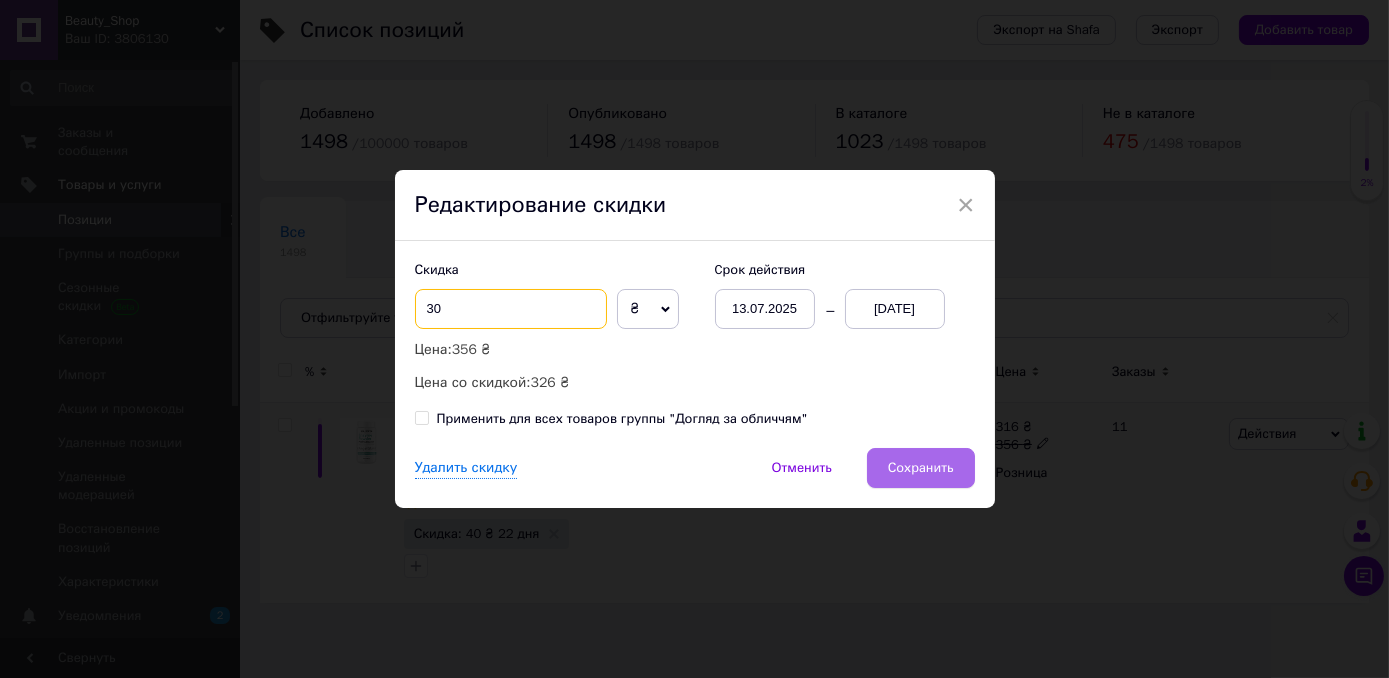 type on "30" 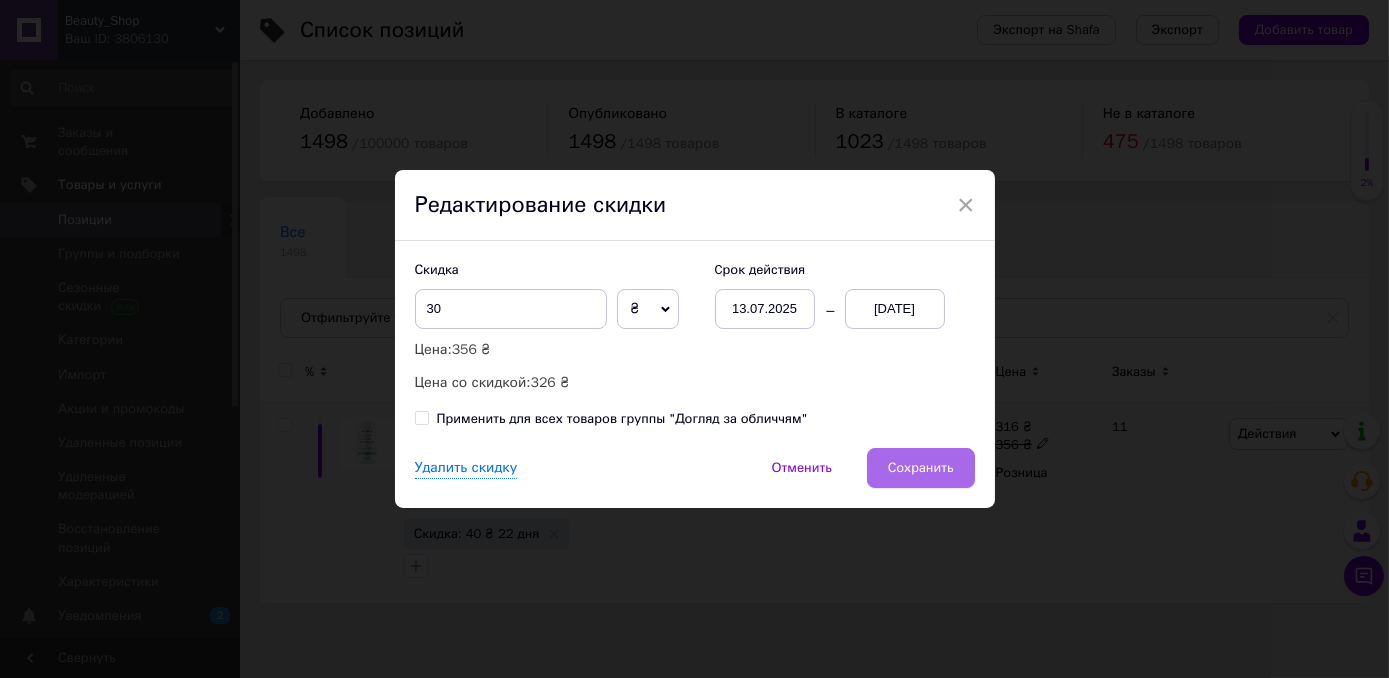 click on "Сохранить" at bounding box center [921, 468] 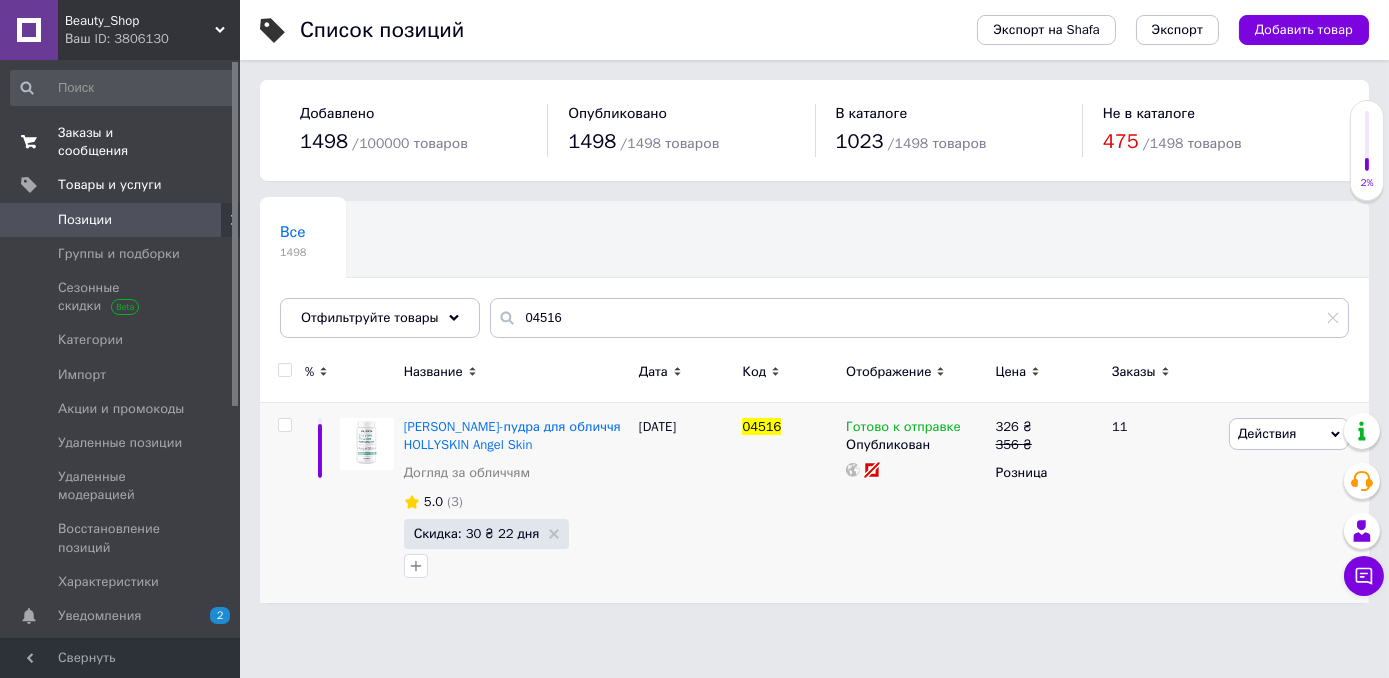 click on "Заказы и сообщения" at bounding box center (121, 142) 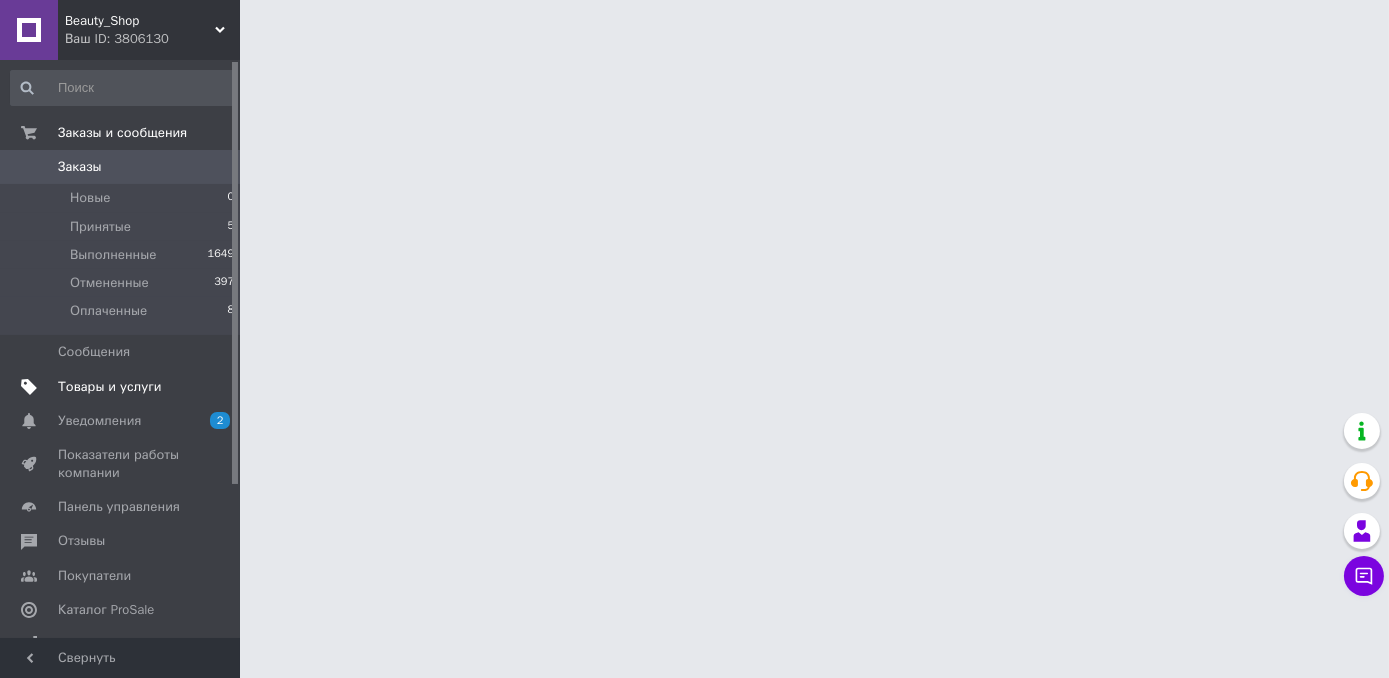 click on "Товары и услуги" at bounding box center [110, 387] 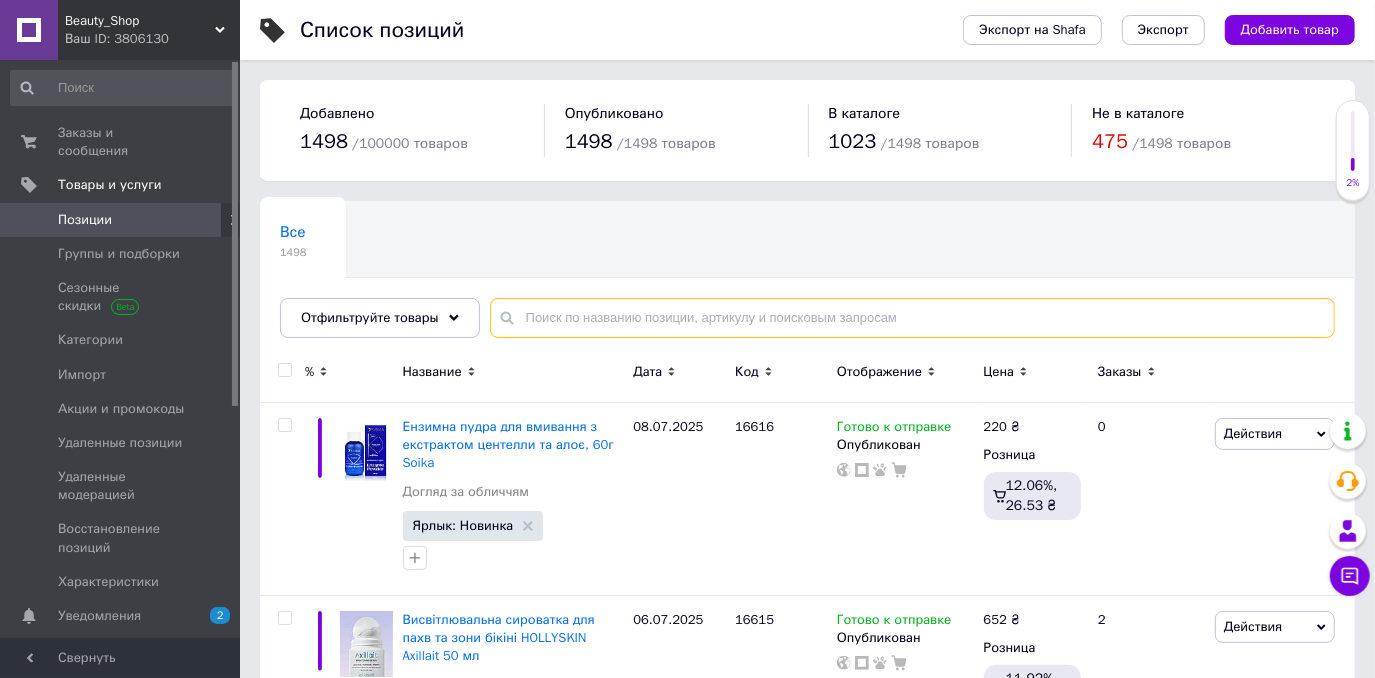 click at bounding box center [912, 318] 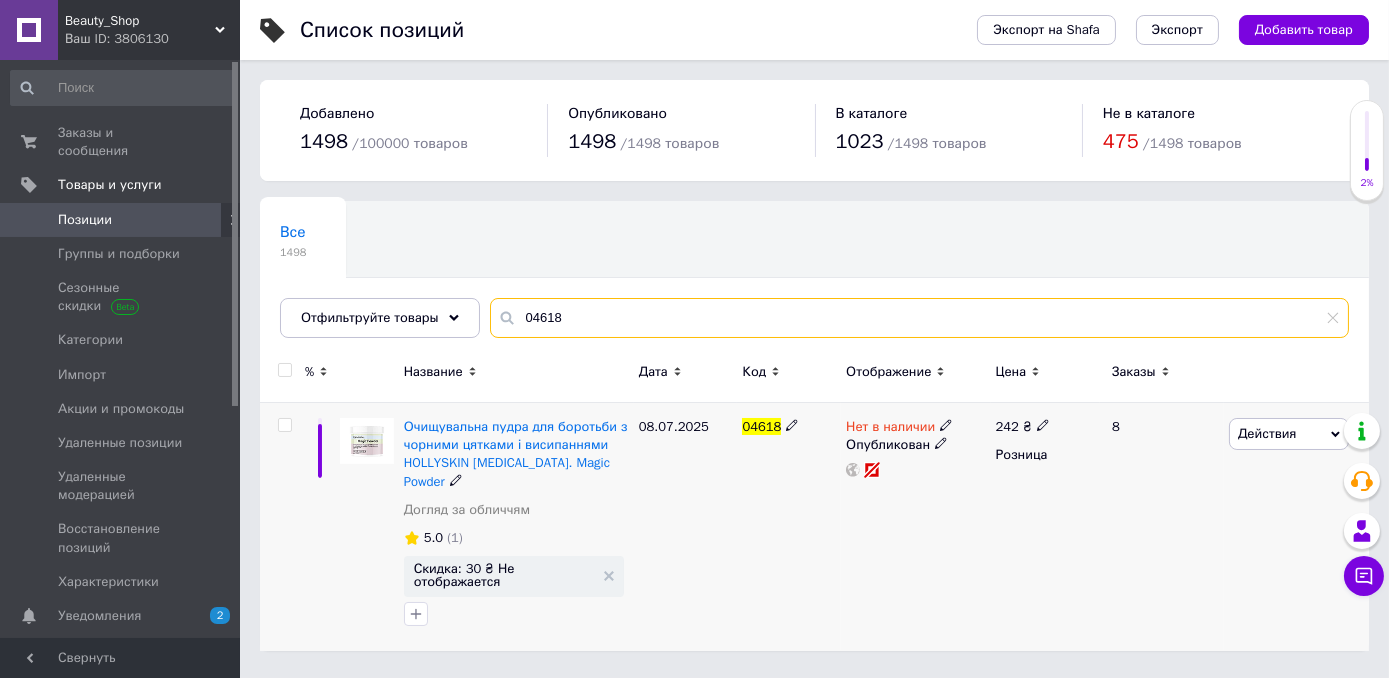 type on "04618" 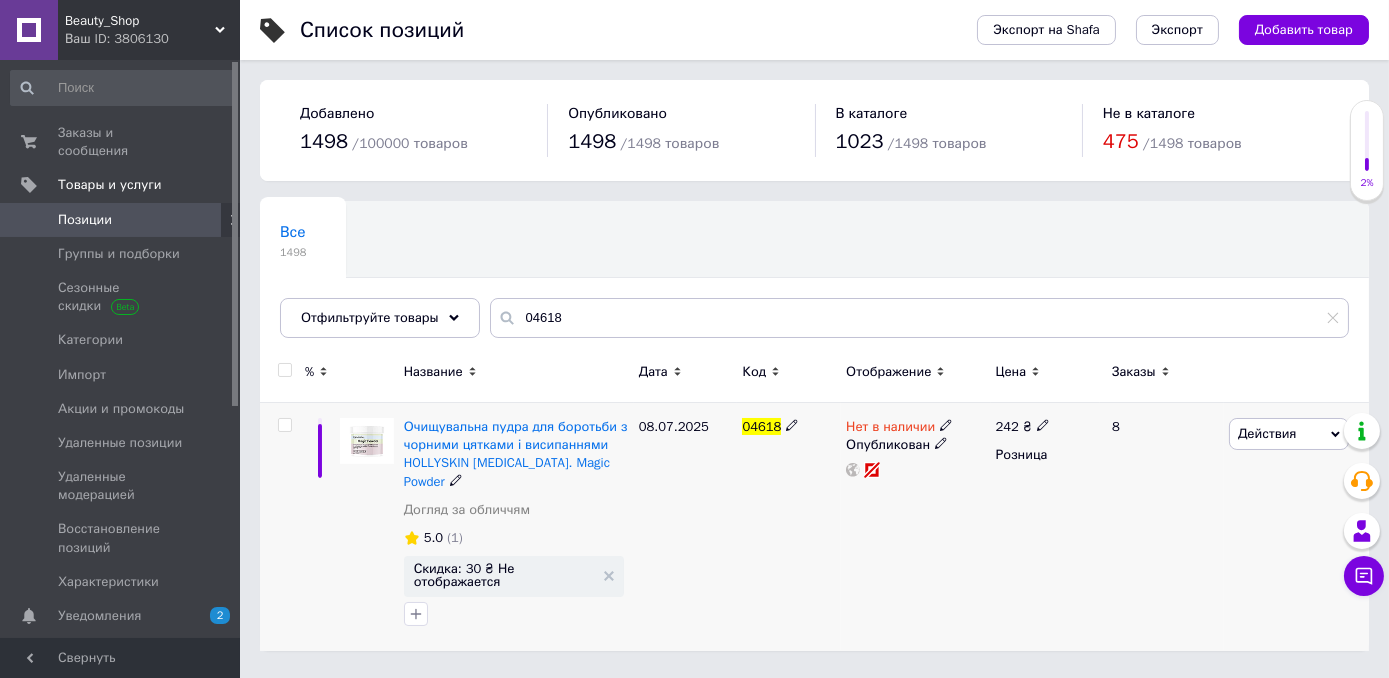 click 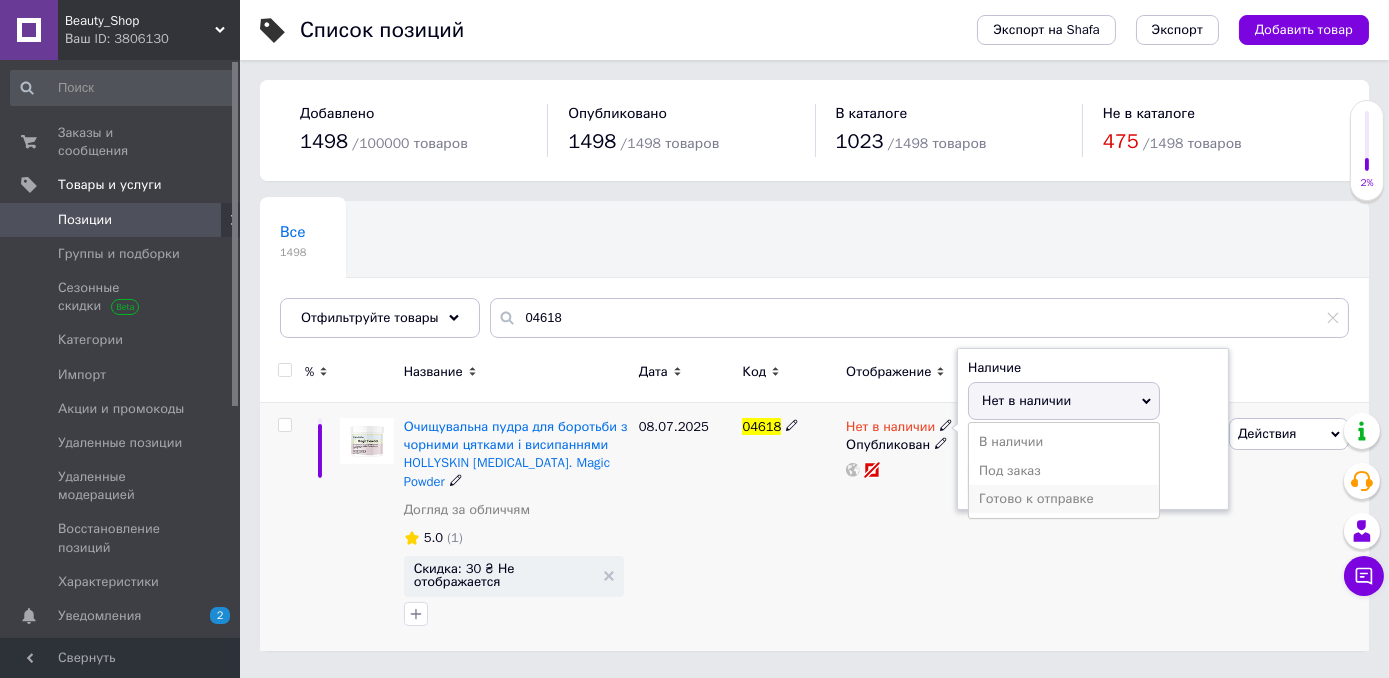 click on "Готово к отправке" at bounding box center [1064, 499] 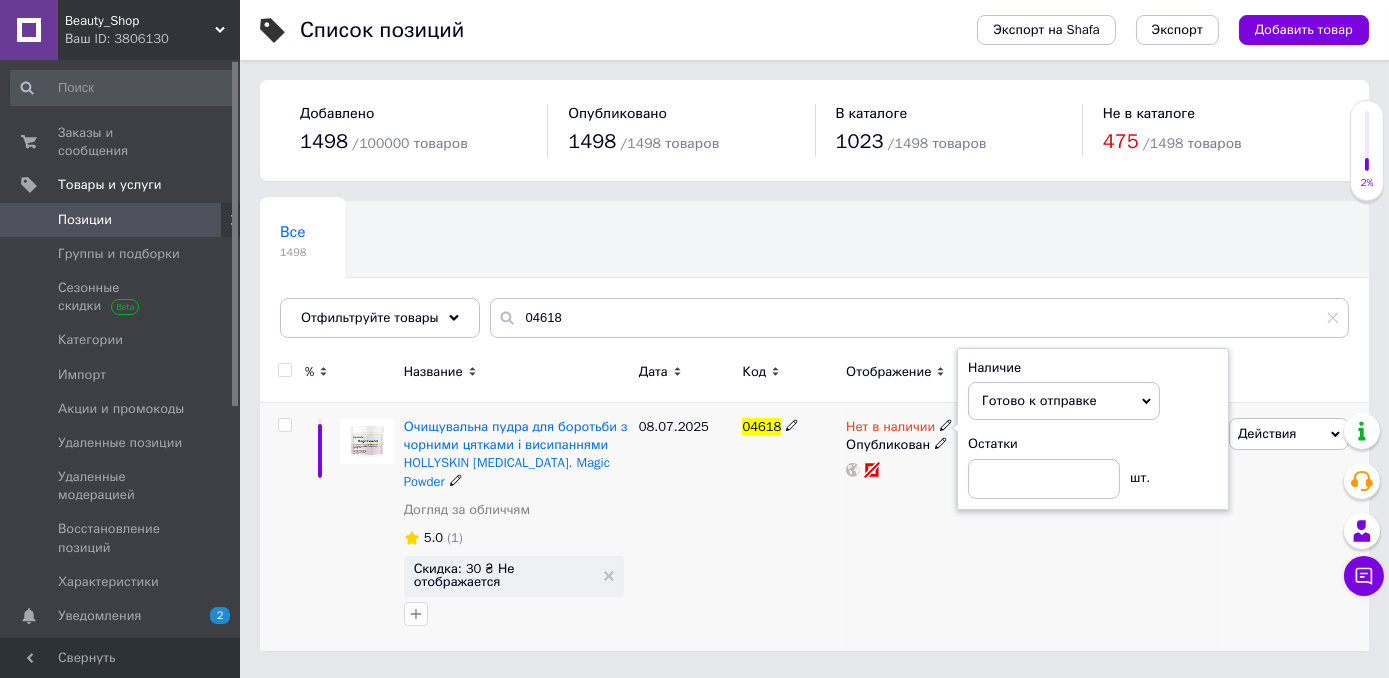 drag, startPoint x: 930, startPoint y: 522, endPoint x: 818, endPoint y: 557, distance: 117.341385 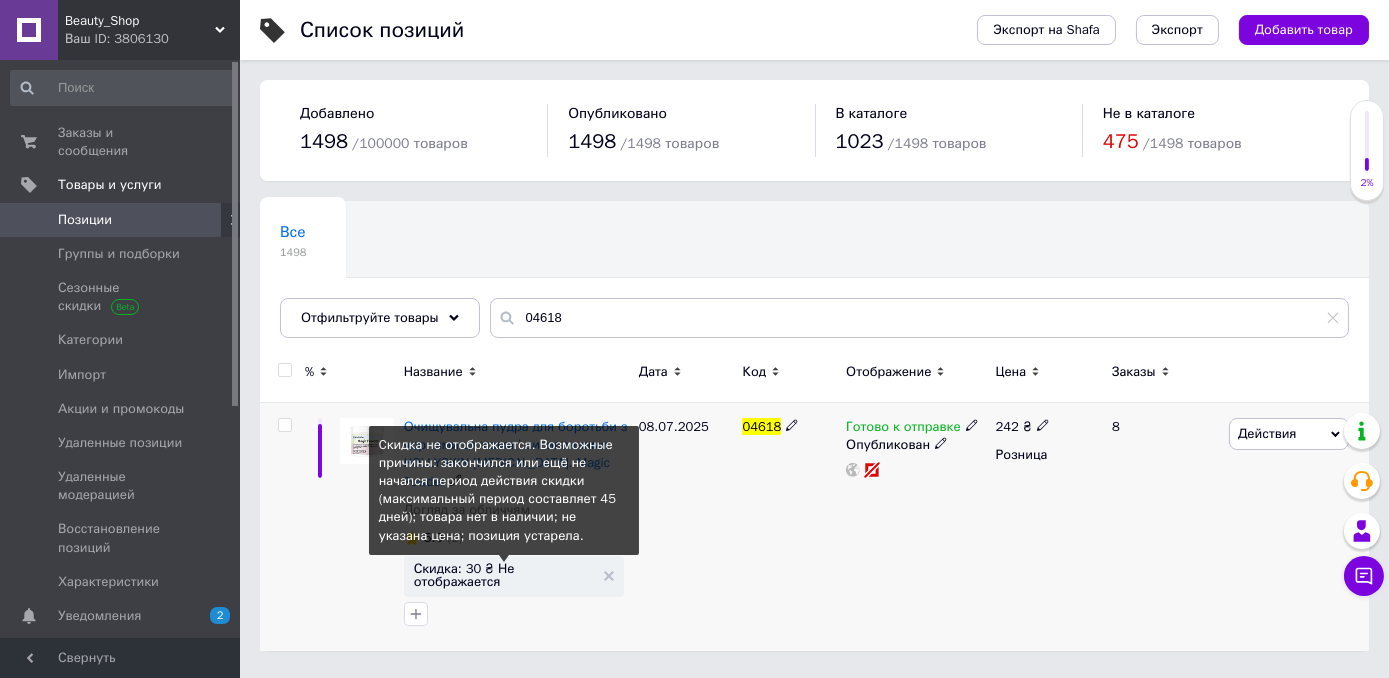 click on "Скидка: 30 ₴ Не отображается" at bounding box center [504, 575] 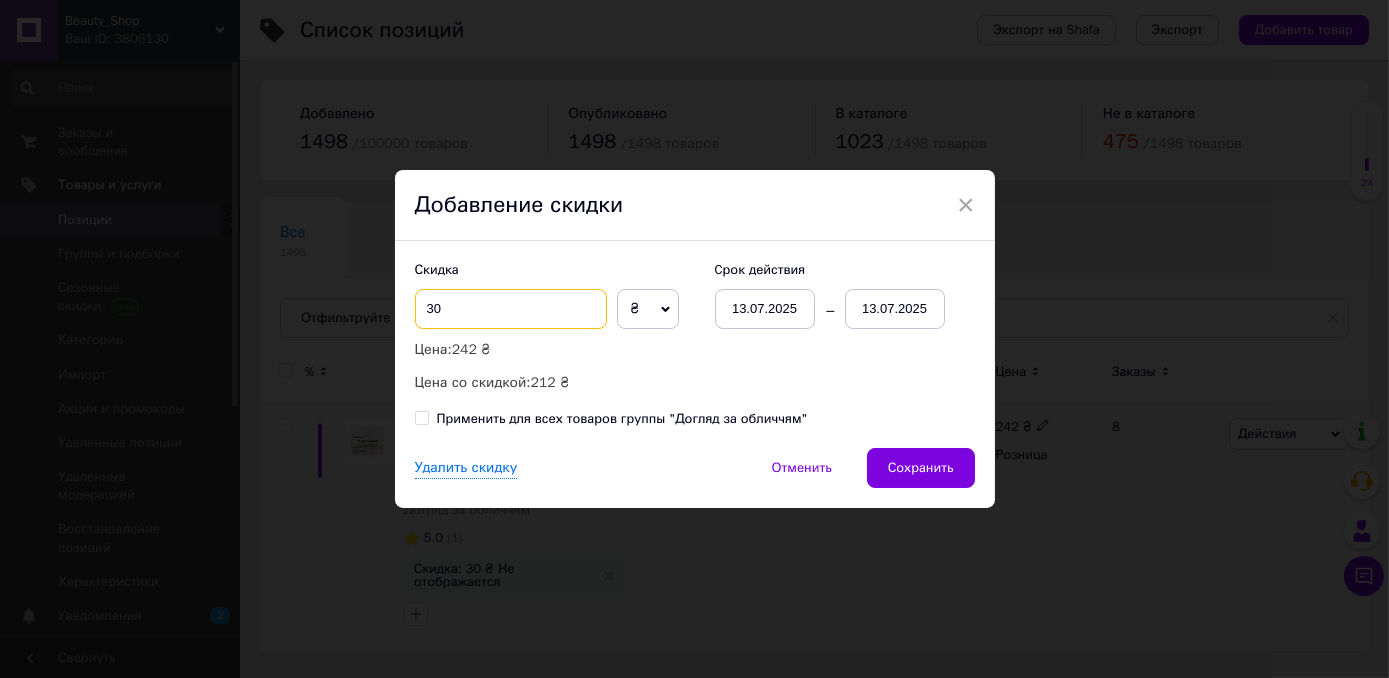 drag, startPoint x: 446, startPoint y: 305, endPoint x: 401, endPoint y: 305, distance: 45 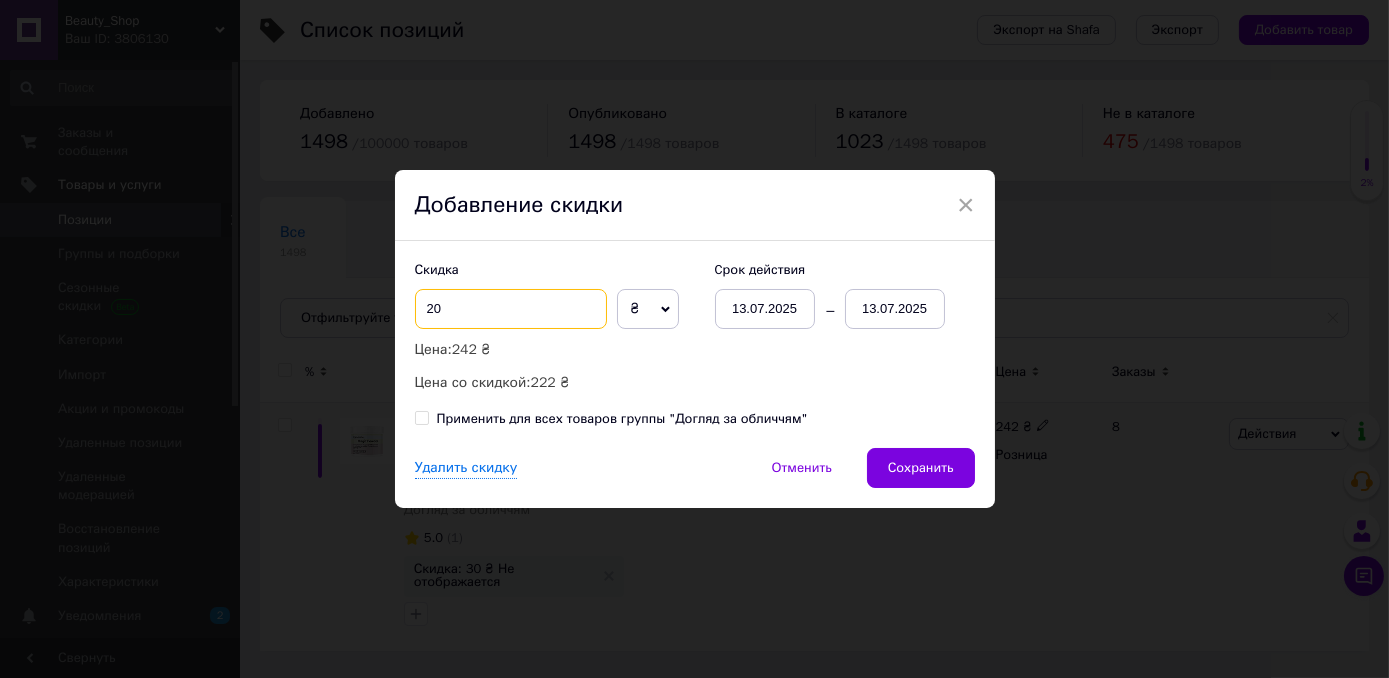 type on "20" 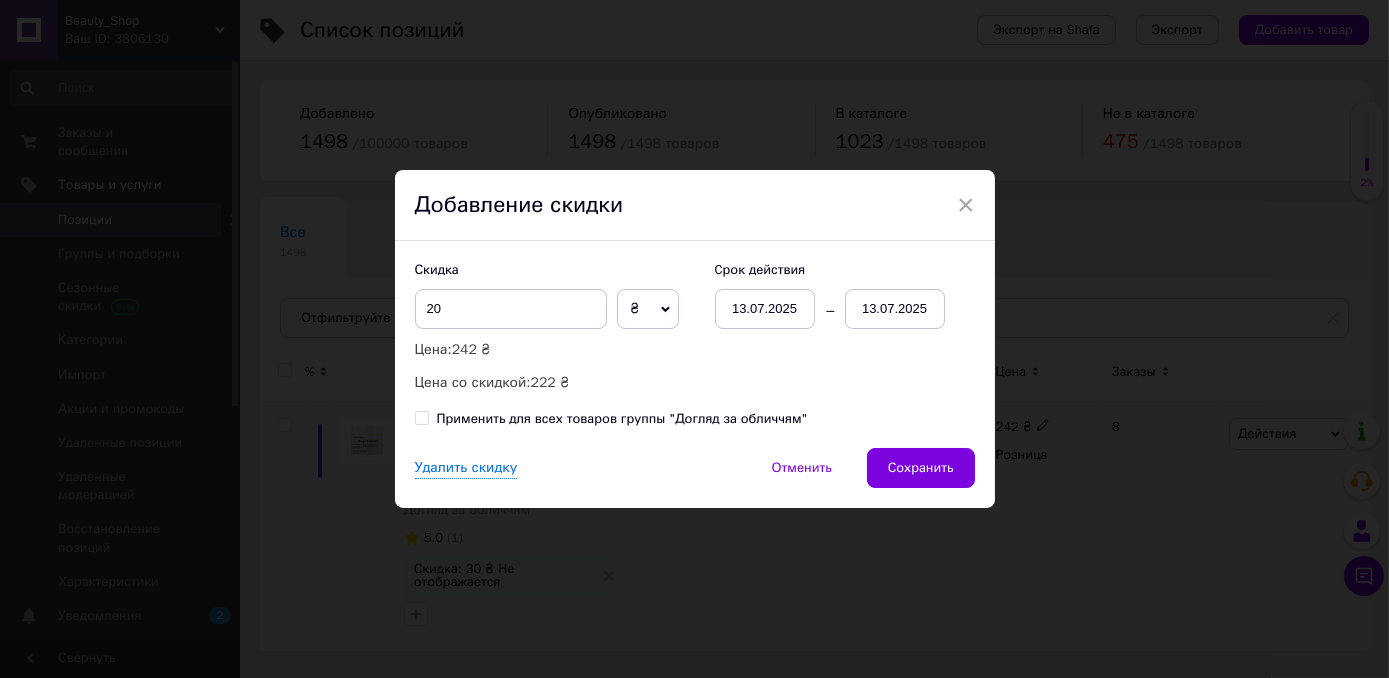 click on "13.07.2025" at bounding box center [895, 309] 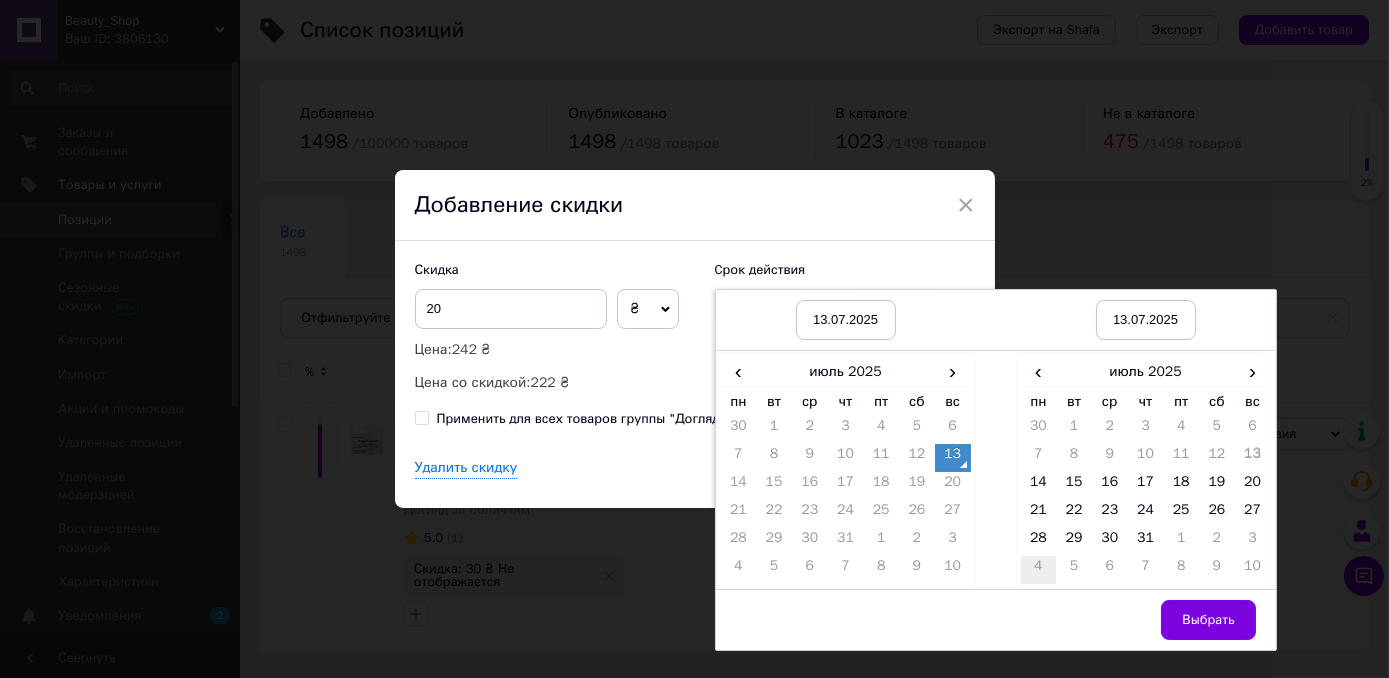 click on "4" at bounding box center (1039, 570) 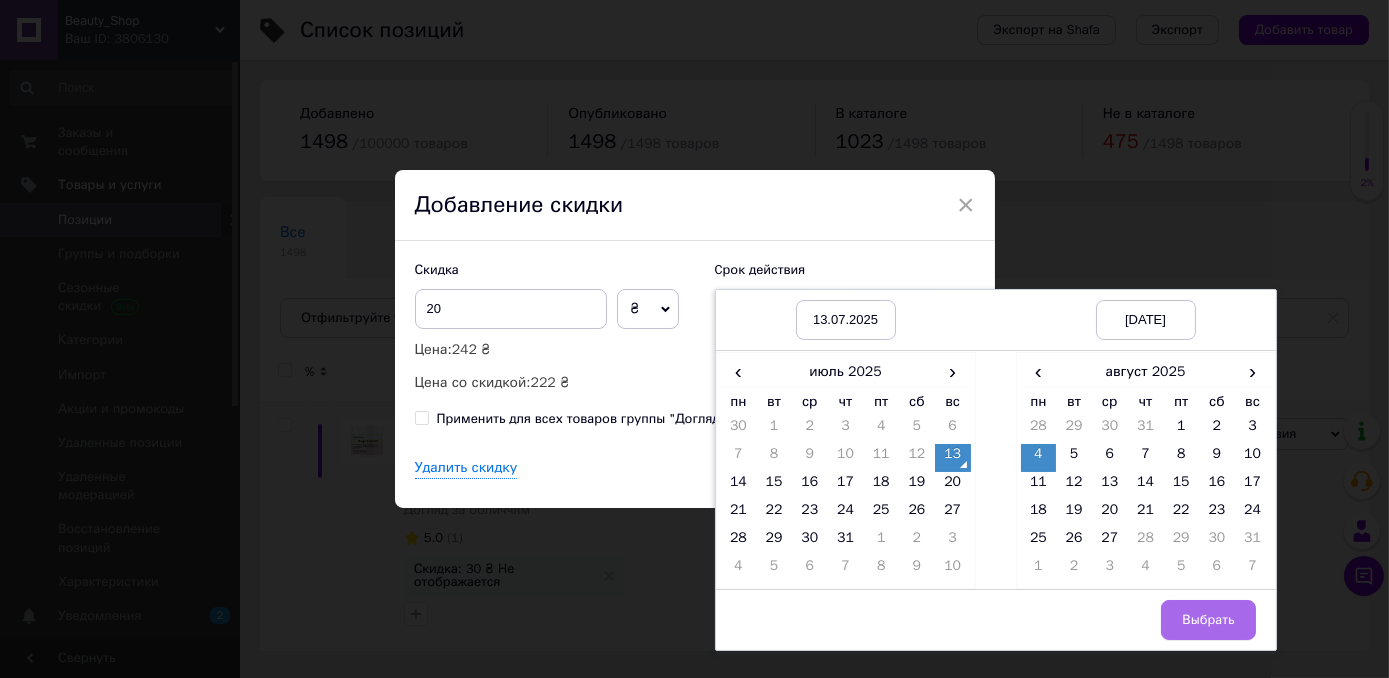 click on "Выбрать" at bounding box center [1208, 620] 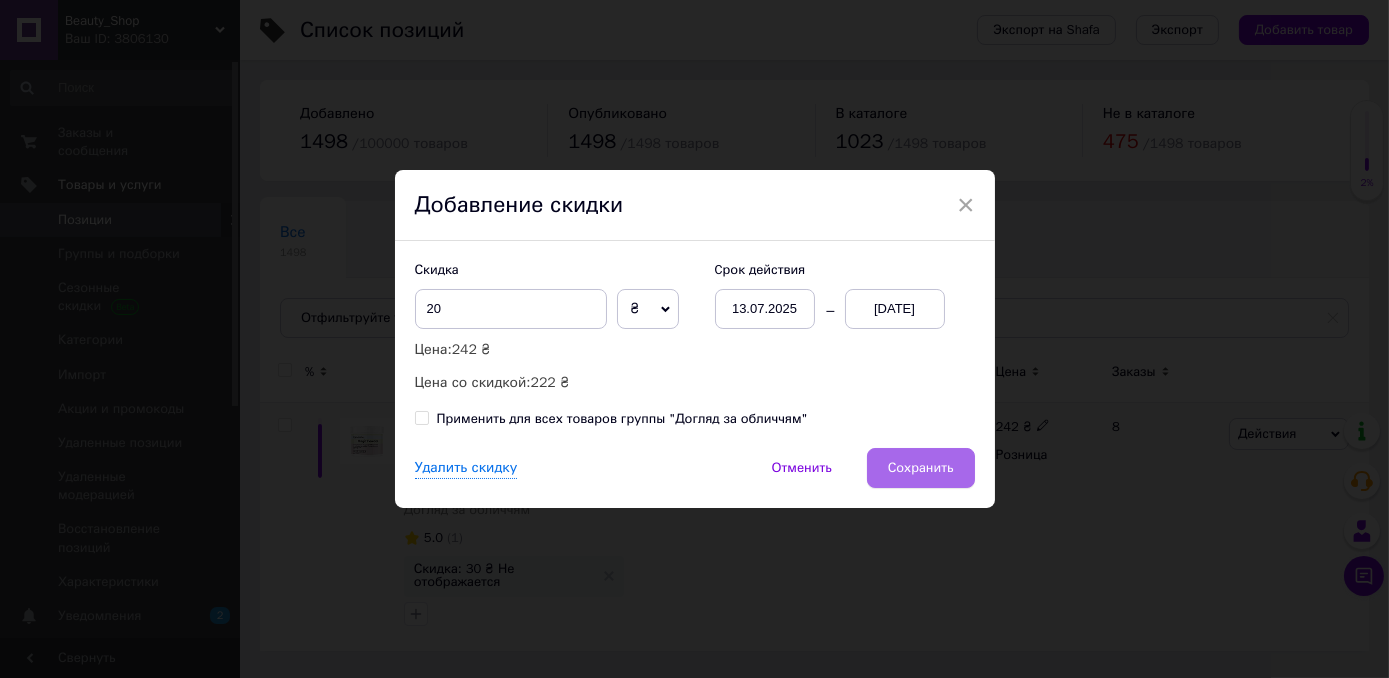 click on "Сохранить" at bounding box center [921, 468] 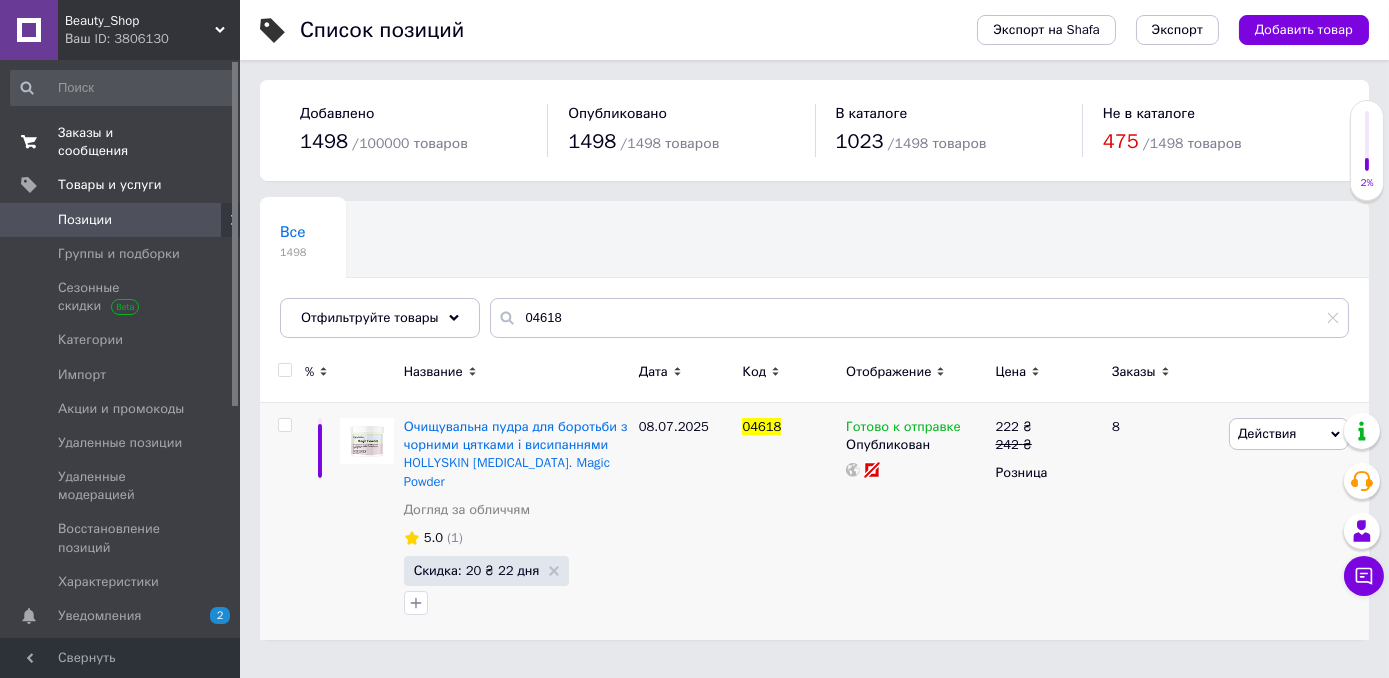 click on "Заказы и сообщения" at bounding box center (121, 142) 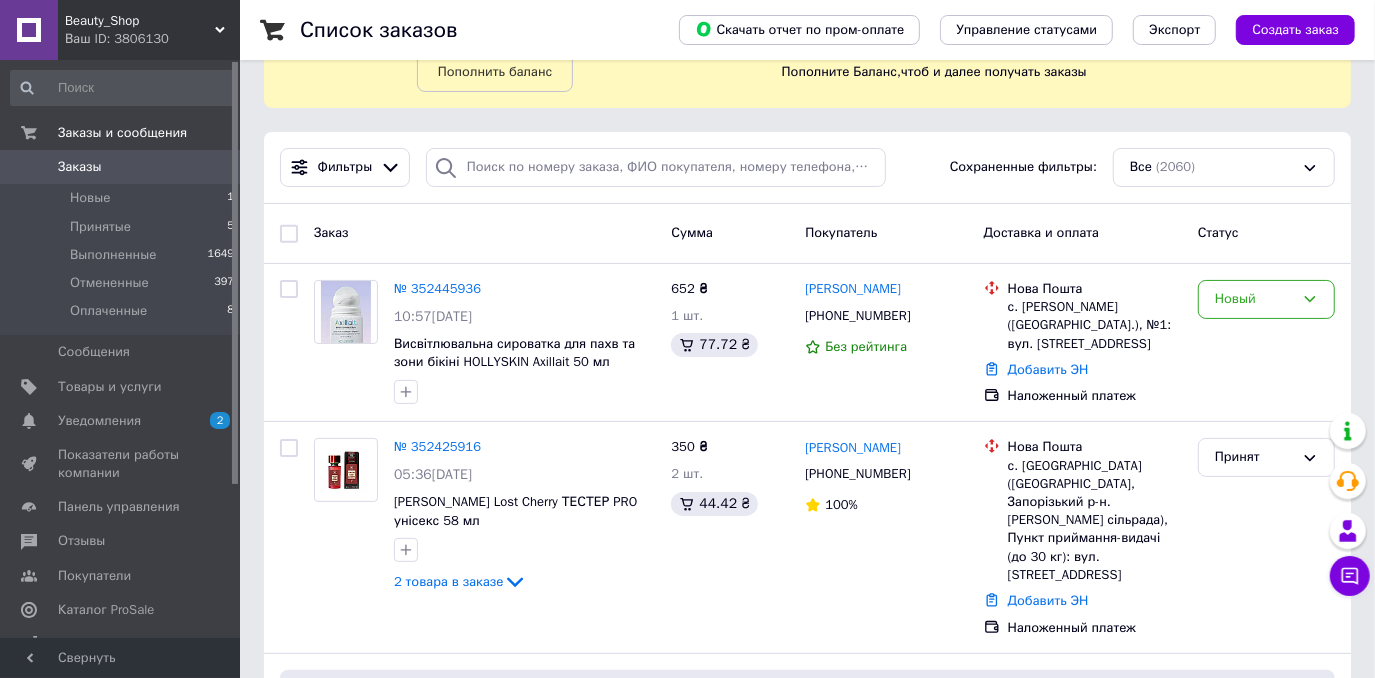scroll, scrollTop: 181, scrollLeft: 0, axis: vertical 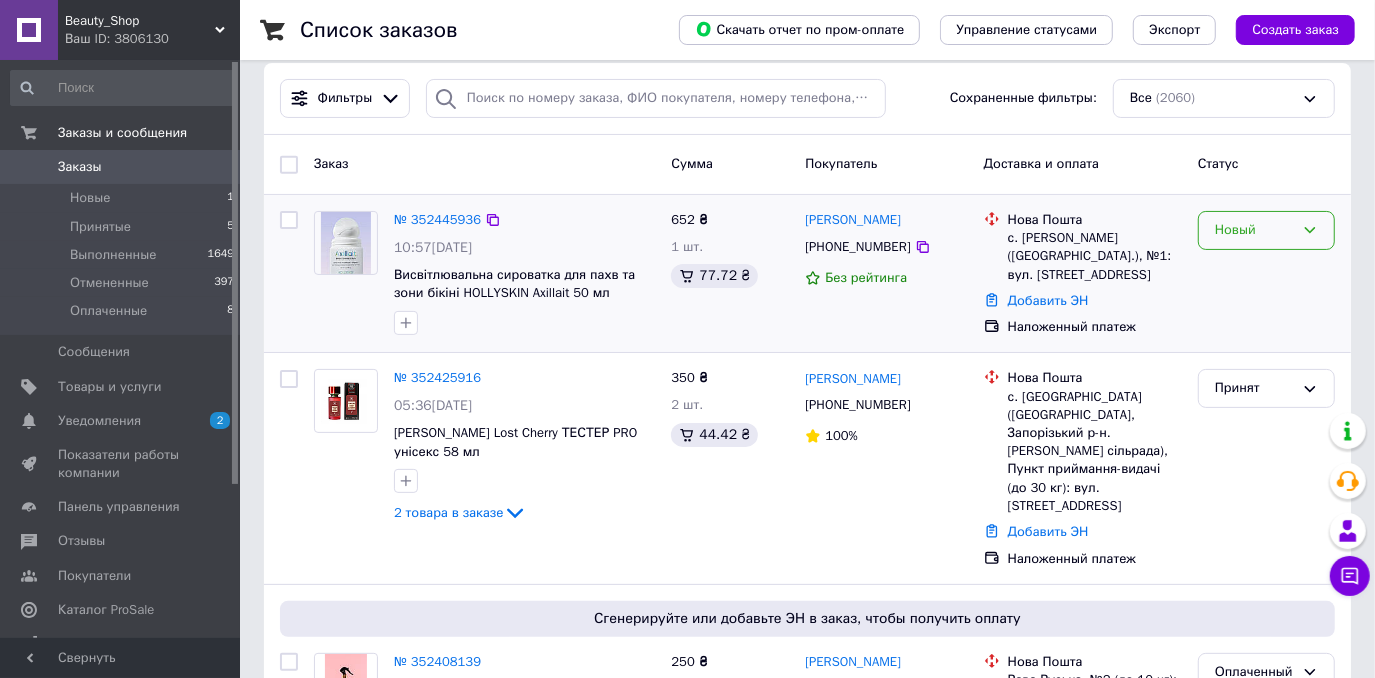 click on "Новый" at bounding box center [1254, 230] 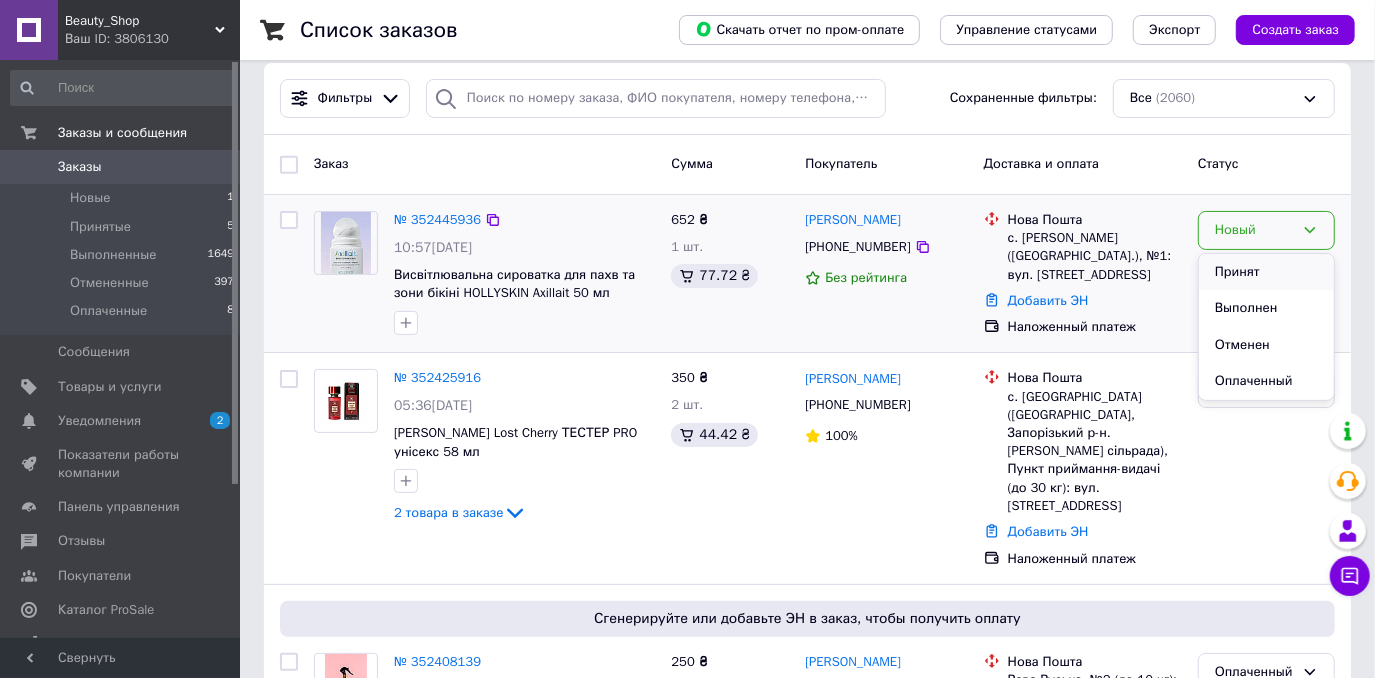 click on "Принят" at bounding box center (1266, 272) 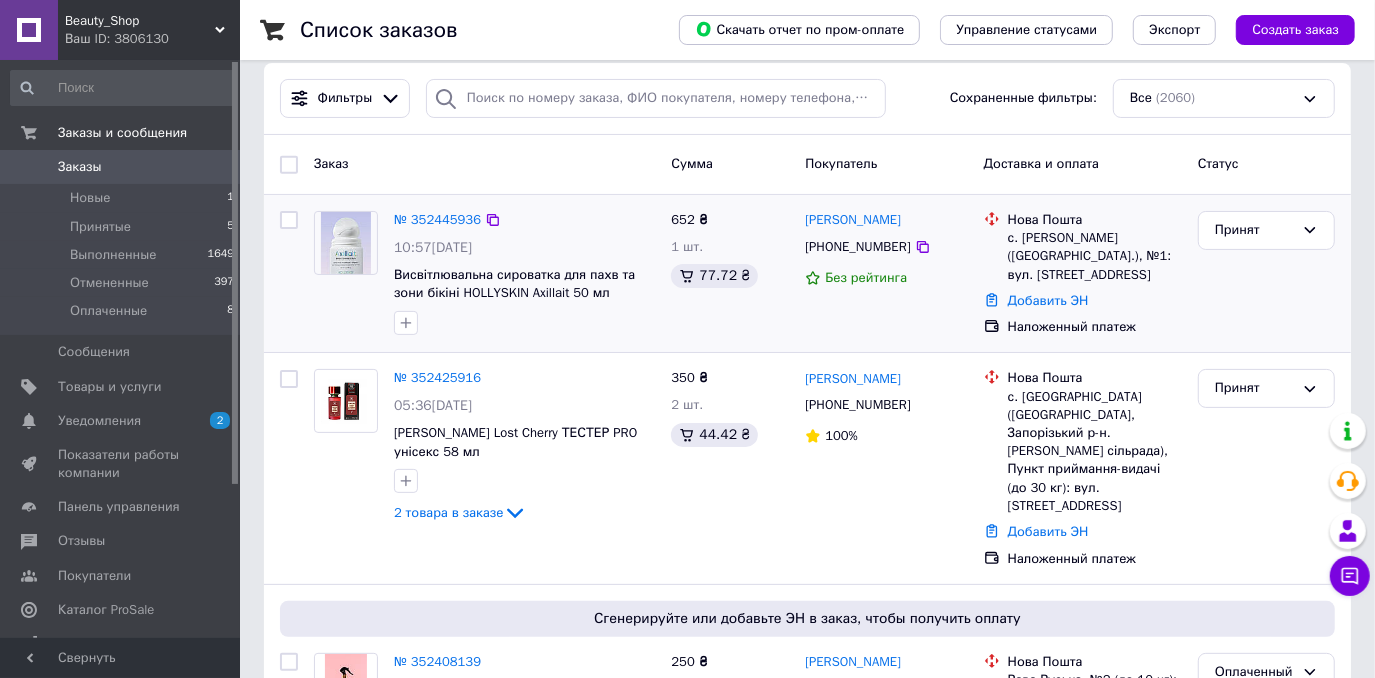 click on "0" at bounding box center [212, 167] 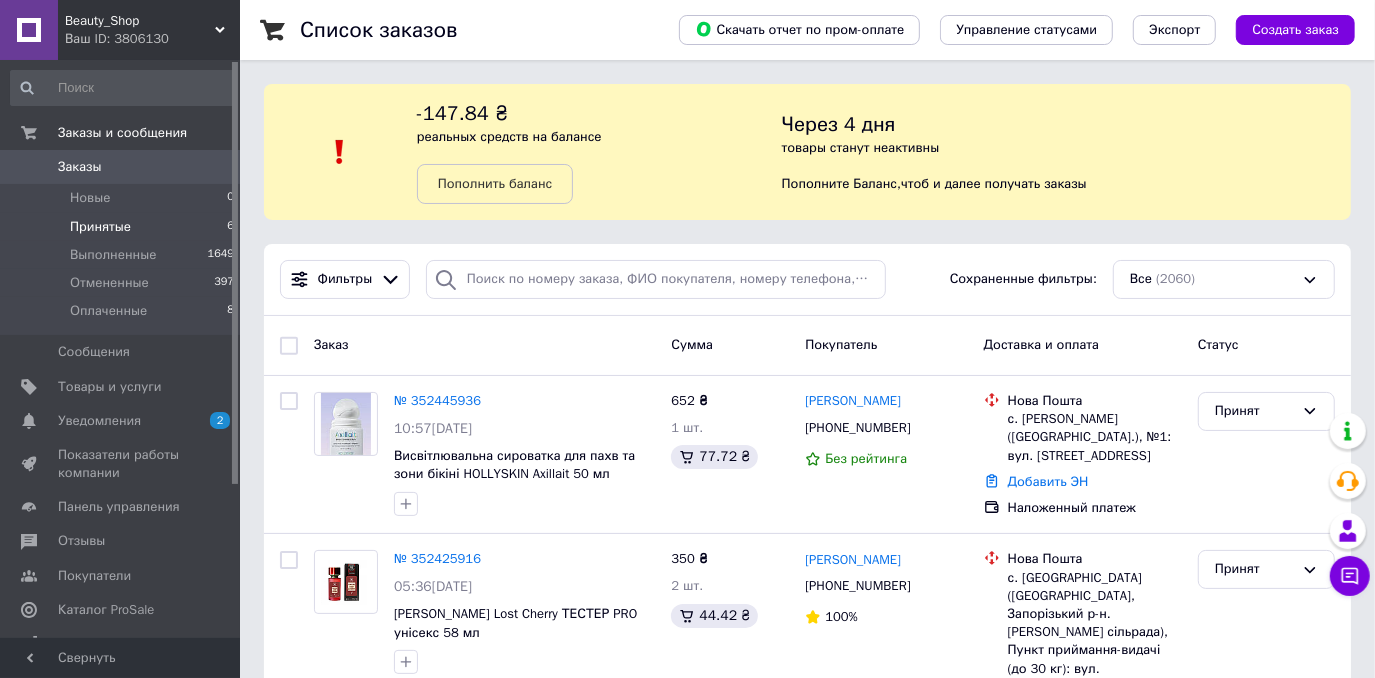 click on "Принятые 6" at bounding box center (123, 227) 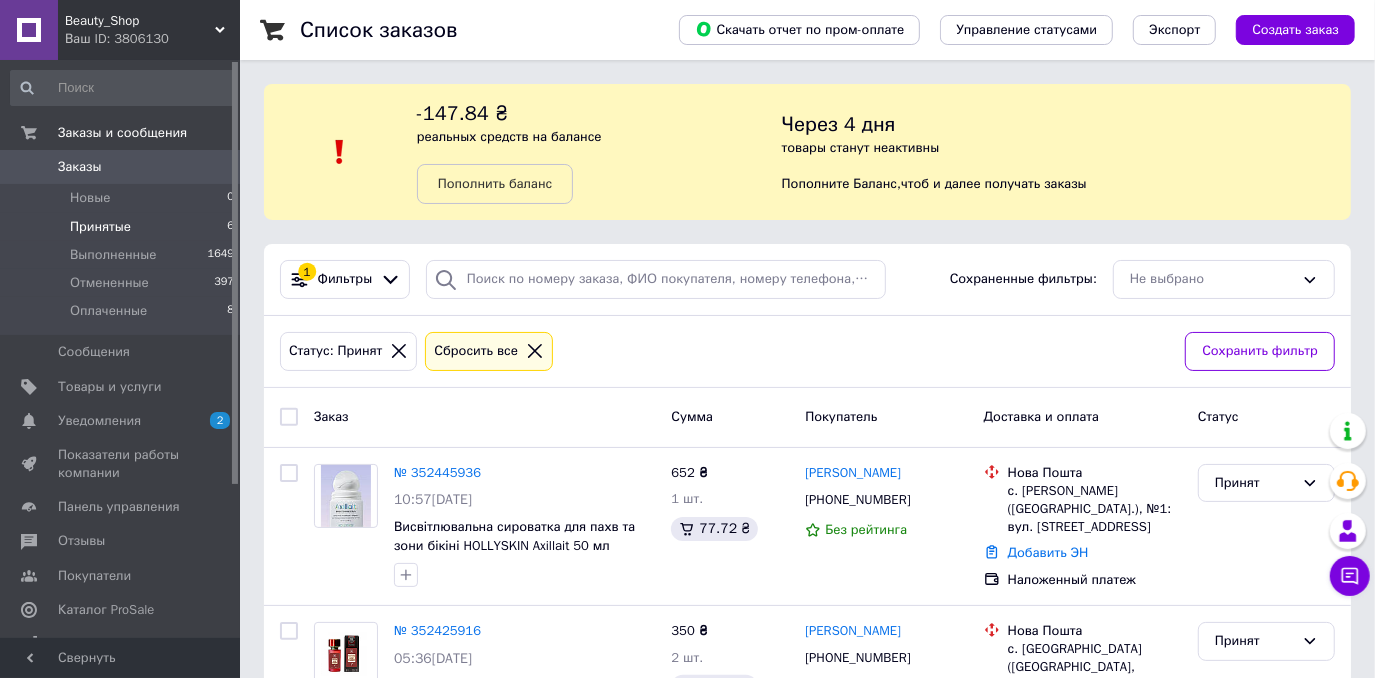click on "Заказы" at bounding box center (80, 167) 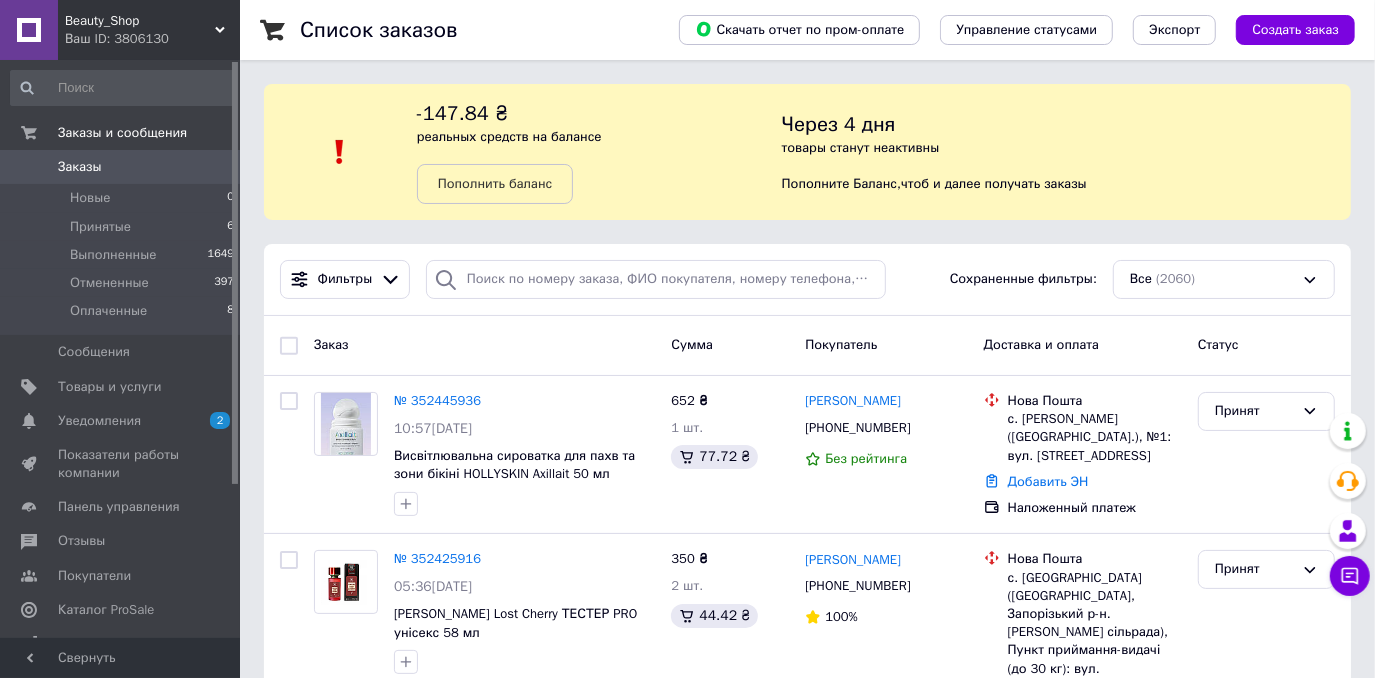click on "Заказы 0" at bounding box center [123, 167] 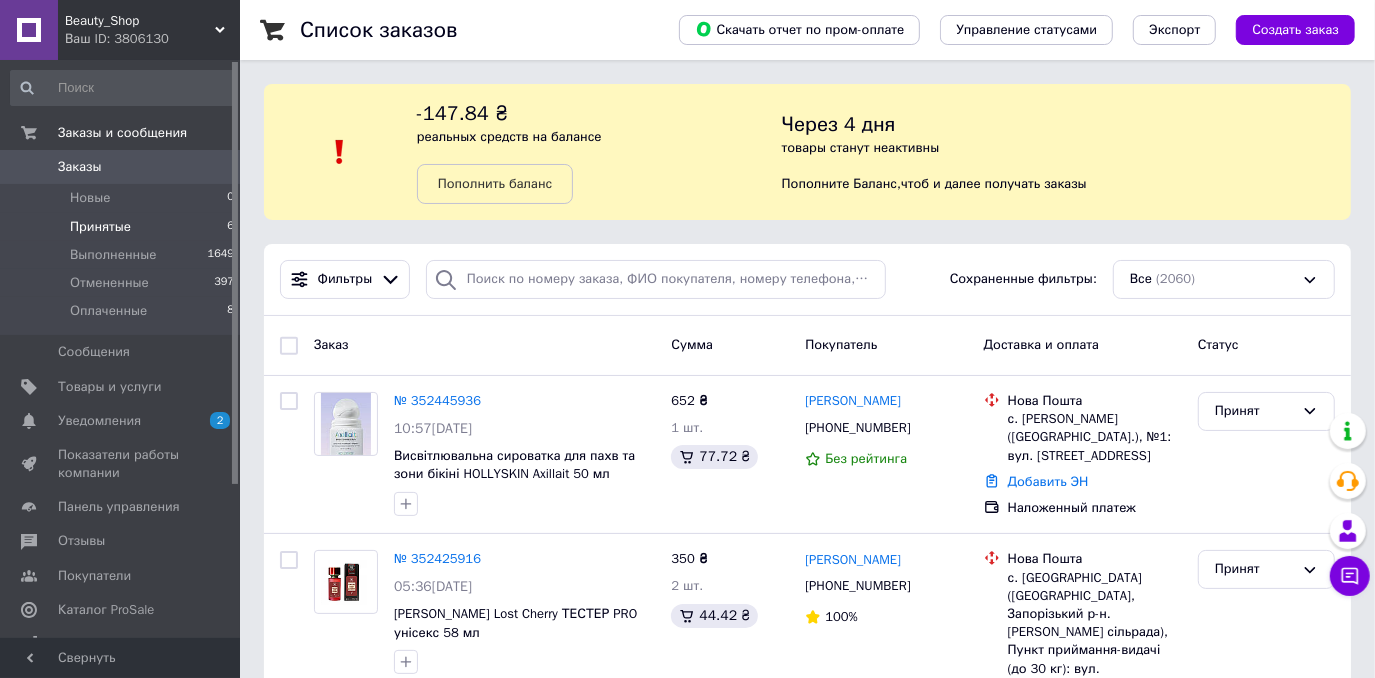 click on "Принятые 6" at bounding box center [123, 227] 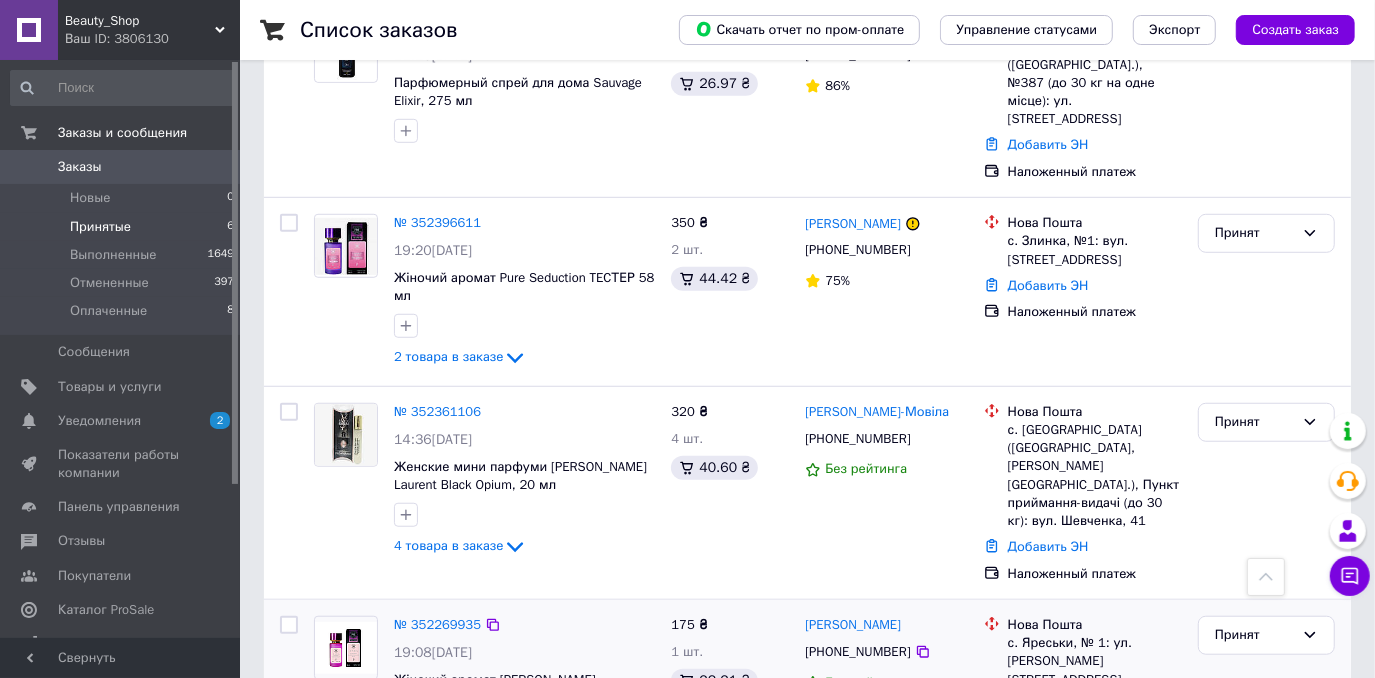 click 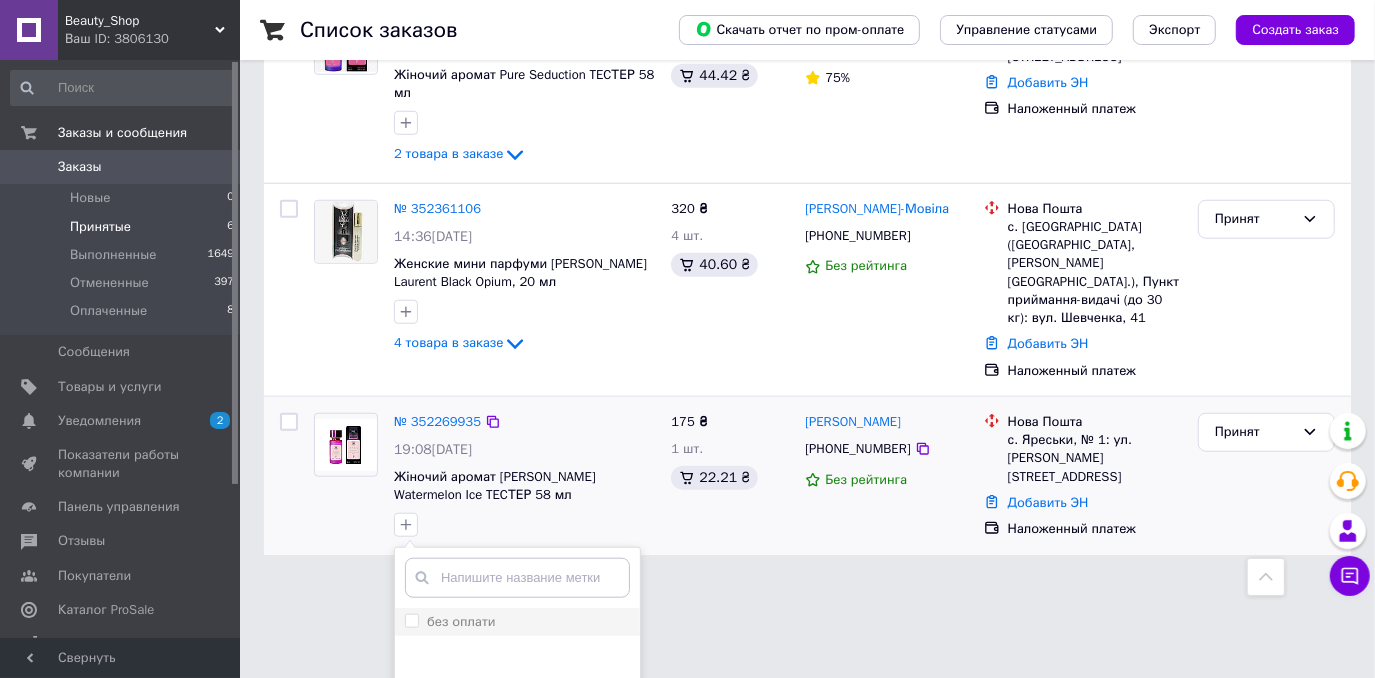 click on "без оплати" at bounding box center [411, 620] 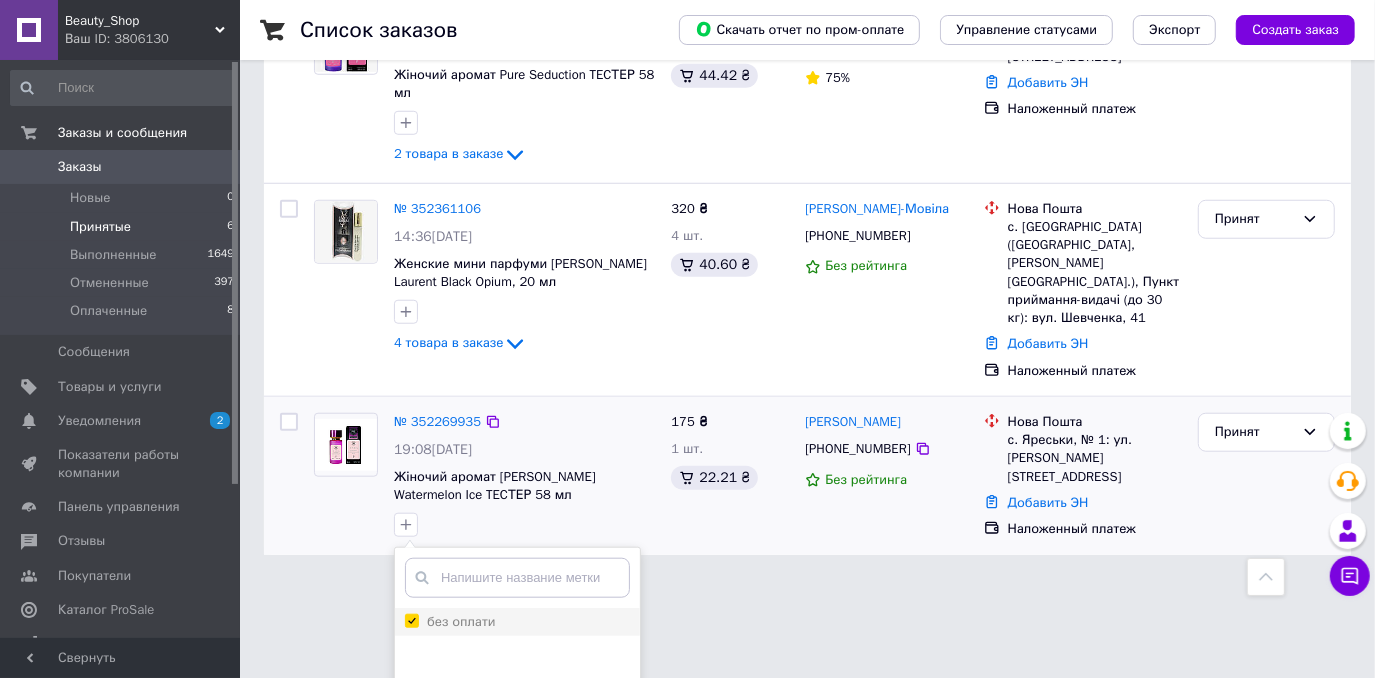 checkbox on "true" 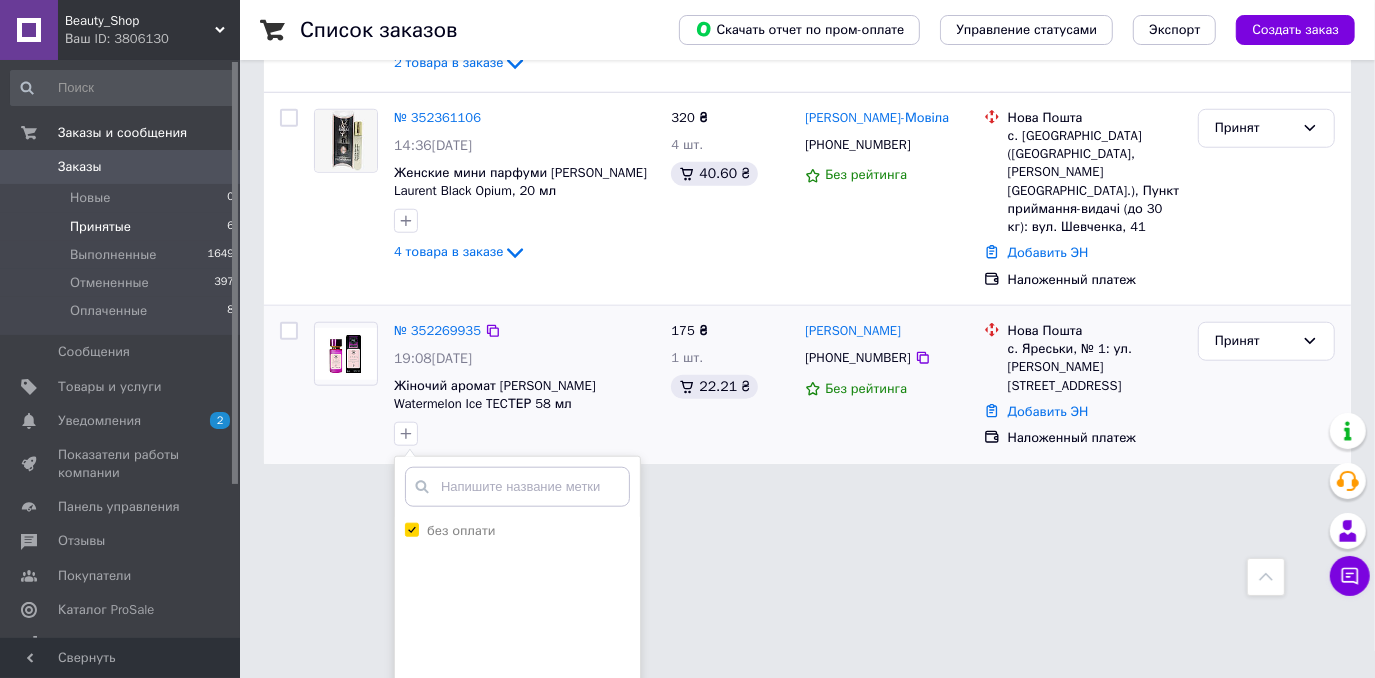 click on "Добавить метку" at bounding box center (517, 753) 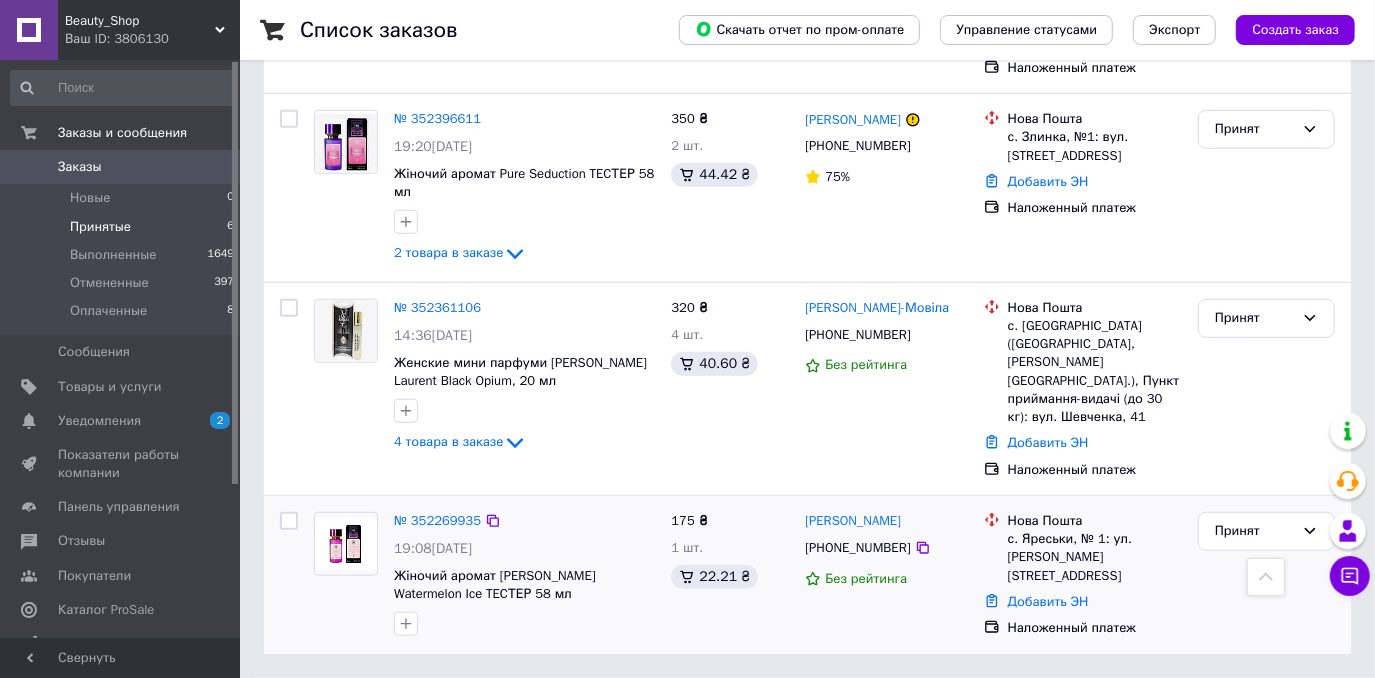 scroll, scrollTop: 834, scrollLeft: 0, axis: vertical 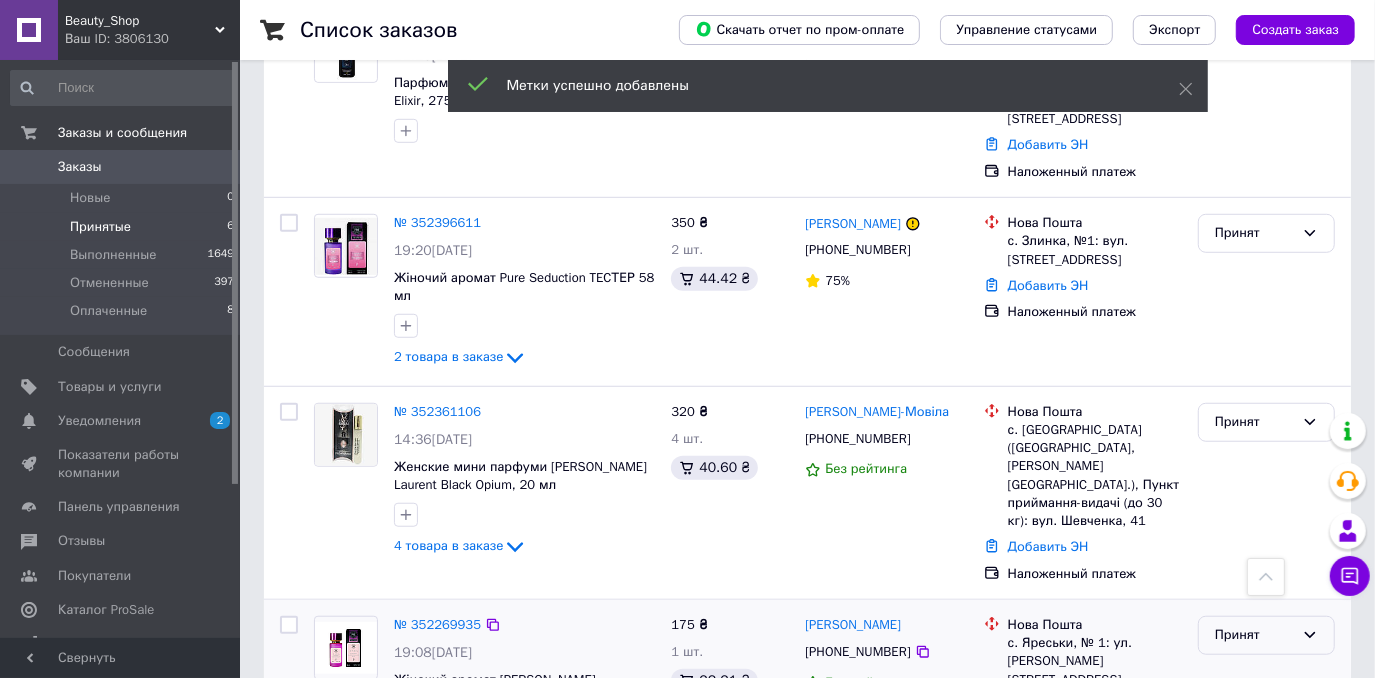 click on "Принят" at bounding box center [1254, 635] 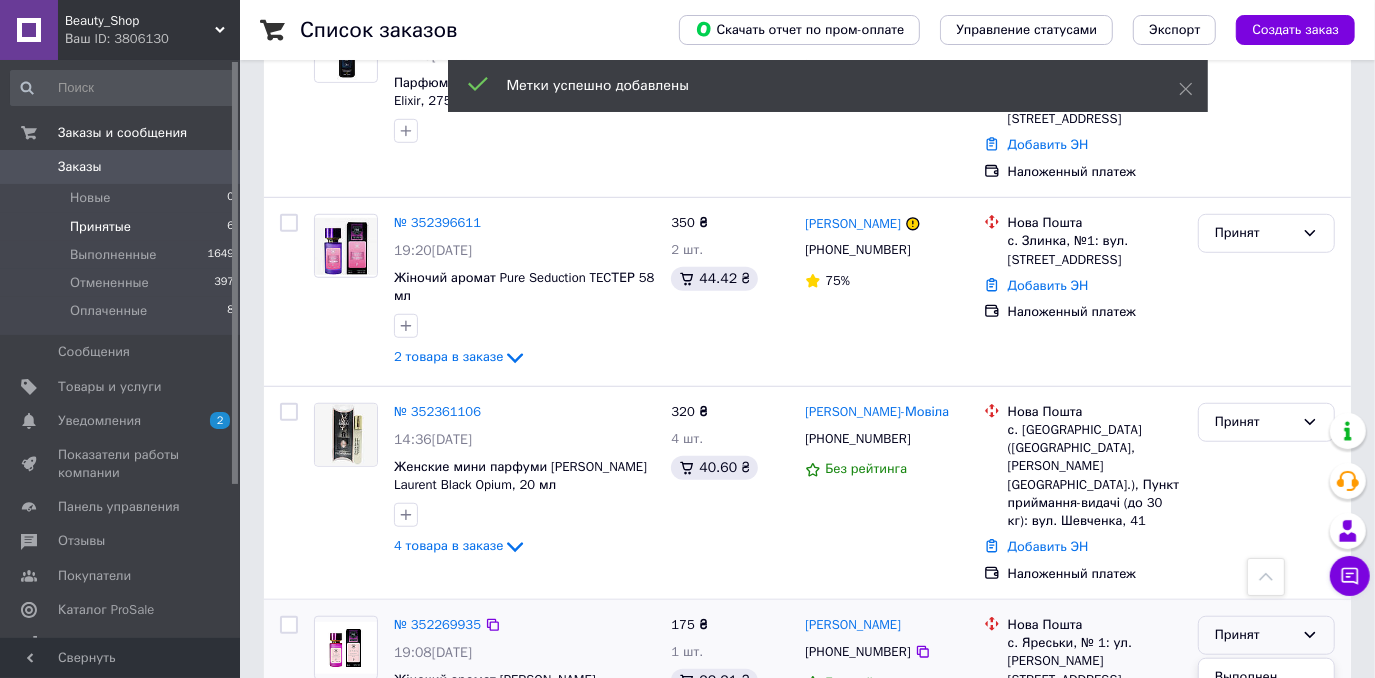 click on "Оплаченный" at bounding box center (1266, 750) 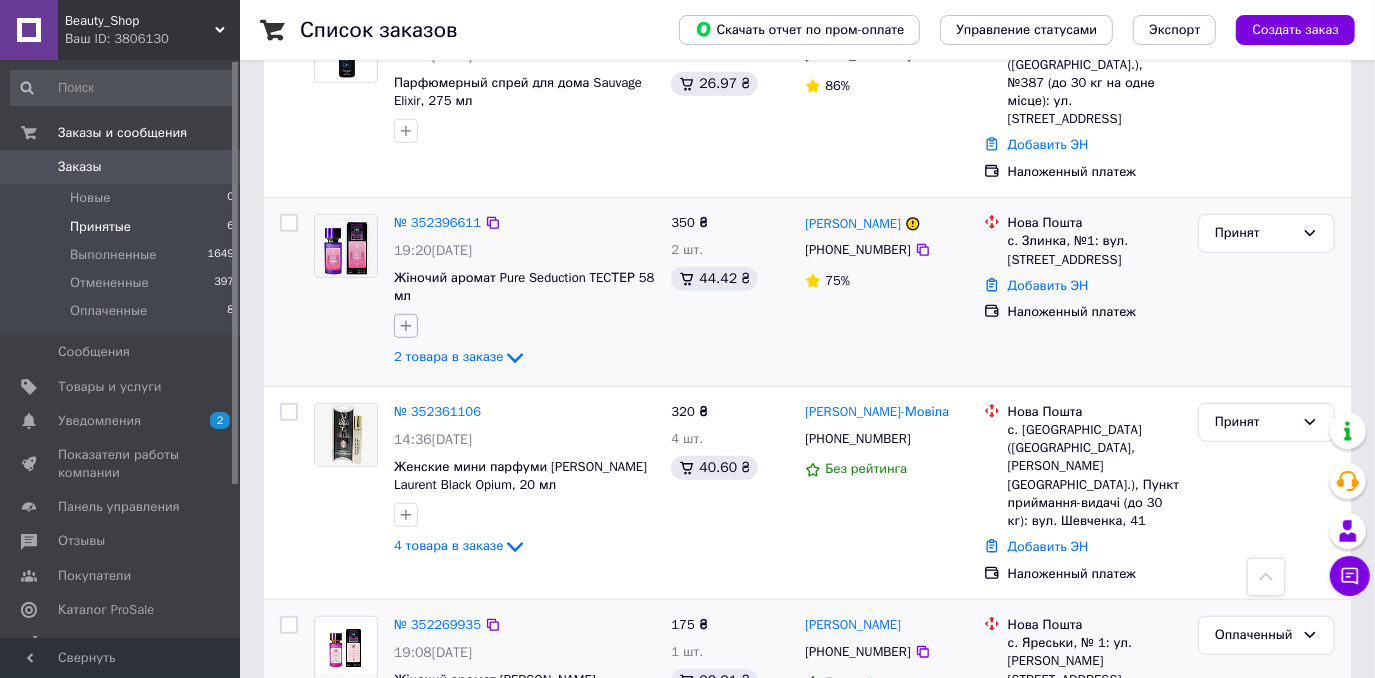 click 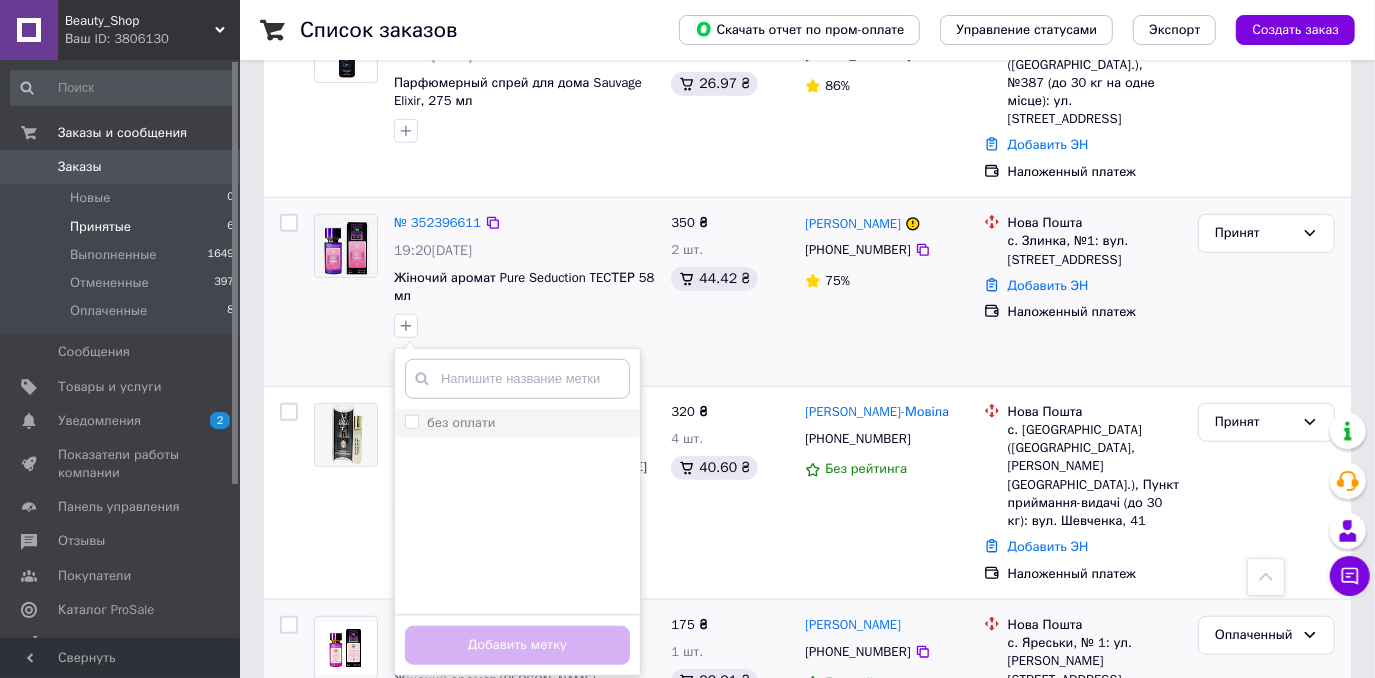 click on "без оплати" at bounding box center [411, 421] 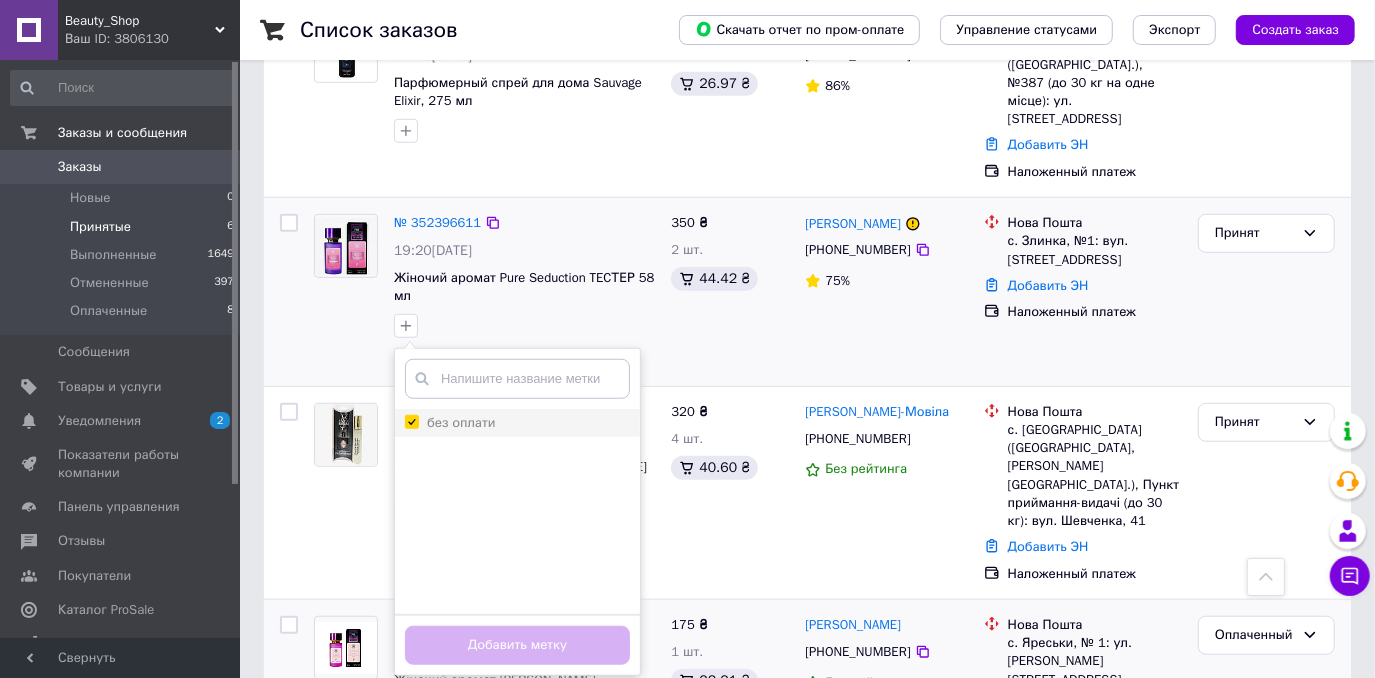 checkbox on "true" 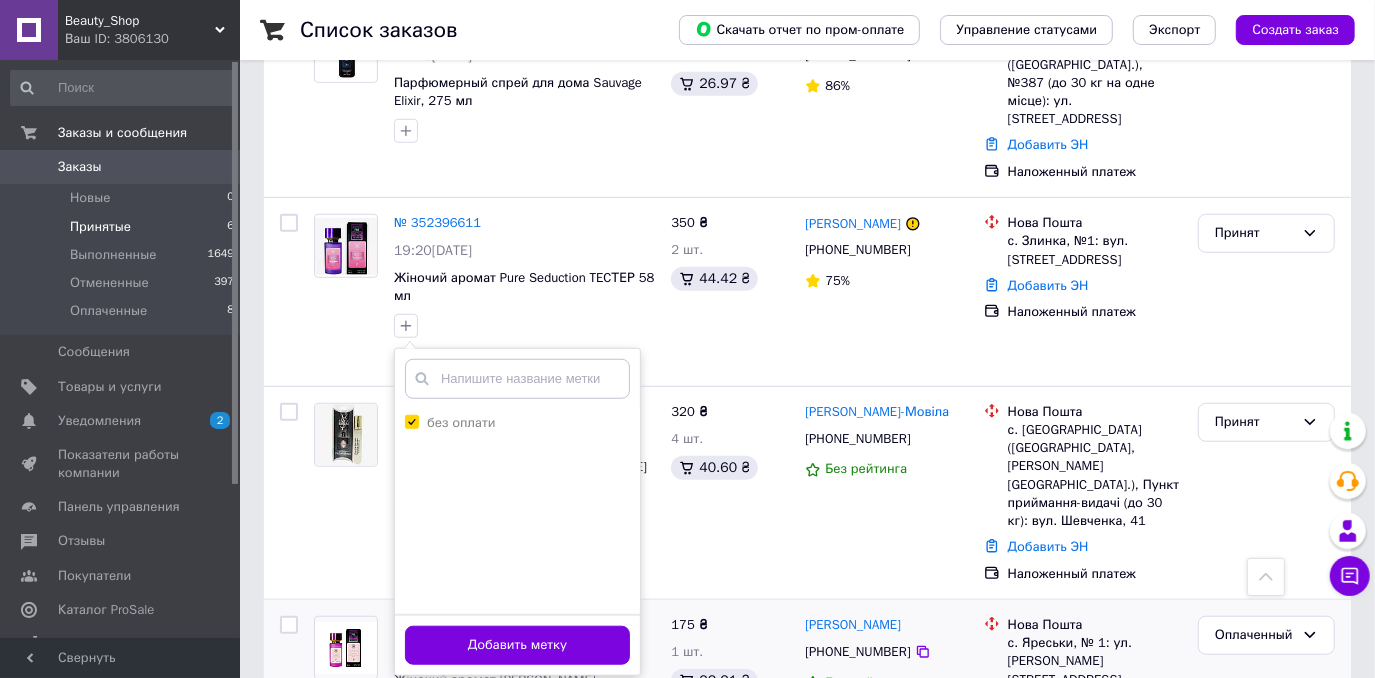 click on "Добавить метку" at bounding box center (517, 645) 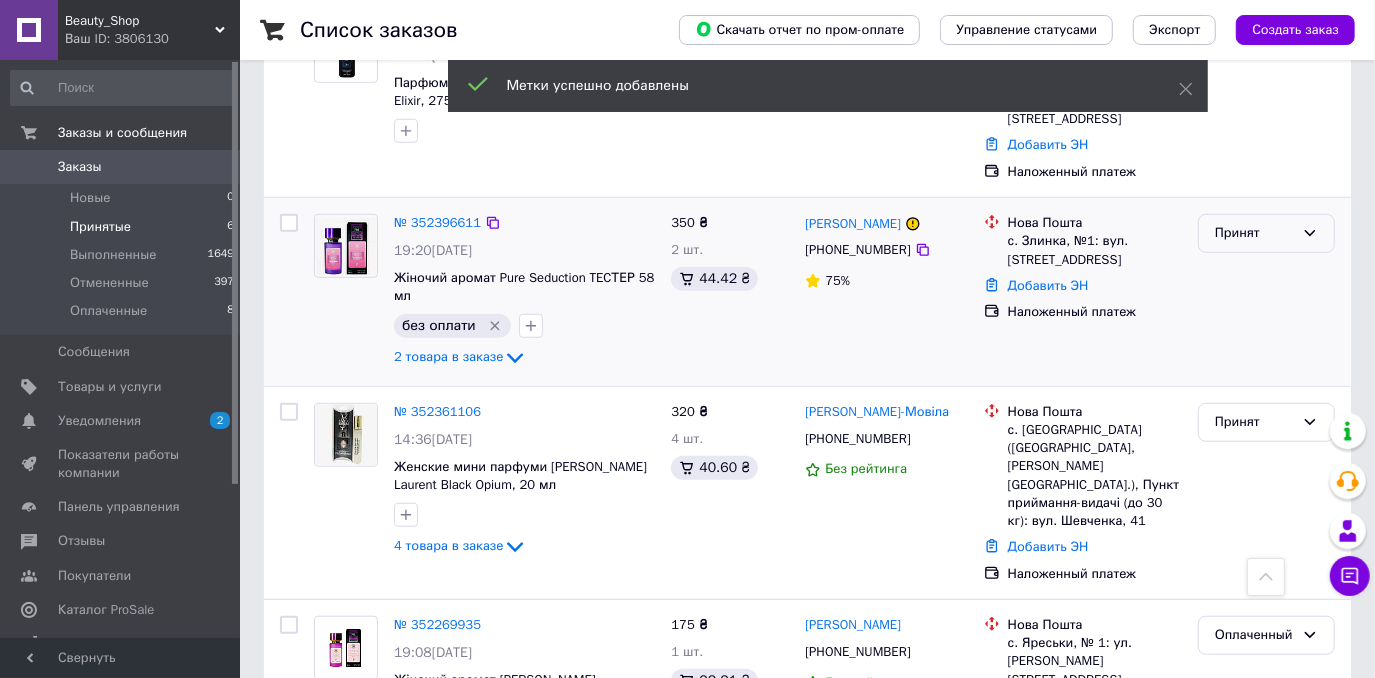 click on "Принят" at bounding box center [1254, 233] 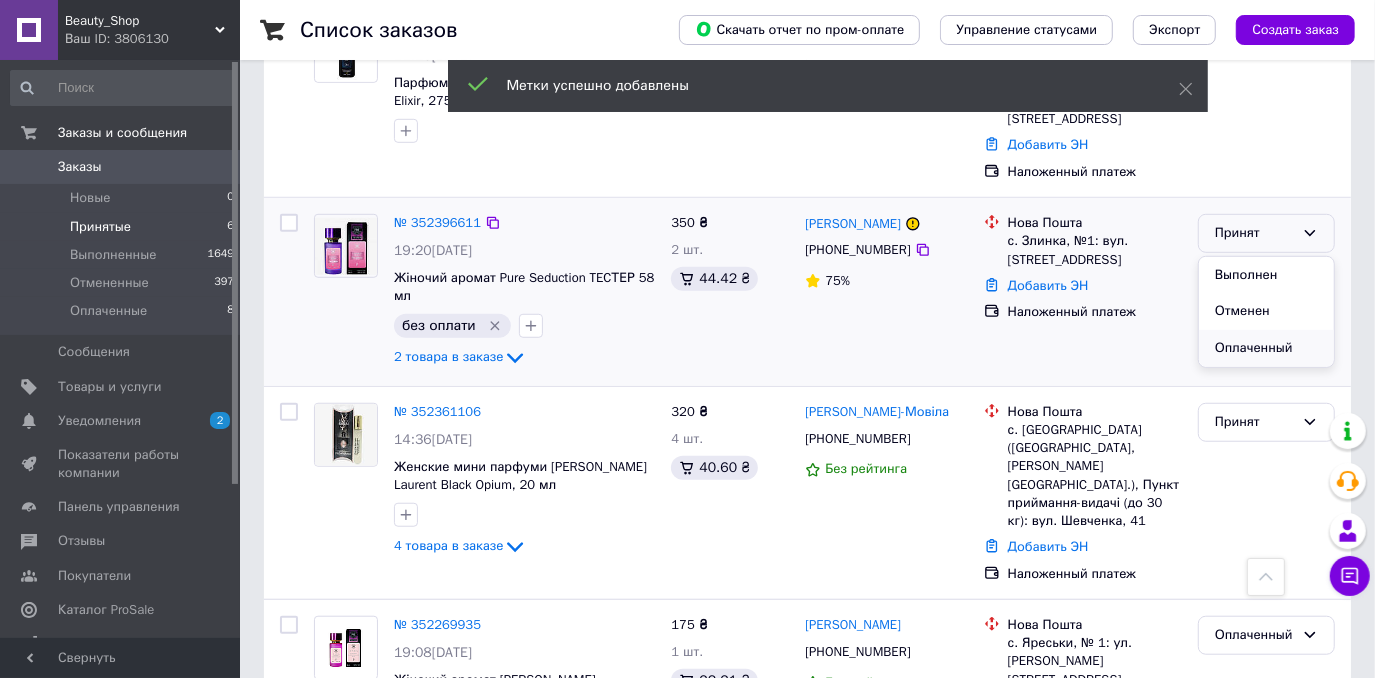 click on "Оплаченный" at bounding box center [1266, 348] 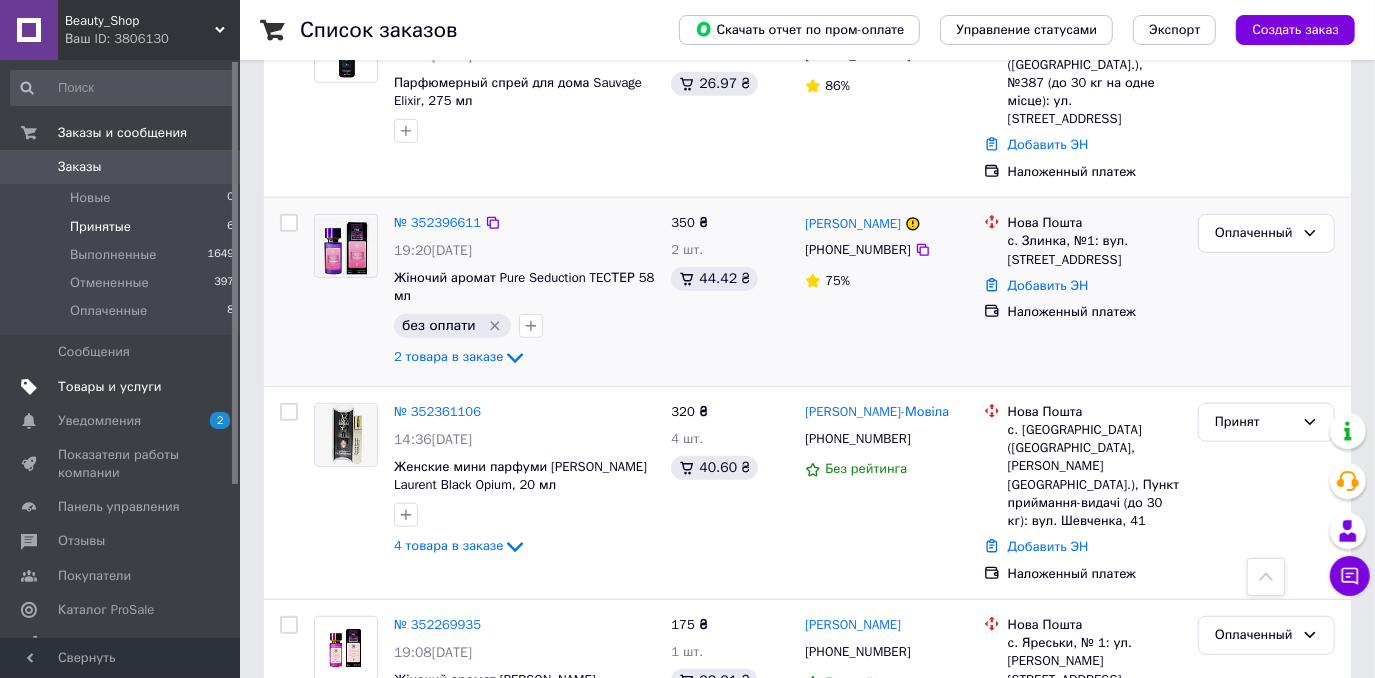 click on "Товары и услуги" at bounding box center [123, 387] 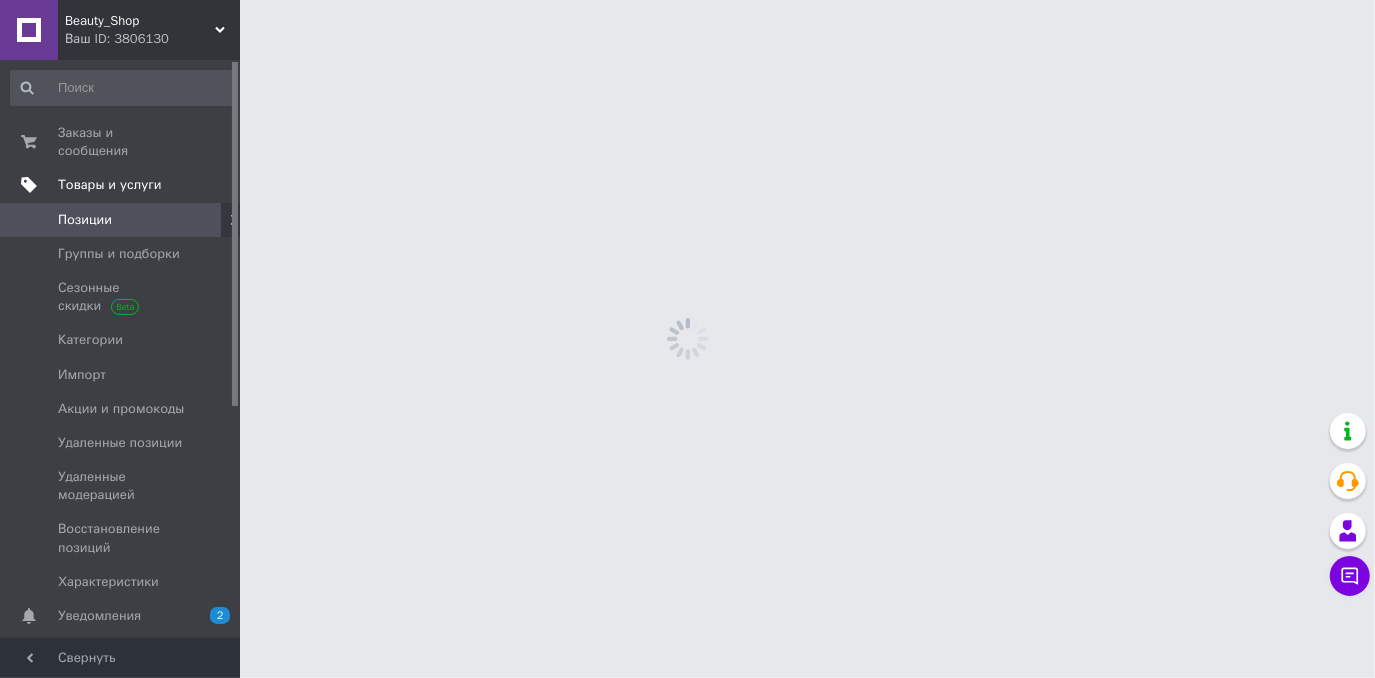 scroll, scrollTop: 0, scrollLeft: 0, axis: both 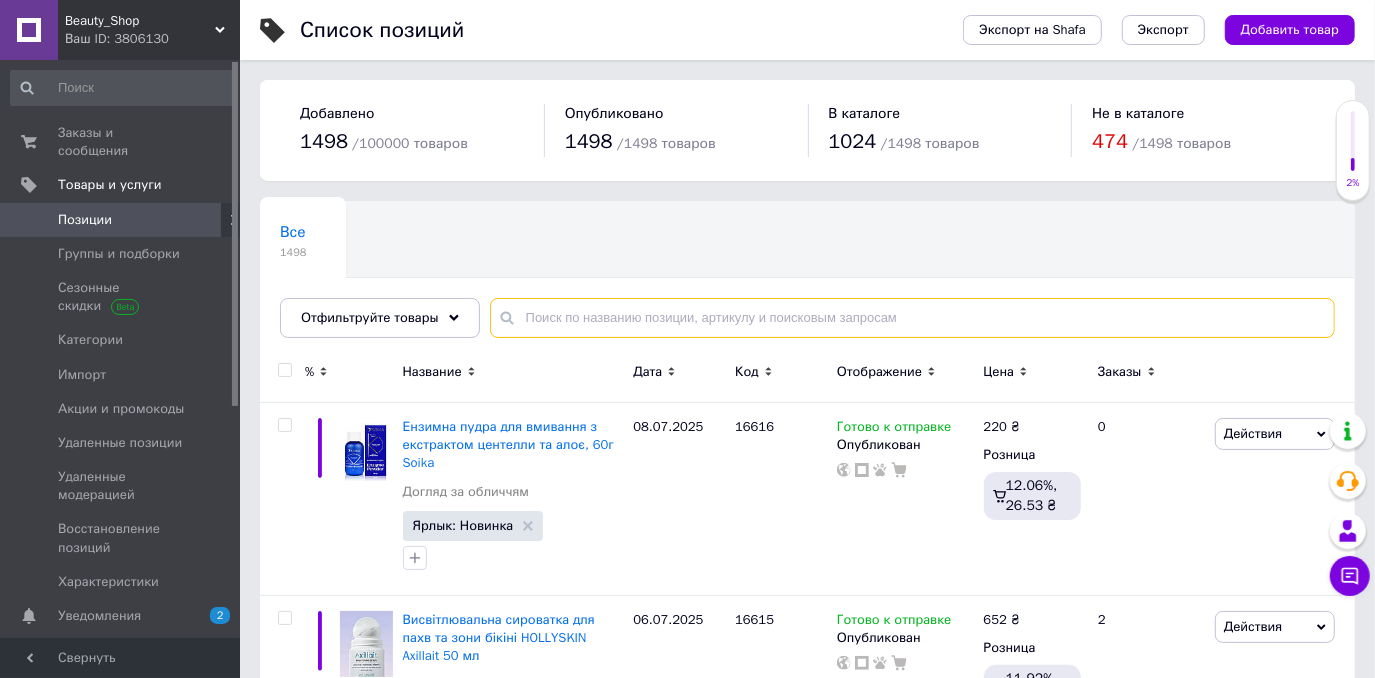 click at bounding box center (912, 318) 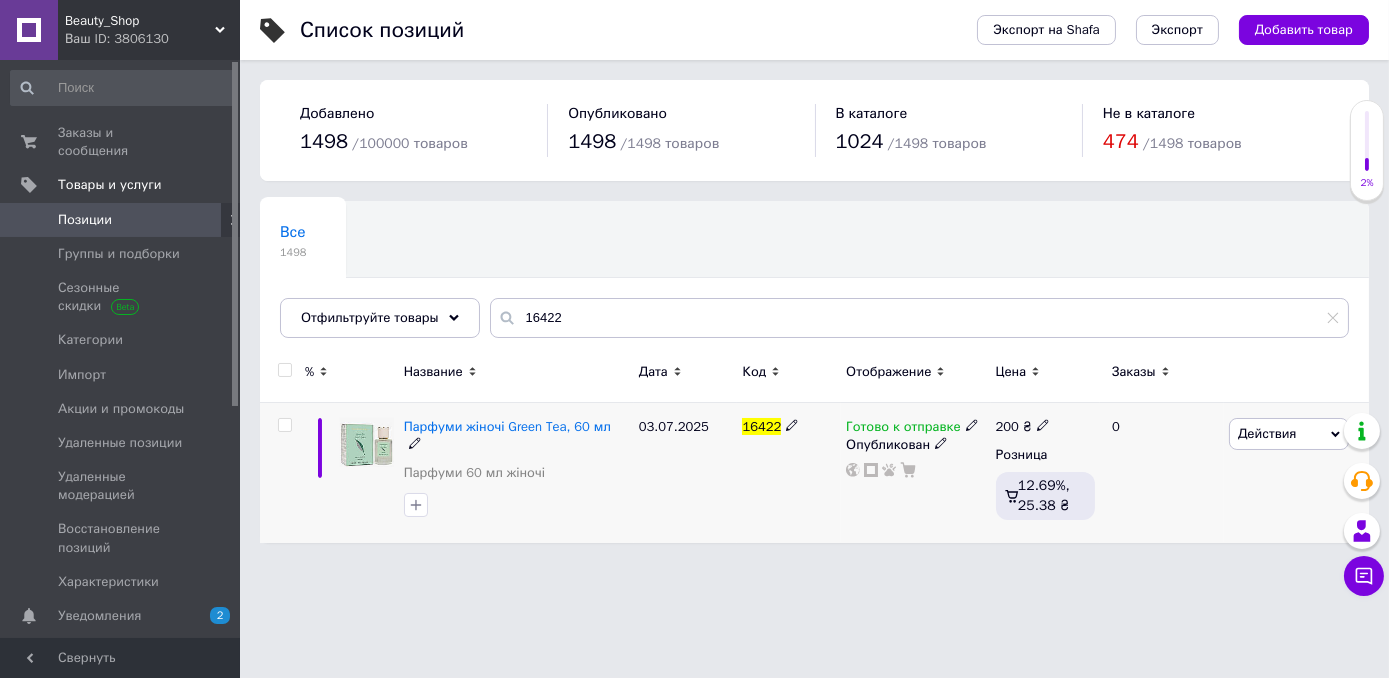 click 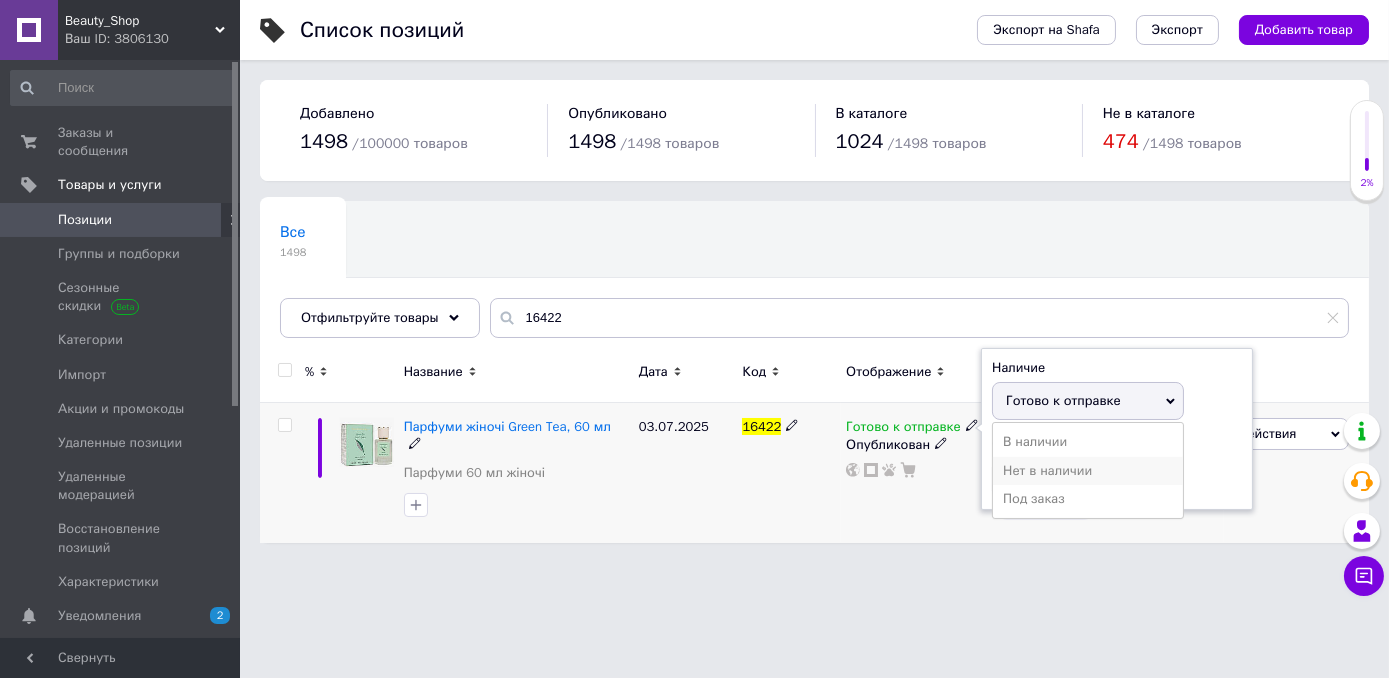 click on "Нет в наличии" at bounding box center [1088, 471] 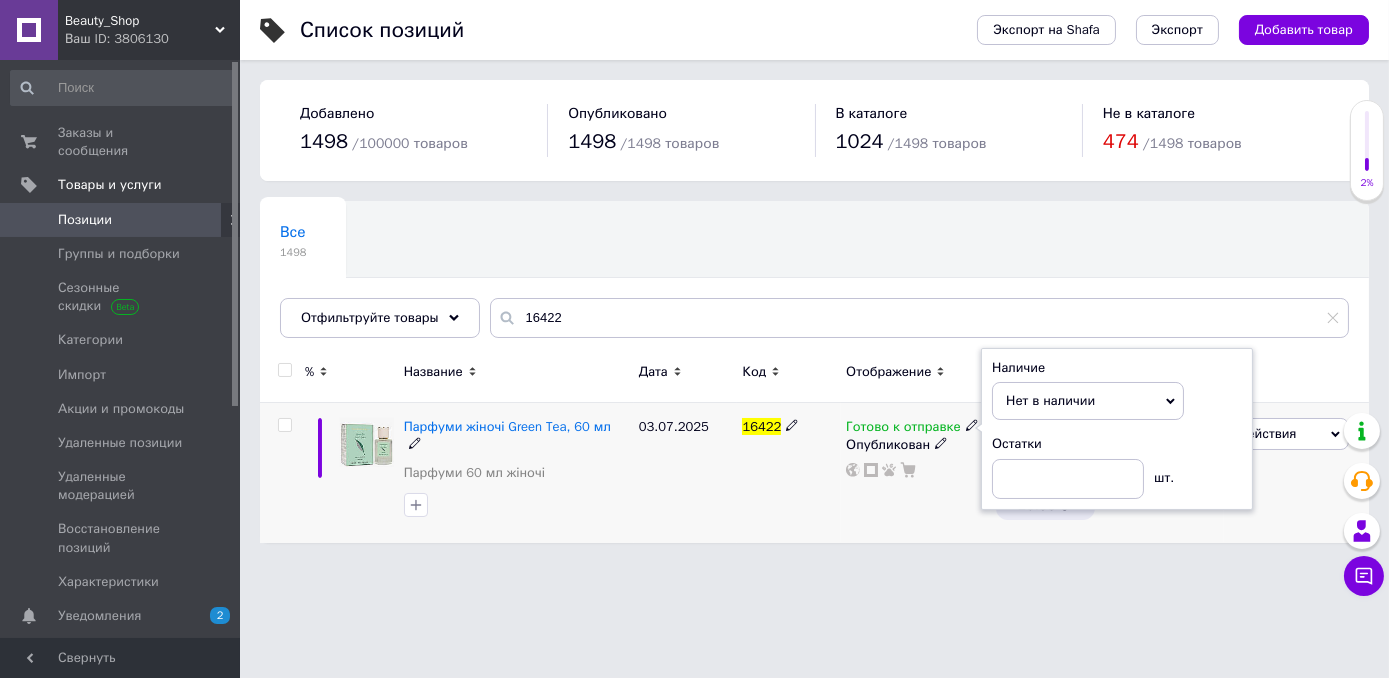 click on "Готово к отправке Наличие Нет в наличии В наличии Под заказ Готово к отправке Остатки шт. Опубликован" at bounding box center (915, 473) 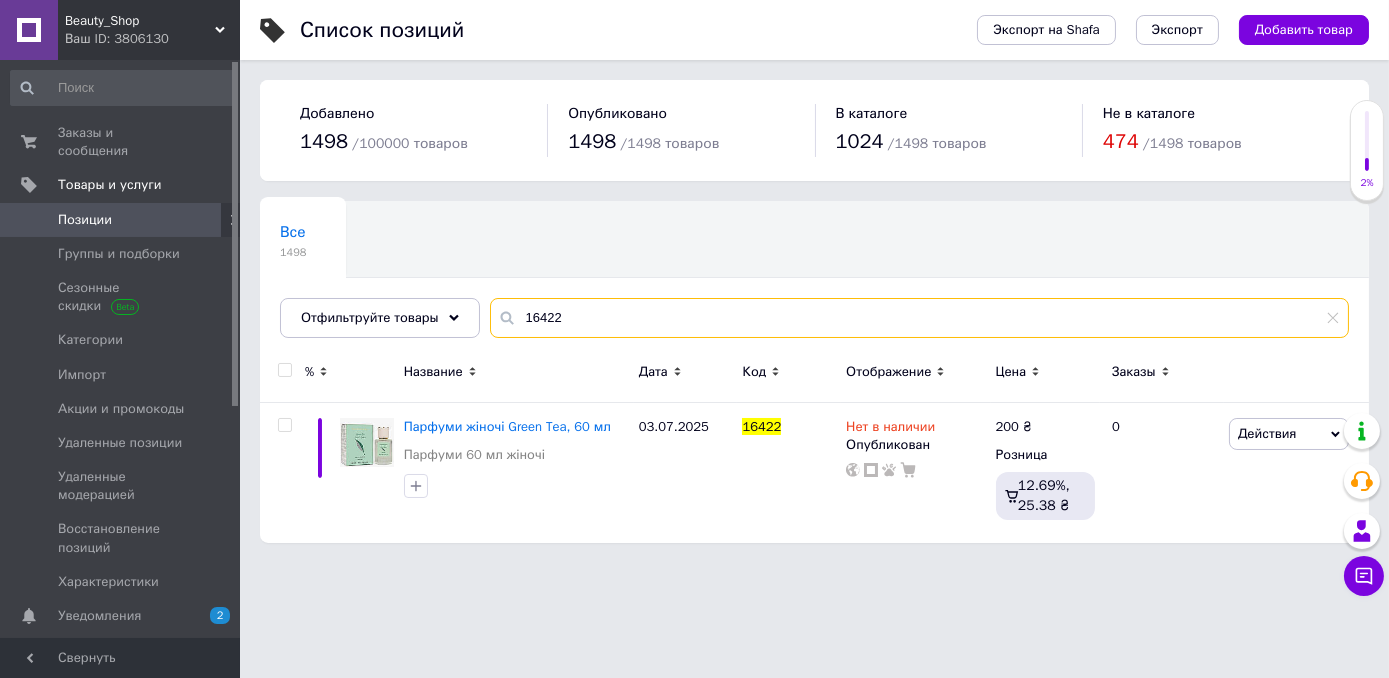 drag, startPoint x: 562, startPoint y: 315, endPoint x: 511, endPoint y: 316, distance: 51.009804 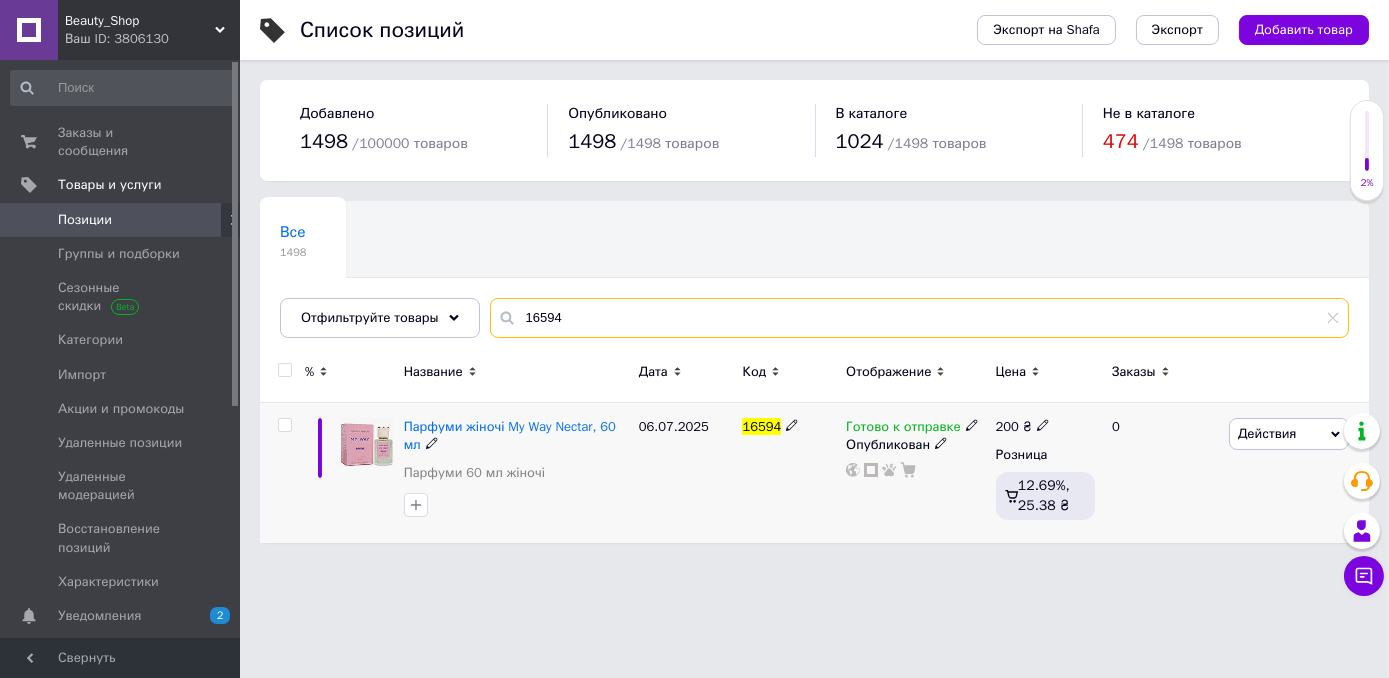 type on "16594" 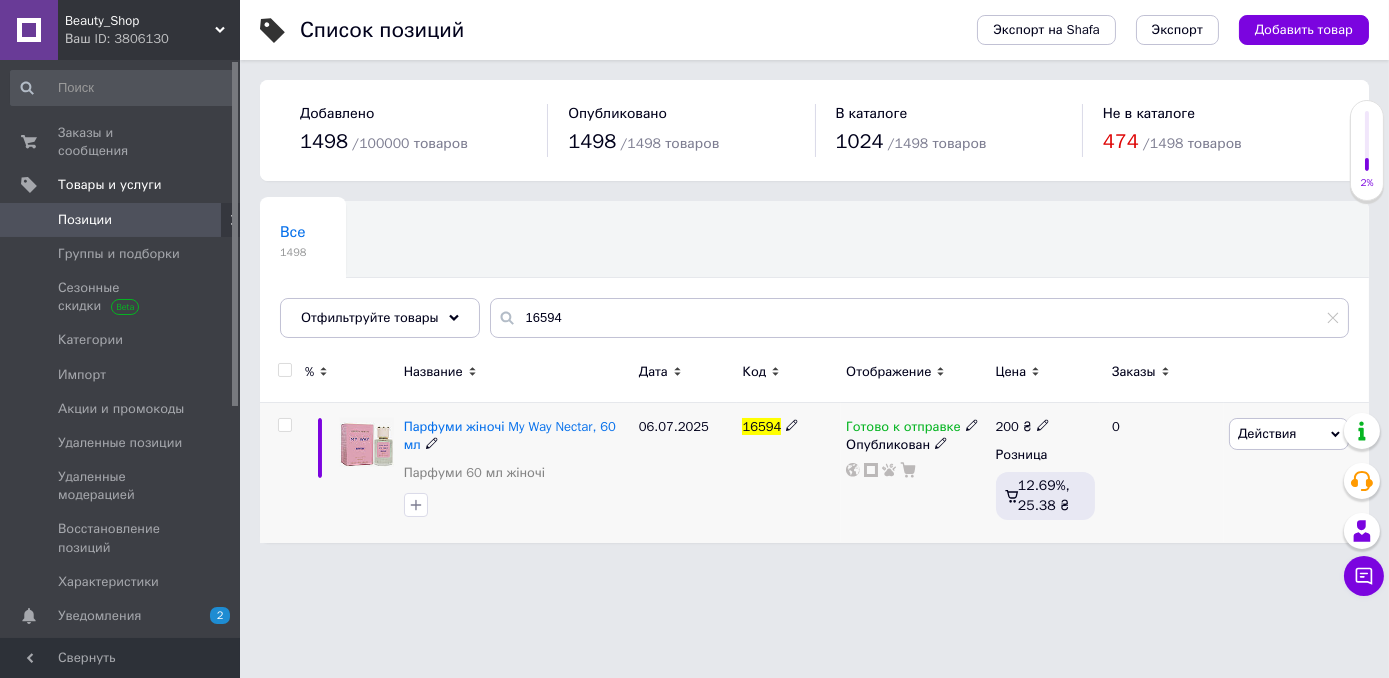 click 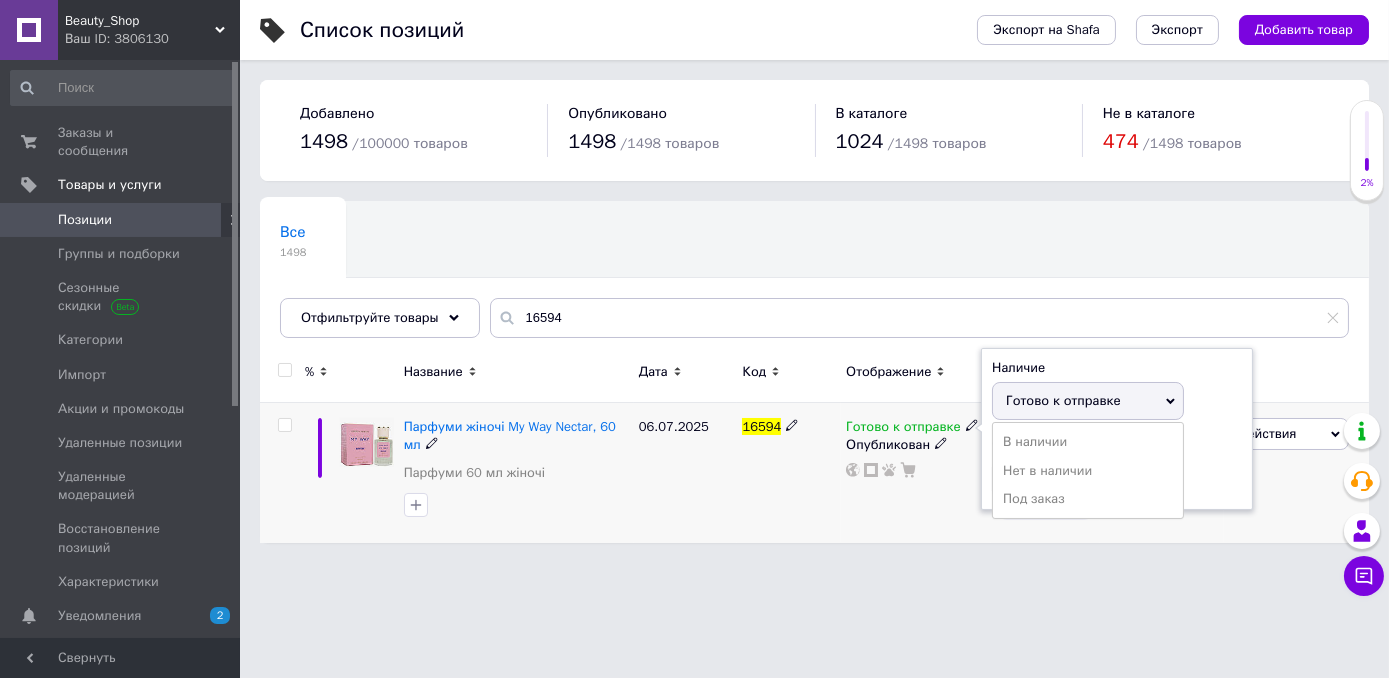 click on "Нет в наличии" at bounding box center (1088, 471) 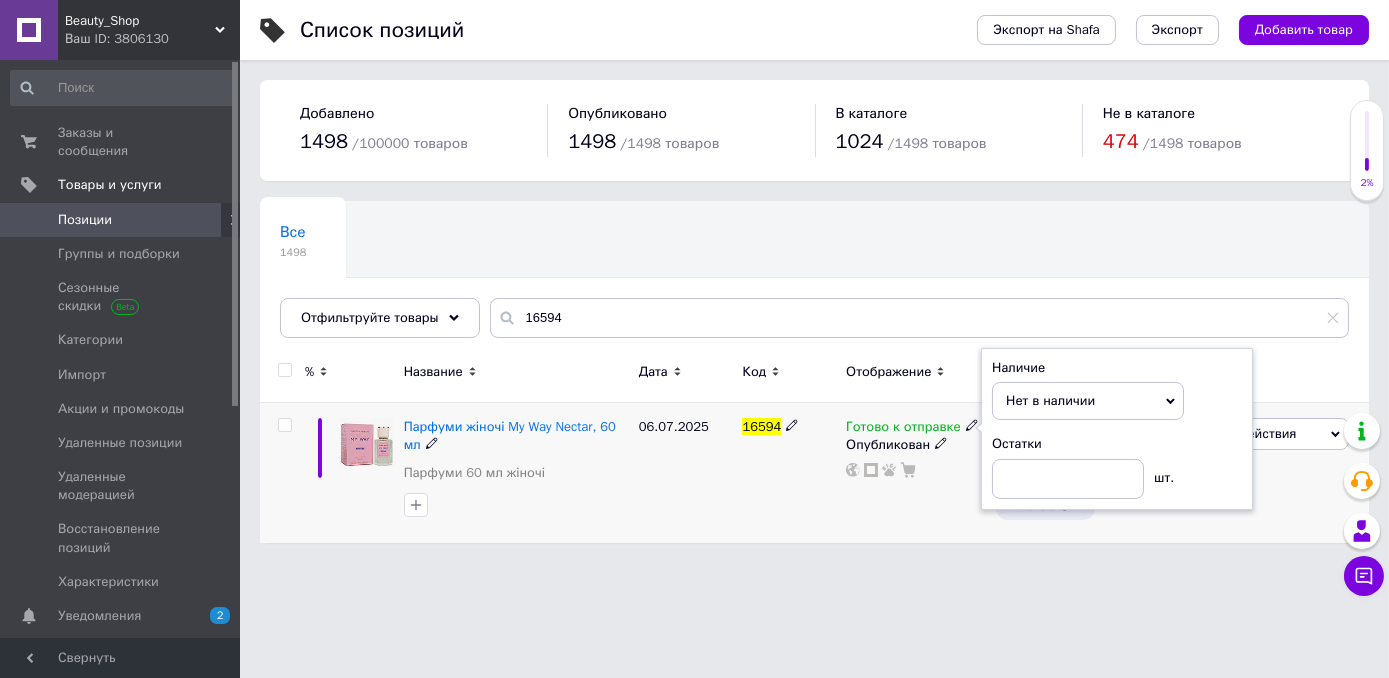 click on "Готово к отправке Наличие Нет в наличии В наличии Под заказ Готово к отправке Остатки шт. Опубликован" at bounding box center [915, 473] 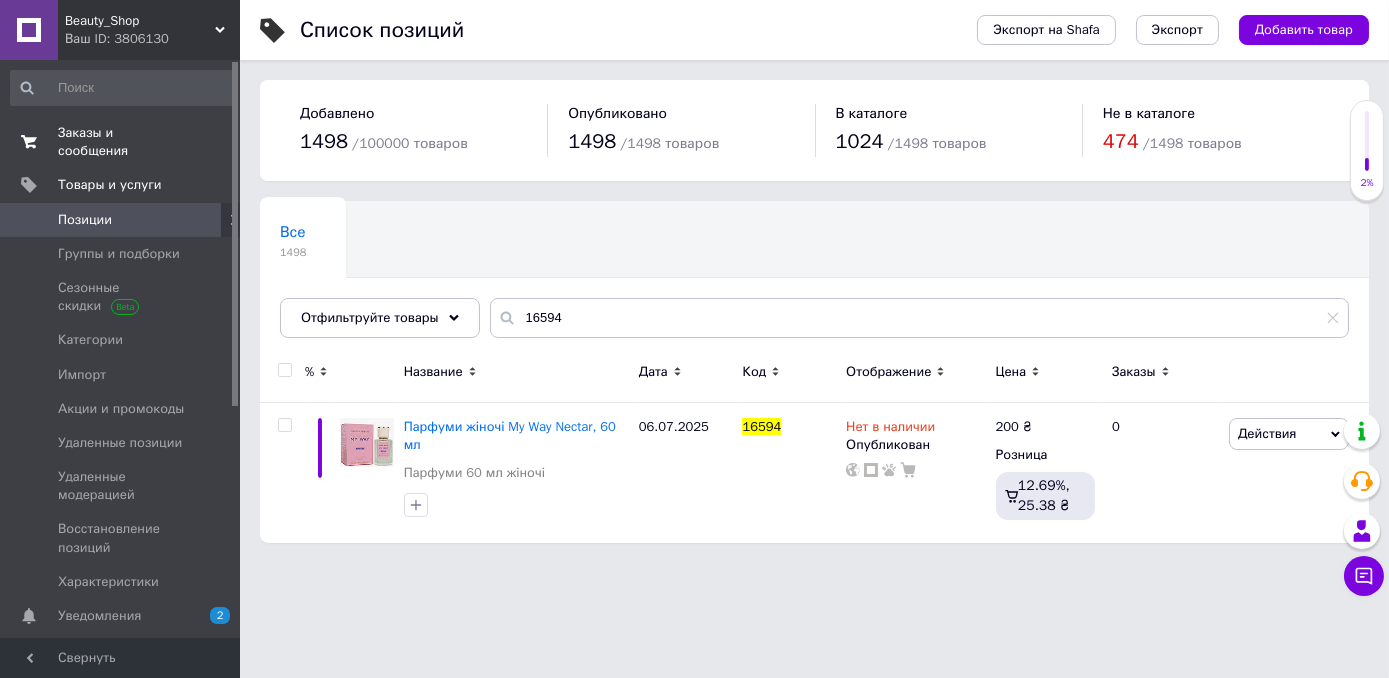 click on "Заказы и сообщения" at bounding box center (121, 142) 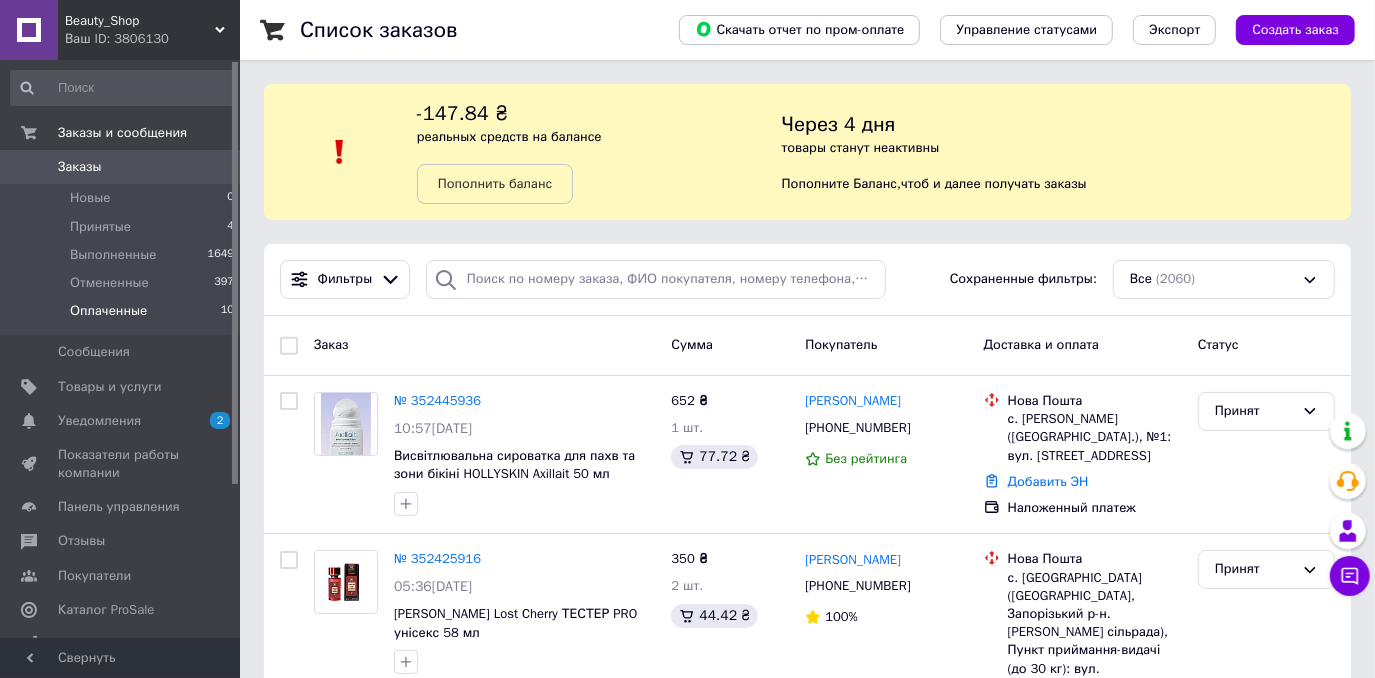 click on "Оплаченные" at bounding box center [108, 311] 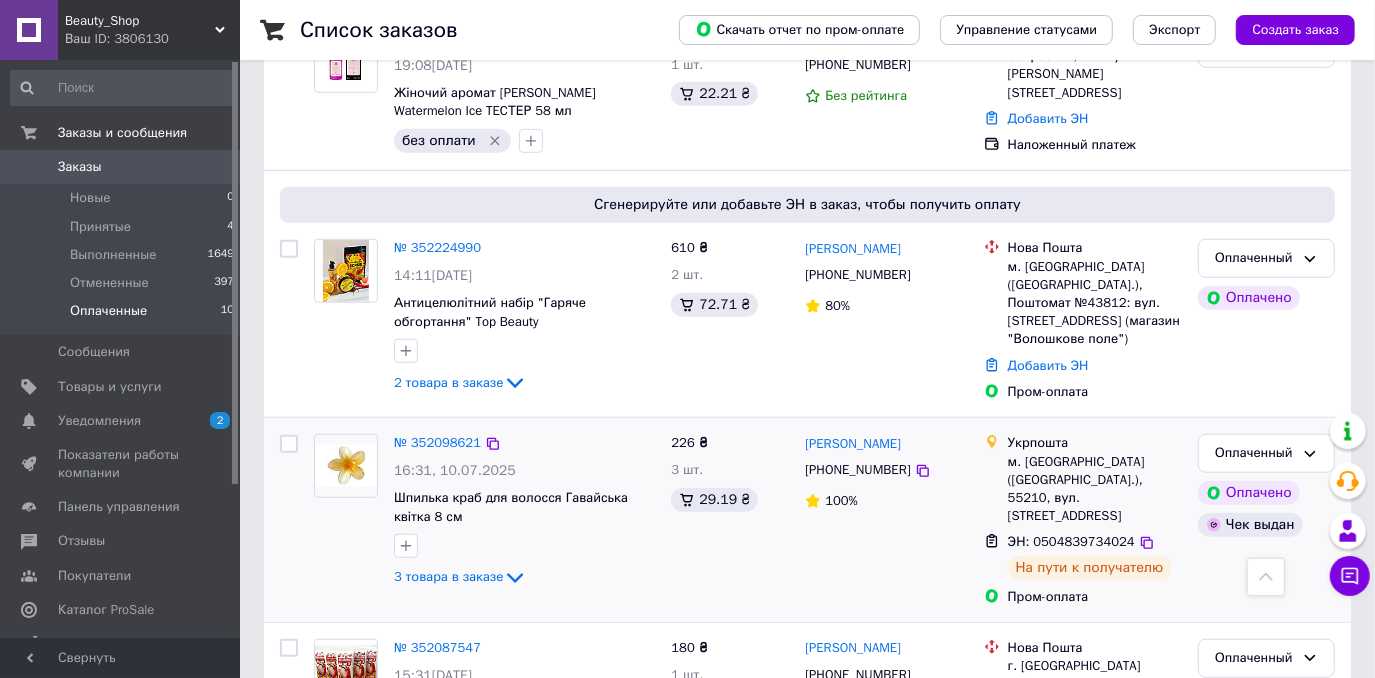 scroll, scrollTop: 743, scrollLeft: 0, axis: vertical 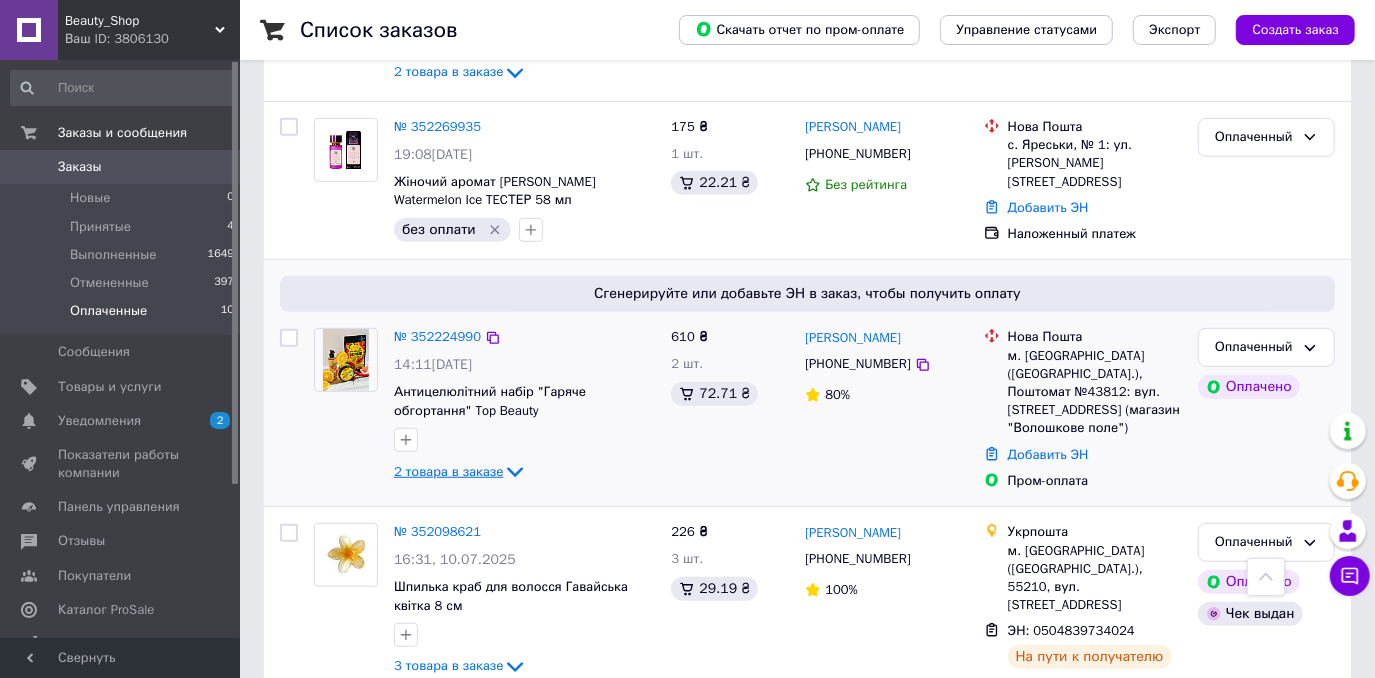 click 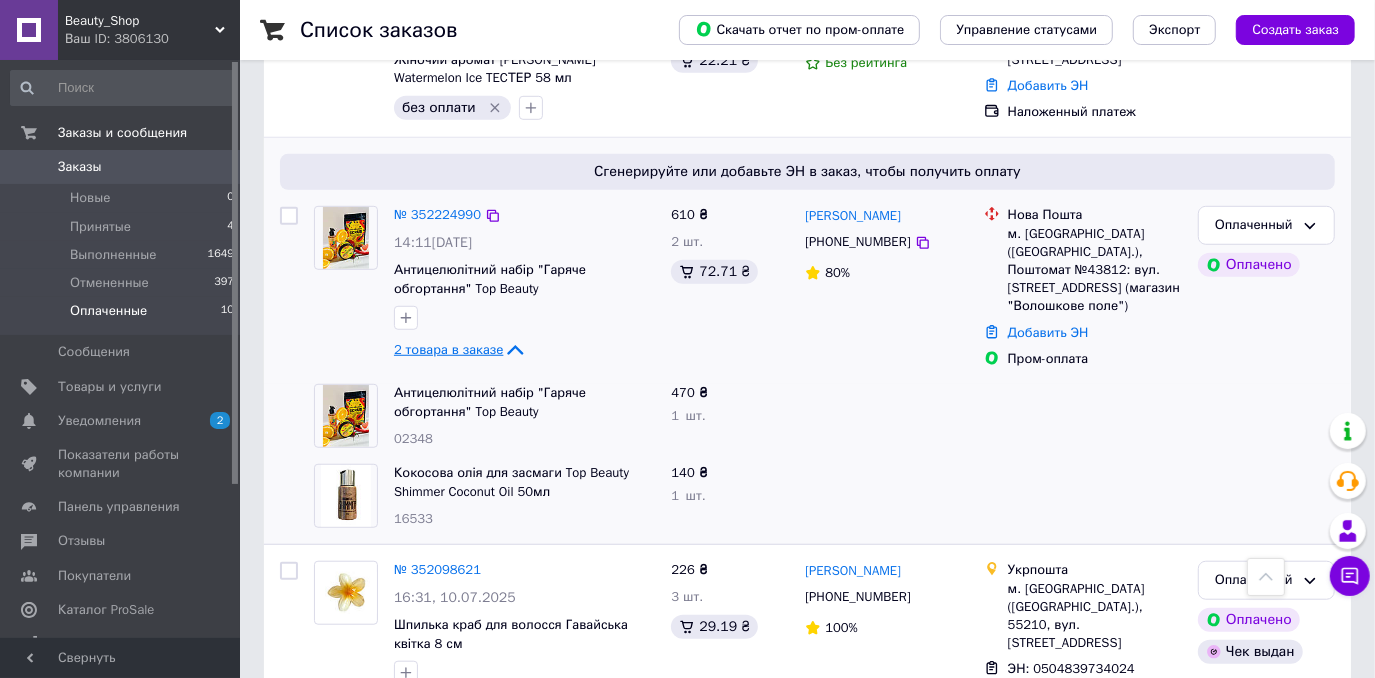 scroll, scrollTop: 834, scrollLeft: 0, axis: vertical 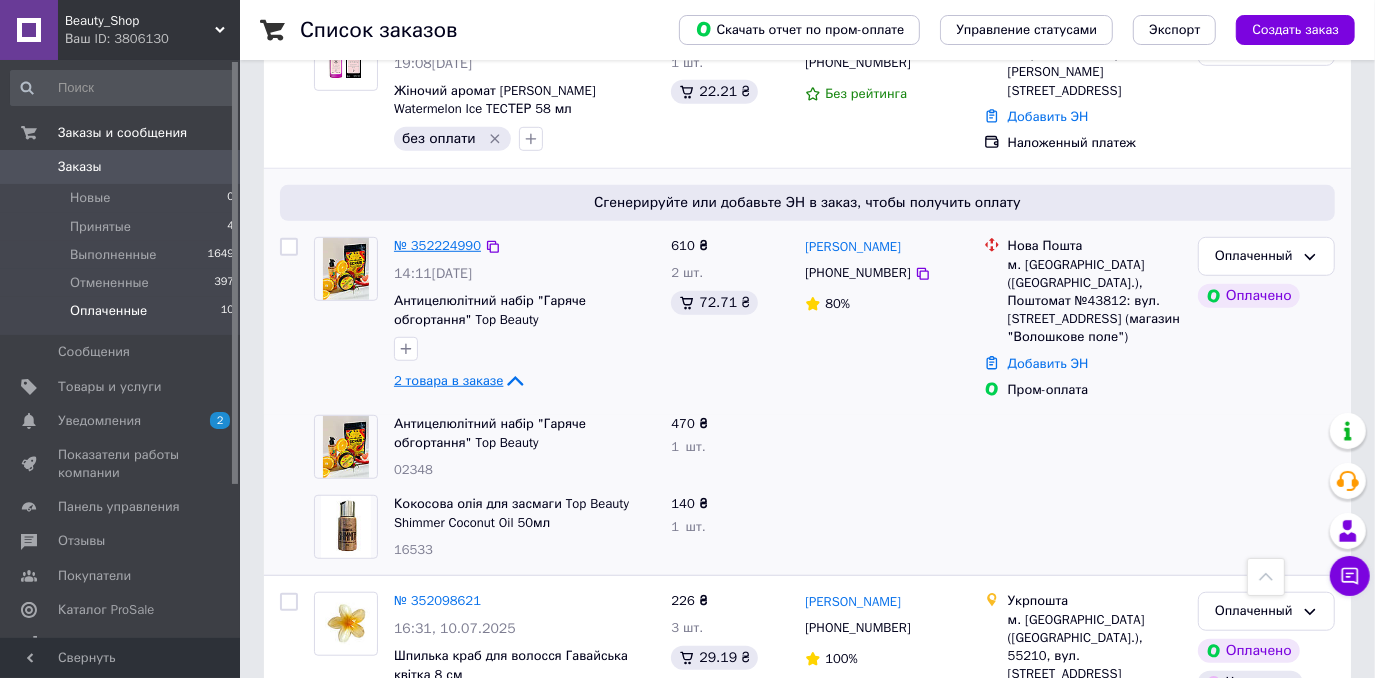click on "№ 352224990" at bounding box center (437, 245) 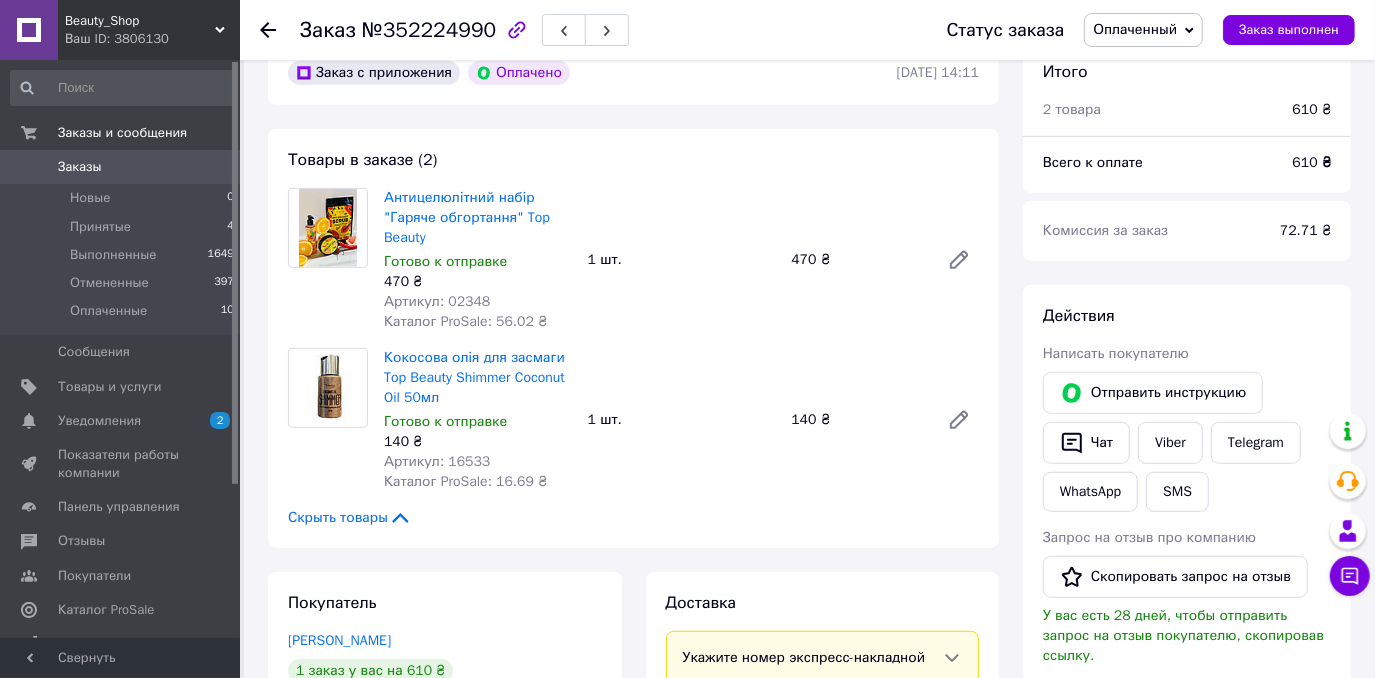 scroll, scrollTop: 561, scrollLeft: 0, axis: vertical 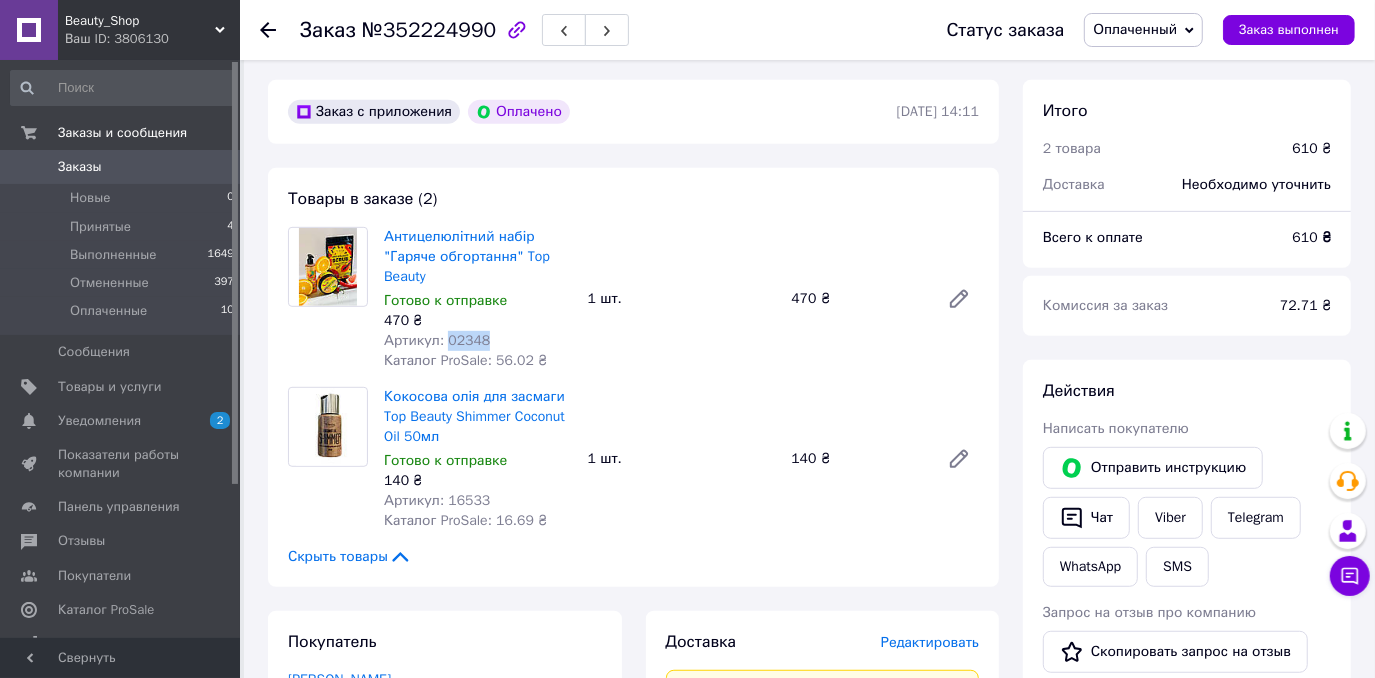 drag, startPoint x: 442, startPoint y: 338, endPoint x: 478, endPoint y: 339, distance: 36.013885 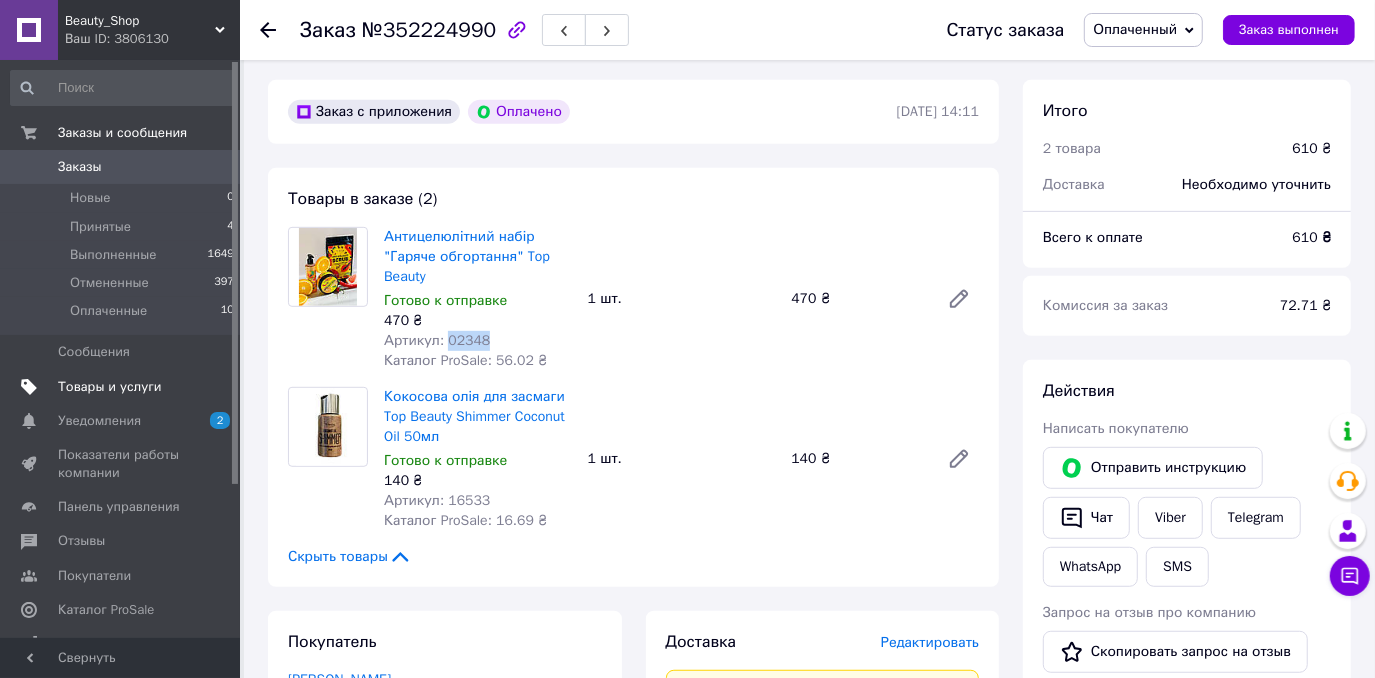 click on "Товары и услуги" at bounding box center (110, 387) 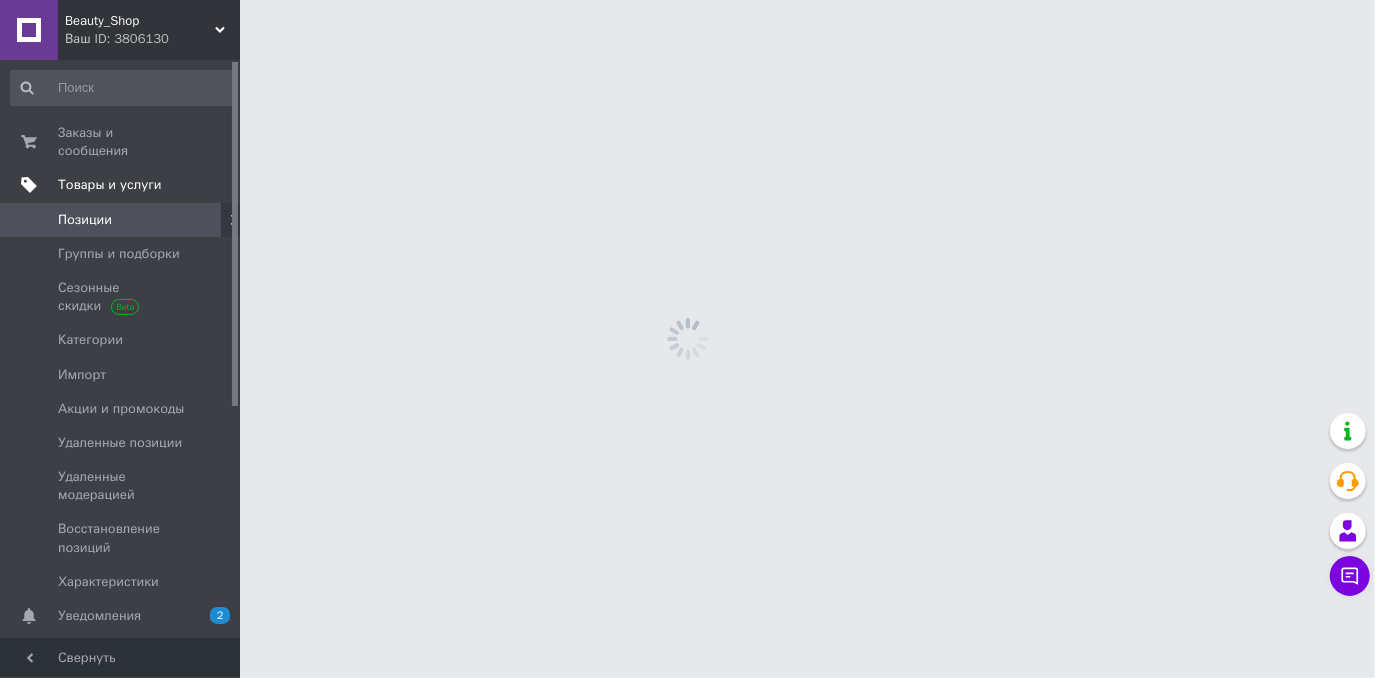 scroll, scrollTop: 0, scrollLeft: 0, axis: both 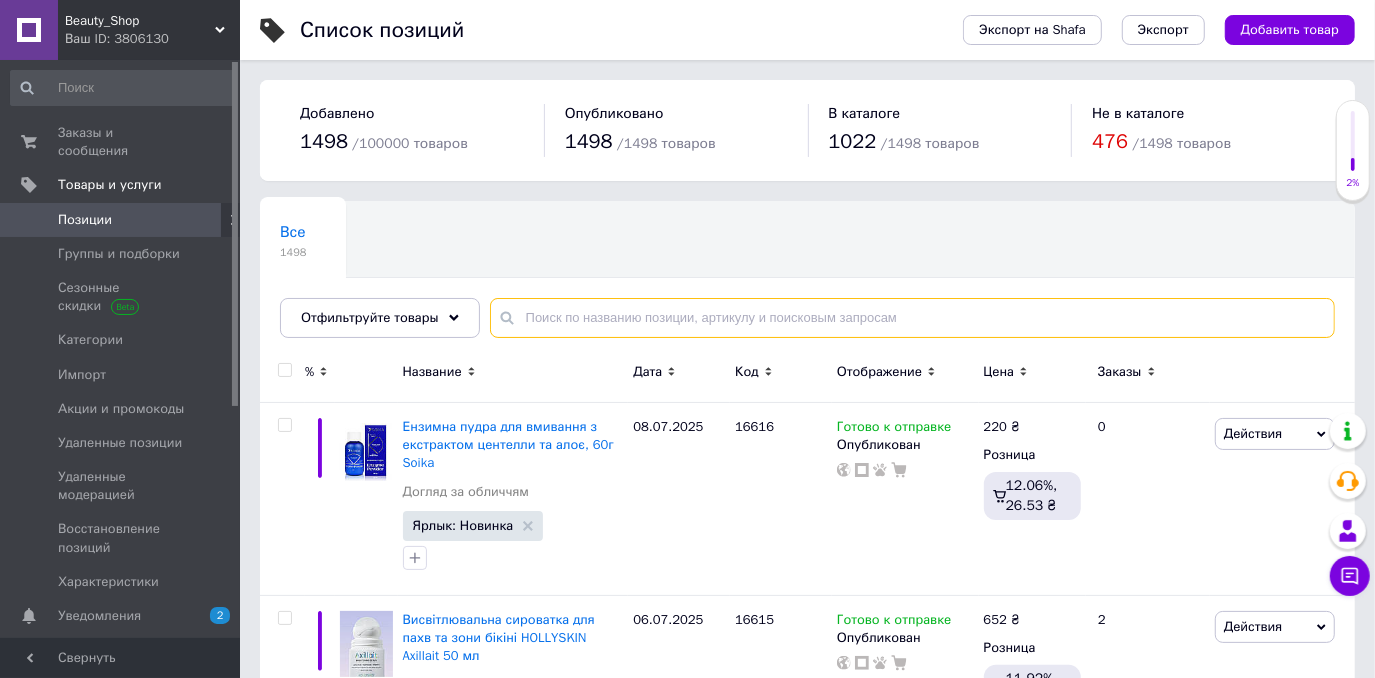 click at bounding box center [912, 318] 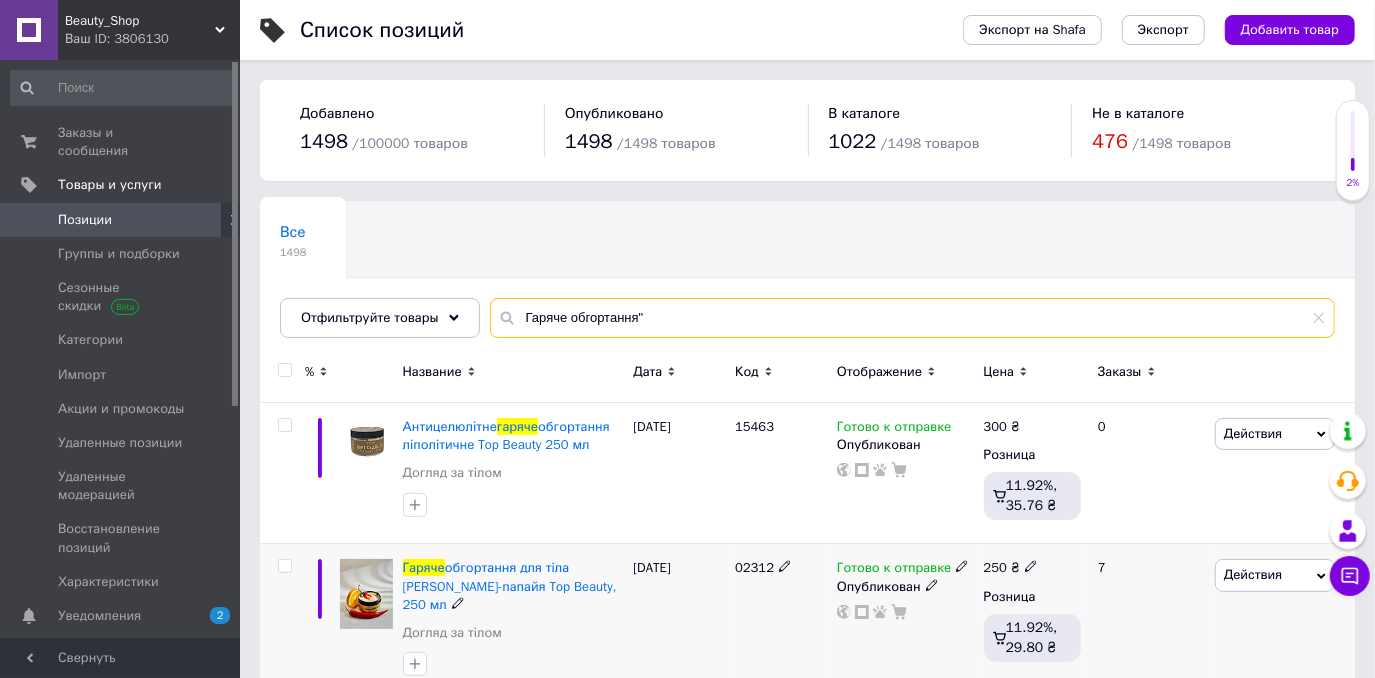 type on "Гаряче обгортання"" 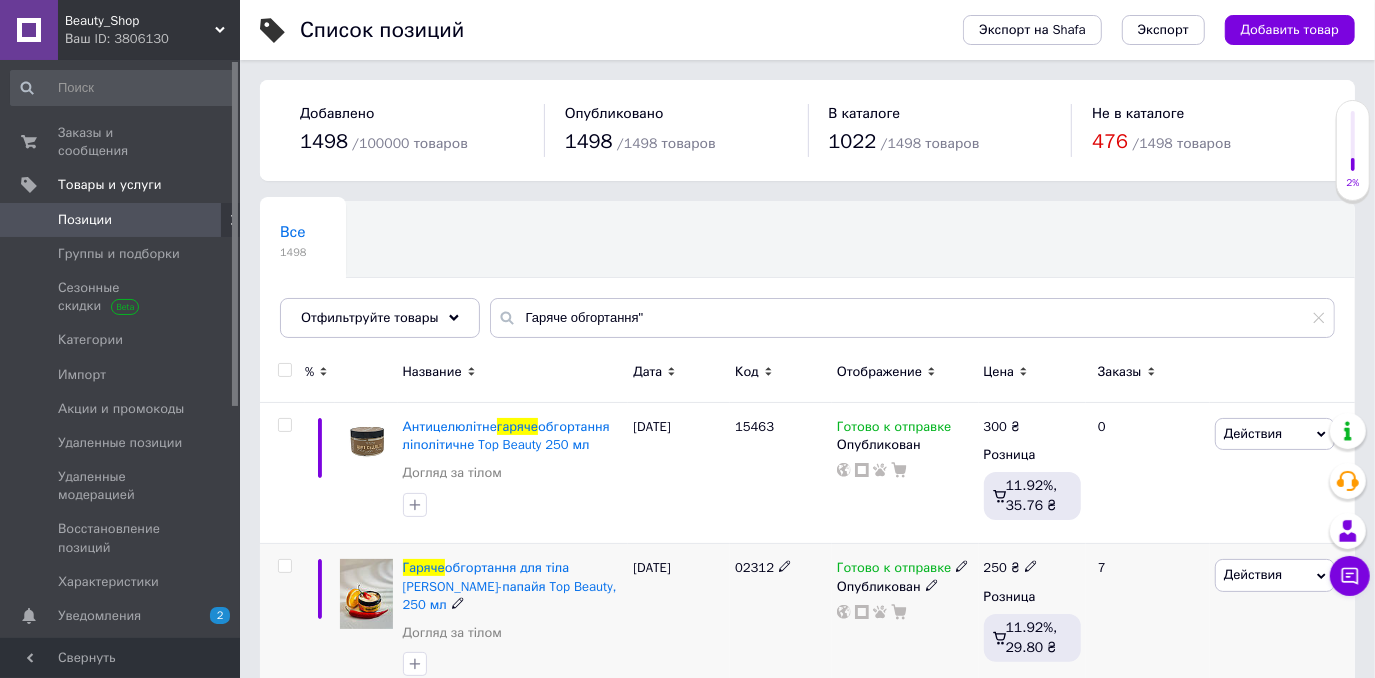 click 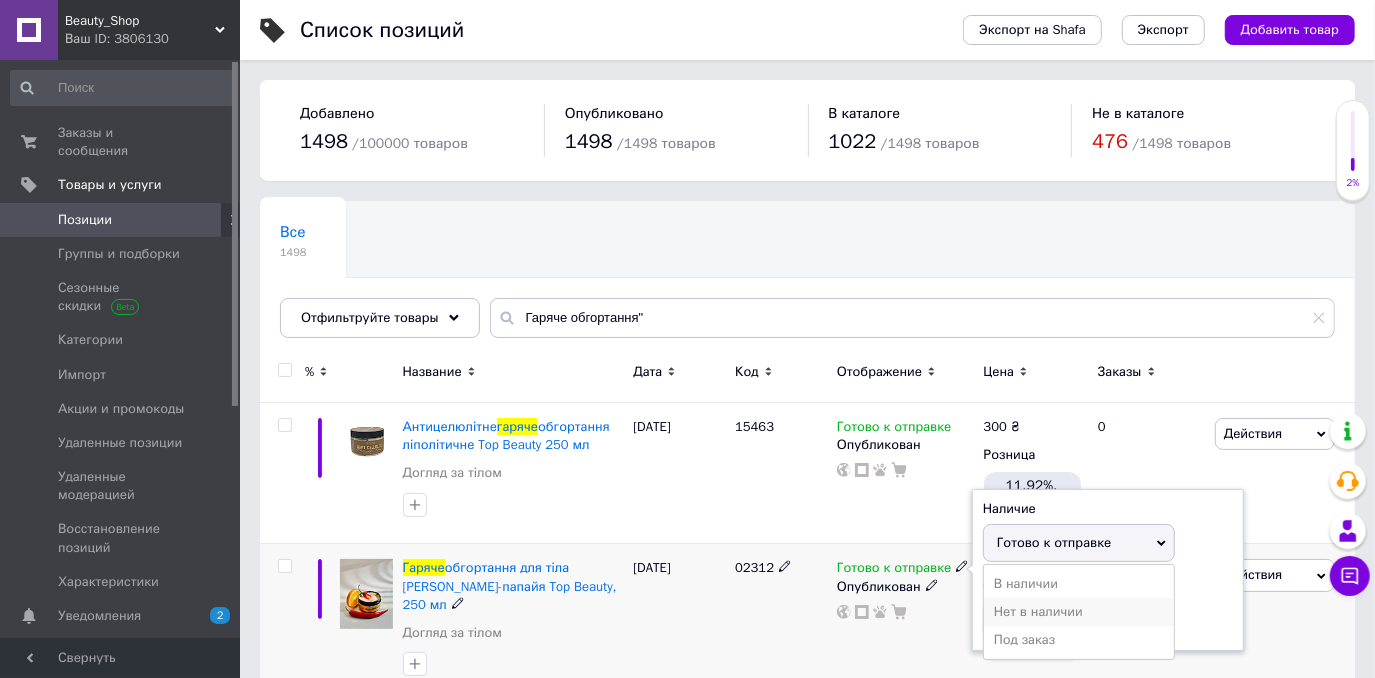 click on "Нет в наличии" at bounding box center (1079, 612) 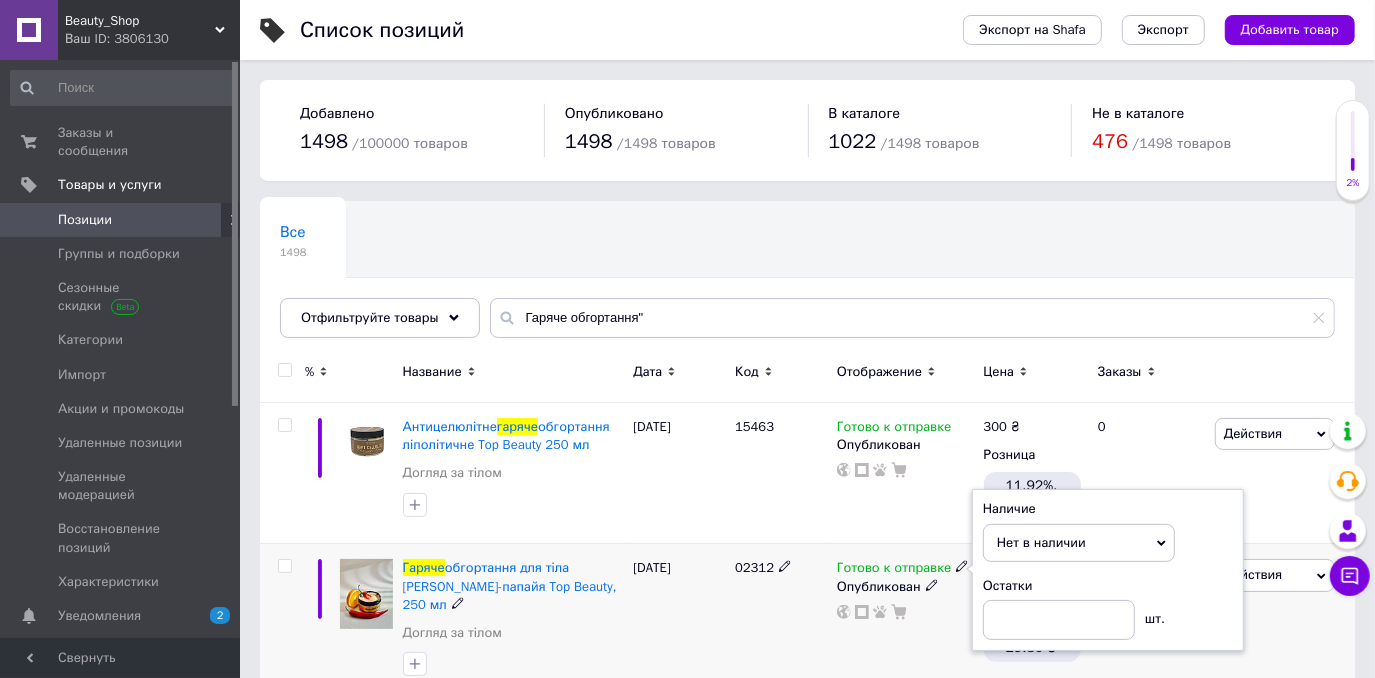 click on "Готово к отправке Наличие Нет в наличии В наличии Под заказ Готово к отправке Остатки шт. Опубликован" at bounding box center (905, 623) 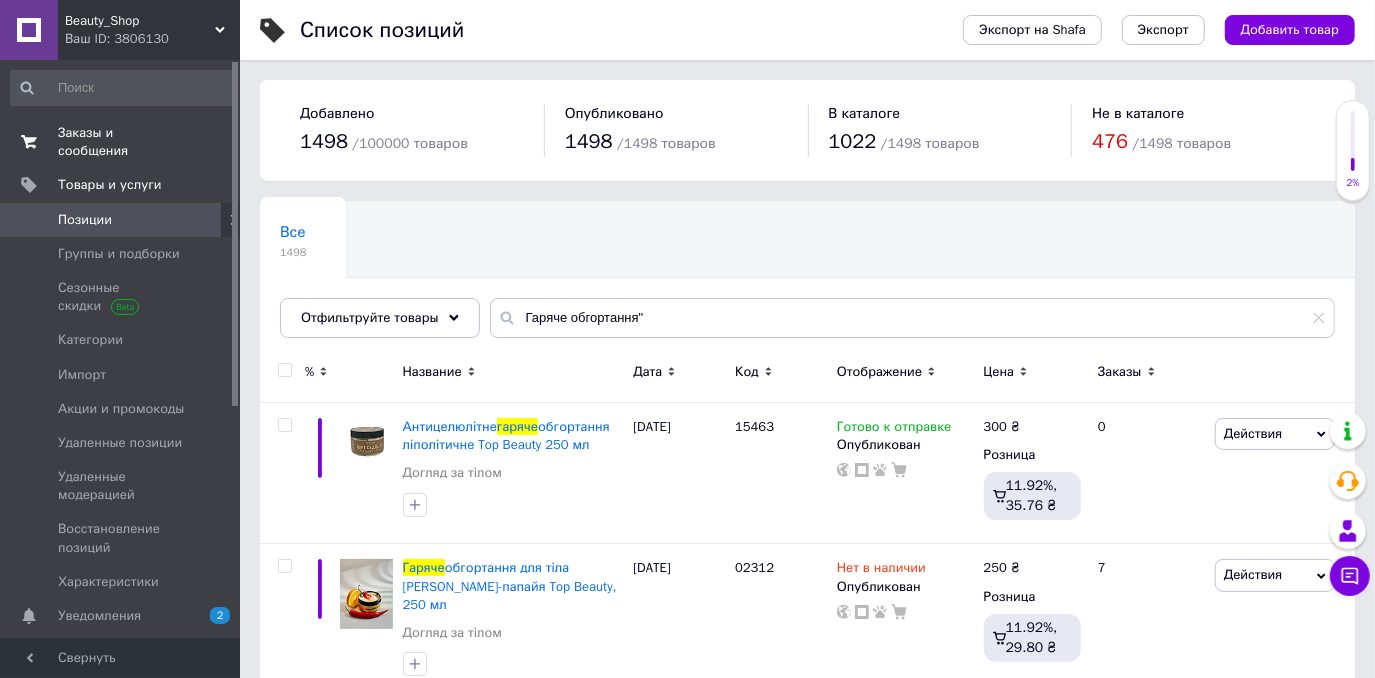 click on "Заказы и сообщения" at bounding box center [121, 142] 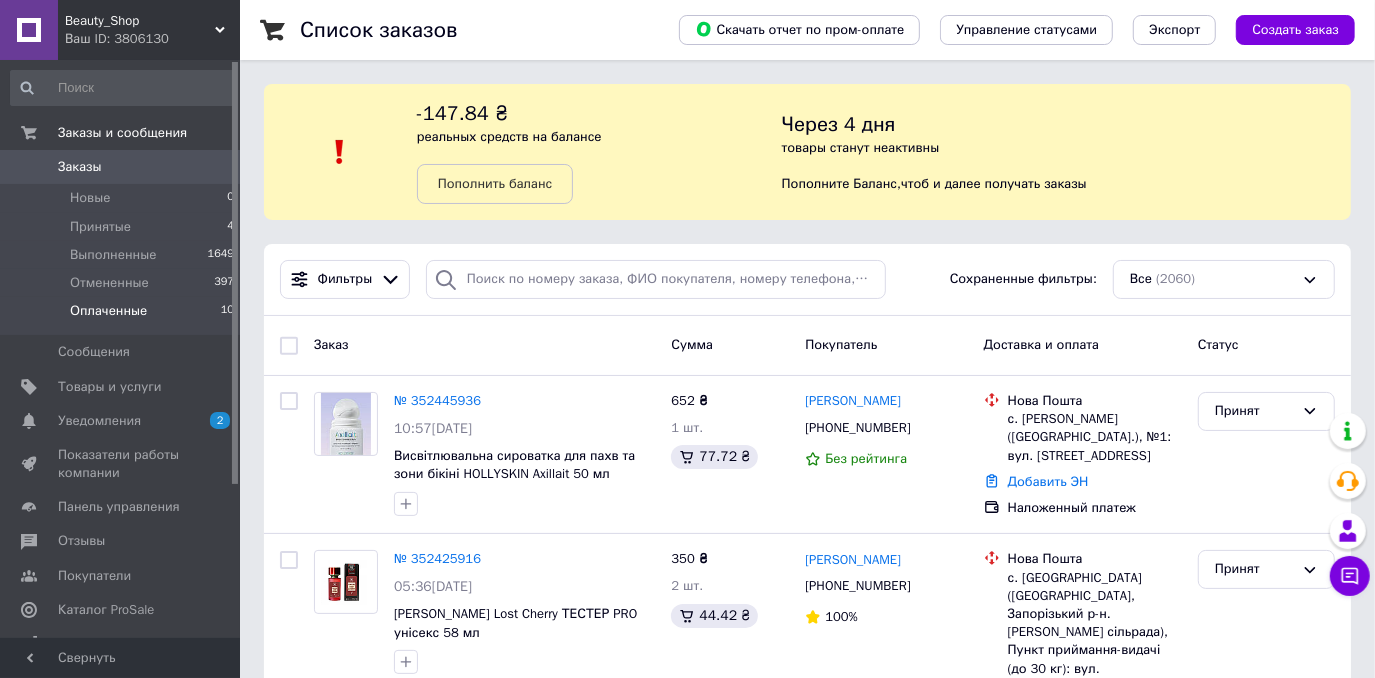 click on "Оплаченные 10" at bounding box center [123, 316] 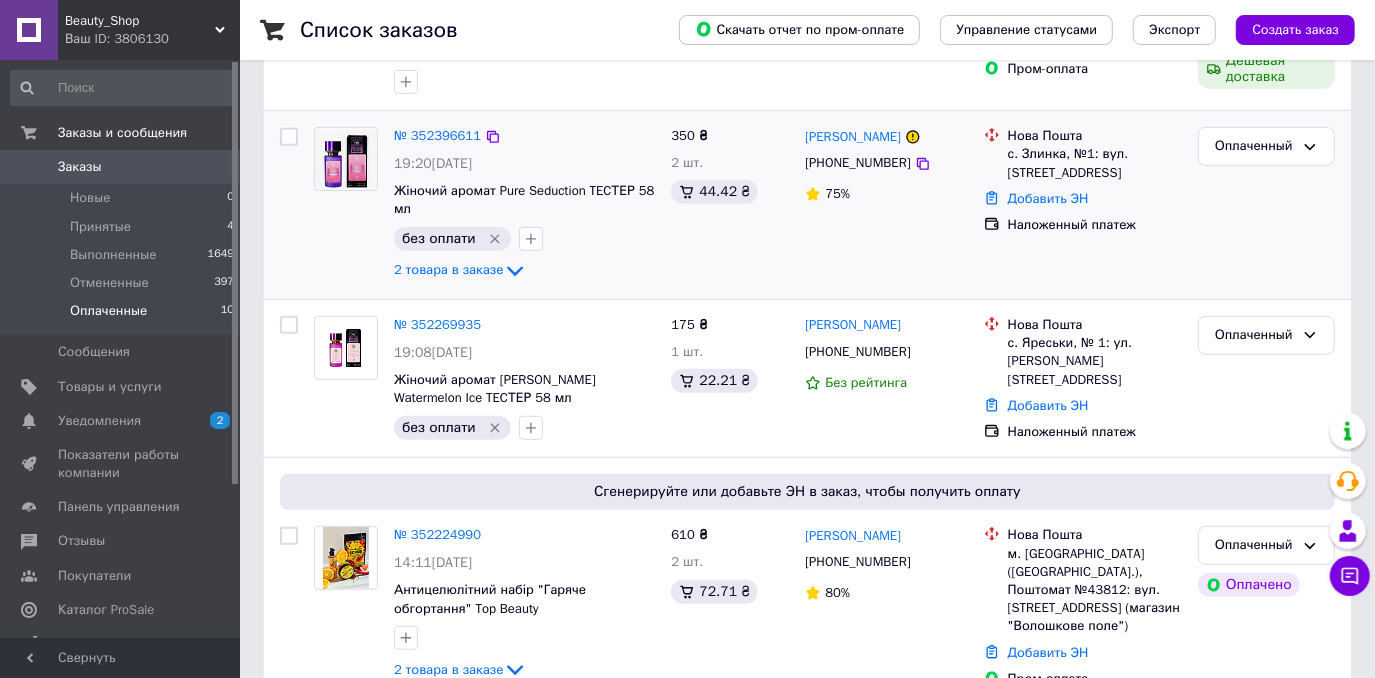 scroll, scrollTop: 818, scrollLeft: 0, axis: vertical 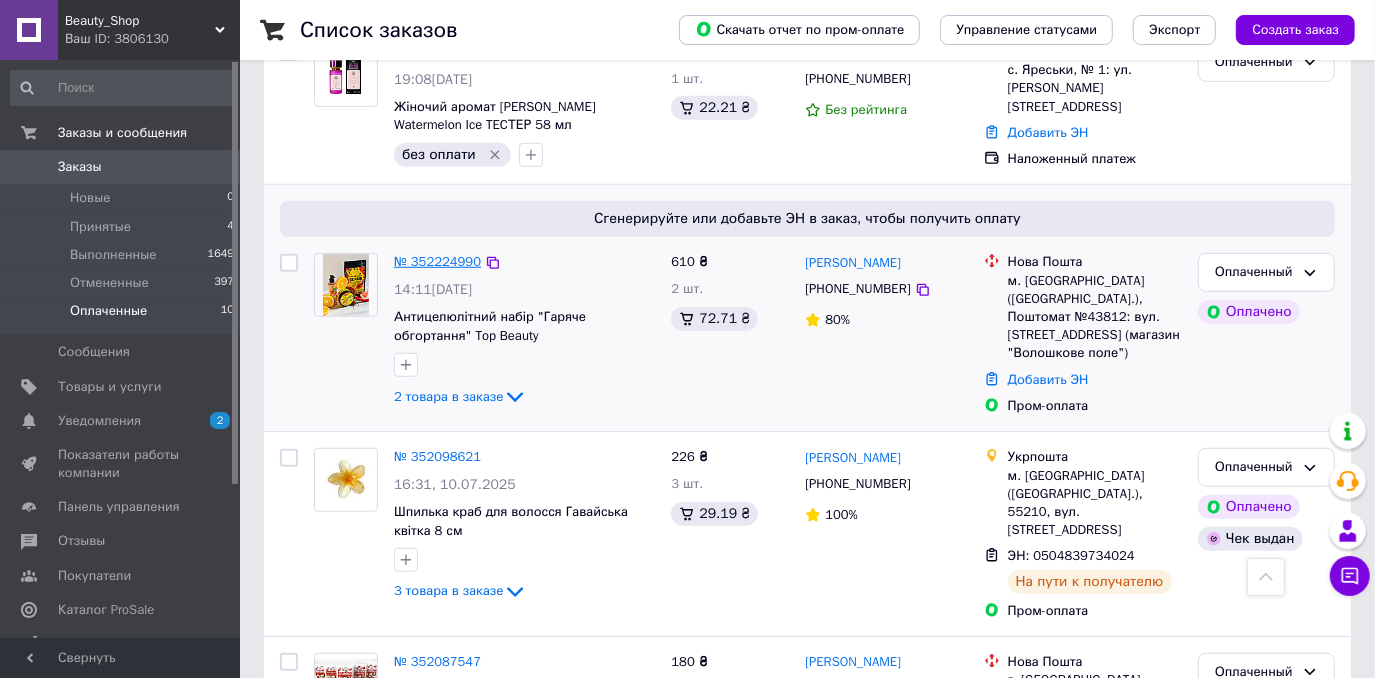 click on "№ 352224990" at bounding box center (437, 261) 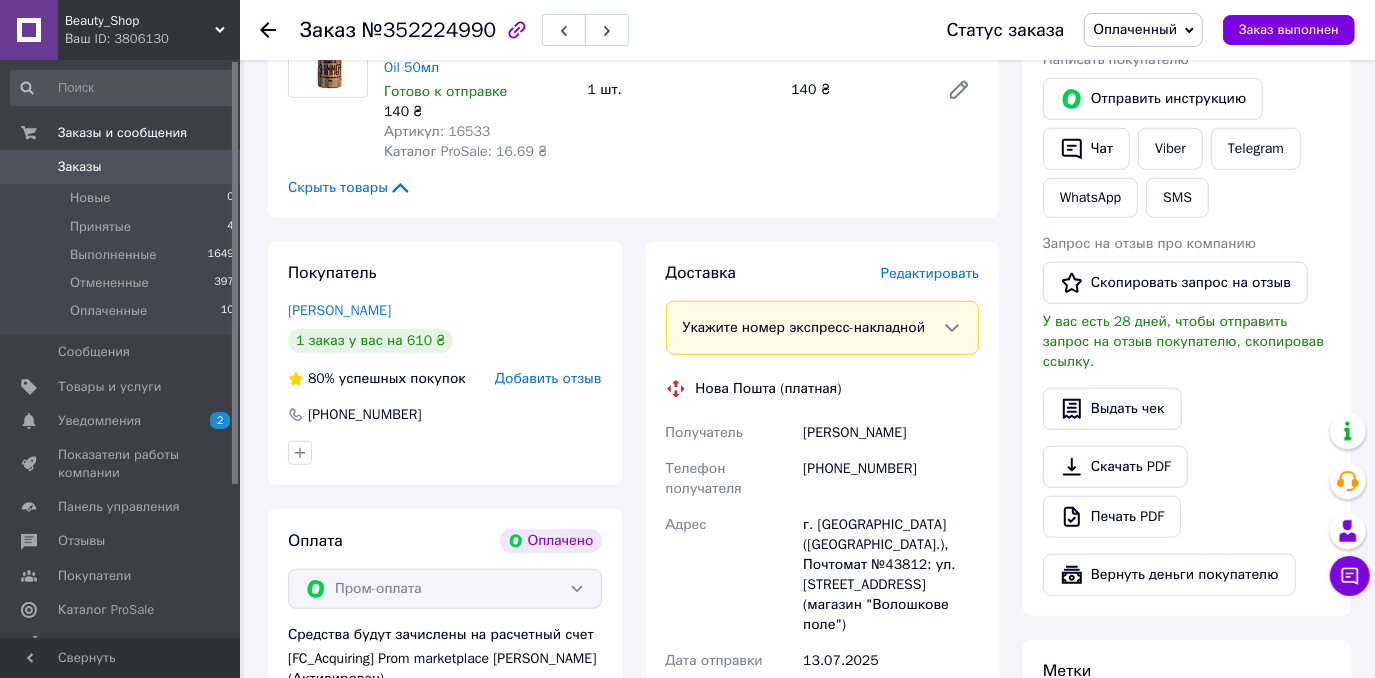 scroll, scrollTop: 1090, scrollLeft: 0, axis: vertical 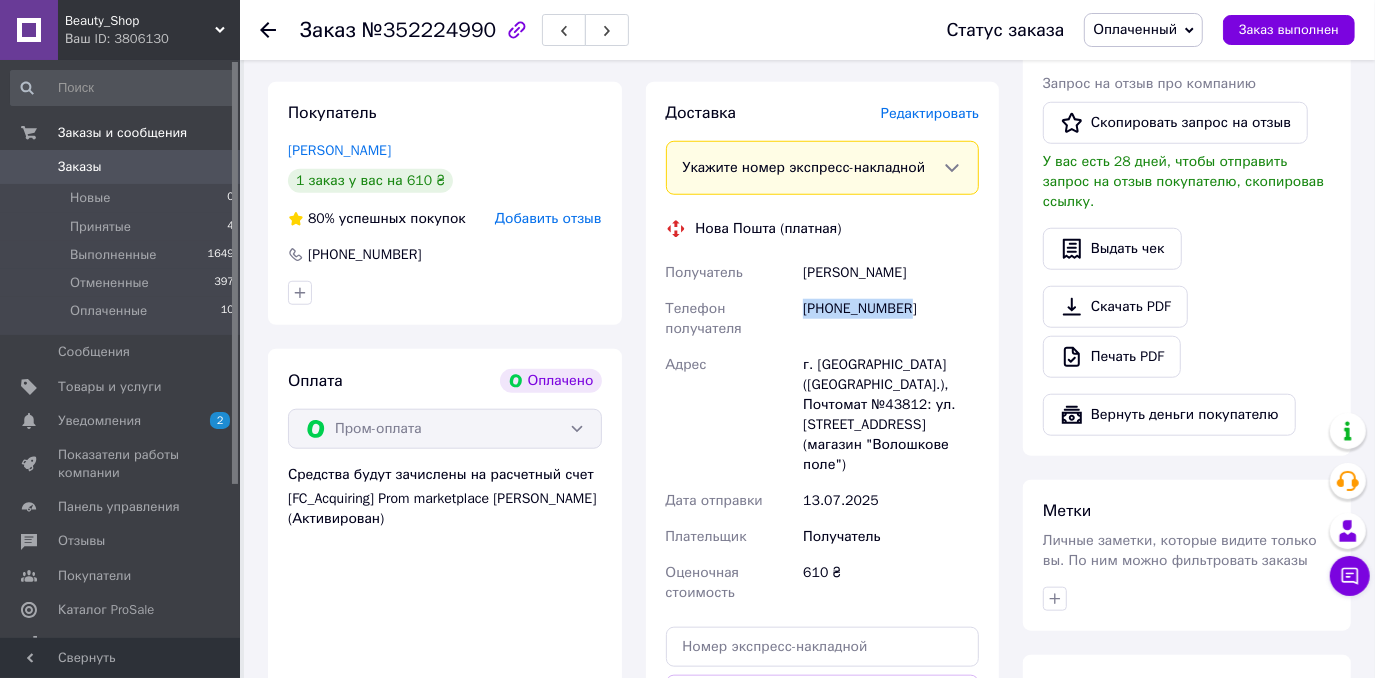 drag, startPoint x: 805, startPoint y: 312, endPoint x: 923, endPoint y: 312, distance: 118 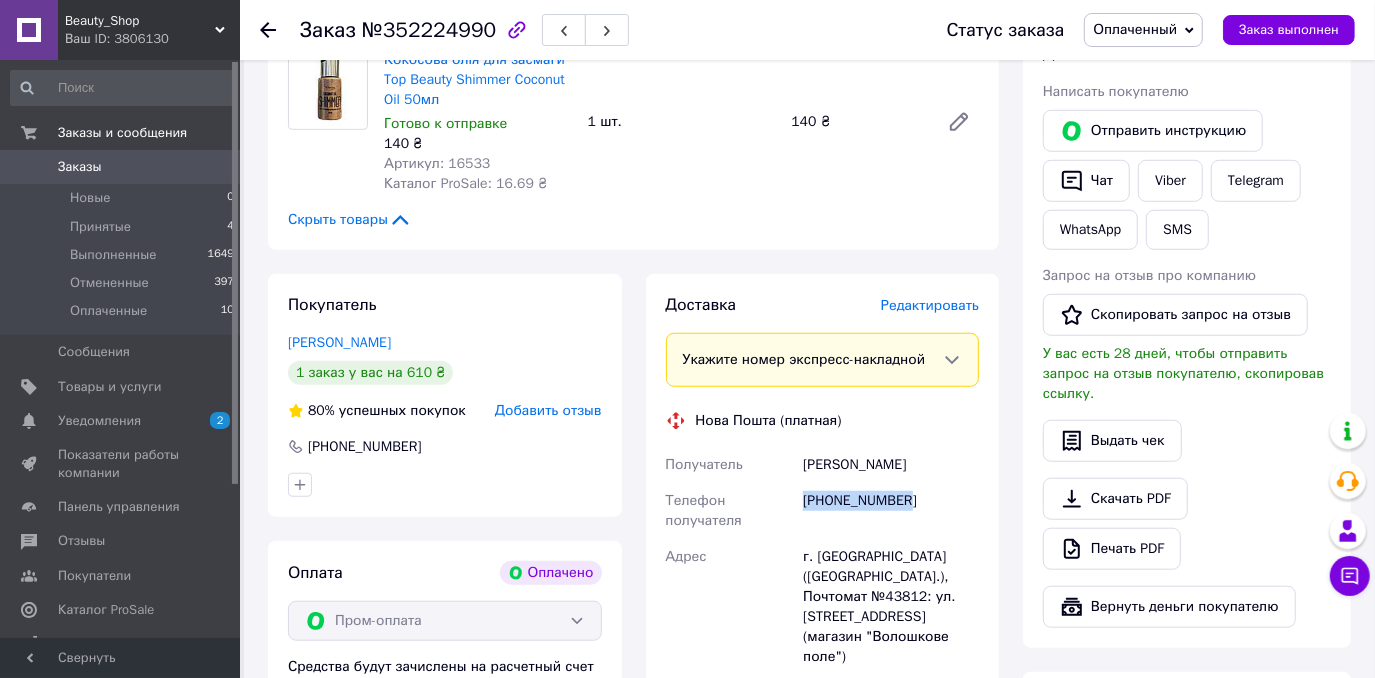 scroll, scrollTop: 1000, scrollLeft: 0, axis: vertical 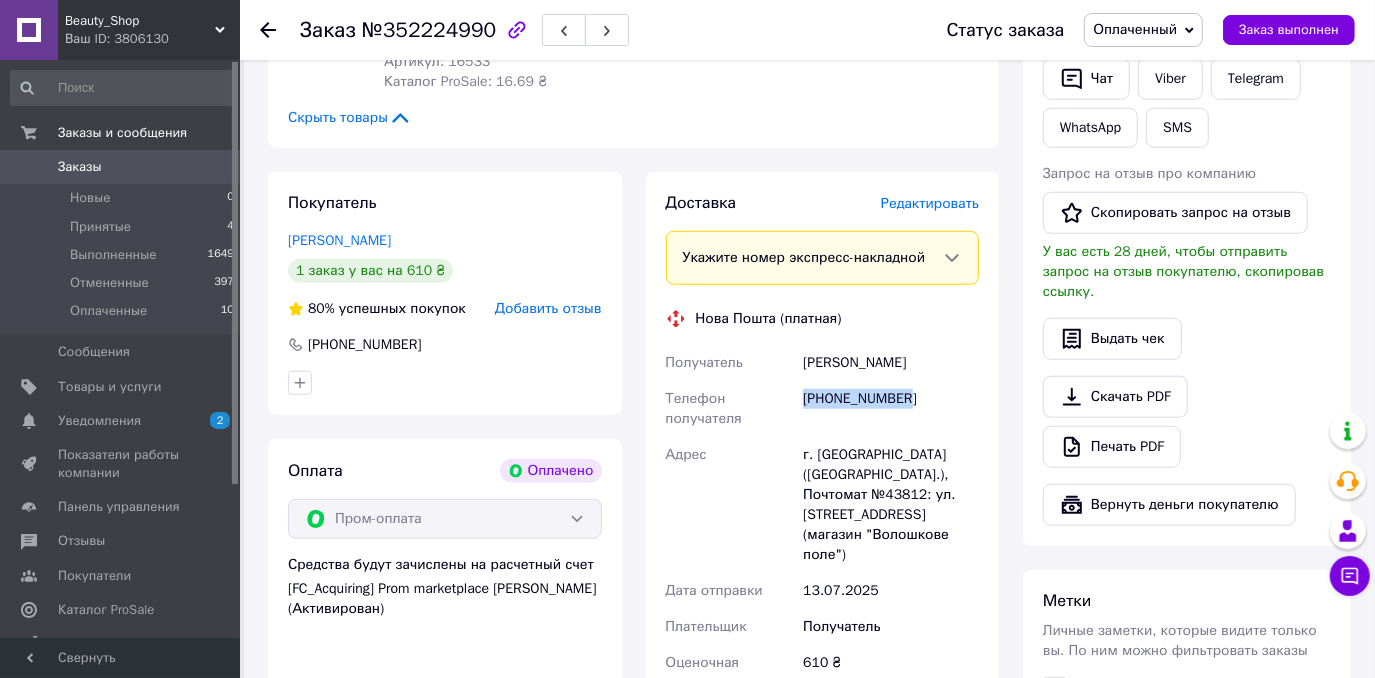 copy on "[PHONE_NUMBER]" 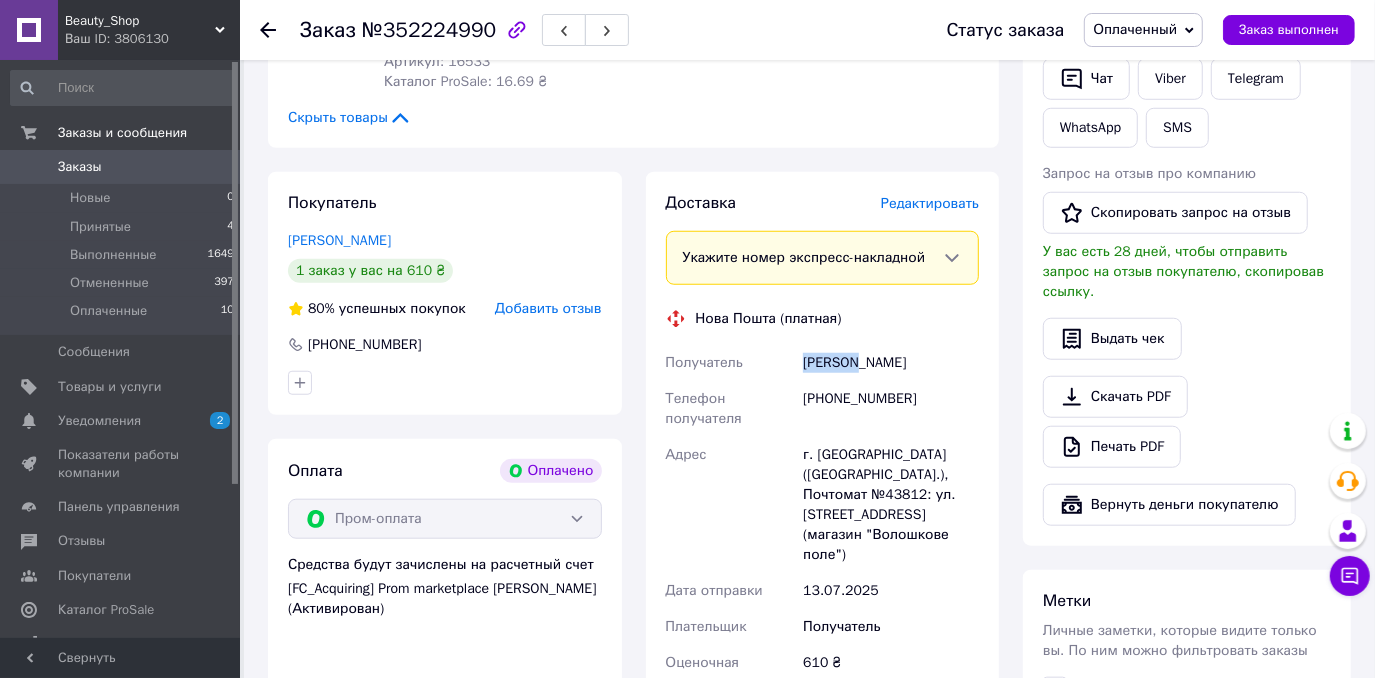 drag, startPoint x: 849, startPoint y: 360, endPoint x: 801, endPoint y: 364, distance: 48.166378 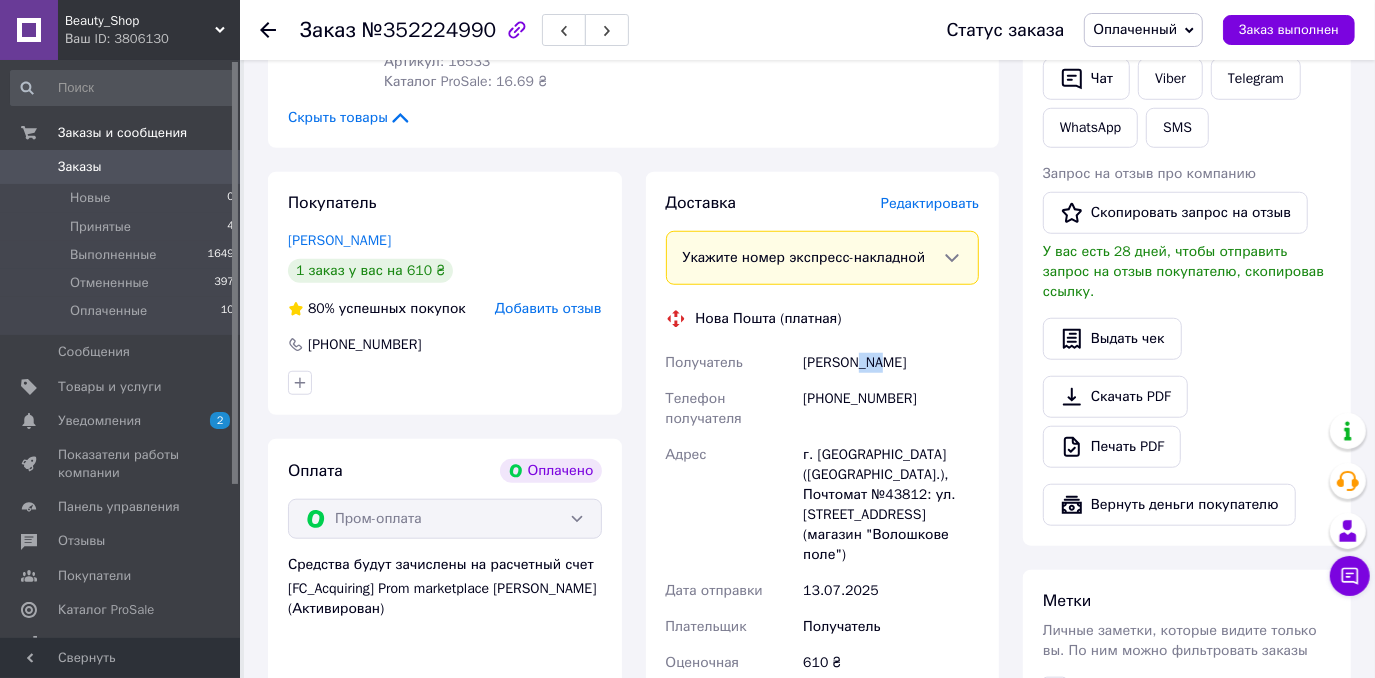 drag, startPoint x: 891, startPoint y: 369, endPoint x: 853, endPoint y: 371, distance: 38.052597 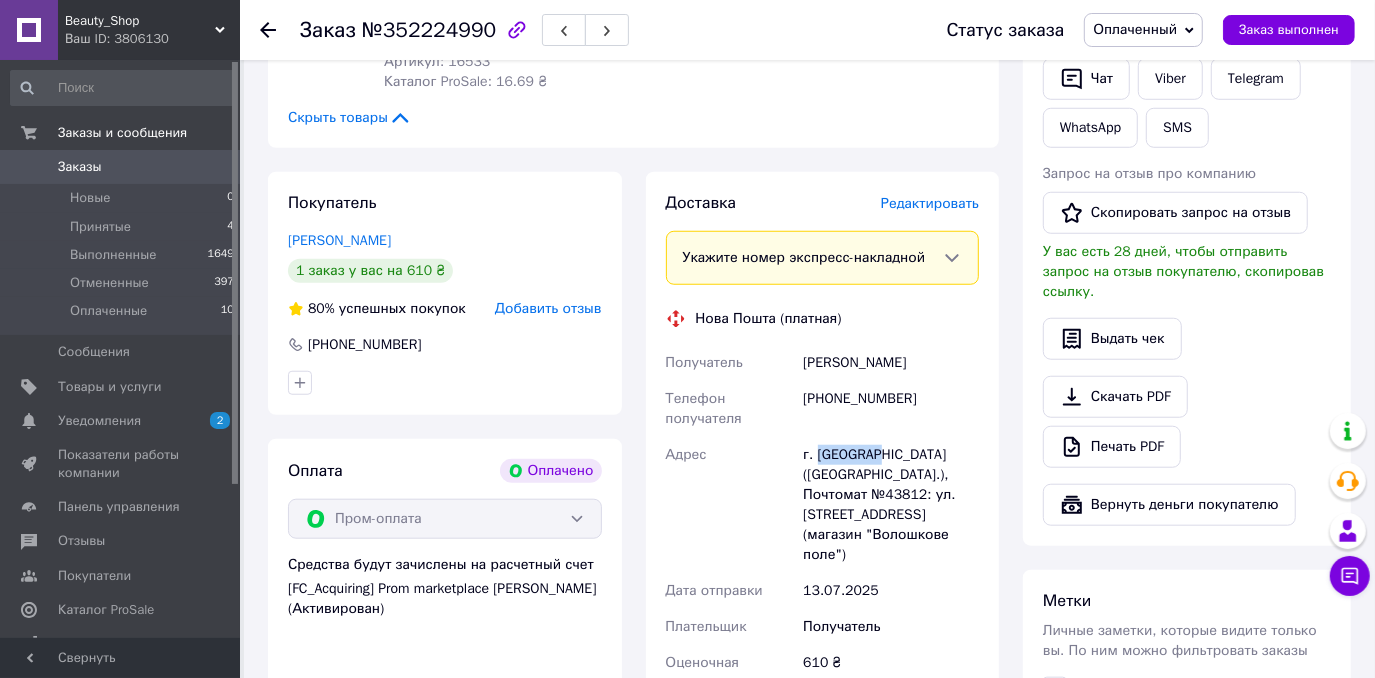 drag, startPoint x: 861, startPoint y: 457, endPoint x: 816, endPoint y: 461, distance: 45.17743 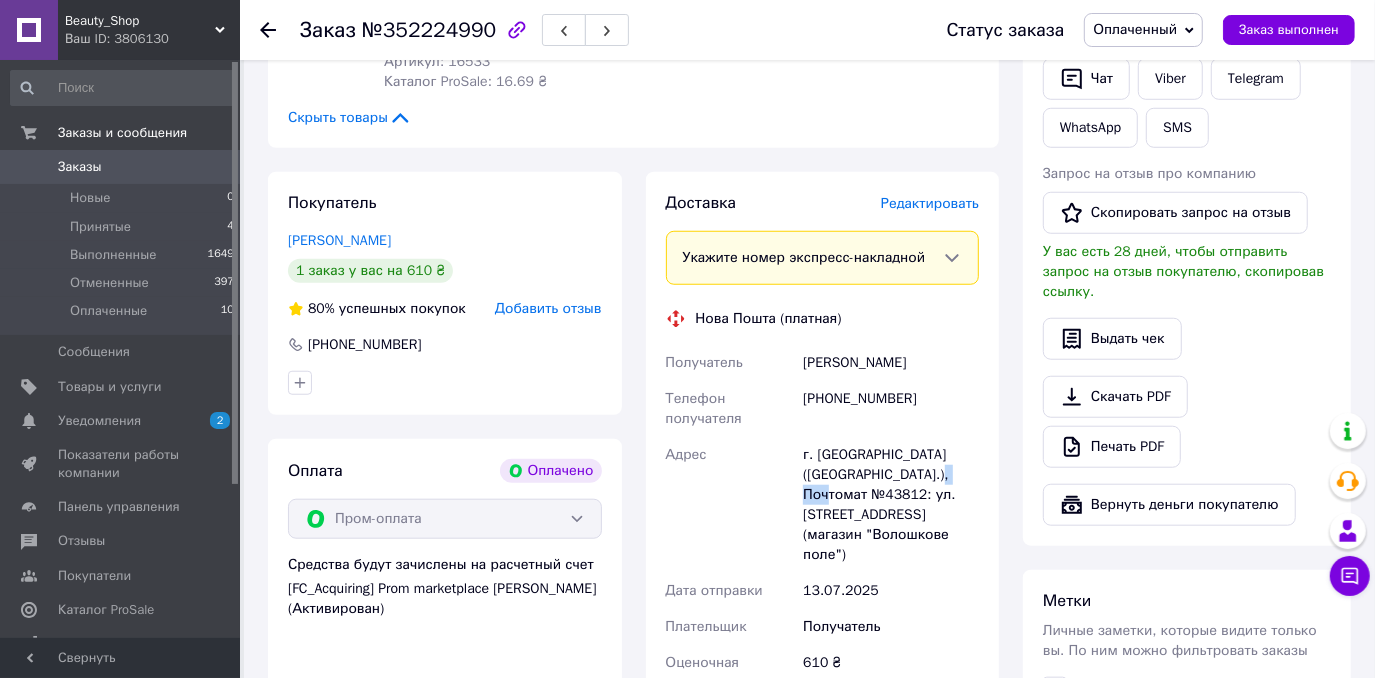 drag, startPoint x: 960, startPoint y: 476, endPoint x: 925, endPoint y: 480, distance: 35.22783 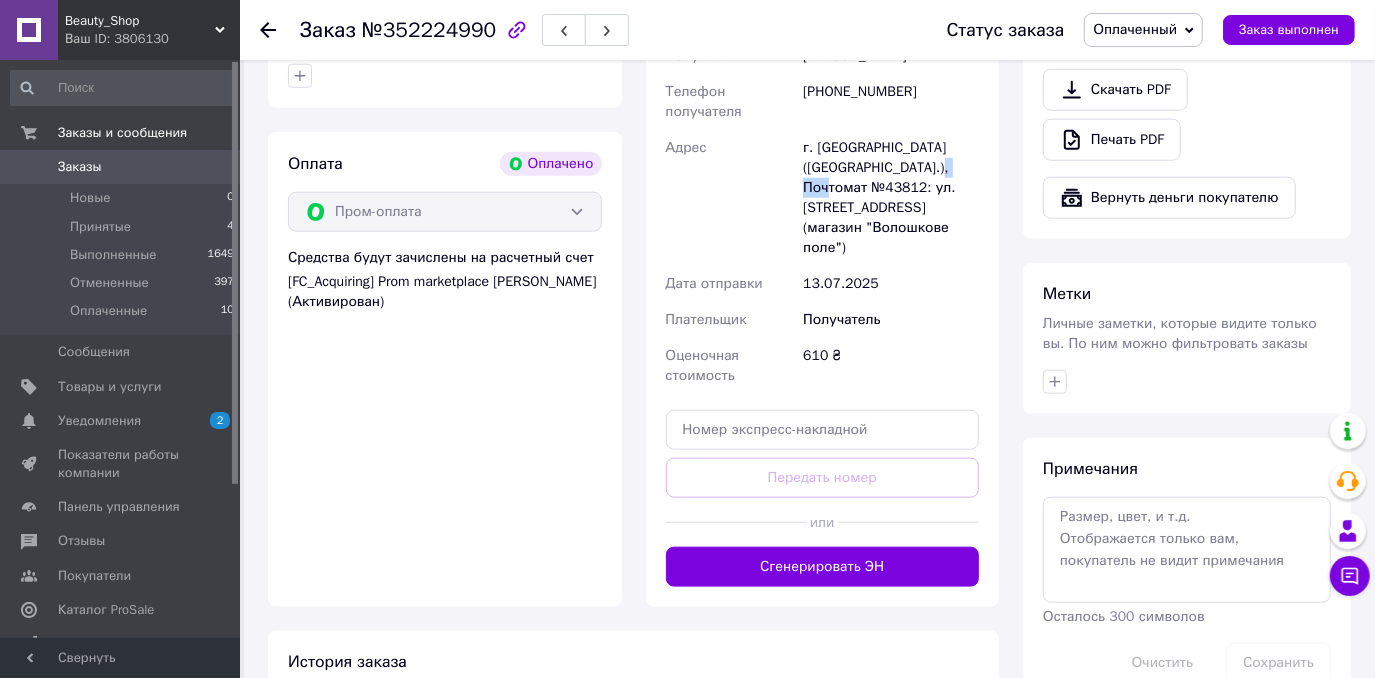 scroll, scrollTop: 1363, scrollLeft: 0, axis: vertical 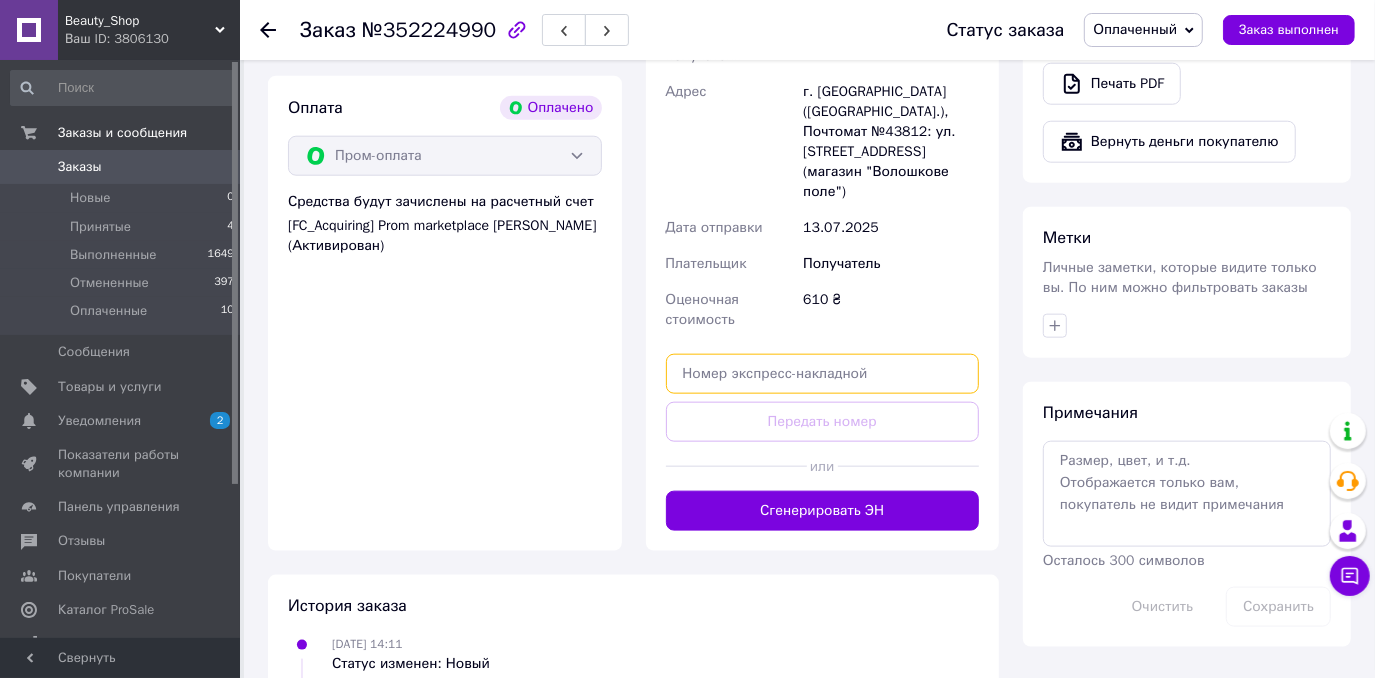 click at bounding box center [823, 374] 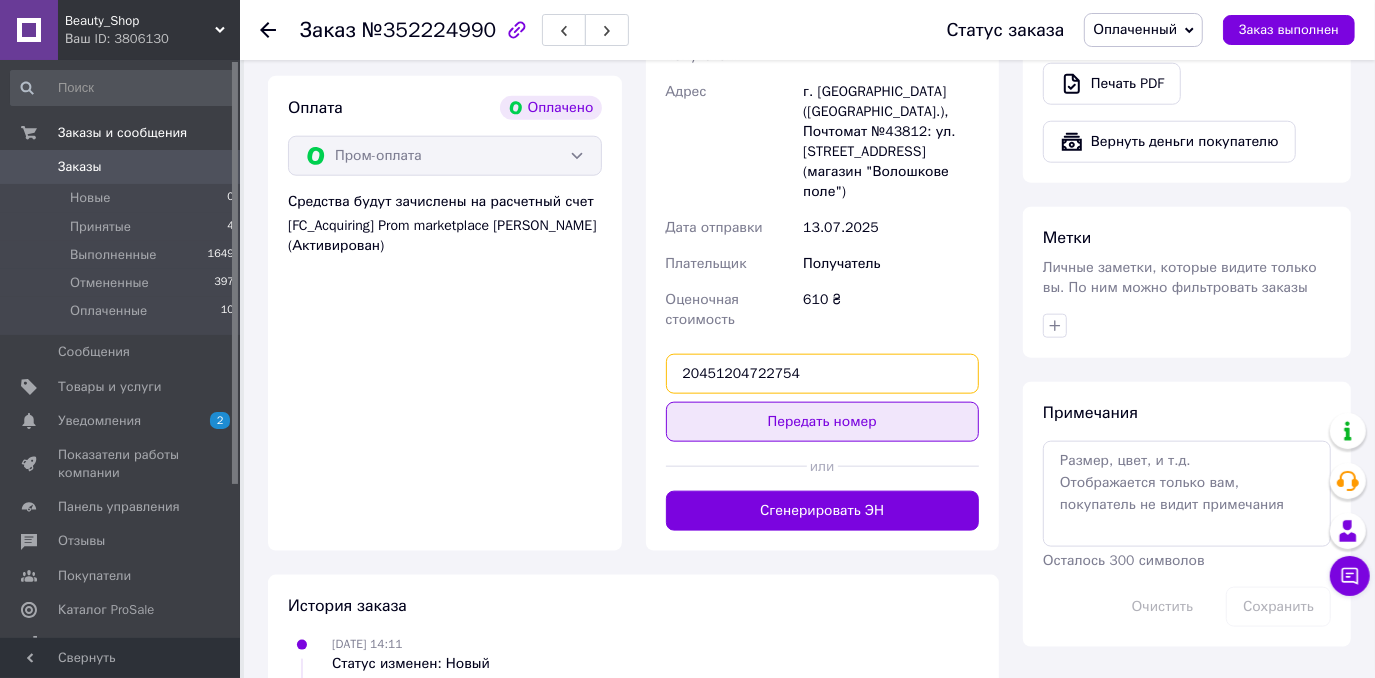 type on "20451204722754" 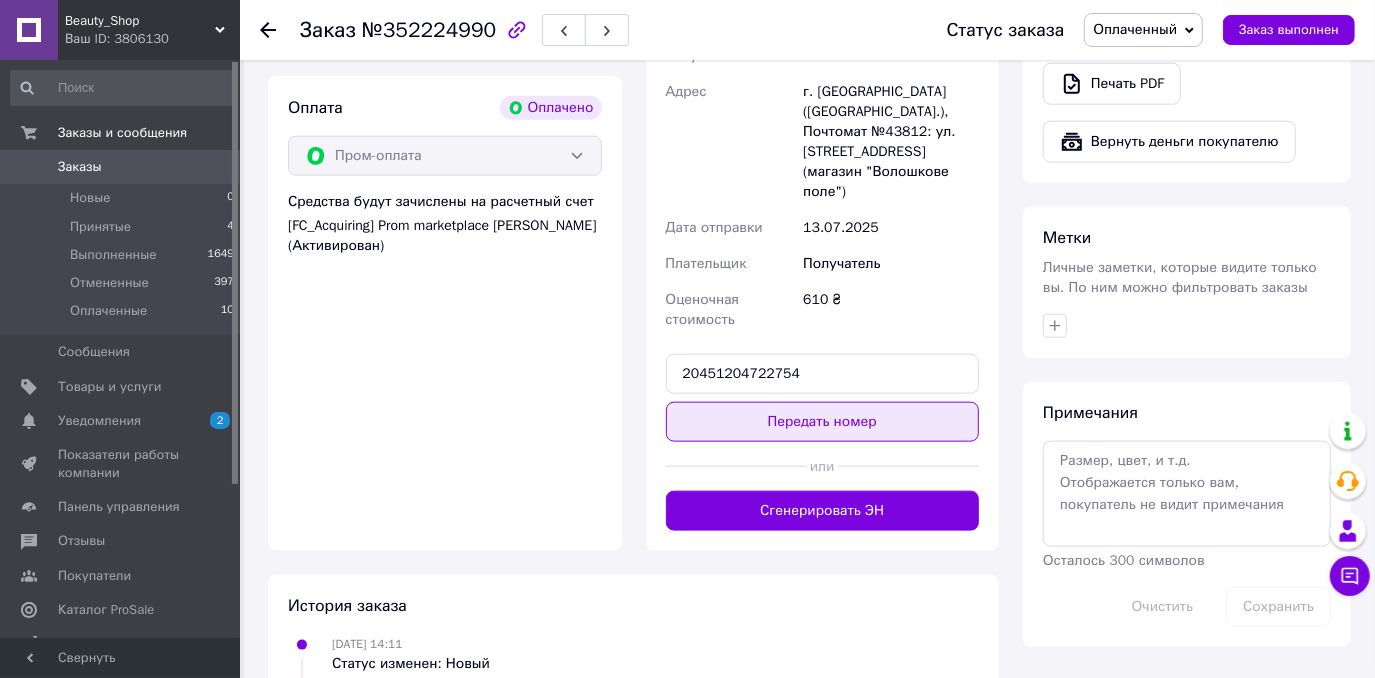 click on "Передать номер" at bounding box center [823, 422] 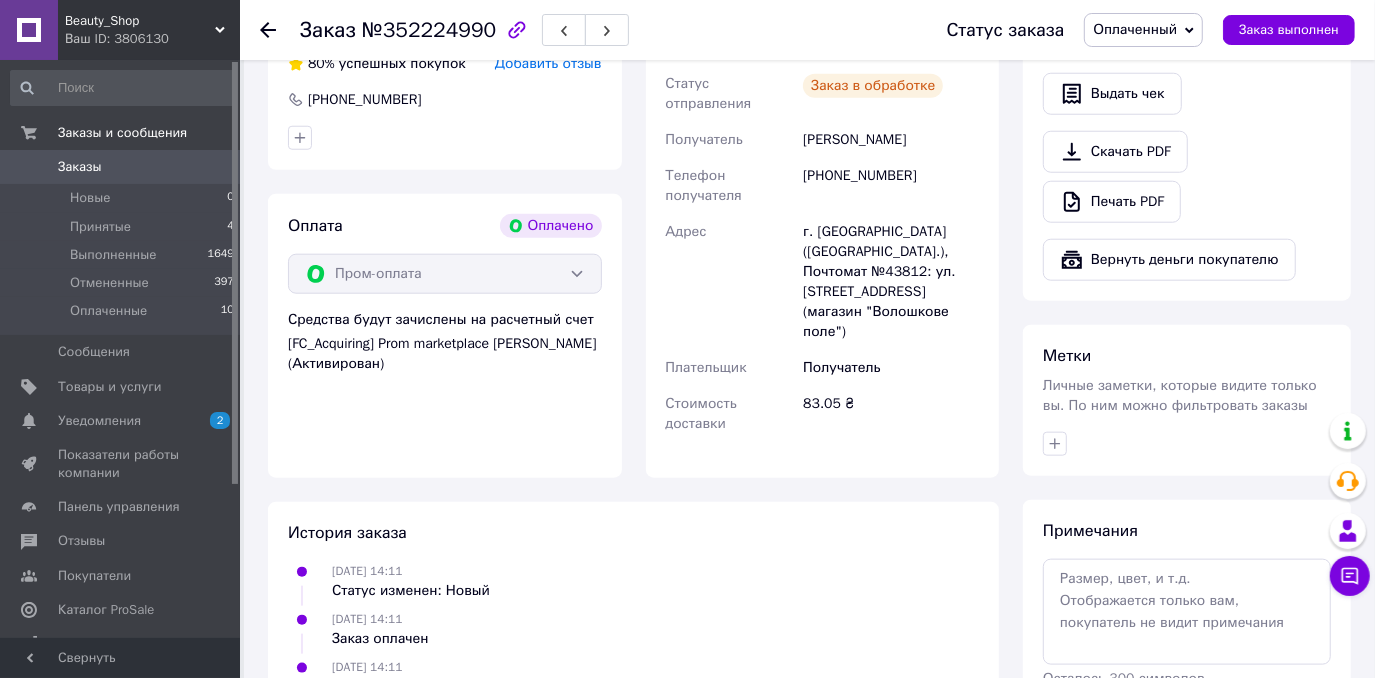 scroll, scrollTop: 1090, scrollLeft: 0, axis: vertical 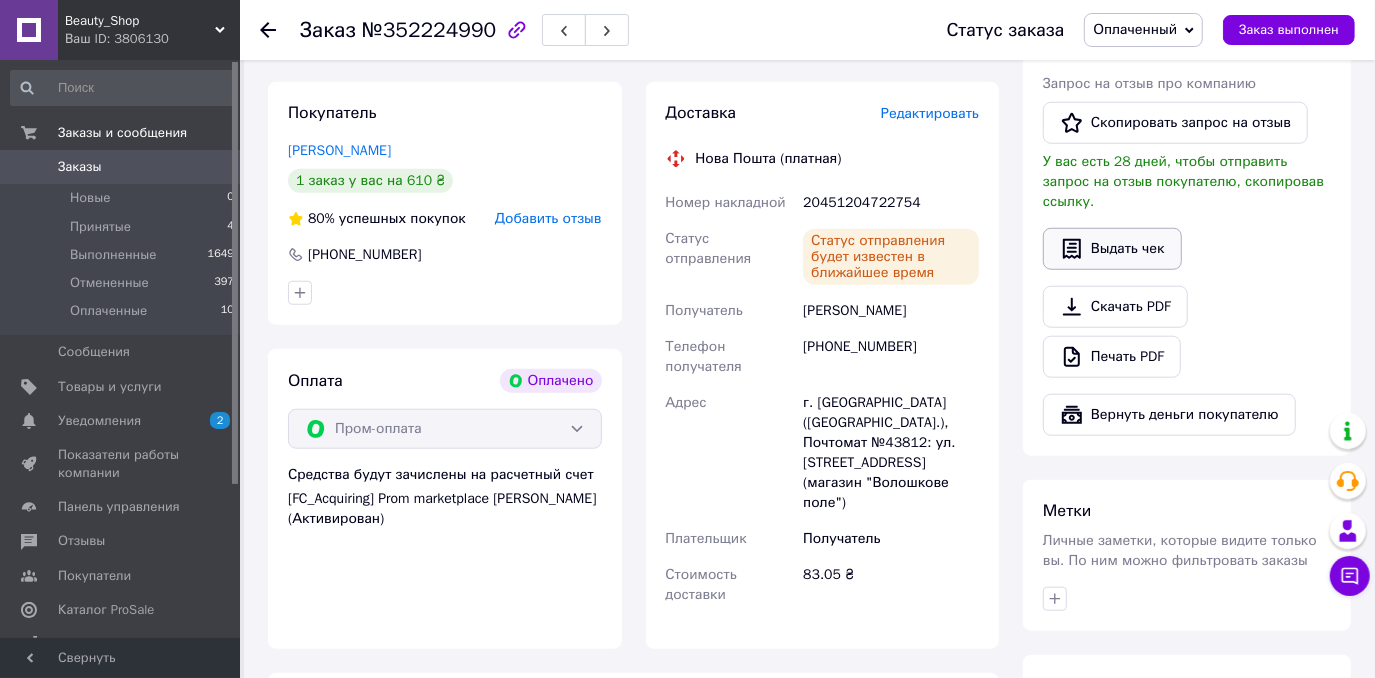 click on "Выдать чек" at bounding box center (1112, 249) 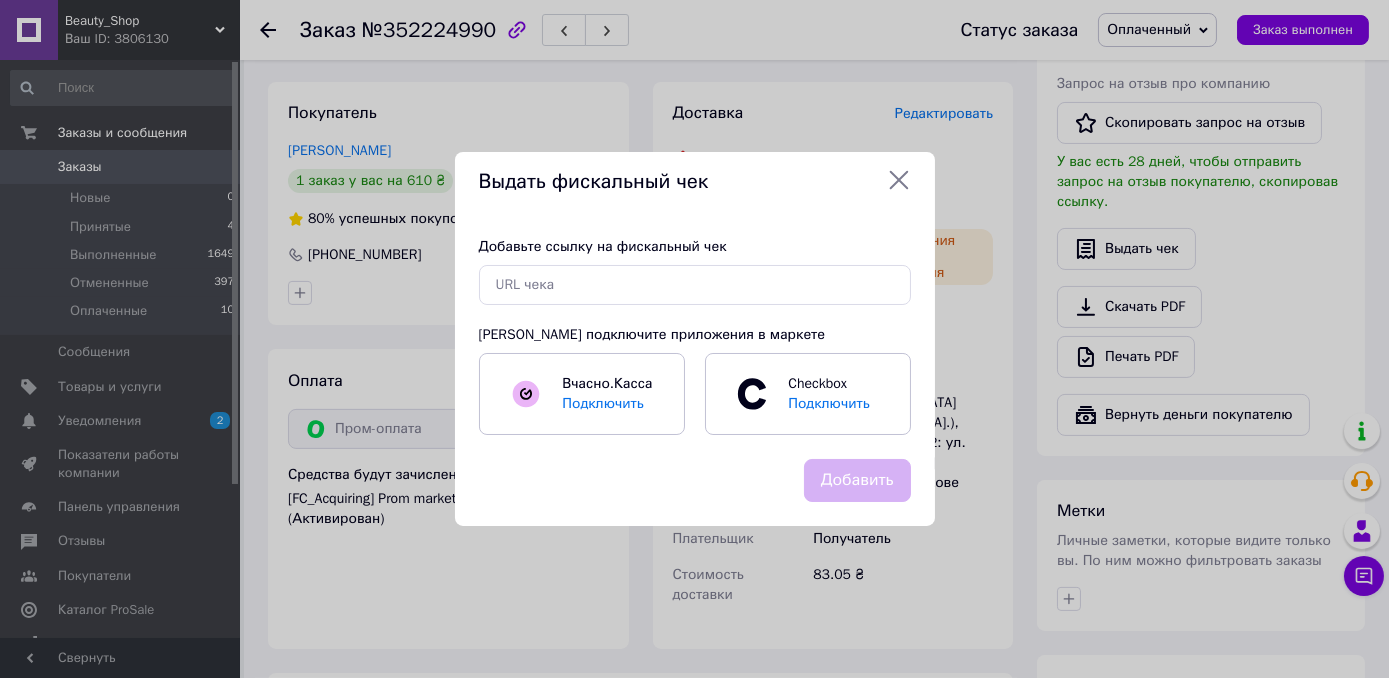 click 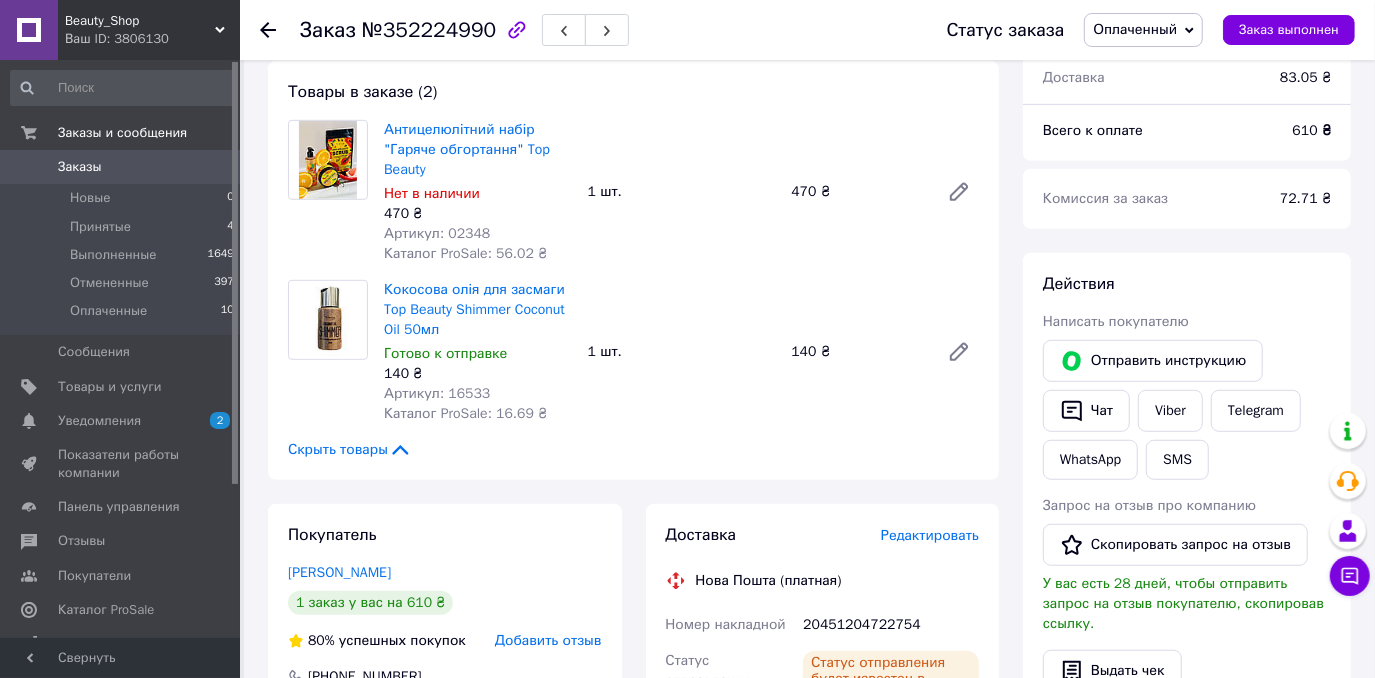 scroll, scrollTop: 545, scrollLeft: 0, axis: vertical 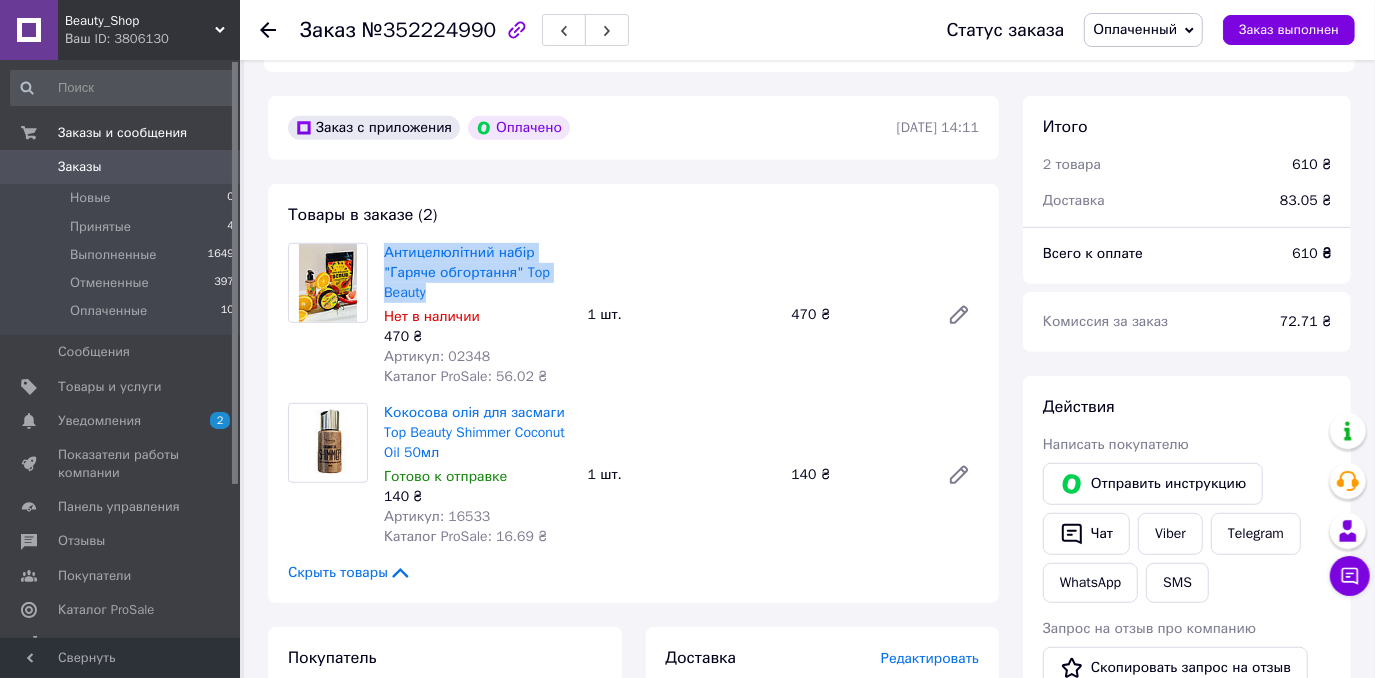 drag, startPoint x: 382, startPoint y: 236, endPoint x: 433, endPoint y: 286, distance: 71.42129 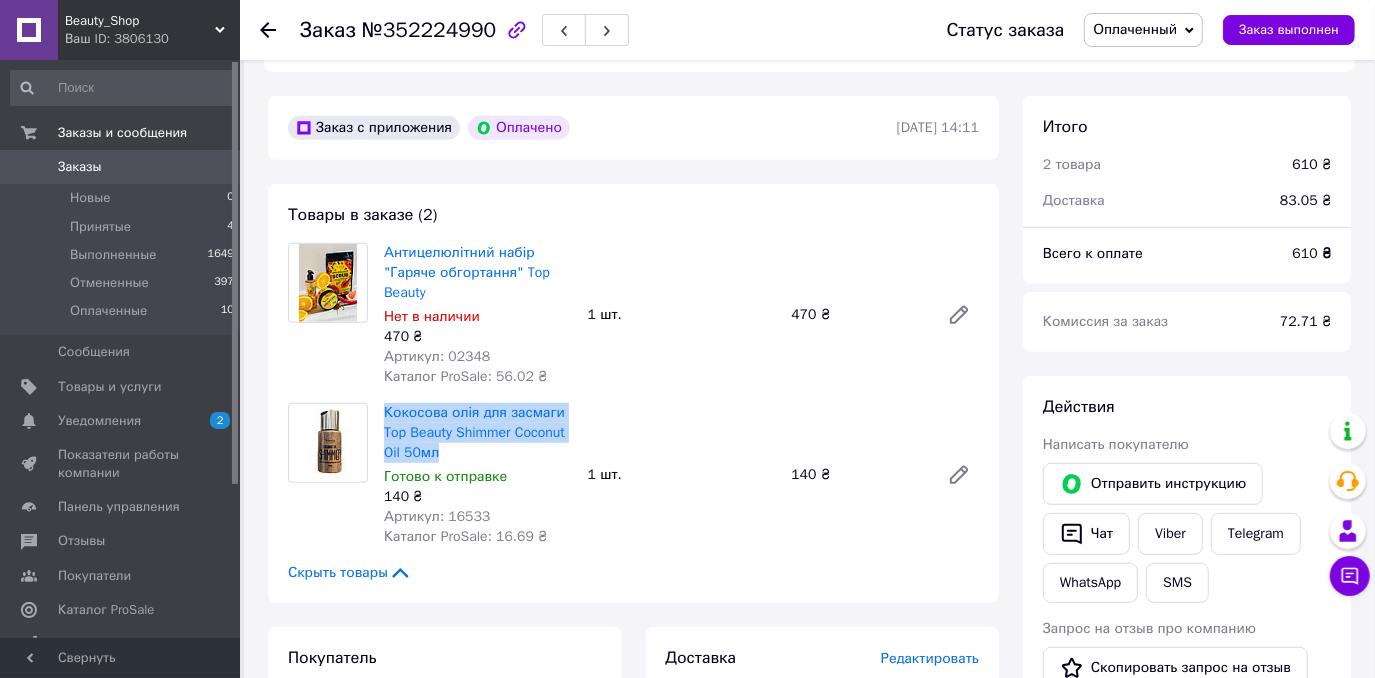 drag, startPoint x: 384, startPoint y: 393, endPoint x: 450, endPoint y: 444, distance: 83.40863 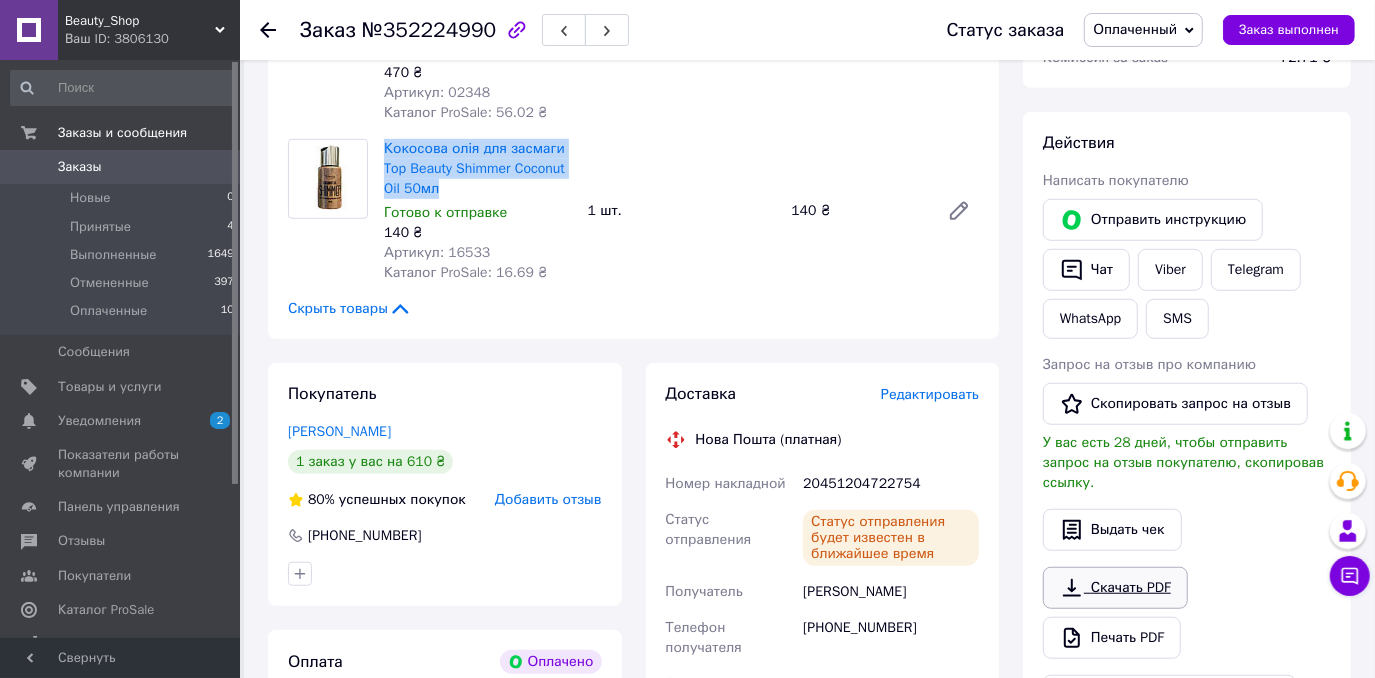 scroll, scrollTop: 909, scrollLeft: 0, axis: vertical 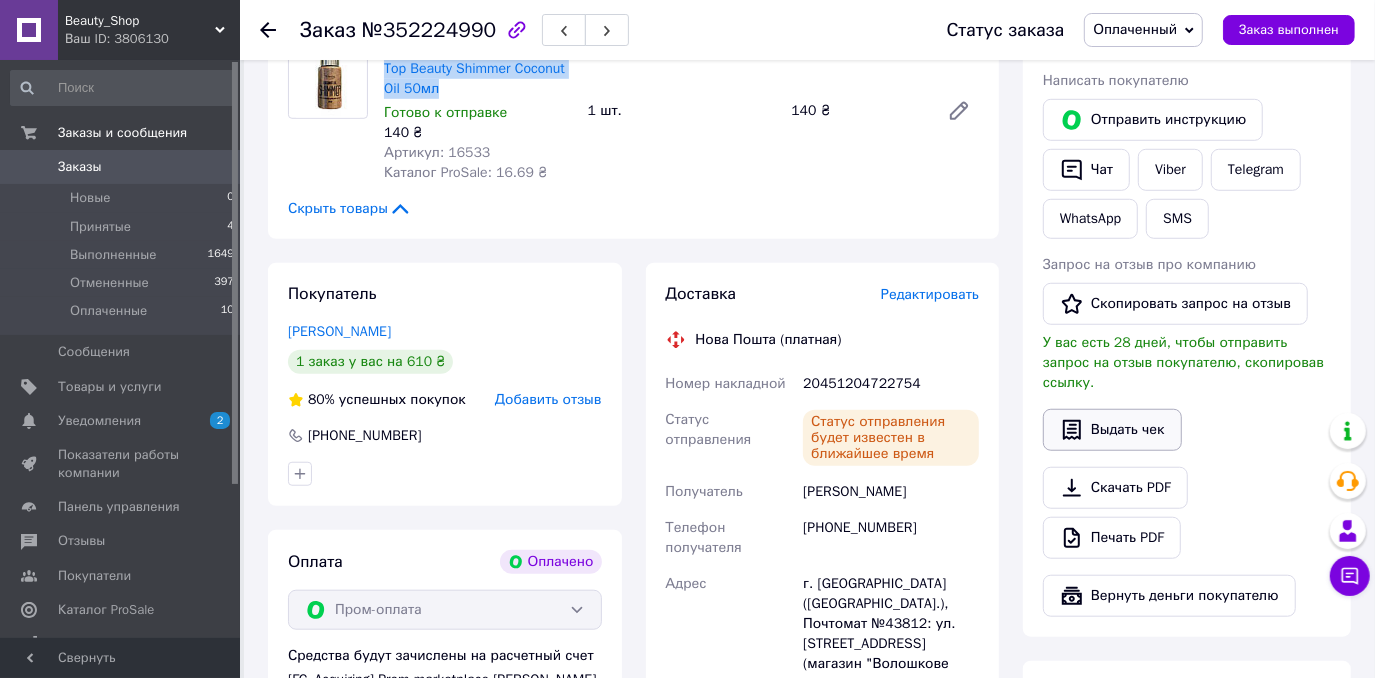 click on "Выдать чек" at bounding box center (1112, 430) 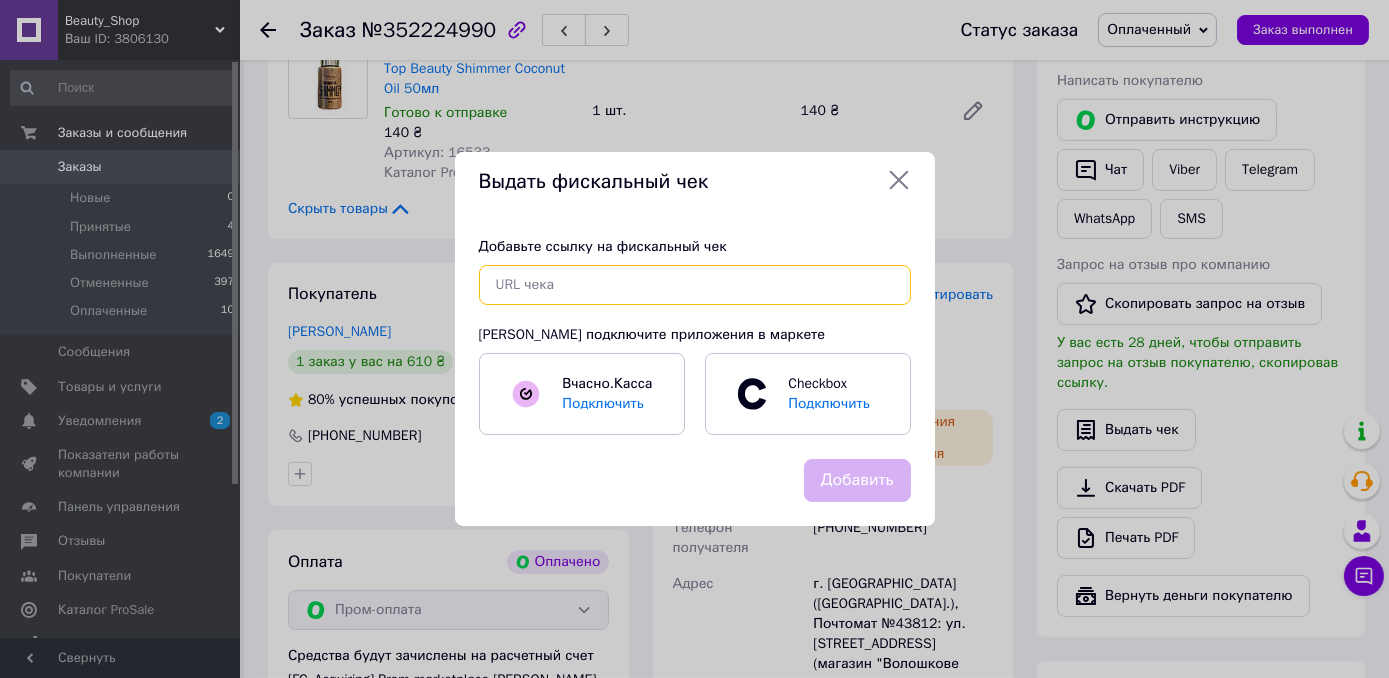 click at bounding box center (695, 285) 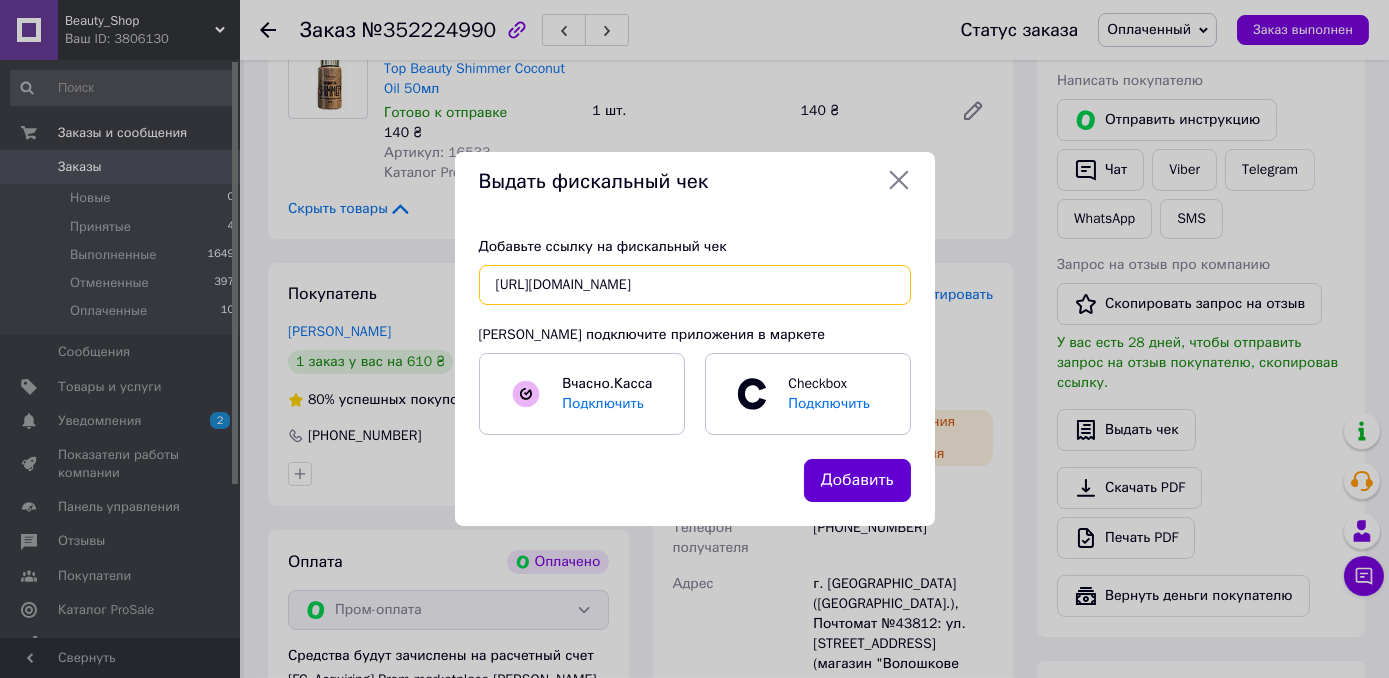 type on "[URL][DOMAIN_NAME]" 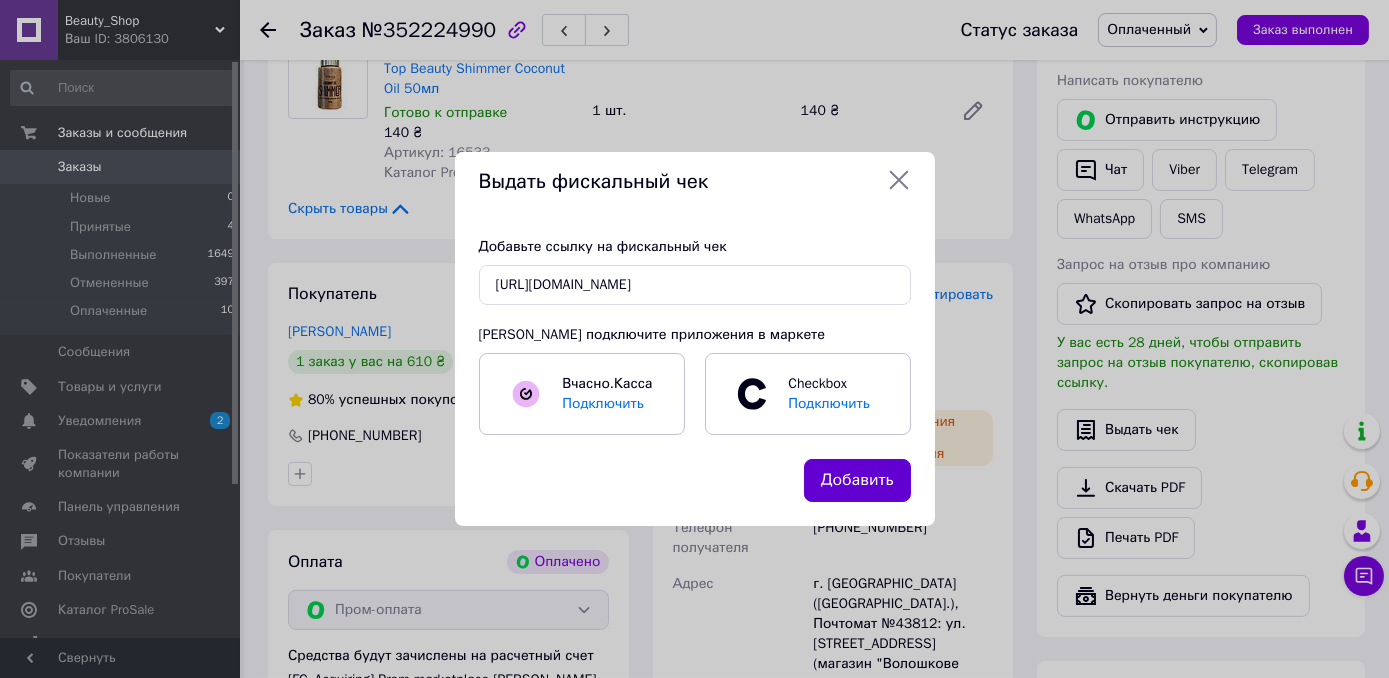 click on "Добавить" at bounding box center (857, 480) 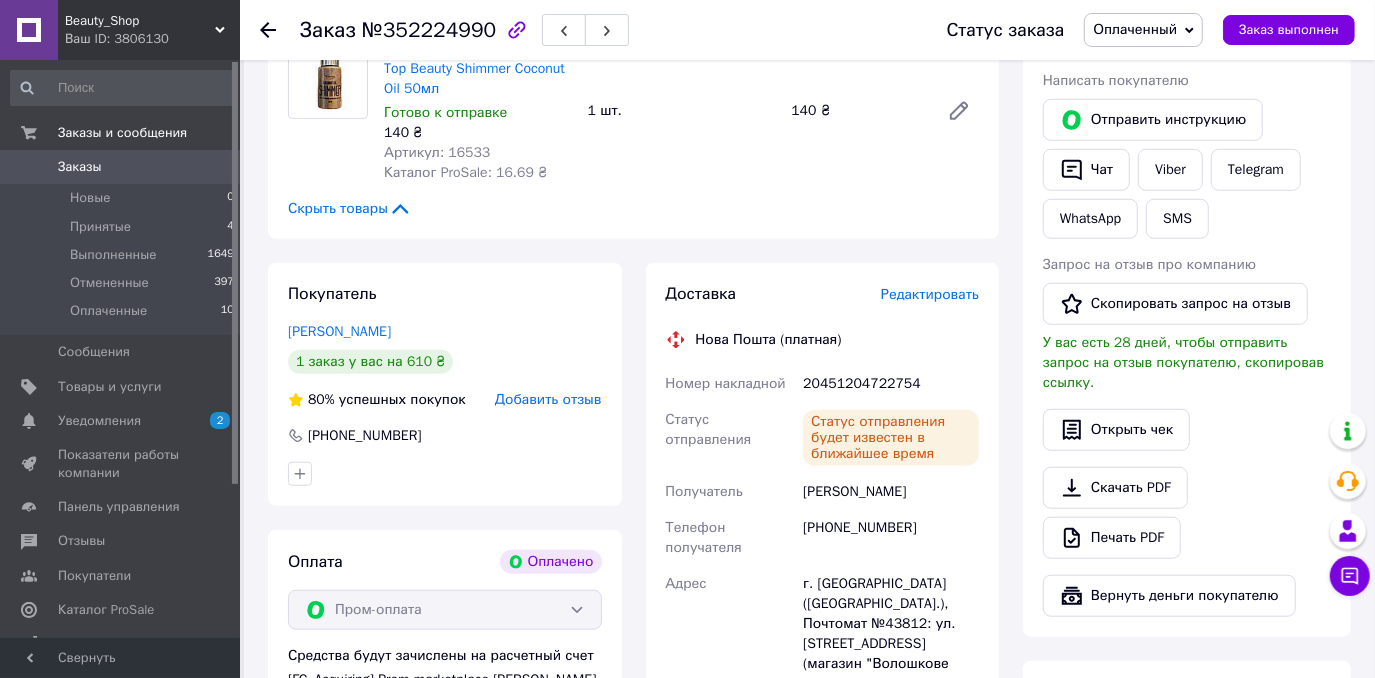 scroll, scrollTop: 818, scrollLeft: 0, axis: vertical 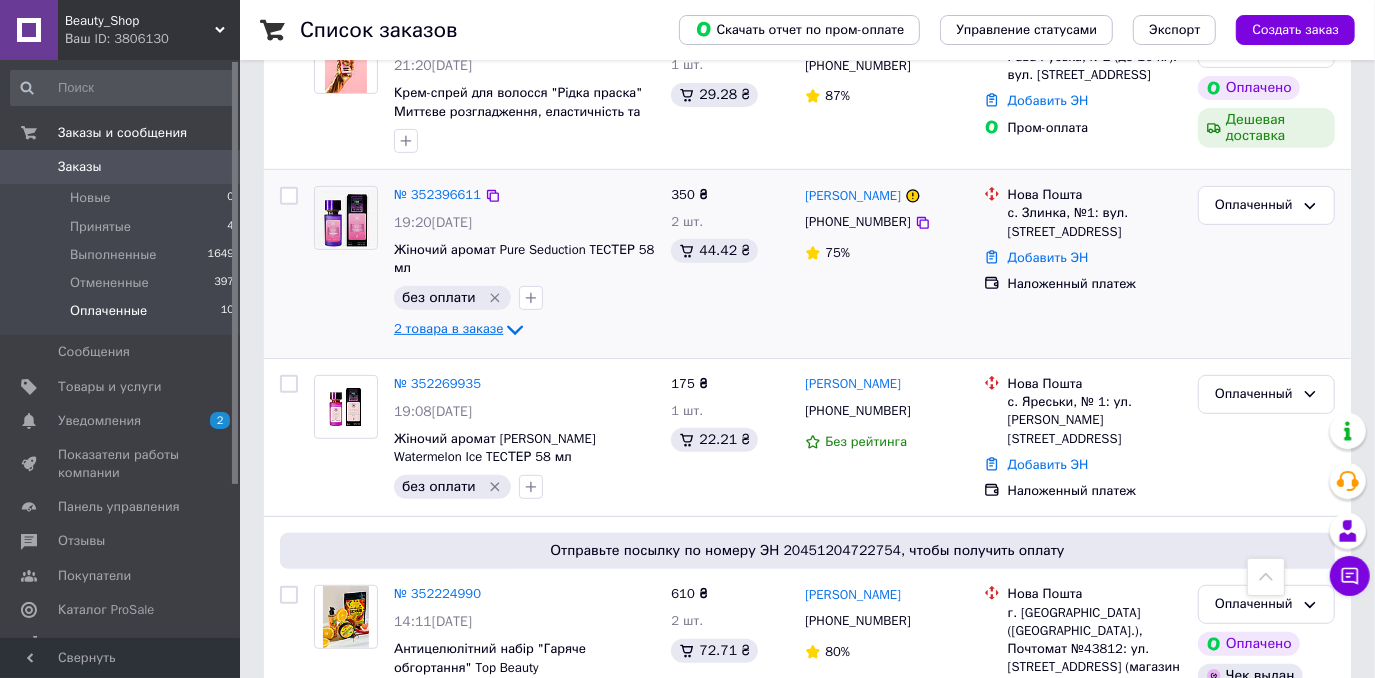 click 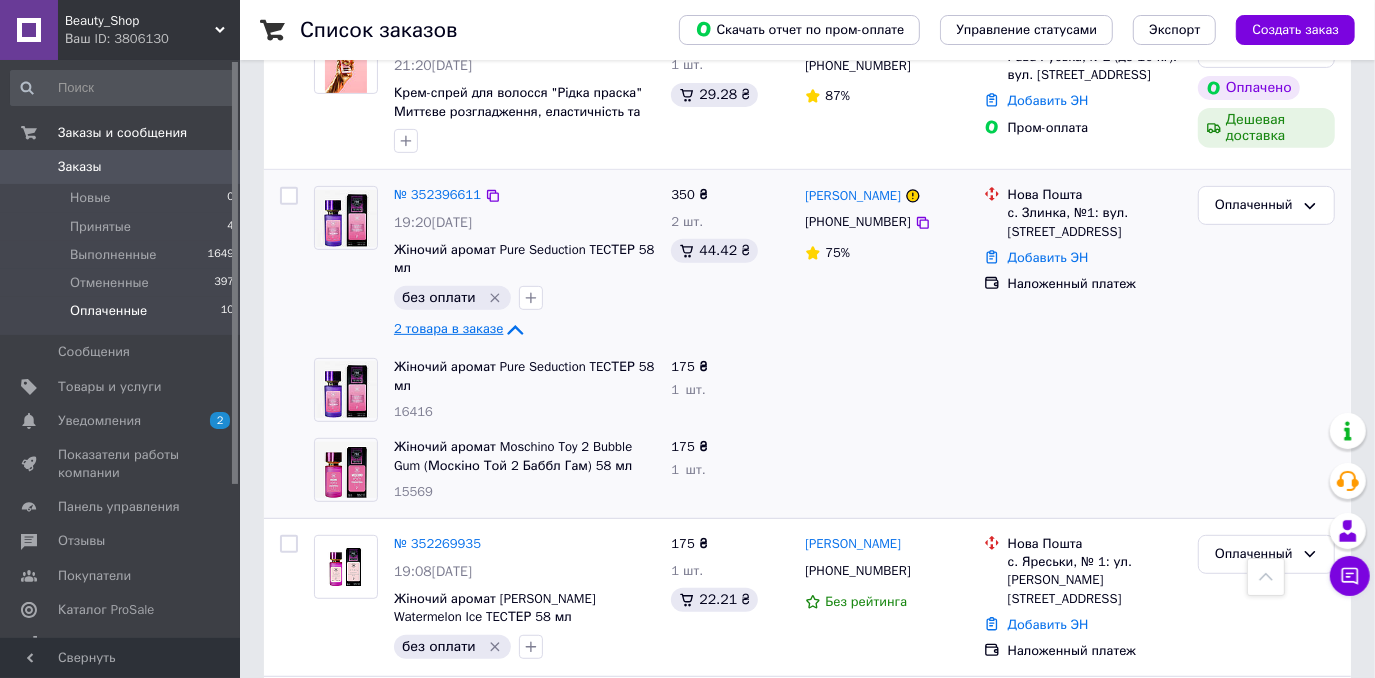 click 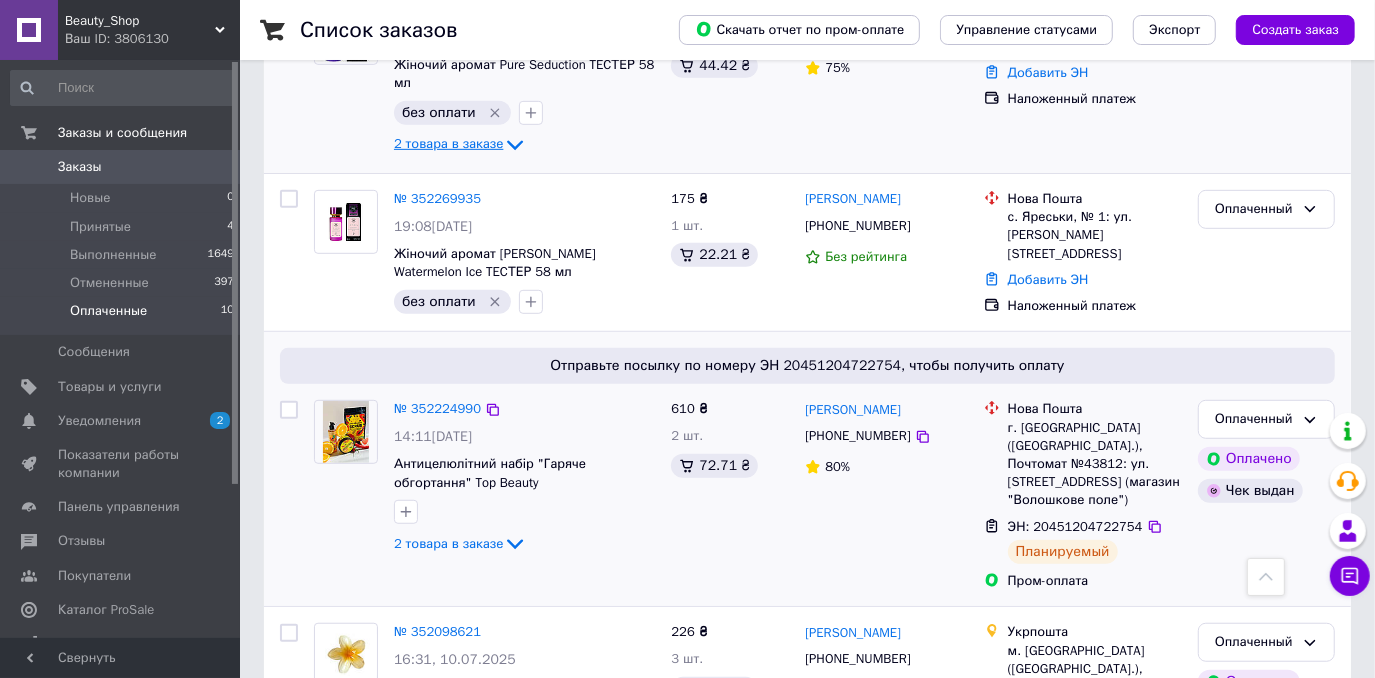 scroll, scrollTop: 668, scrollLeft: 0, axis: vertical 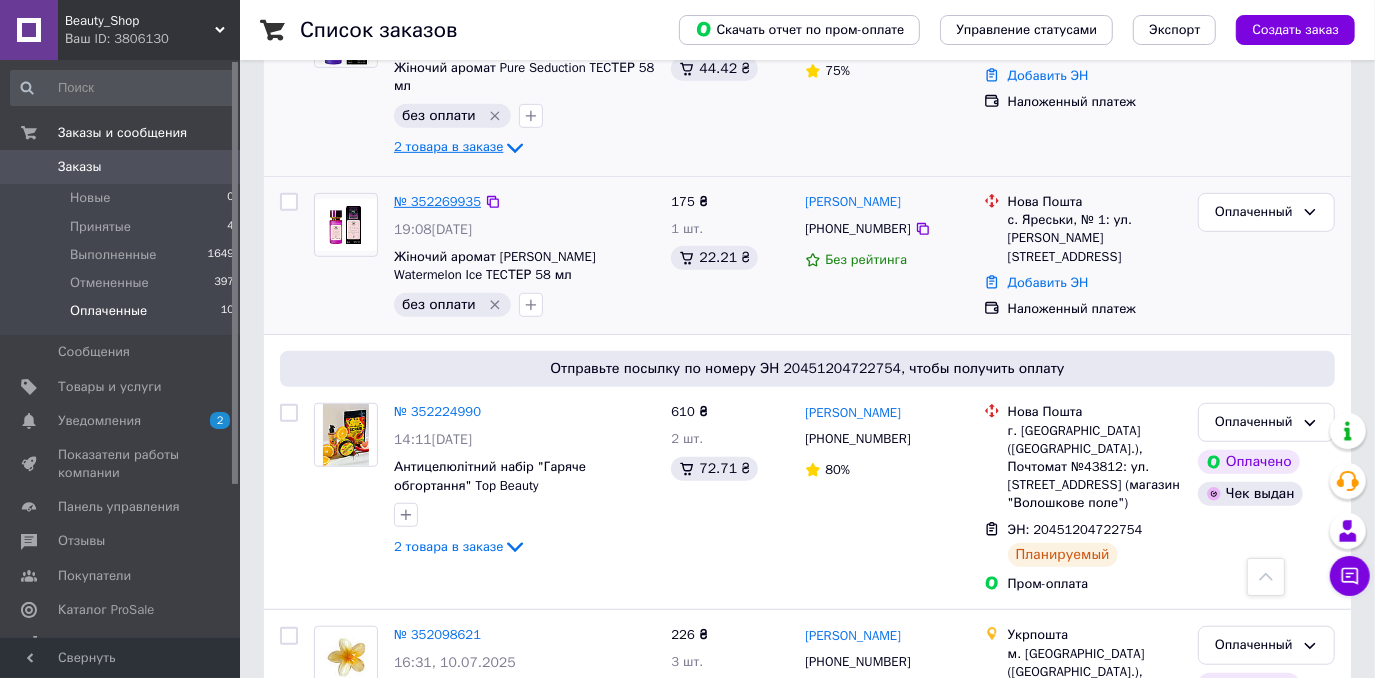 click on "№ 352269935" at bounding box center [437, 201] 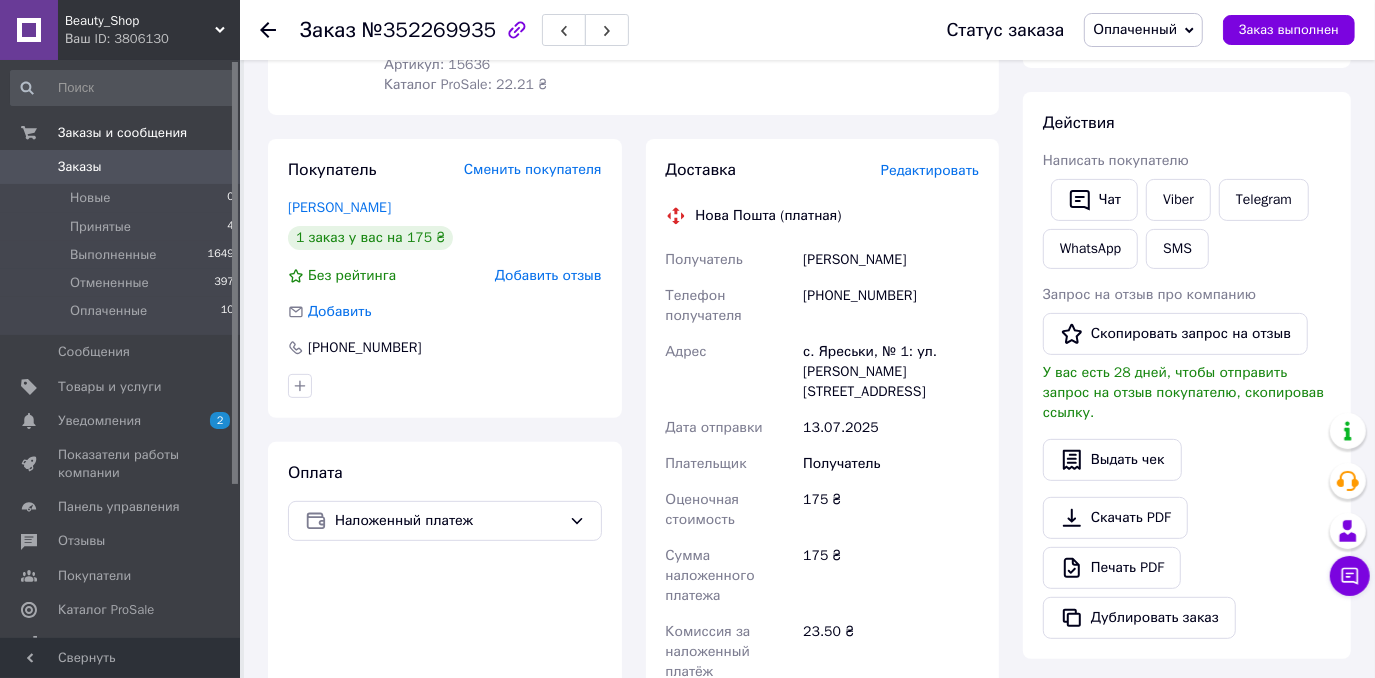 scroll, scrollTop: 304, scrollLeft: 0, axis: vertical 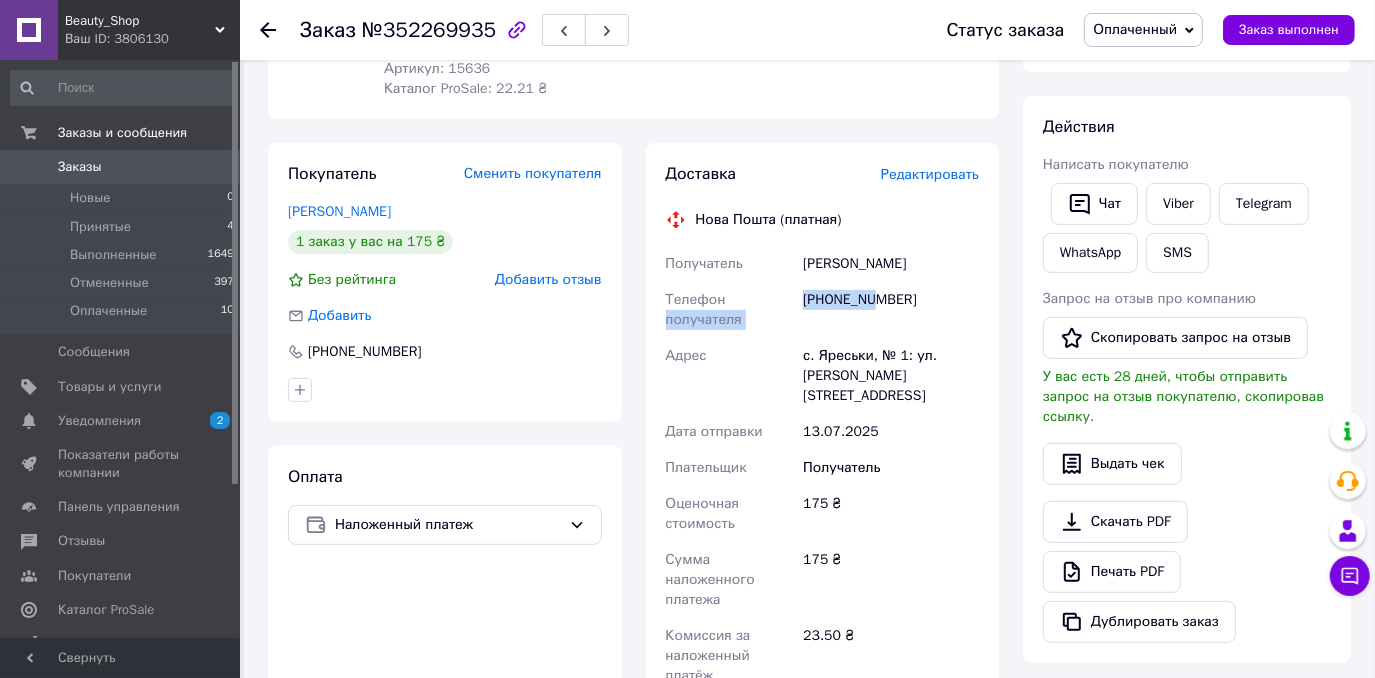 drag, startPoint x: 796, startPoint y: 280, endPoint x: 871, endPoint y: 284, distance: 75.10659 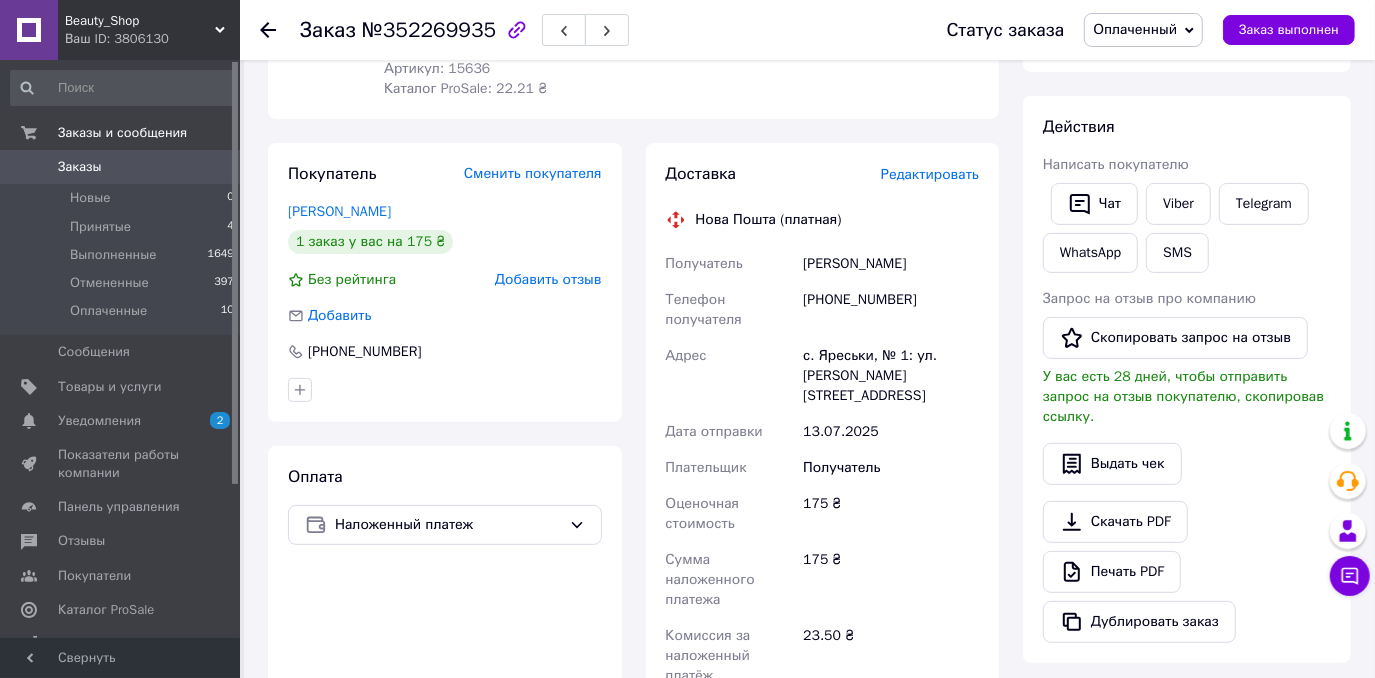 drag, startPoint x: 871, startPoint y: 284, endPoint x: 886, endPoint y: 312, distance: 31.764761 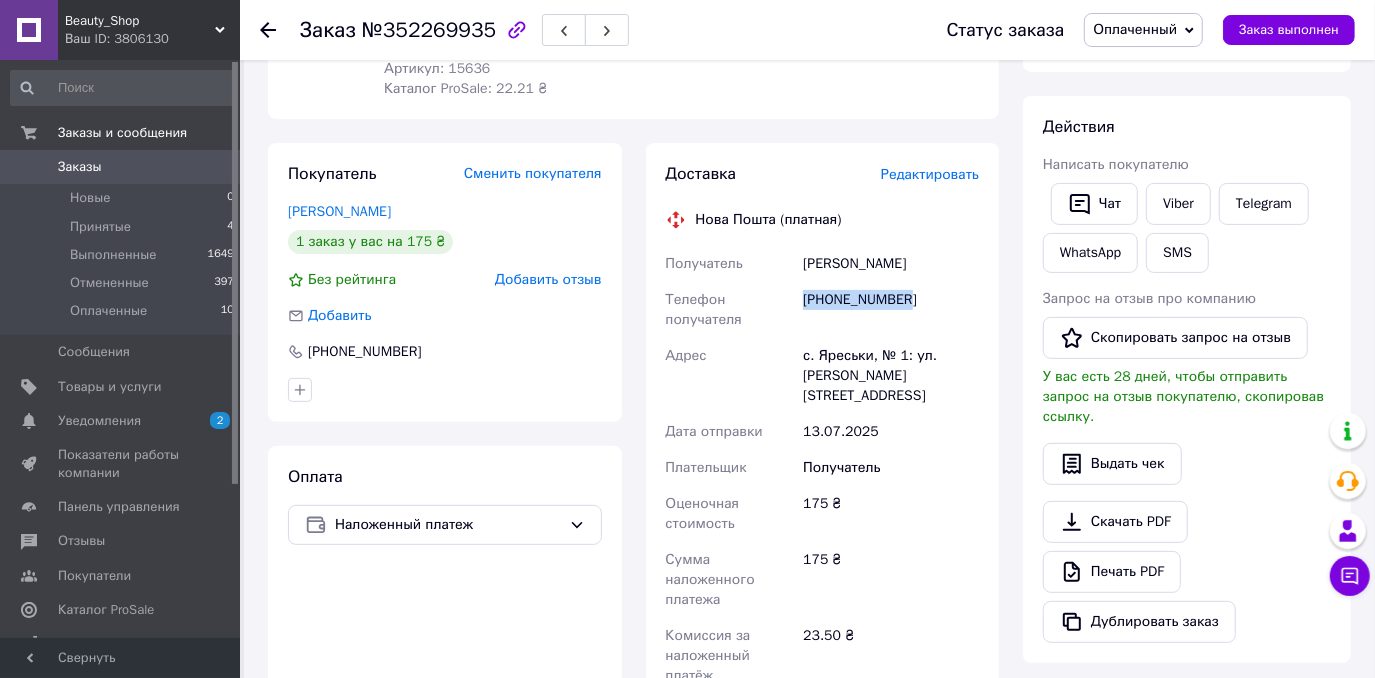 drag, startPoint x: 805, startPoint y: 279, endPoint x: 905, endPoint y: 278, distance: 100.005 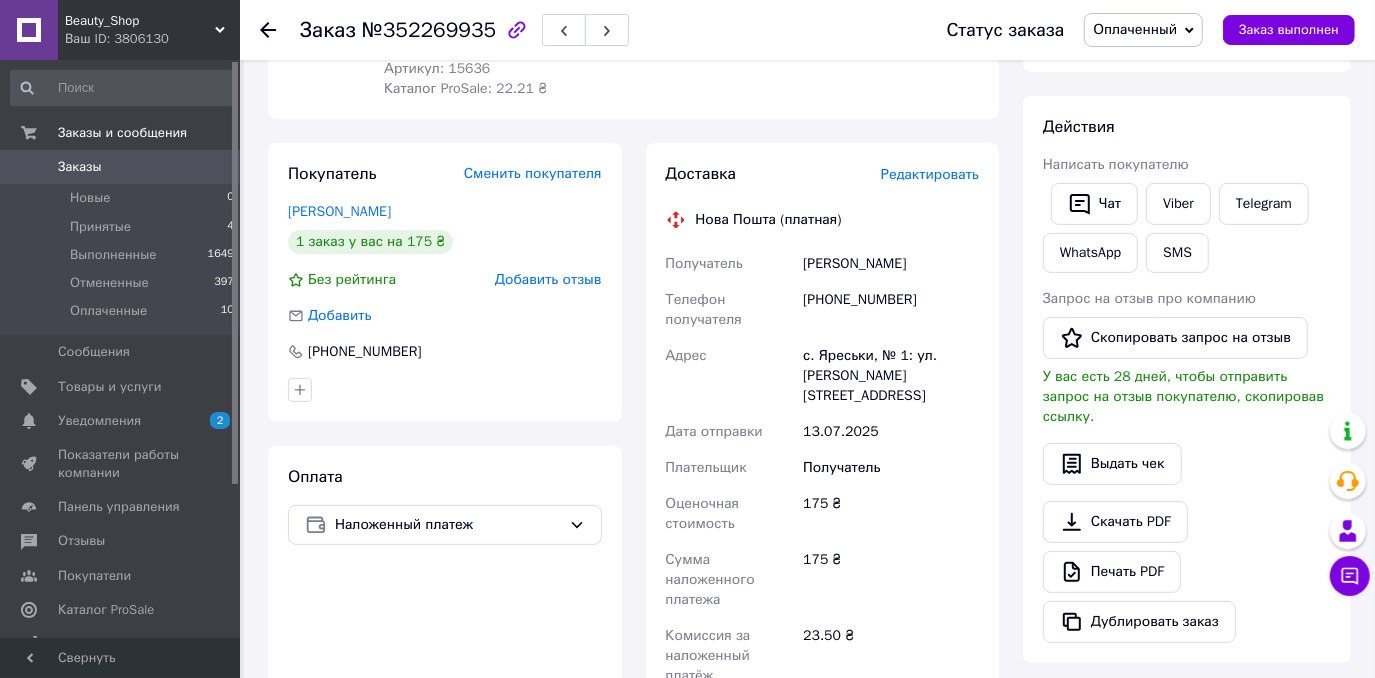 click on "[PERSON_NAME]" at bounding box center (891, 264) 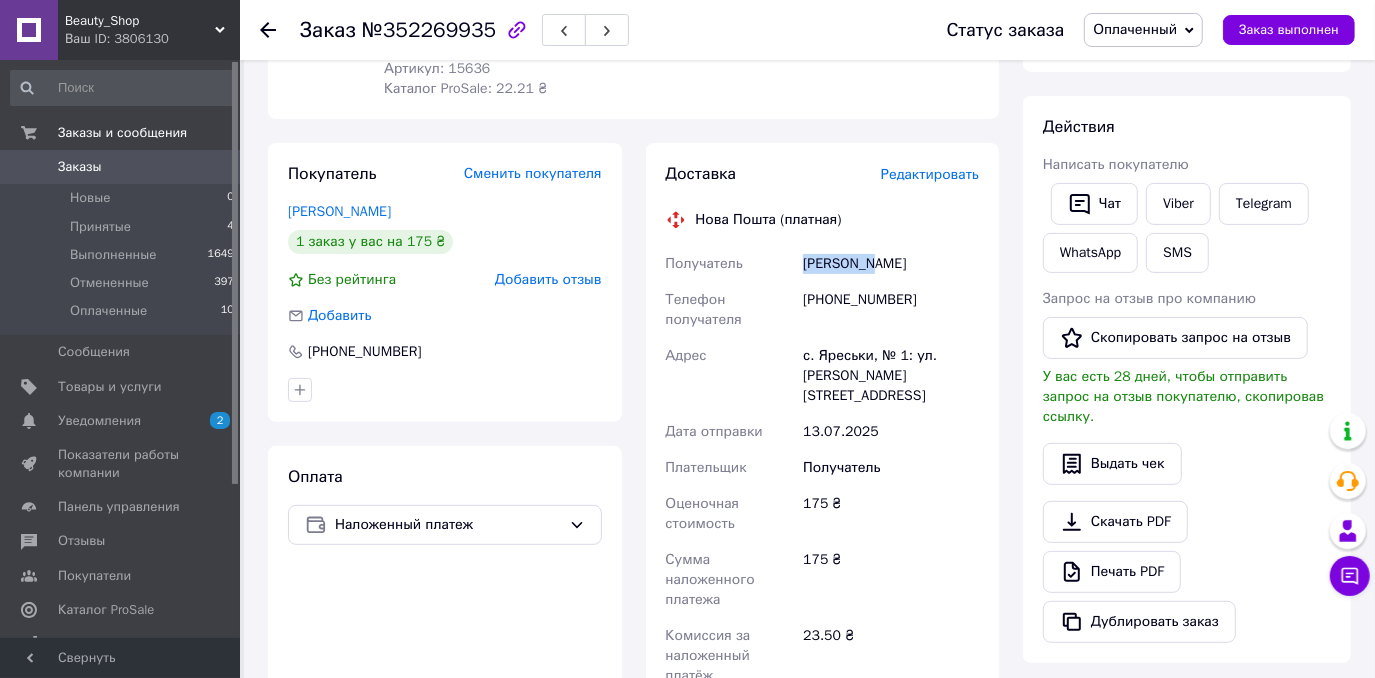 drag, startPoint x: 869, startPoint y: 244, endPoint x: 797, endPoint y: 244, distance: 72 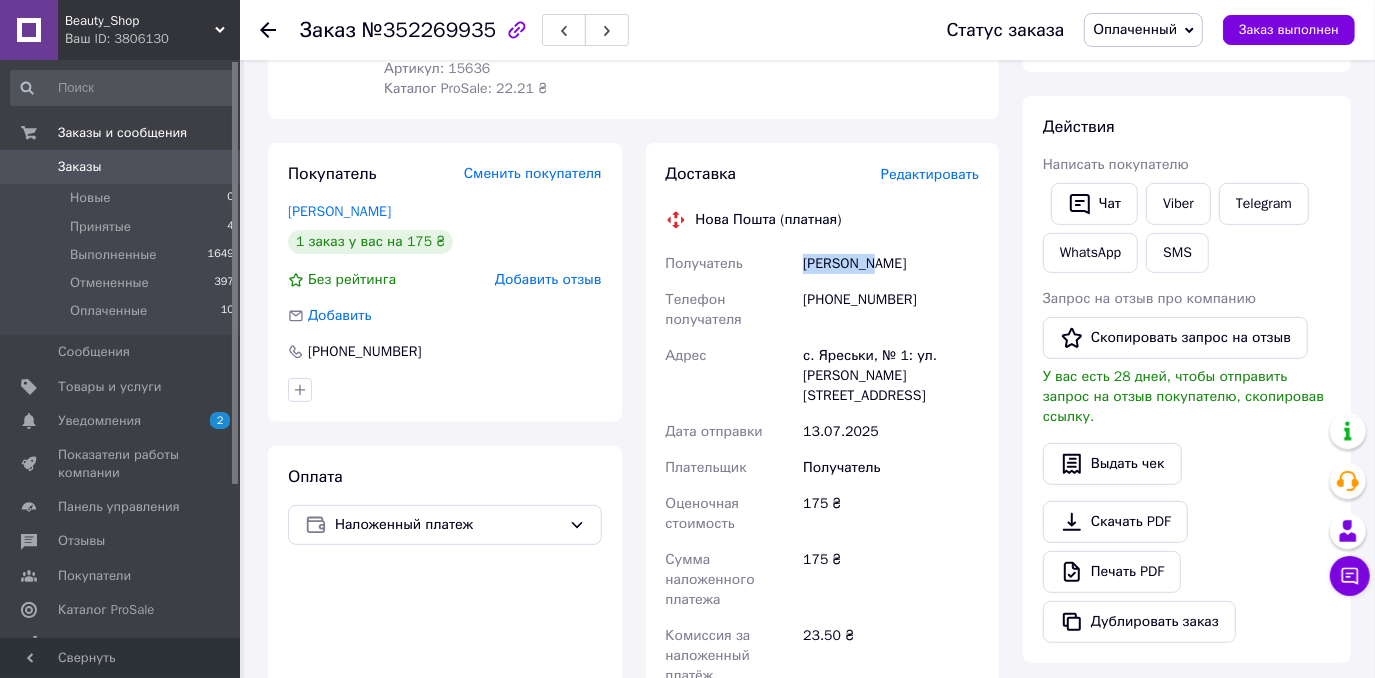 drag, startPoint x: 912, startPoint y: 235, endPoint x: 876, endPoint y: 245, distance: 37.363083 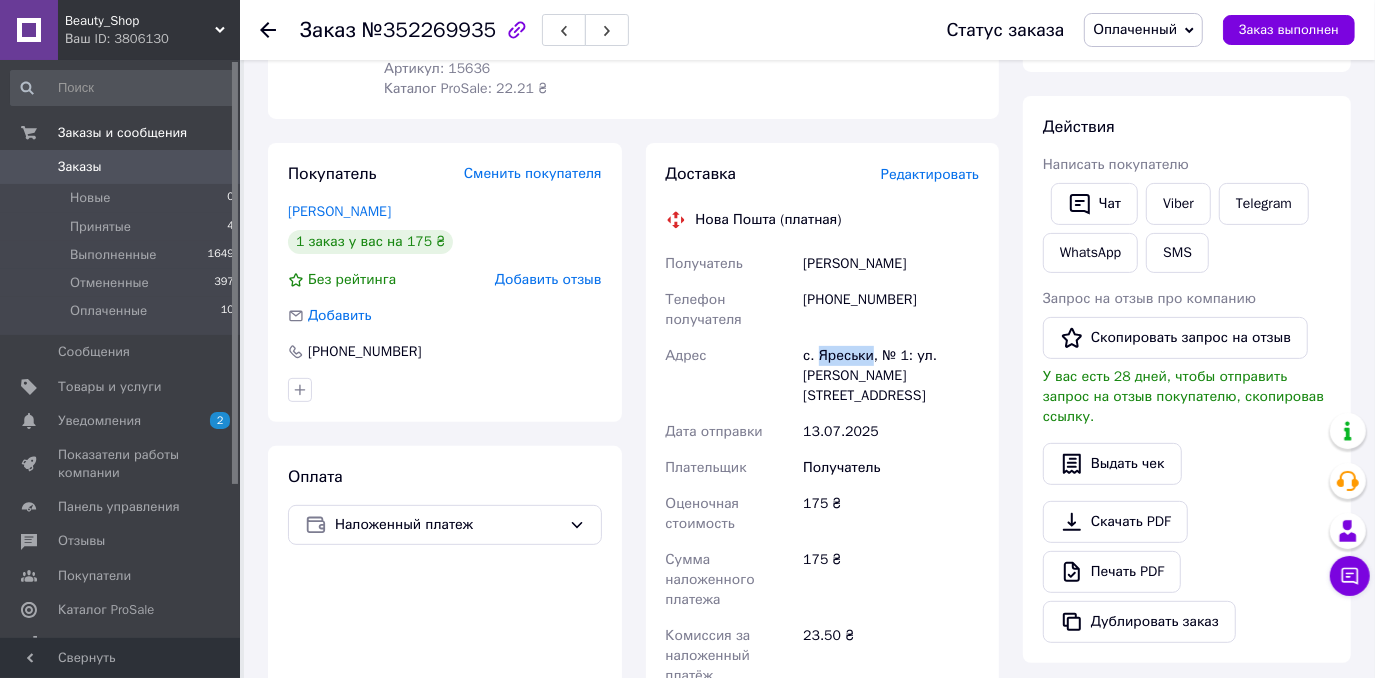 drag, startPoint x: 867, startPoint y: 334, endPoint x: 816, endPoint y: 332, distance: 51.0392 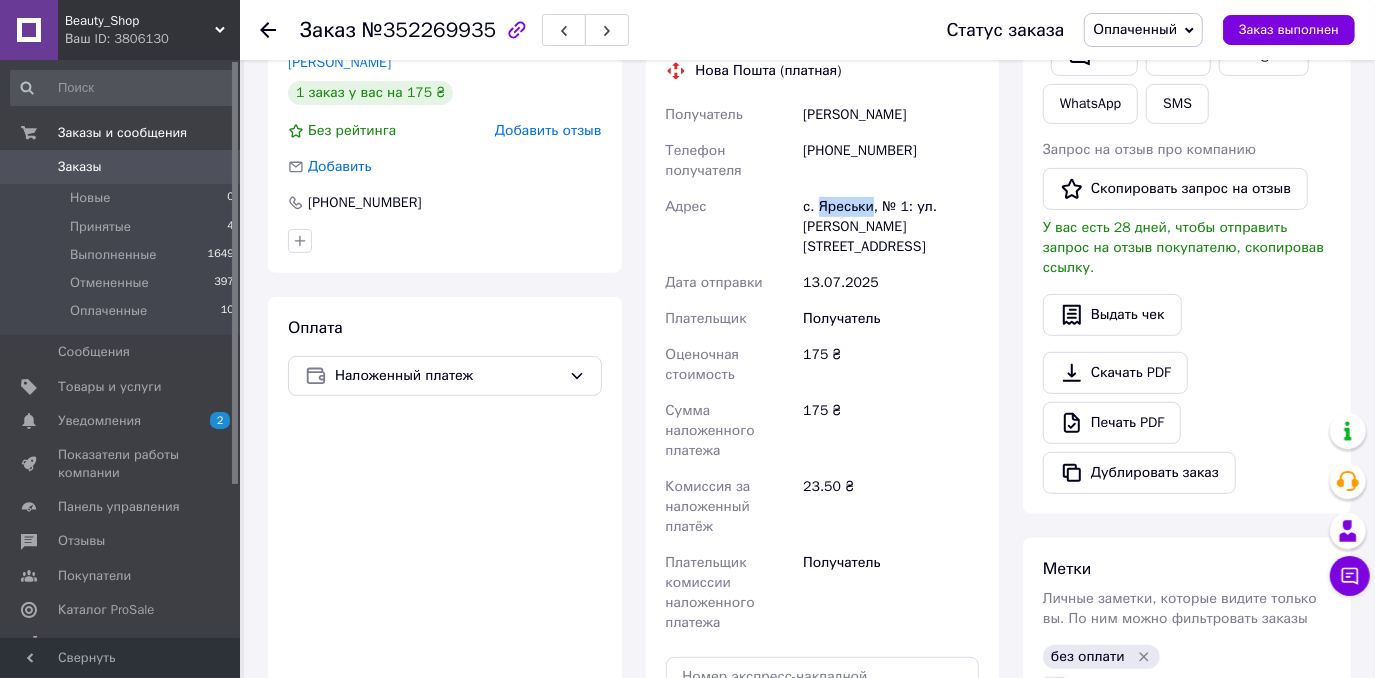 scroll, scrollTop: 668, scrollLeft: 0, axis: vertical 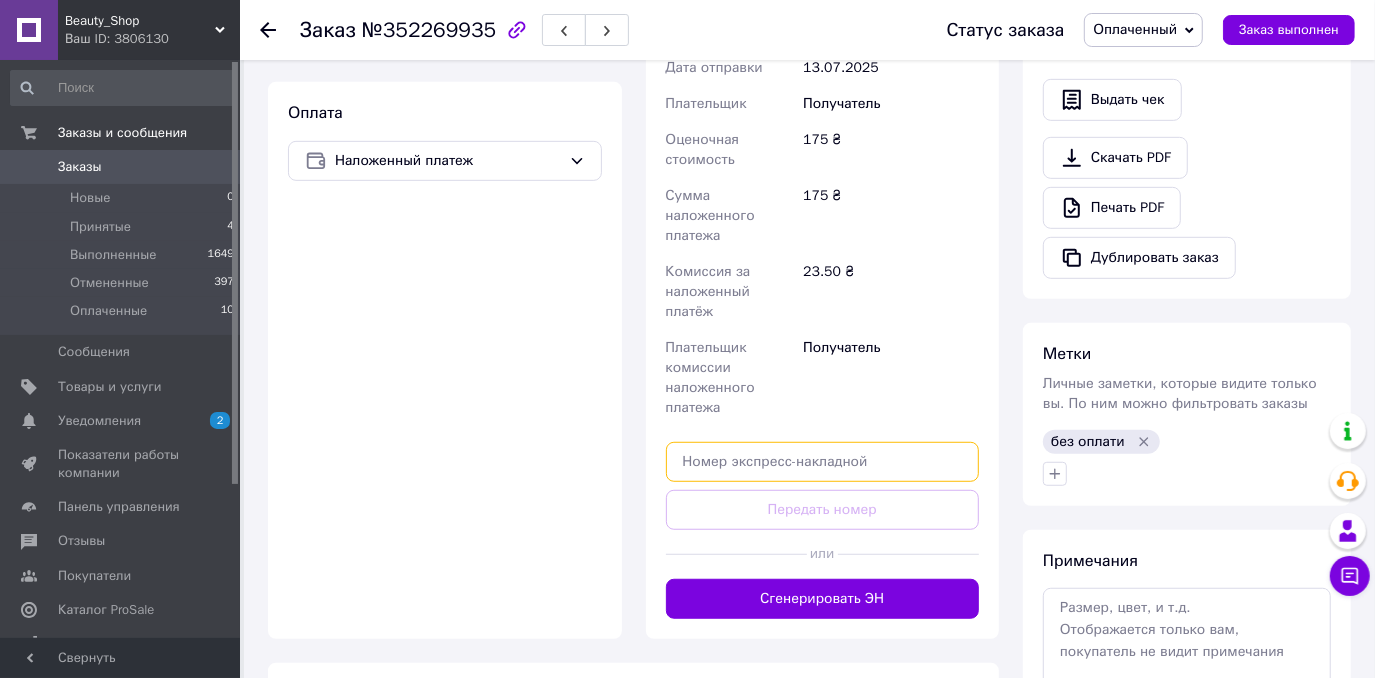 click at bounding box center (823, 462) 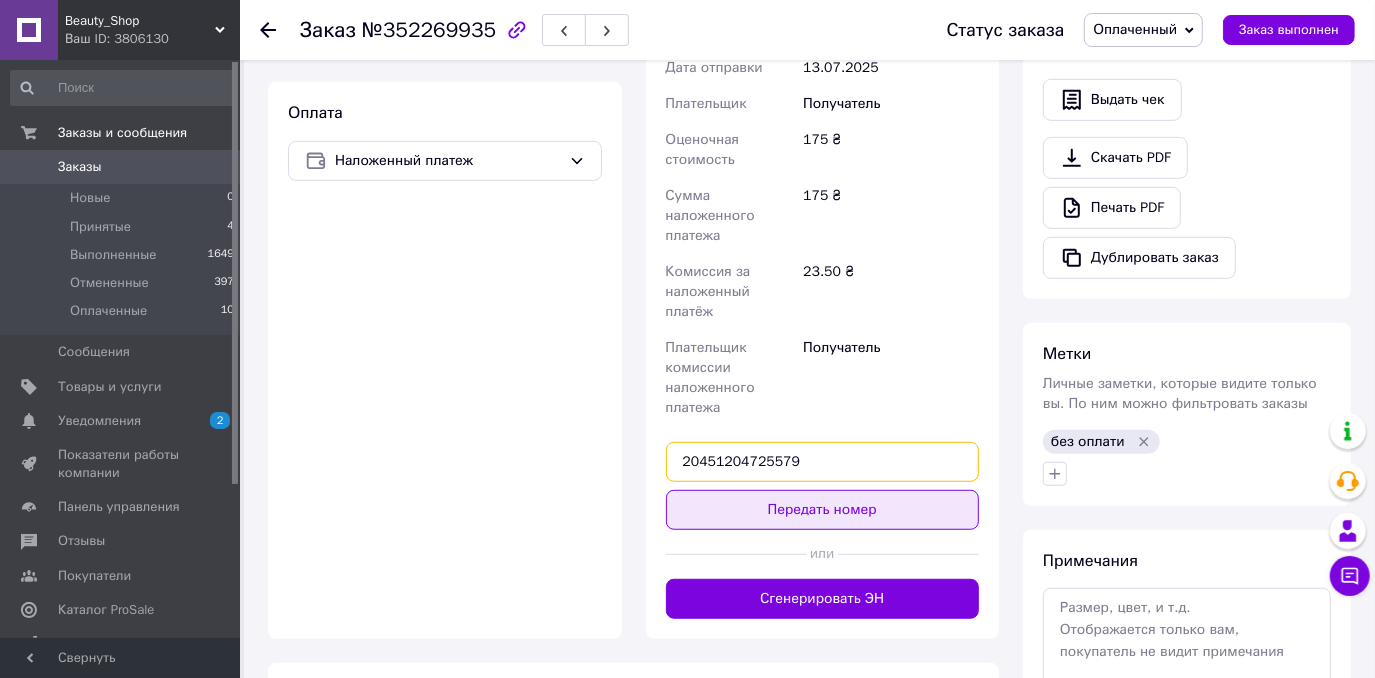 type on "20451204725579" 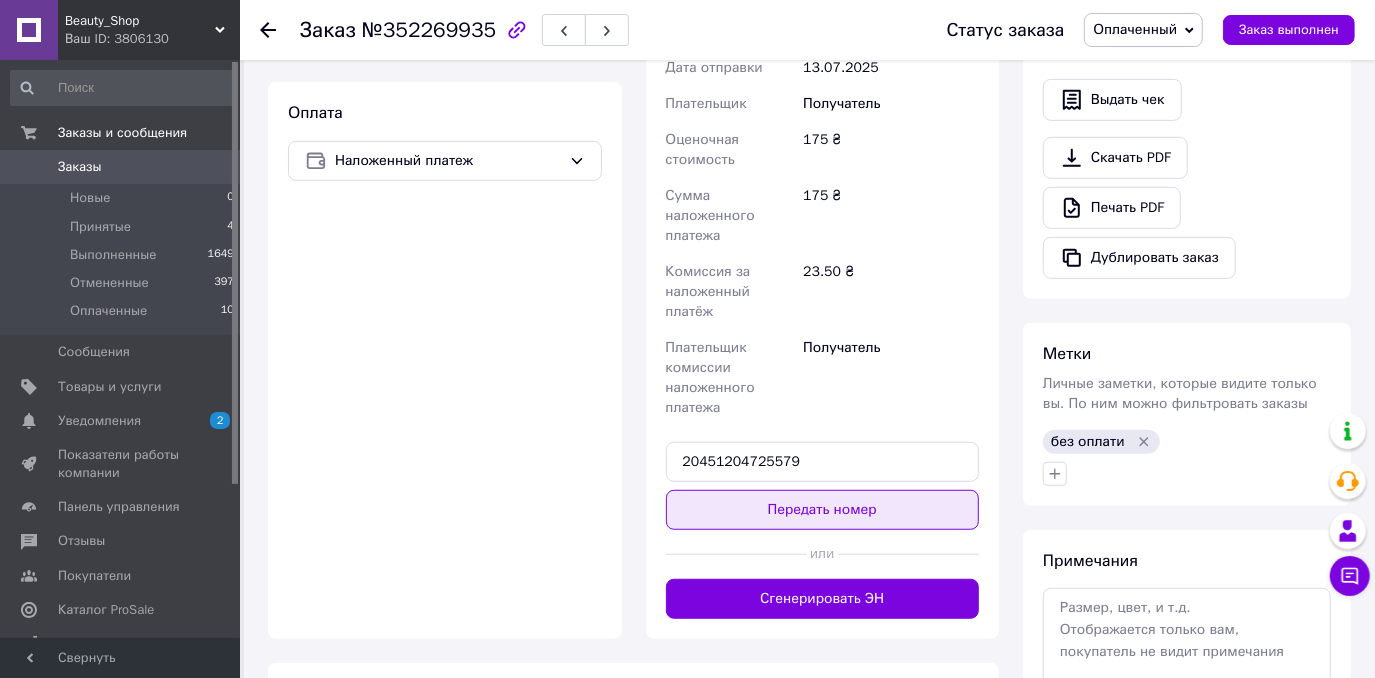 click on "Передать номер" at bounding box center [823, 510] 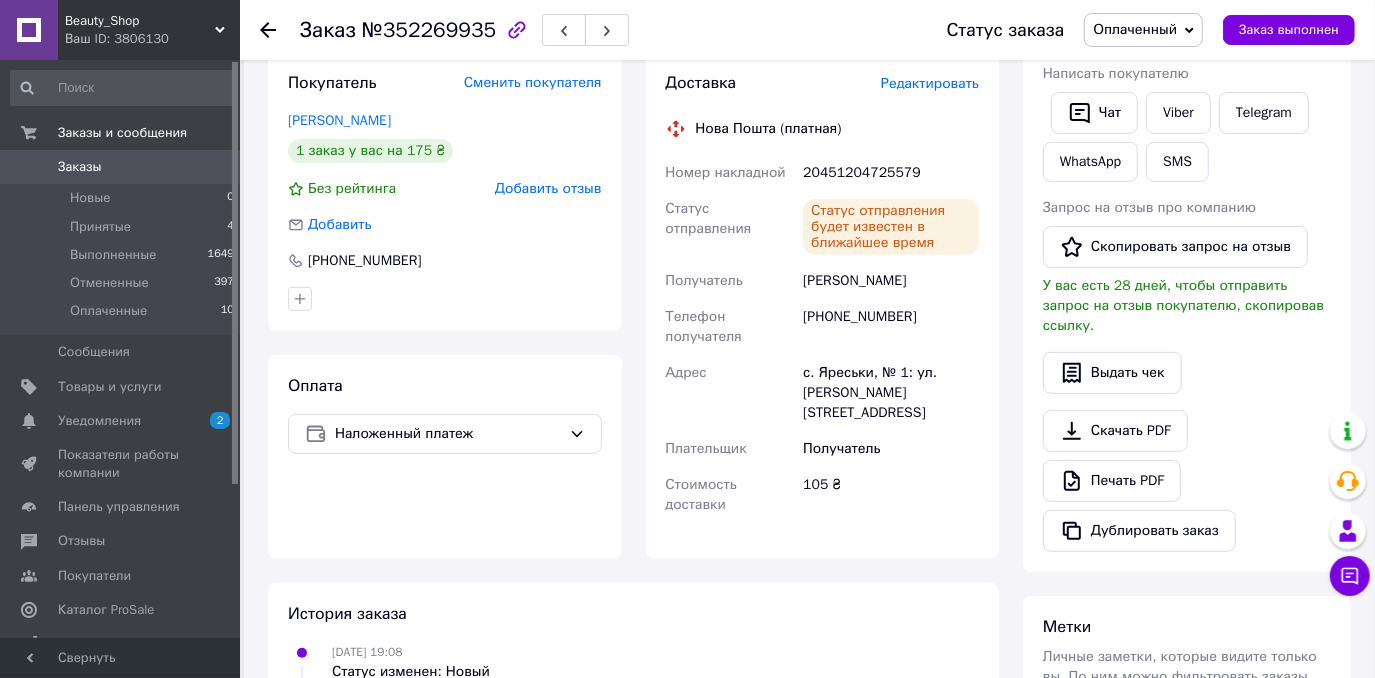 scroll, scrollTop: 122, scrollLeft: 0, axis: vertical 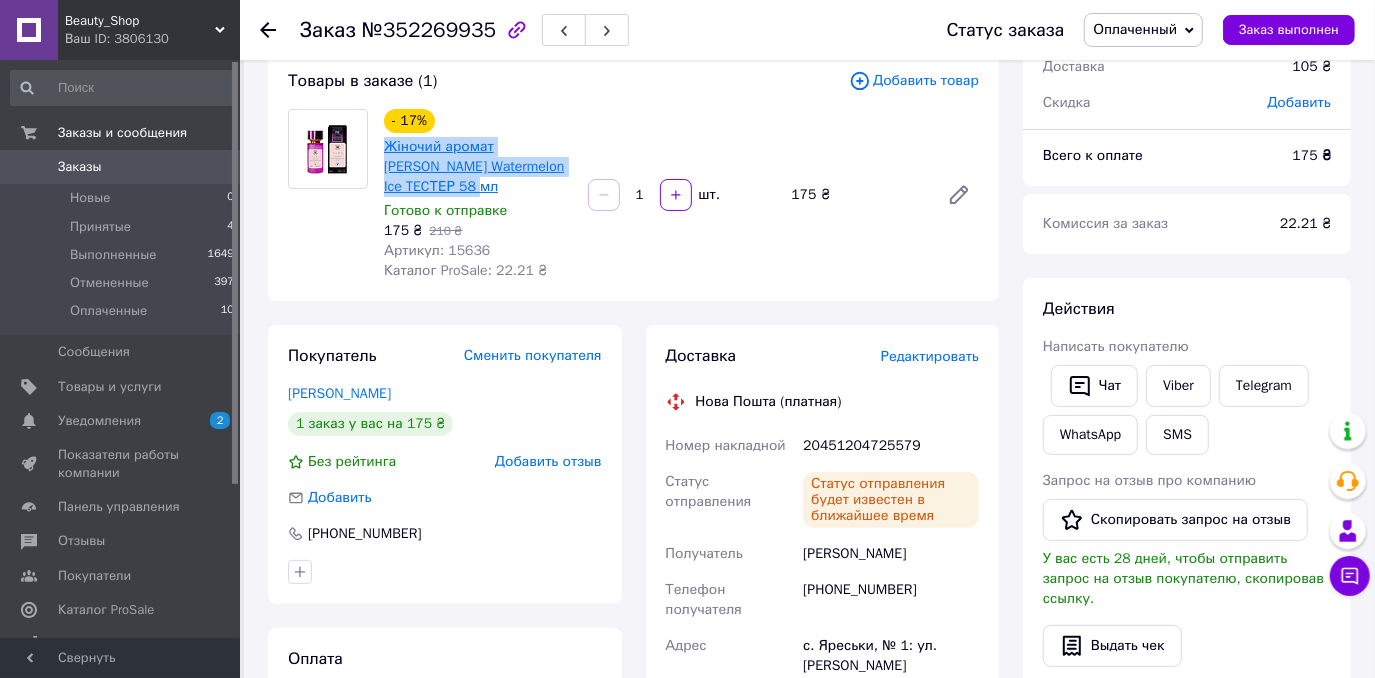 drag, startPoint x: 381, startPoint y: 140, endPoint x: 569, endPoint y: 164, distance: 189.52573 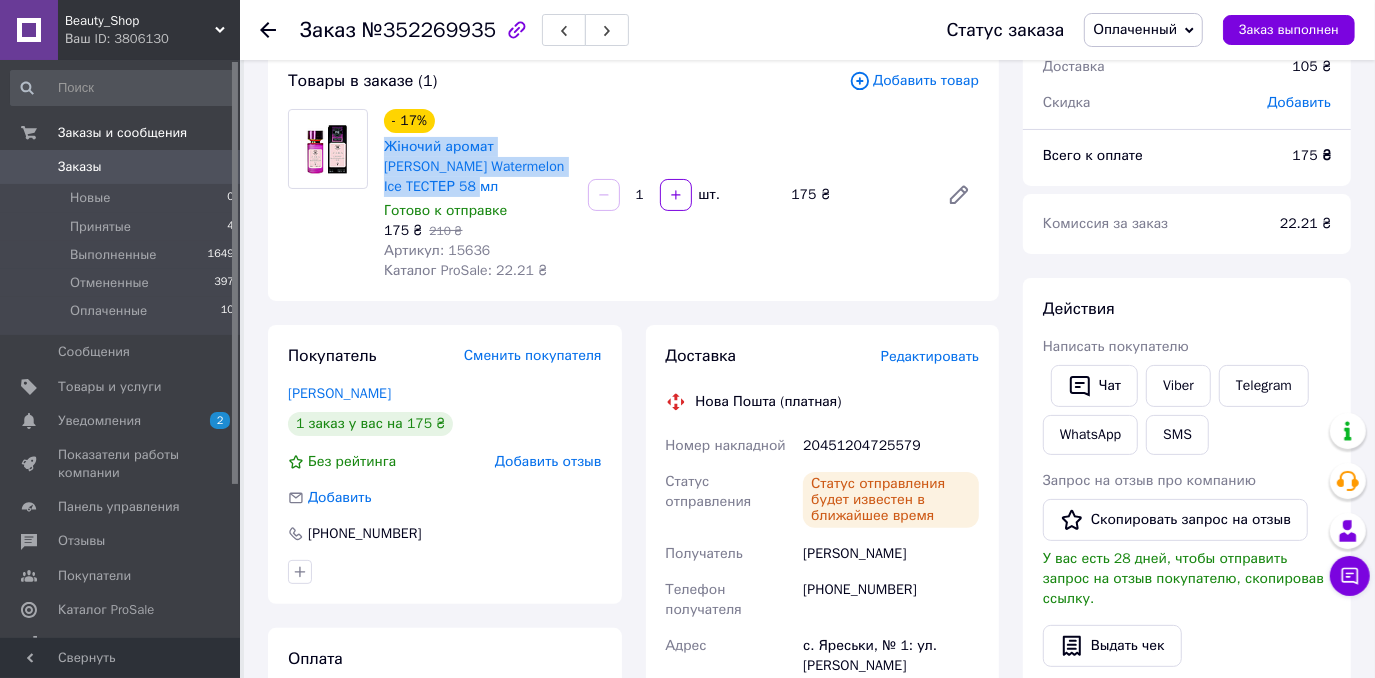 scroll, scrollTop: 395, scrollLeft: 0, axis: vertical 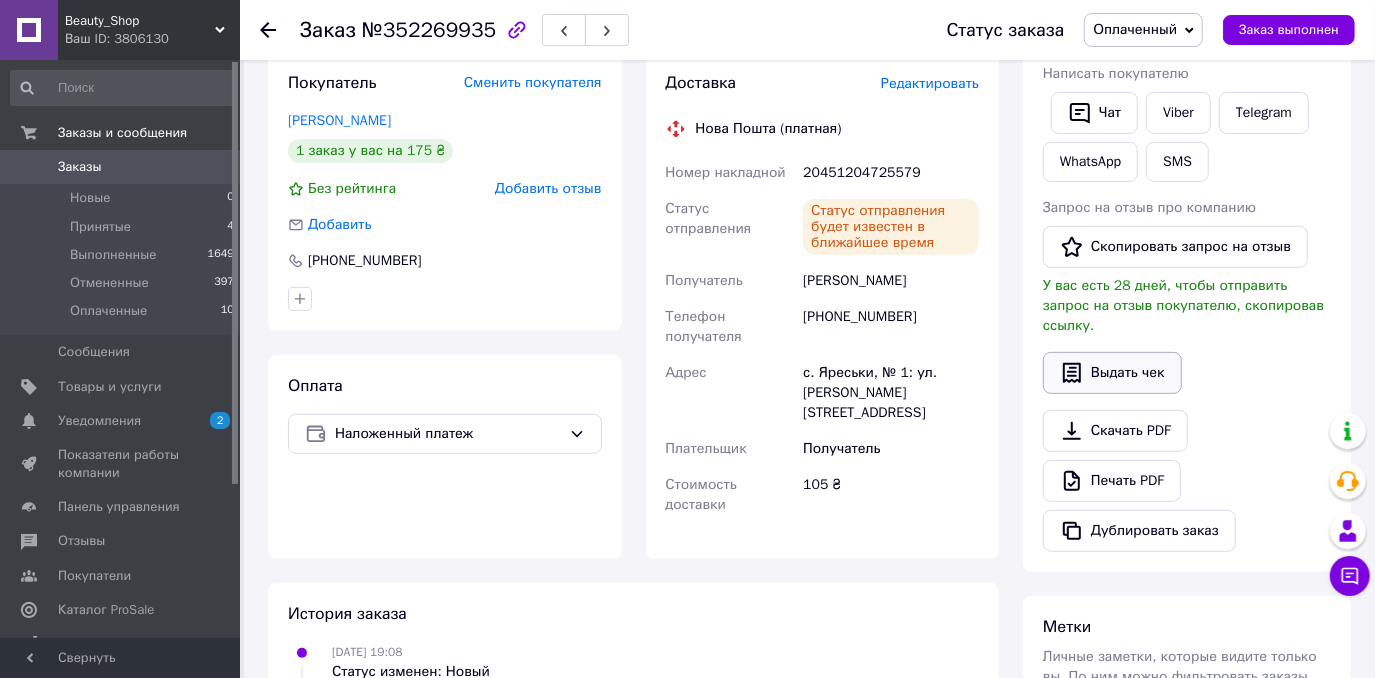 click on "Выдать чек" at bounding box center (1112, 373) 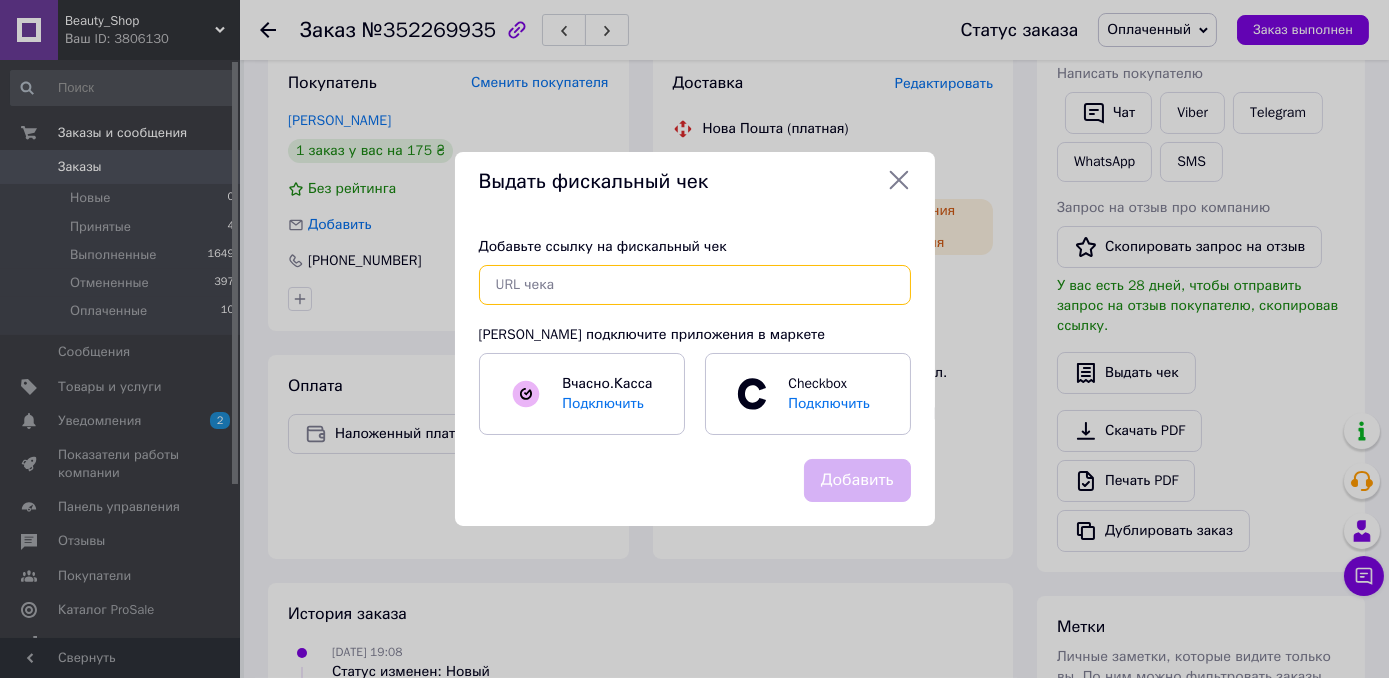 click at bounding box center (695, 285) 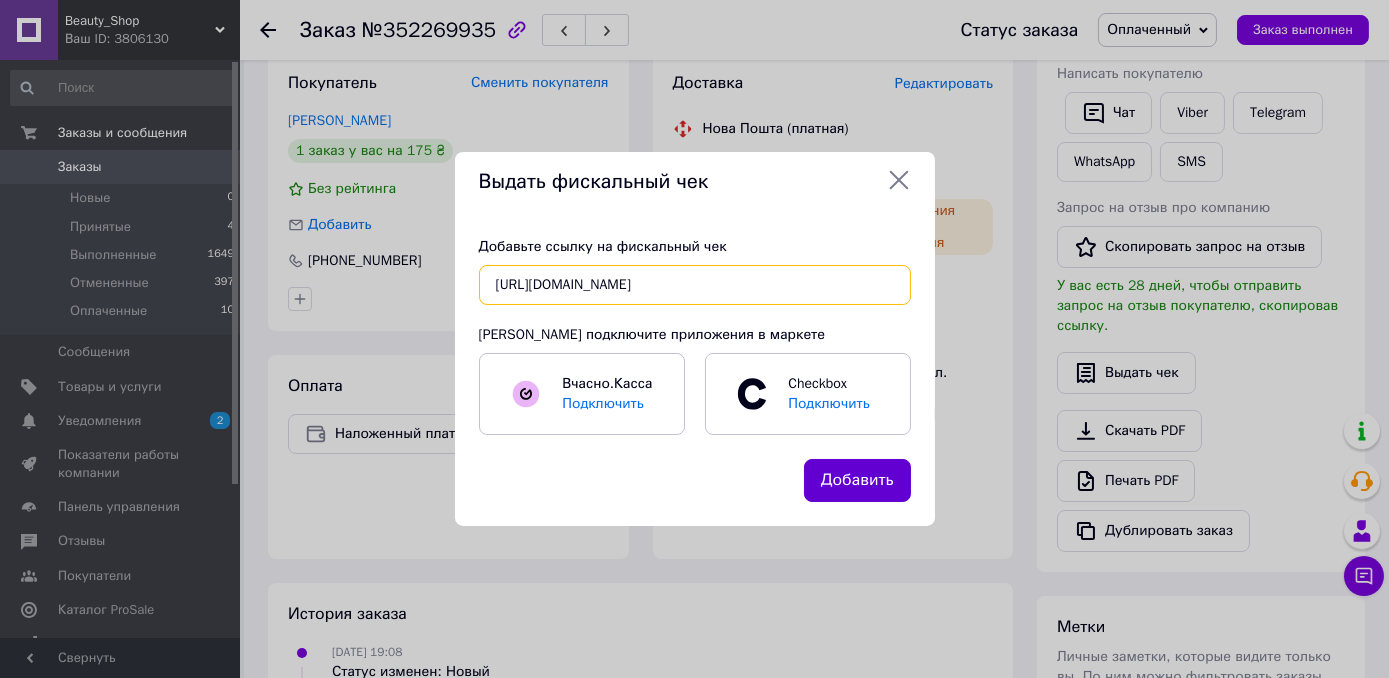 type on "[URL][DOMAIN_NAME]" 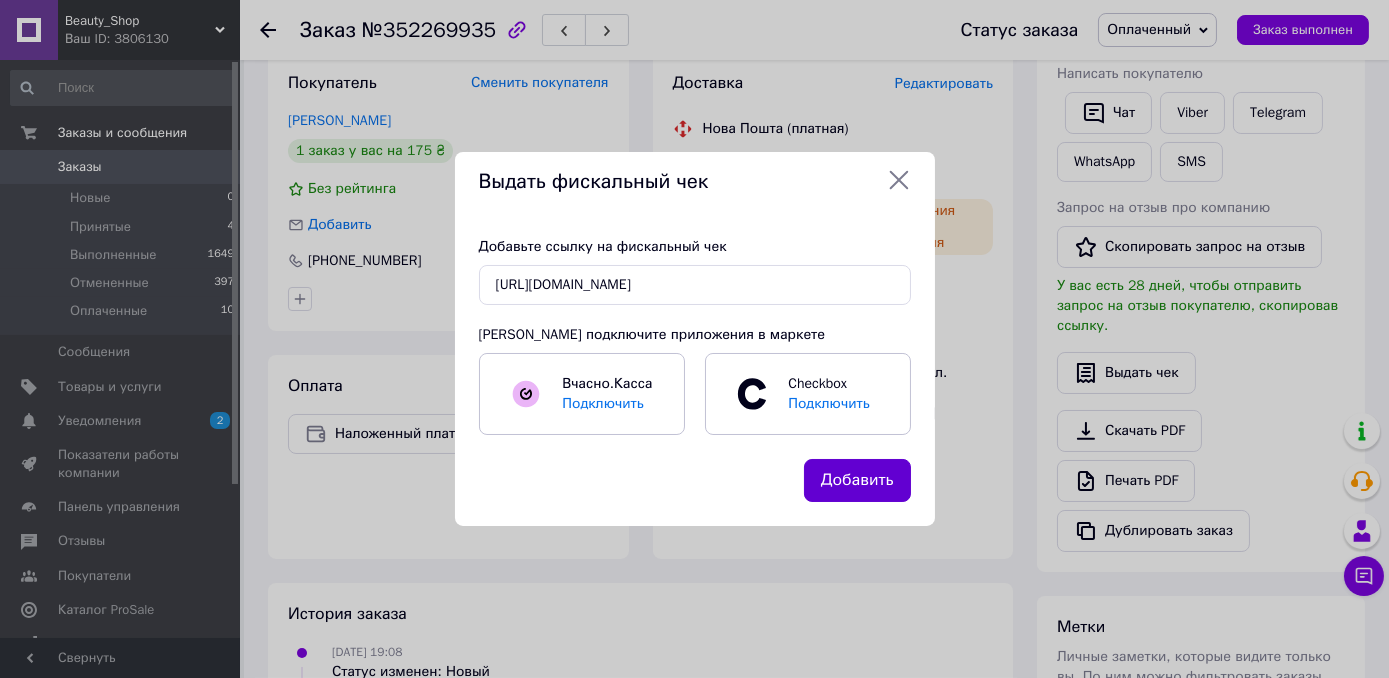 click on "Добавить" at bounding box center [857, 480] 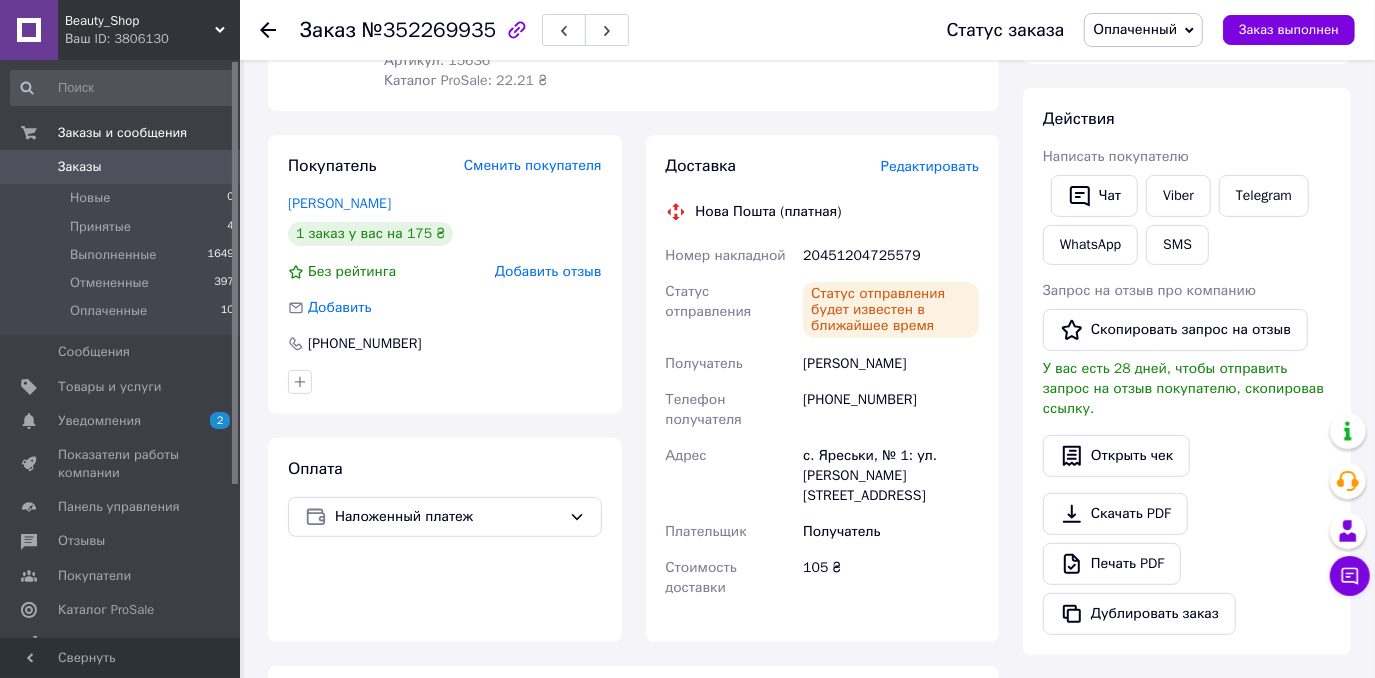 scroll, scrollTop: 213, scrollLeft: 0, axis: vertical 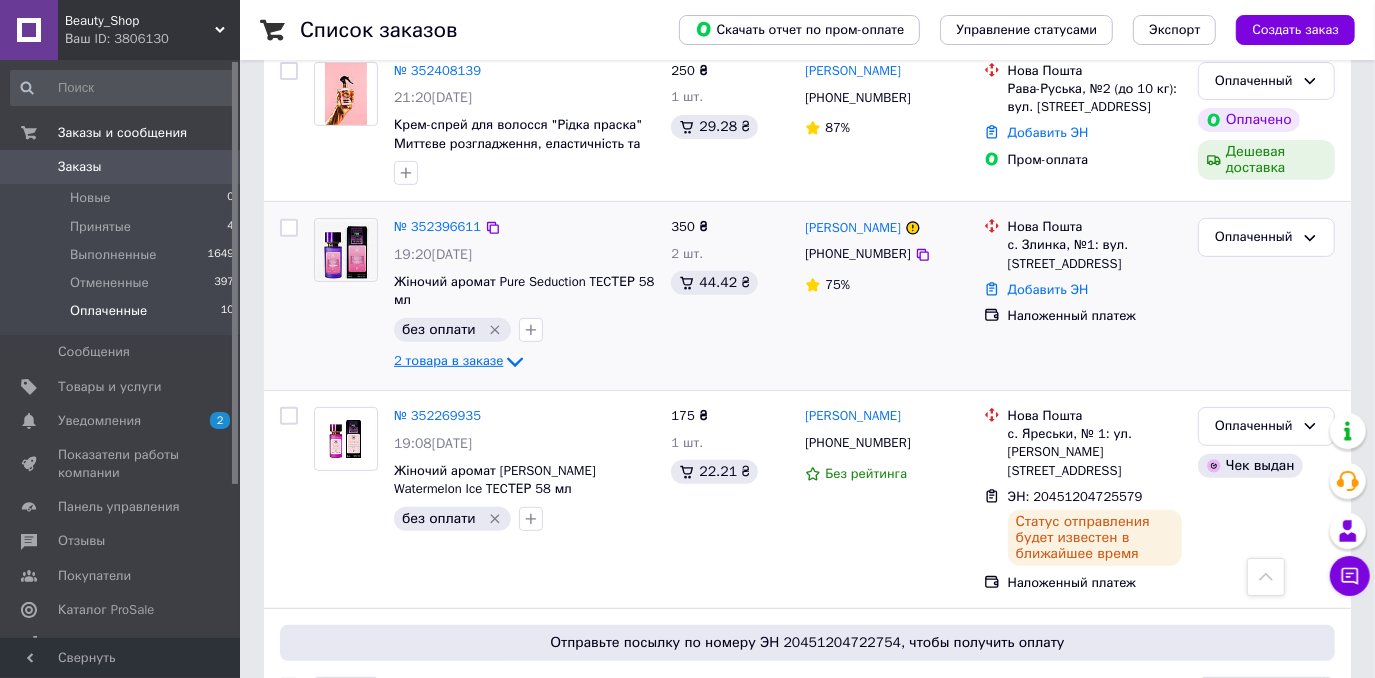 click 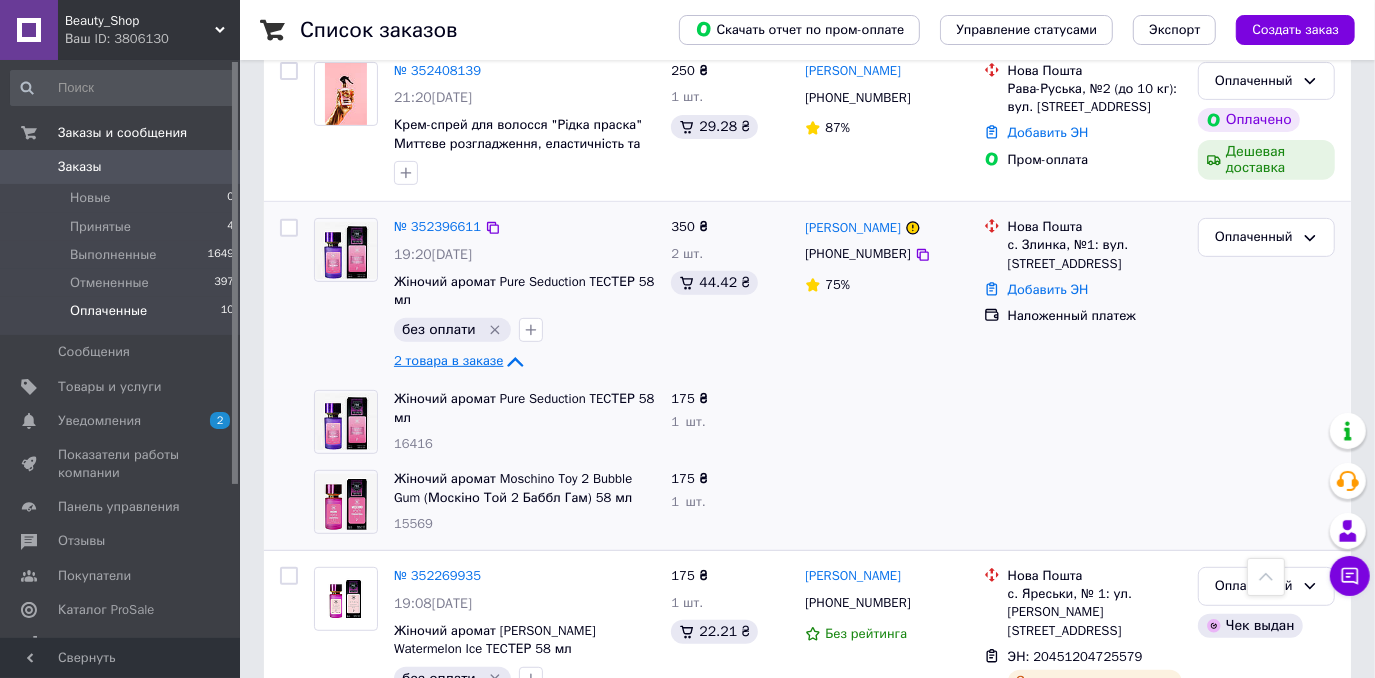 click 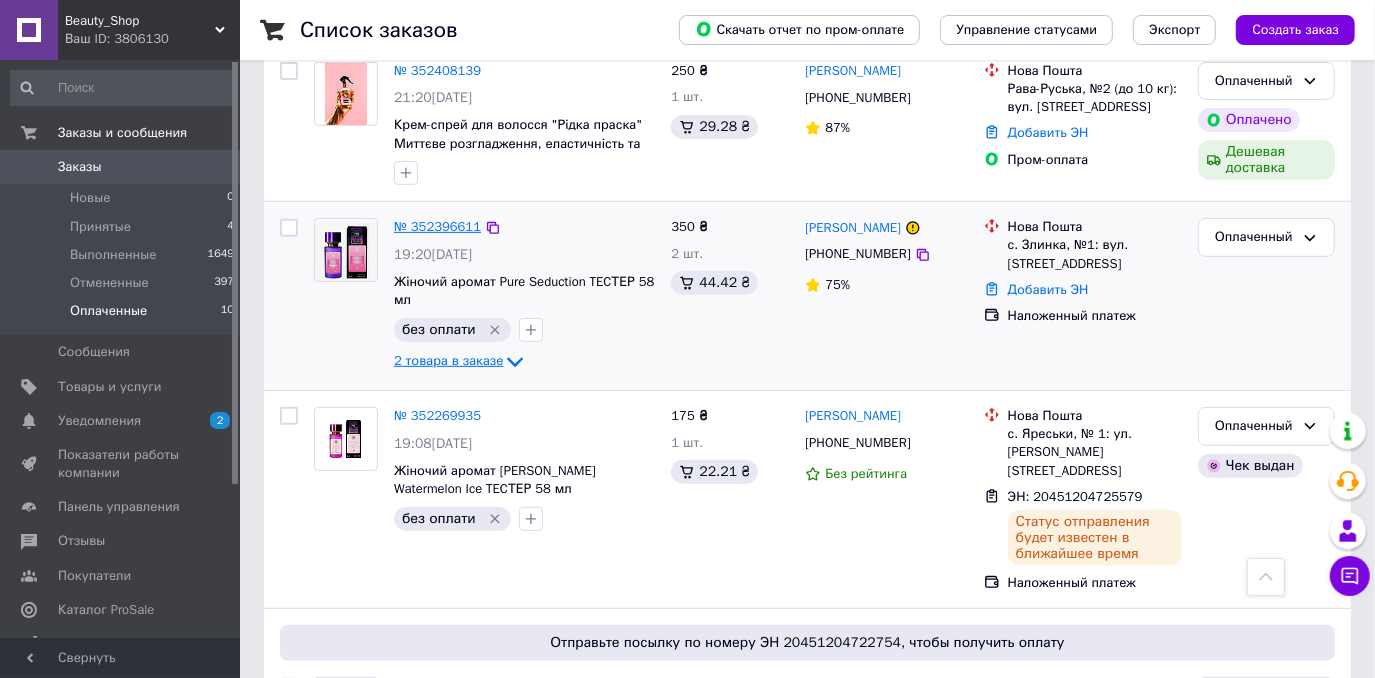click on "№ 352396611" at bounding box center (437, 226) 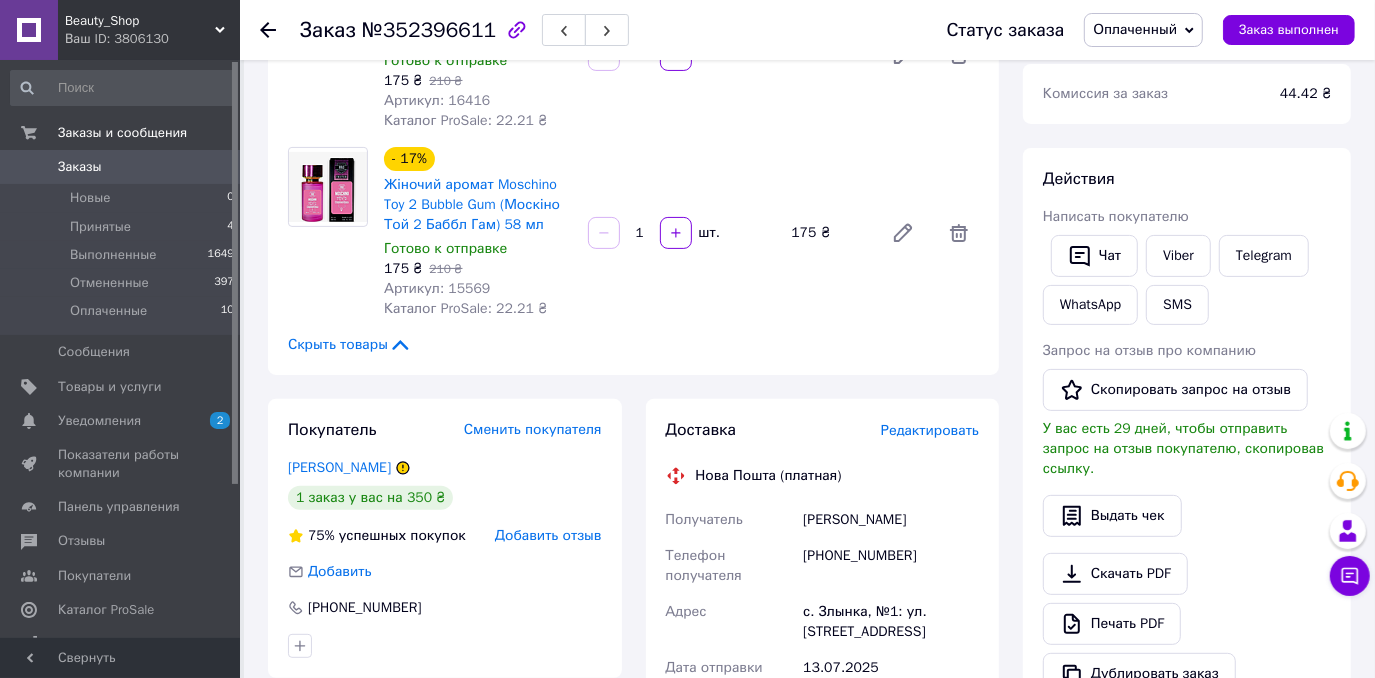 scroll, scrollTop: 363, scrollLeft: 0, axis: vertical 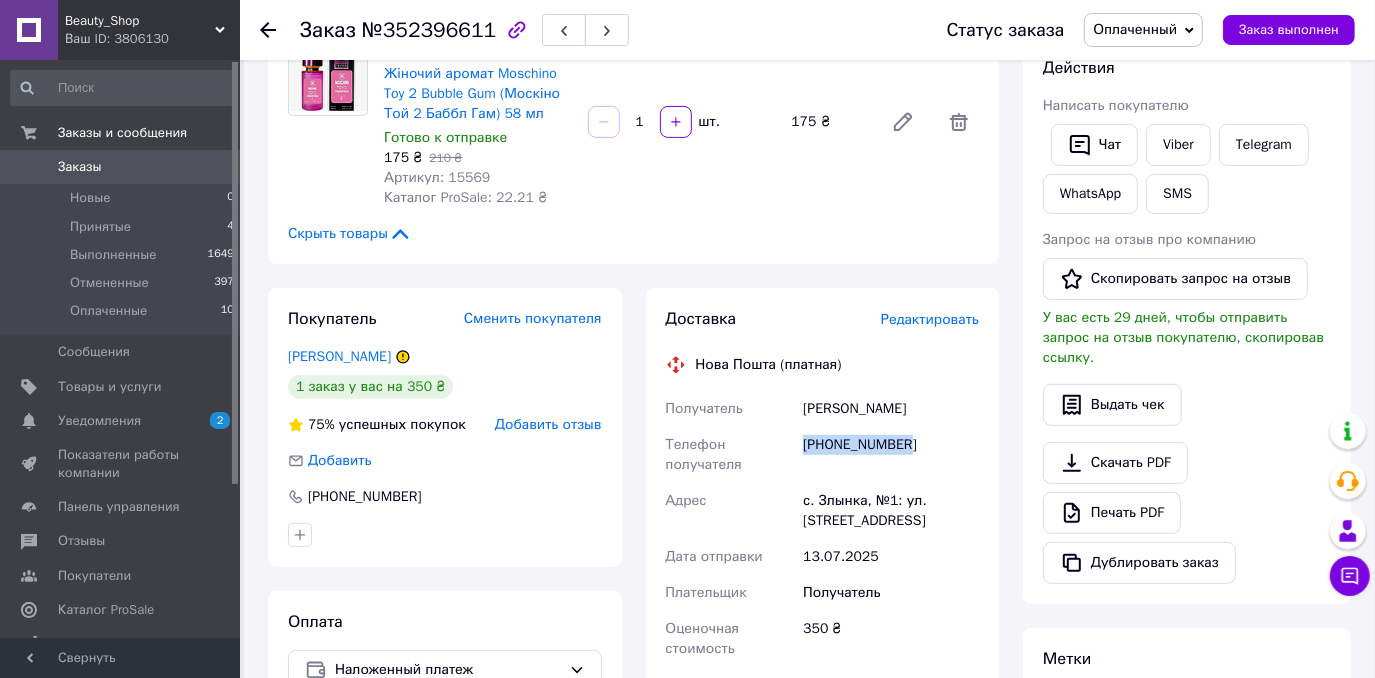 drag, startPoint x: 805, startPoint y: 442, endPoint x: 912, endPoint y: 446, distance: 107.07474 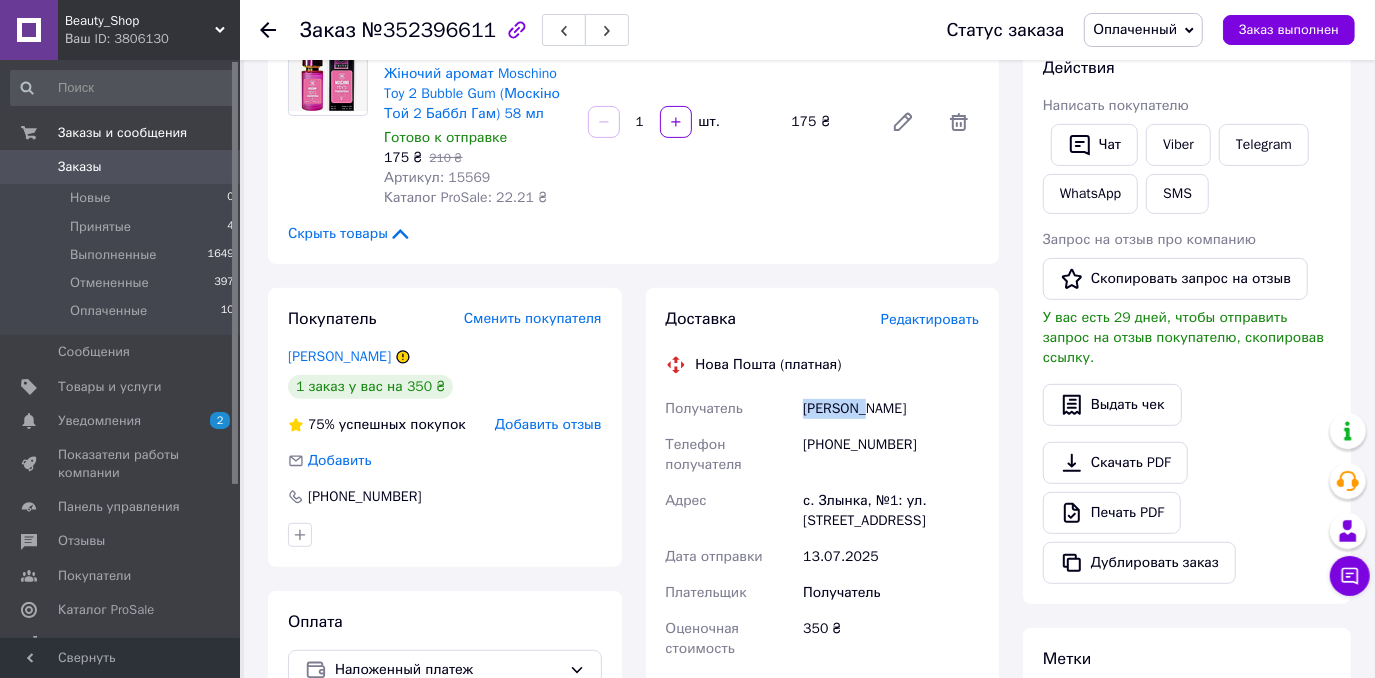 drag, startPoint x: 850, startPoint y: 404, endPoint x: 768, endPoint y: 406, distance: 82.02438 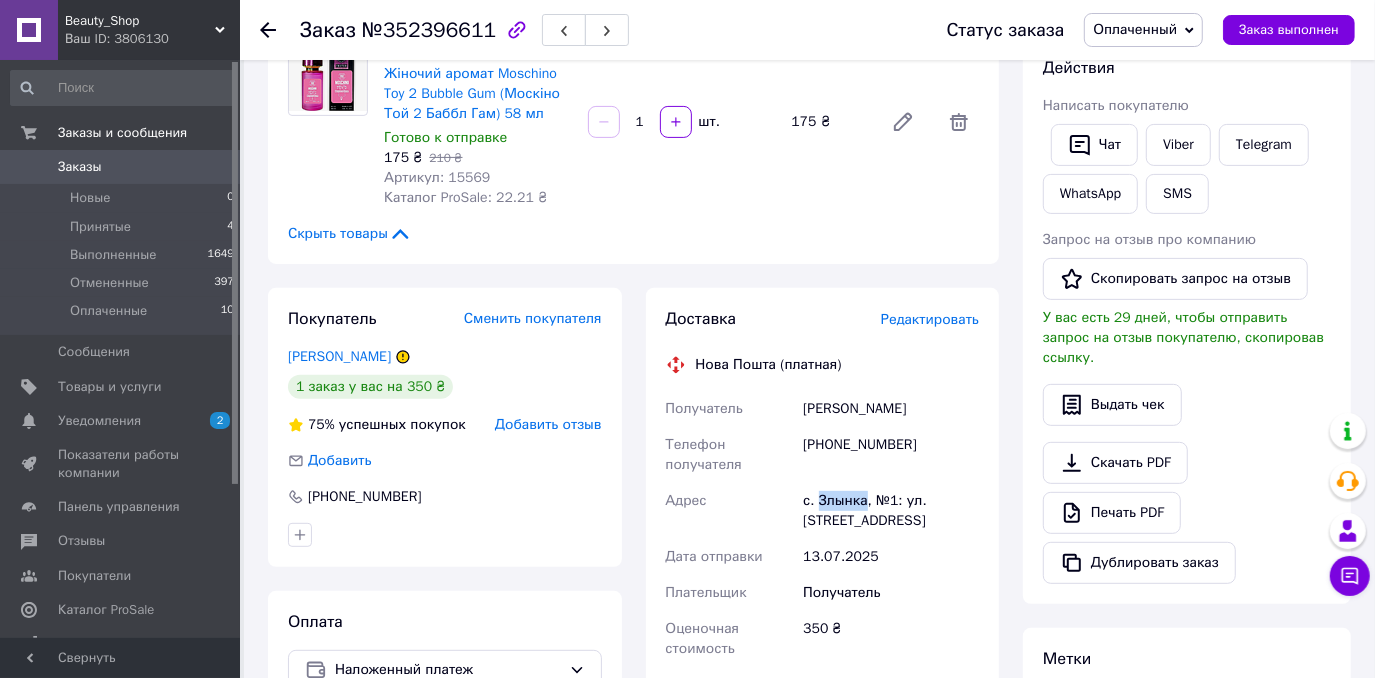 drag, startPoint x: 855, startPoint y: 499, endPoint x: 816, endPoint y: 504, distance: 39.319206 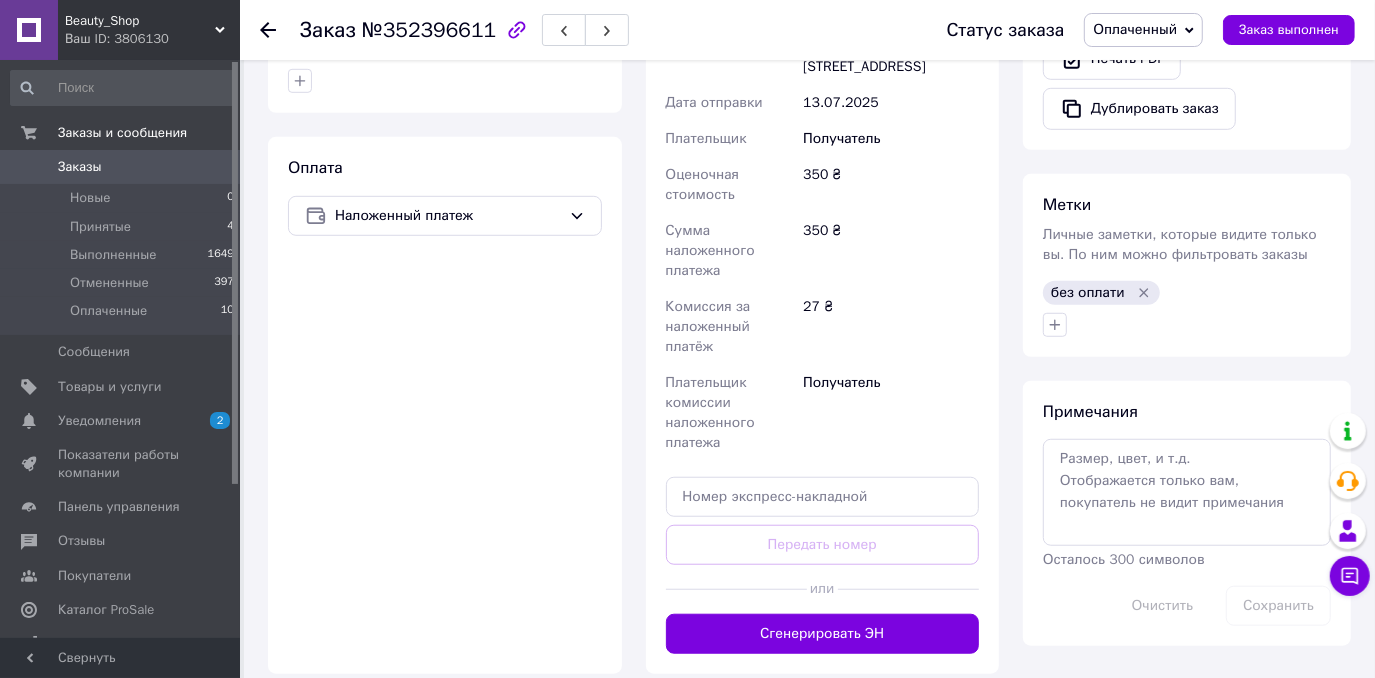 scroll, scrollTop: 818, scrollLeft: 0, axis: vertical 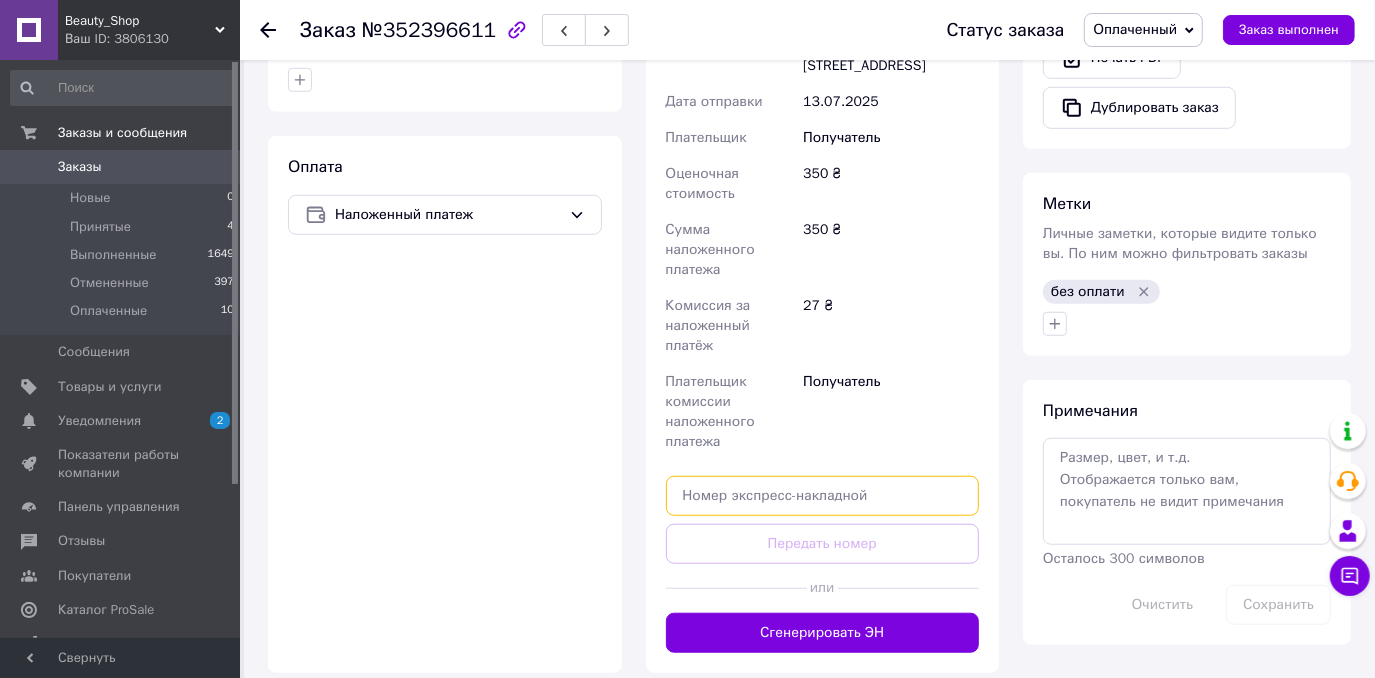 click at bounding box center (823, 496) 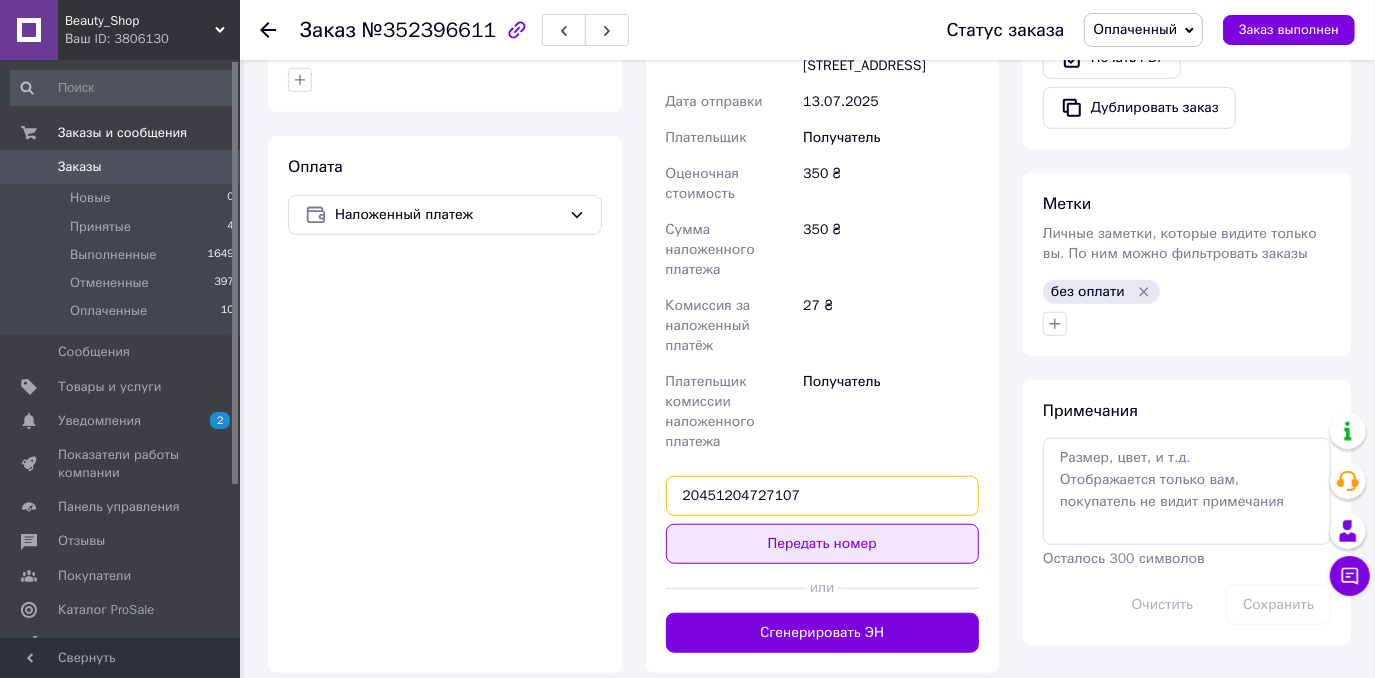type on "20451204727107" 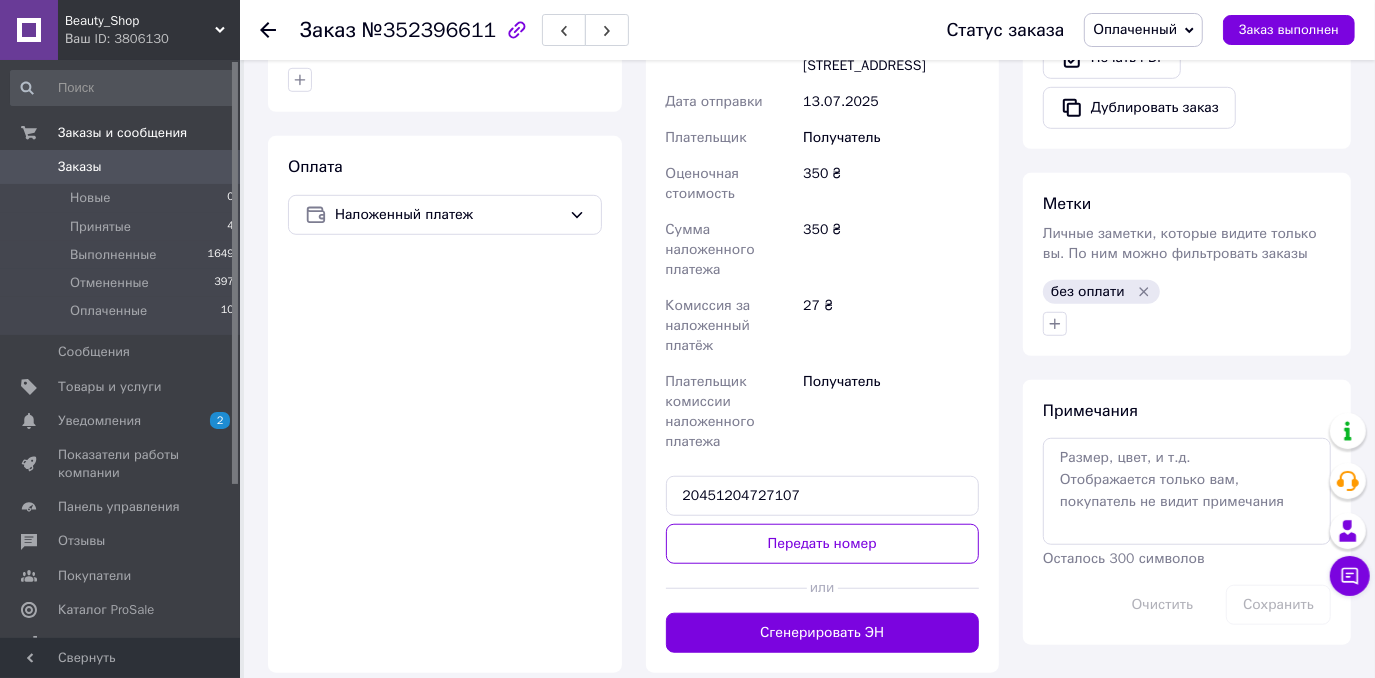 click on "Передать номер" at bounding box center (823, 544) 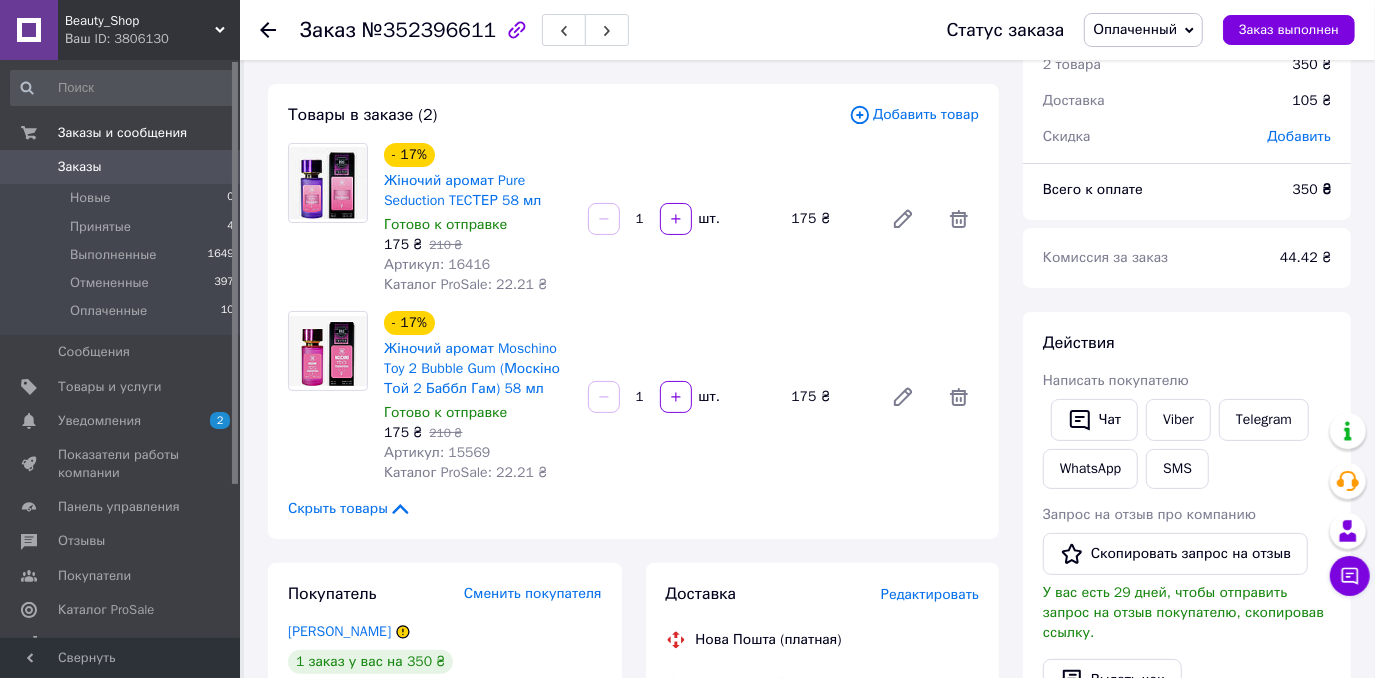 scroll, scrollTop: 56, scrollLeft: 0, axis: vertical 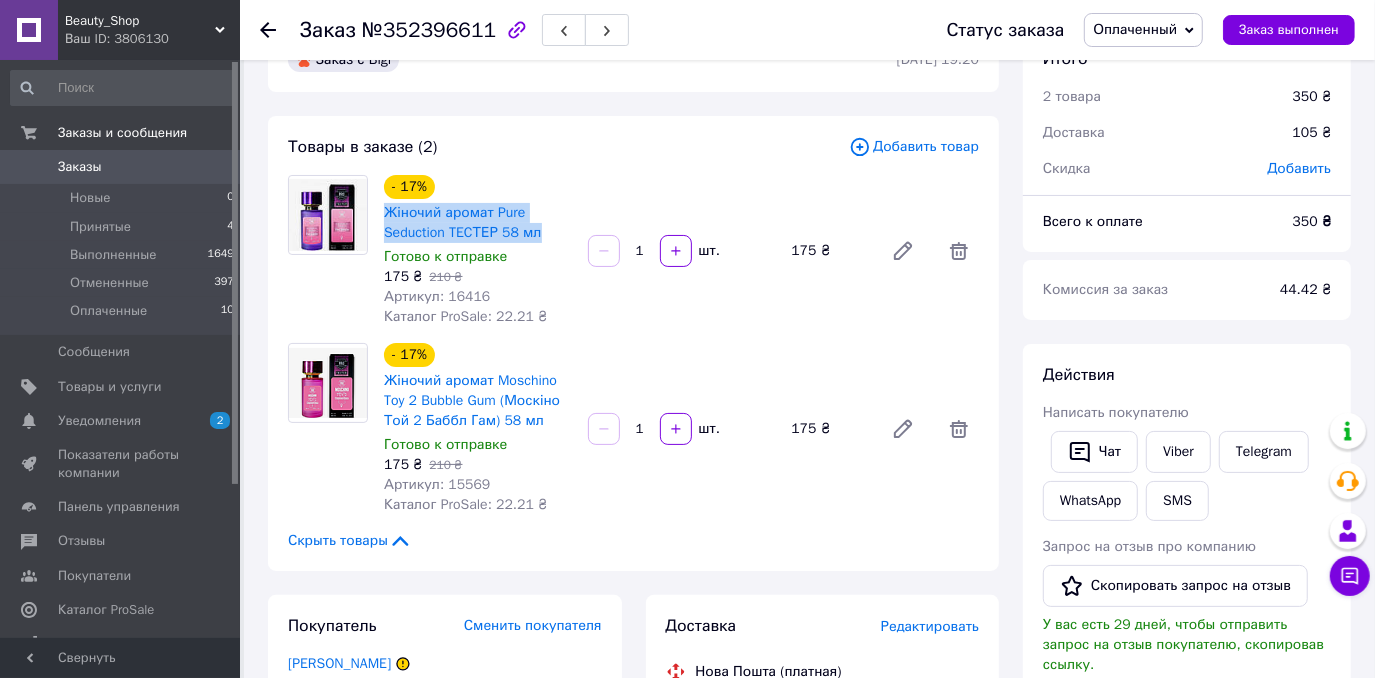 drag, startPoint x: 378, startPoint y: 207, endPoint x: 540, endPoint y: 230, distance: 163.62457 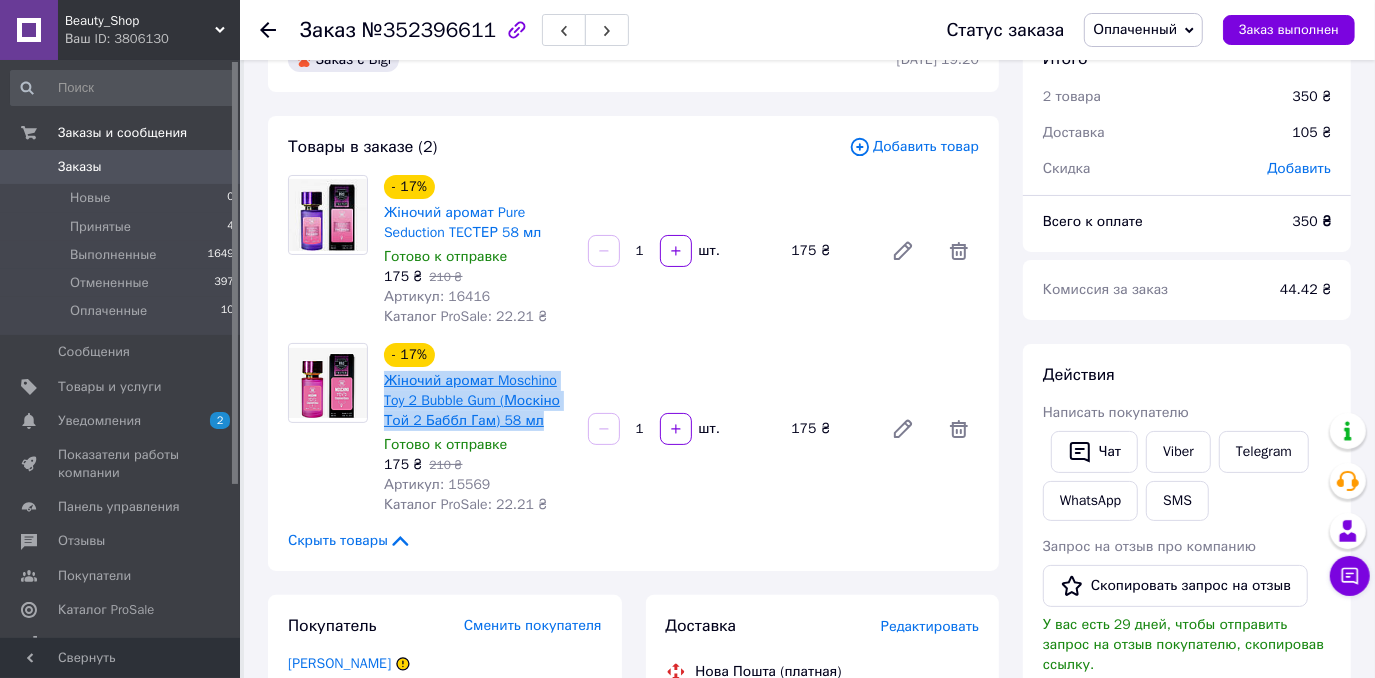 drag, startPoint x: 382, startPoint y: 377, endPoint x: 533, endPoint y: 425, distance: 158.44557 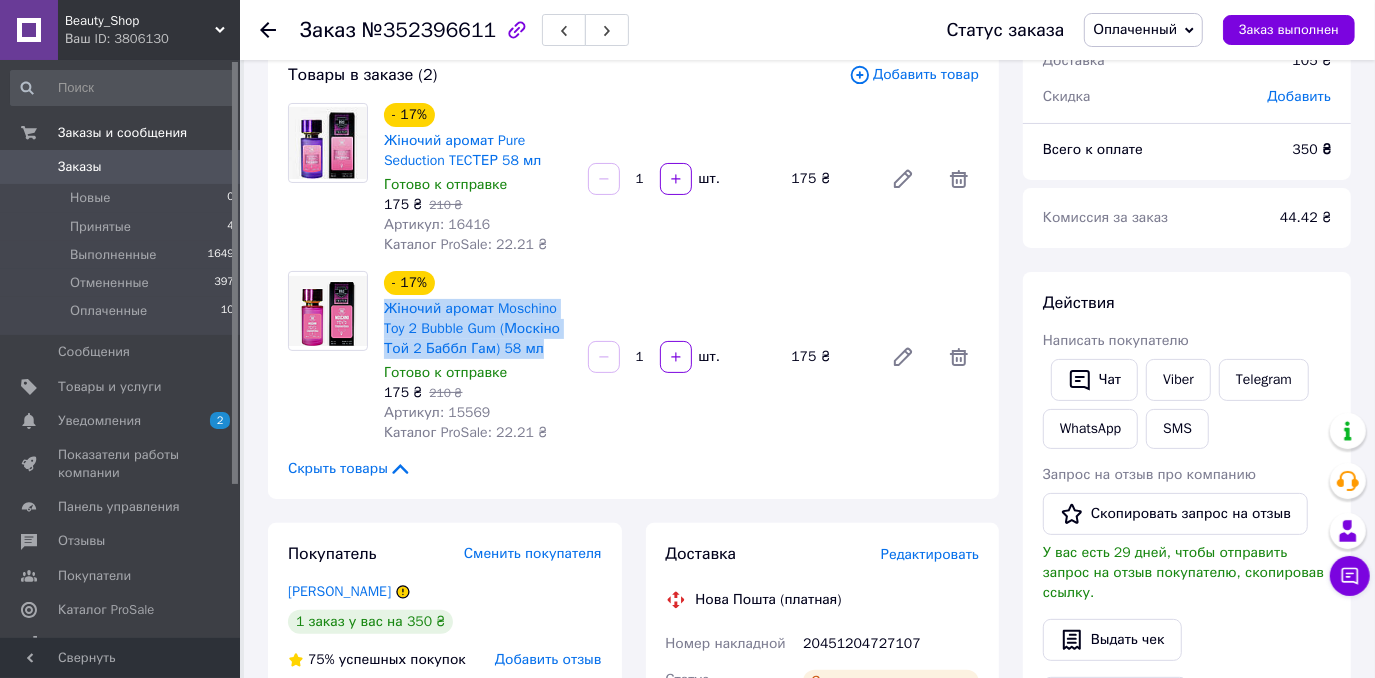 scroll, scrollTop: 329, scrollLeft: 0, axis: vertical 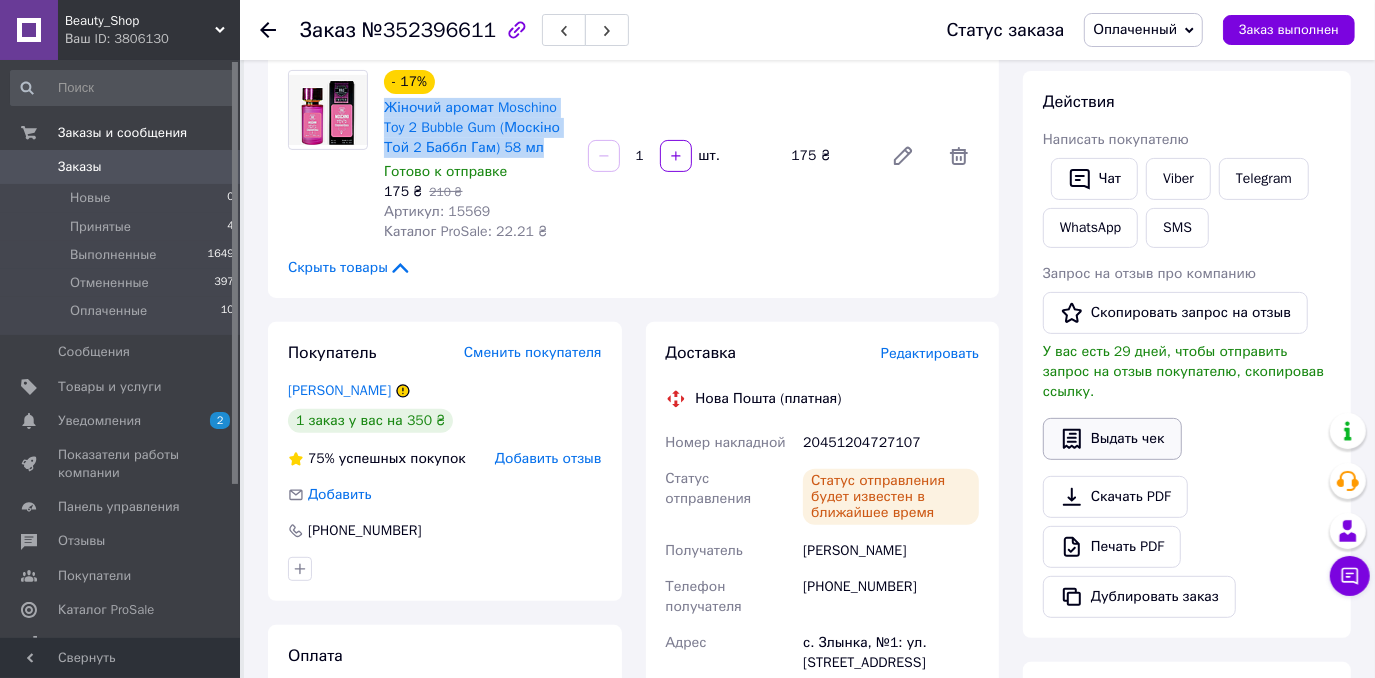 click on "Выдать чек" at bounding box center [1112, 439] 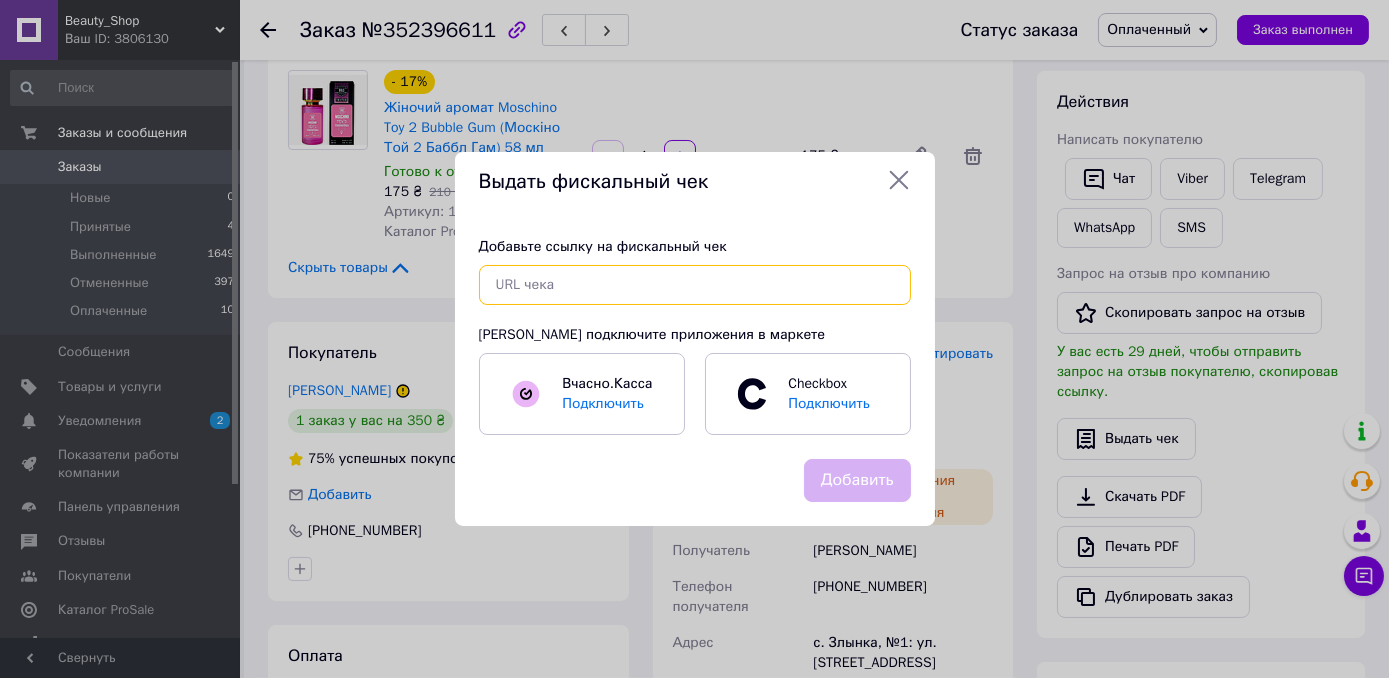 click at bounding box center [695, 285] 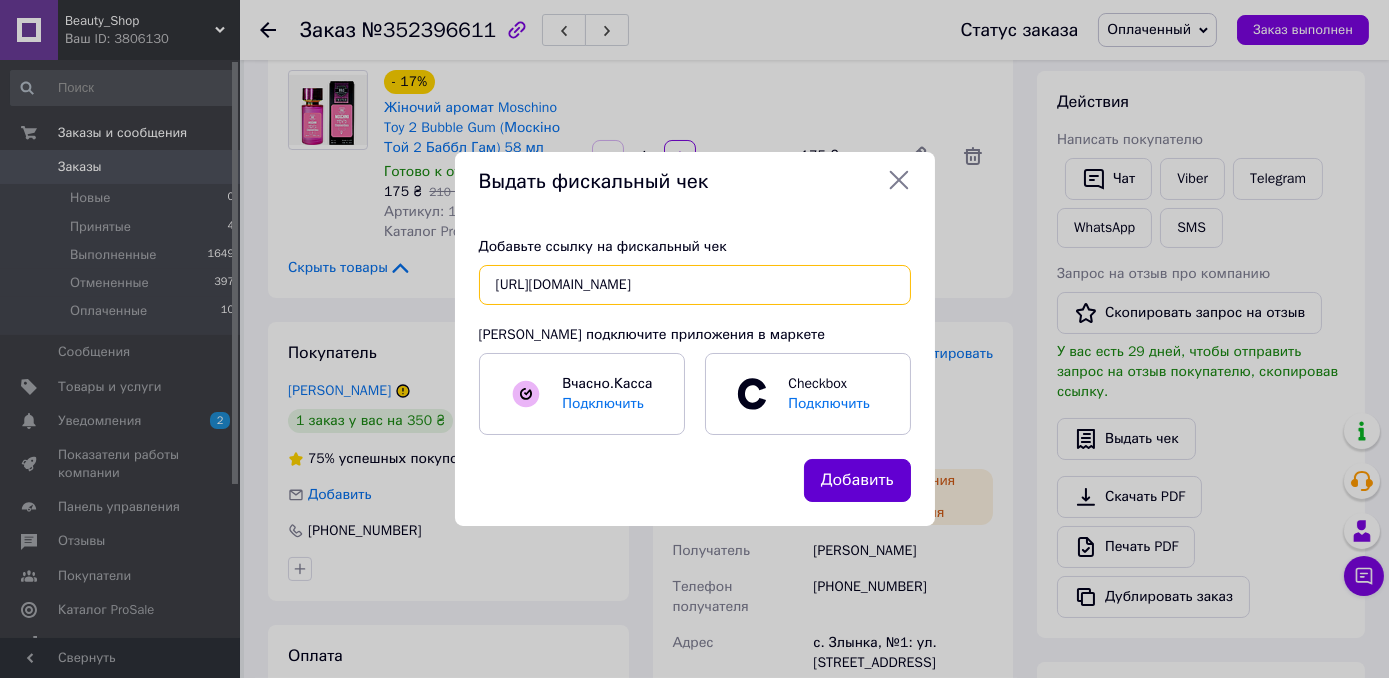 type on "[URL][DOMAIN_NAME]" 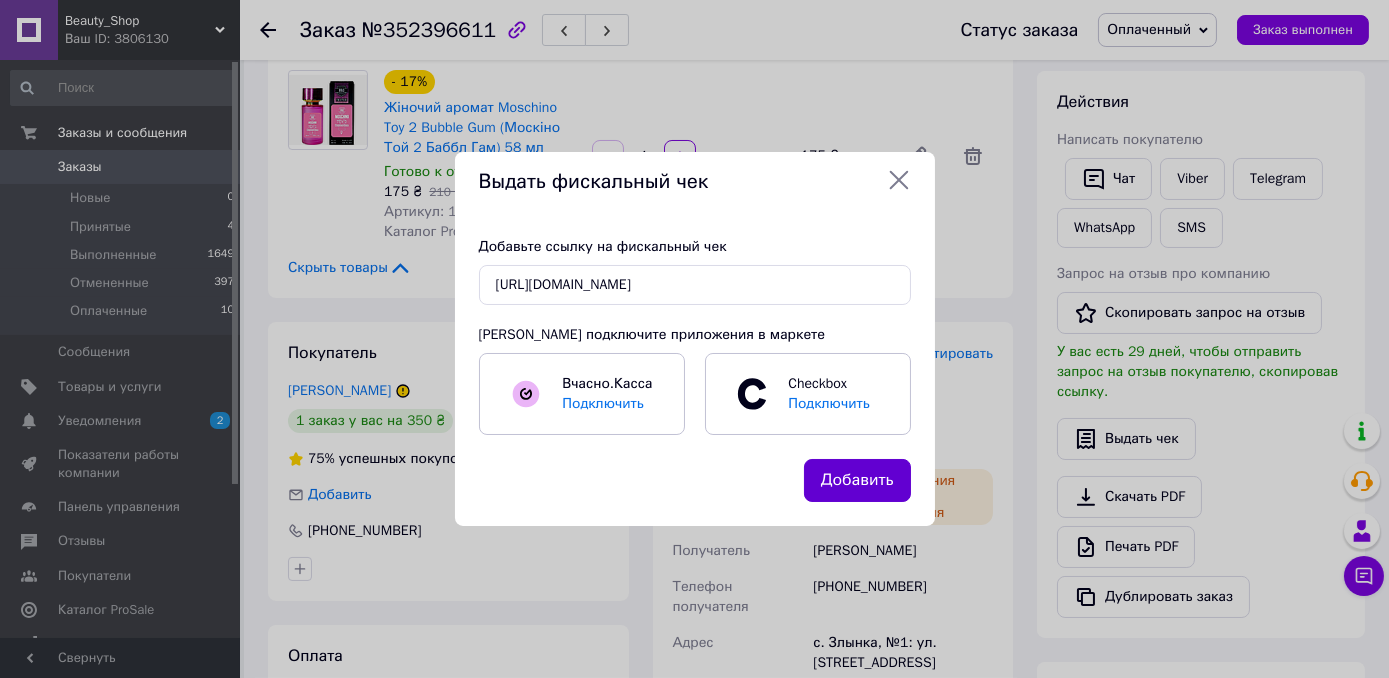 click on "Добавить" at bounding box center [857, 480] 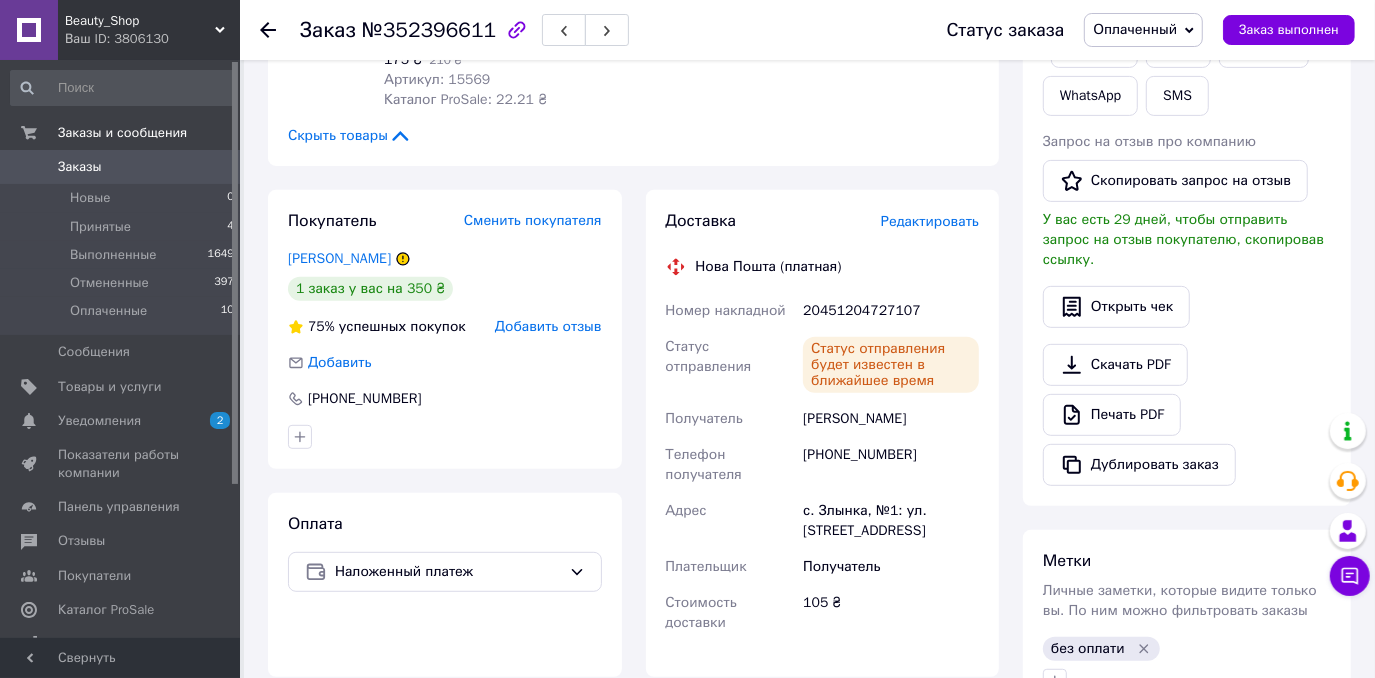 scroll, scrollTop: 511, scrollLeft: 0, axis: vertical 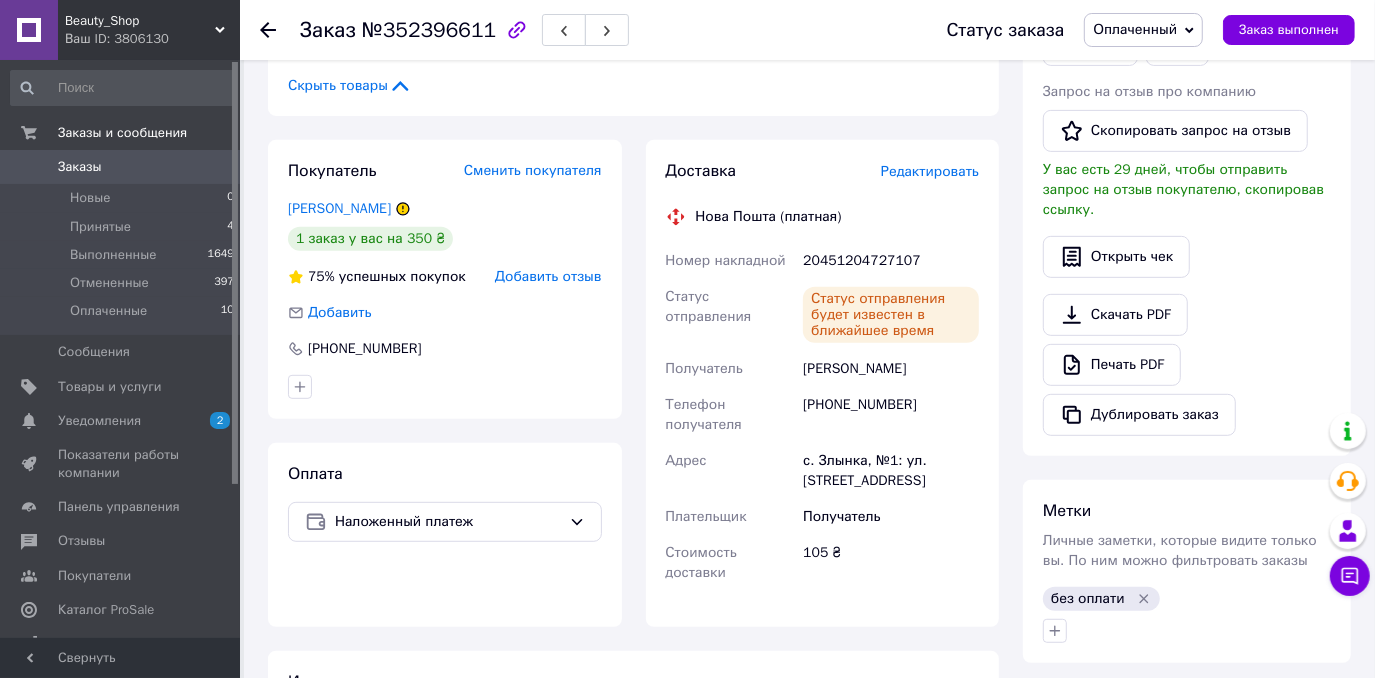 click on "Заказы 0" at bounding box center [123, 167] 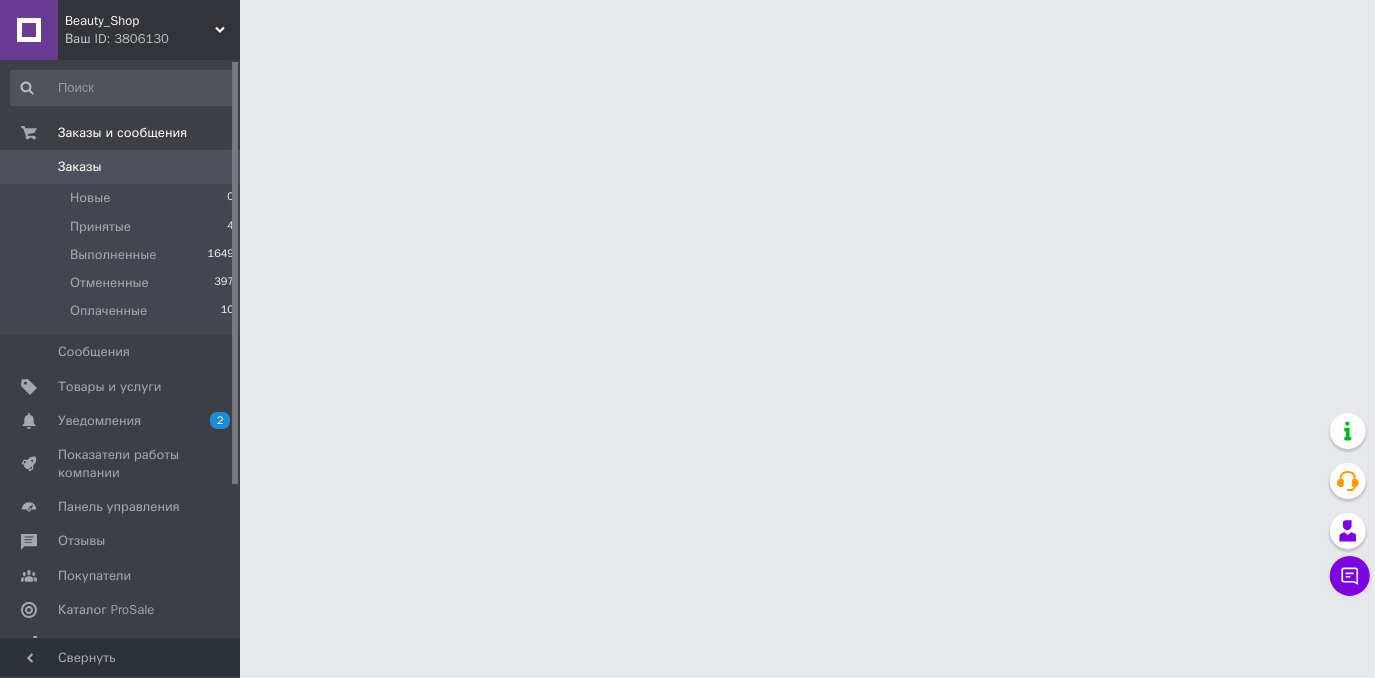 scroll, scrollTop: 0, scrollLeft: 0, axis: both 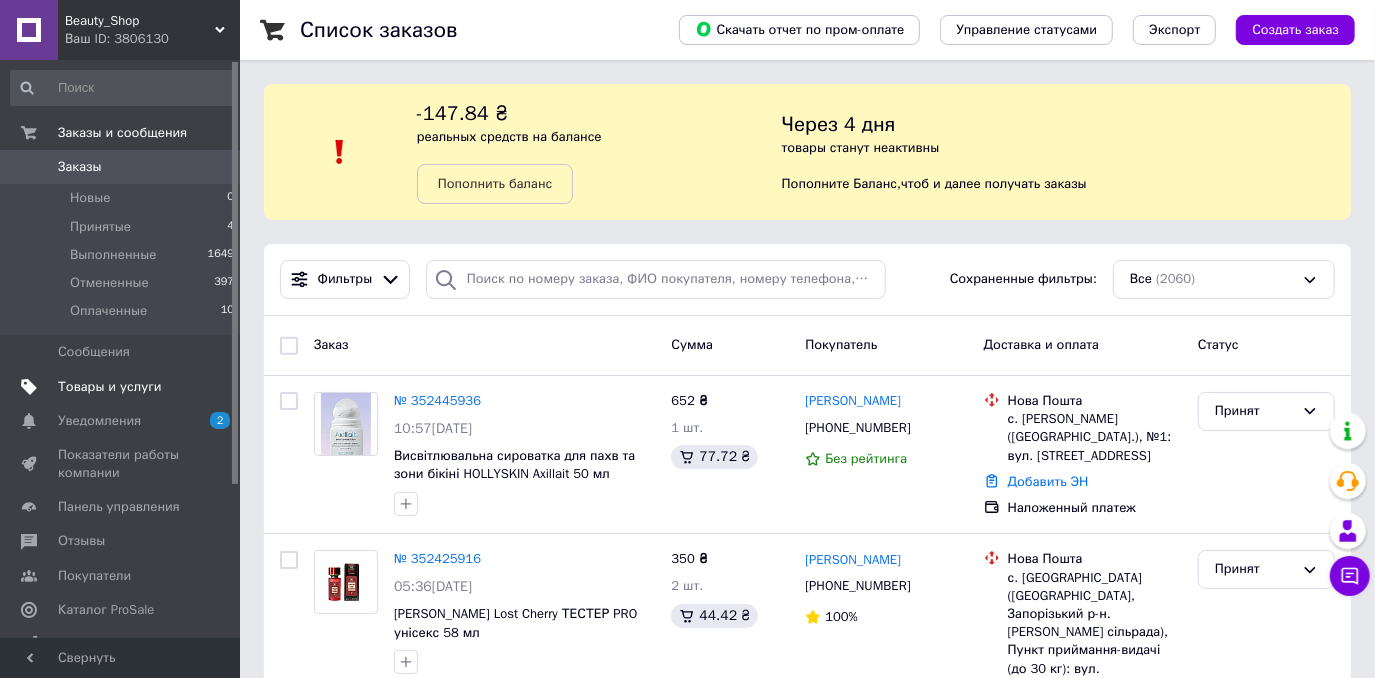 click on "Товары и услуги" at bounding box center (110, 387) 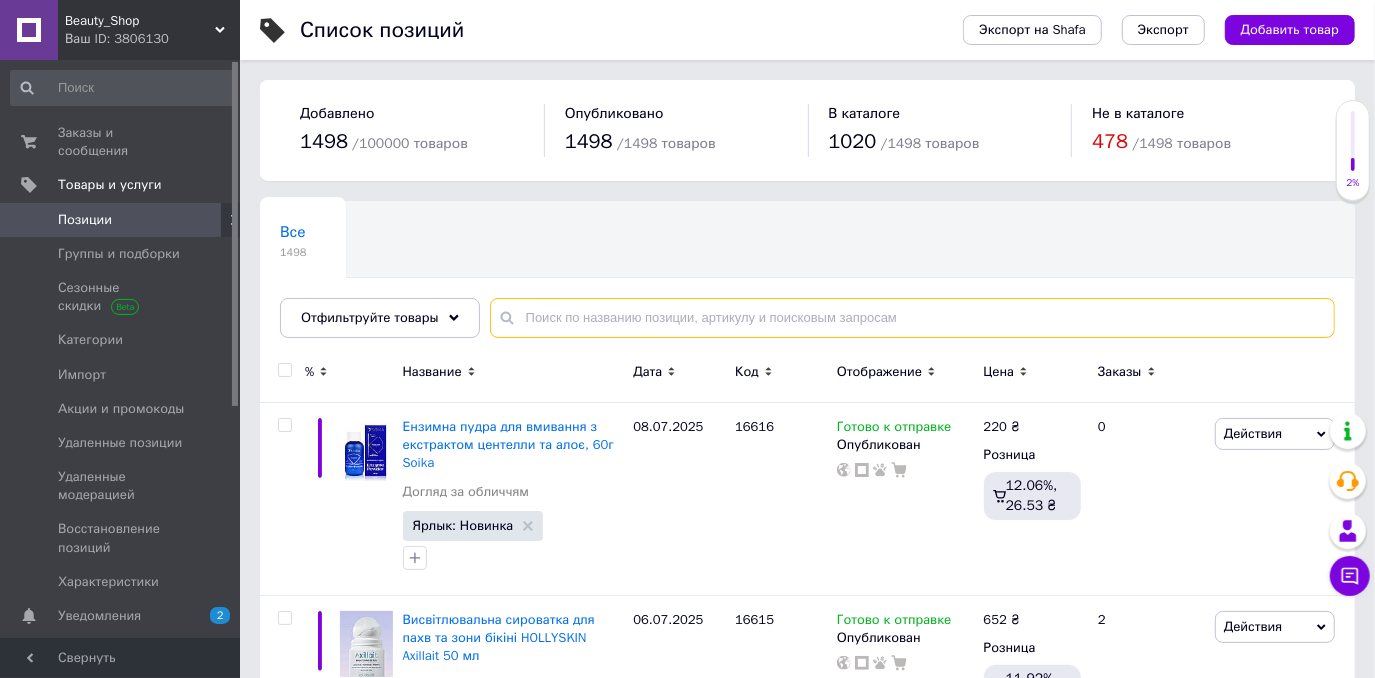 click at bounding box center (912, 318) 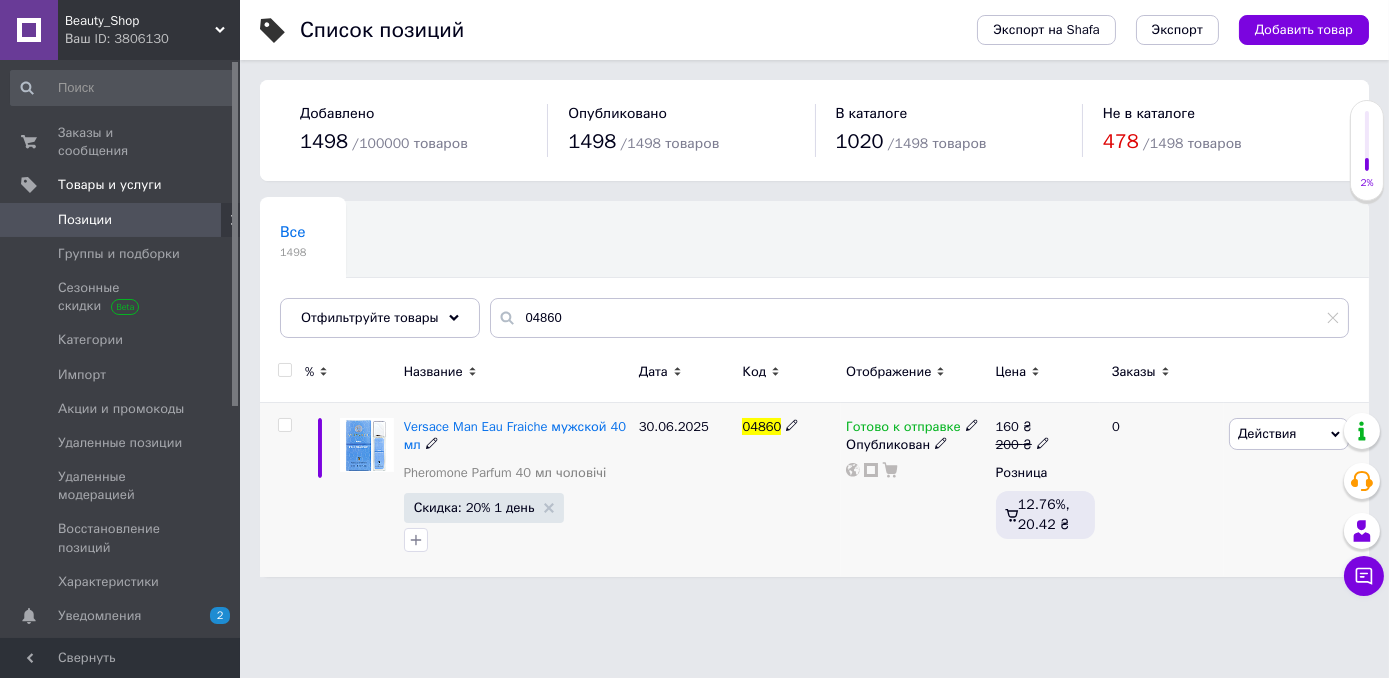 click 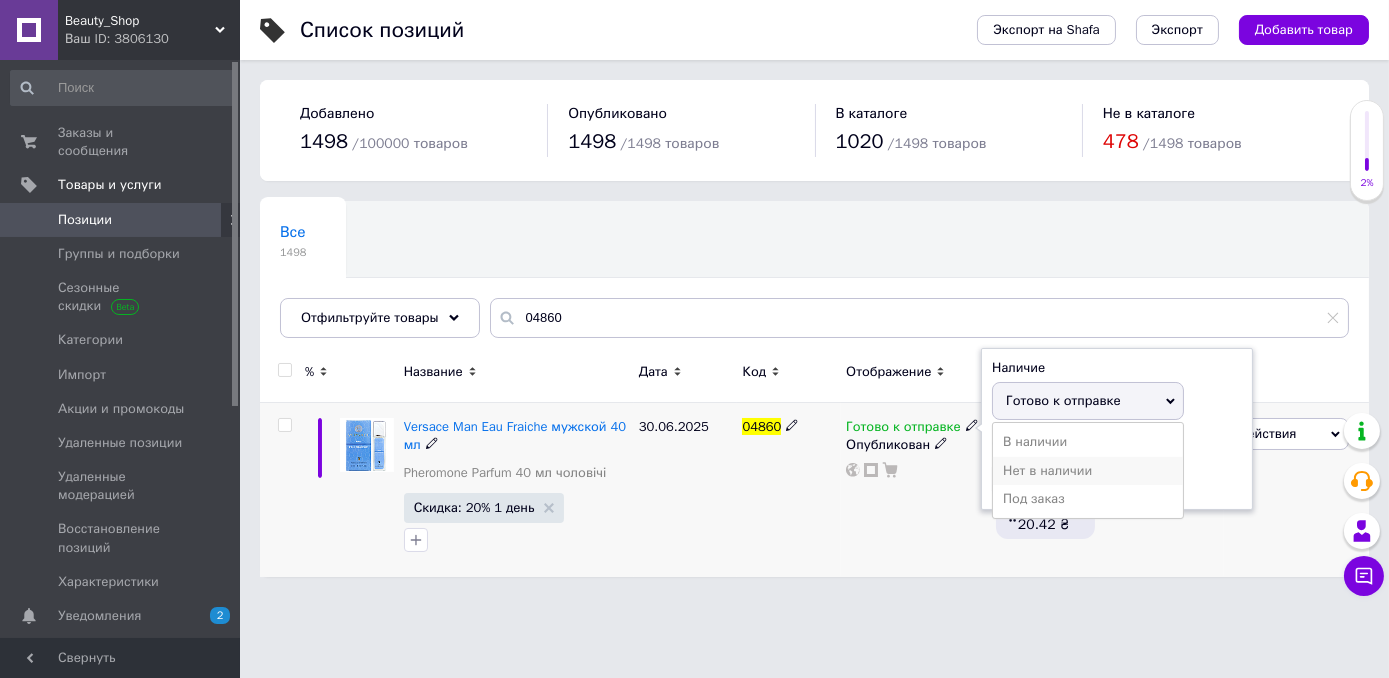 click on "Нет в наличии" at bounding box center [1088, 471] 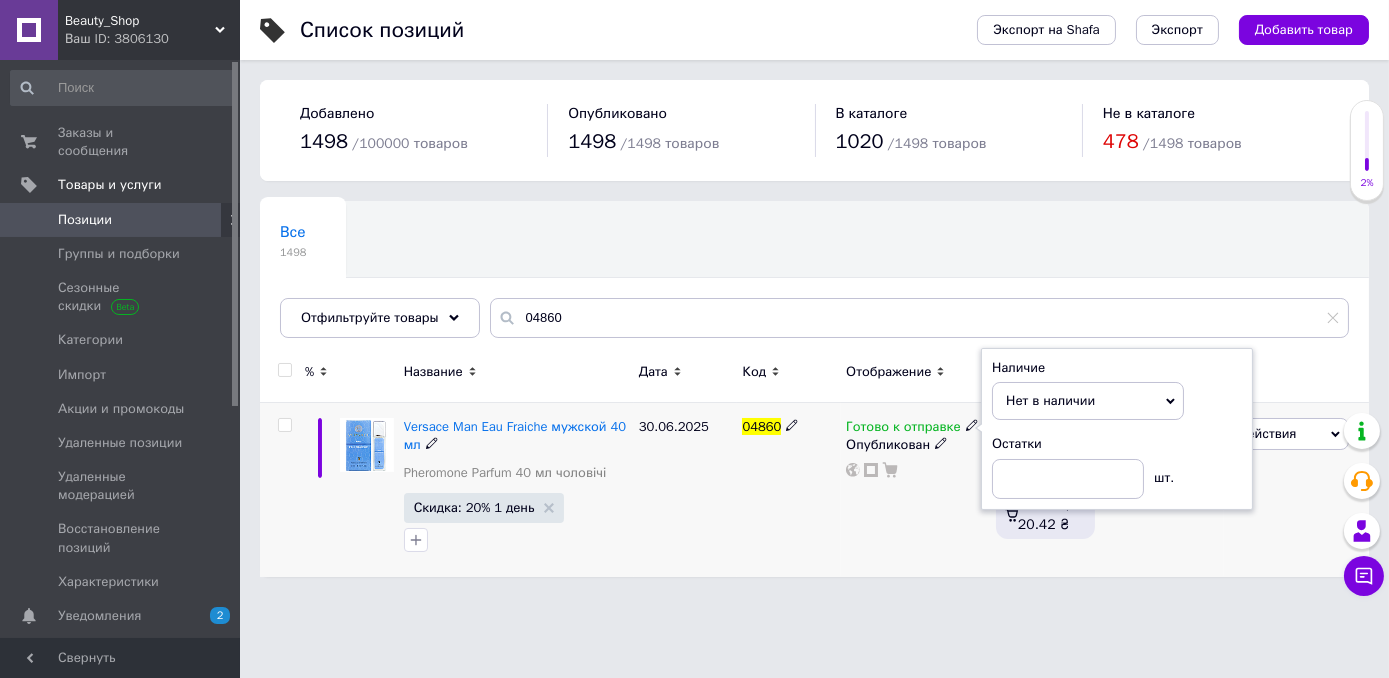 click on "Готово к отправке Наличие Нет в наличии В наличии Под заказ Готово к отправке Остатки шт. Опубликован" at bounding box center [915, 490] 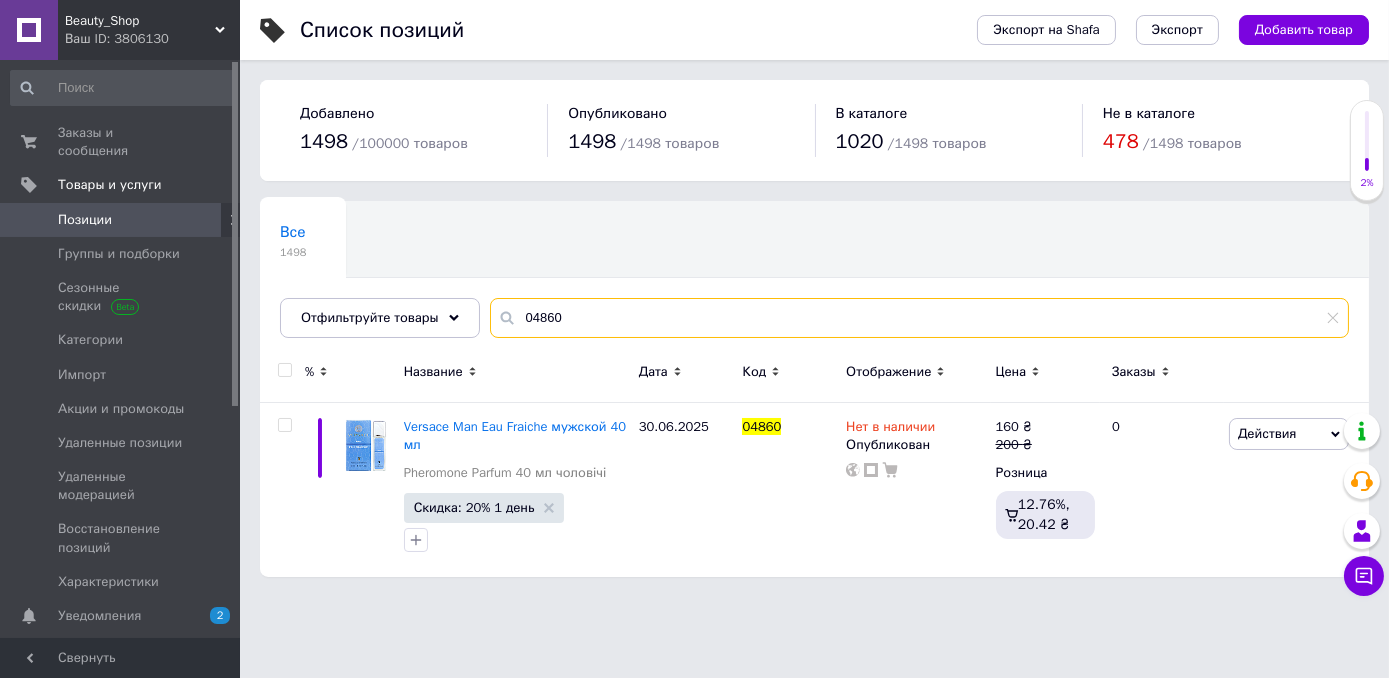 drag, startPoint x: 569, startPoint y: 326, endPoint x: 520, endPoint y: 324, distance: 49.0408 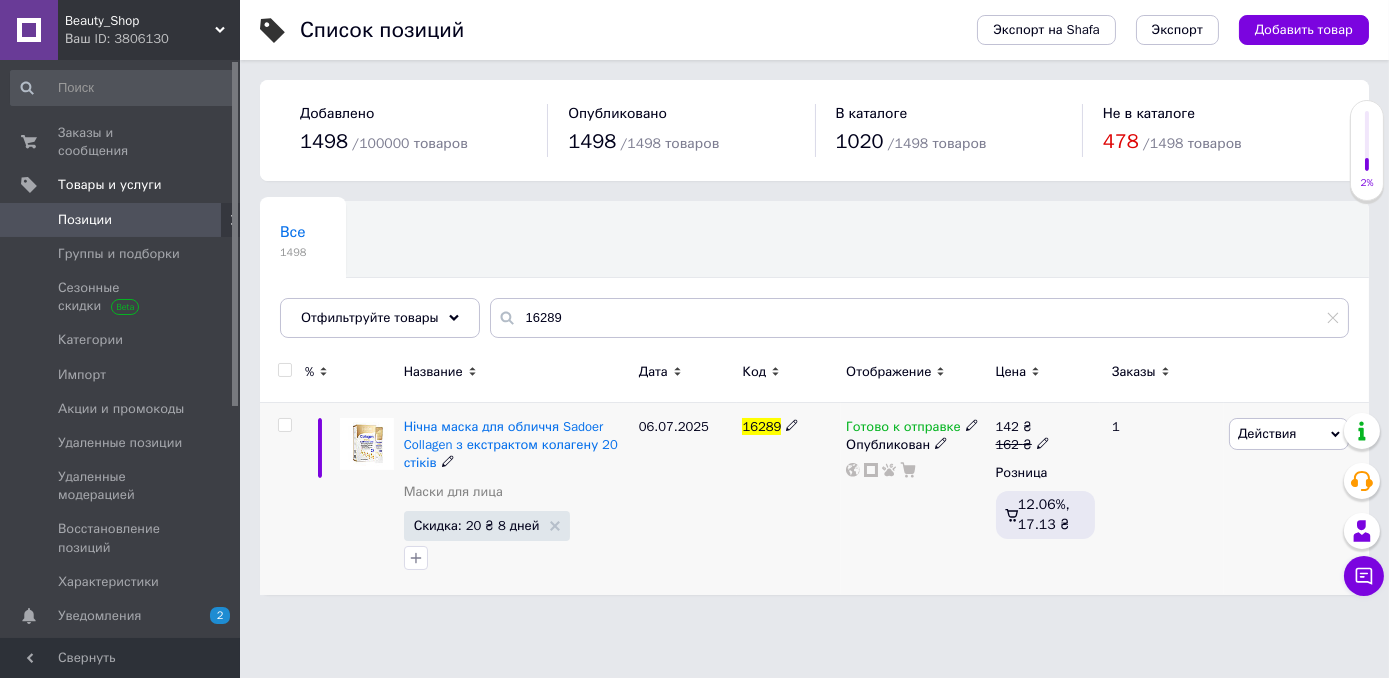 click 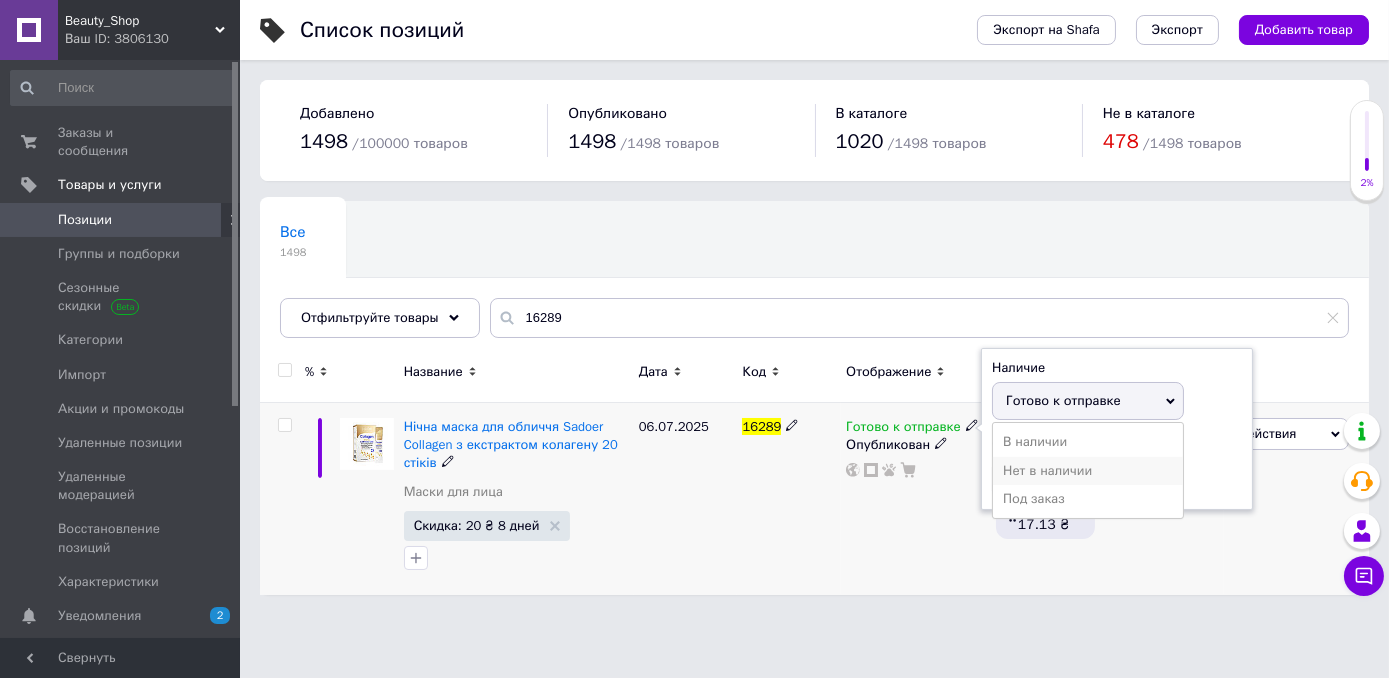 click on "Нет в наличии" at bounding box center [1088, 471] 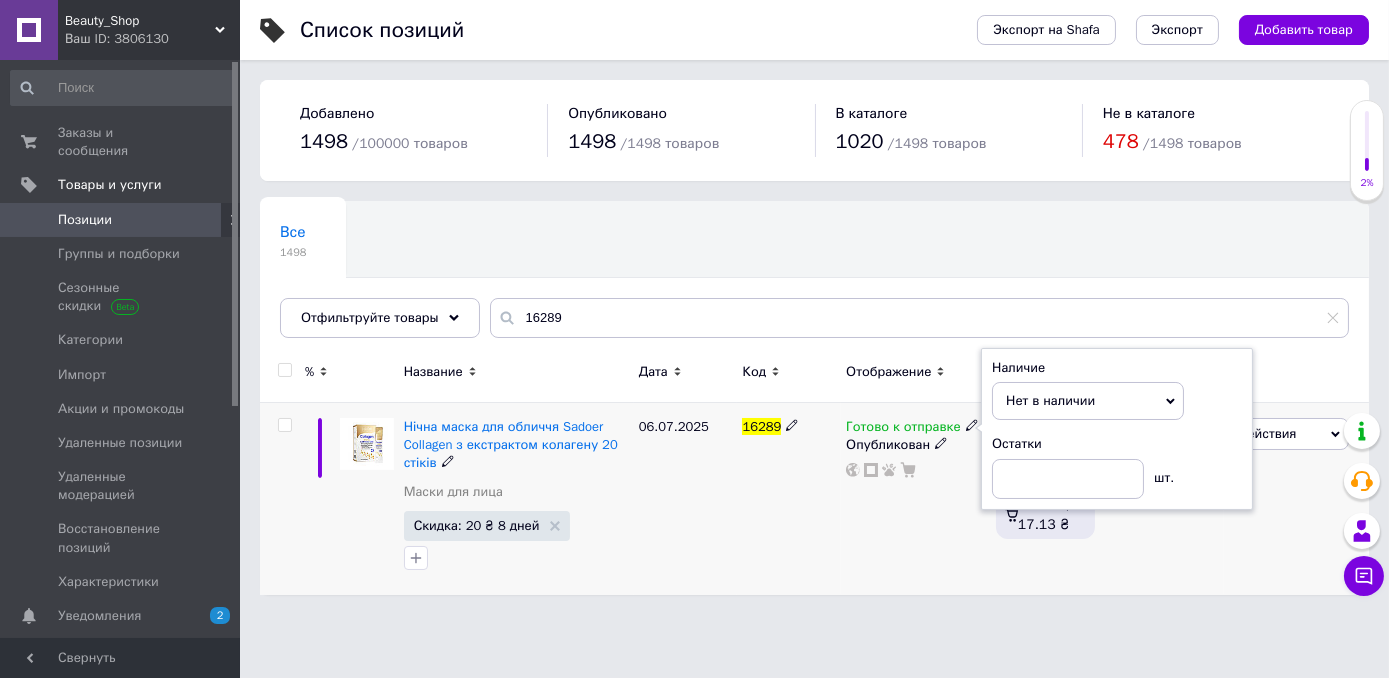 click on "Готово к отправке Наличие Нет в наличии В наличии Под заказ Готово к отправке Остатки шт. Опубликован" at bounding box center (915, 499) 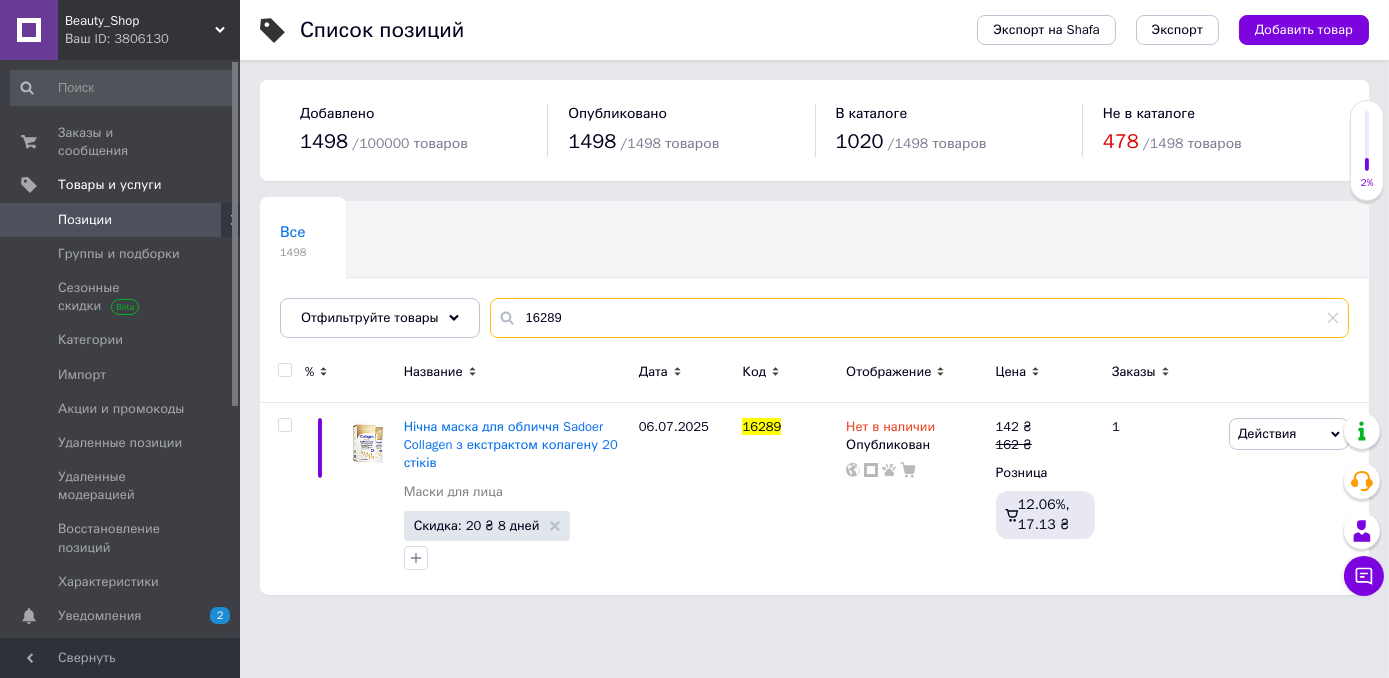 drag, startPoint x: 564, startPoint y: 320, endPoint x: 477, endPoint y: 315, distance: 87.14356 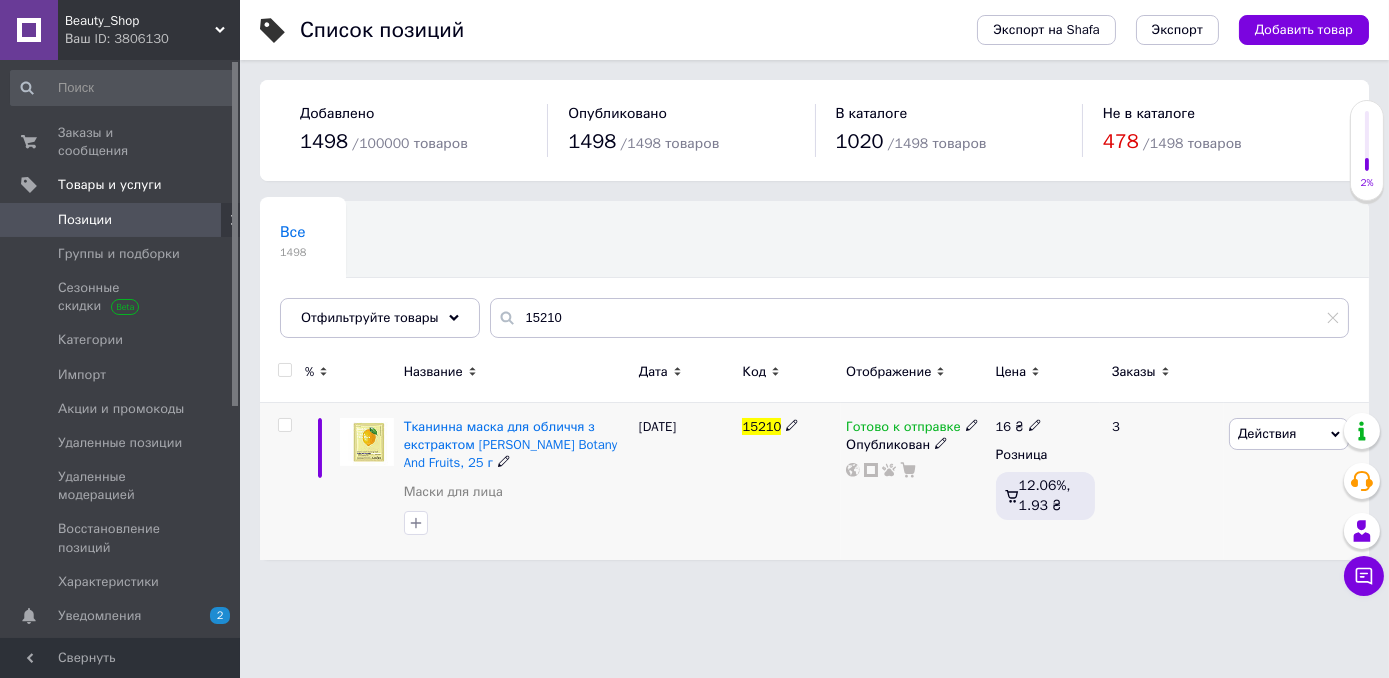 click 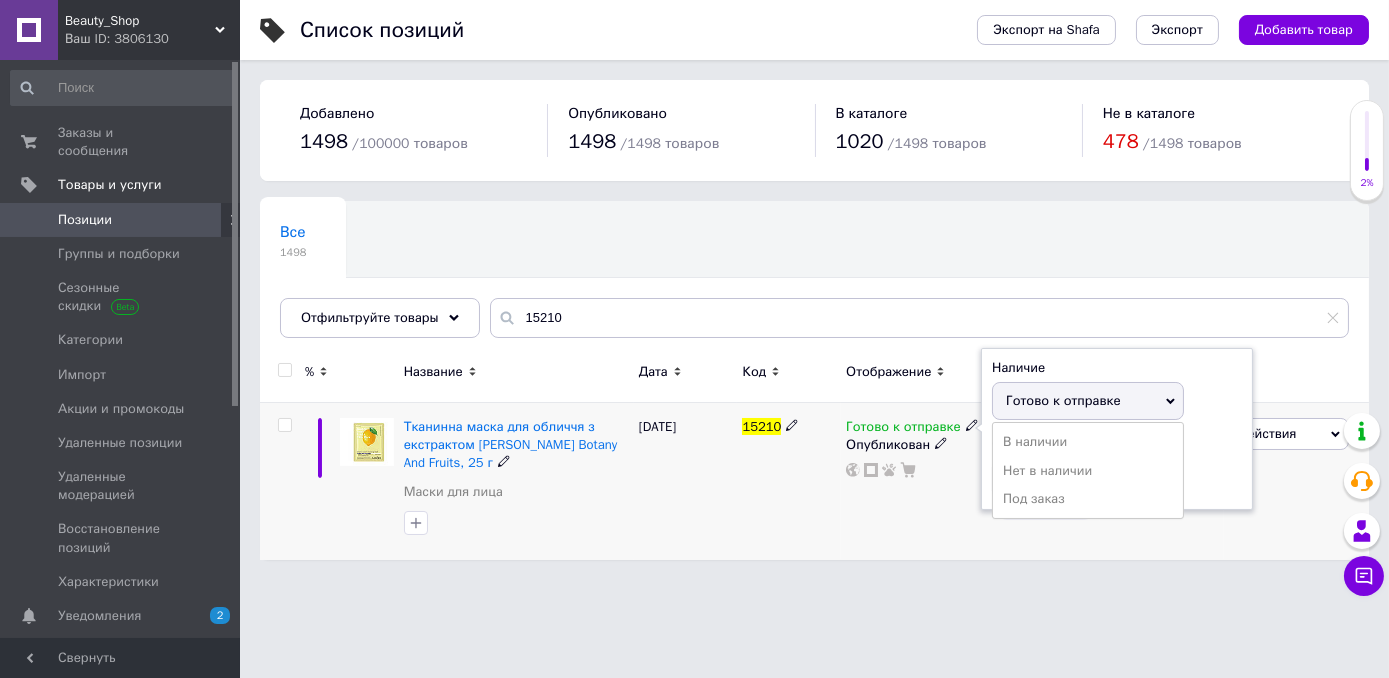 click on "Нет в наличии" at bounding box center [1088, 471] 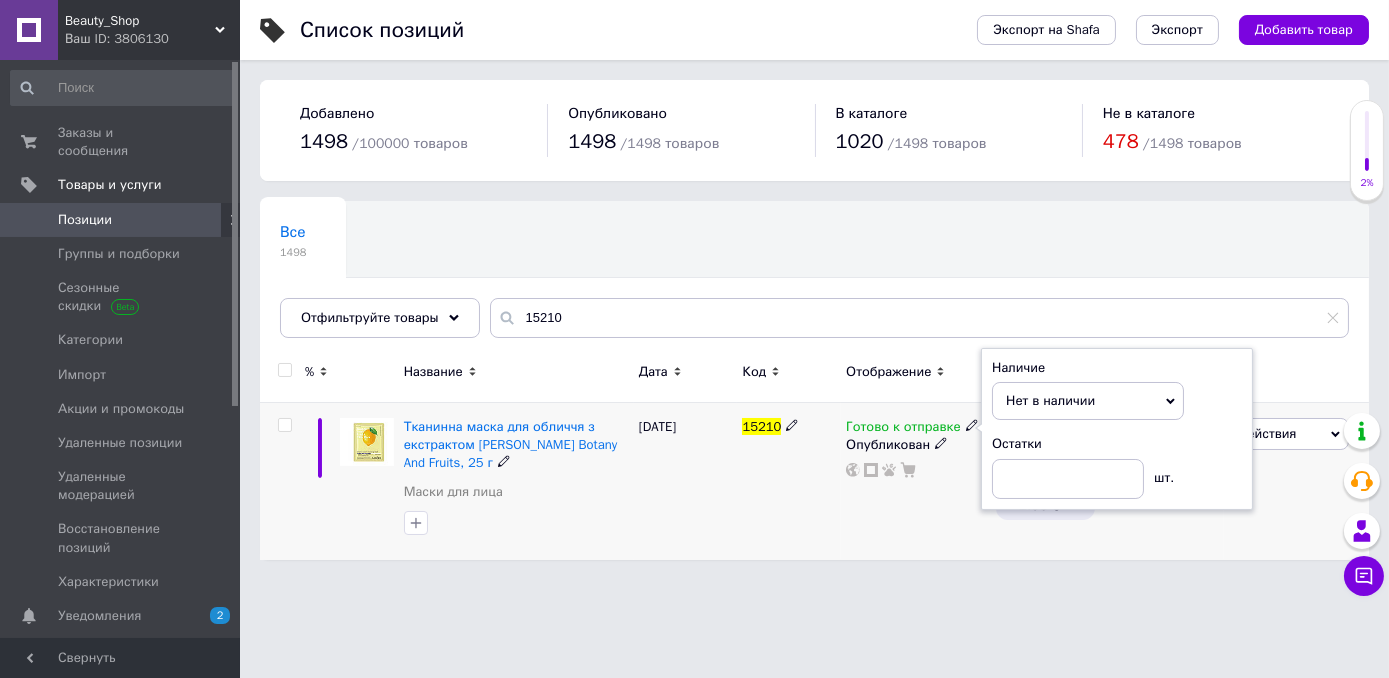 click on "Готово к отправке Наличие Нет в наличии В наличии Под заказ Готово к отправке Остатки шт. Опубликован" at bounding box center [915, 481] 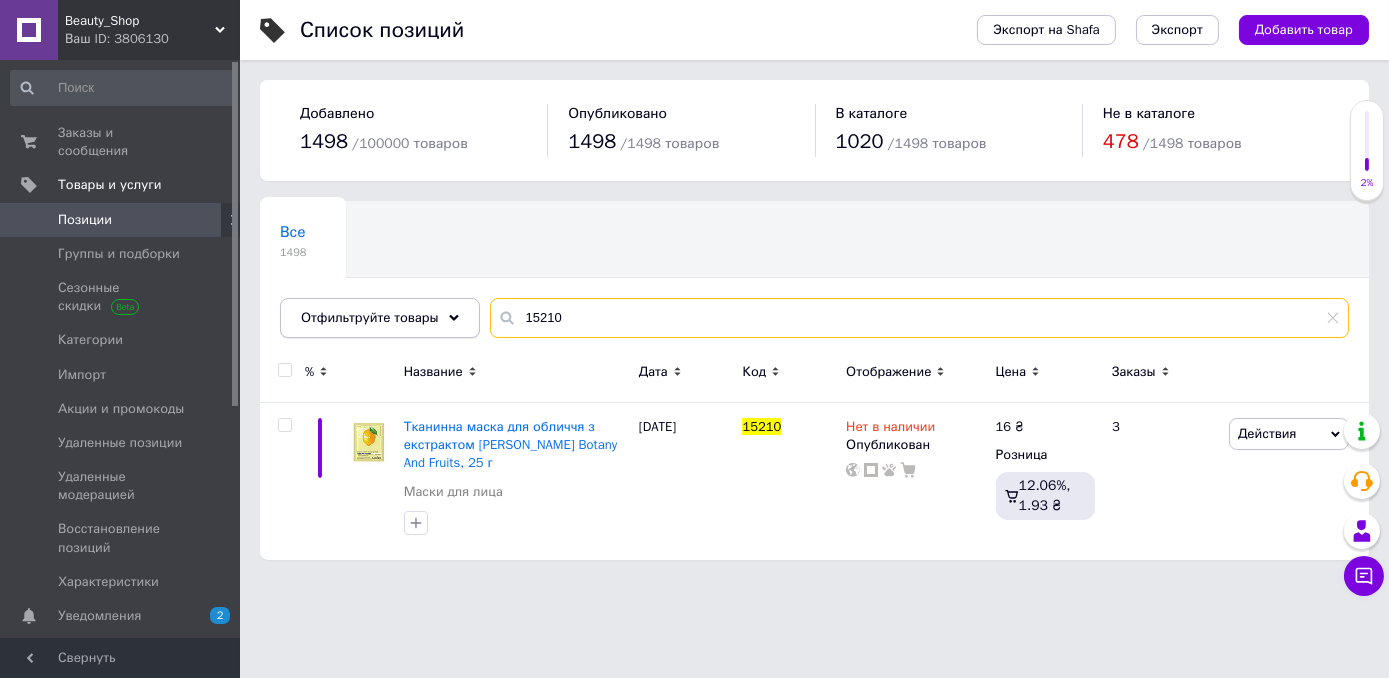 drag, startPoint x: 561, startPoint y: 325, endPoint x: 458, endPoint y: 322, distance: 103.04368 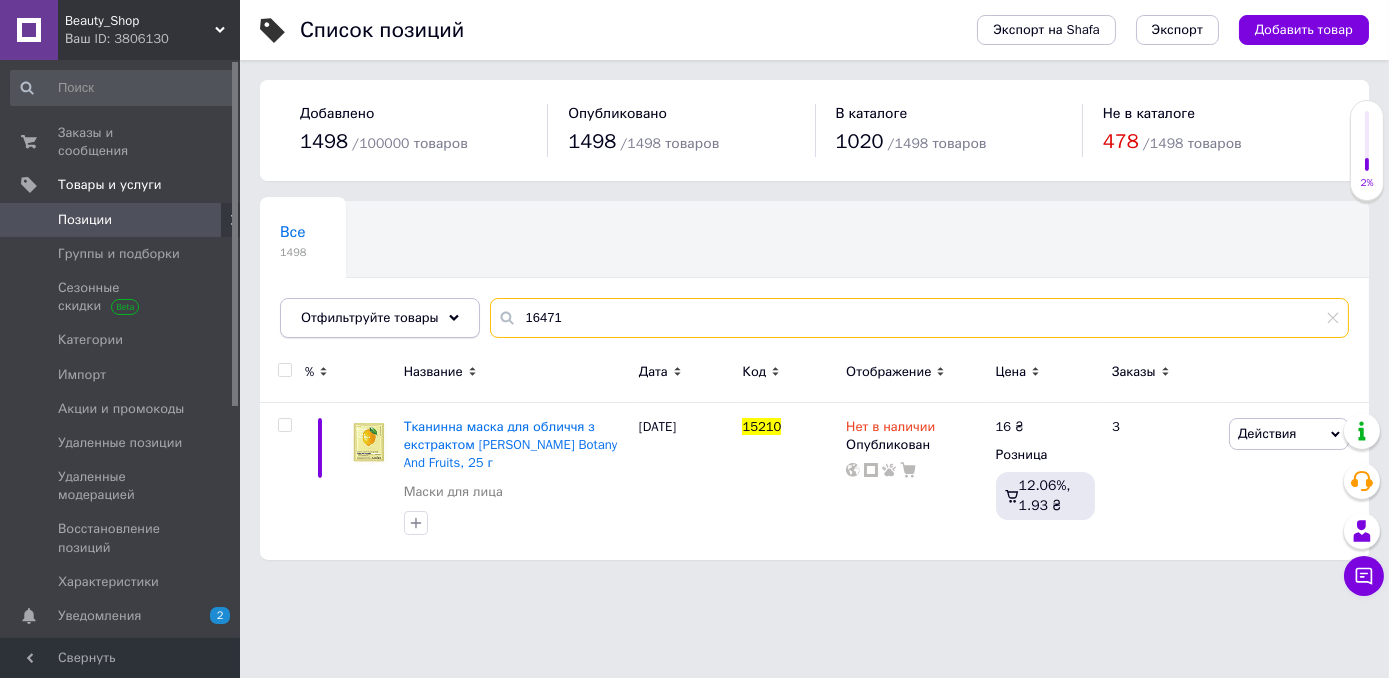 type on "16471" 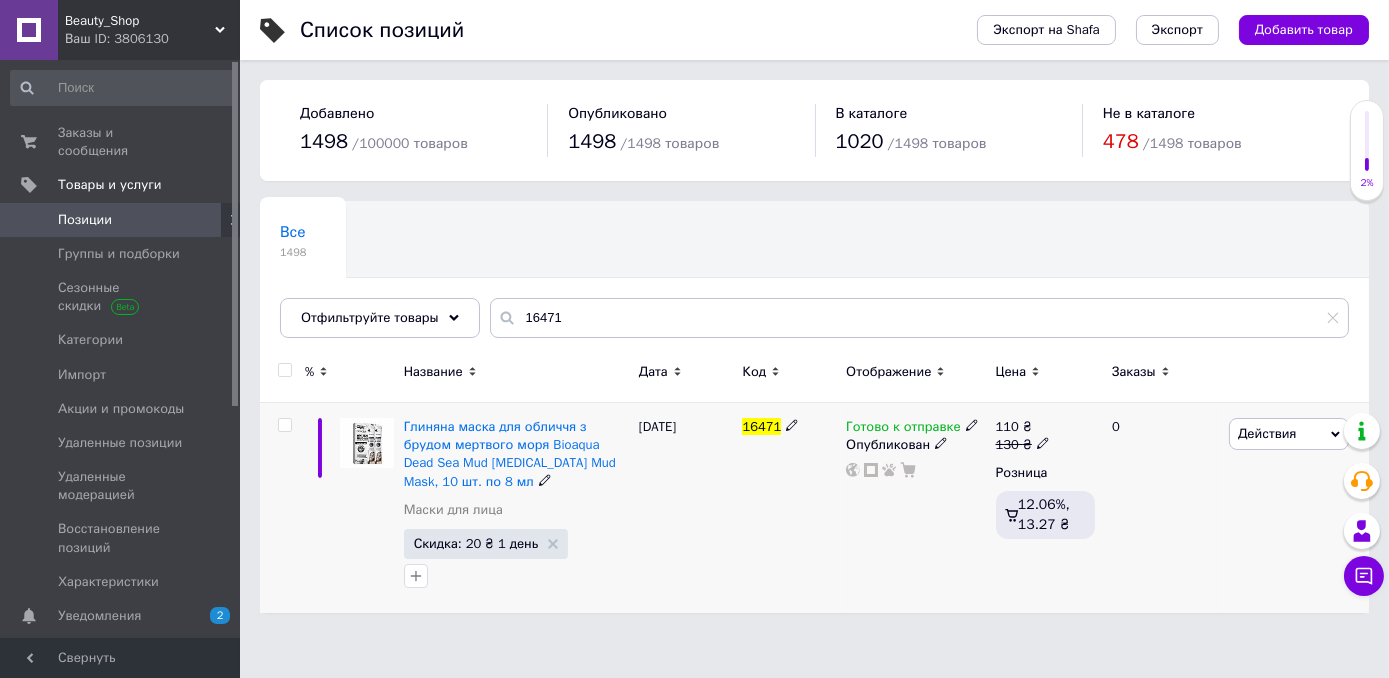 click 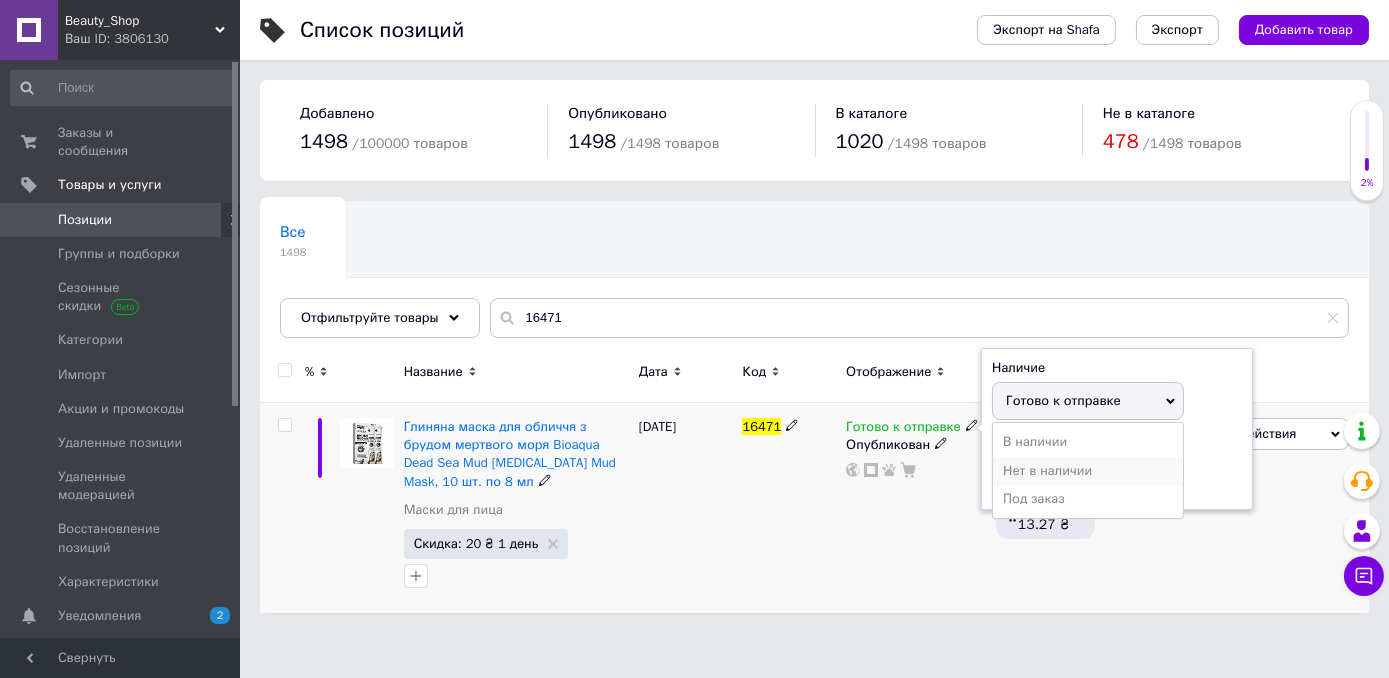 click on "Нет в наличии" at bounding box center (1088, 471) 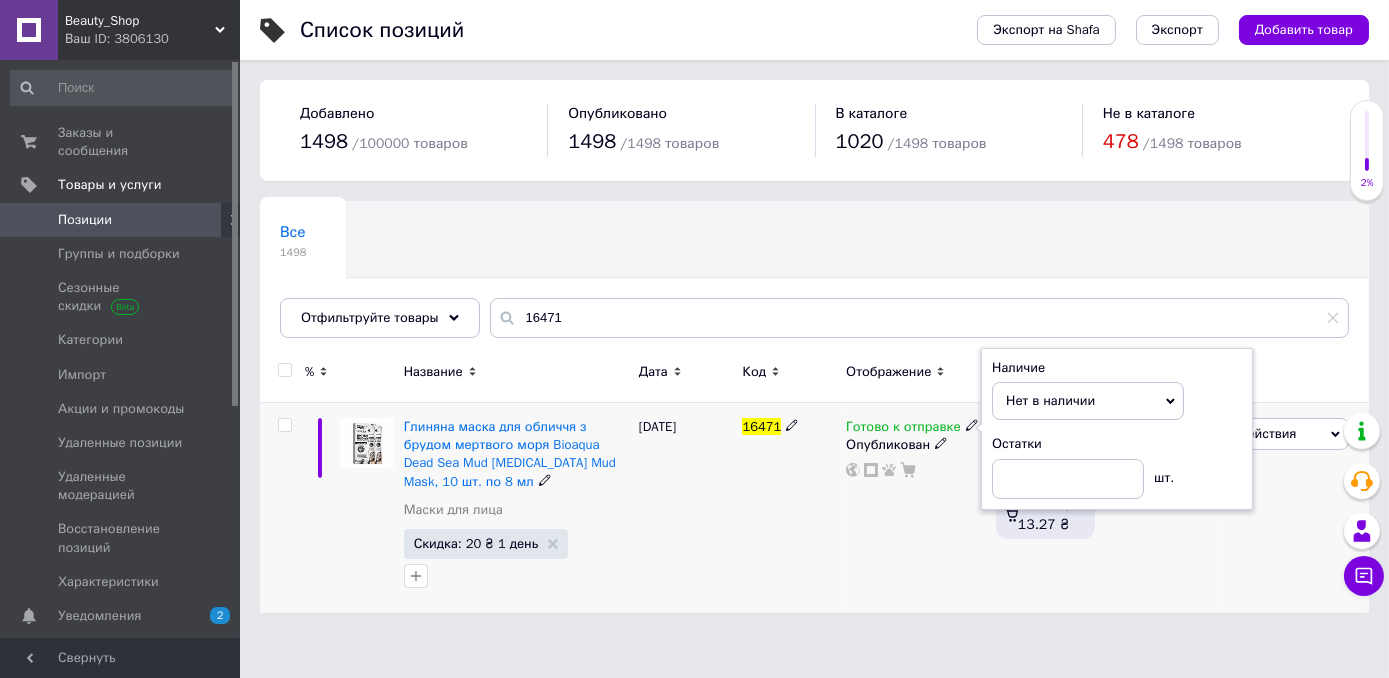click on "Готово к отправке Наличие Нет в наличии В наличии Под заказ Готово к отправке Остатки шт. Опубликован" at bounding box center [915, 508] 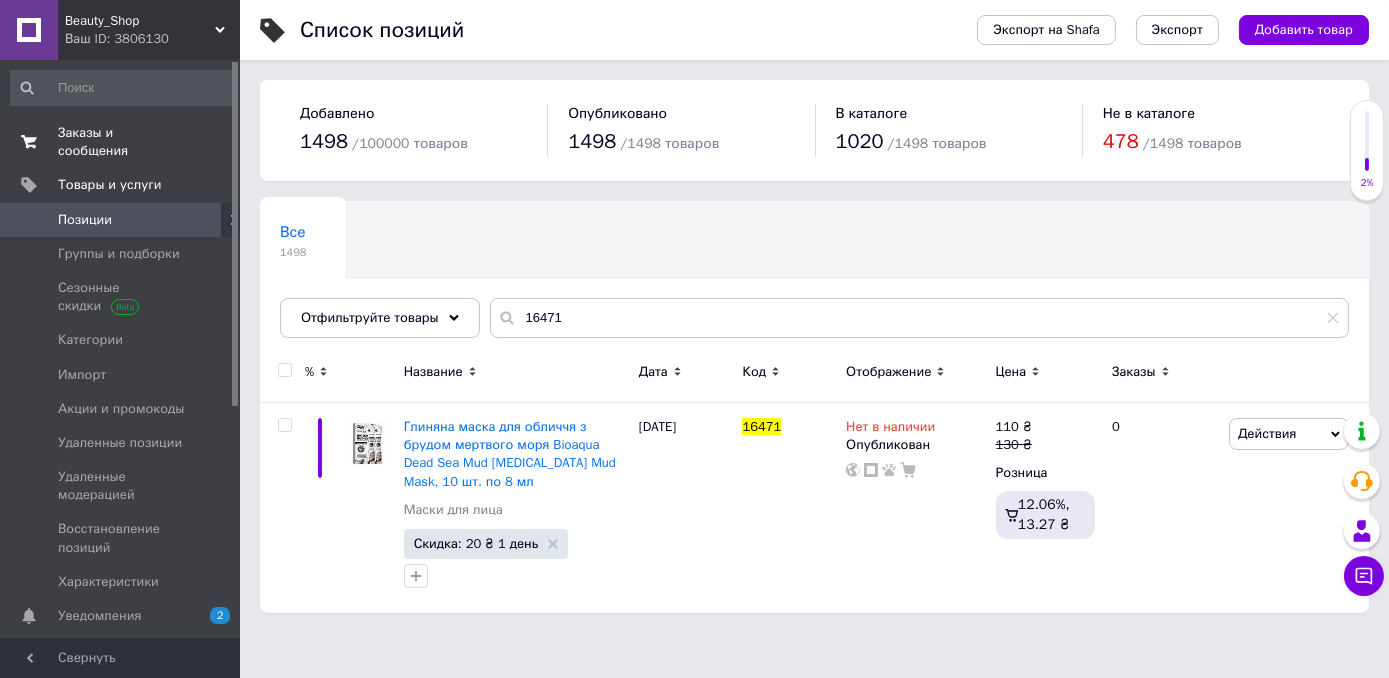 click on "Заказы и сообщения" at bounding box center [121, 142] 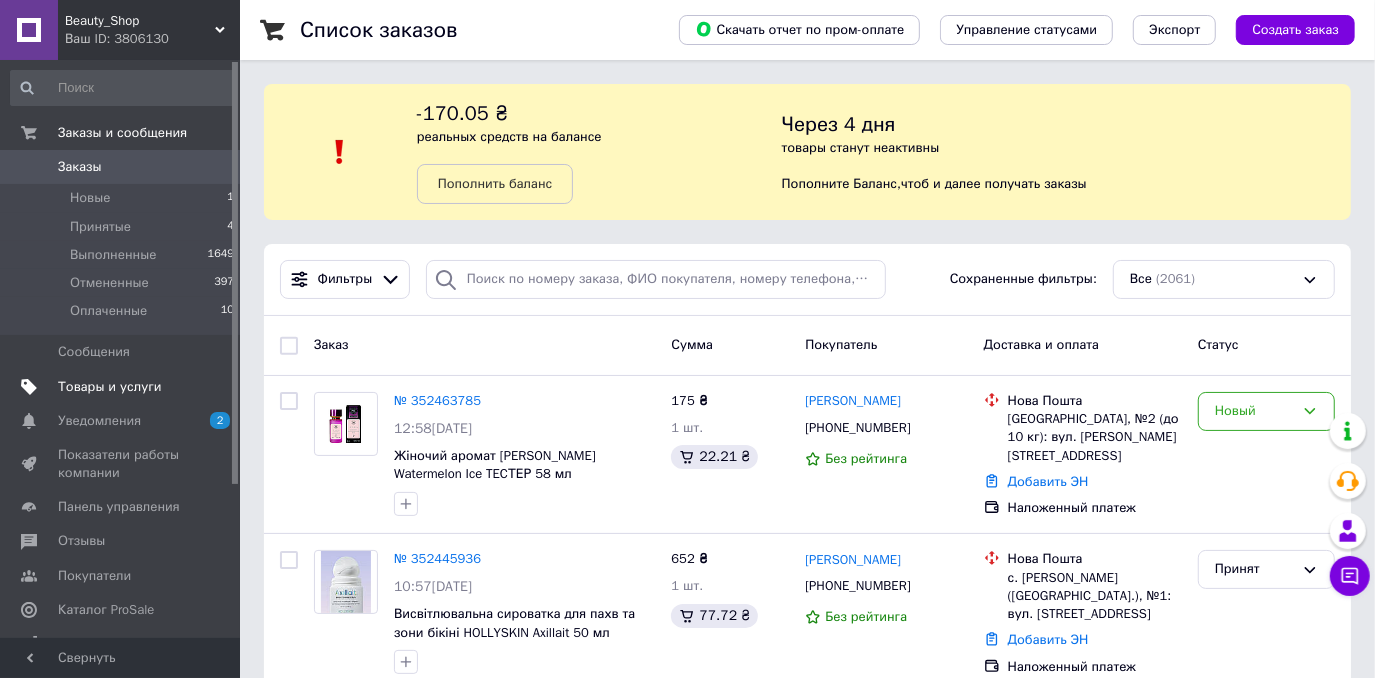 click on "Товары и услуги" at bounding box center [110, 387] 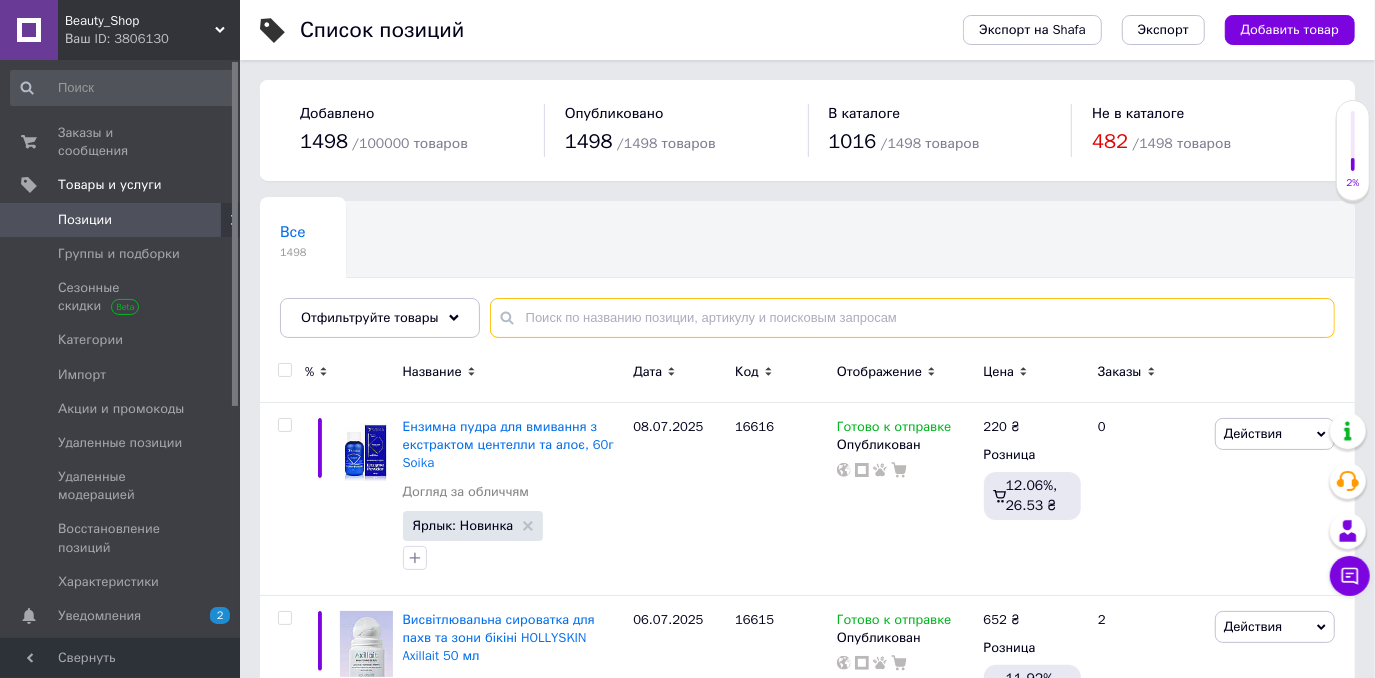 click at bounding box center [912, 318] 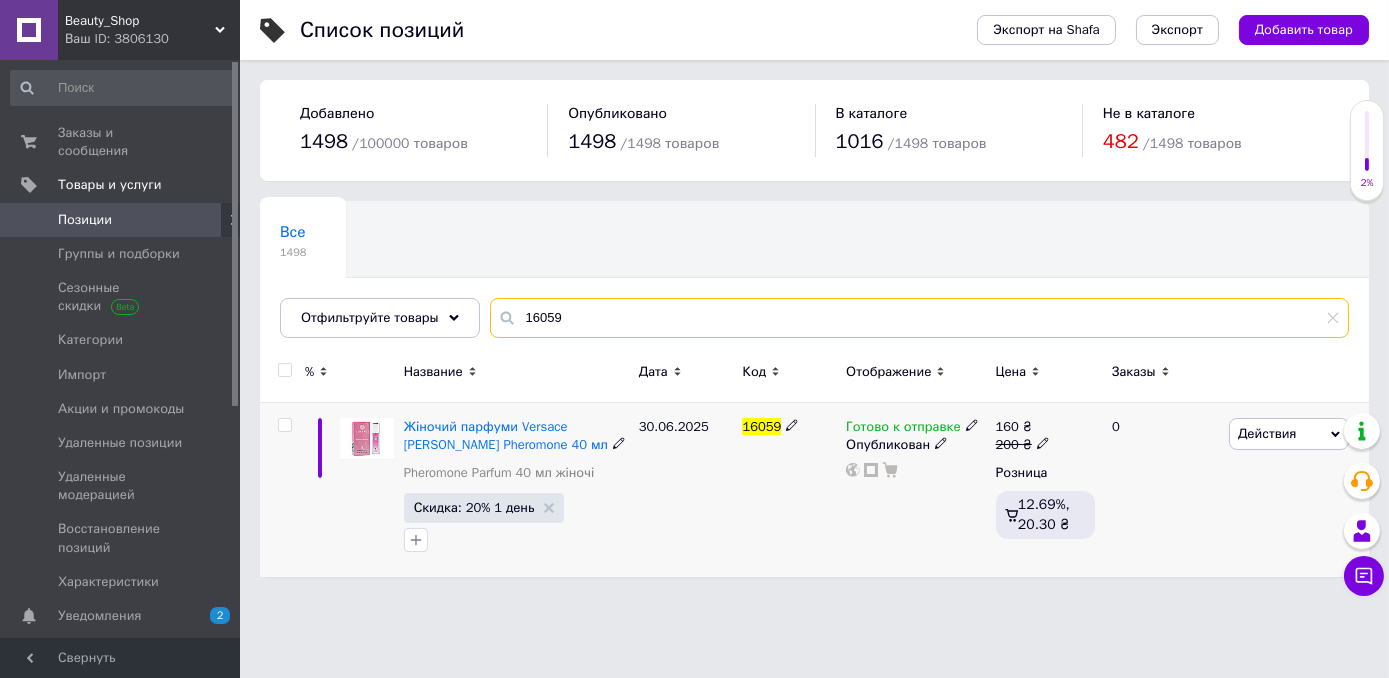 type on "16059" 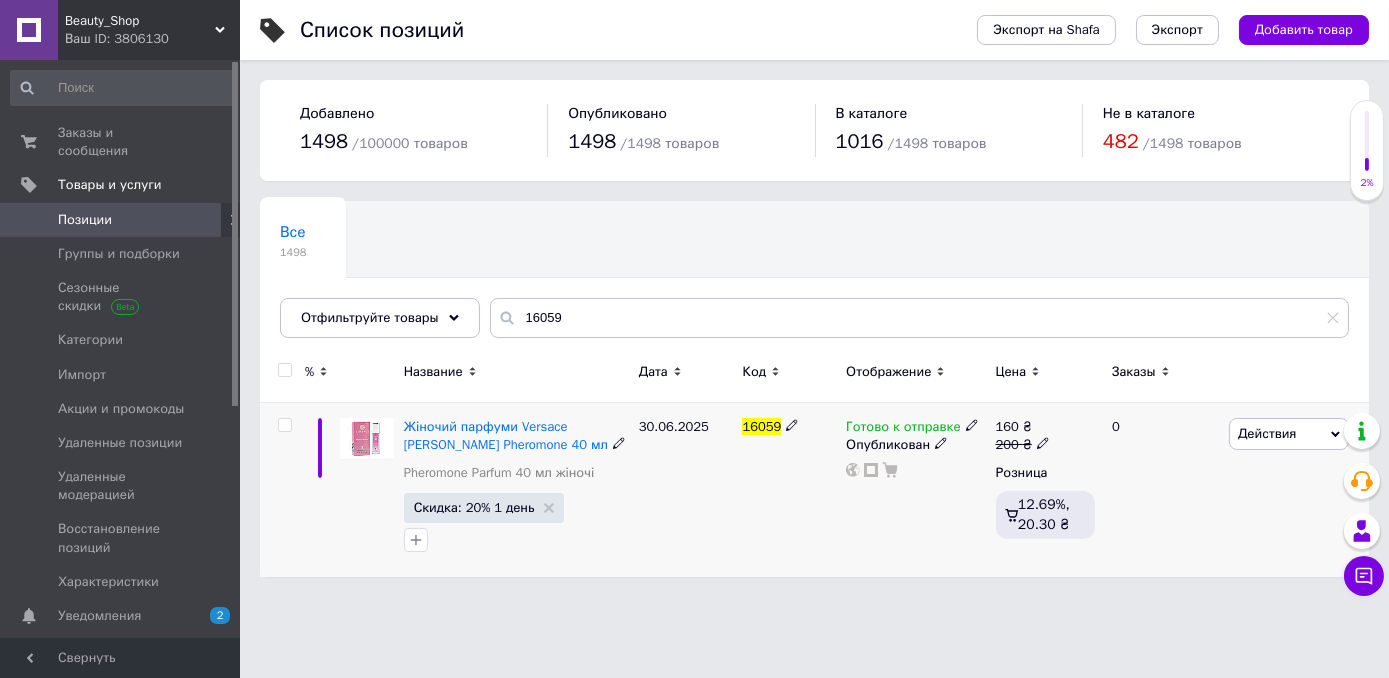 click at bounding box center [972, 424] 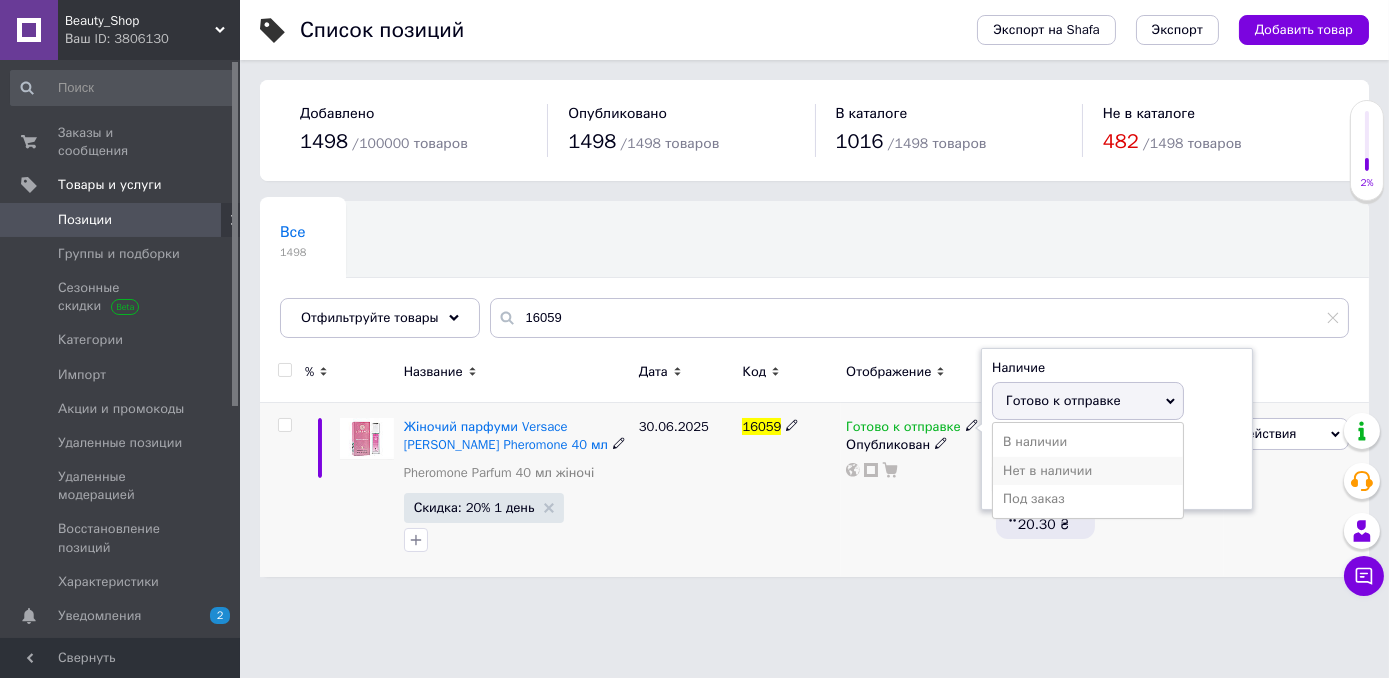 click on "Нет в наличии" at bounding box center (1088, 471) 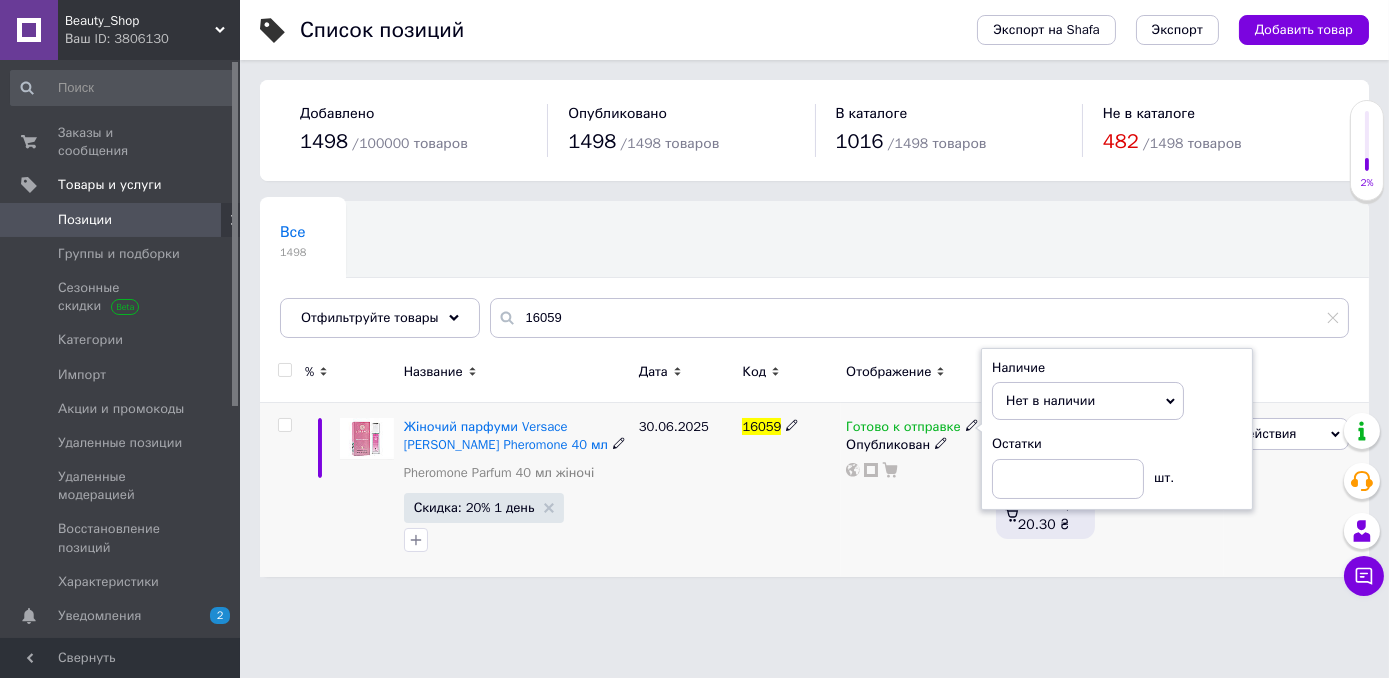 click on "Готово к отправке Наличие Нет в наличии В наличии Под заказ Готово к отправке Остатки шт. Опубликован" at bounding box center [915, 490] 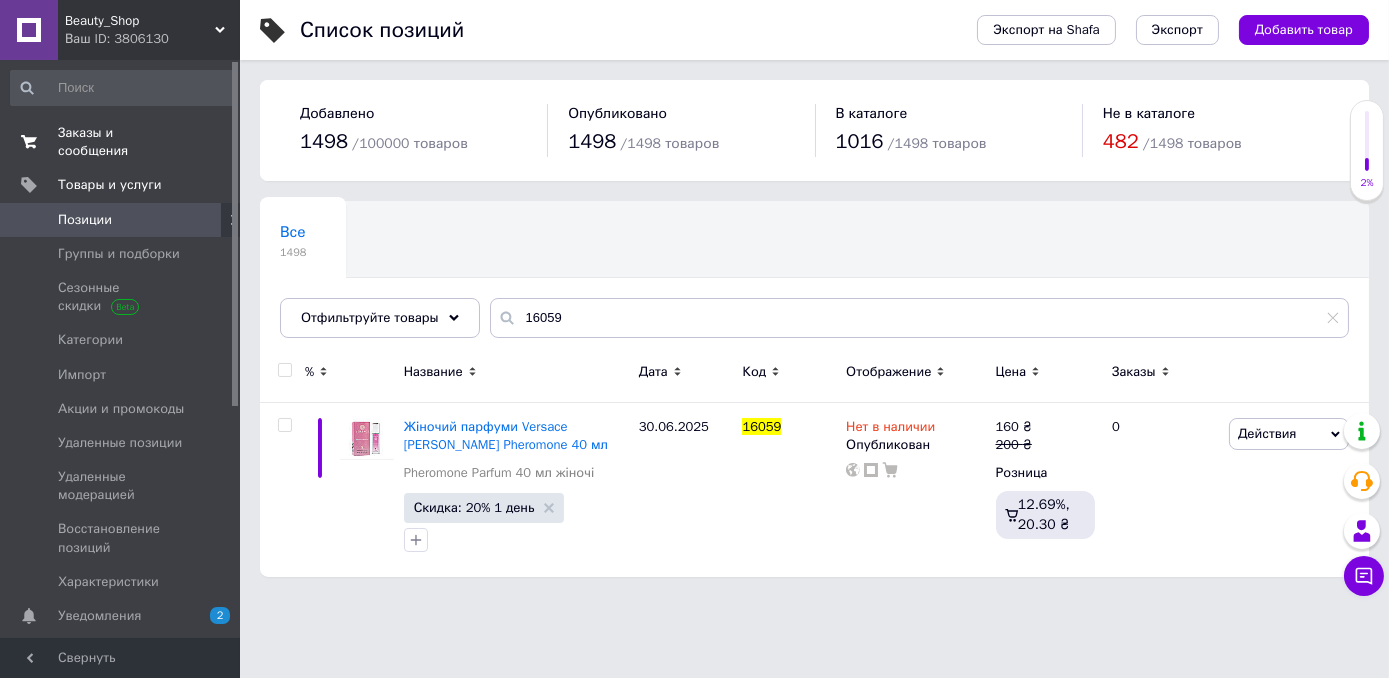 click on "Заказы и сообщения" at bounding box center [121, 142] 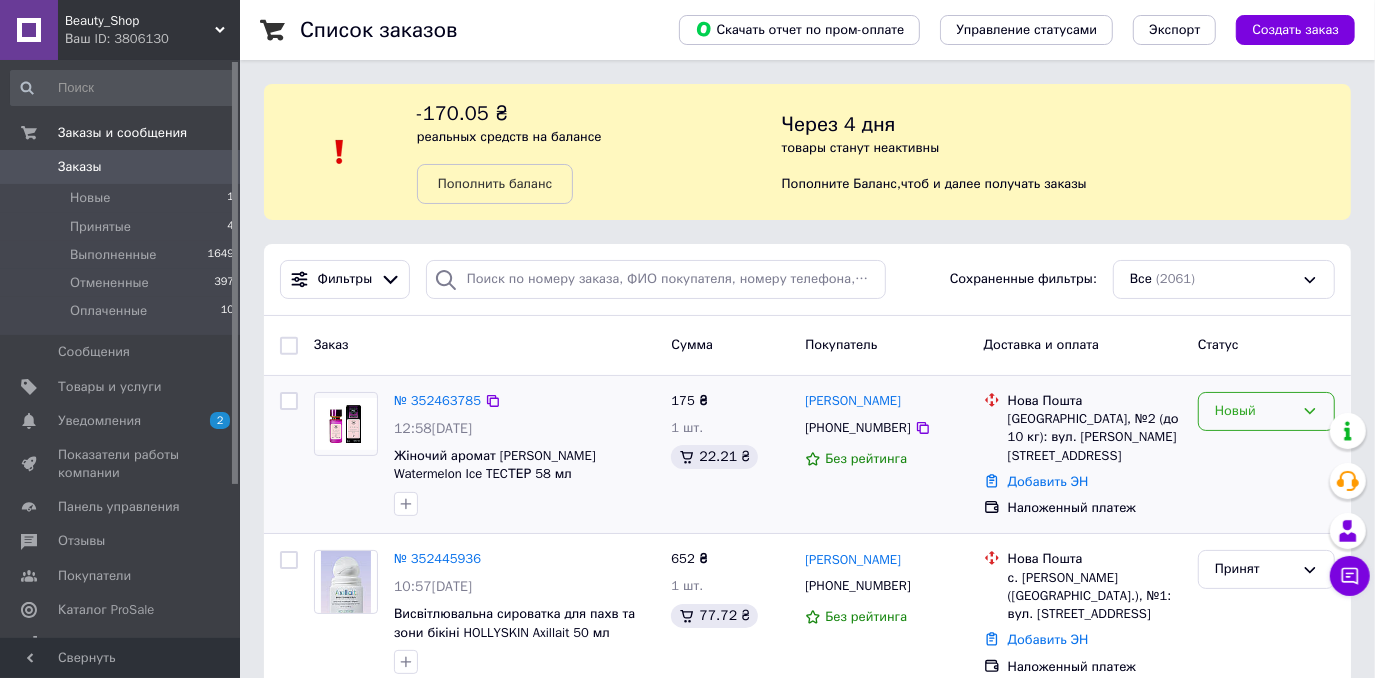 click on "Новый" at bounding box center [1266, 411] 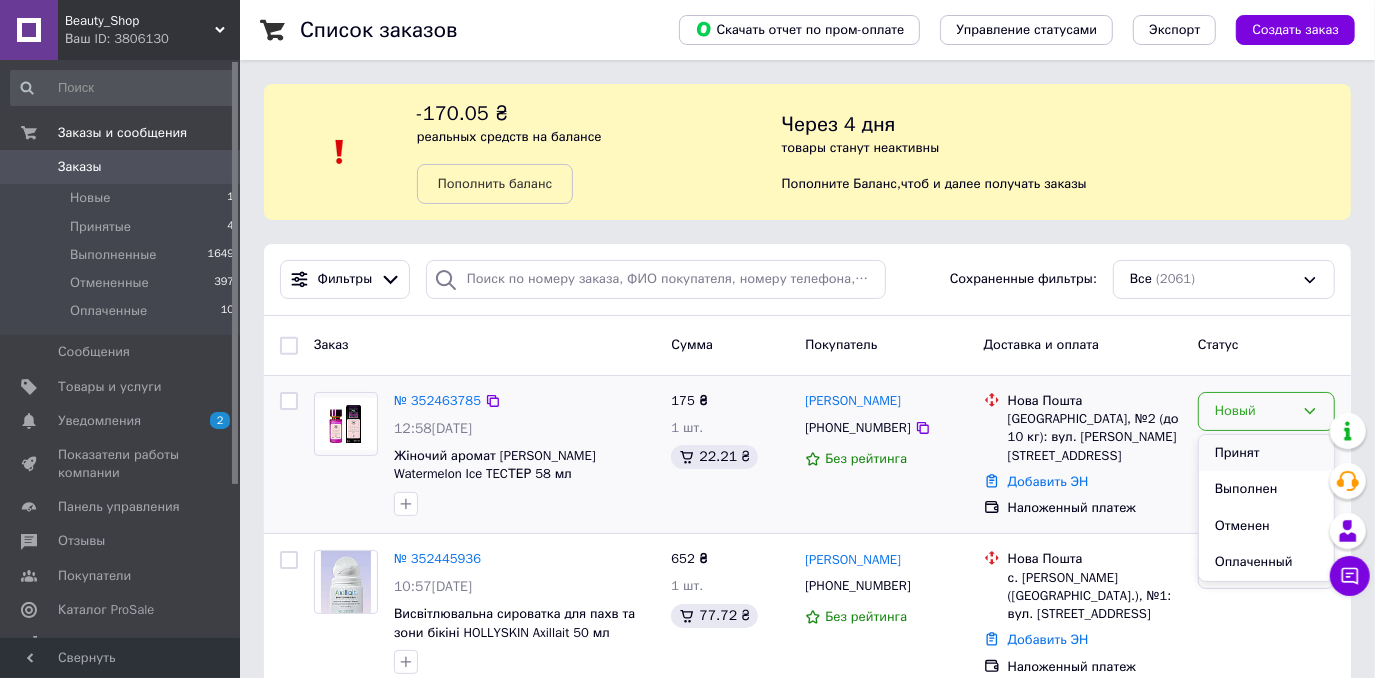 click on "Принят" at bounding box center [1266, 453] 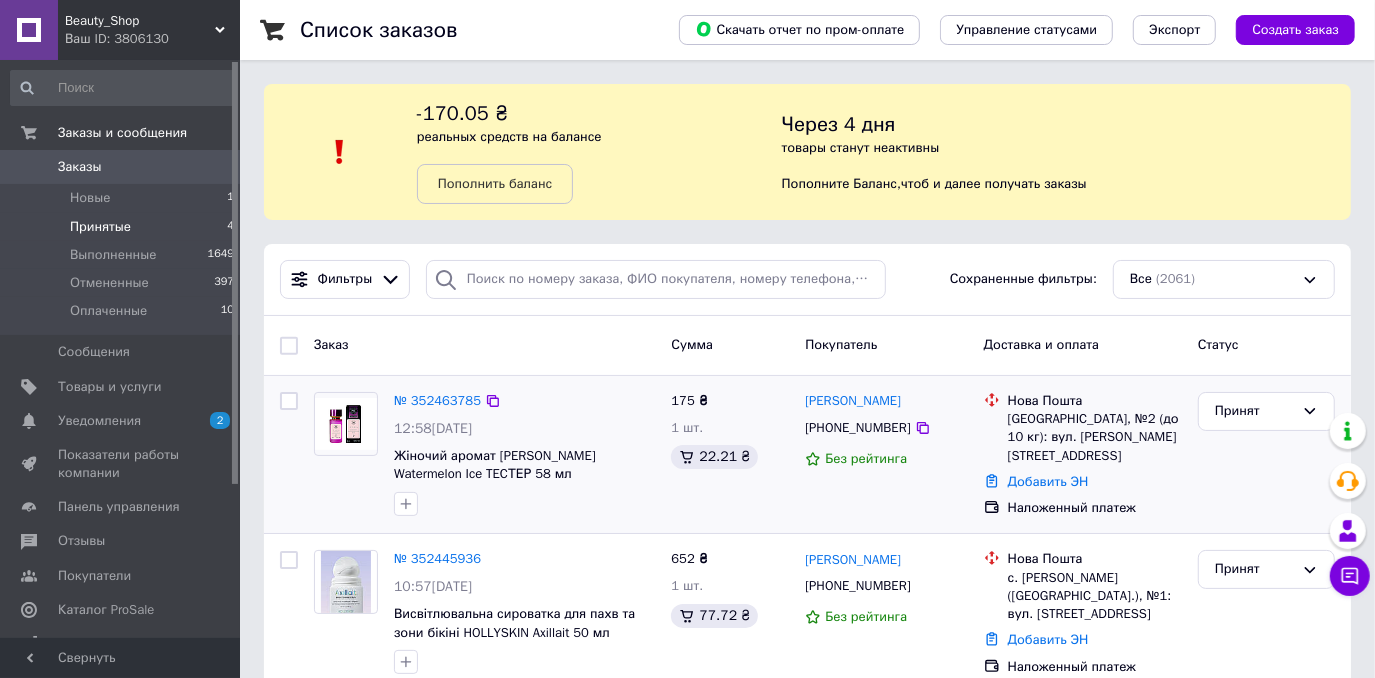click on "Принятые 4" at bounding box center [123, 227] 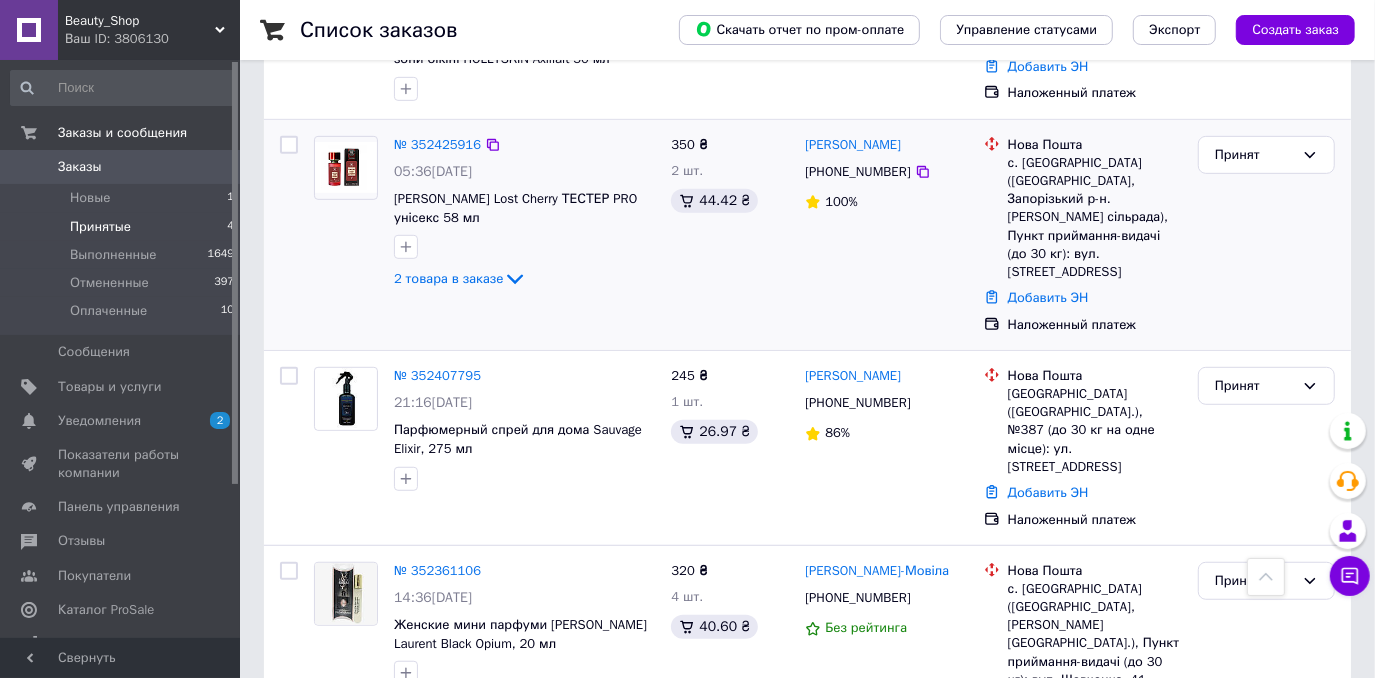 scroll, scrollTop: 646, scrollLeft: 0, axis: vertical 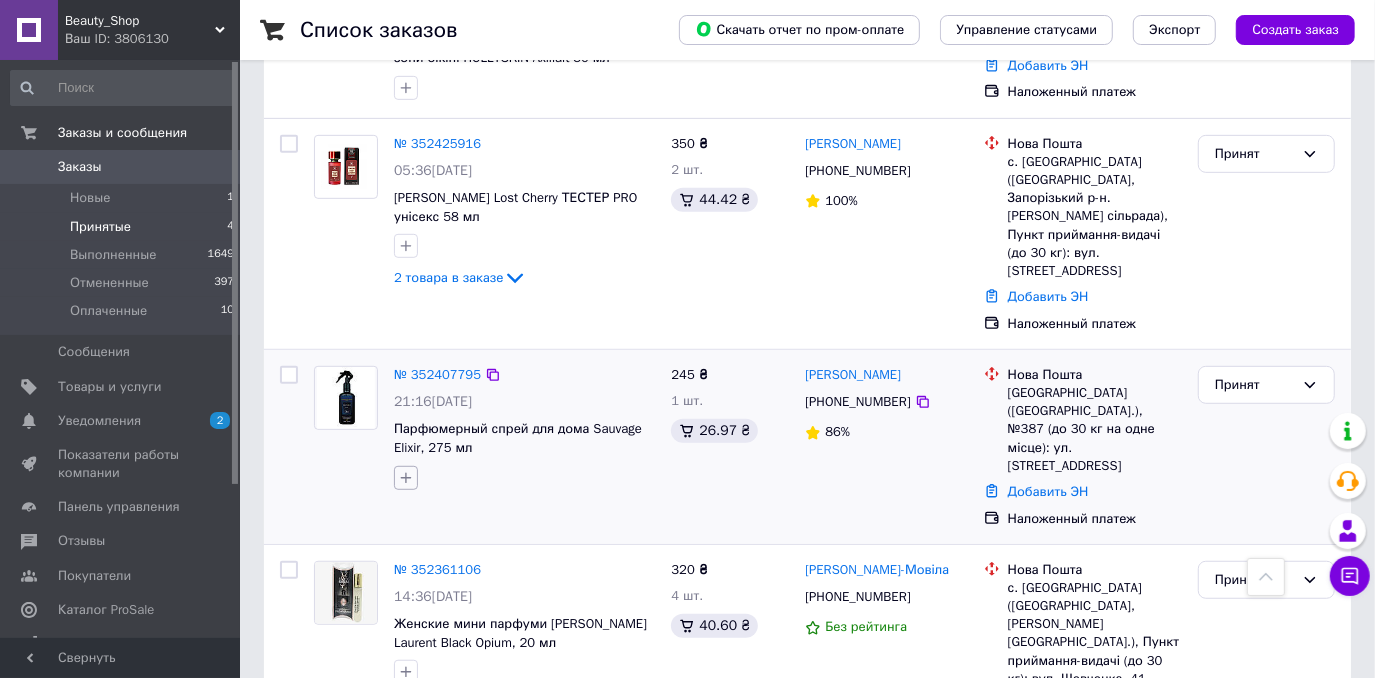 click 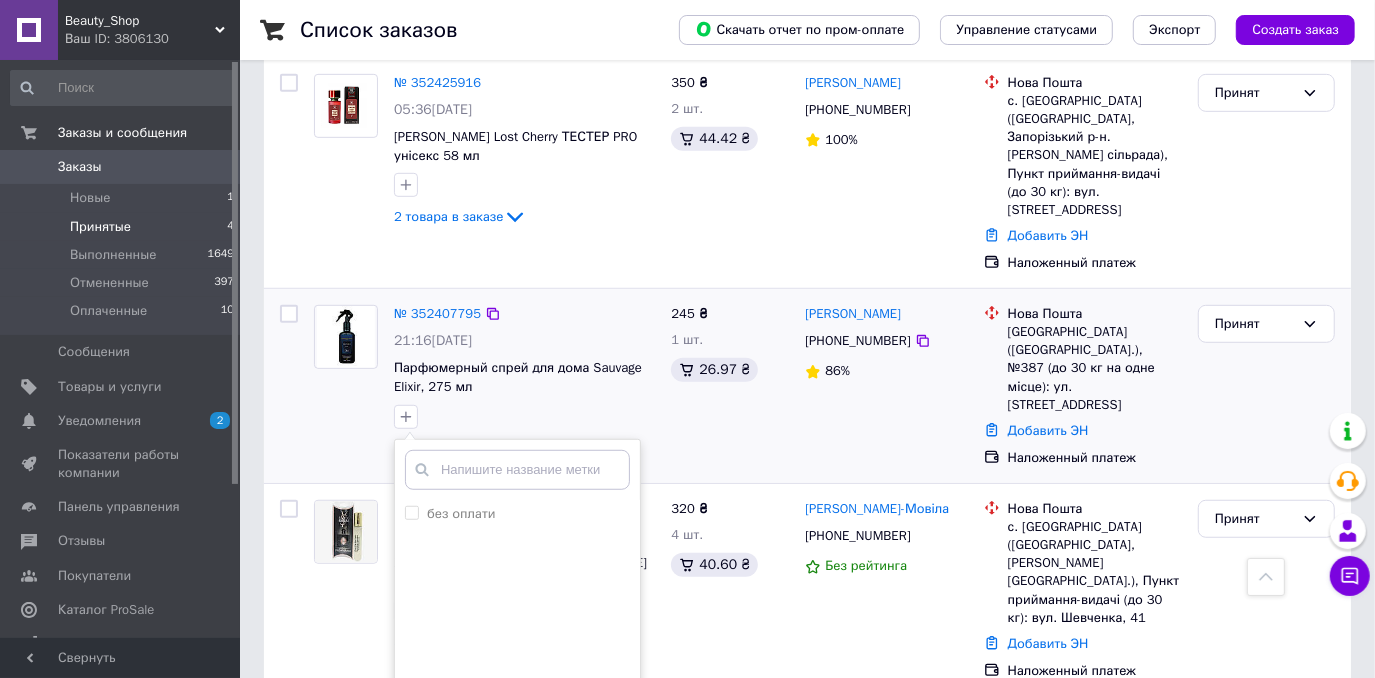 scroll, scrollTop: 737, scrollLeft: 0, axis: vertical 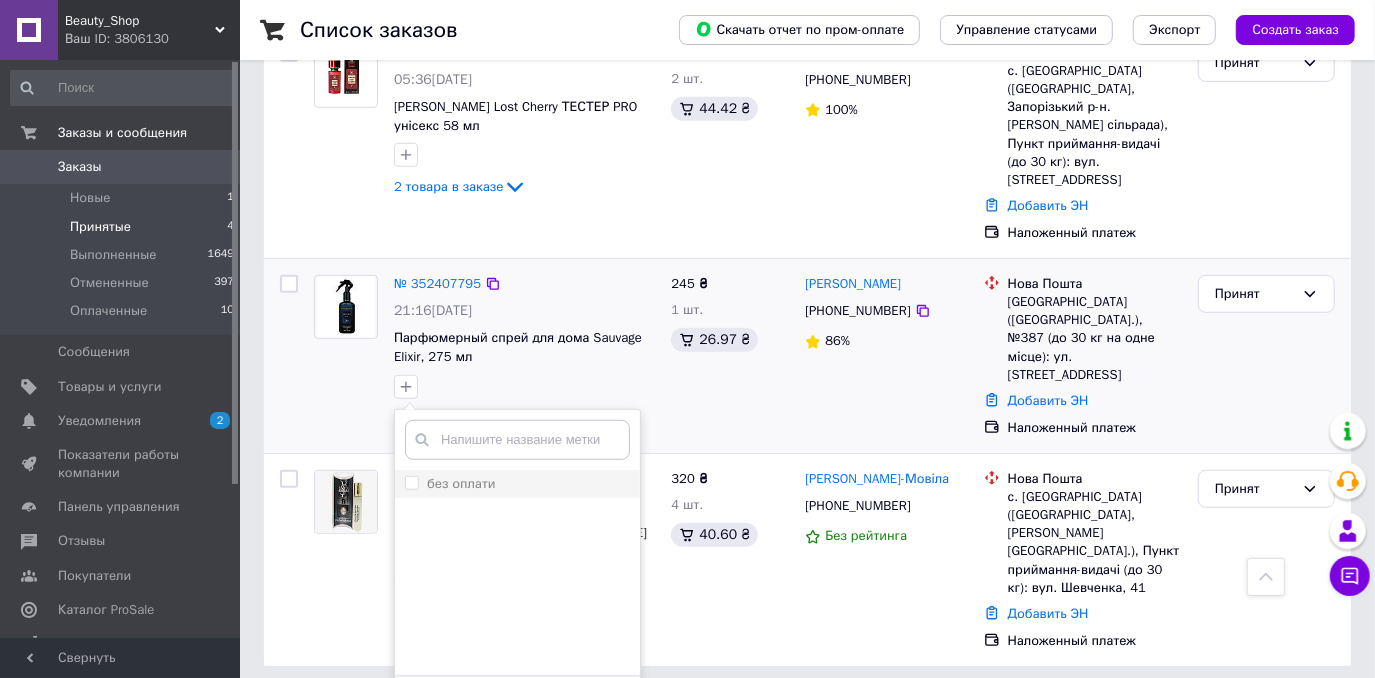 click on "без оплати" at bounding box center [411, 482] 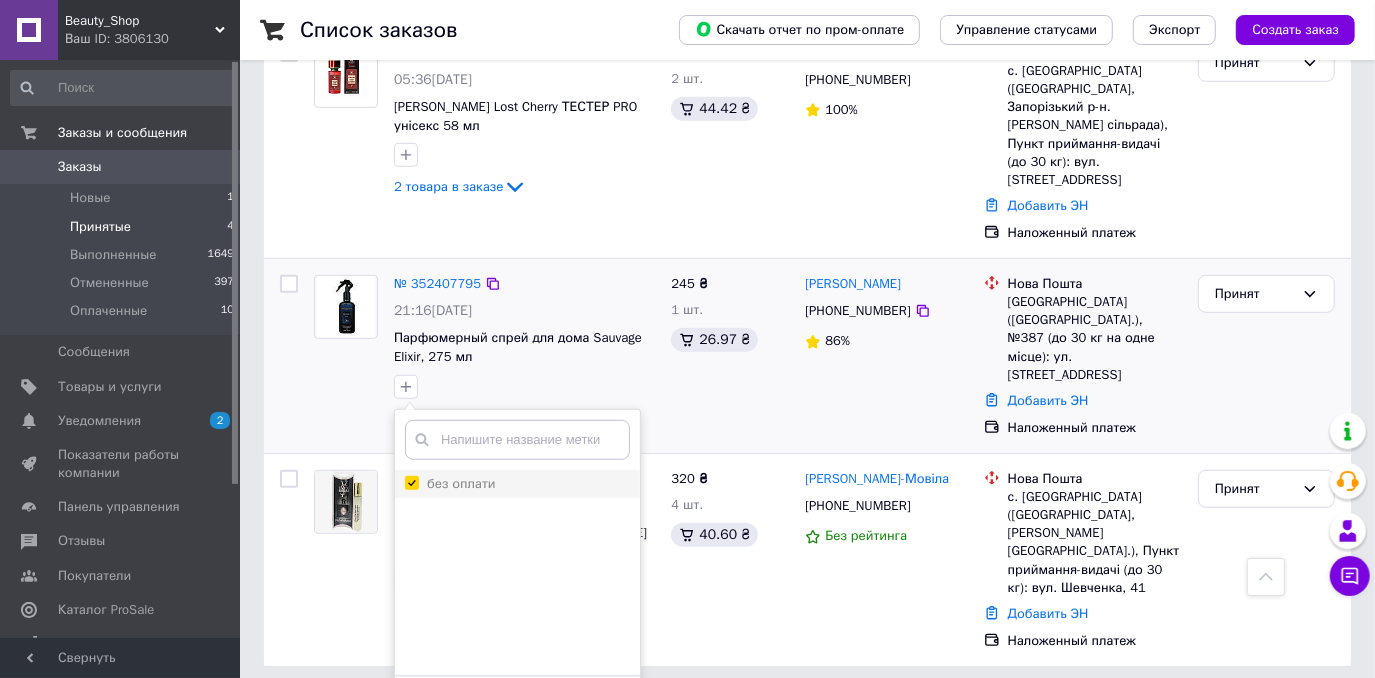 checkbox on "true" 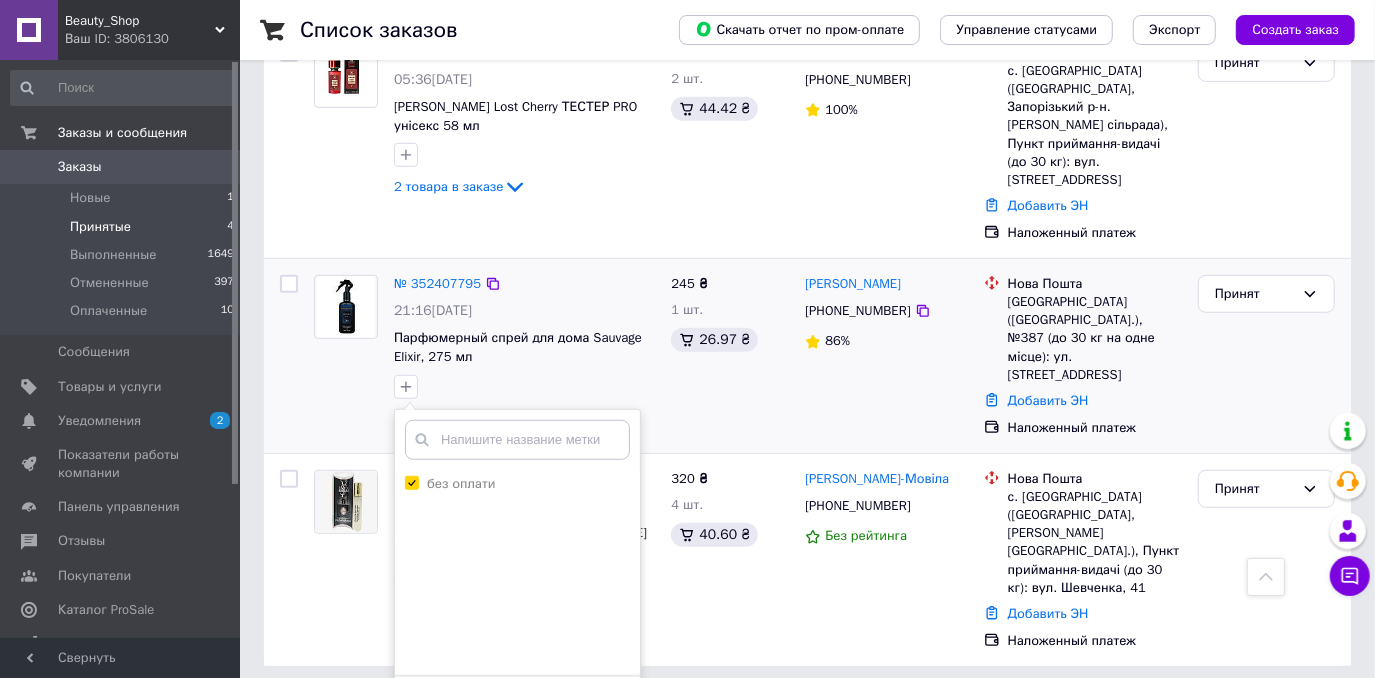 click on "Добавить метку" at bounding box center [517, 706] 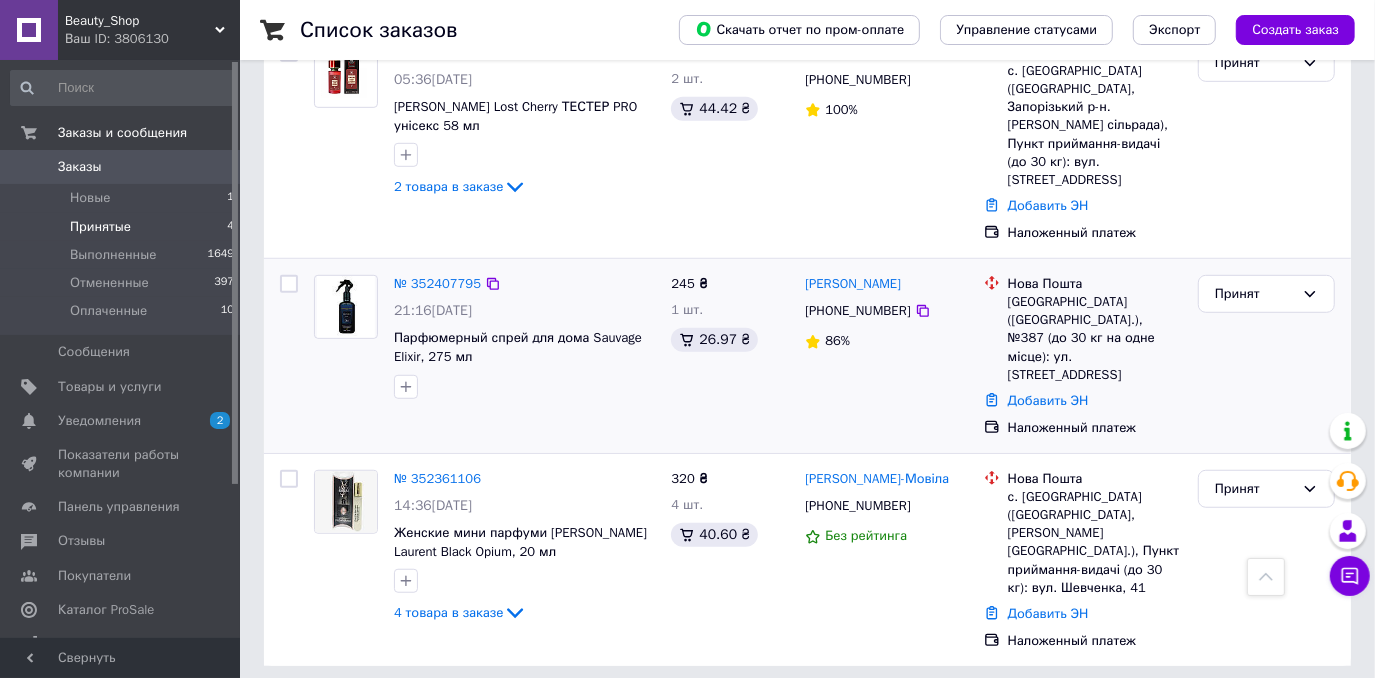 scroll, scrollTop: 646, scrollLeft: 0, axis: vertical 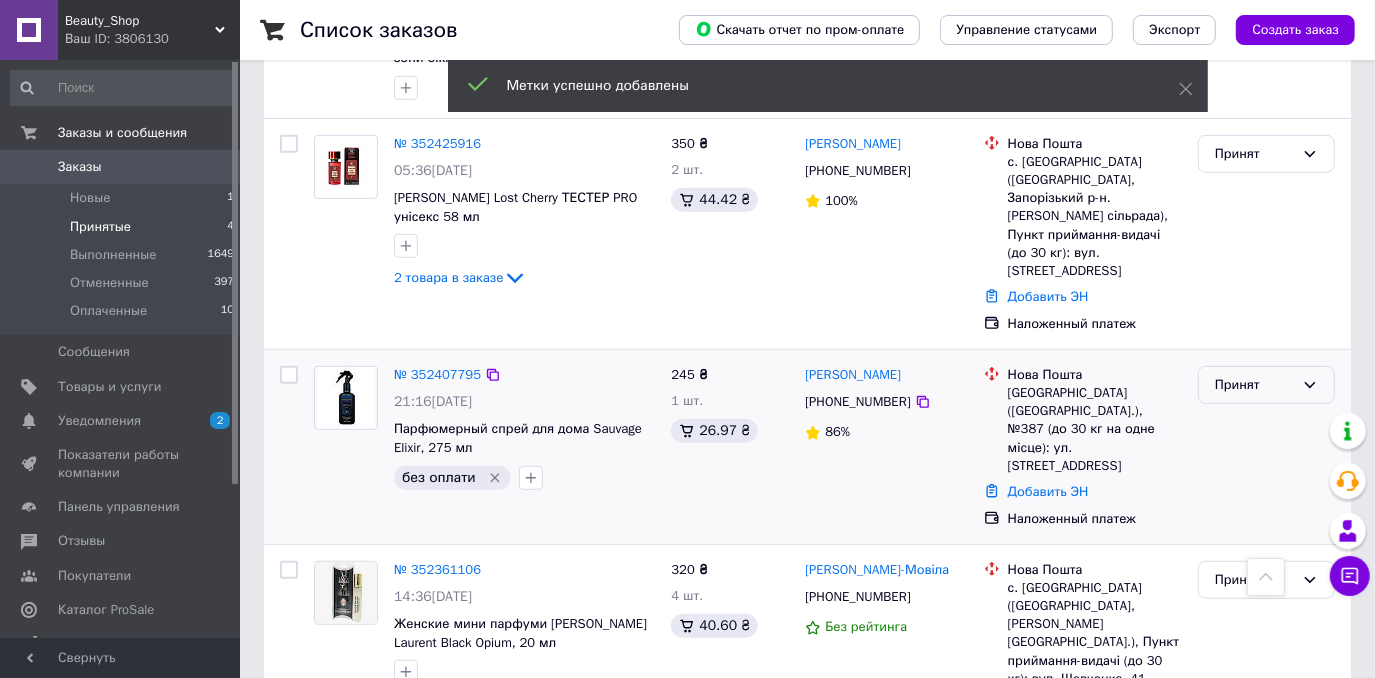 click on "Принят" at bounding box center [1254, 385] 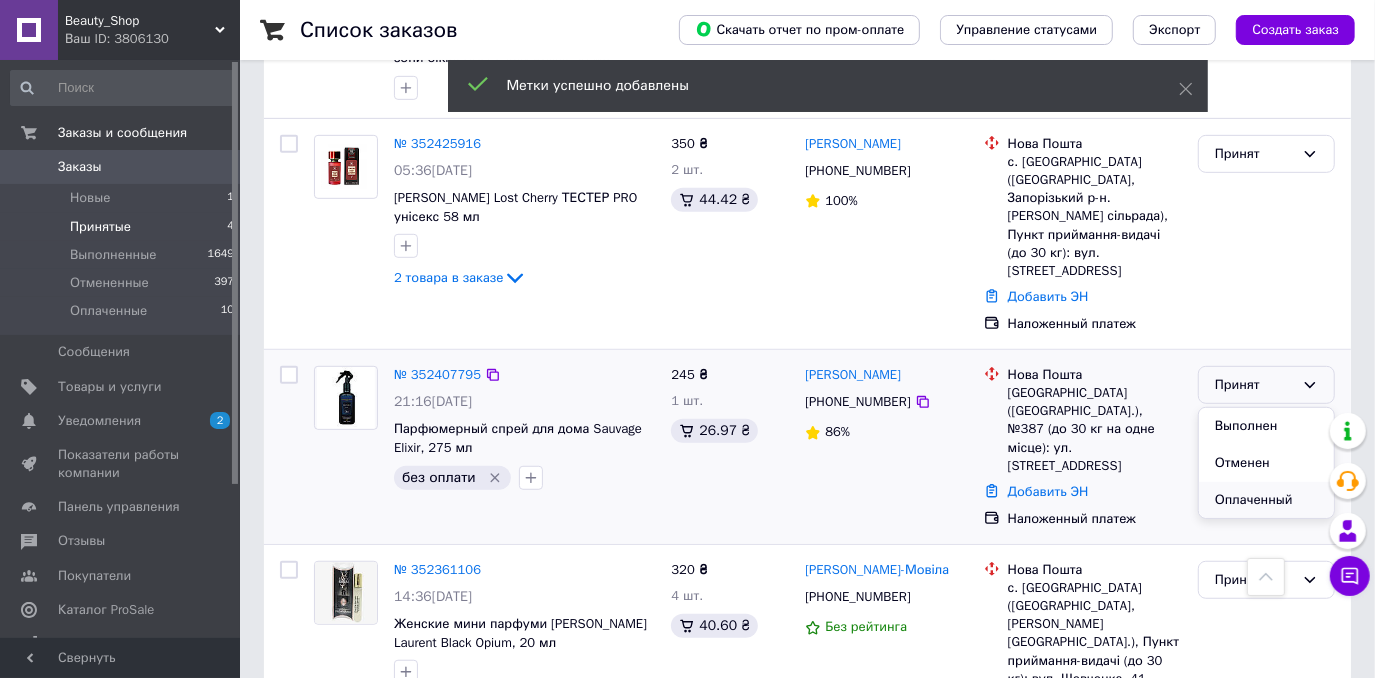 click on "Оплаченный" at bounding box center [1266, 500] 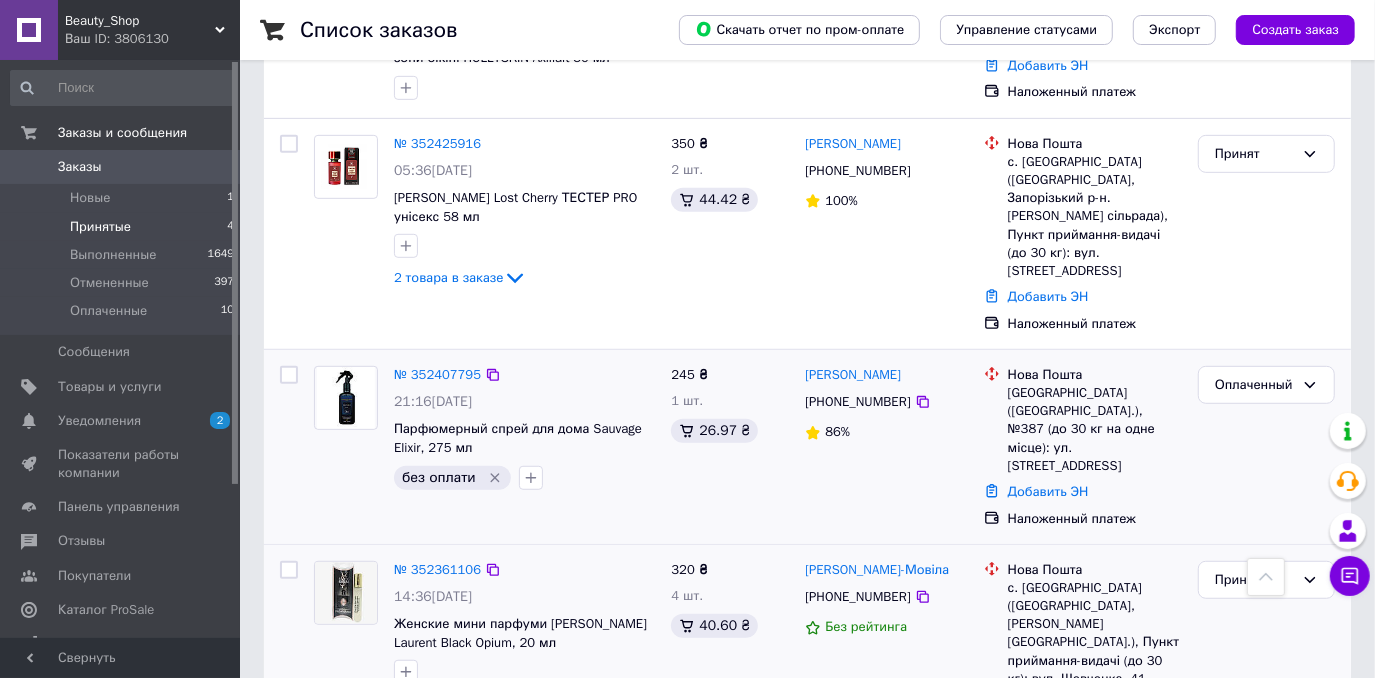 click 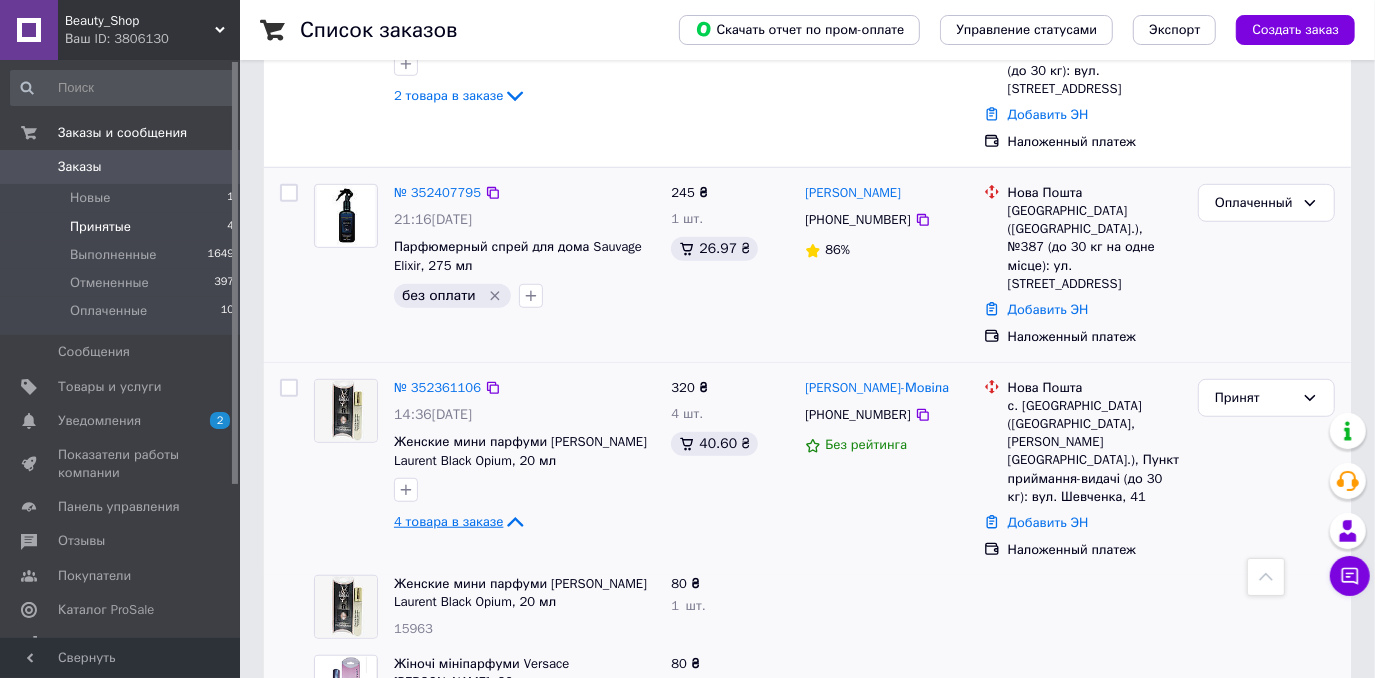 scroll, scrollTop: 967, scrollLeft: 0, axis: vertical 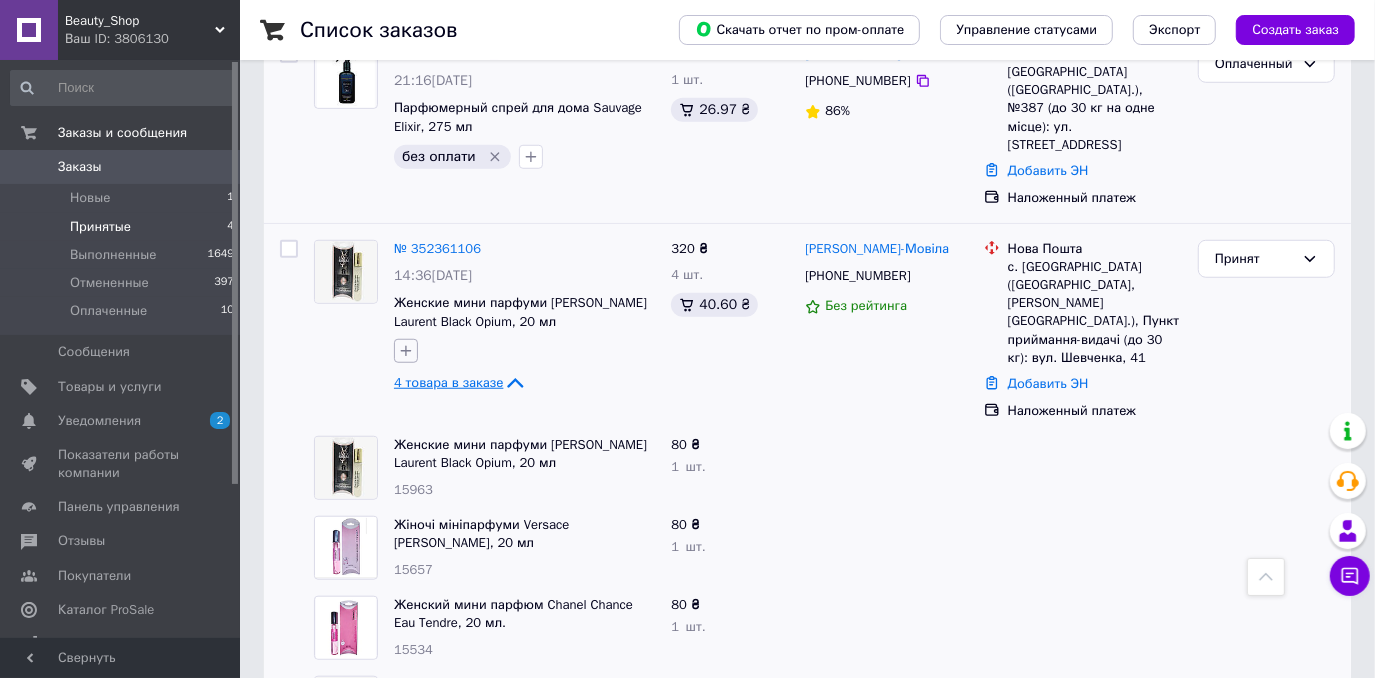 click 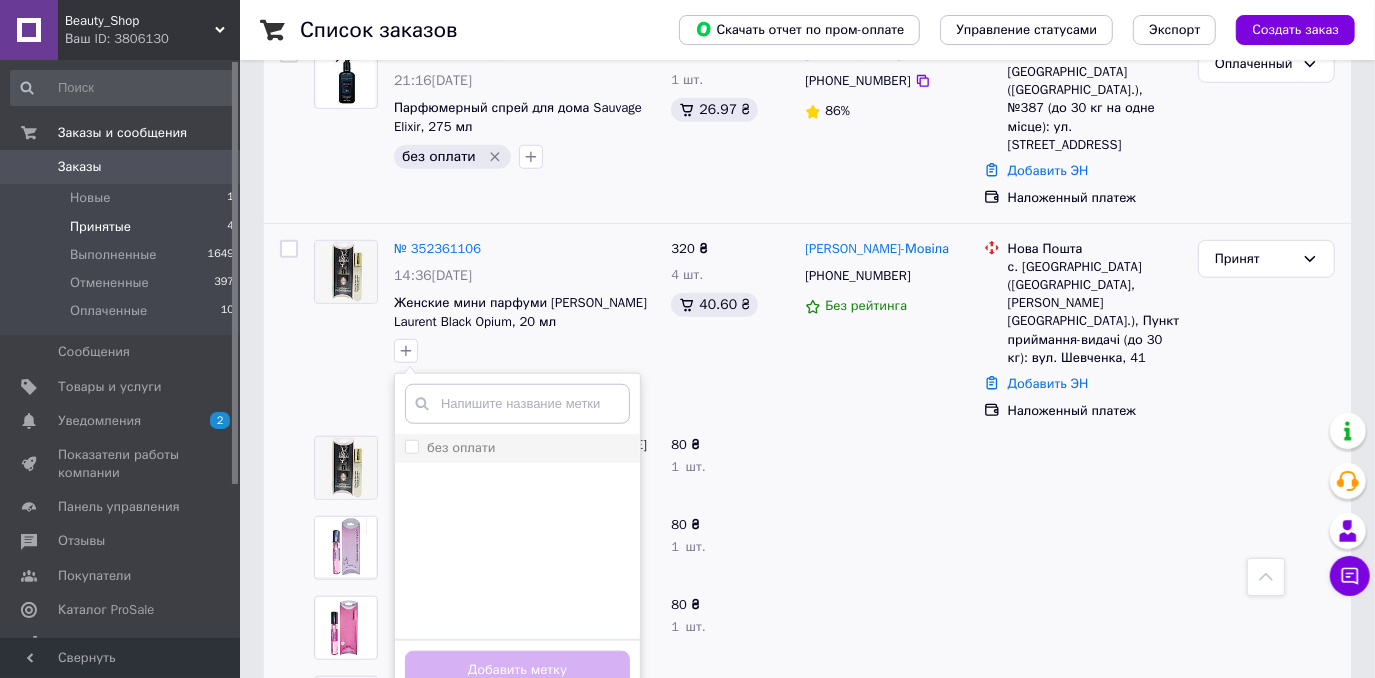 click on "без оплати" at bounding box center (411, 446) 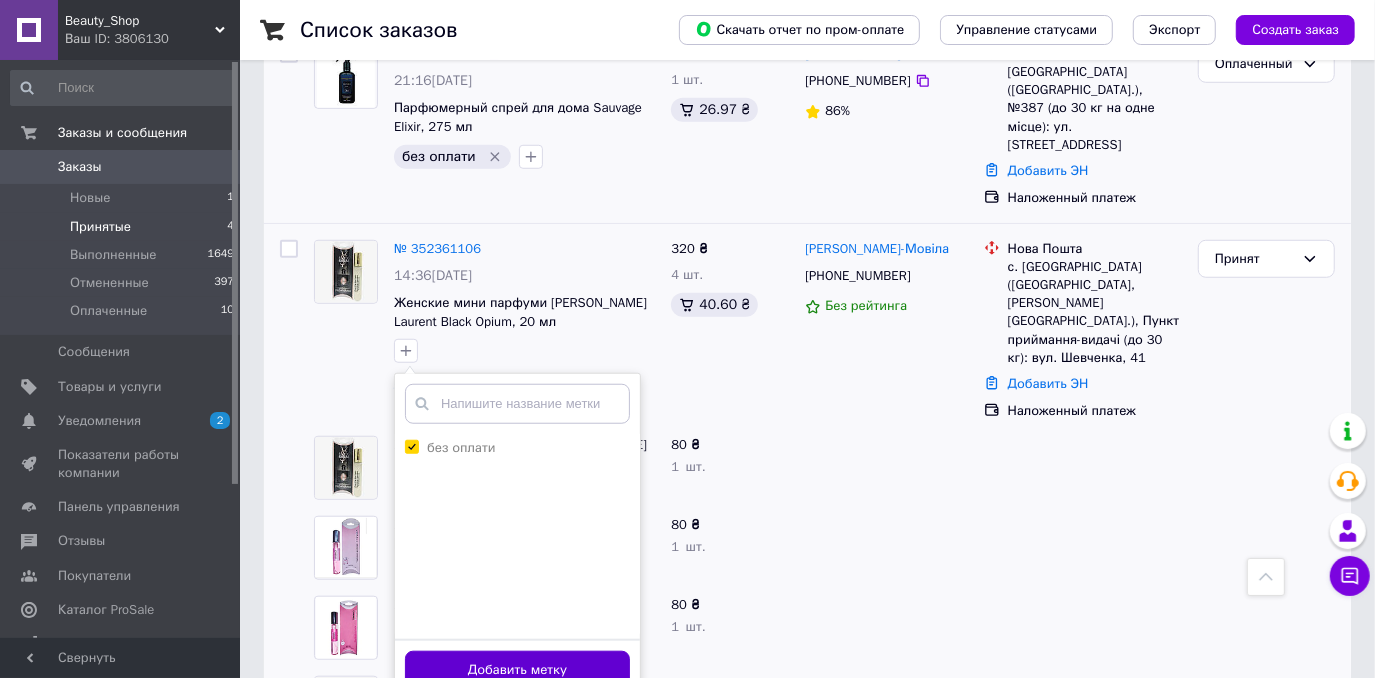 click on "Добавить метку" at bounding box center [517, 670] 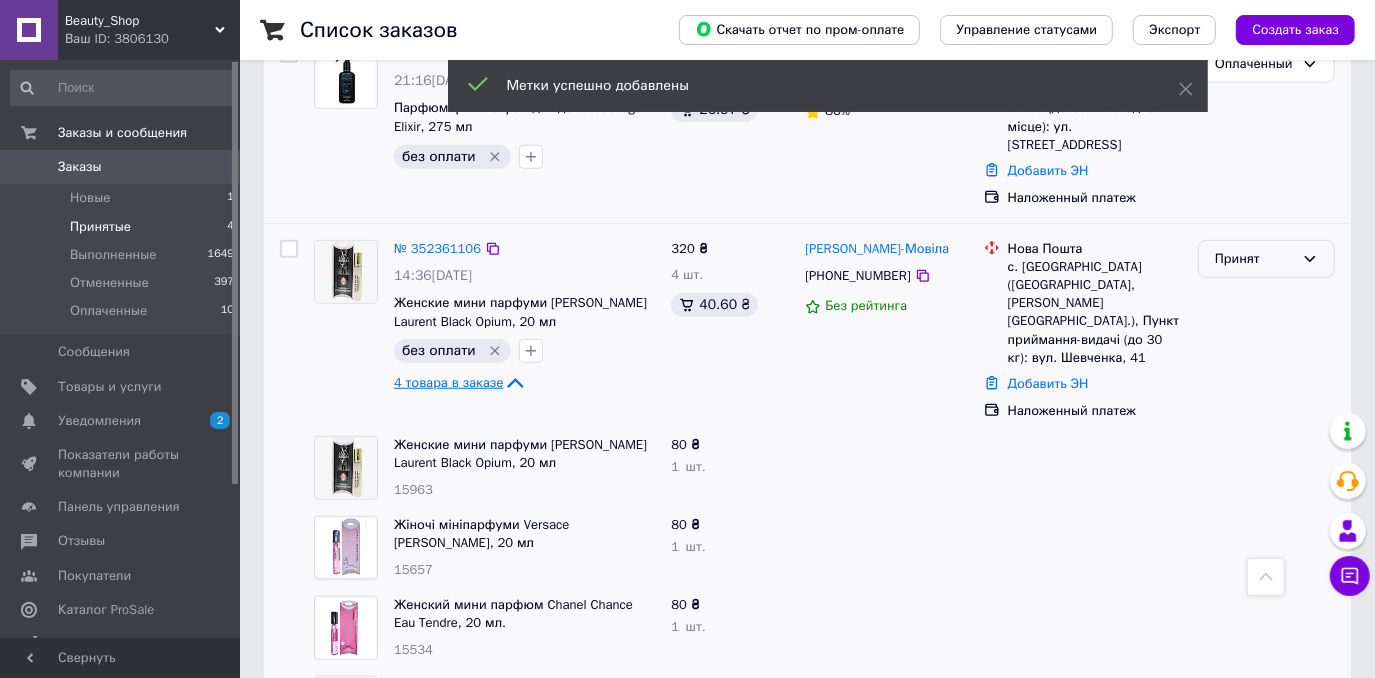 click on "Принят" at bounding box center (1266, 259) 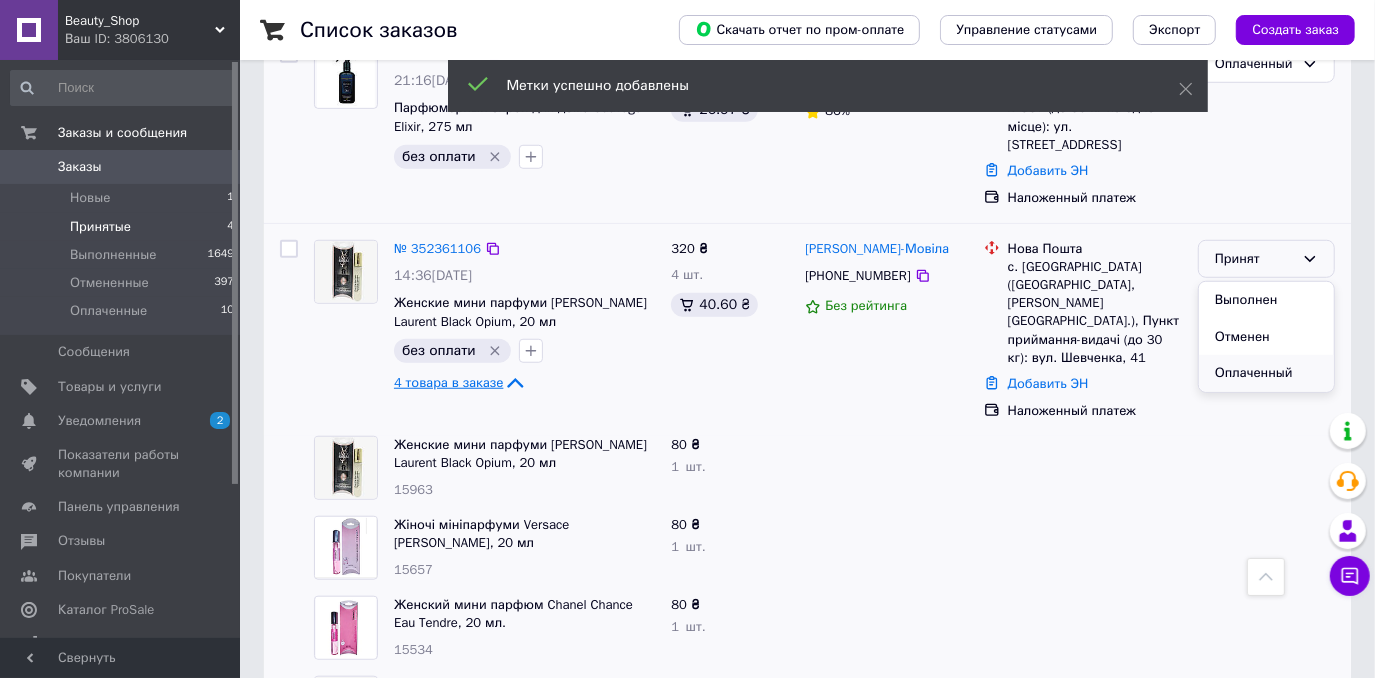 click on "Оплаченный" at bounding box center [1266, 373] 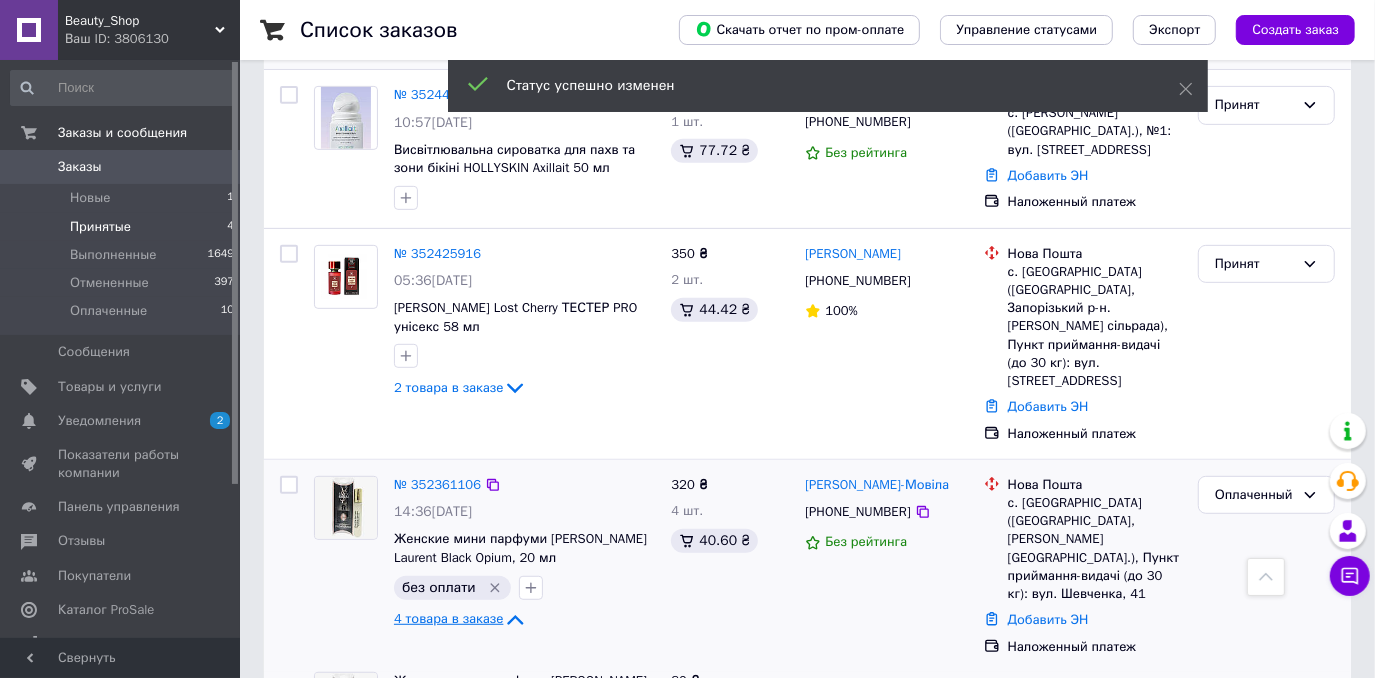 scroll, scrollTop: 445, scrollLeft: 0, axis: vertical 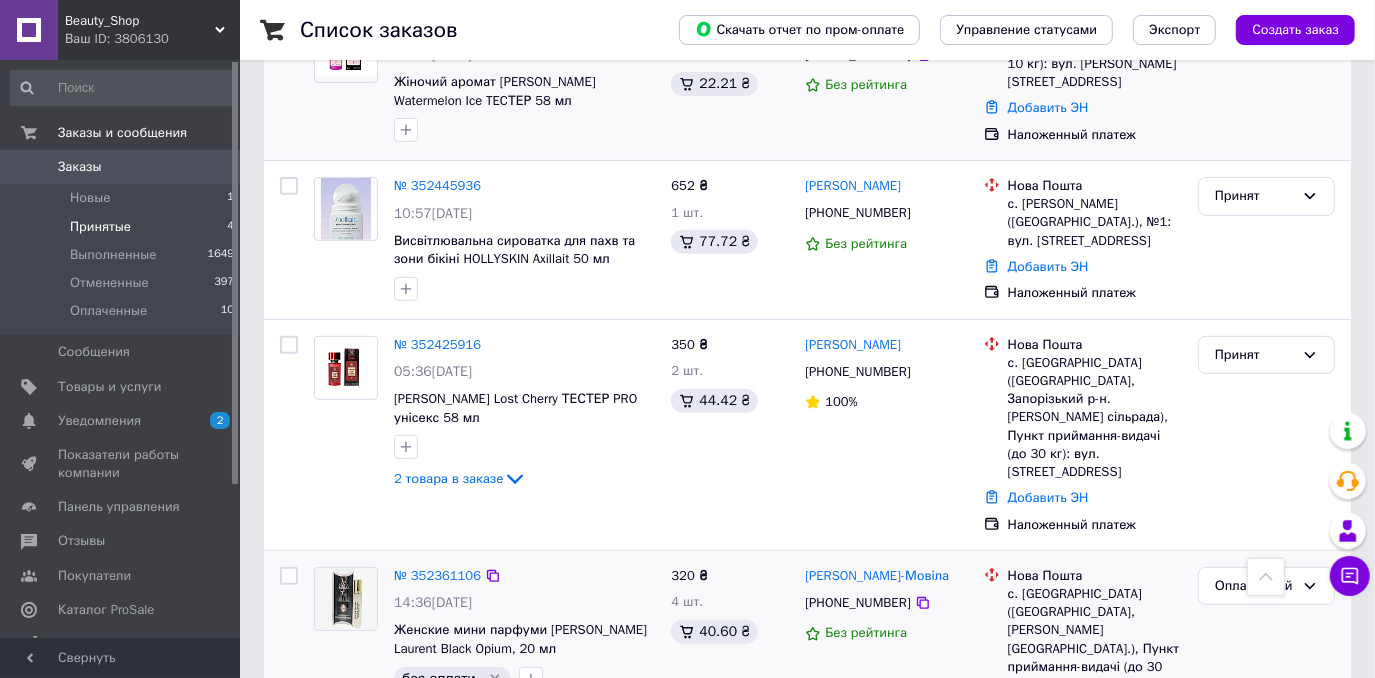 click on "Заказы 0" at bounding box center (123, 167) 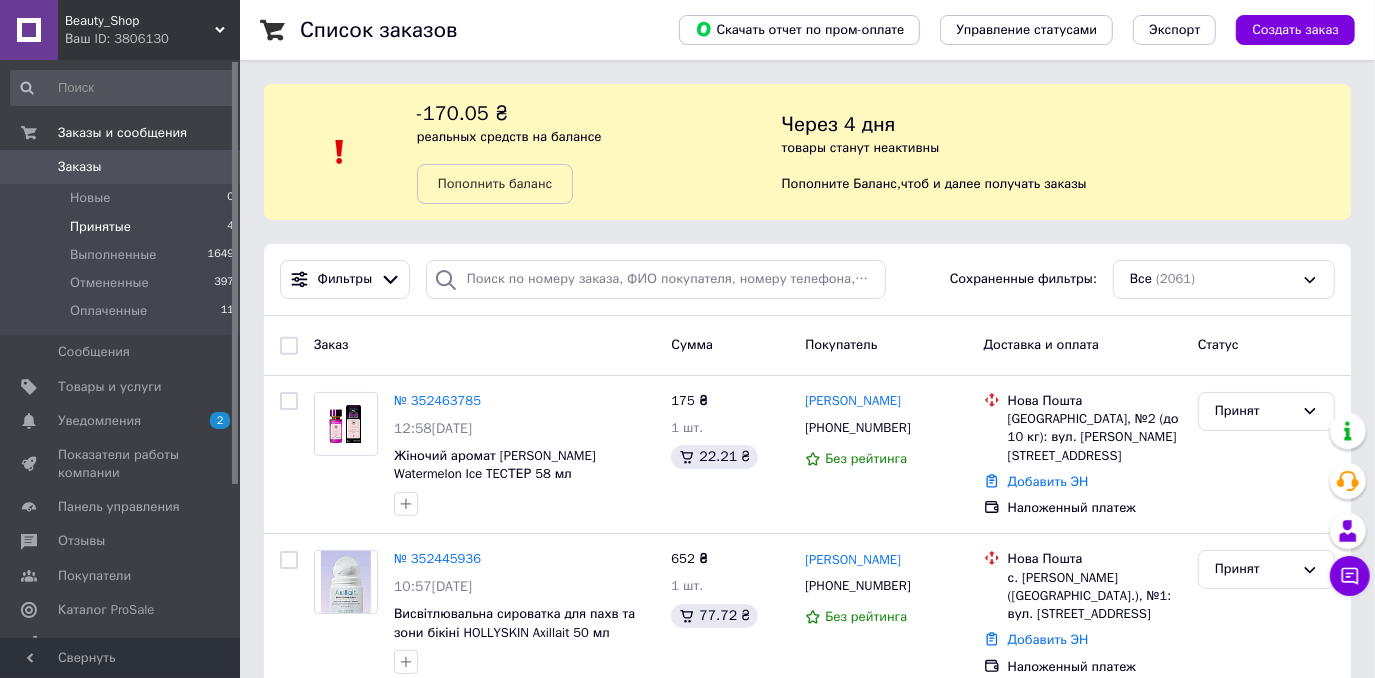 click on "Принятые 4" at bounding box center [123, 227] 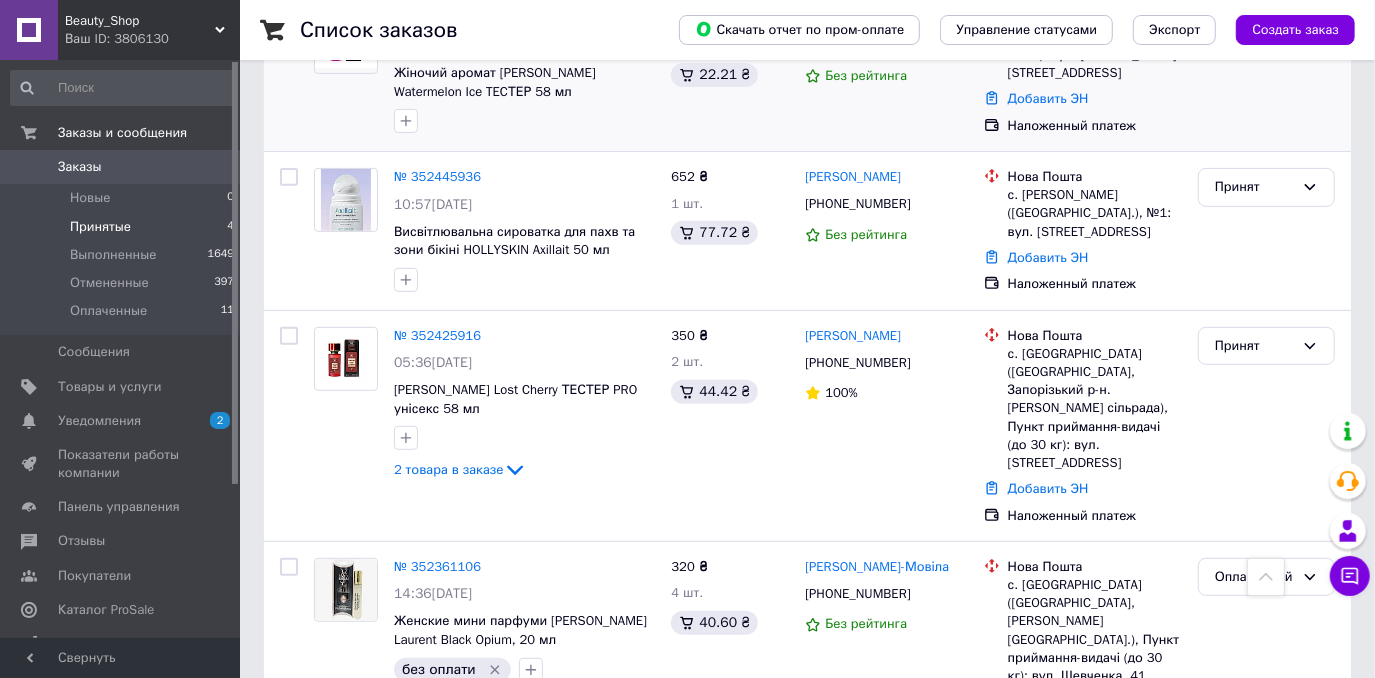 scroll, scrollTop: 488, scrollLeft: 0, axis: vertical 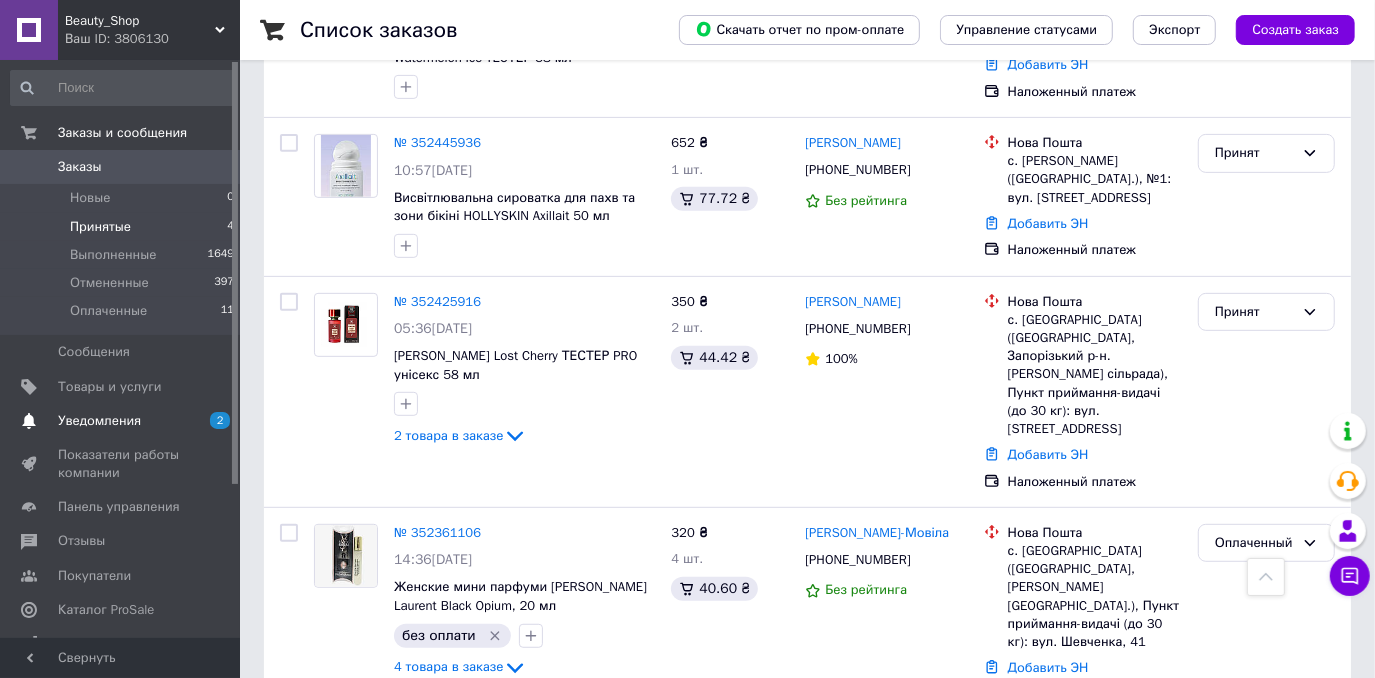 click on "Уведомления 2 0" at bounding box center [123, 421] 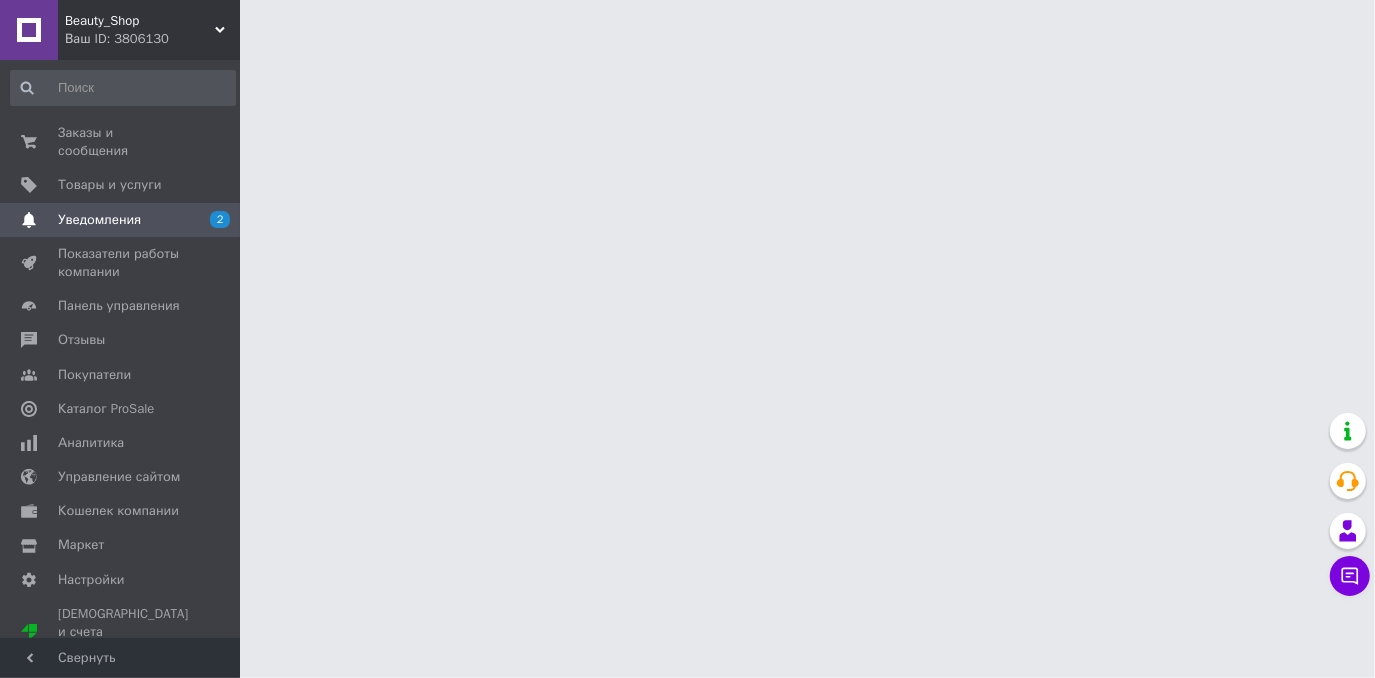 scroll, scrollTop: 0, scrollLeft: 0, axis: both 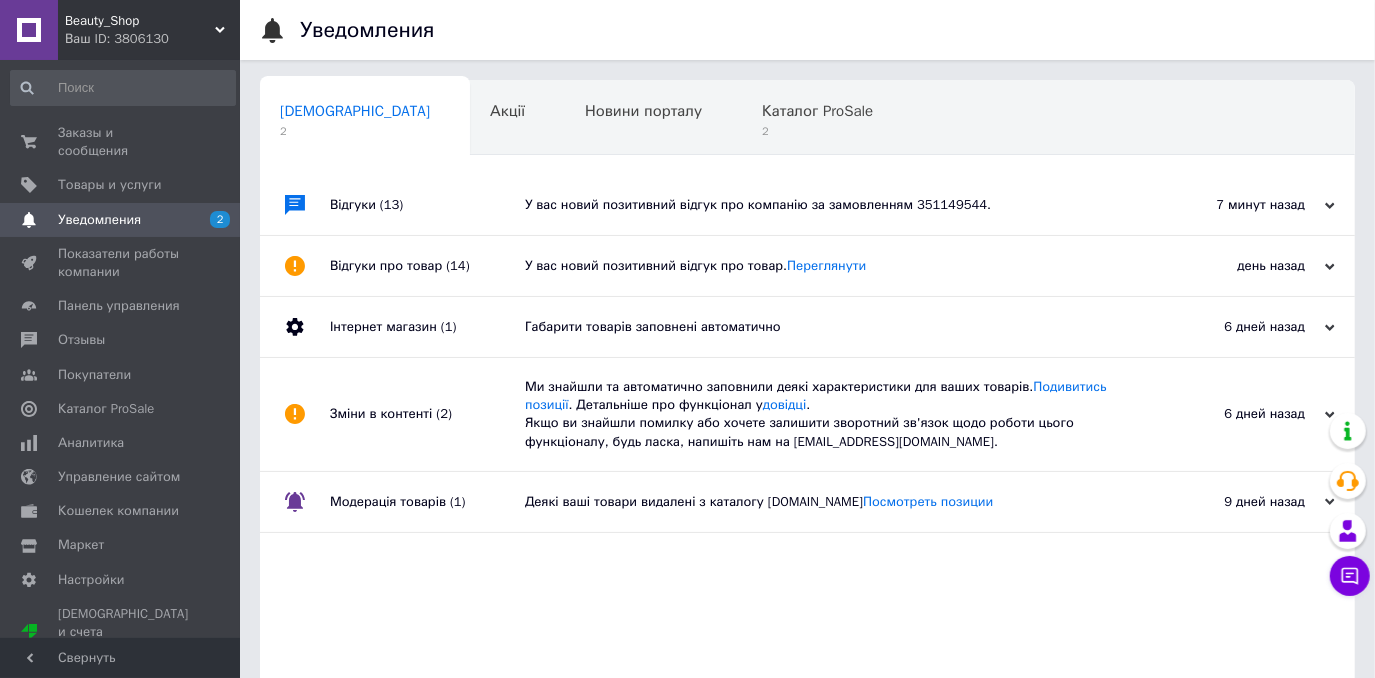 click on "У вас новий позитивний відгук про компанію за замовленням 351149544." at bounding box center (830, 205) 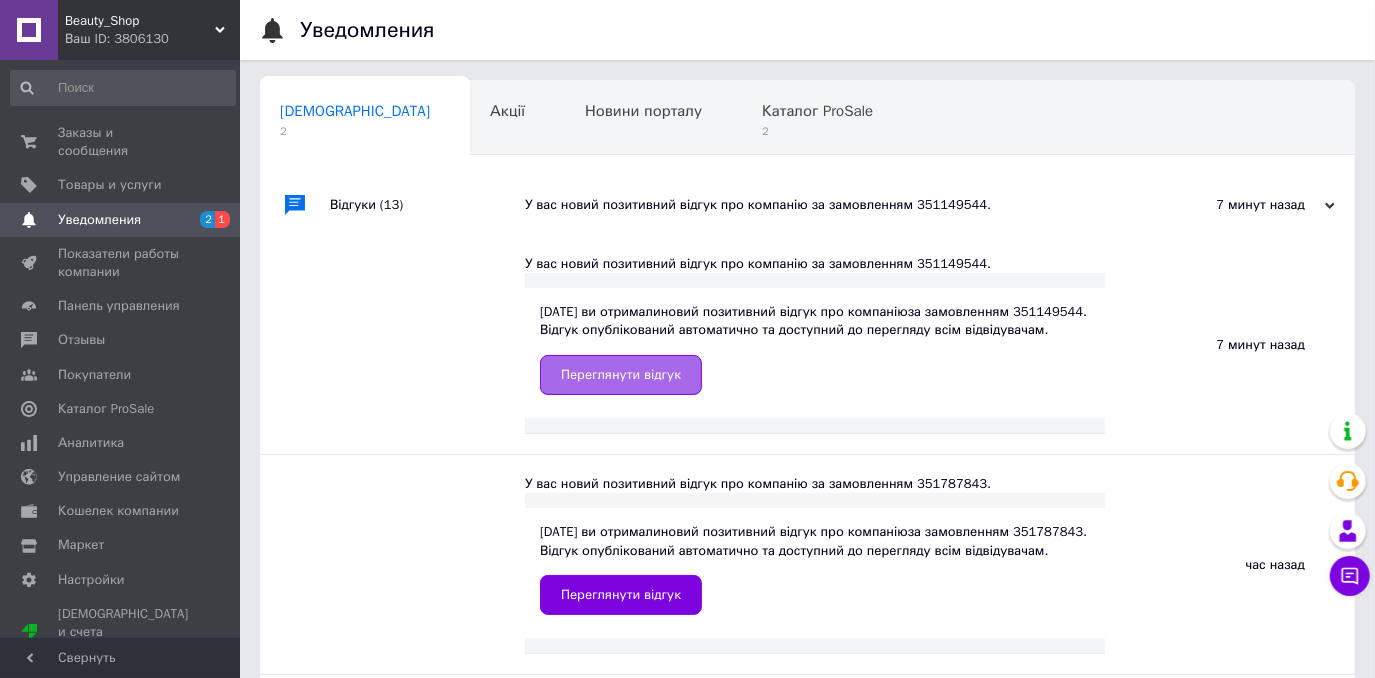 click on "Переглянути відгук" at bounding box center [621, 375] 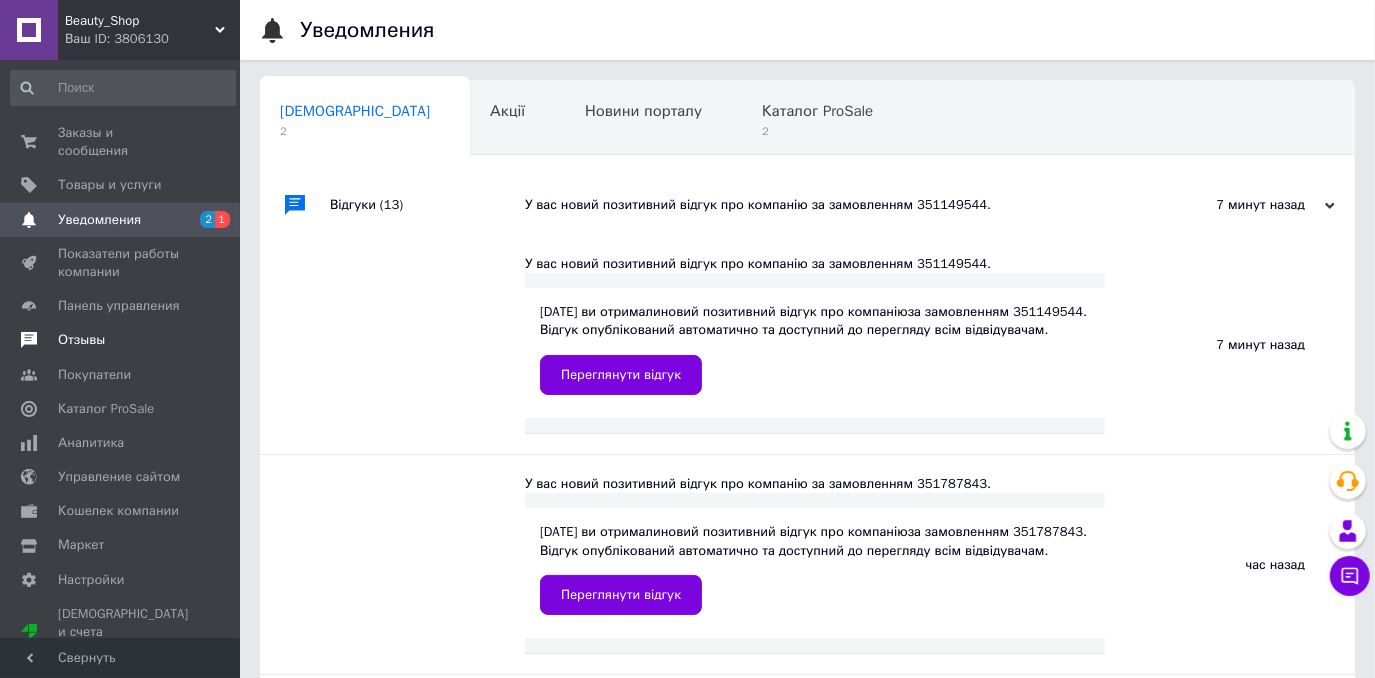 click on "Отзывы" at bounding box center [81, 340] 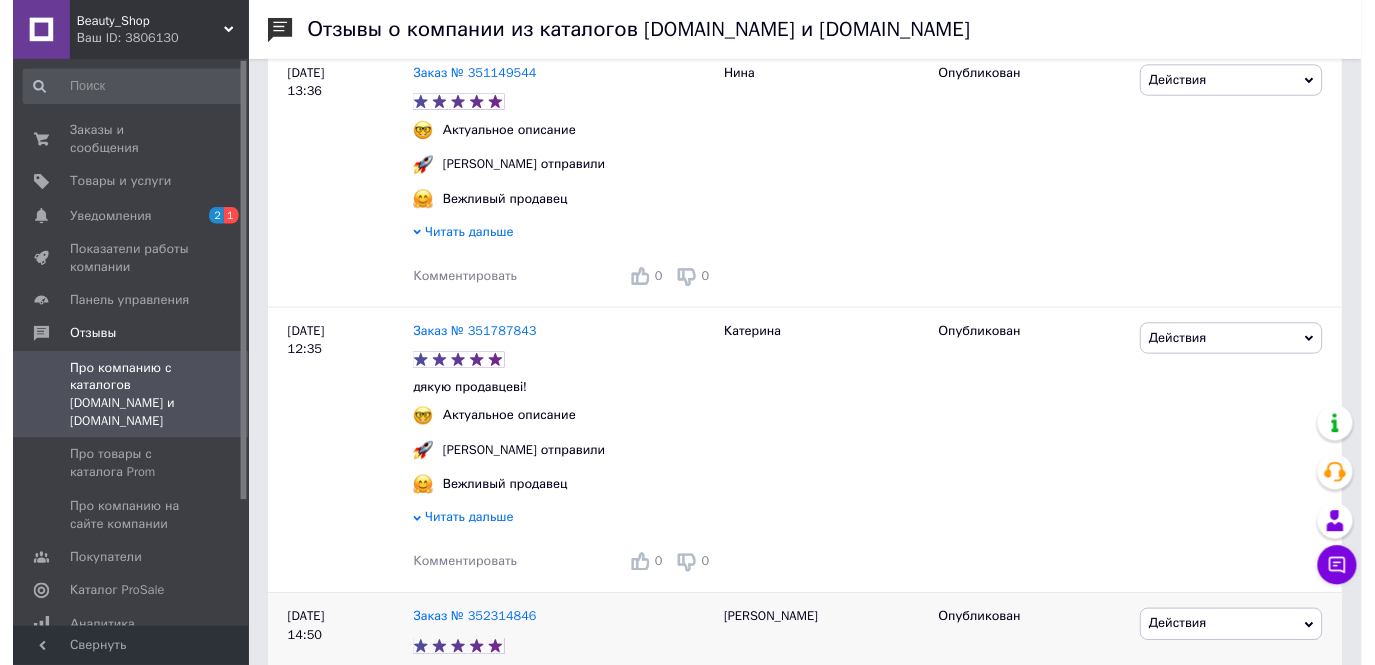 scroll, scrollTop: 545, scrollLeft: 0, axis: vertical 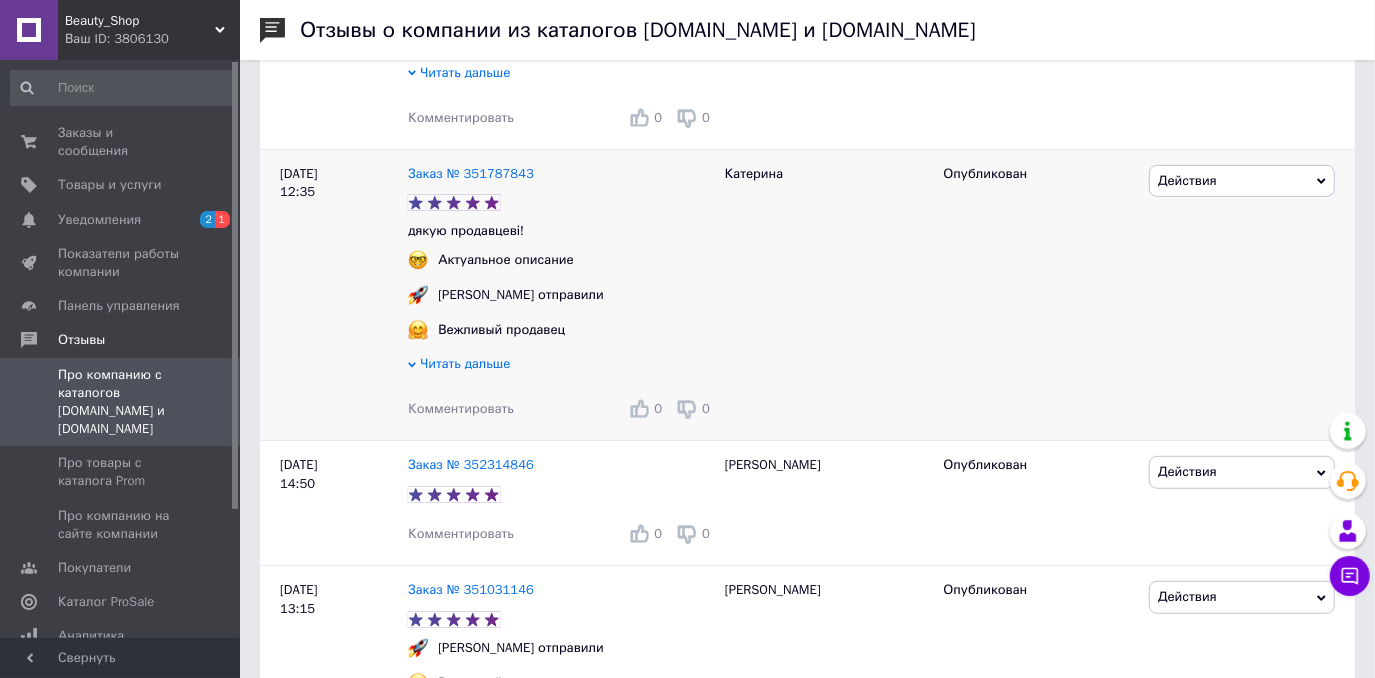 click on "Комментировать" at bounding box center [461, 408] 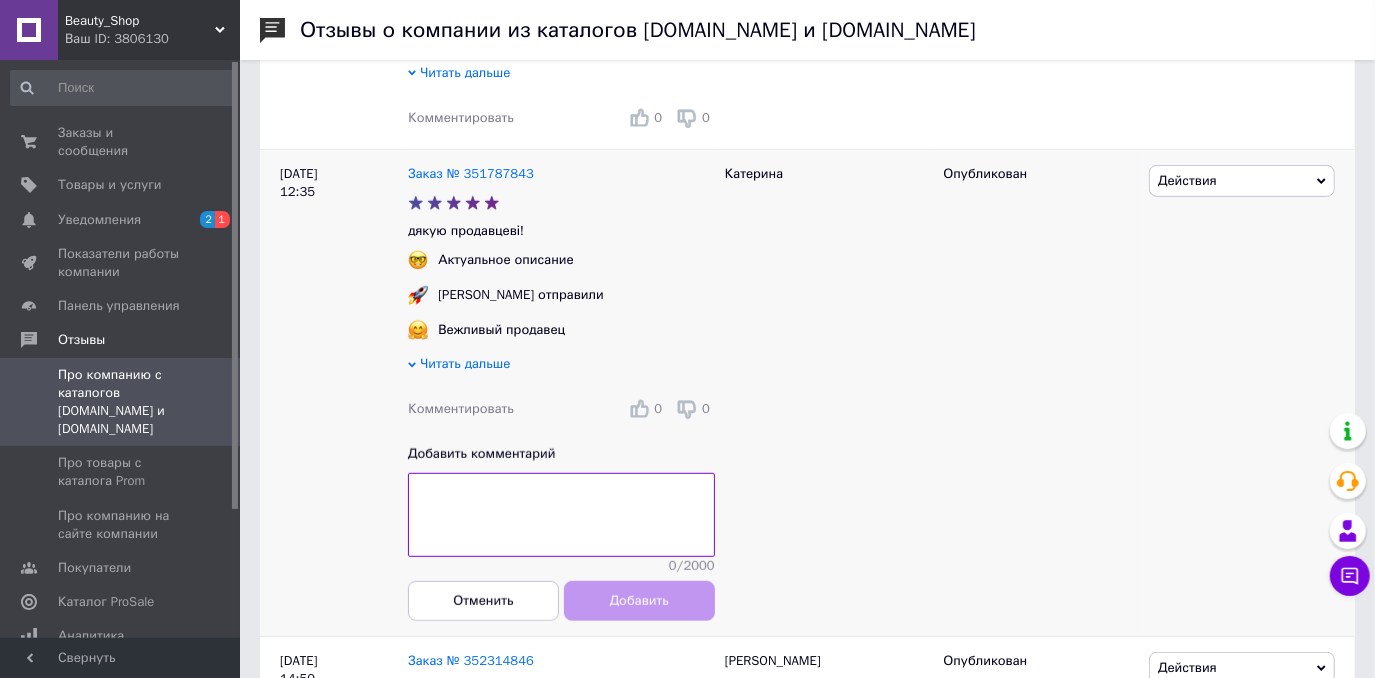 click at bounding box center (561, 516) 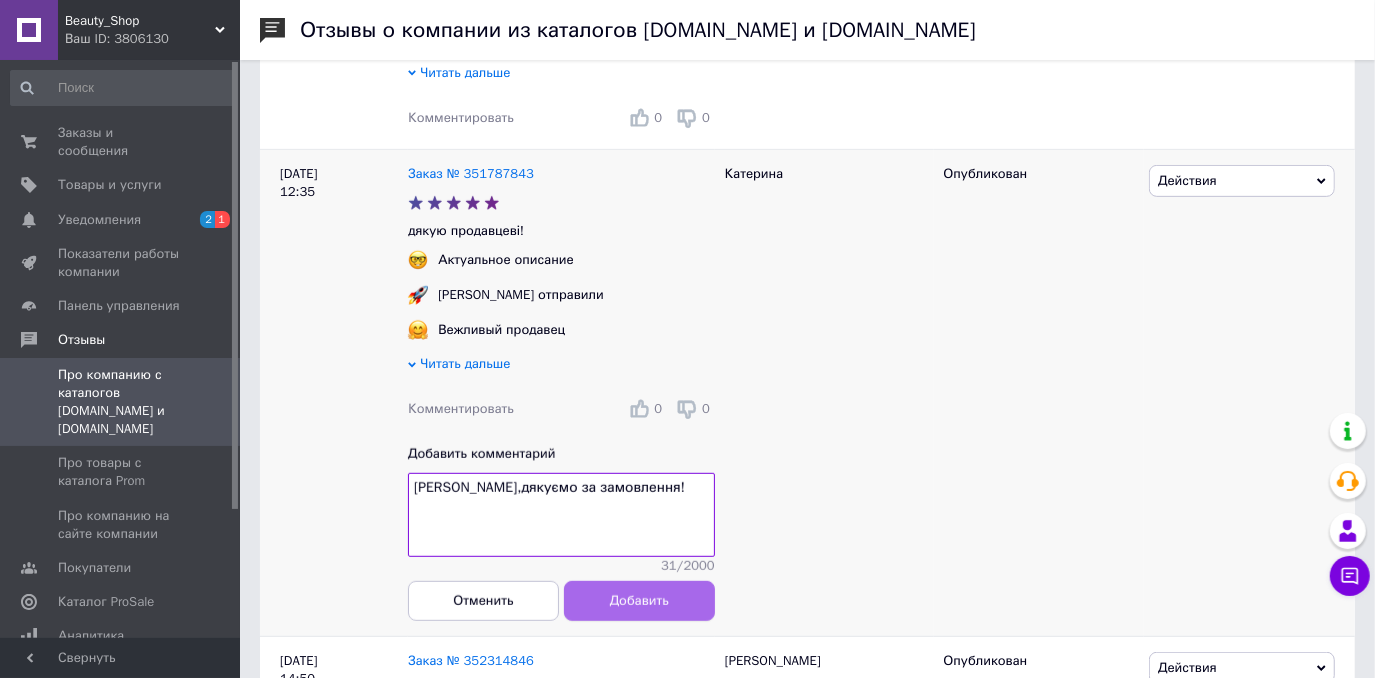 type on "[PERSON_NAME],дякуємо за замовлення!" 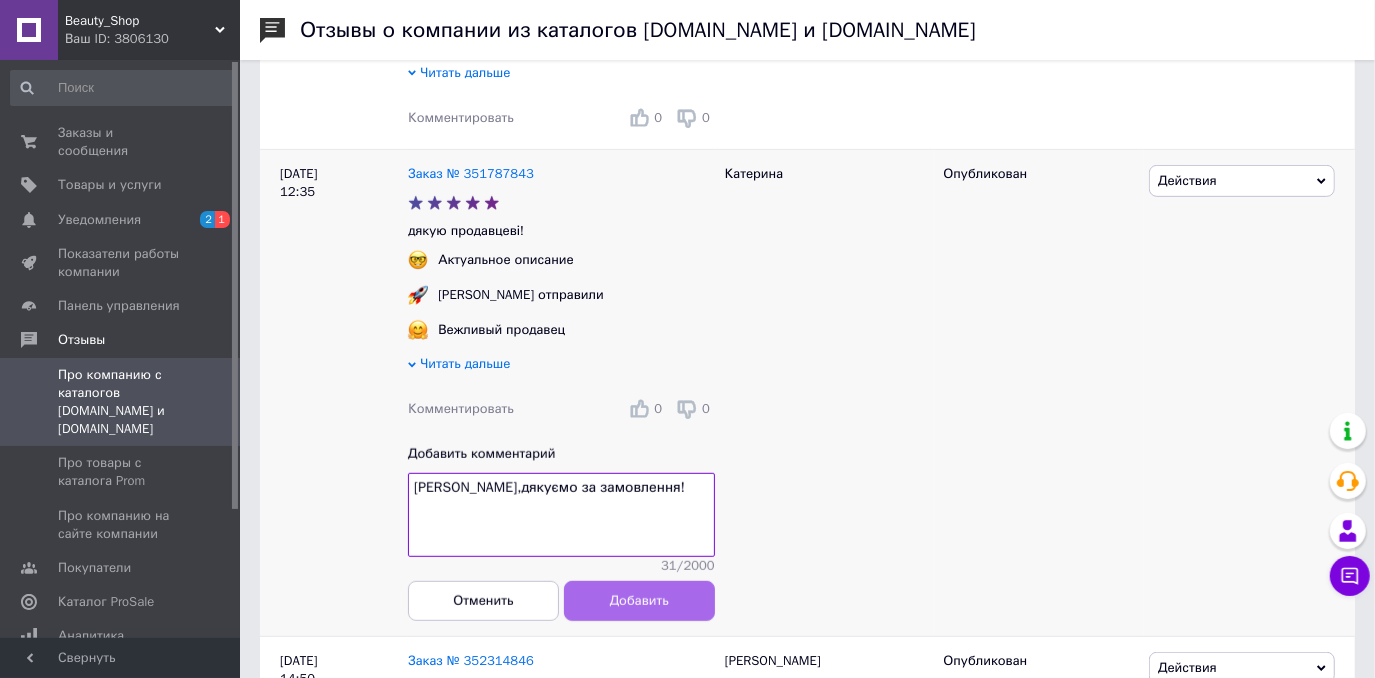 click on "Добавить" at bounding box center [639, 601] 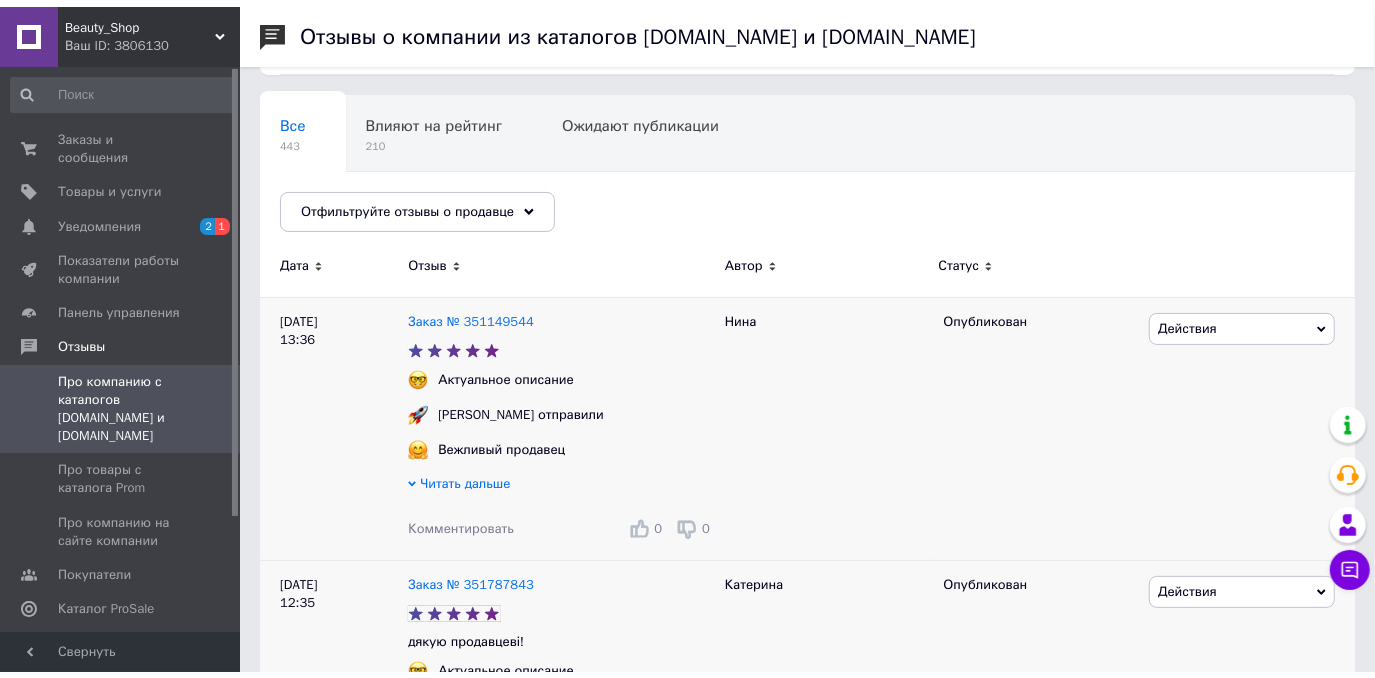 scroll, scrollTop: 0, scrollLeft: 0, axis: both 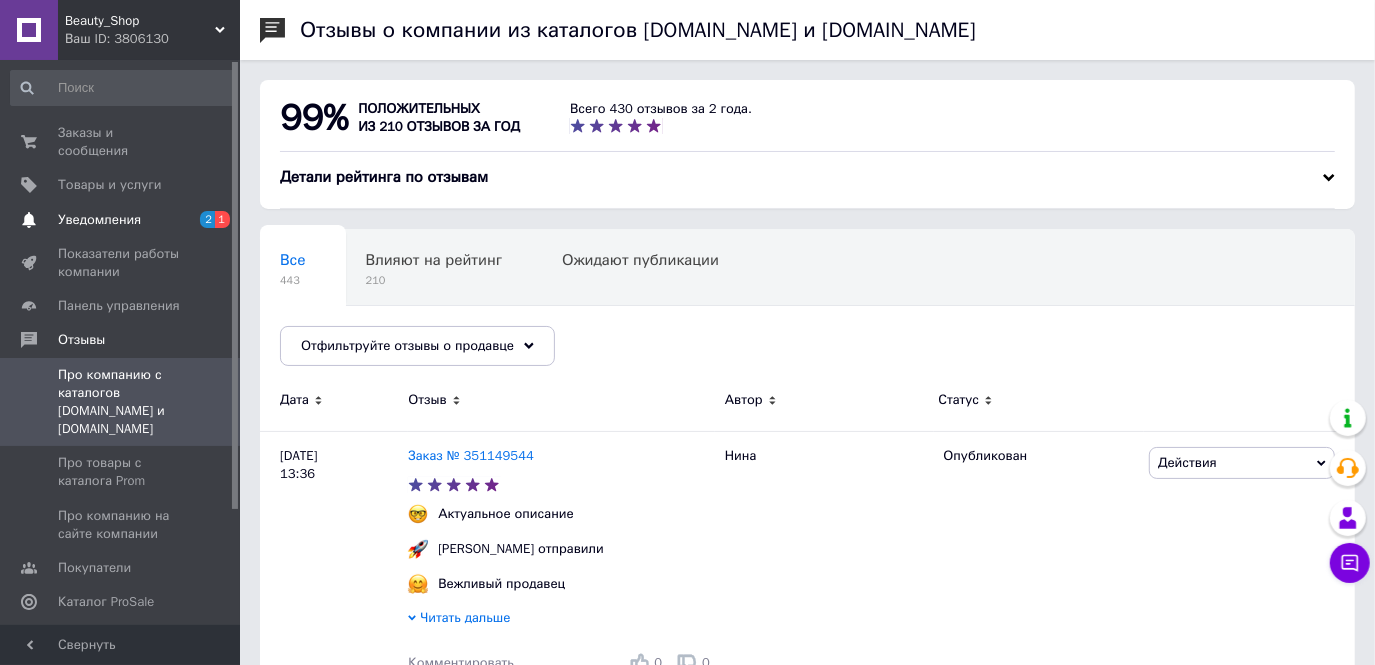 click on "Уведомления" at bounding box center (121, 220) 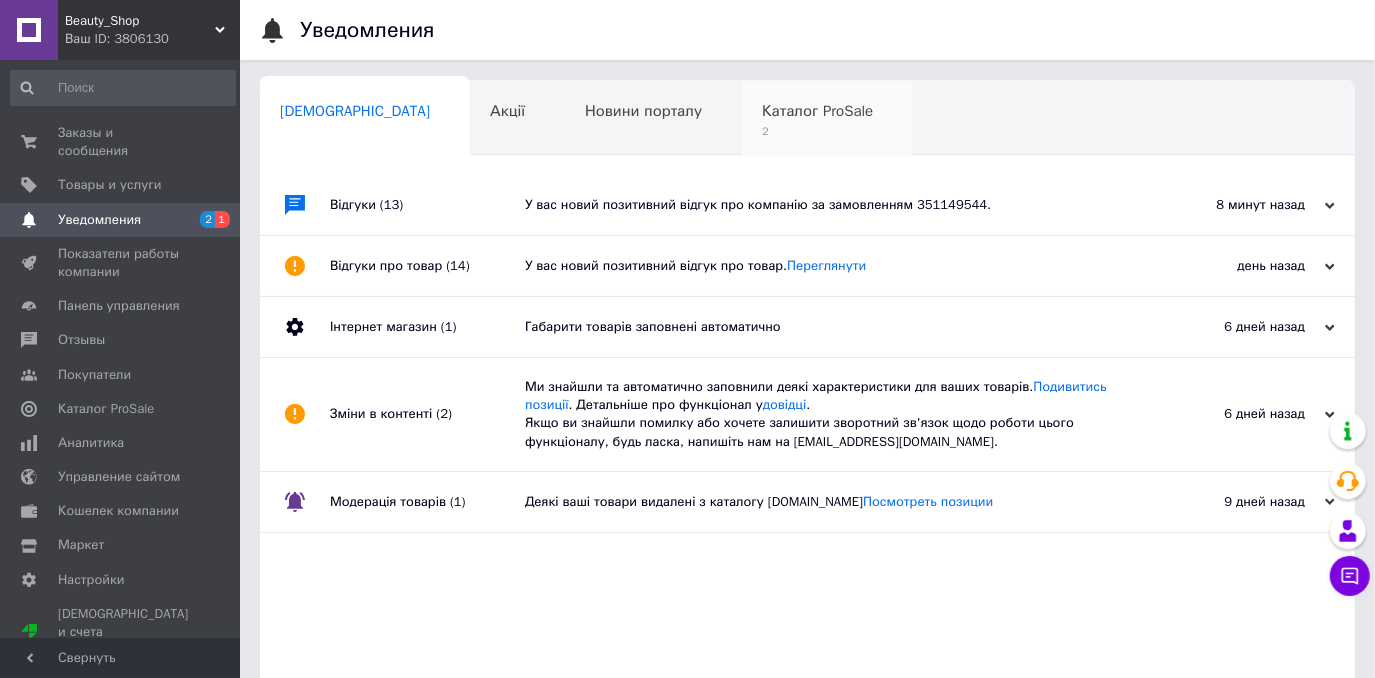 click on "Каталог ProSale 2" at bounding box center (827, 119) 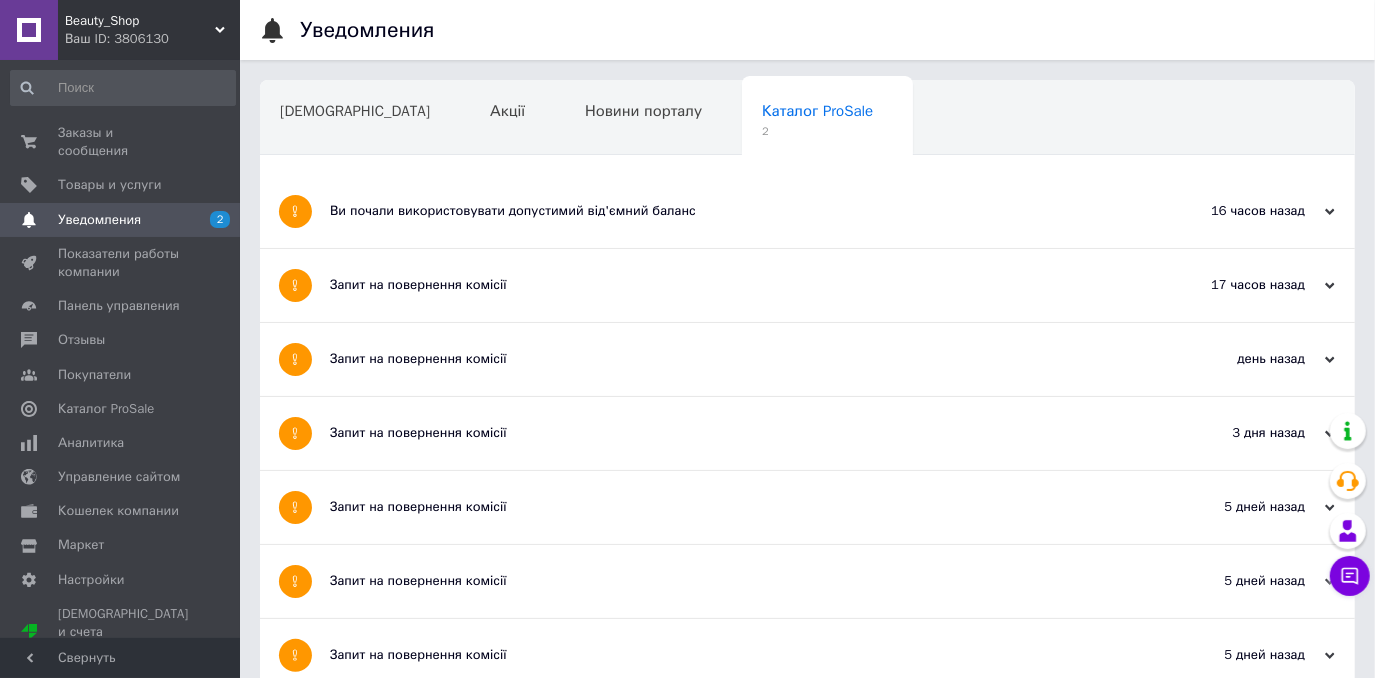 click on "Ви почали використовувати допустимий від'ємний баланс" at bounding box center (732, 211) 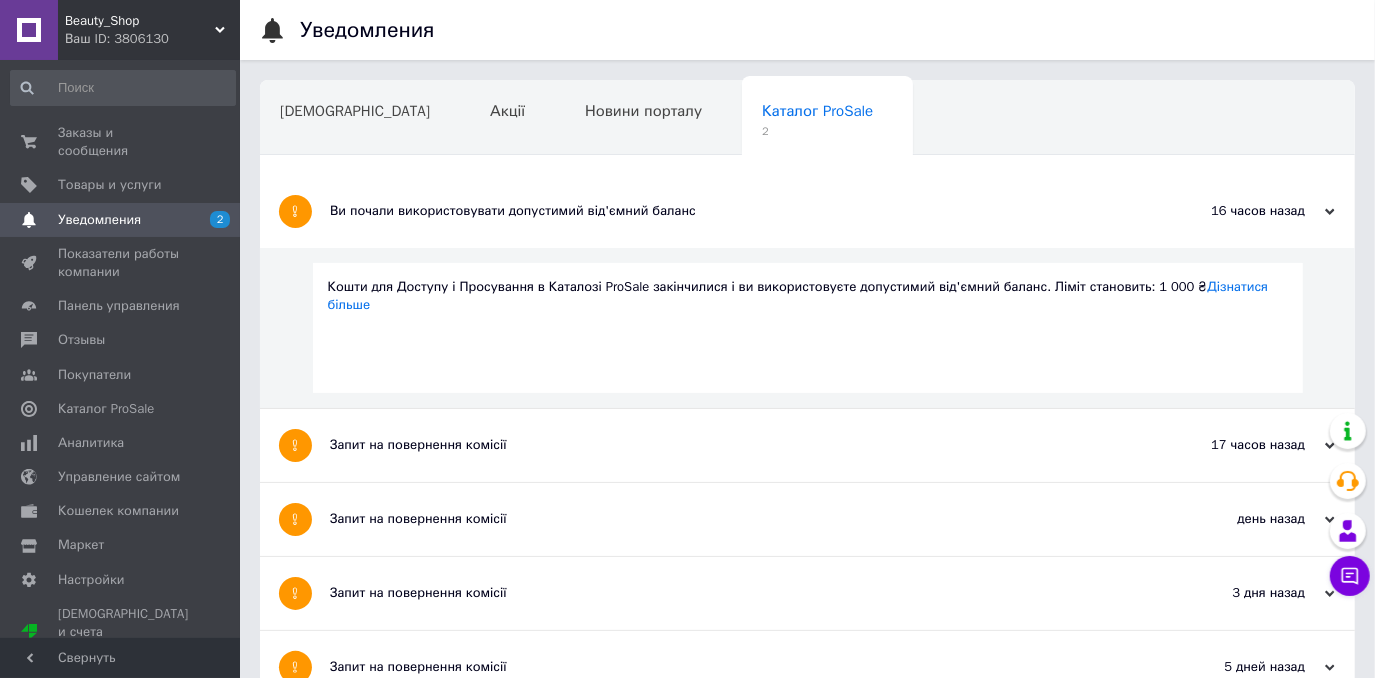 click on "Запит на повернення комісії" at bounding box center [732, 445] 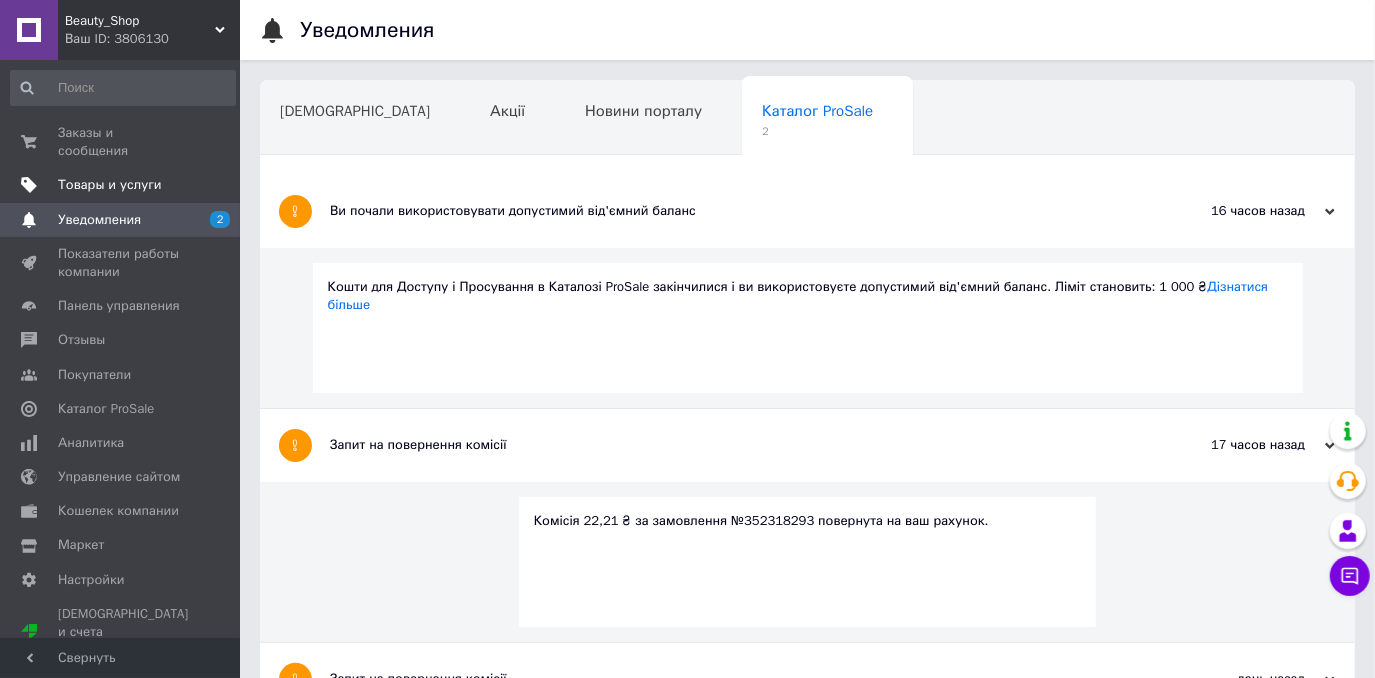 click on "Товары и услуги" at bounding box center (123, 185) 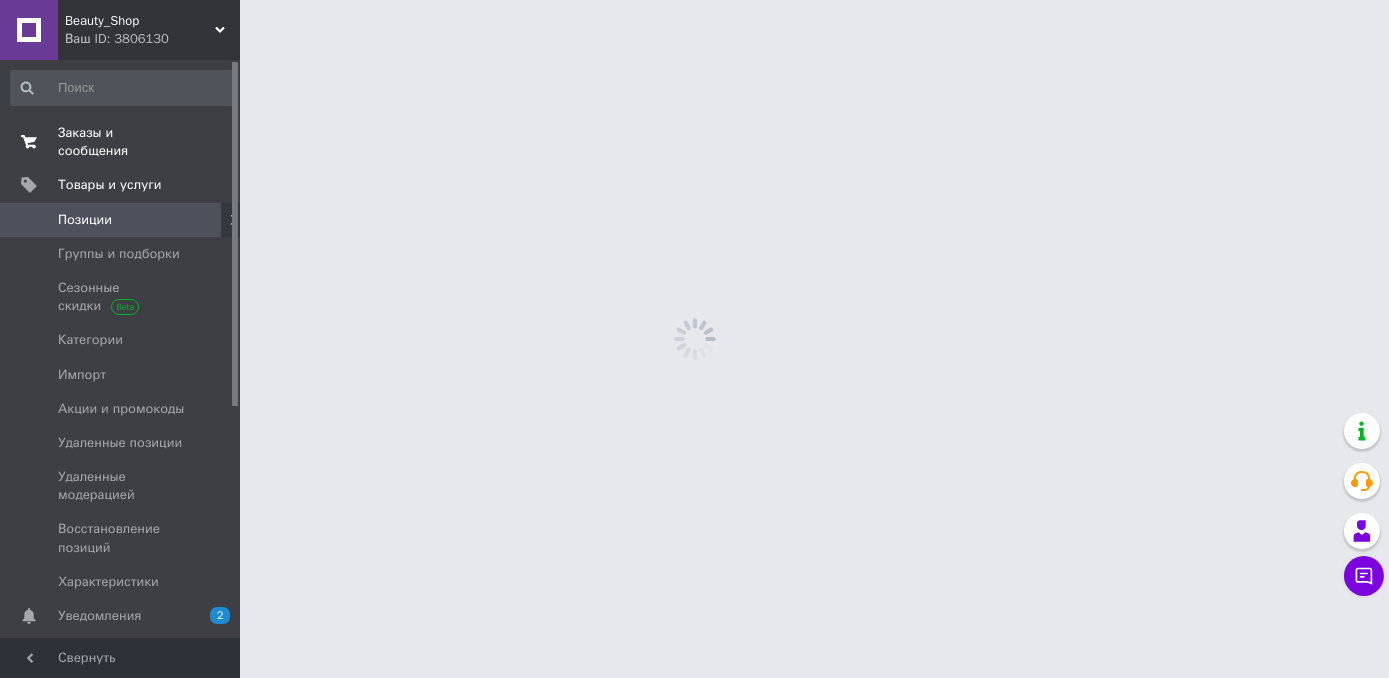 click on "Заказы и сообщения" at bounding box center (121, 142) 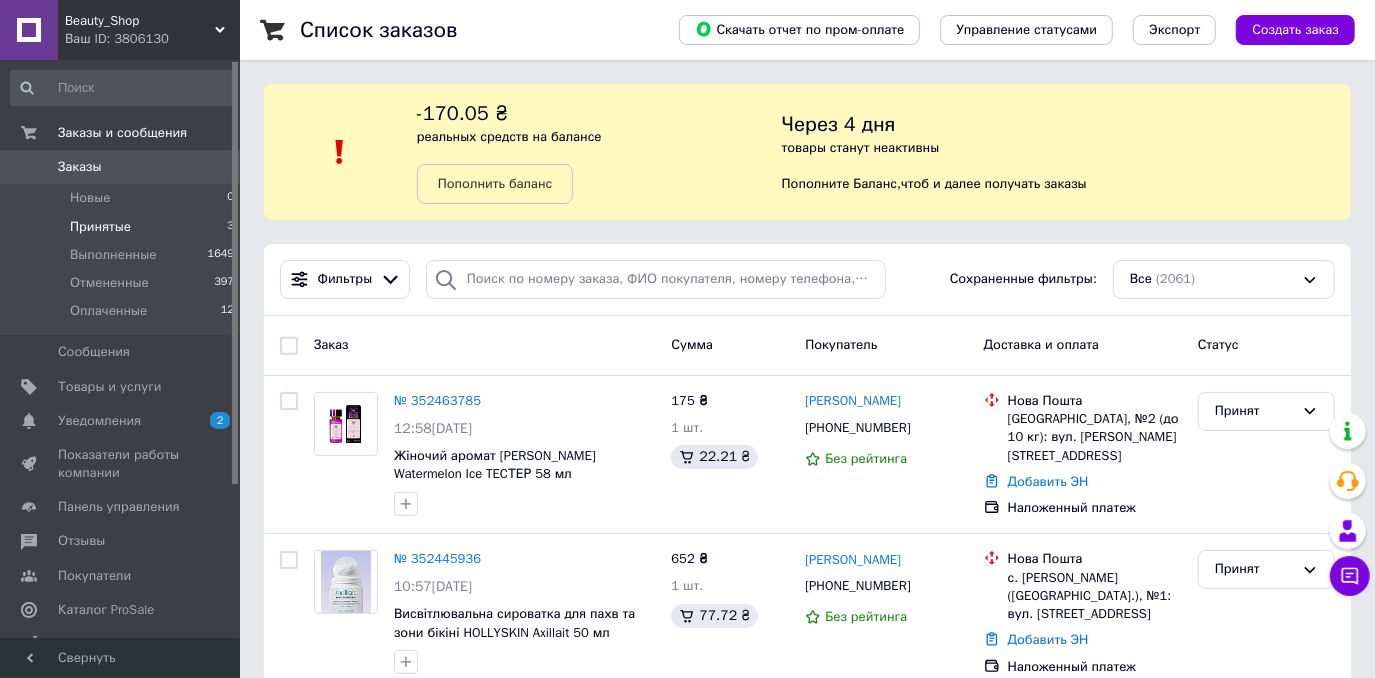click on "Принятые" at bounding box center [100, 227] 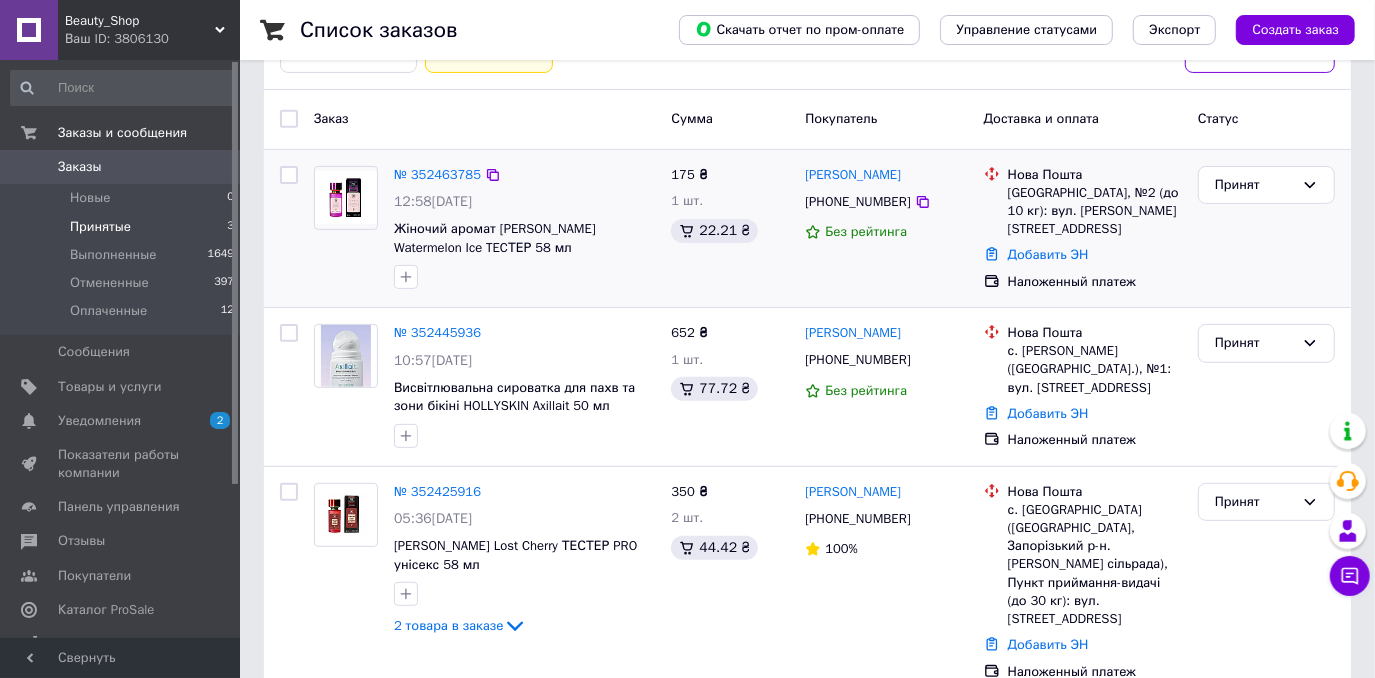 scroll, scrollTop: 300, scrollLeft: 0, axis: vertical 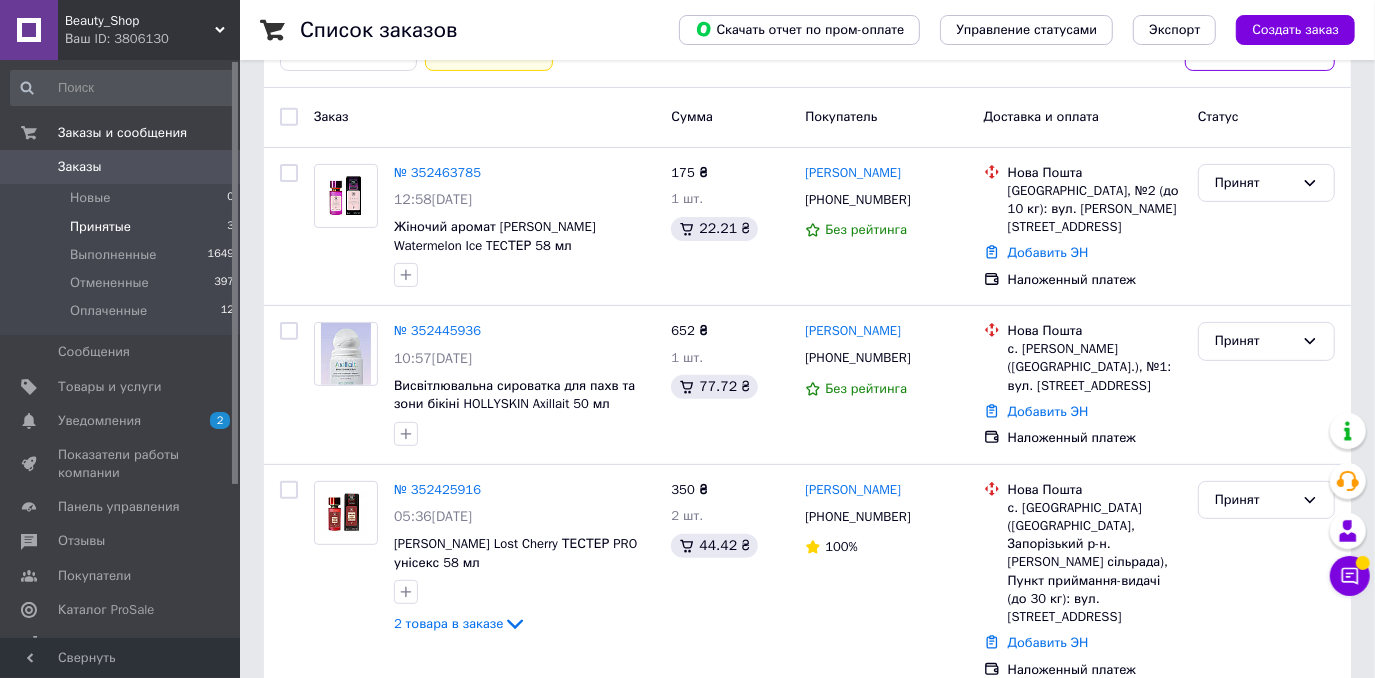click on "Заказы 0" at bounding box center (123, 167) 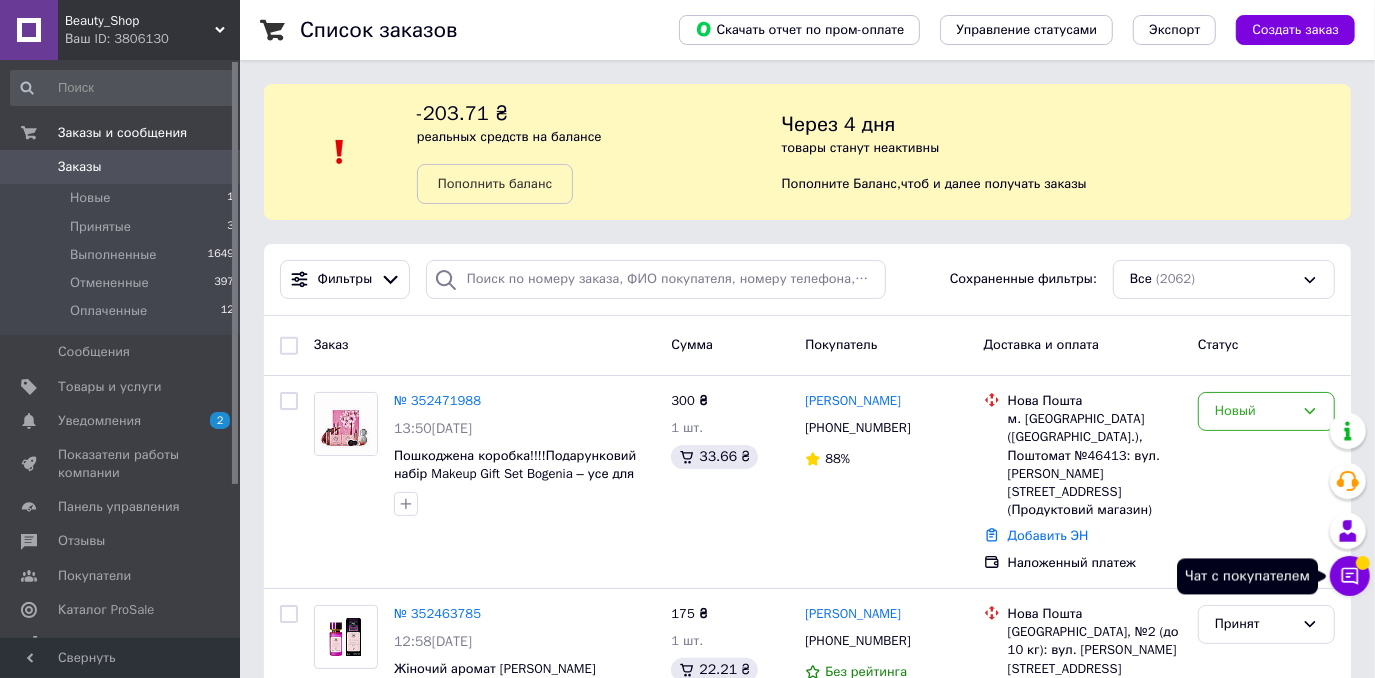 click 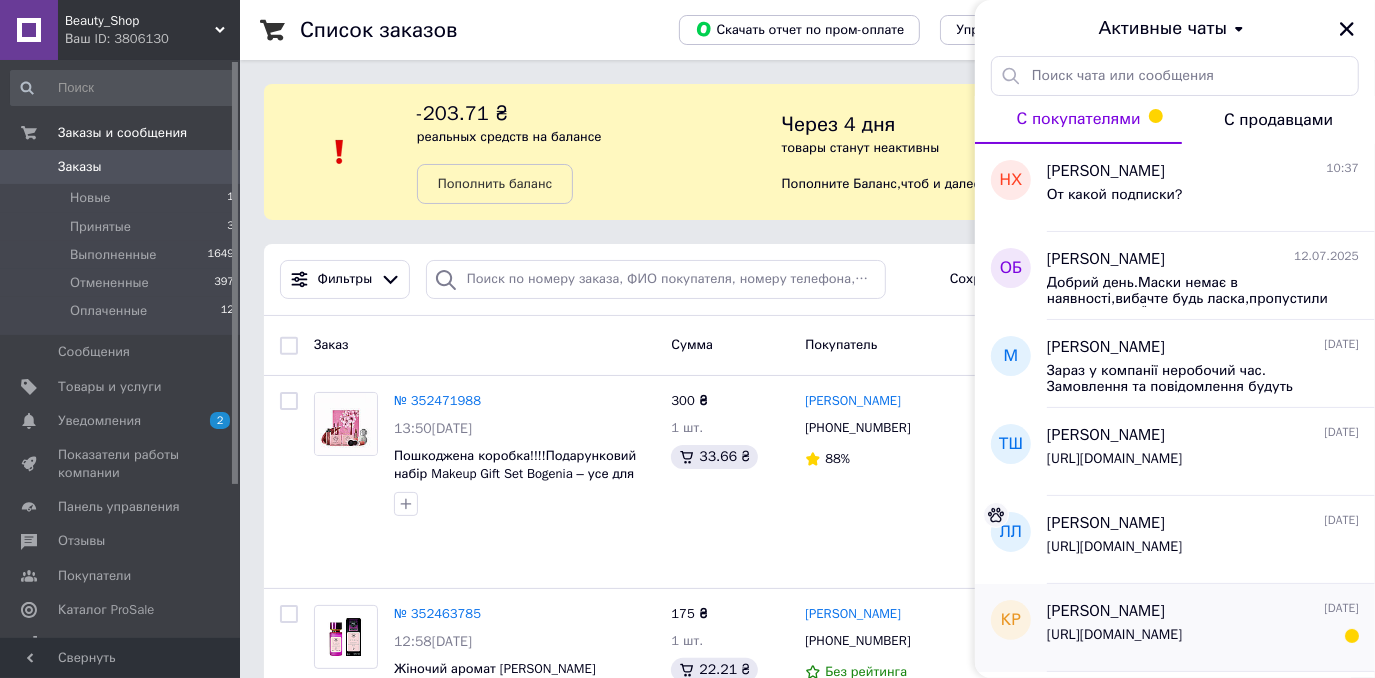 click on "[URL][DOMAIN_NAME]" at bounding box center [1114, 635] 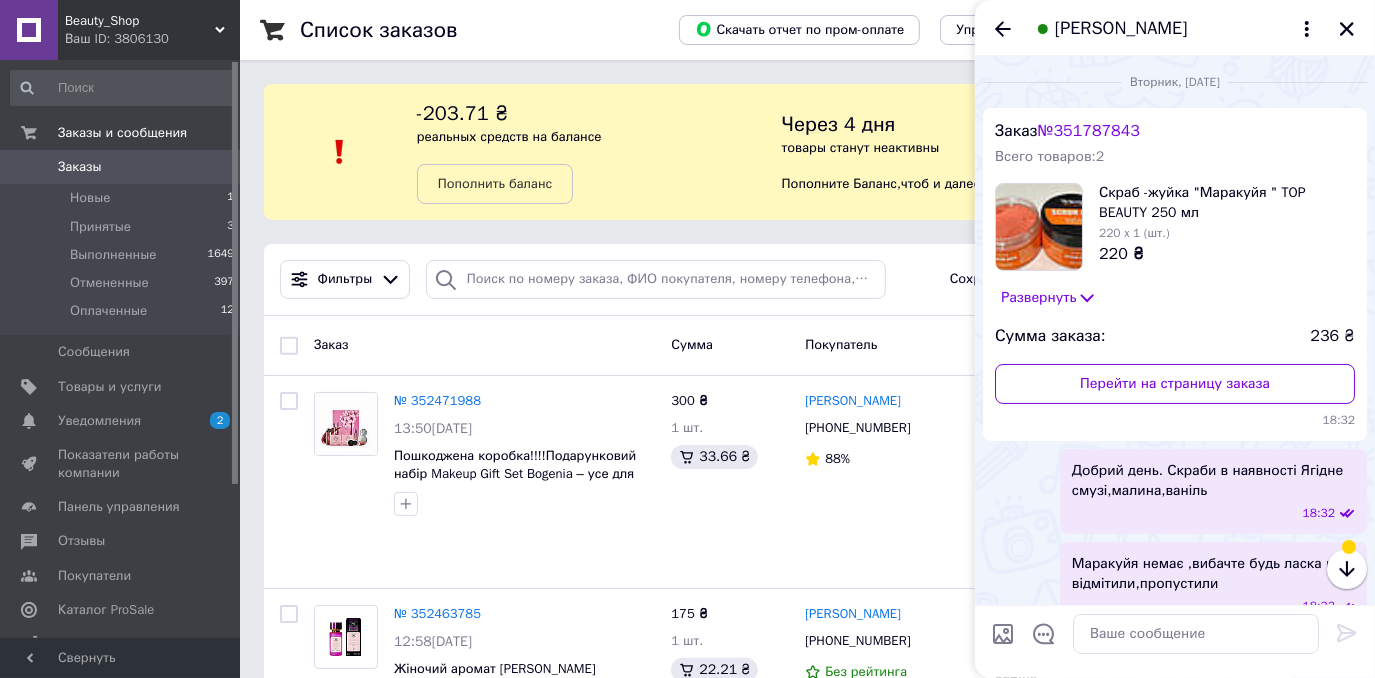 scroll, scrollTop: 279, scrollLeft: 0, axis: vertical 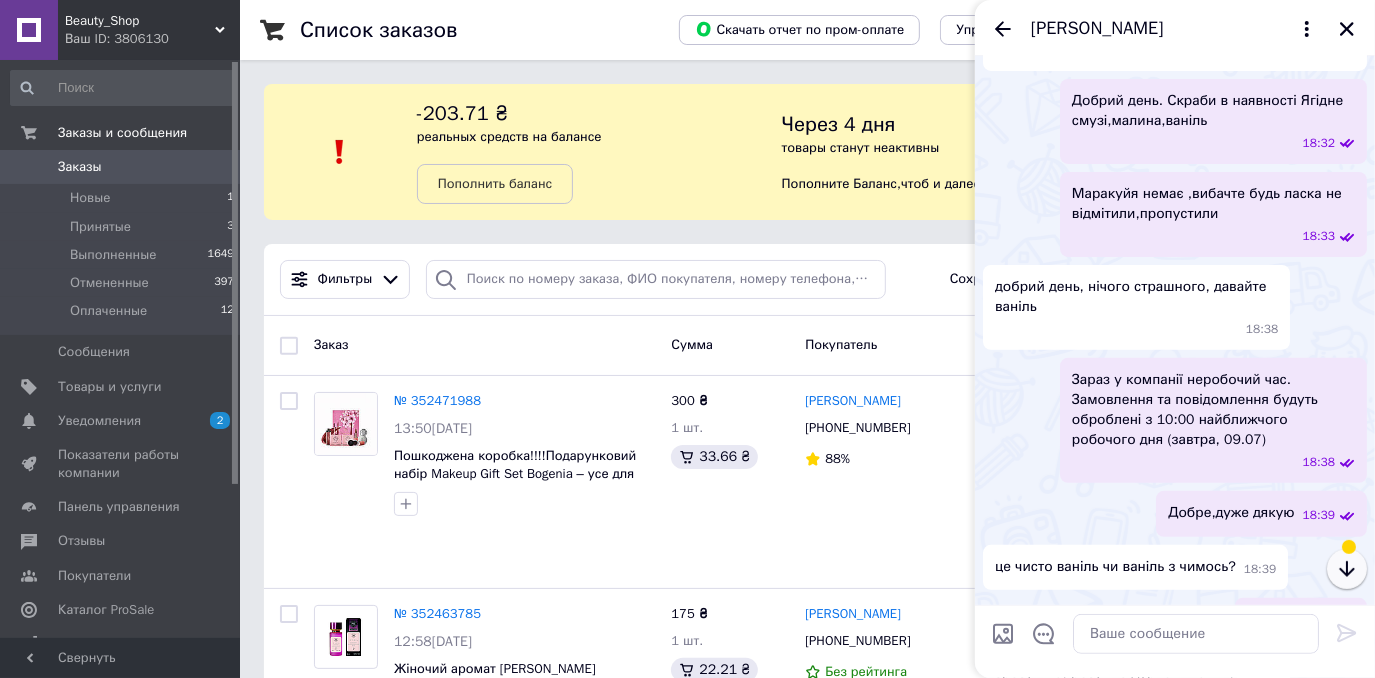 click 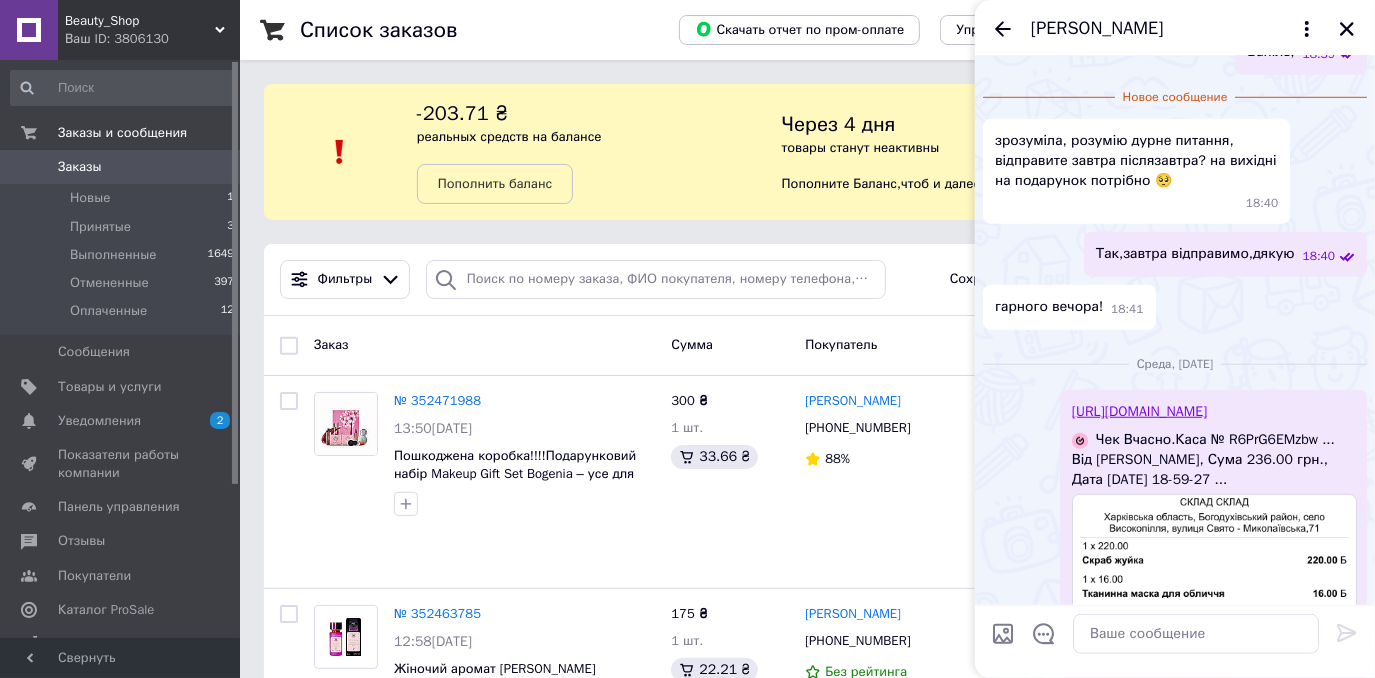 scroll, scrollTop: 1058, scrollLeft: 0, axis: vertical 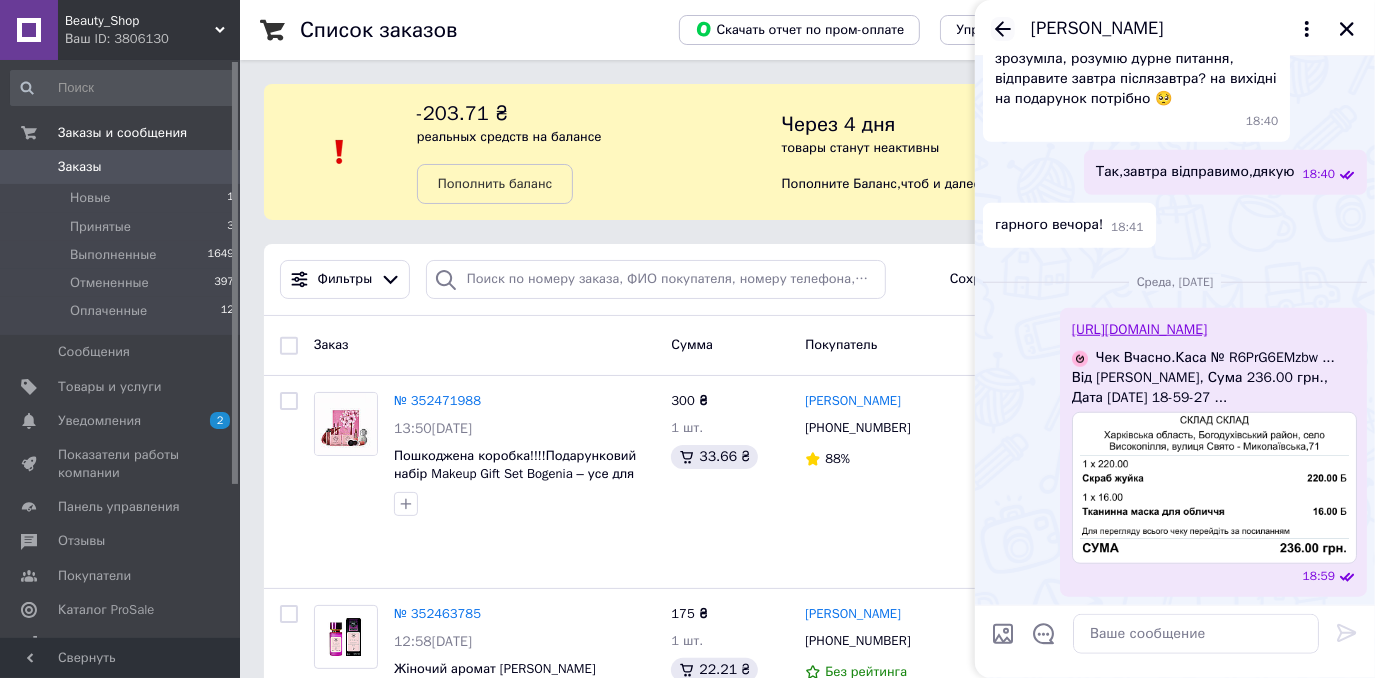 click 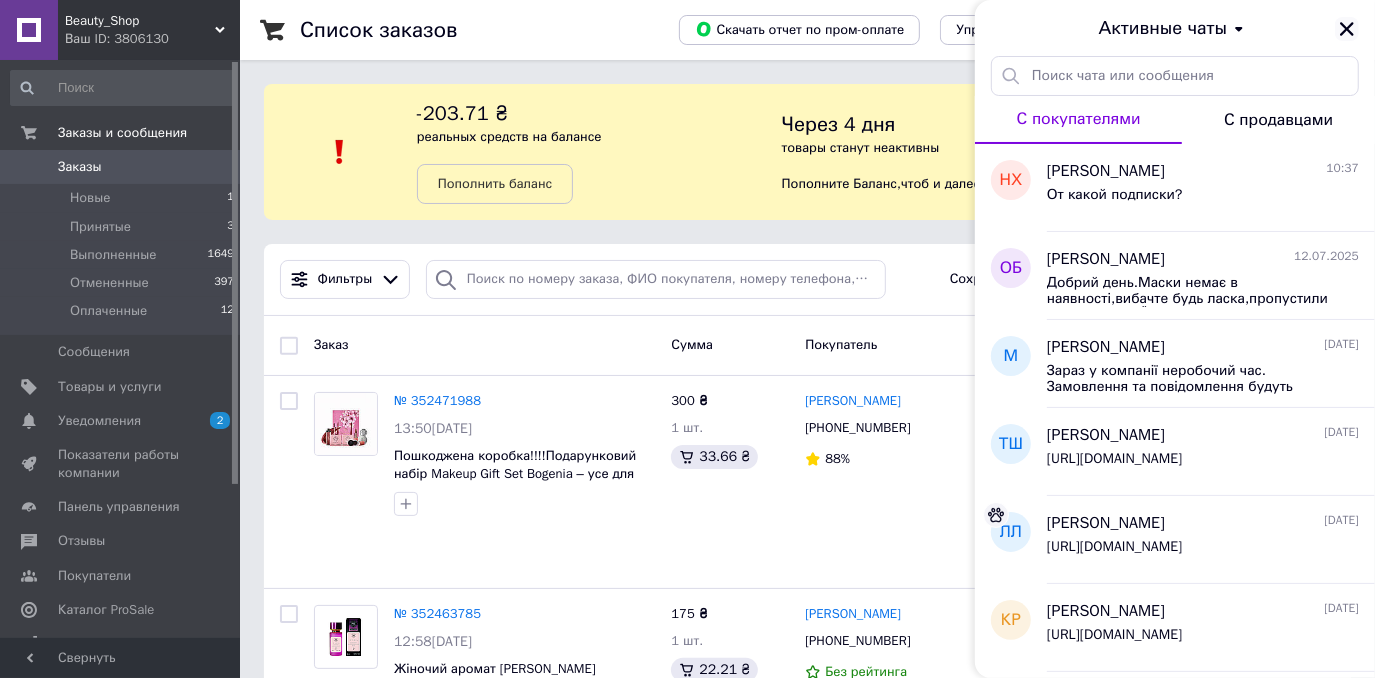 click 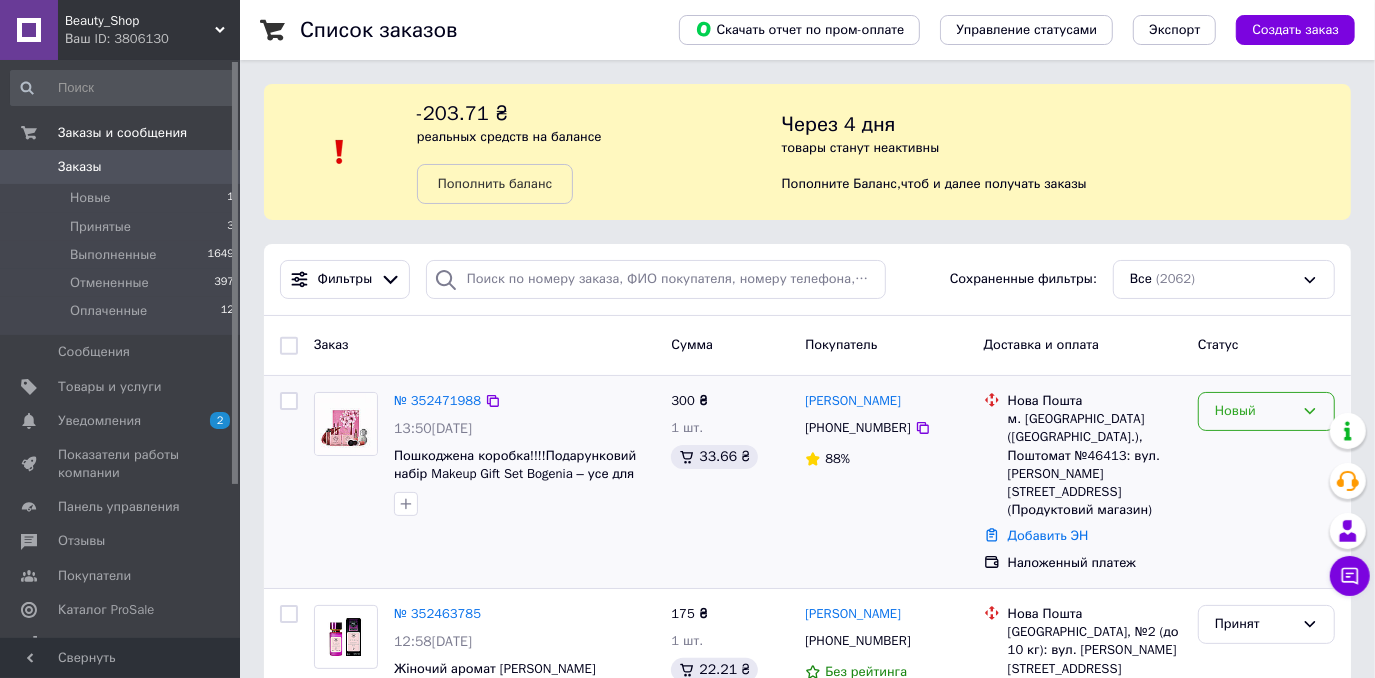 click on "Новый" at bounding box center [1254, 411] 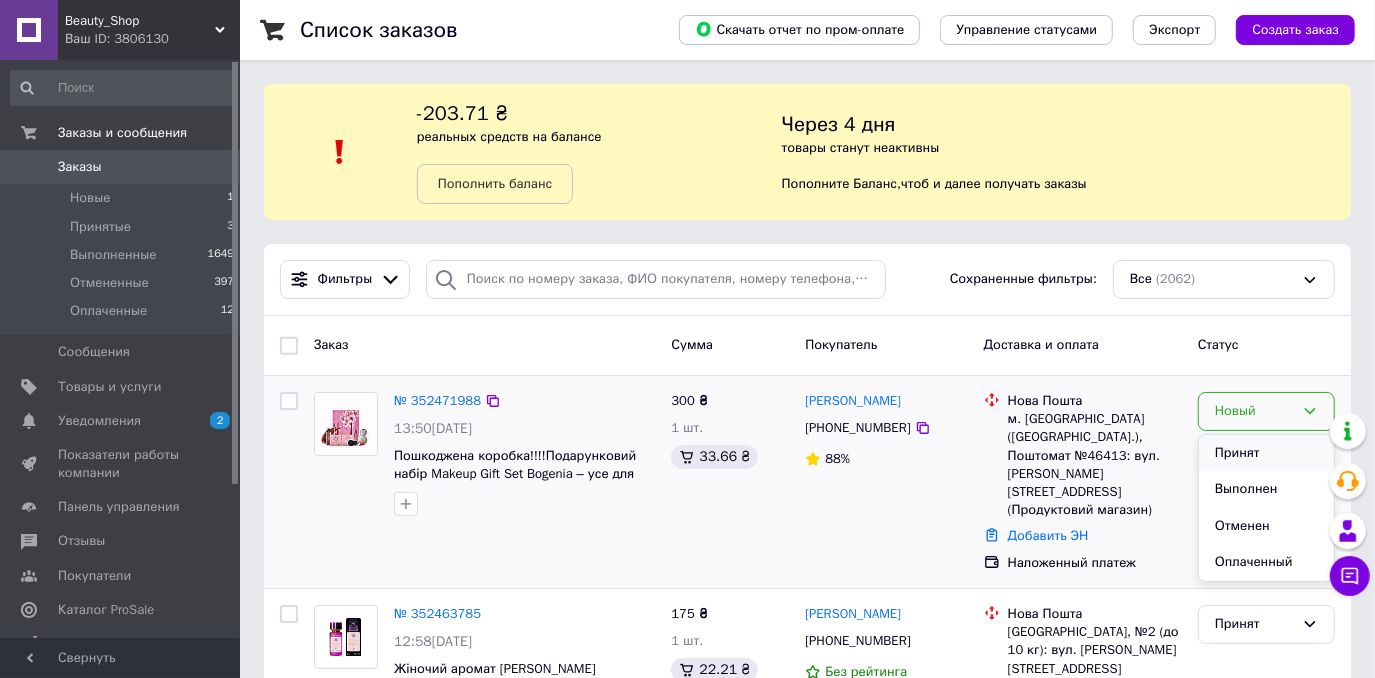 click on "Принят" at bounding box center [1266, 453] 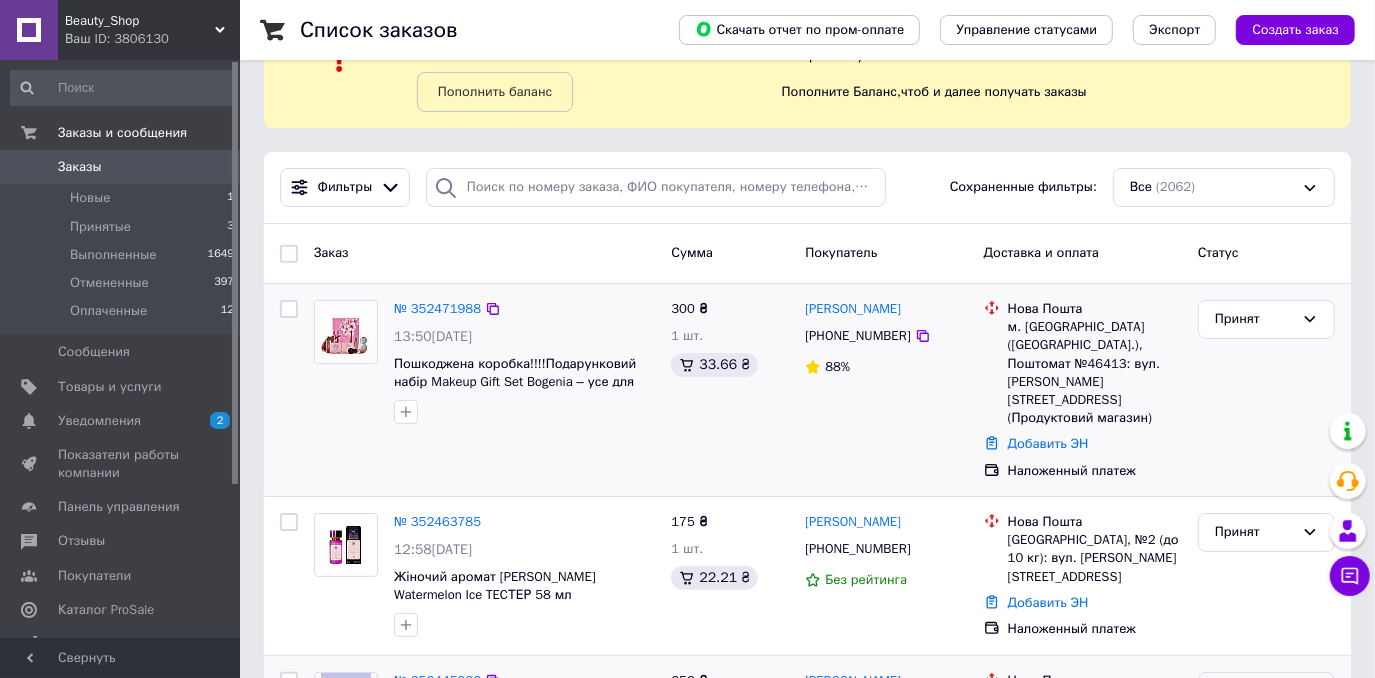 scroll, scrollTop: 90, scrollLeft: 0, axis: vertical 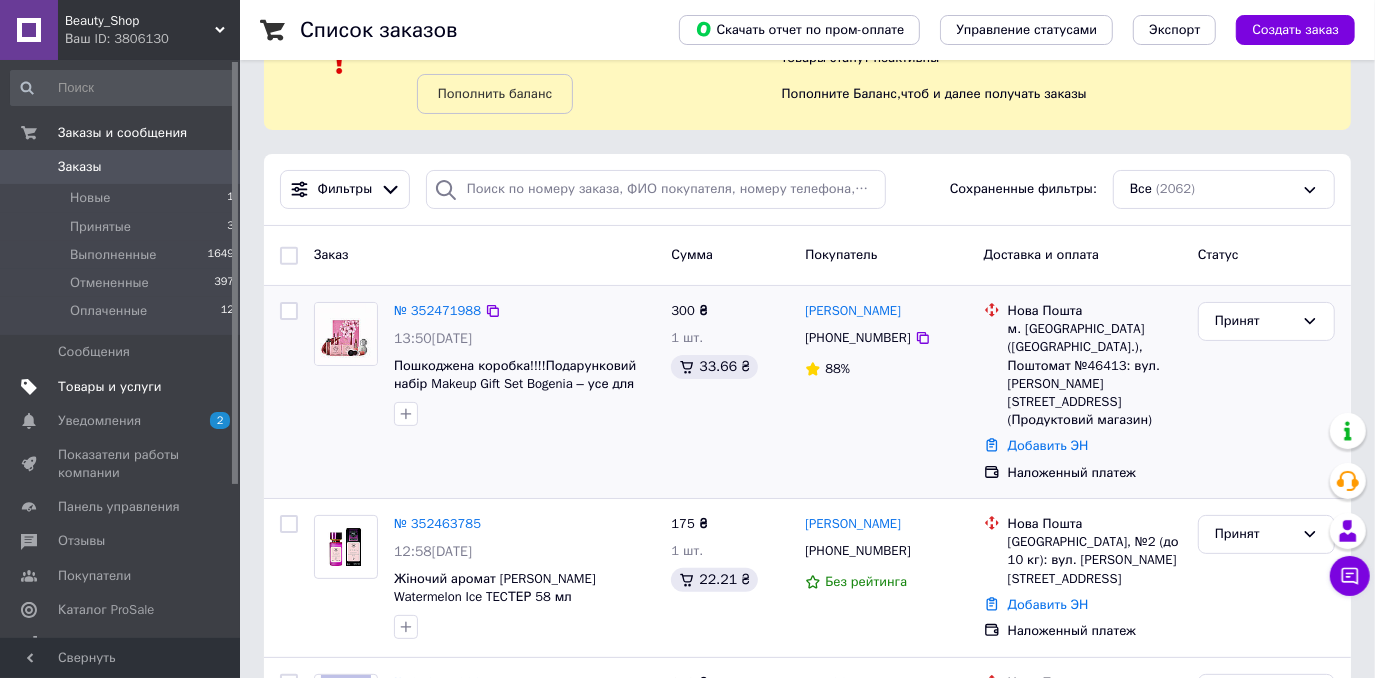 click on "Товары и услуги" at bounding box center (121, 387) 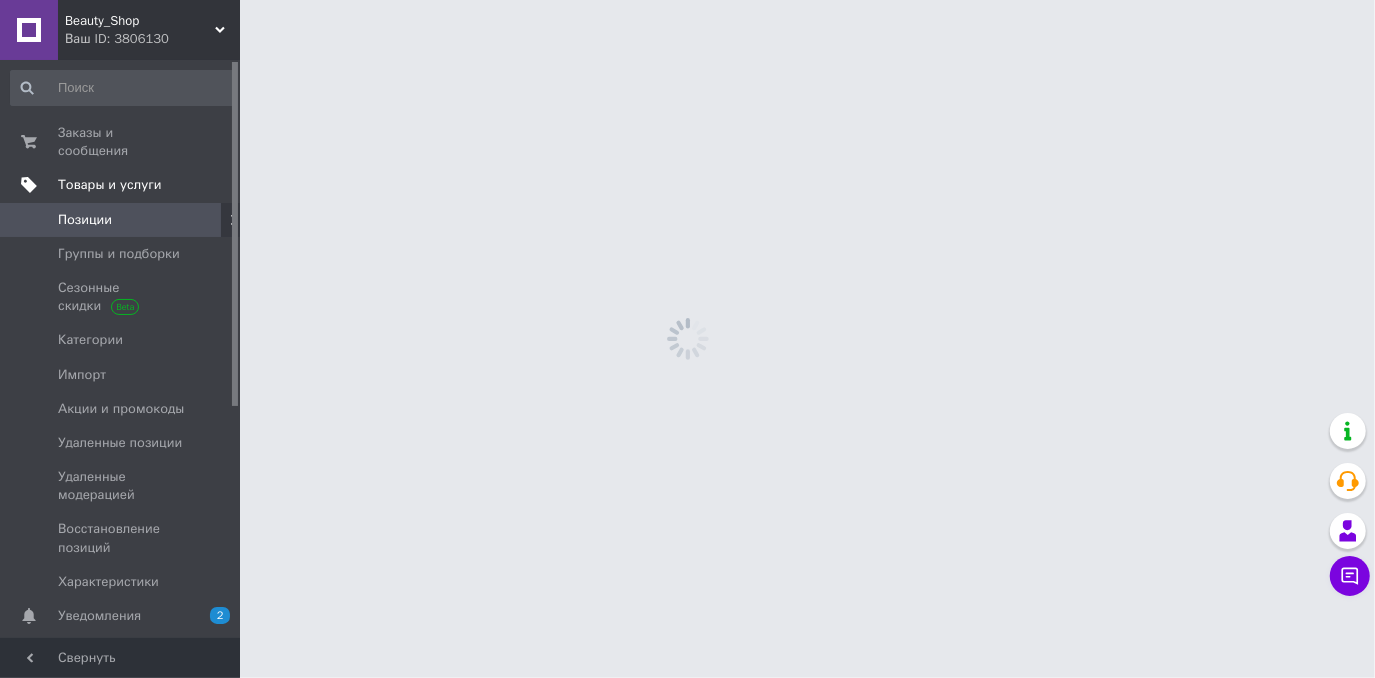 scroll, scrollTop: 0, scrollLeft: 0, axis: both 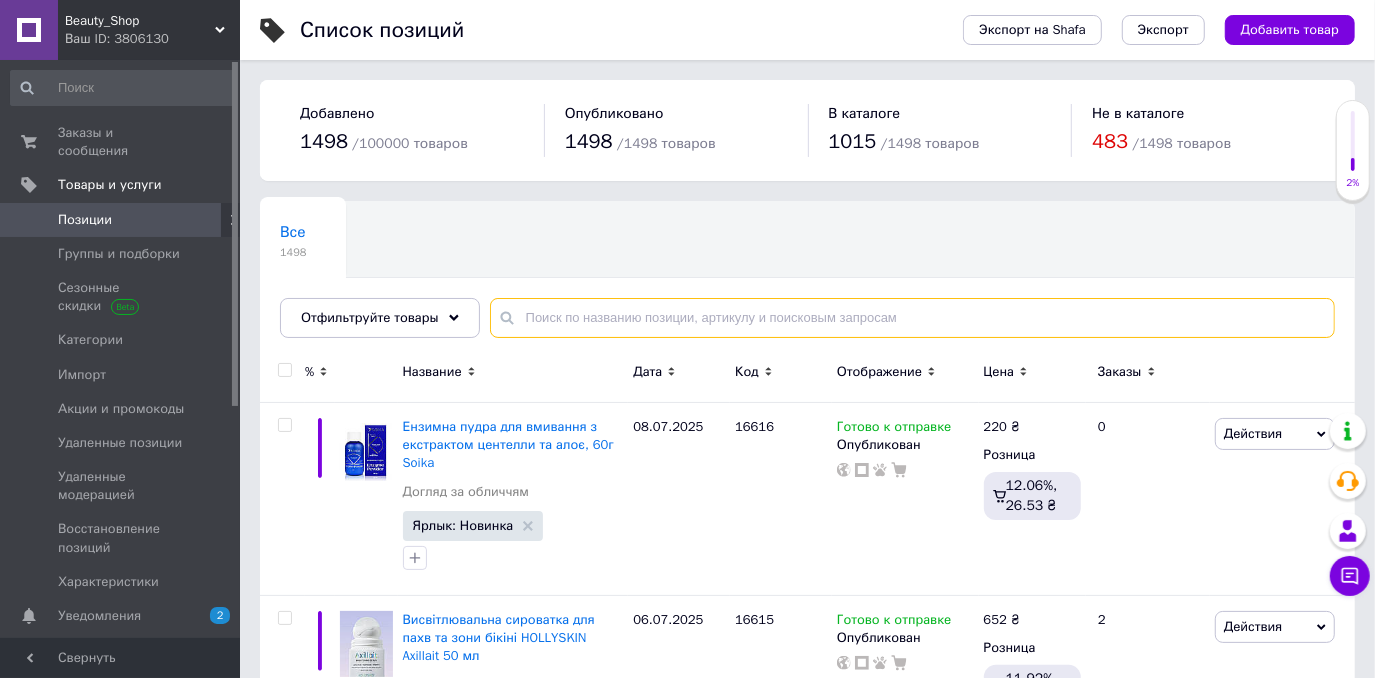 click at bounding box center [912, 318] 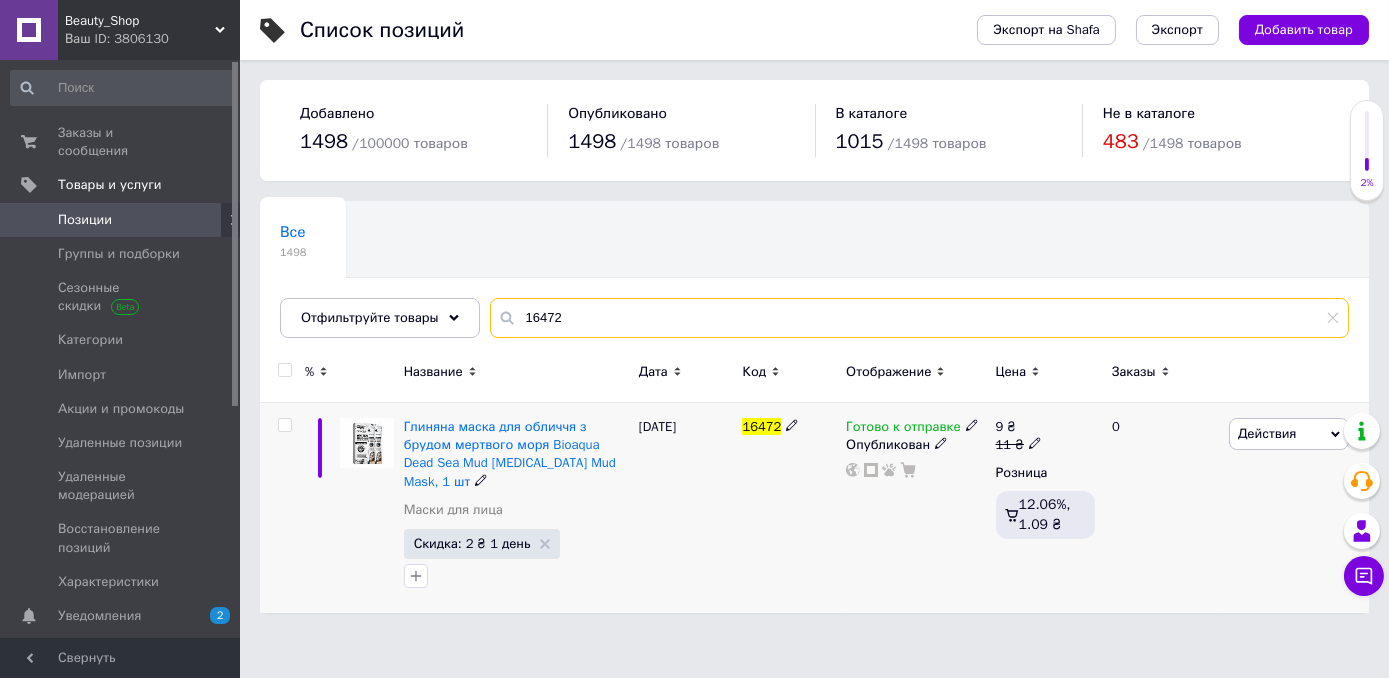 type on "16472" 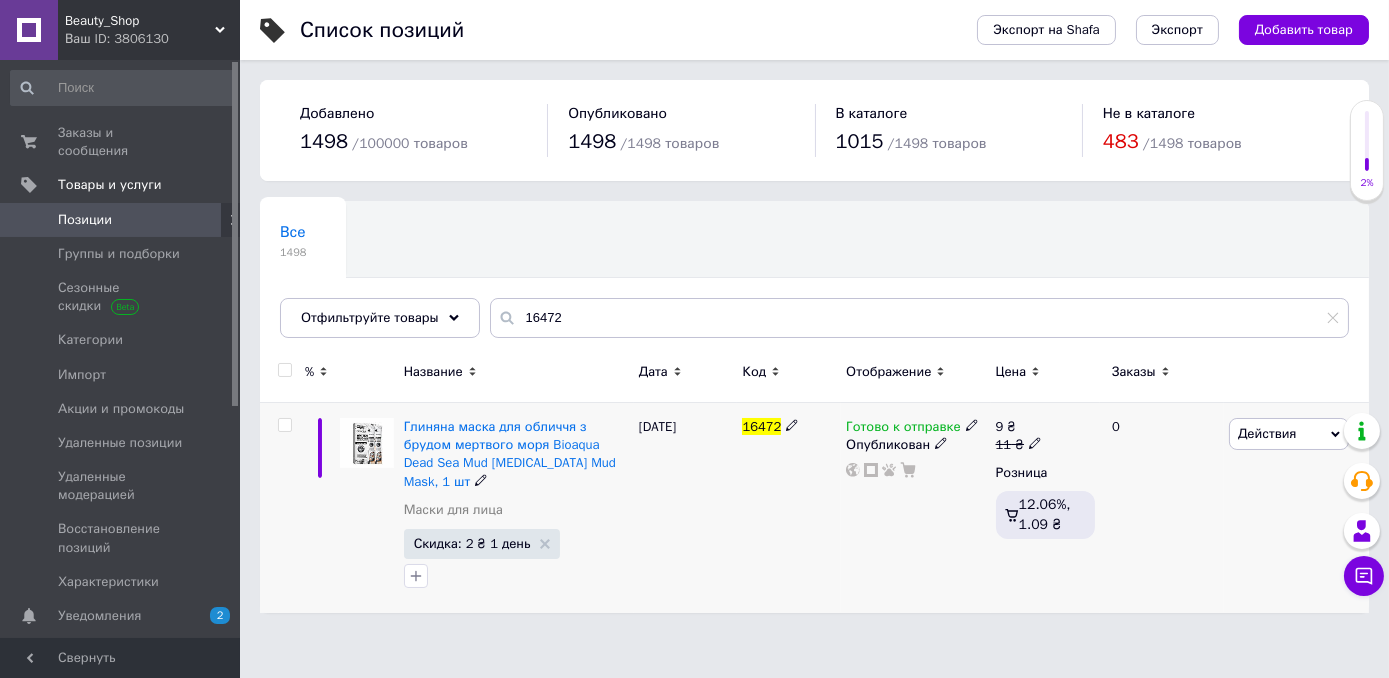 click 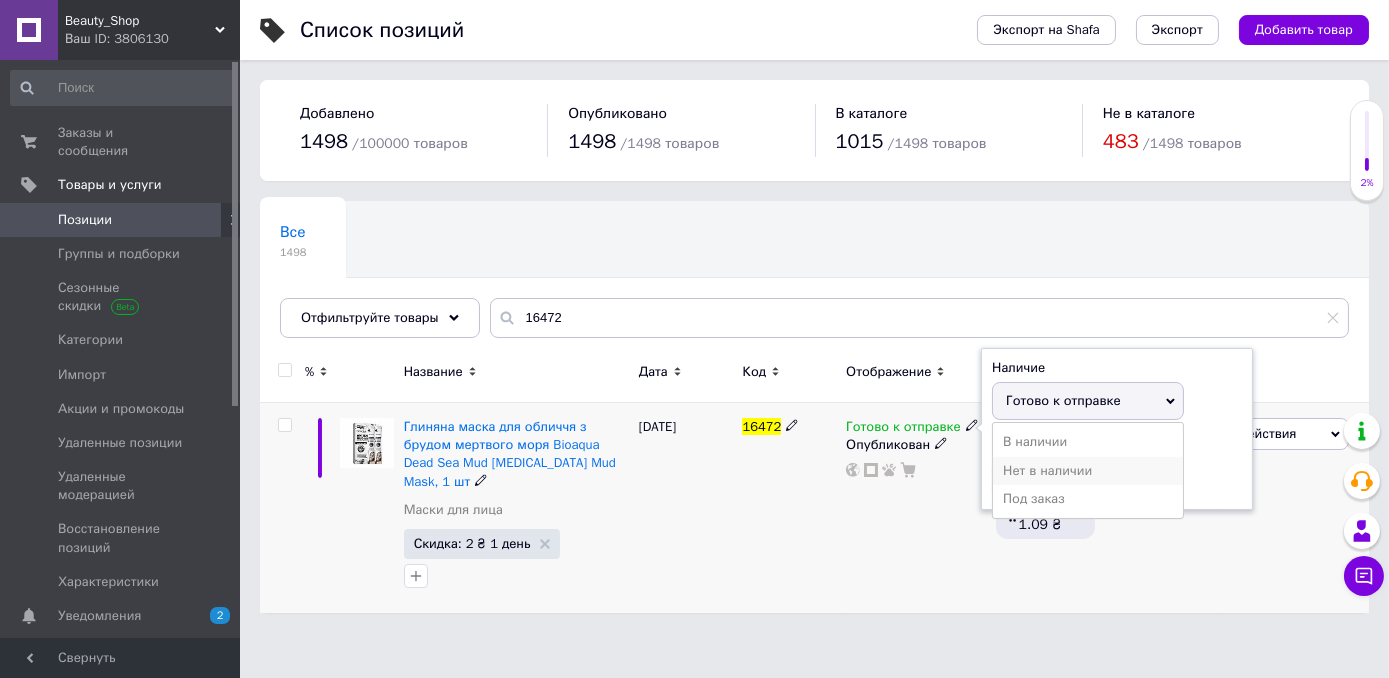click on "Нет в наличии" at bounding box center (1088, 471) 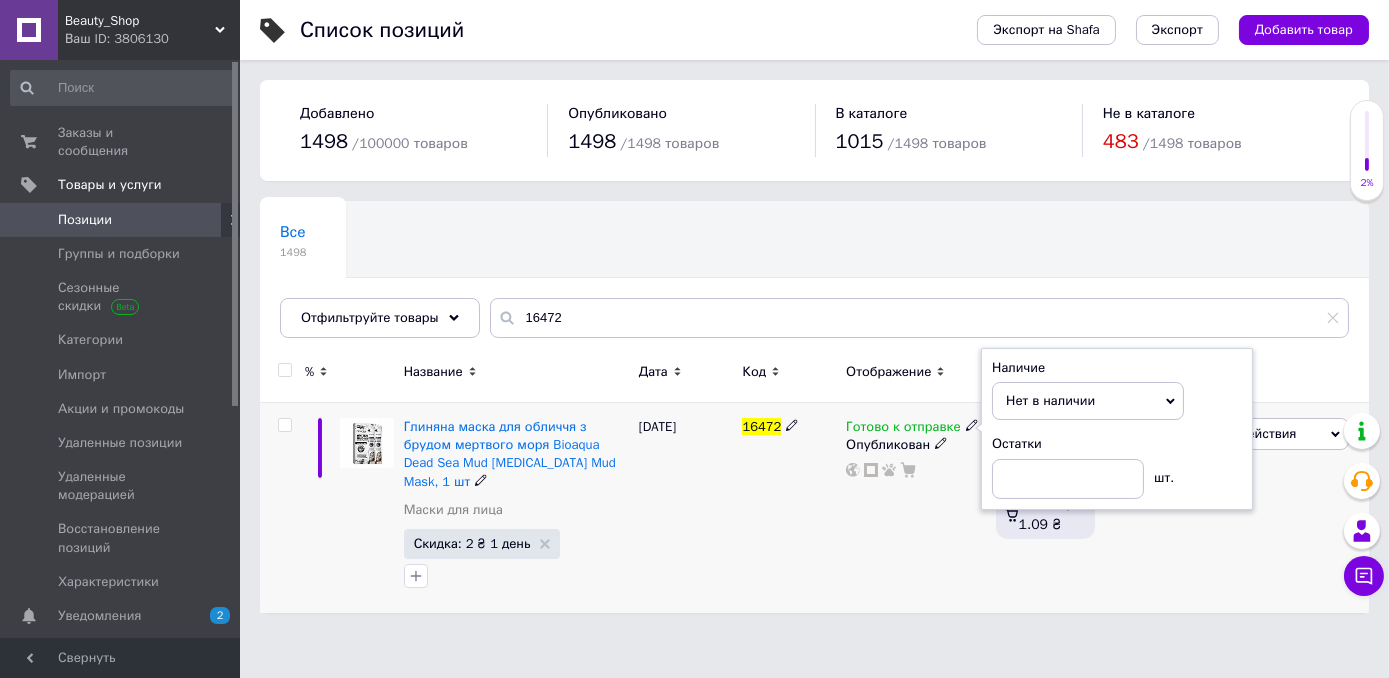 click on "Готово к отправке Наличие Нет в наличии В наличии Под заказ Готово к отправке Остатки шт. Опубликован" at bounding box center (915, 508) 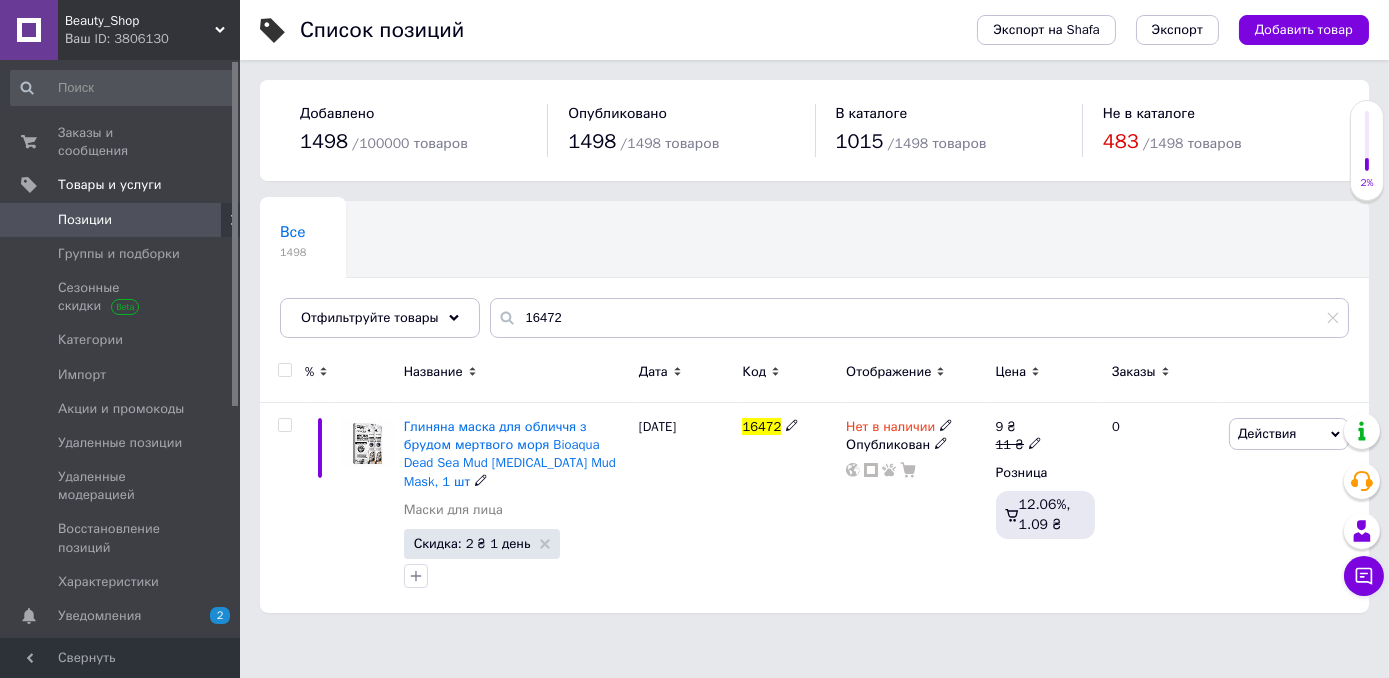 click 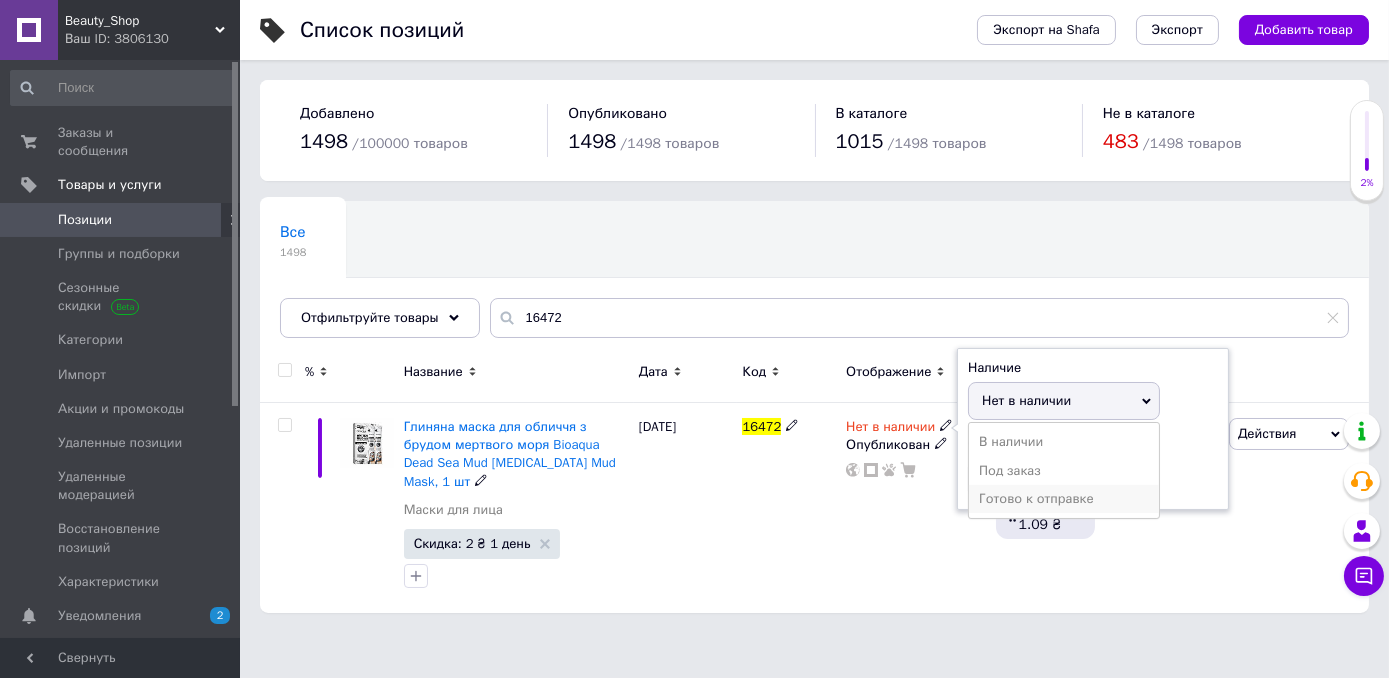 click on "Готово к отправке" at bounding box center (1064, 499) 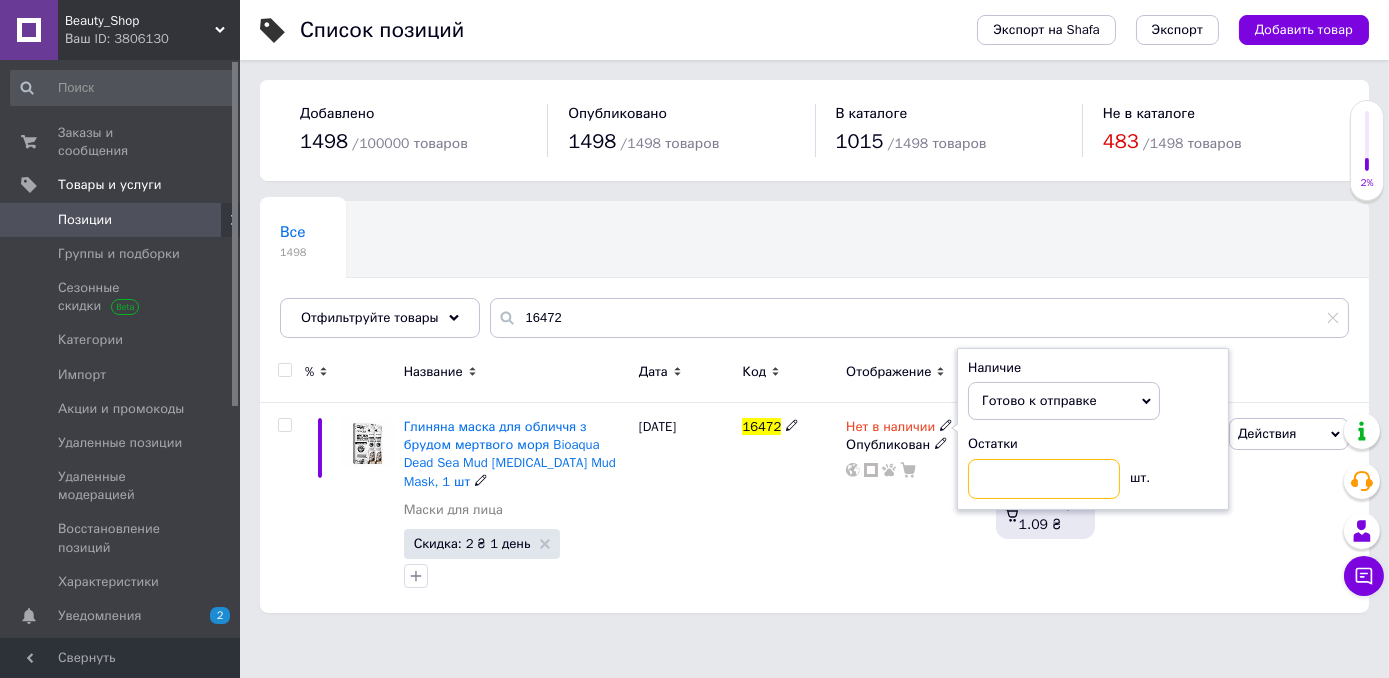 click at bounding box center [1044, 479] 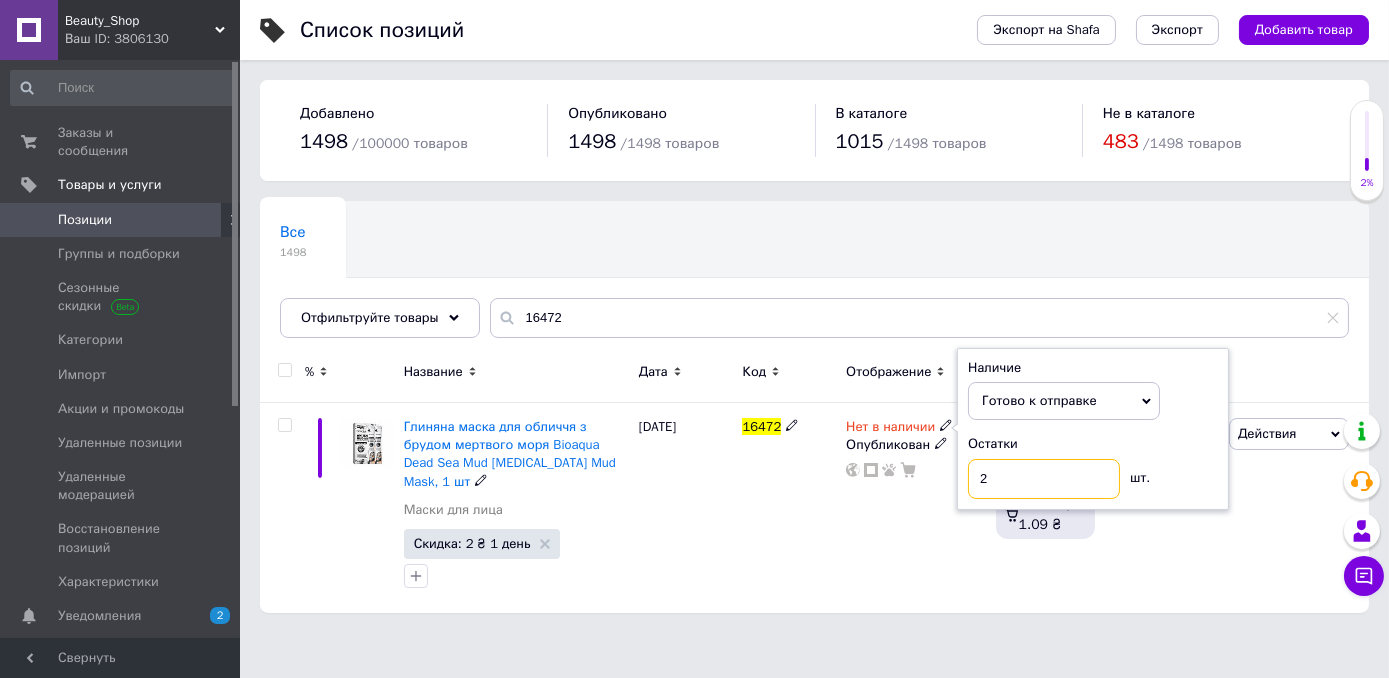type on "2" 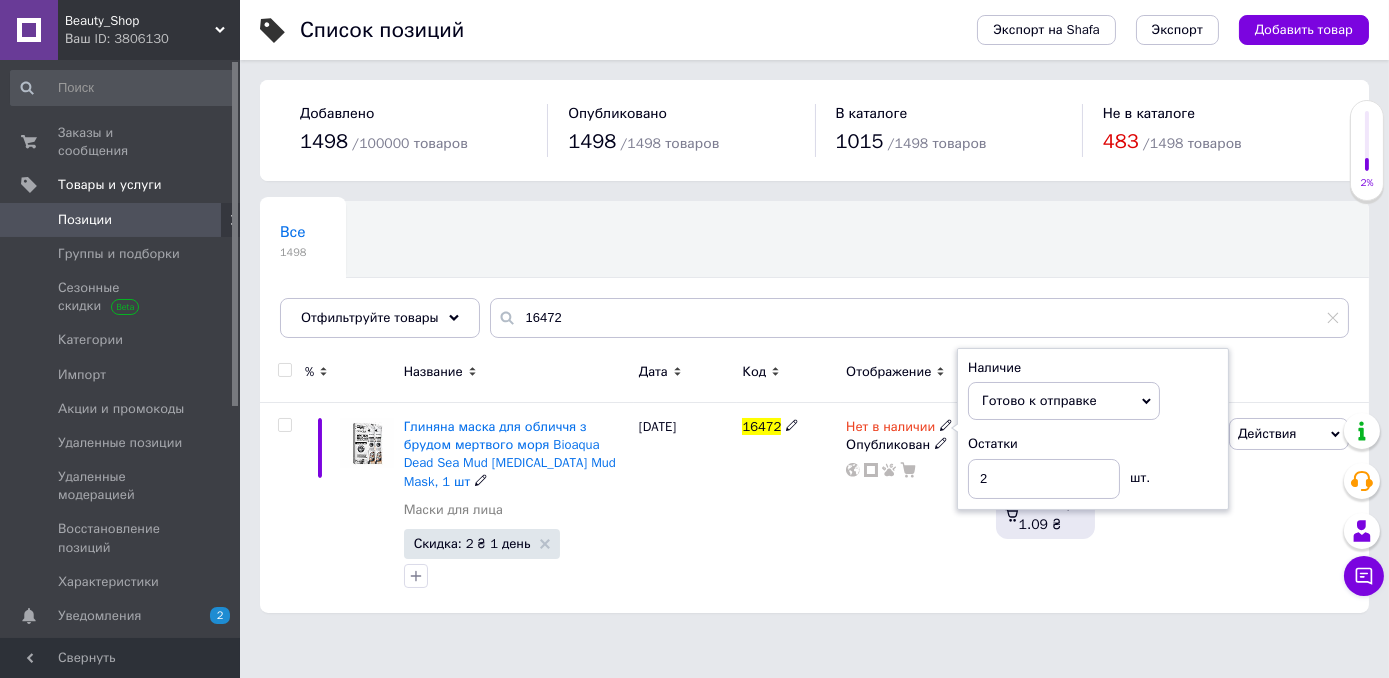 click on "16472" at bounding box center (789, 508) 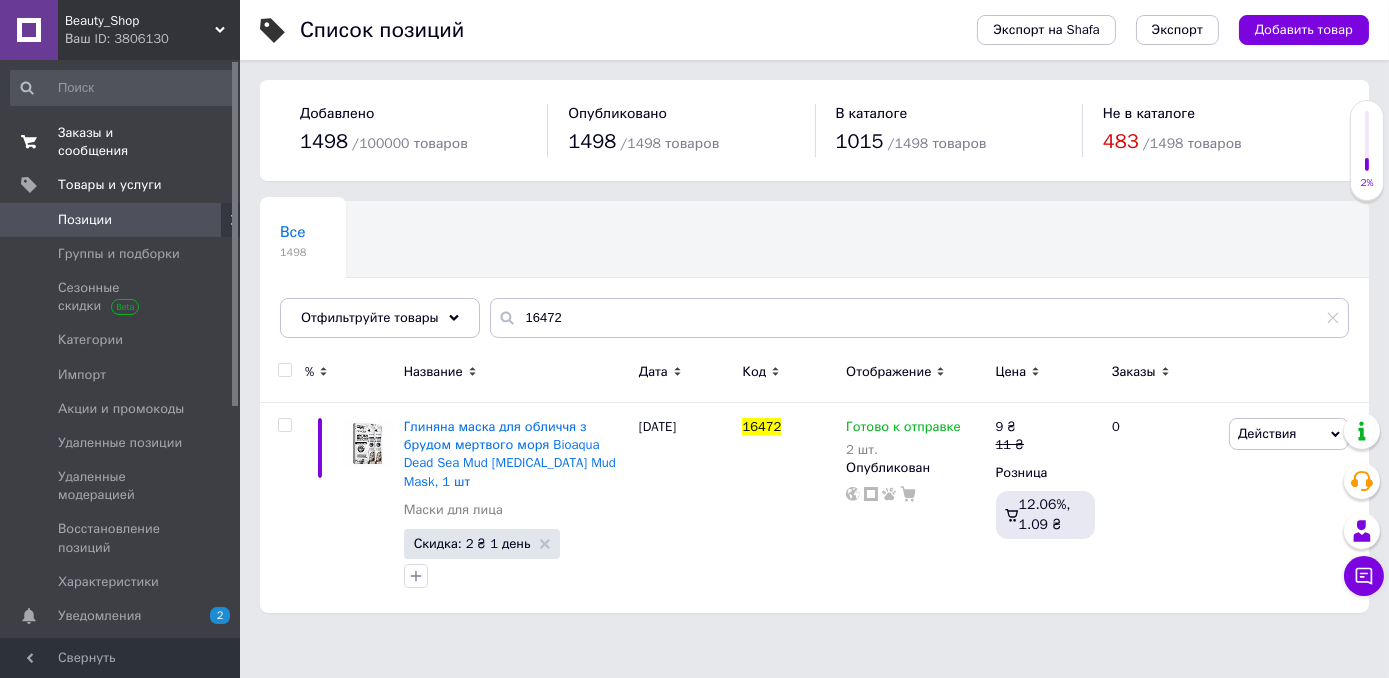 click on "Заказы и сообщения" at bounding box center (121, 142) 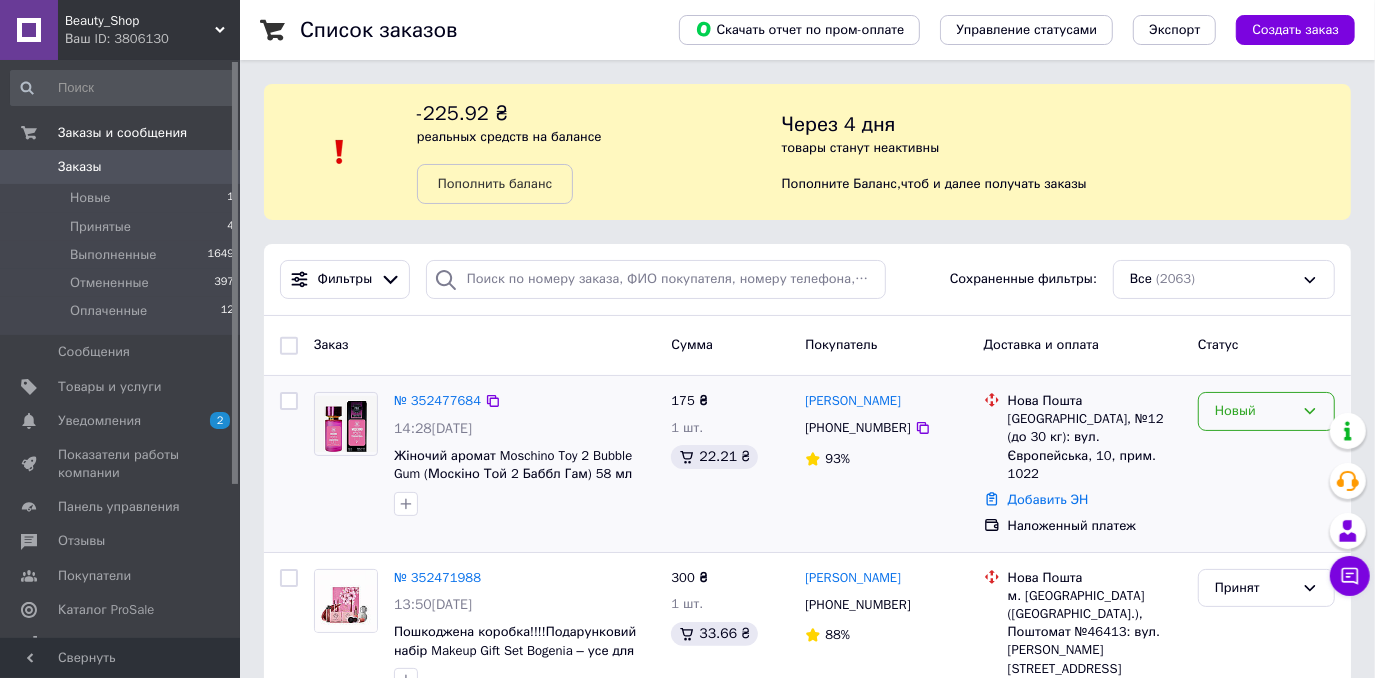 click on "Новый" at bounding box center [1254, 411] 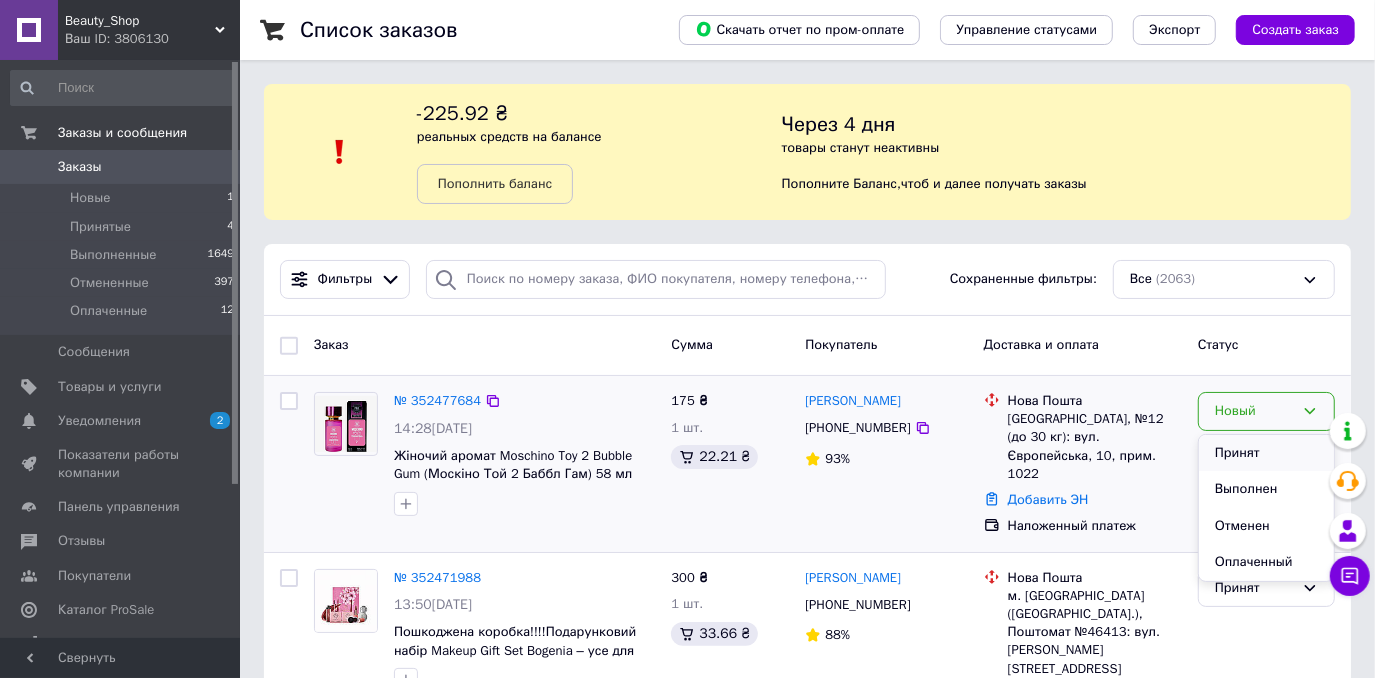 click on "Принят" at bounding box center (1266, 453) 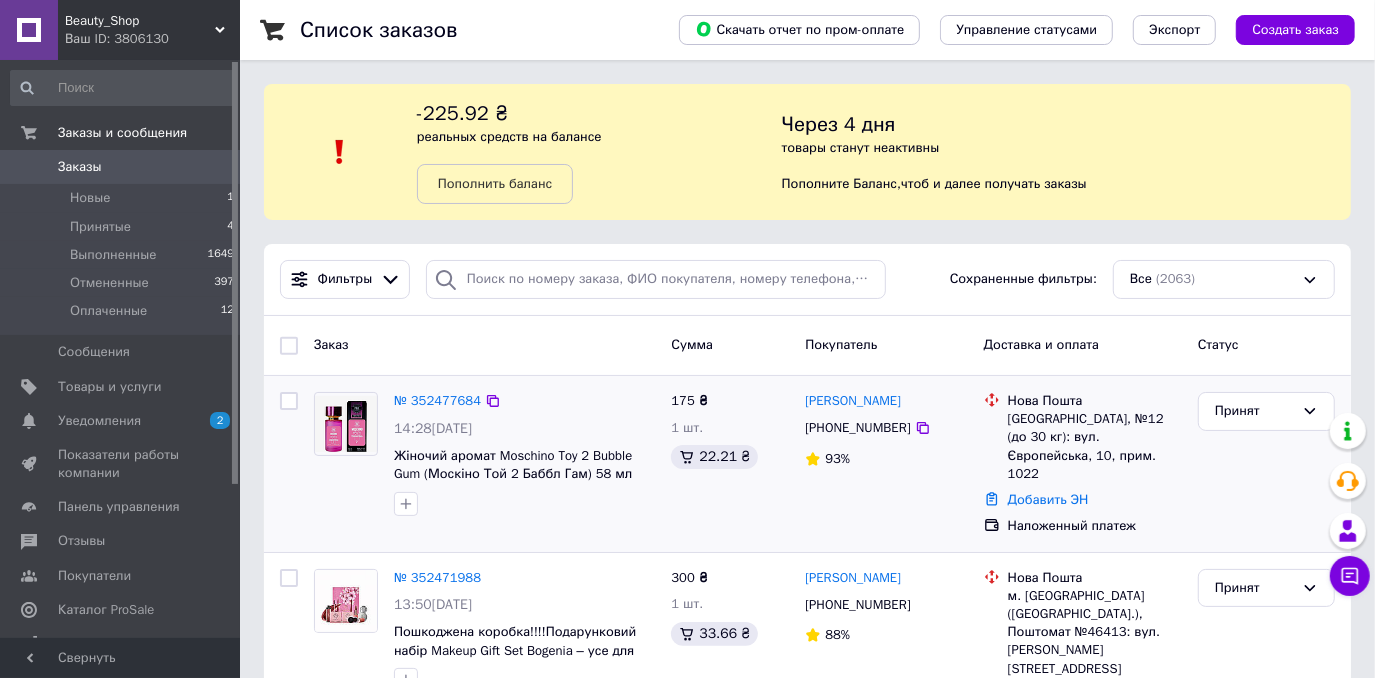 click on "0" at bounding box center [212, 167] 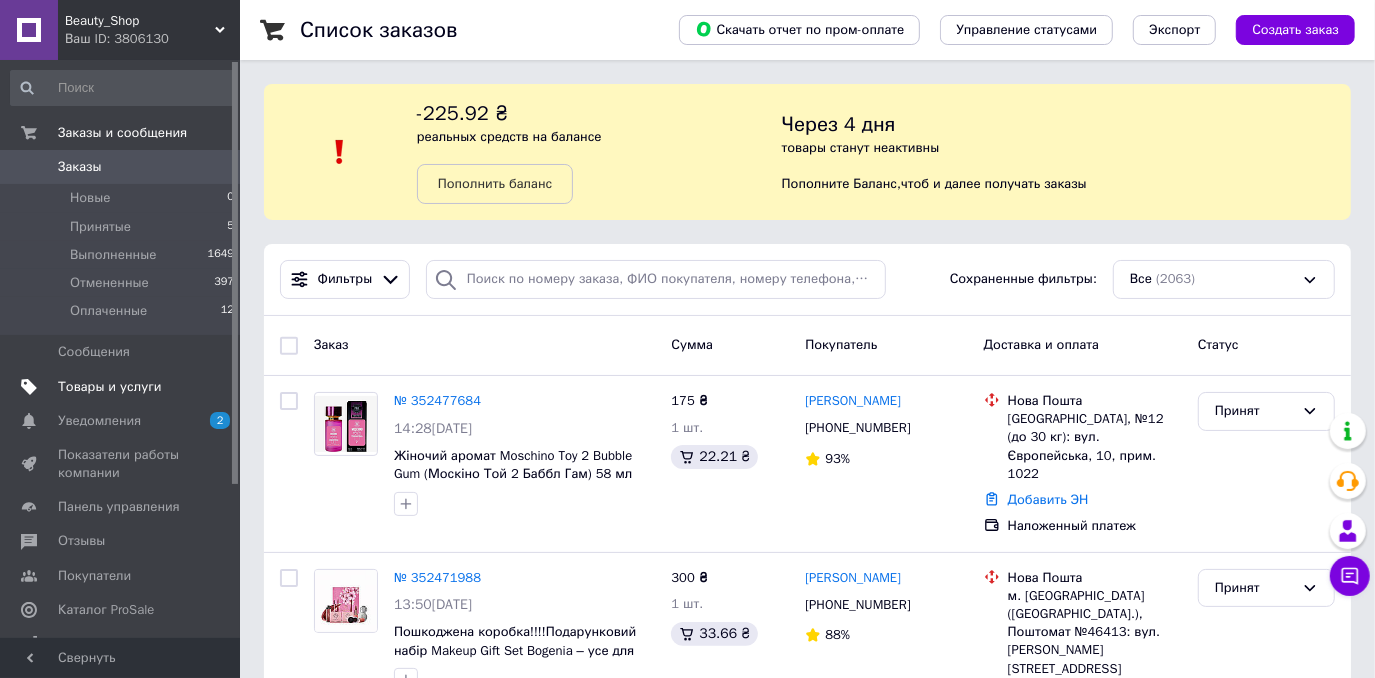click on "Товары и услуги" at bounding box center (110, 387) 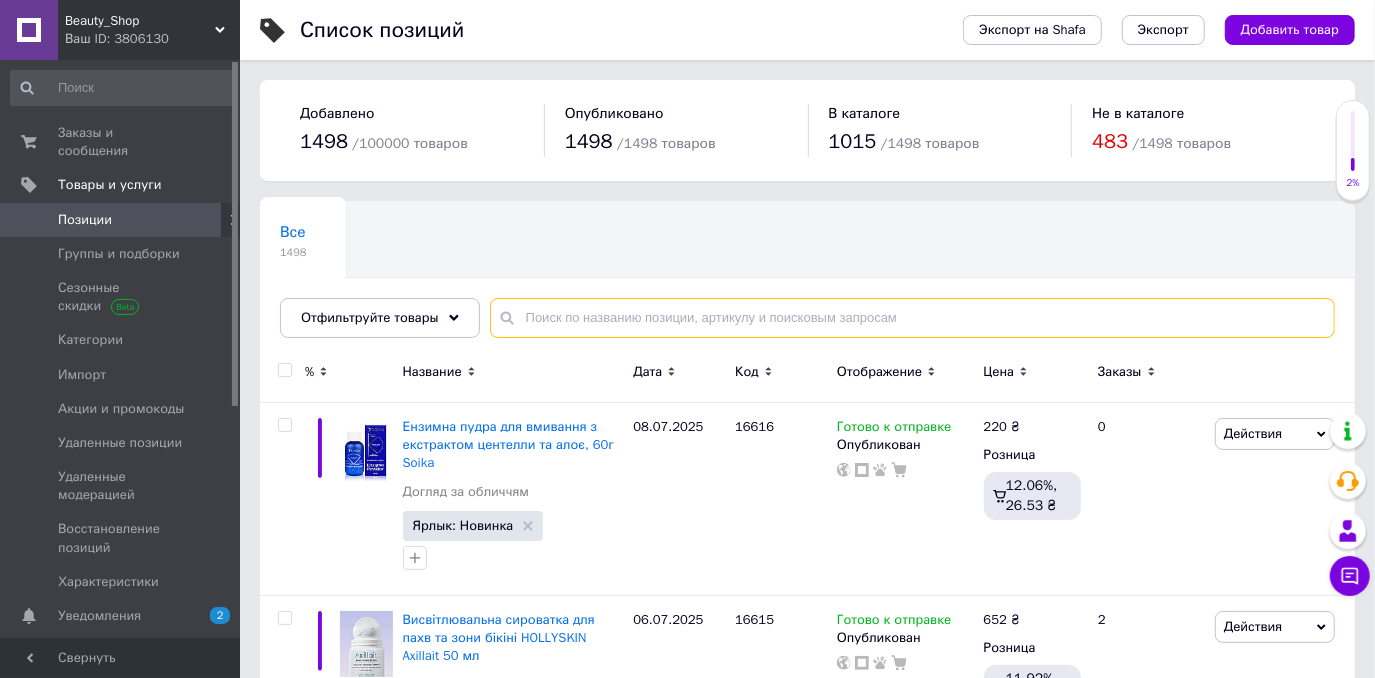 click at bounding box center (912, 318) 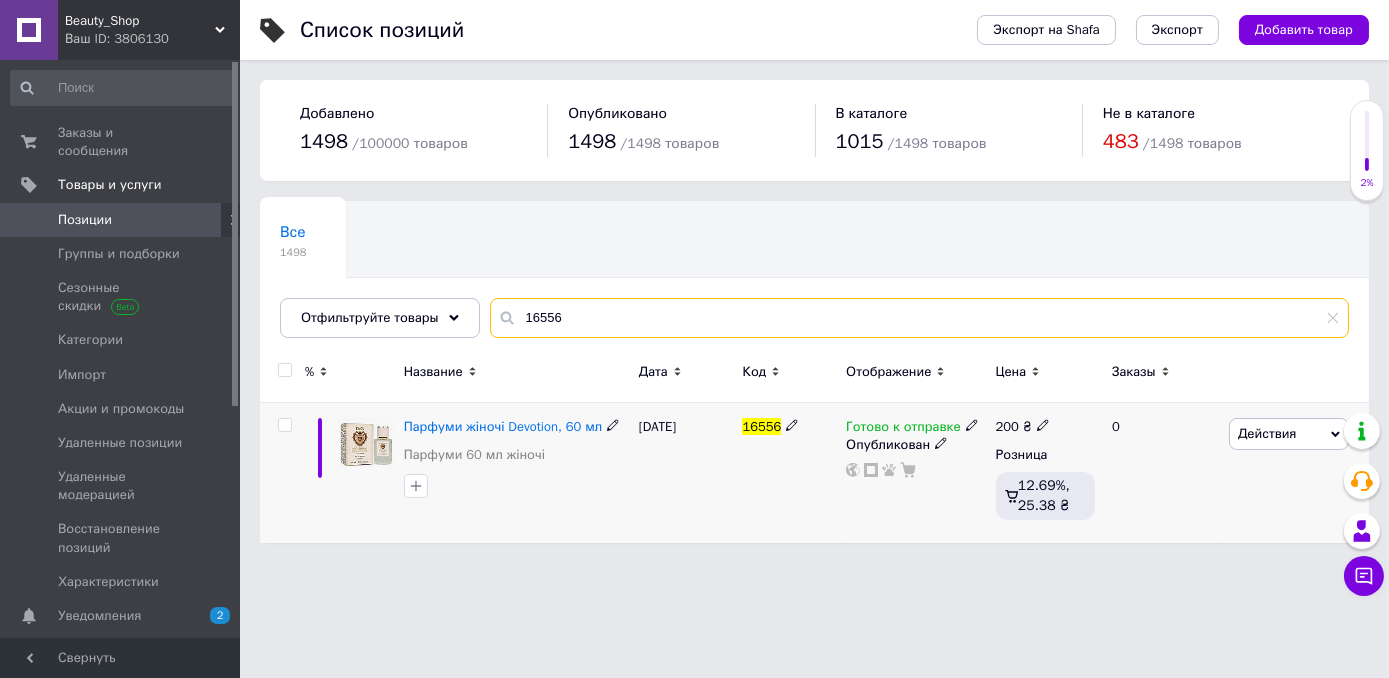 type on "16556" 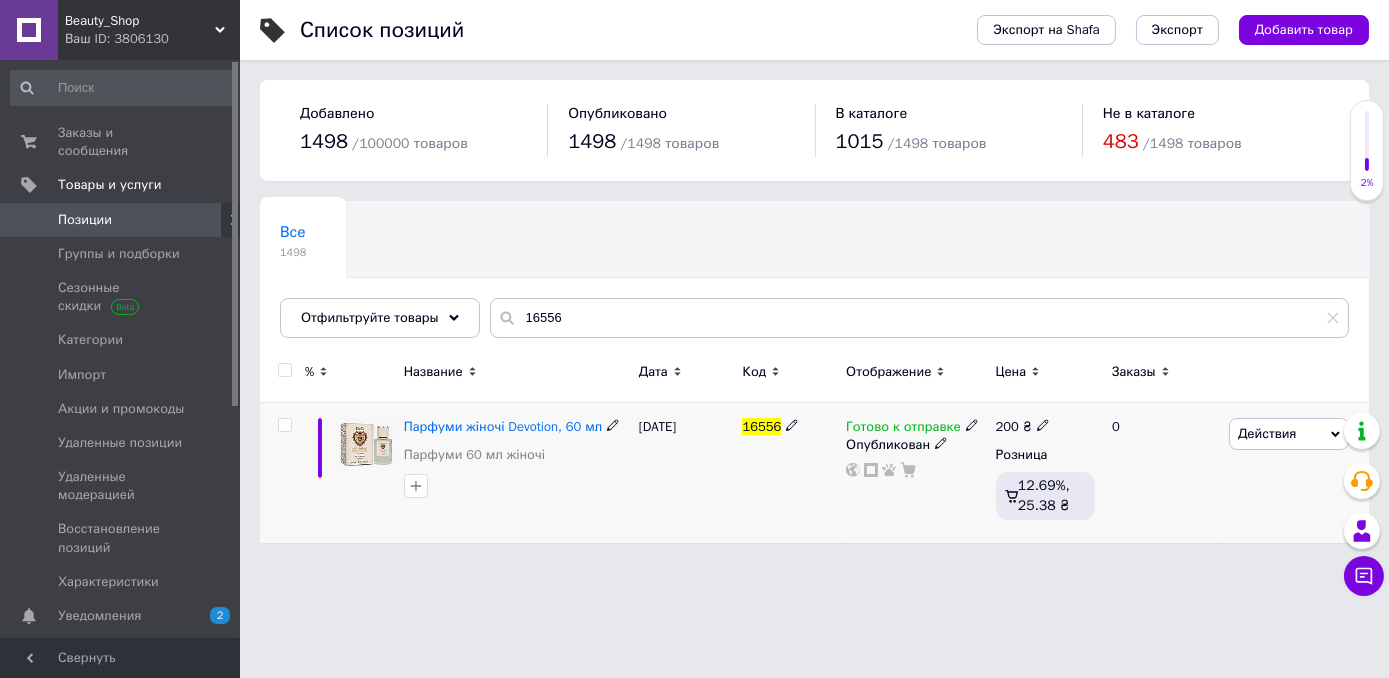 click 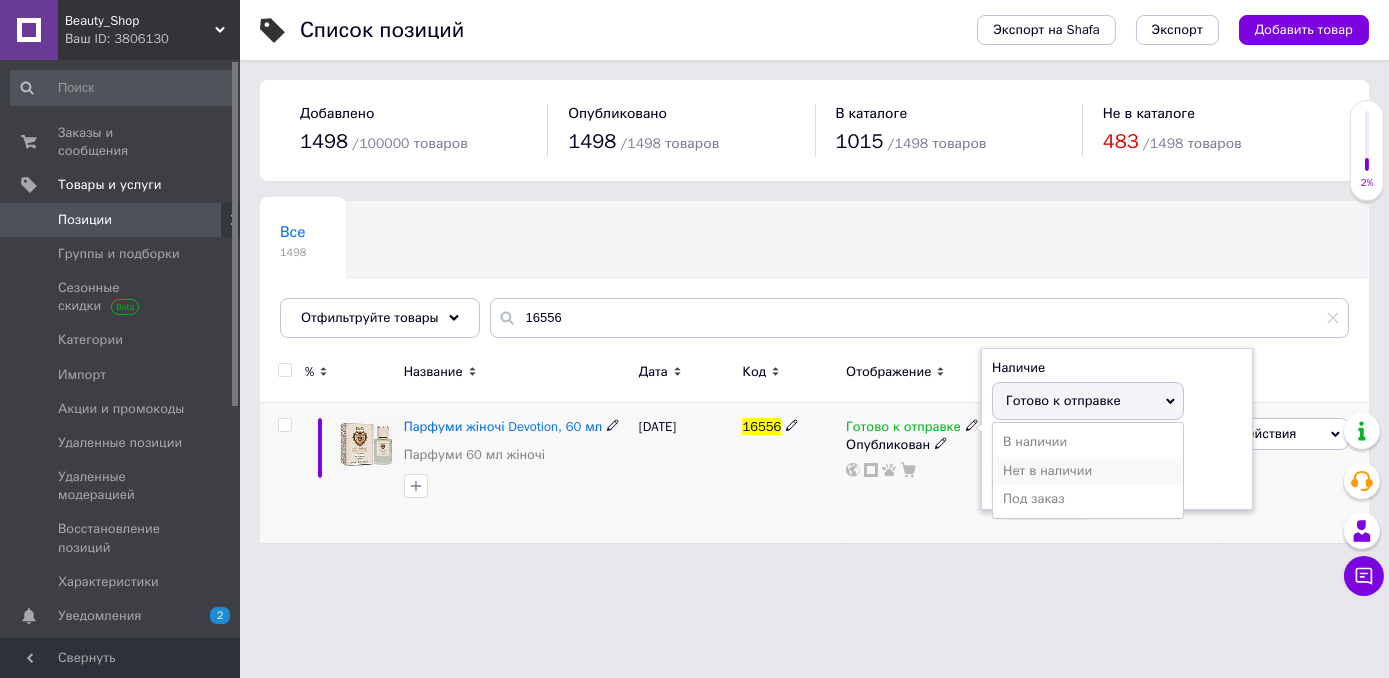 click on "Нет в наличии" at bounding box center (1088, 471) 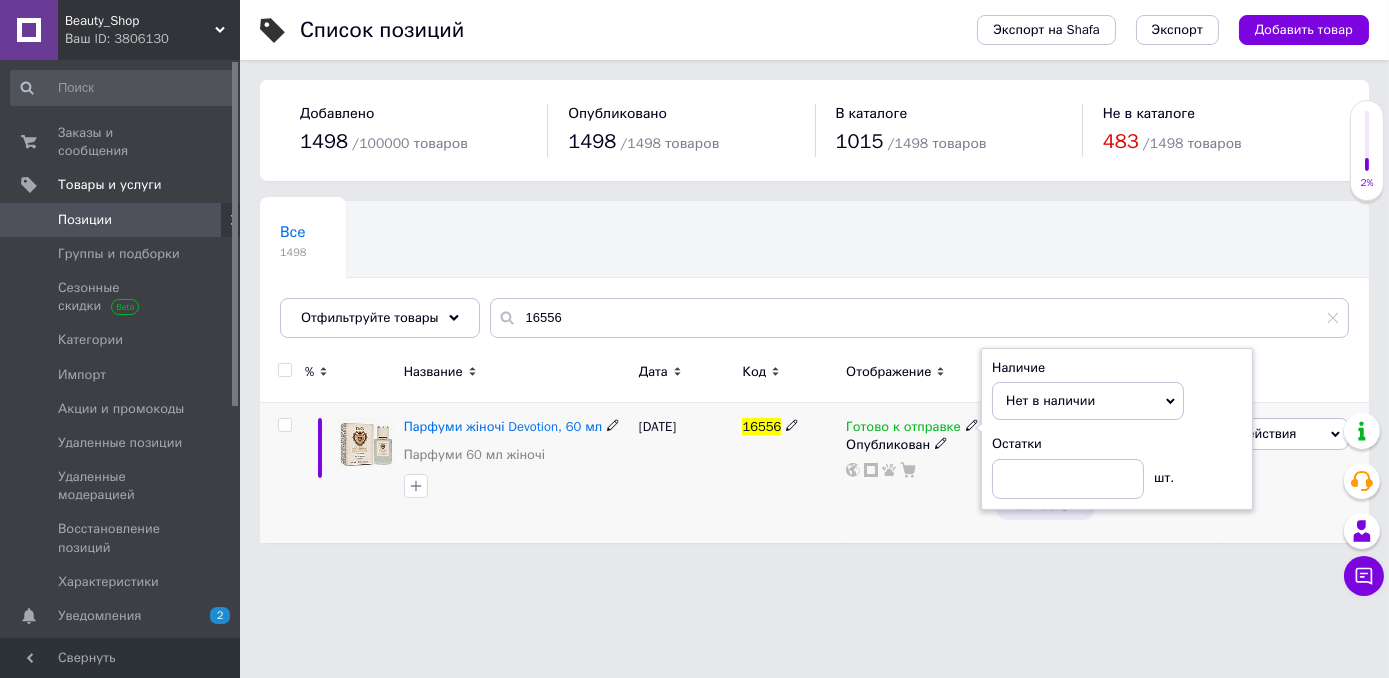 click on "Готово к отправке Наличие Нет в наличии В наличии Под заказ Готово к отправке Остатки шт. Опубликован" at bounding box center (915, 473) 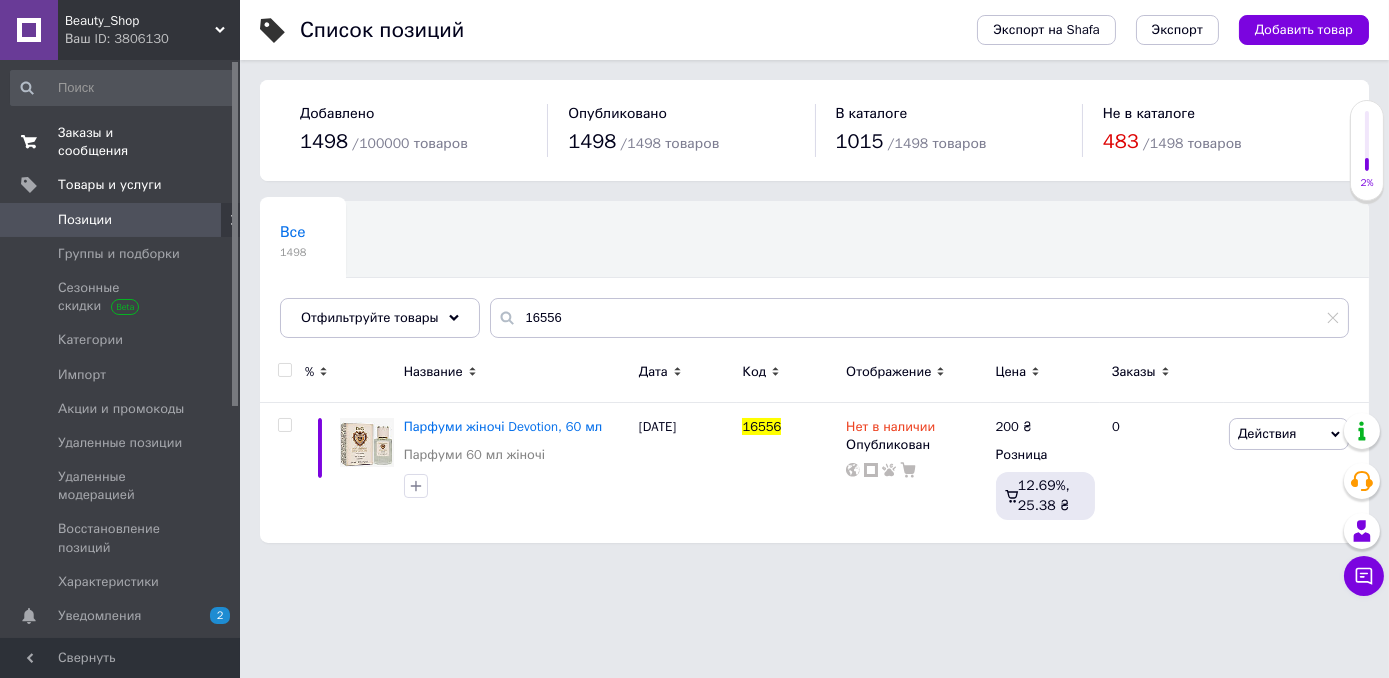 click on "Заказы и сообщения" at bounding box center (121, 142) 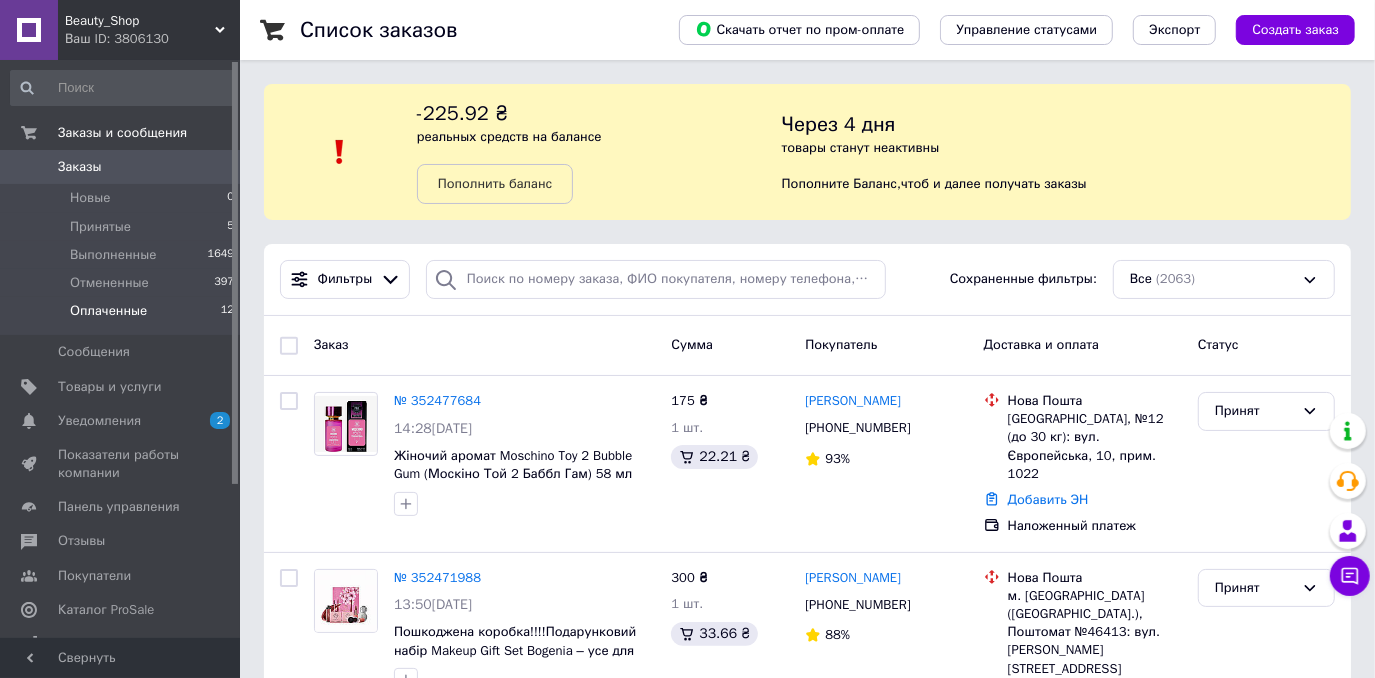 click on "Оплаченные" at bounding box center (108, 311) 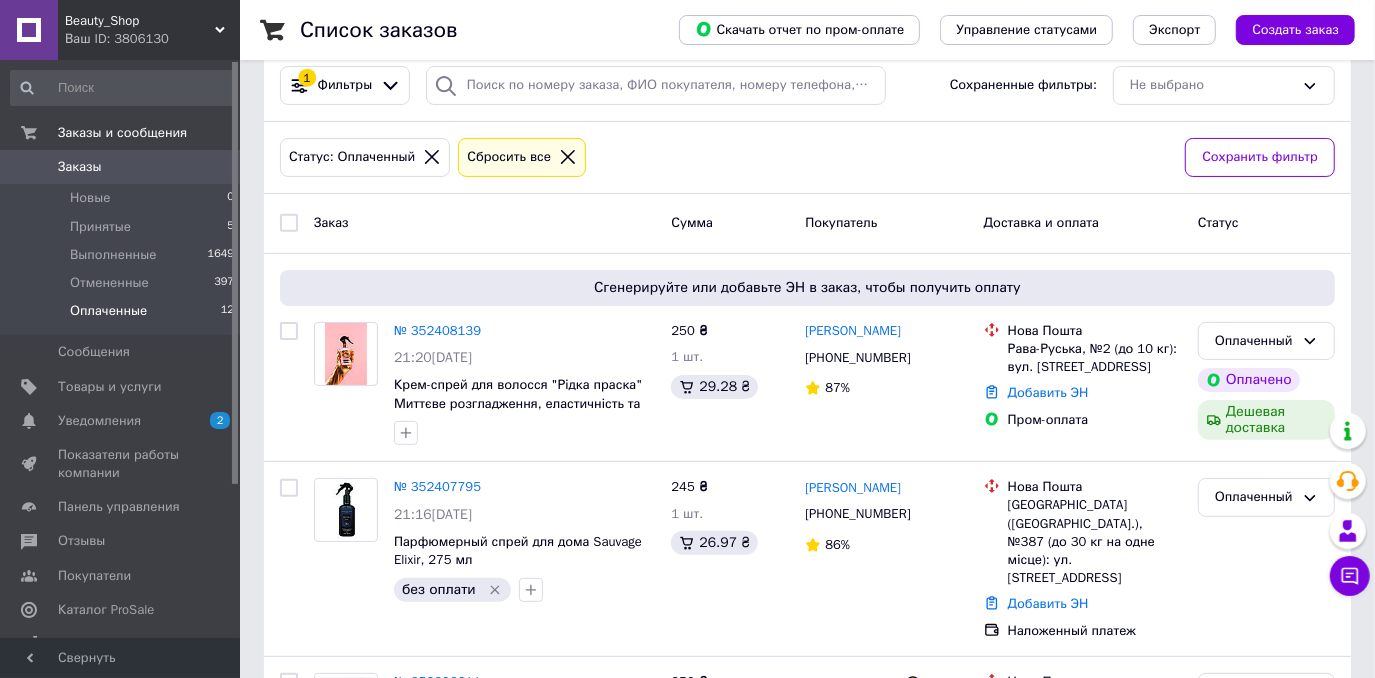 scroll, scrollTop: 272, scrollLeft: 0, axis: vertical 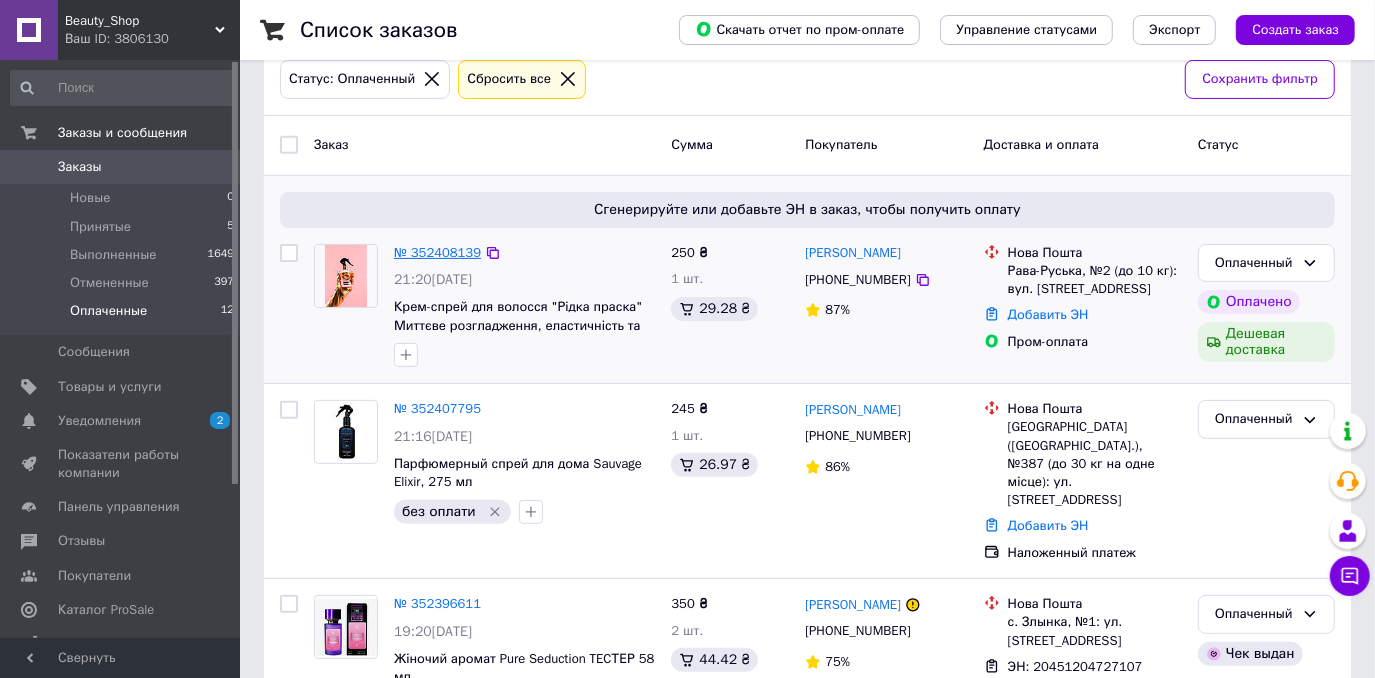 click on "№ 352408139" at bounding box center [437, 252] 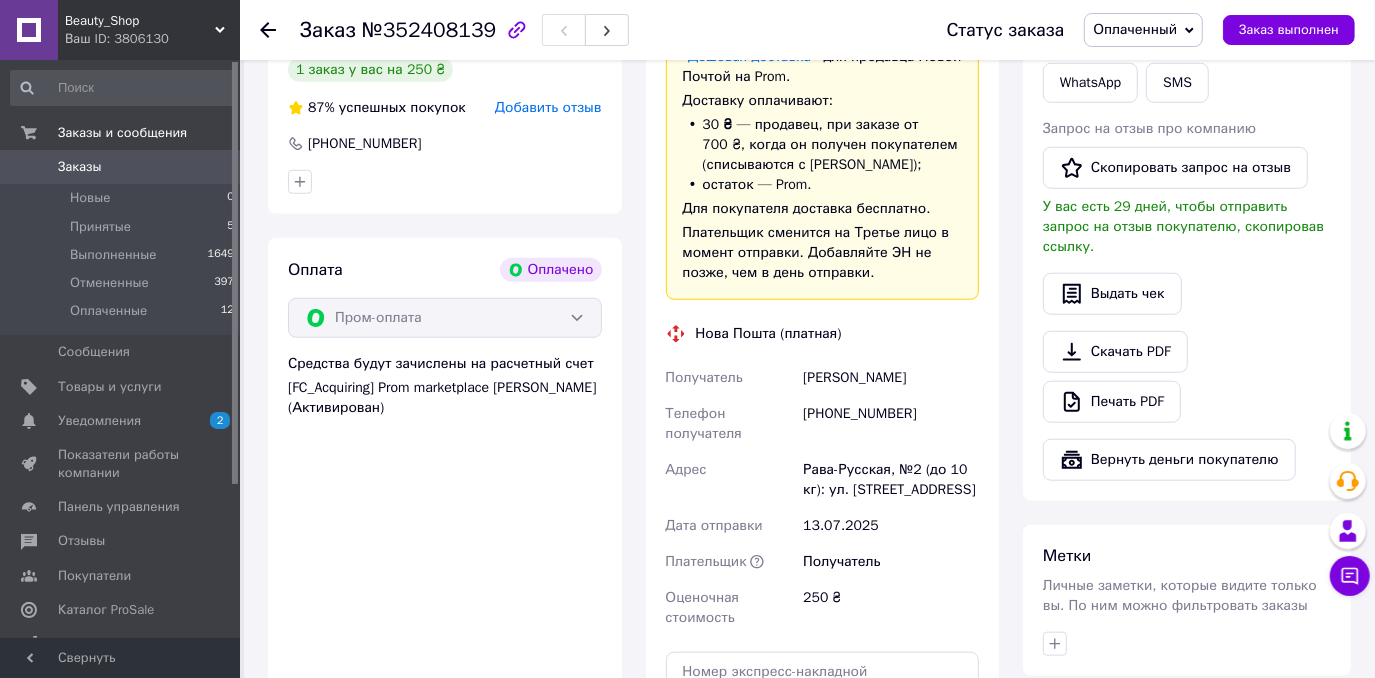 scroll, scrollTop: 1181, scrollLeft: 0, axis: vertical 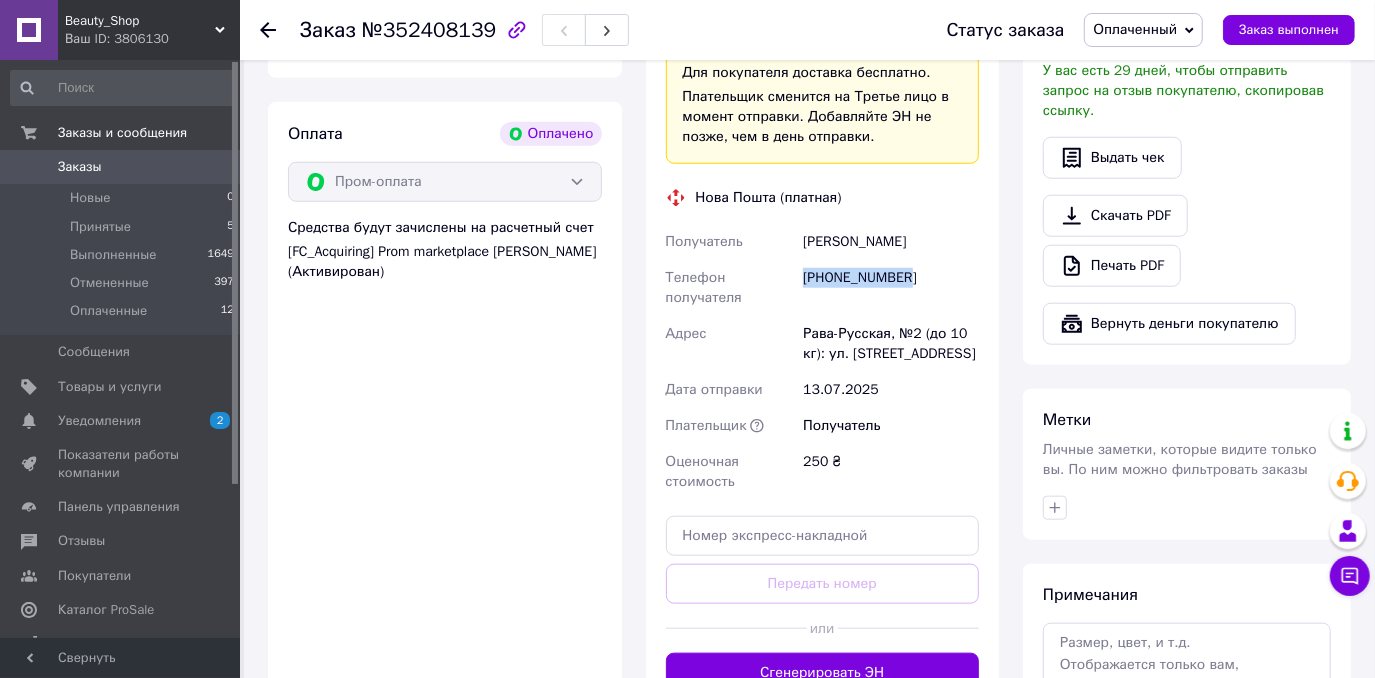 drag, startPoint x: 804, startPoint y: 277, endPoint x: 918, endPoint y: 270, distance: 114.21471 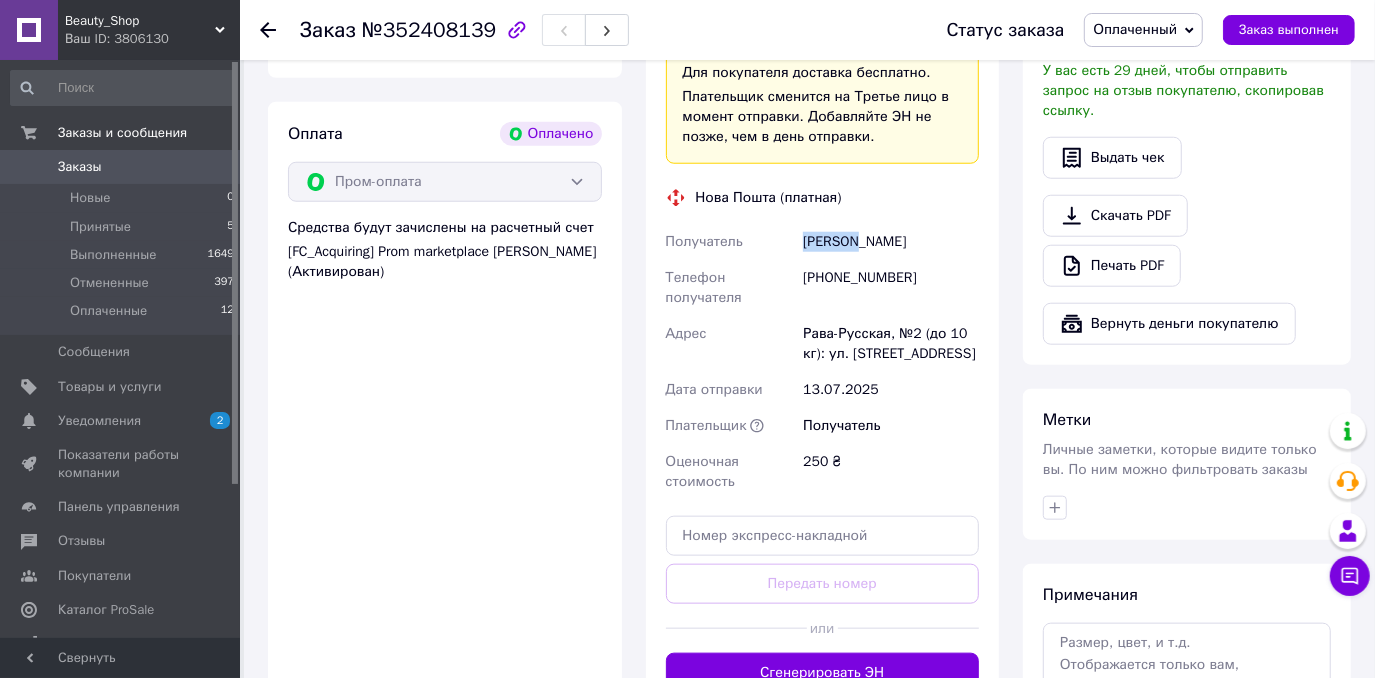 drag, startPoint x: 858, startPoint y: 244, endPoint x: 790, endPoint y: 236, distance: 68.46897 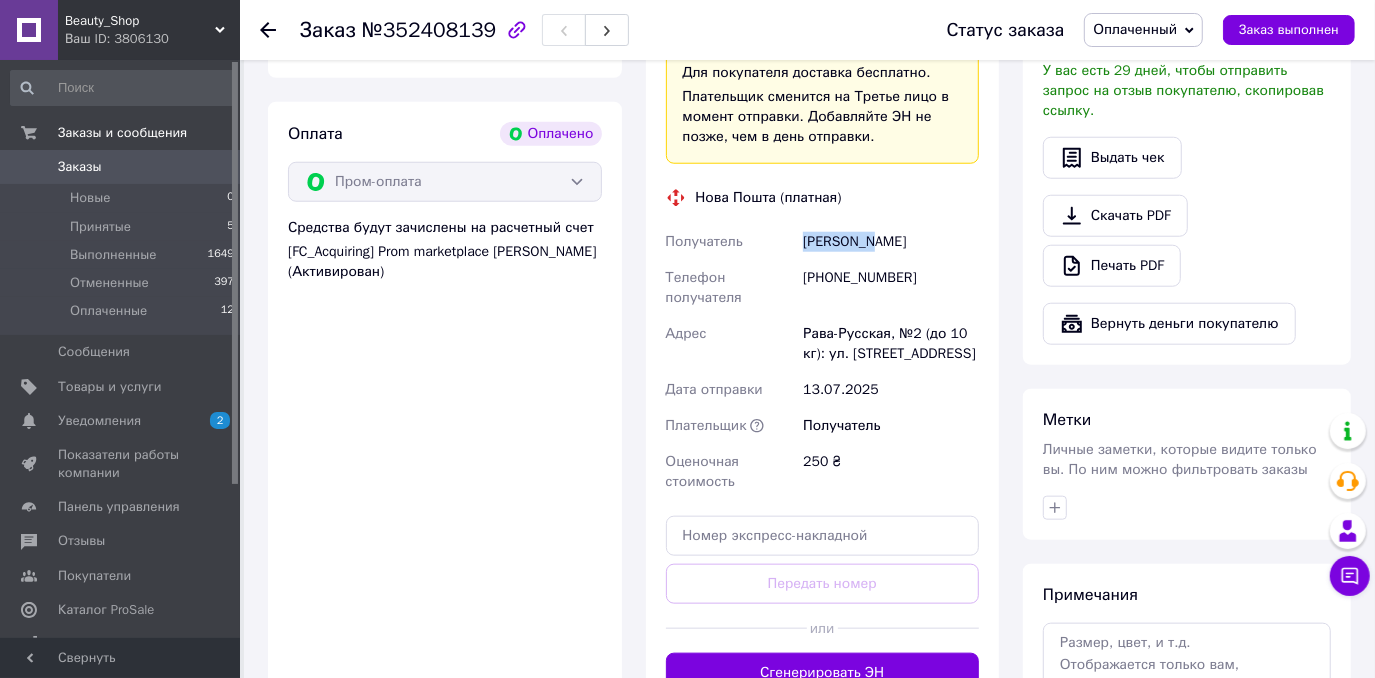 click on "Получатель [PERSON_NAME] Телефон получателя [PHONE_NUMBER] Адрес [STREET_ADDRESS] (до 10 кг): ул. [STREET_ADDRESS] Дата отправки [DATE] Плательщик   Получатель Оценочная стоимость 250 ₴" at bounding box center (823, 362) 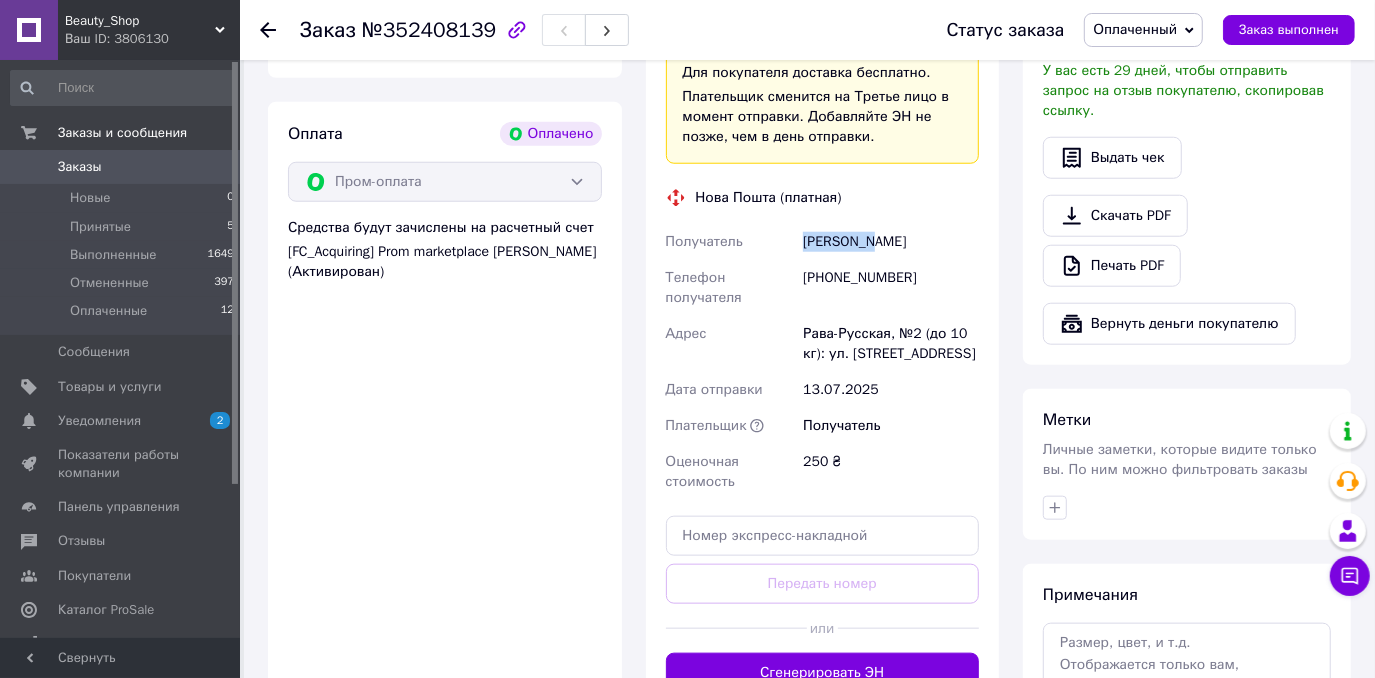 drag, startPoint x: 926, startPoint y: 250, endPoint x: 866, endPoint y: 248, distance: 60.033325 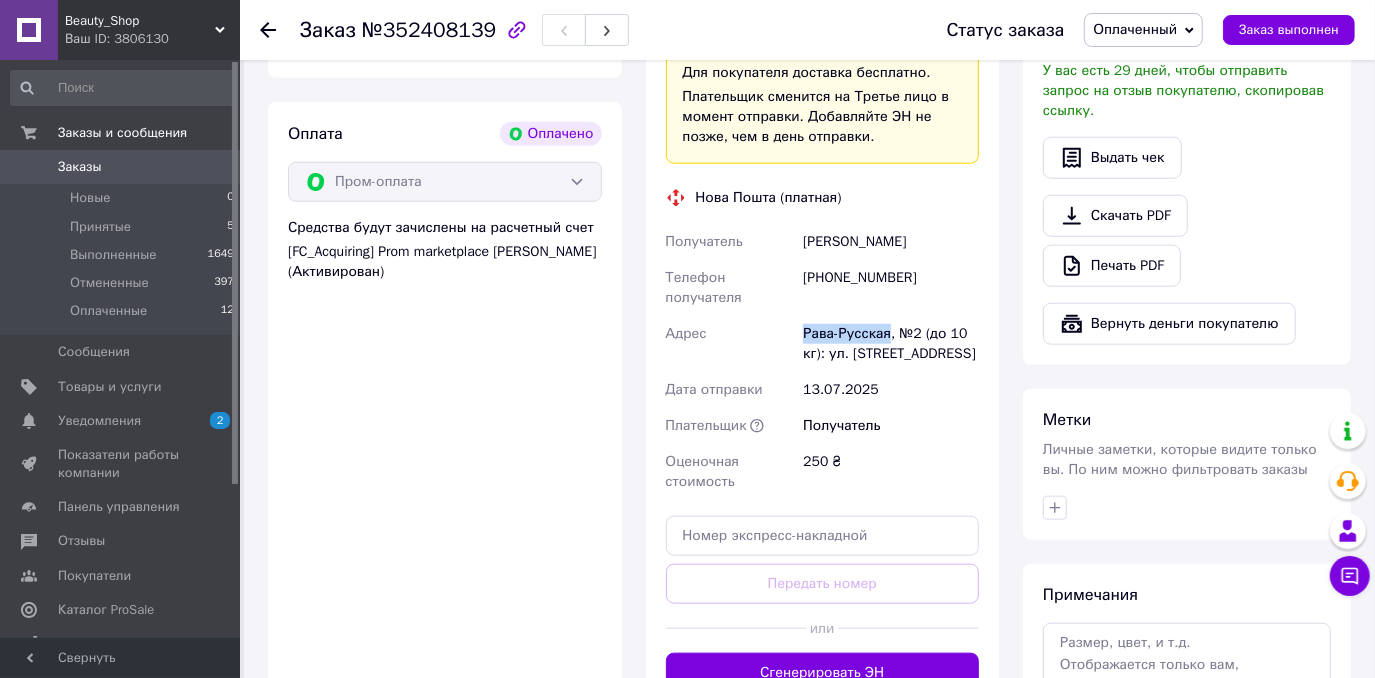 drag, startPoint x: 885, startPoint y: 335, endPoint x: 795, endPoint y: 337, distance: 90.02222 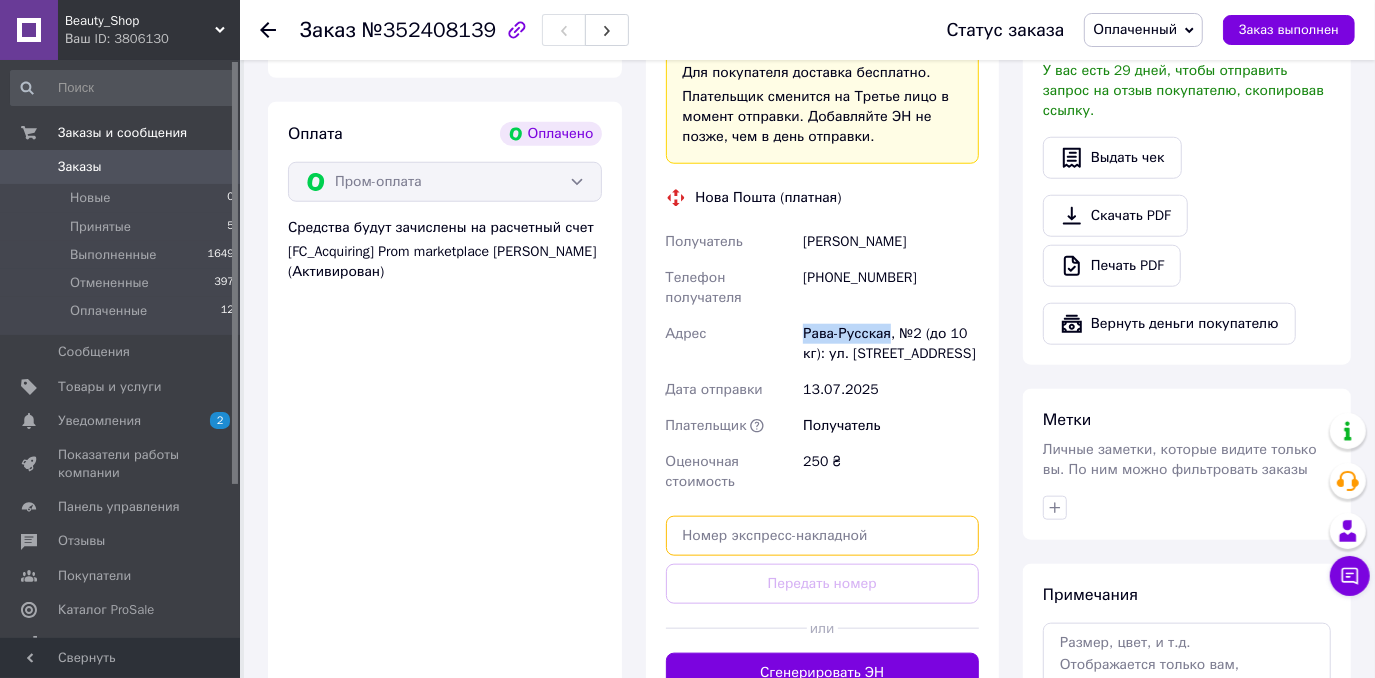 click at bounding box center (823, 536) 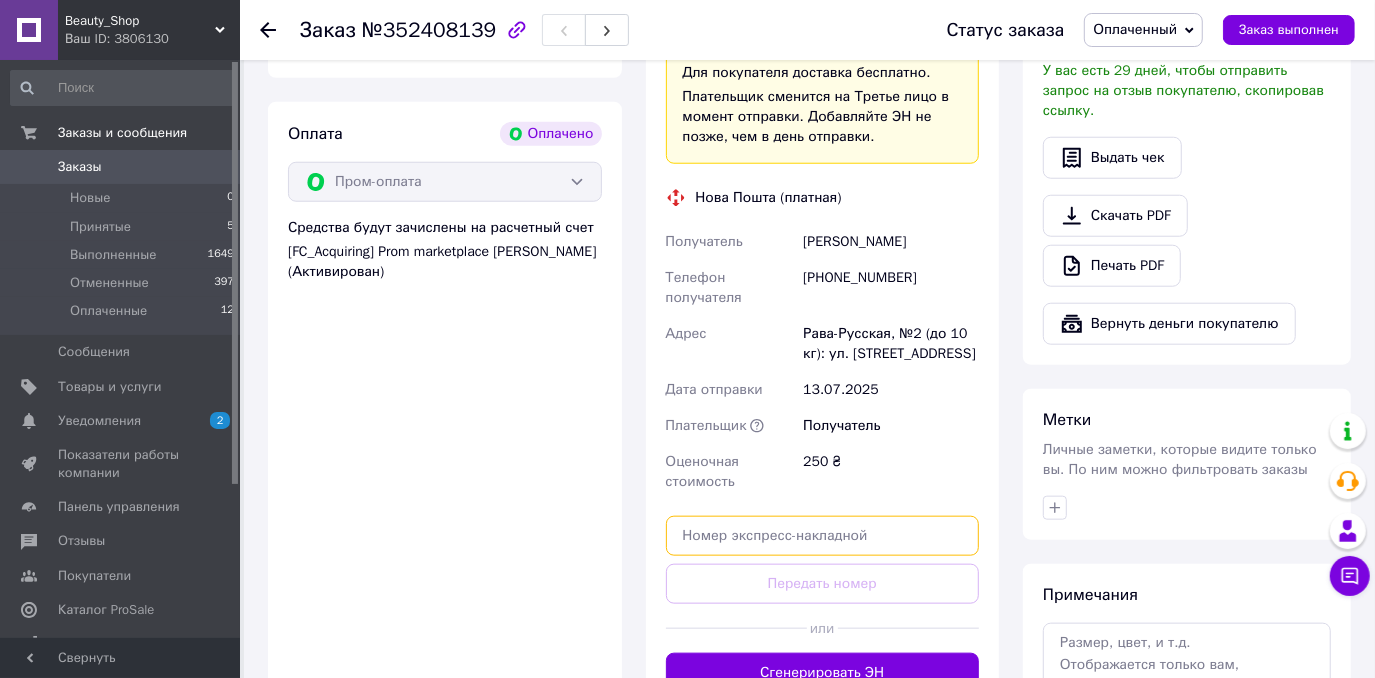 paste on "20451204809600" 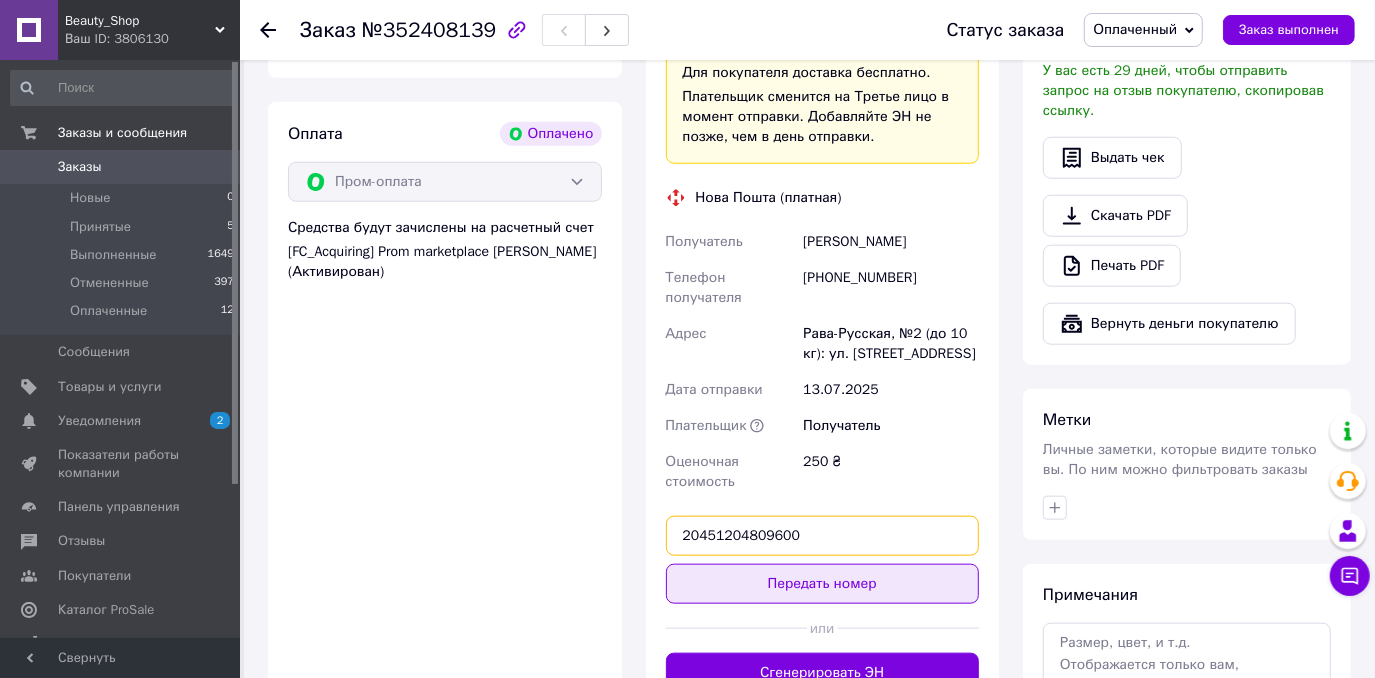 type on "20451204809600" 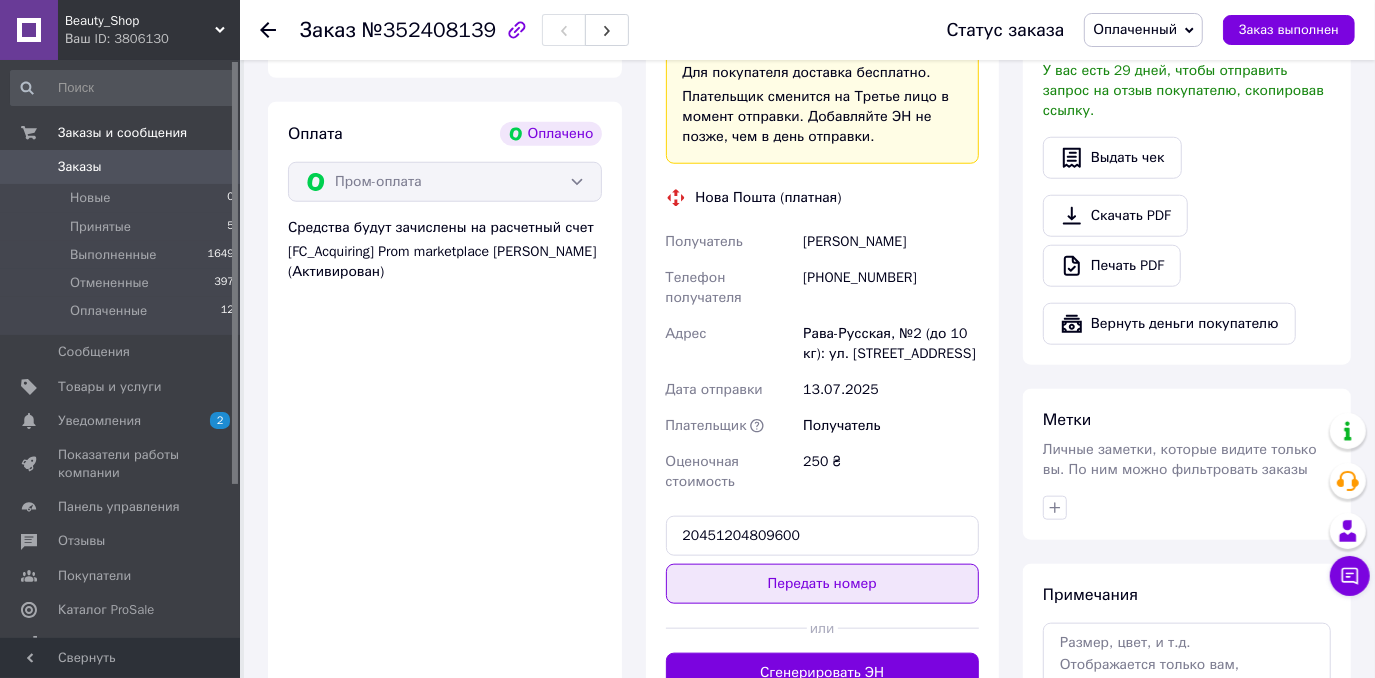 click on "Передать номер" at bounding box center [823, 584] 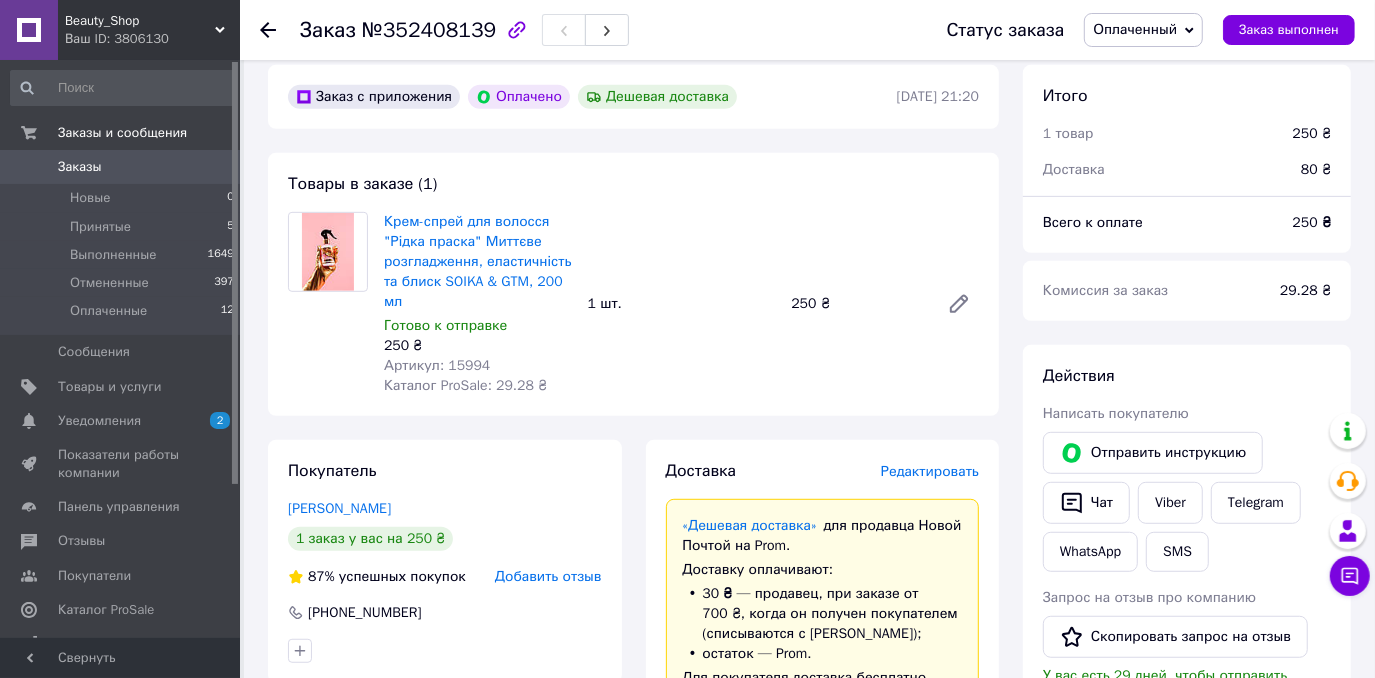 scroll, scrollTop: 545, scrollLeft: 0, axis: vertical 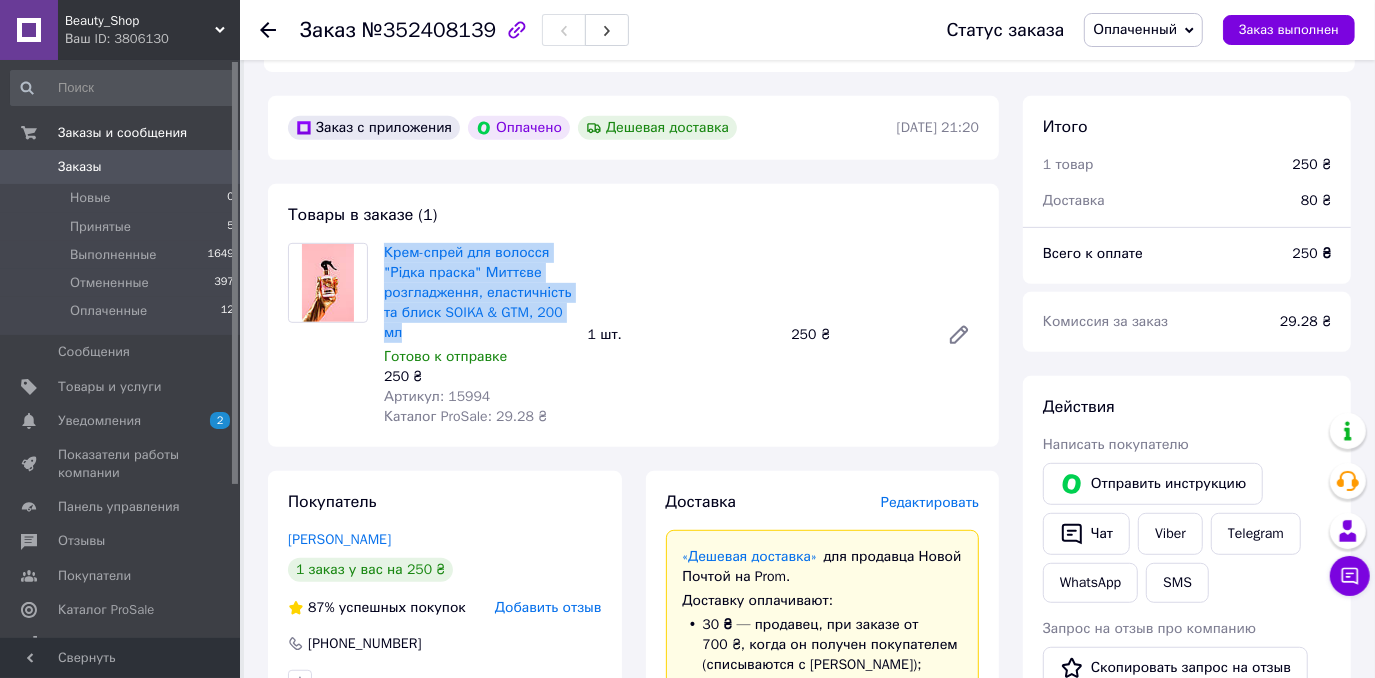 drag, startPoint x: 381, startPoint y: 239, endPoint x: 432, endPoint y: 325, distance: 99.985 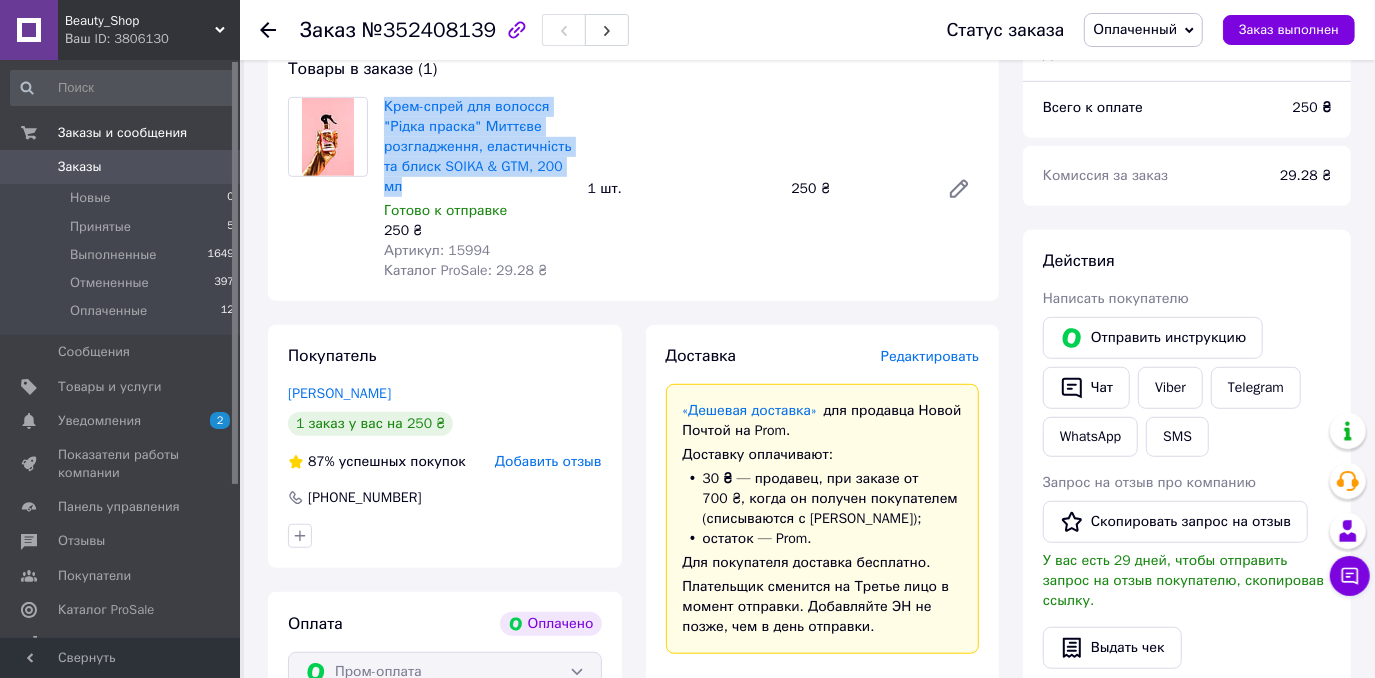 scroll, scrollTop: 909, scrollLeft: 0, axis: vertical 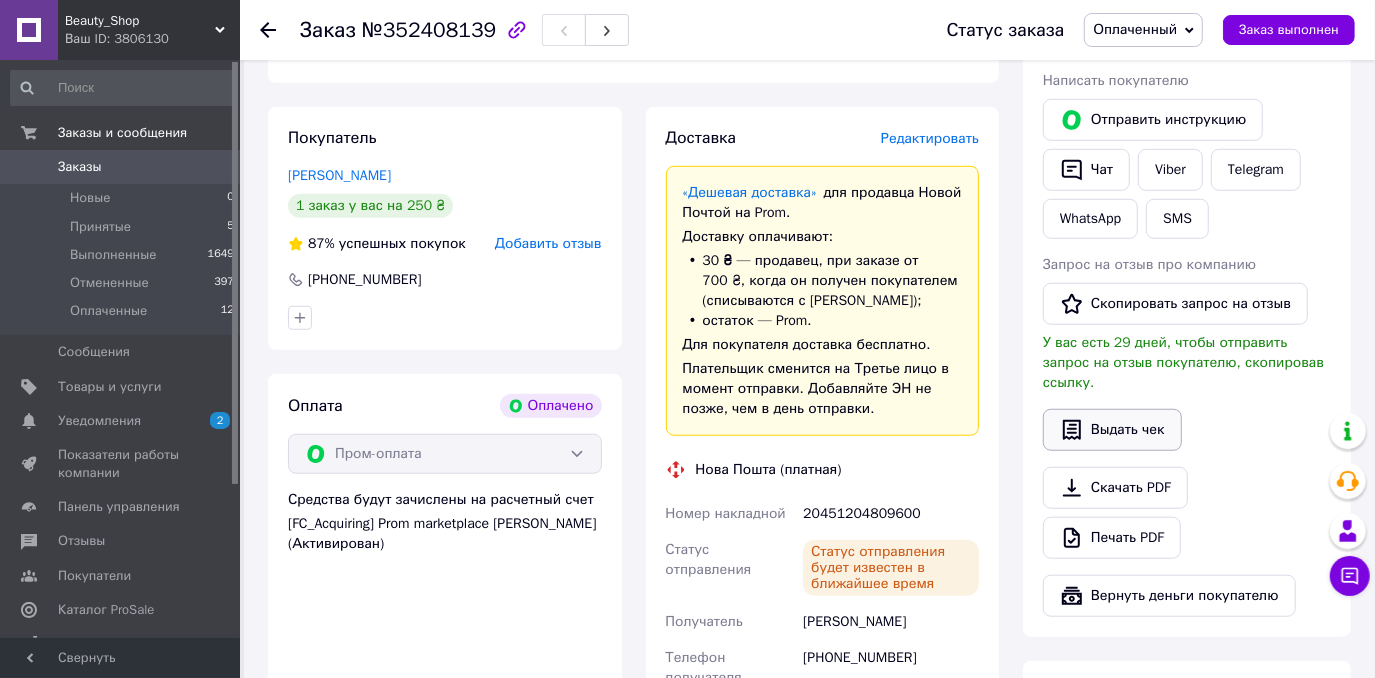 click on "Выдать чек" at bounding box center [1112, 430] 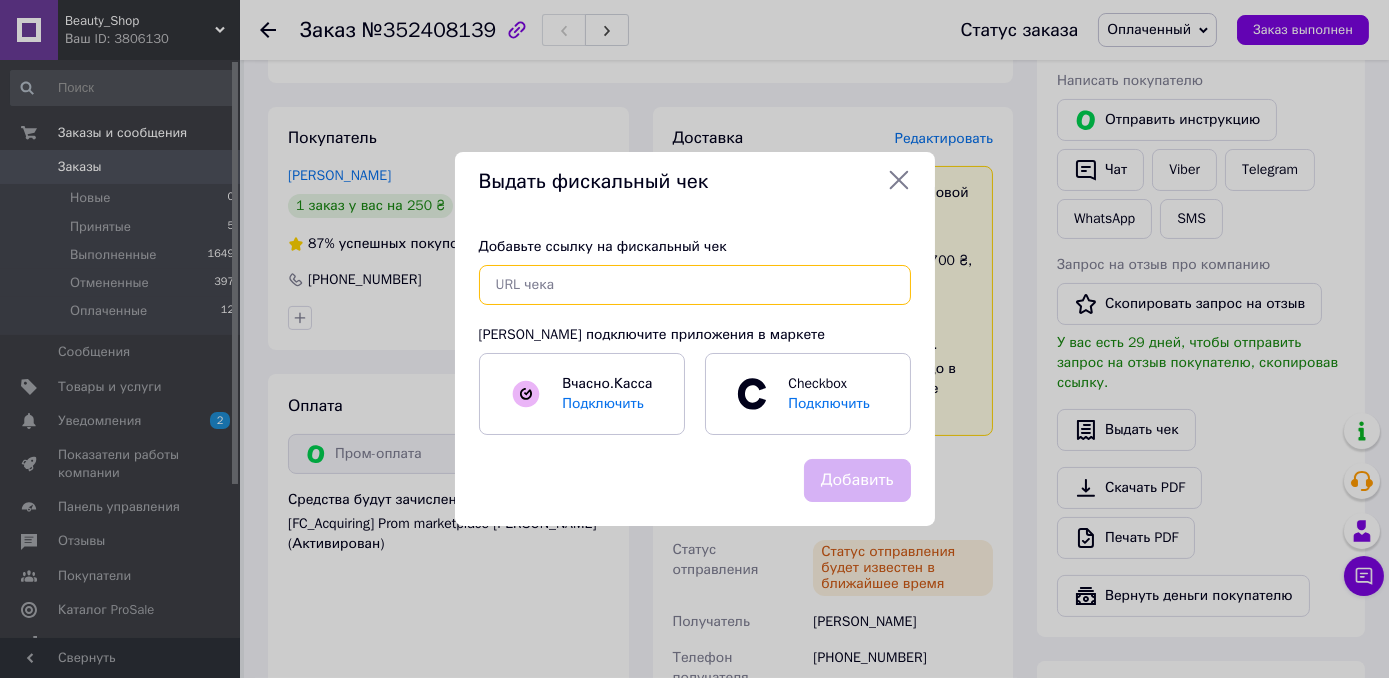click at bounding box center [695, 285] 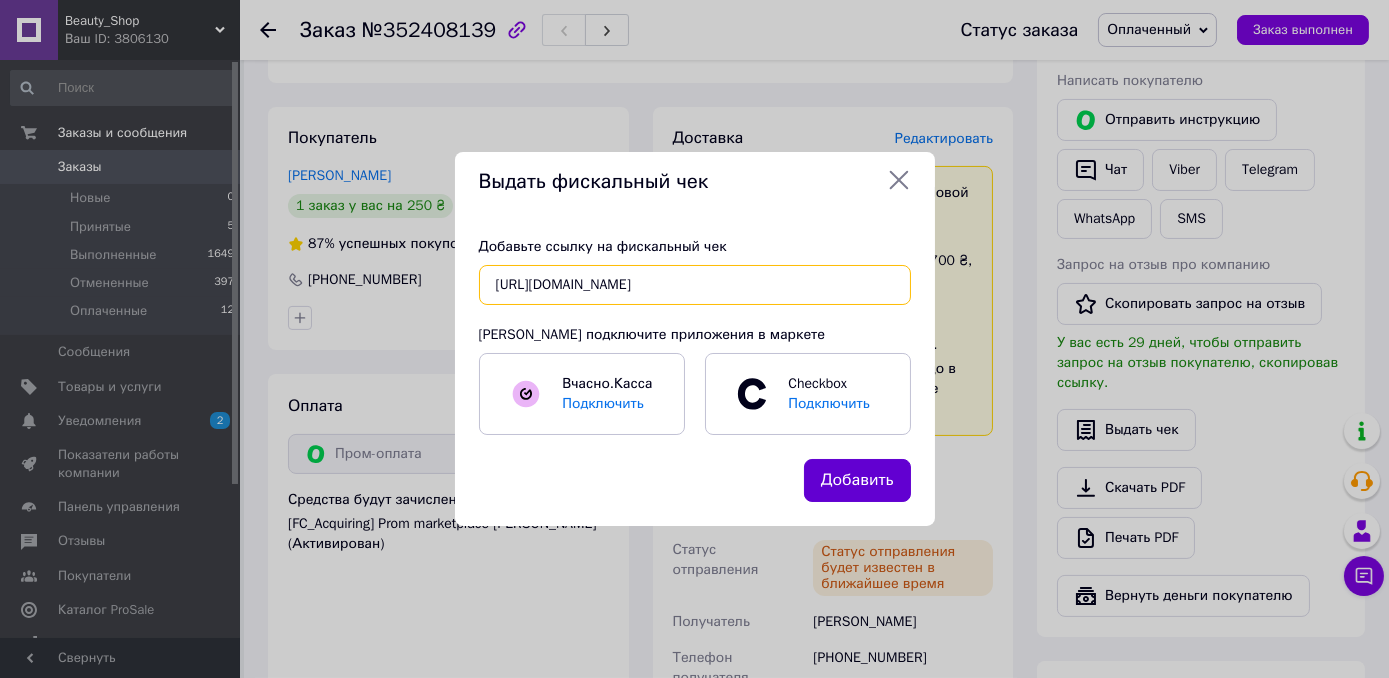 type on "[URL][DOMAIN_NAME]" 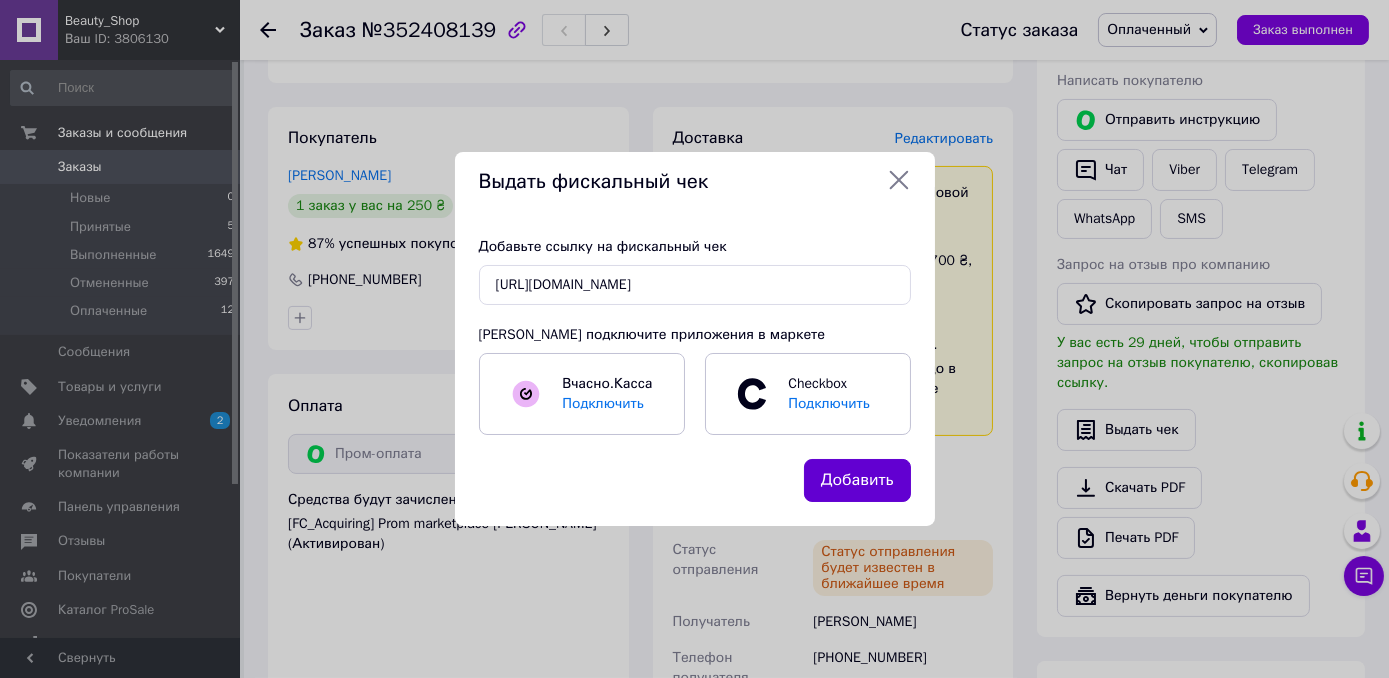 click on "Добавить" at bounding box center (857, 480) 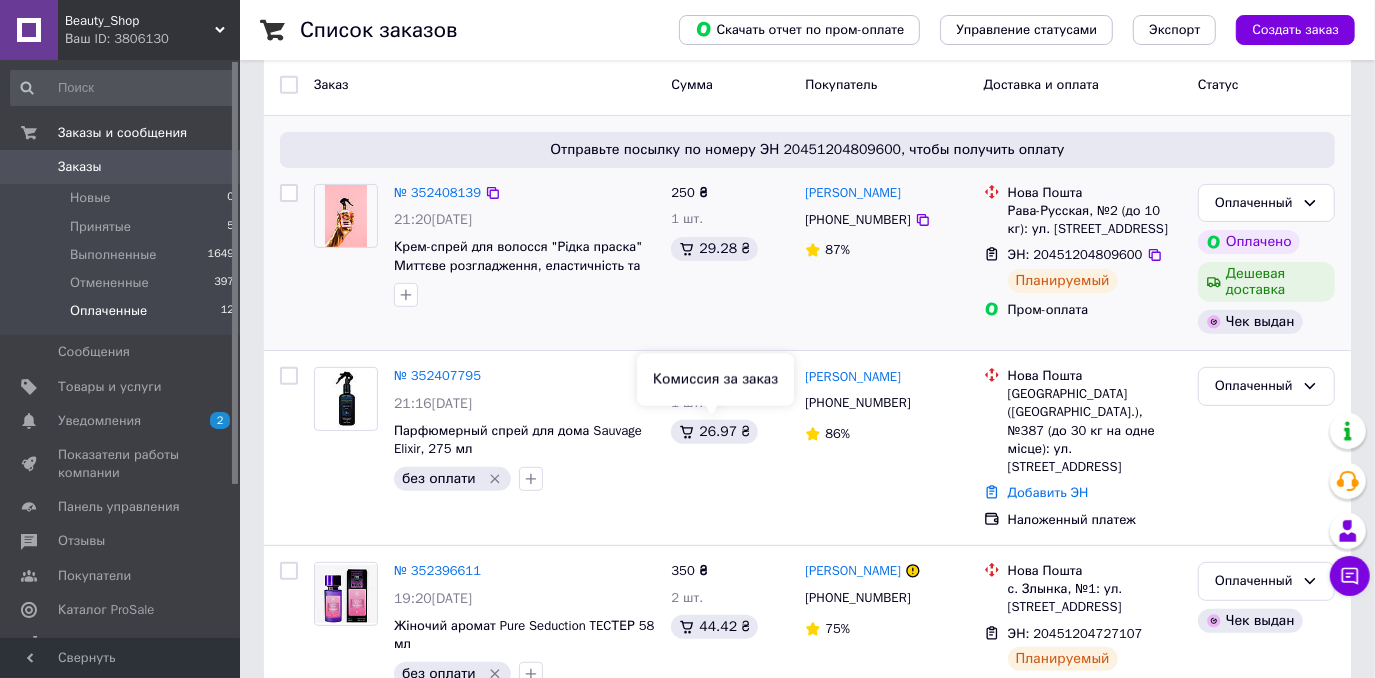 scroll, scrollTop: 363, scrollLeft: 0, axis: vertical 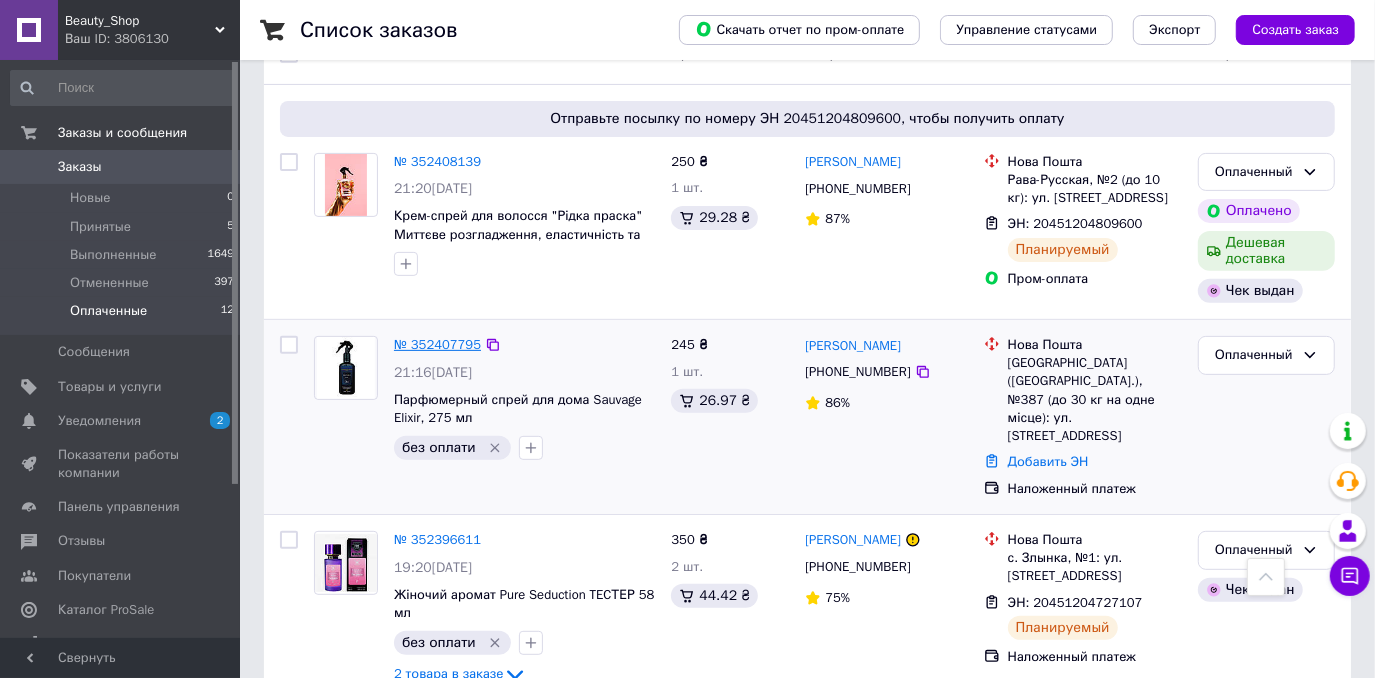 click on "№ 352407795" at bounding box center [437, 344] 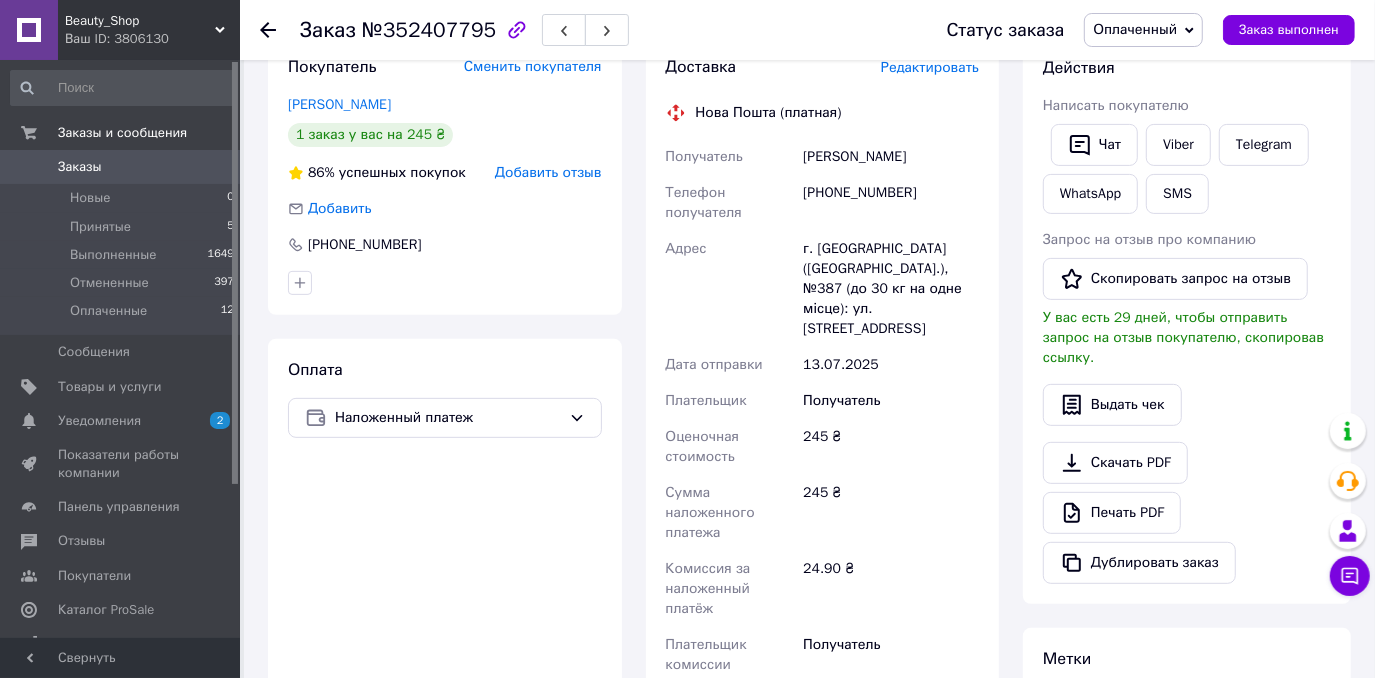 scroll, scrollTop: 272, scrollLeft: 0, axis: vertical 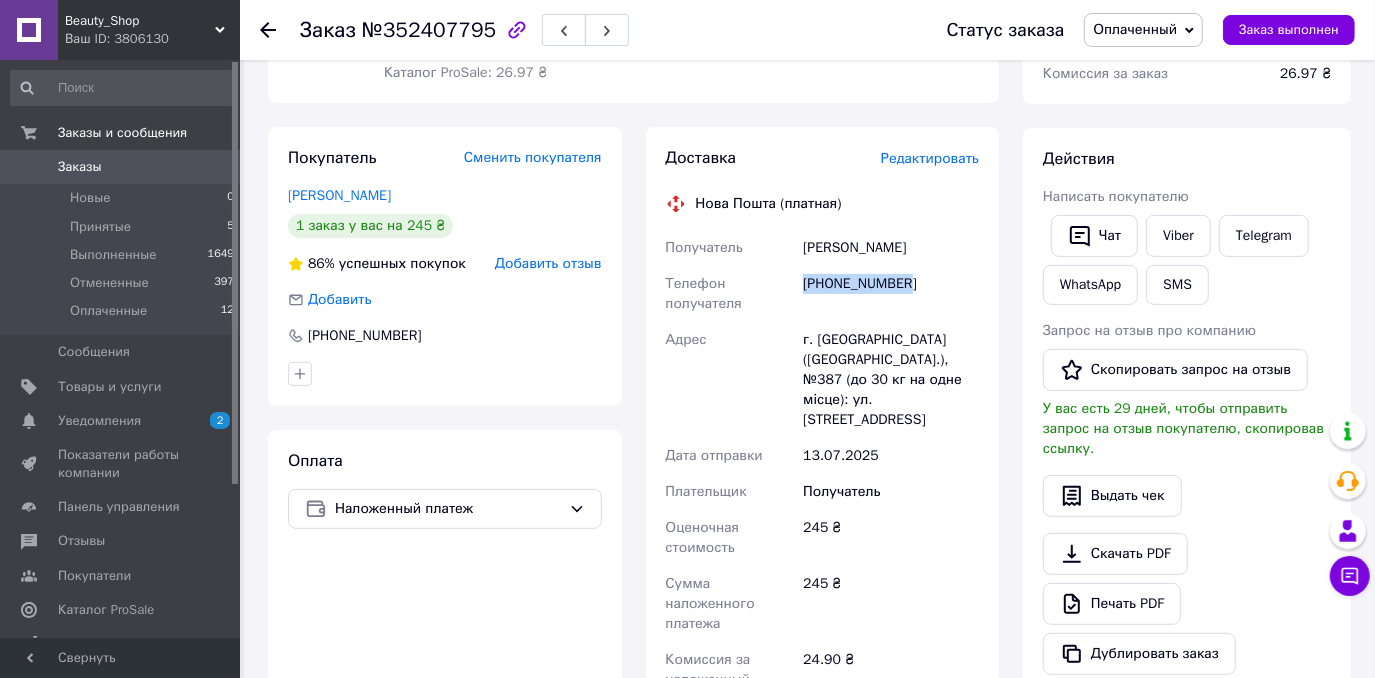 drag, startPoint x: 806, startPoint y: 284, endPoint x: 915, endPoint y: 281, distance: 109.041275 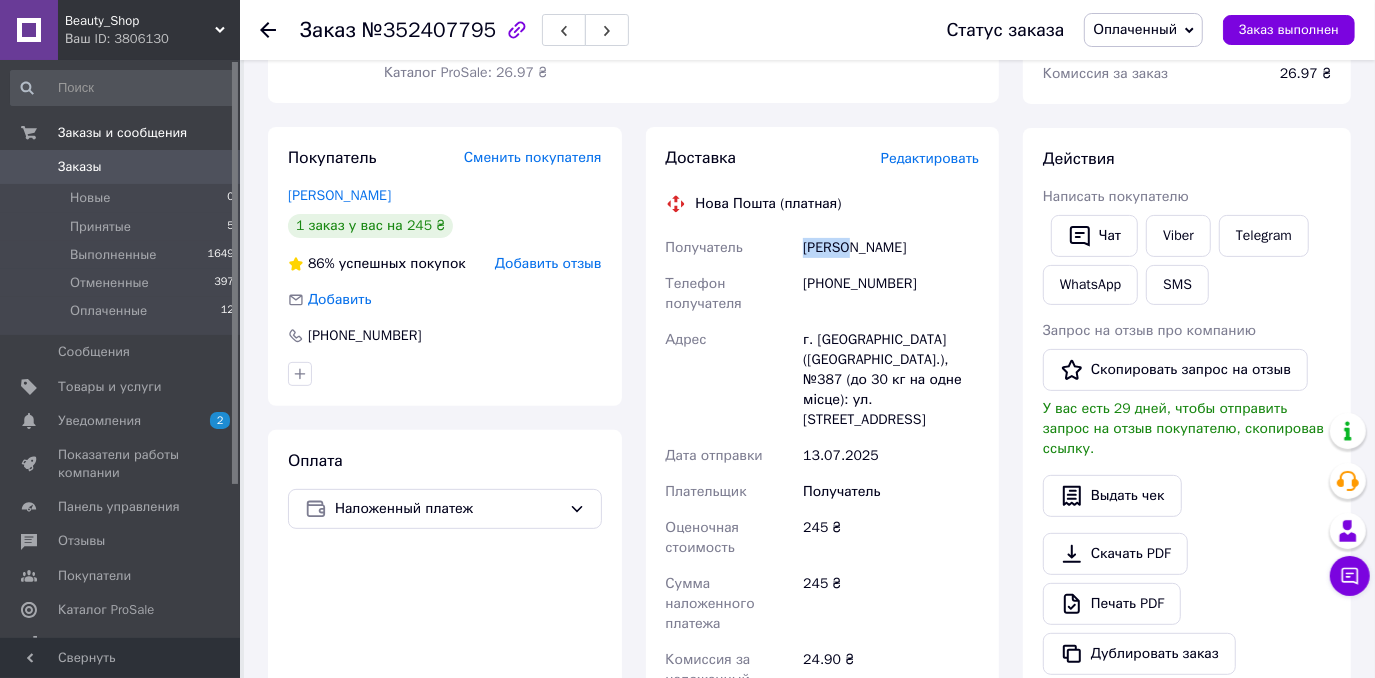 drag, startPoint x: 842, startPoint y: 249, endPoint x: 784, endPoint y: 244, distance: 58.21512 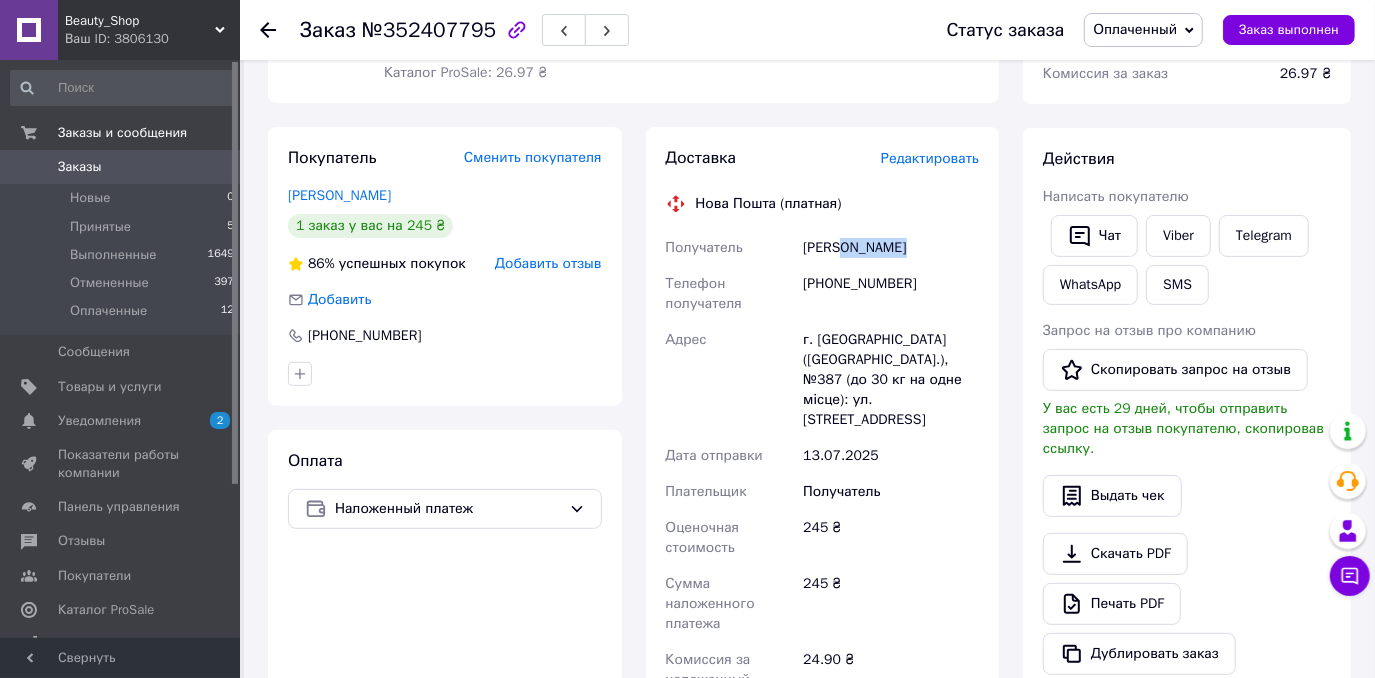 drag, startPoint x: 900, startPoint y: 254, endPoint x: 837, endPoint y: 251, distance: 63.07139 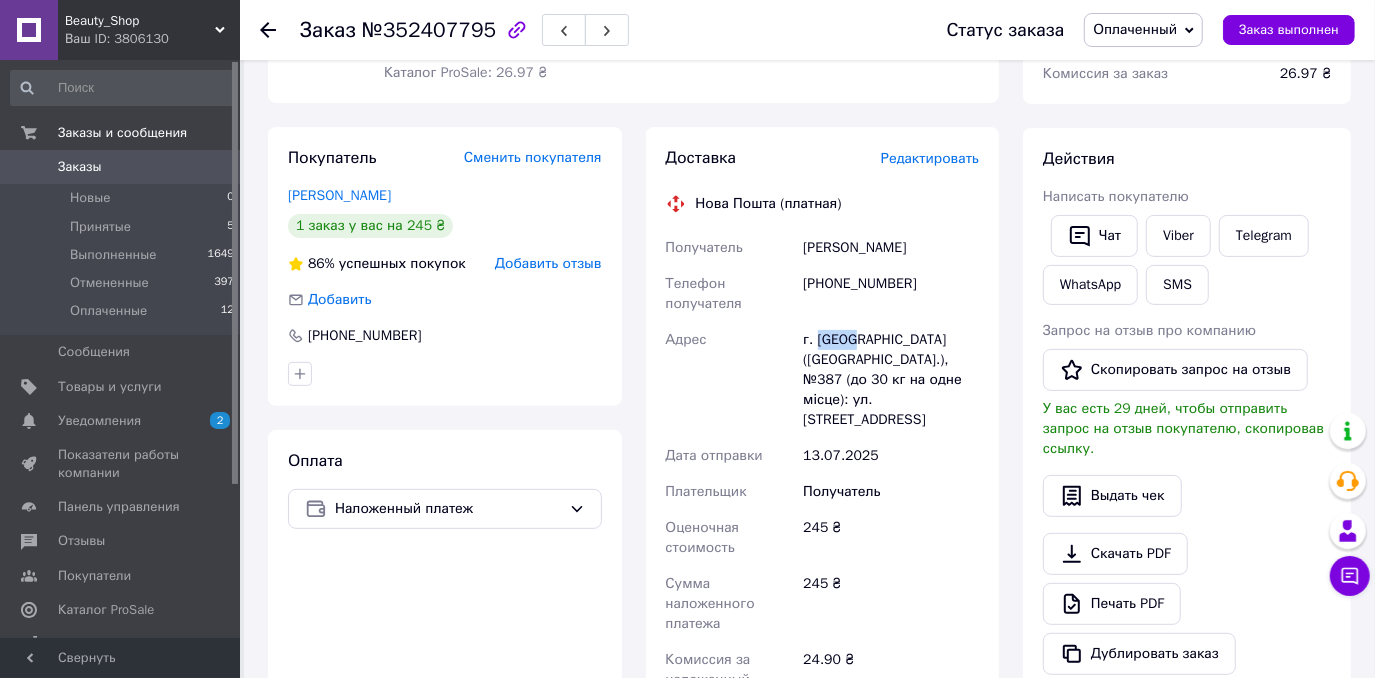 drag, startPoint x: 848, startPoint y: 334, endPoint x: 817, endPoint y: 333, distance: 31.016125 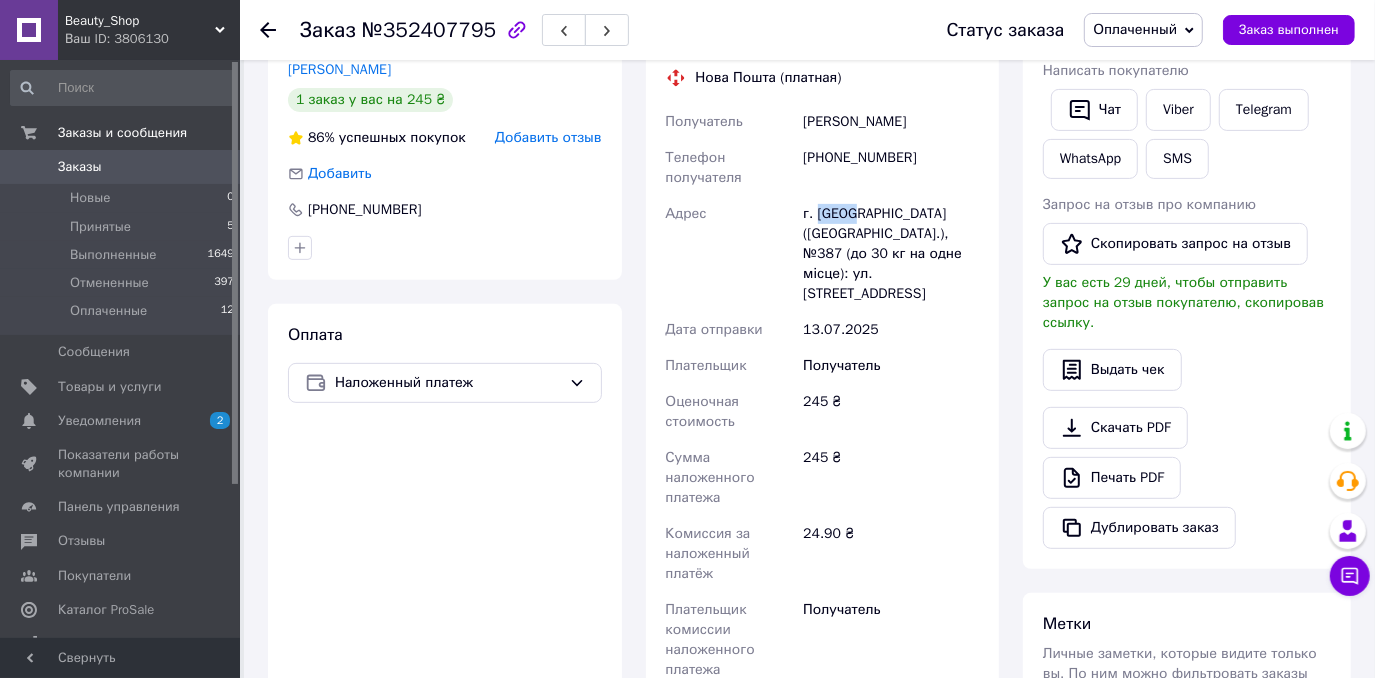 scroll, scrollTop: 545, scrollLeft: 0, axis: vertical 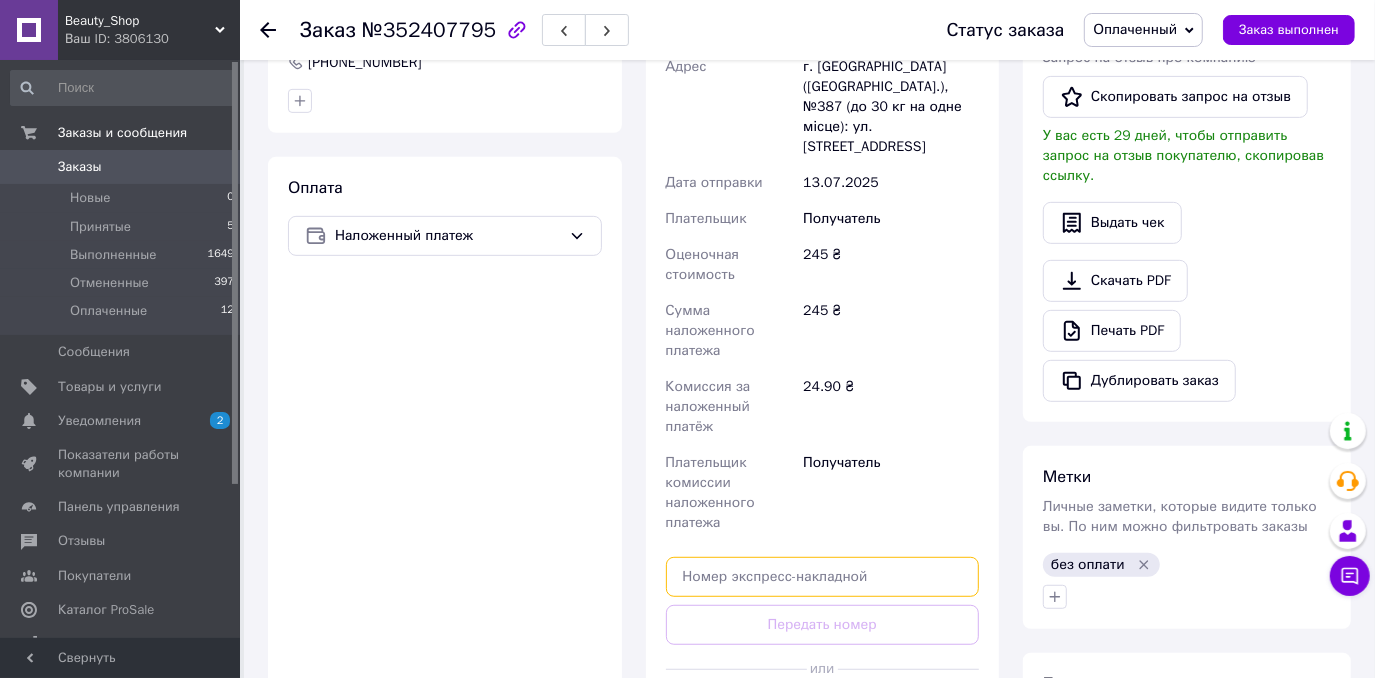 click at bounding box center [823, 577] 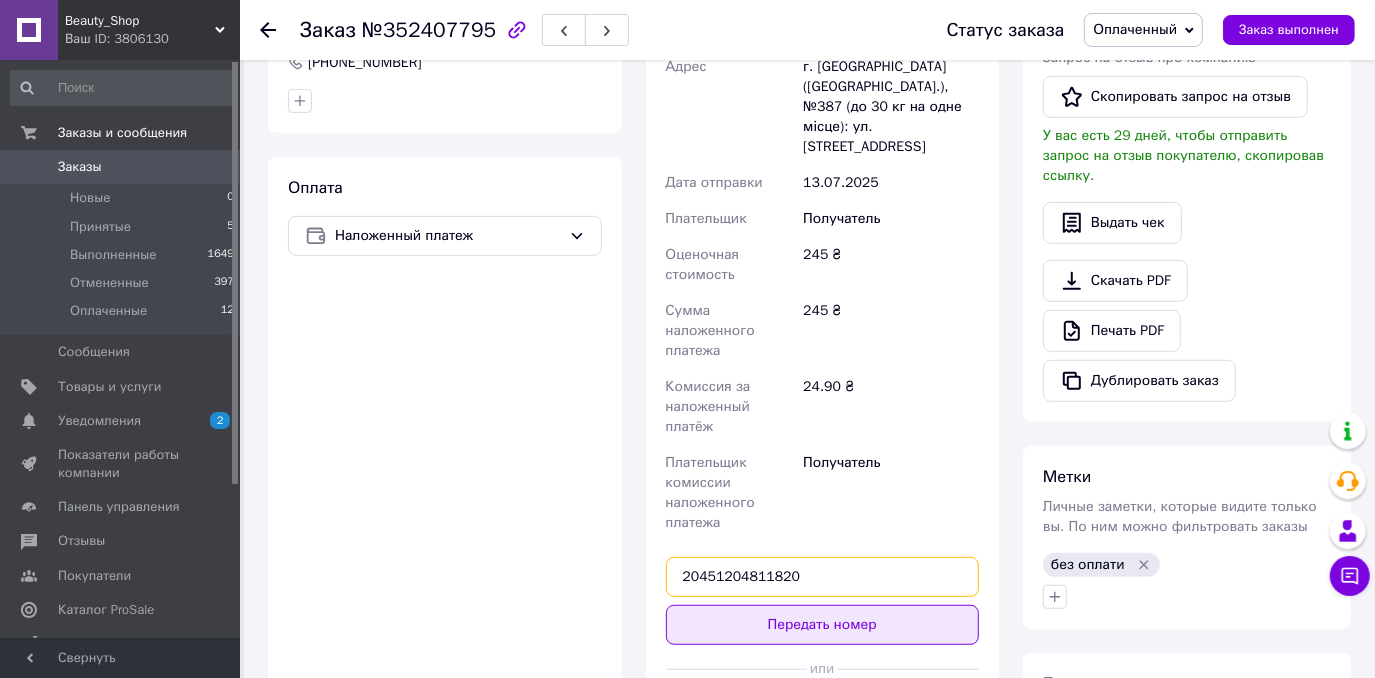 type on "20451204811820" 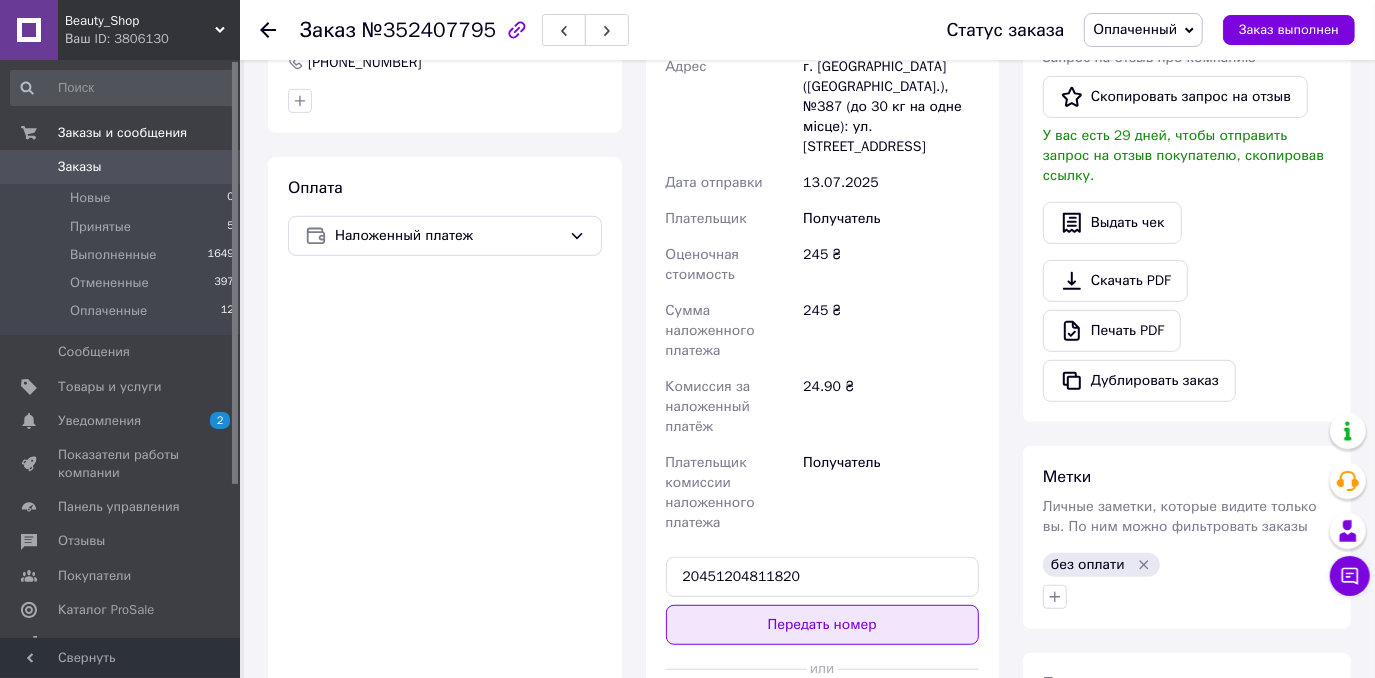 click on "Передать номер" at bounding box center (823, 625) 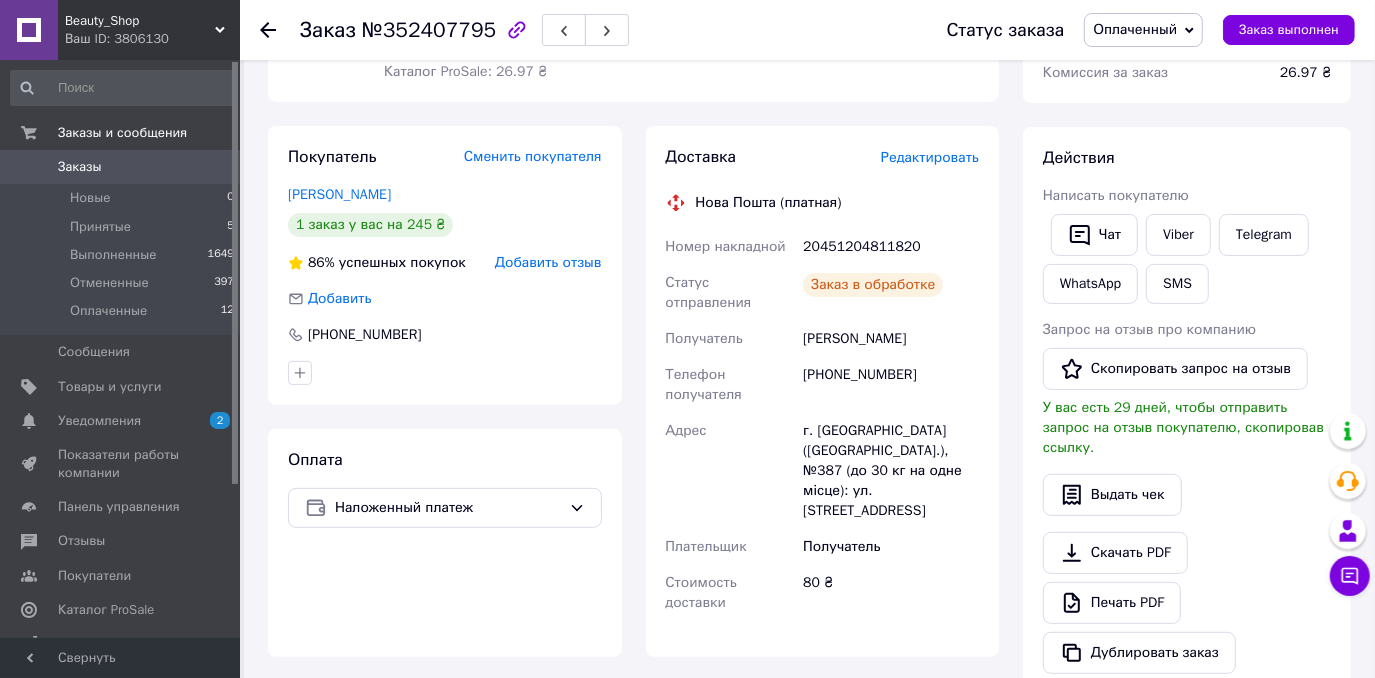 scroll, scrollTop: 272, scrollLeft: 0, axis: vertical 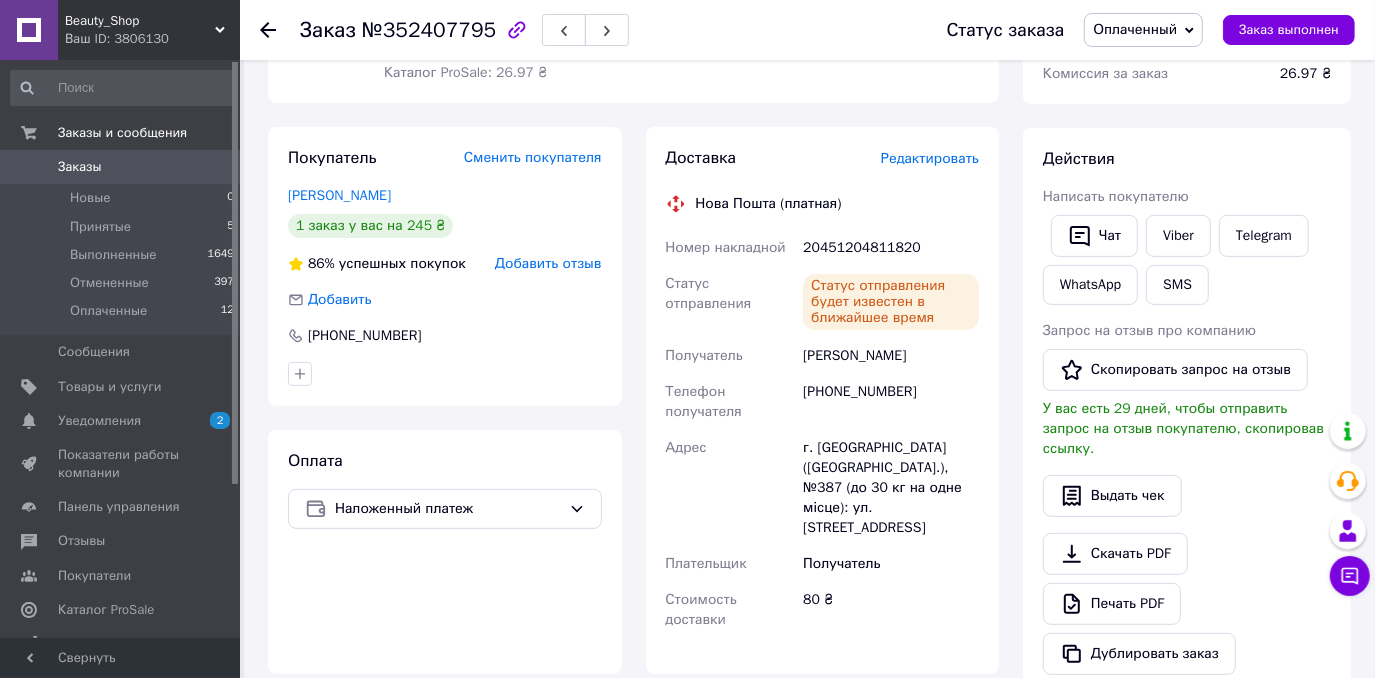 click on "Заказы" at bounding box center [121, 167] 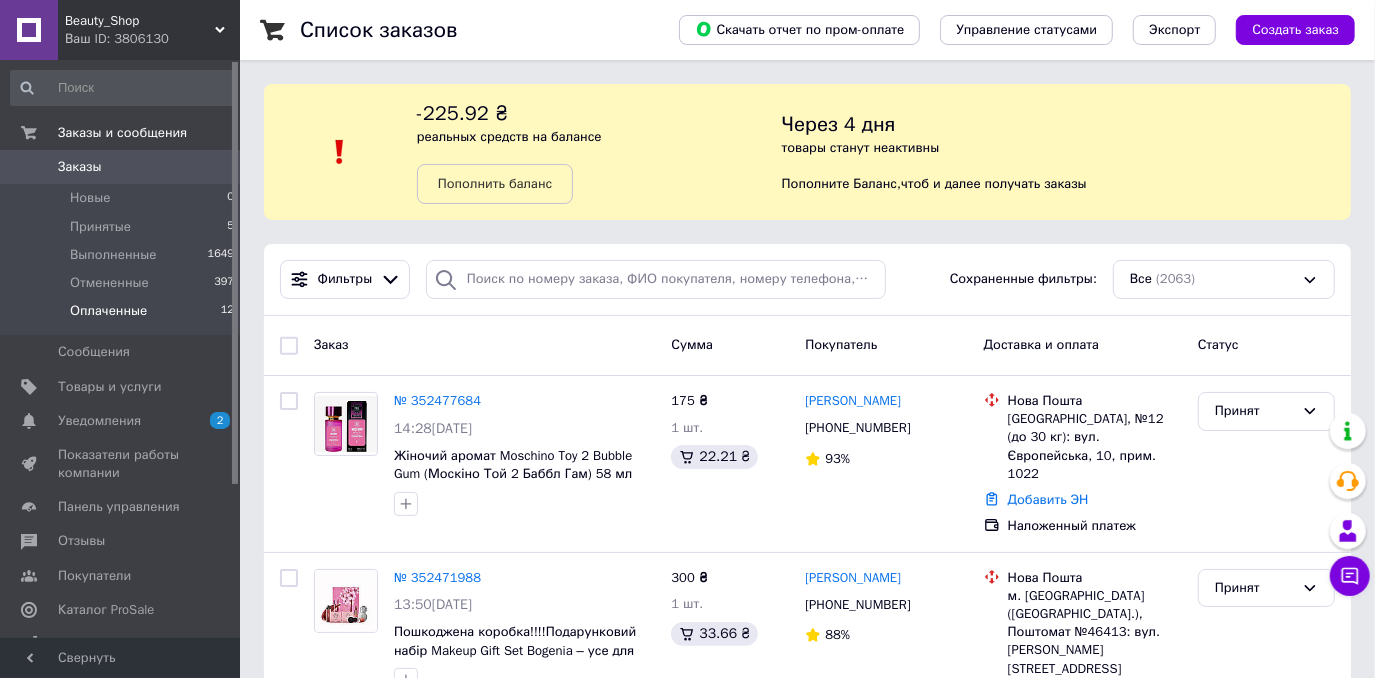 click on "Оплаченные" at bounding box center [108, 311] 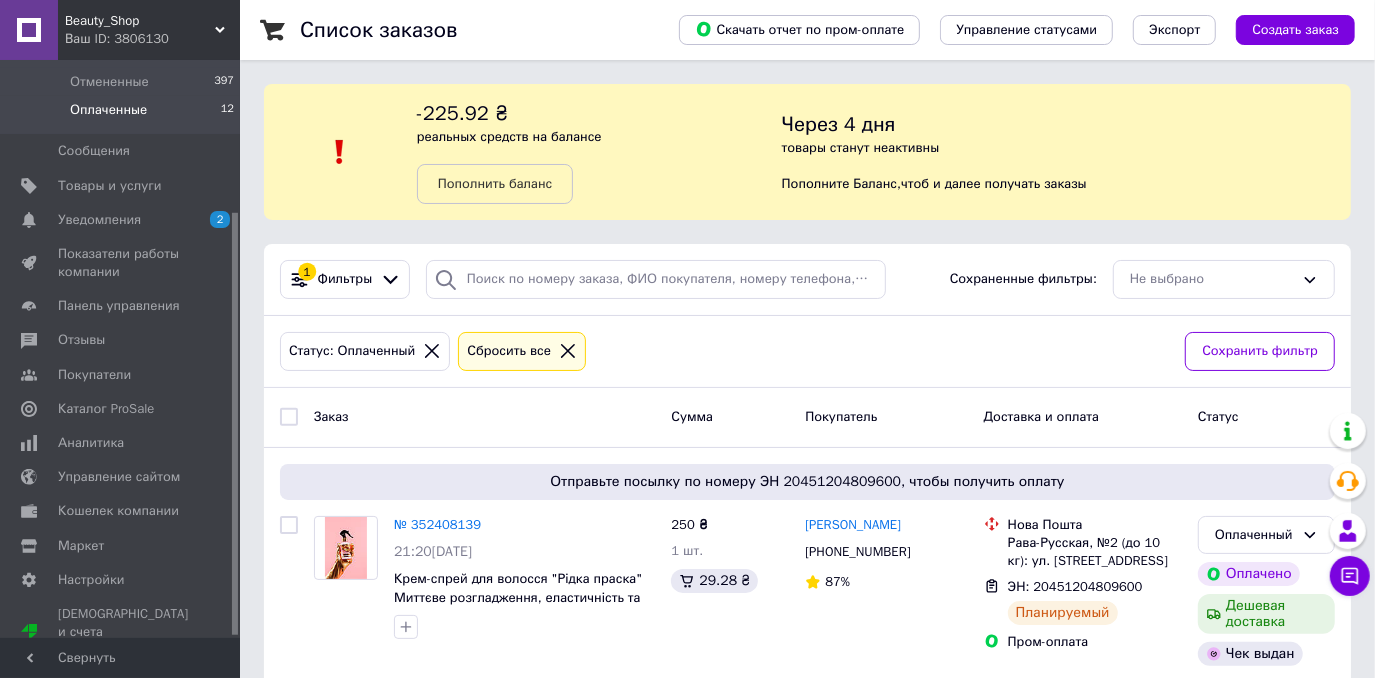 scroll, scrollTop: 211, scrollLeft: 0, axis: vertical 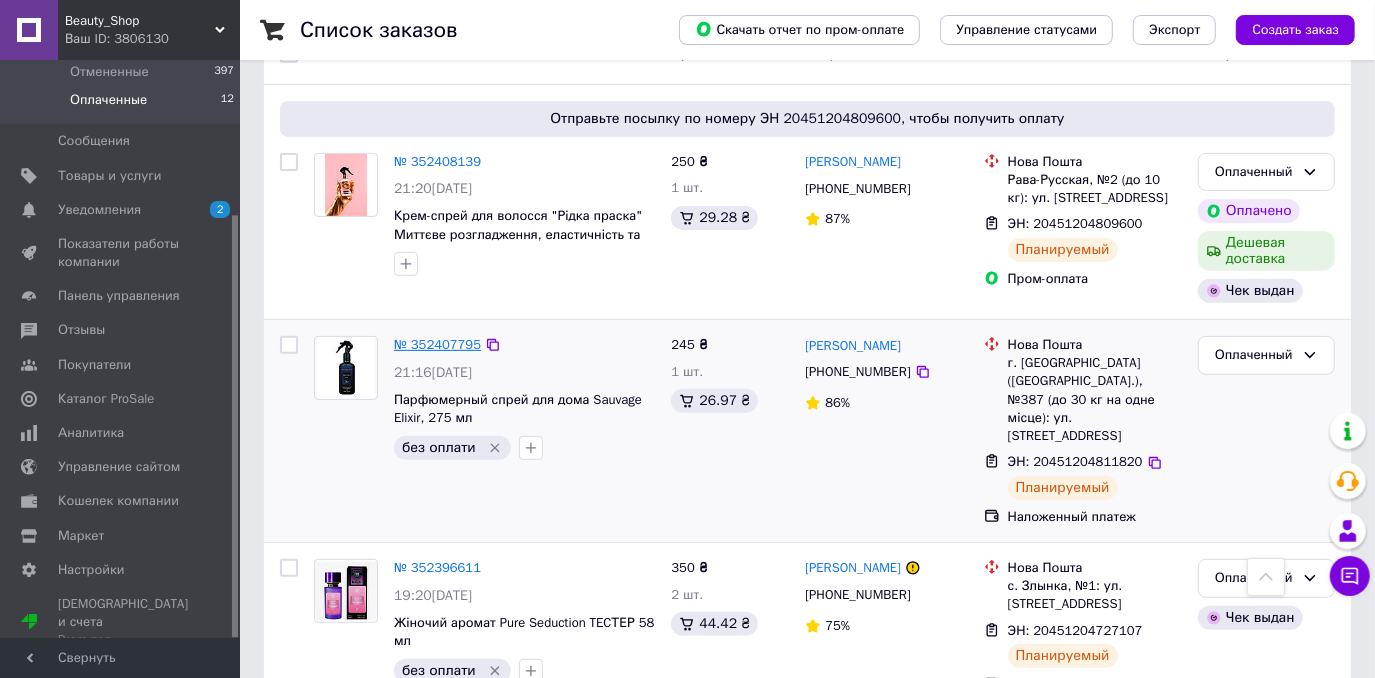 click on "№ 352407795" at bounding box center [437, 344] 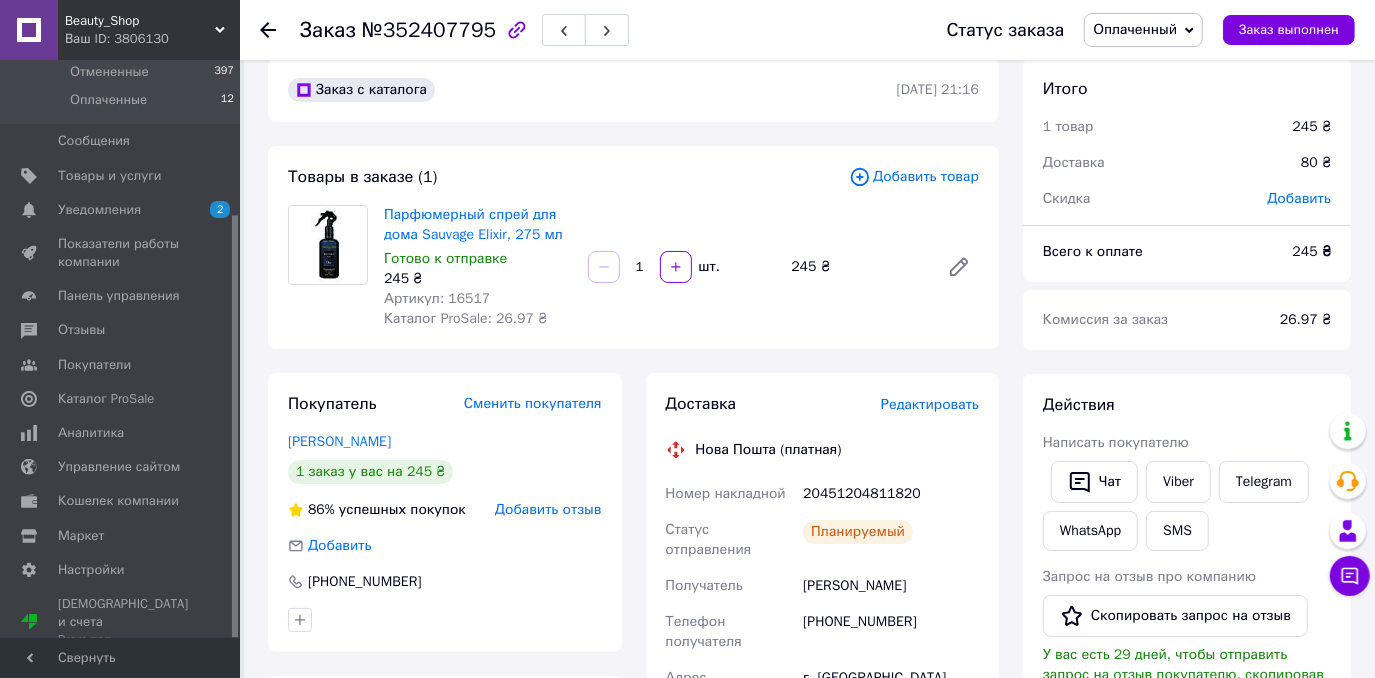 scroll, scrollTop: 0, scrollLeft: 0, axis: both 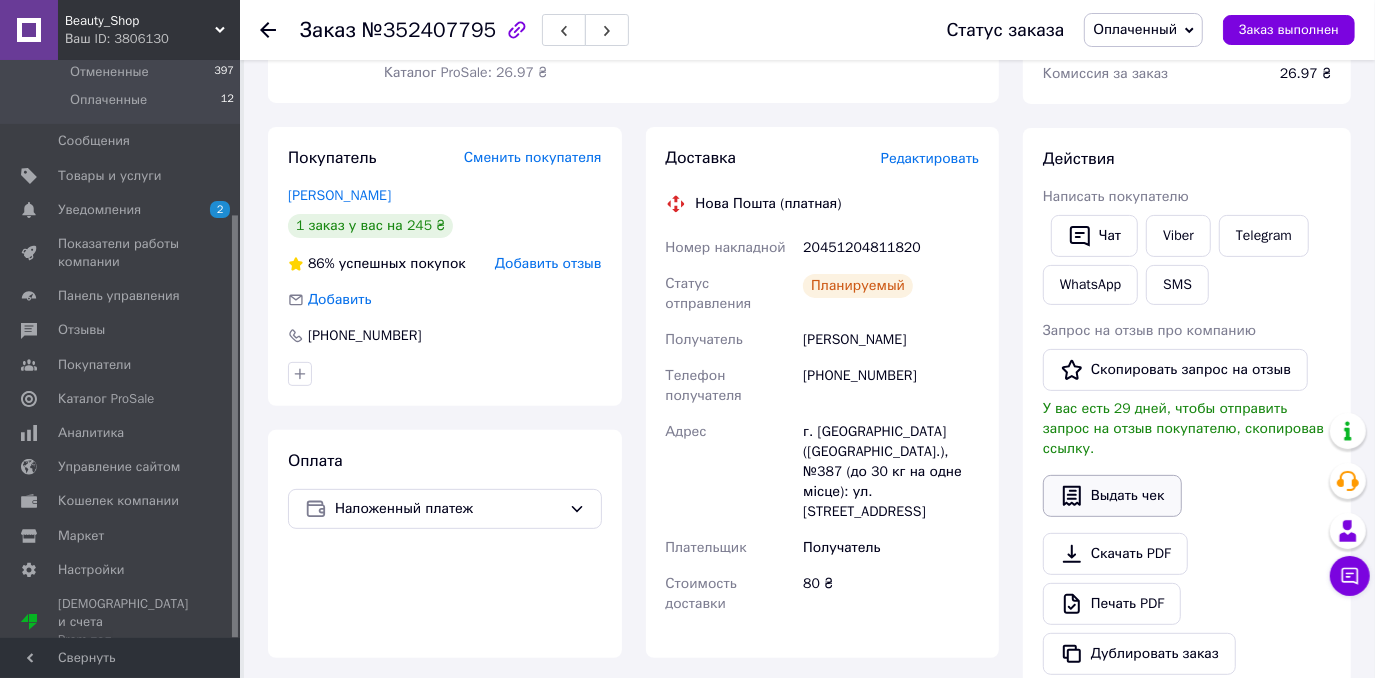 click on "Выдать чек" at bounding box center (1112, 496) 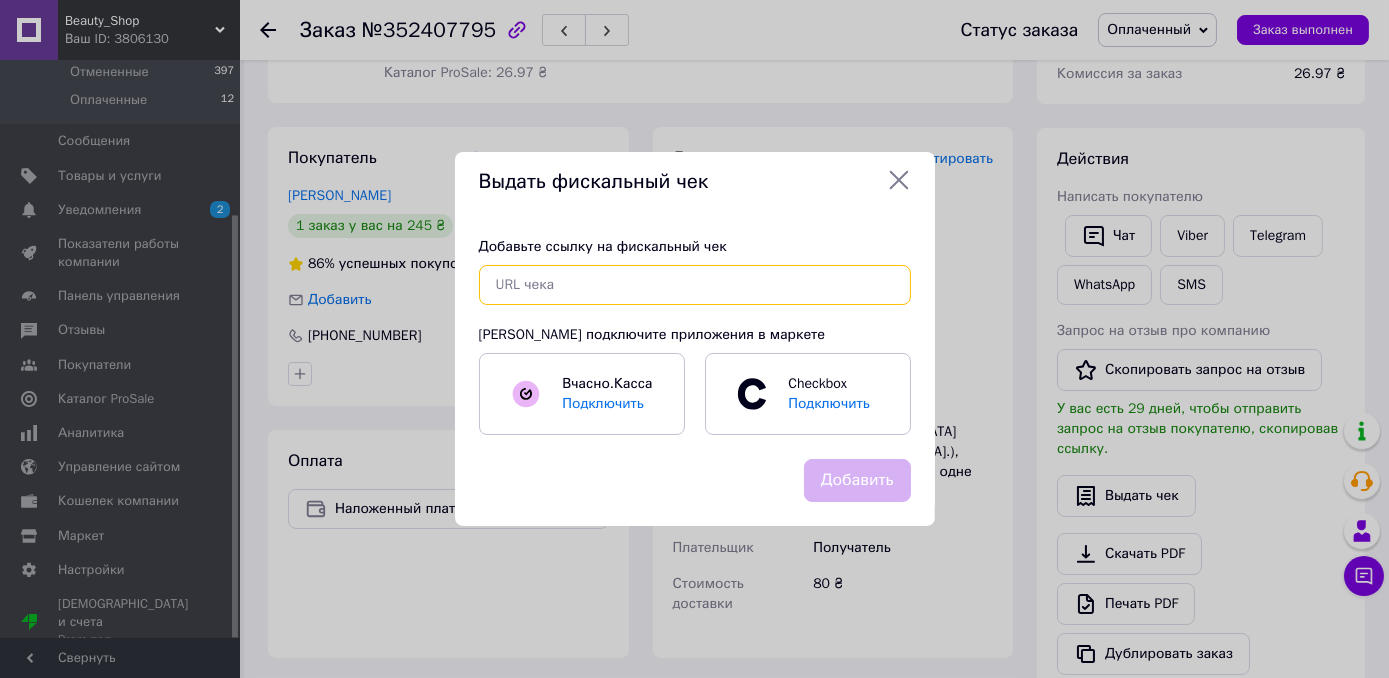 click at bounding box center [695, 285] 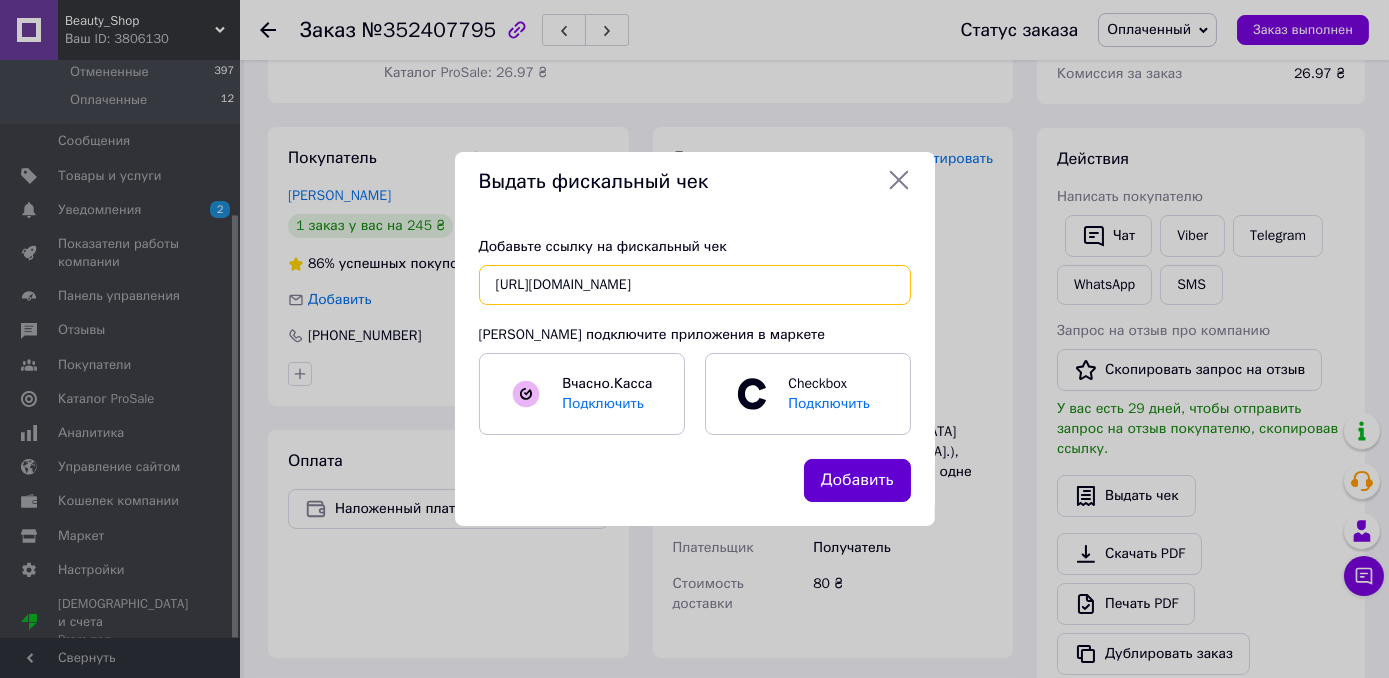 type on "[URL][DOMAIN_NAME]" 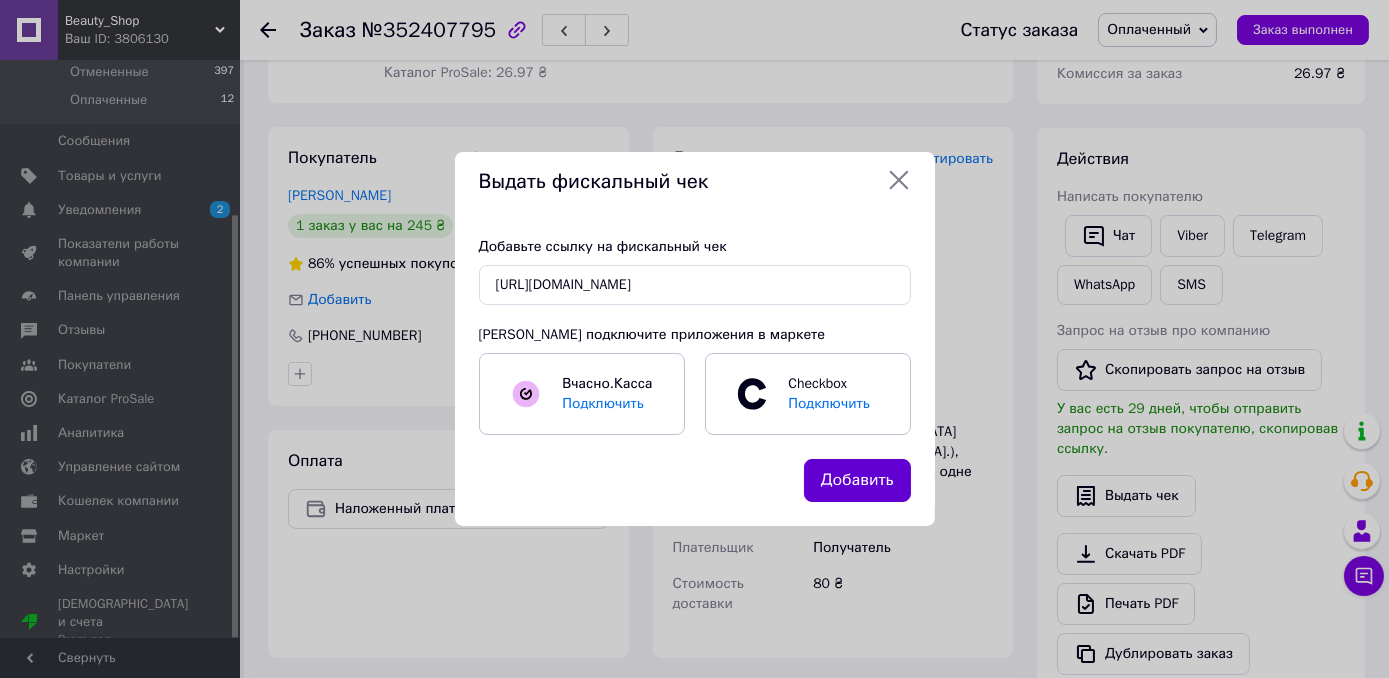 click on "Добавить" at bounding box center [857, 480] 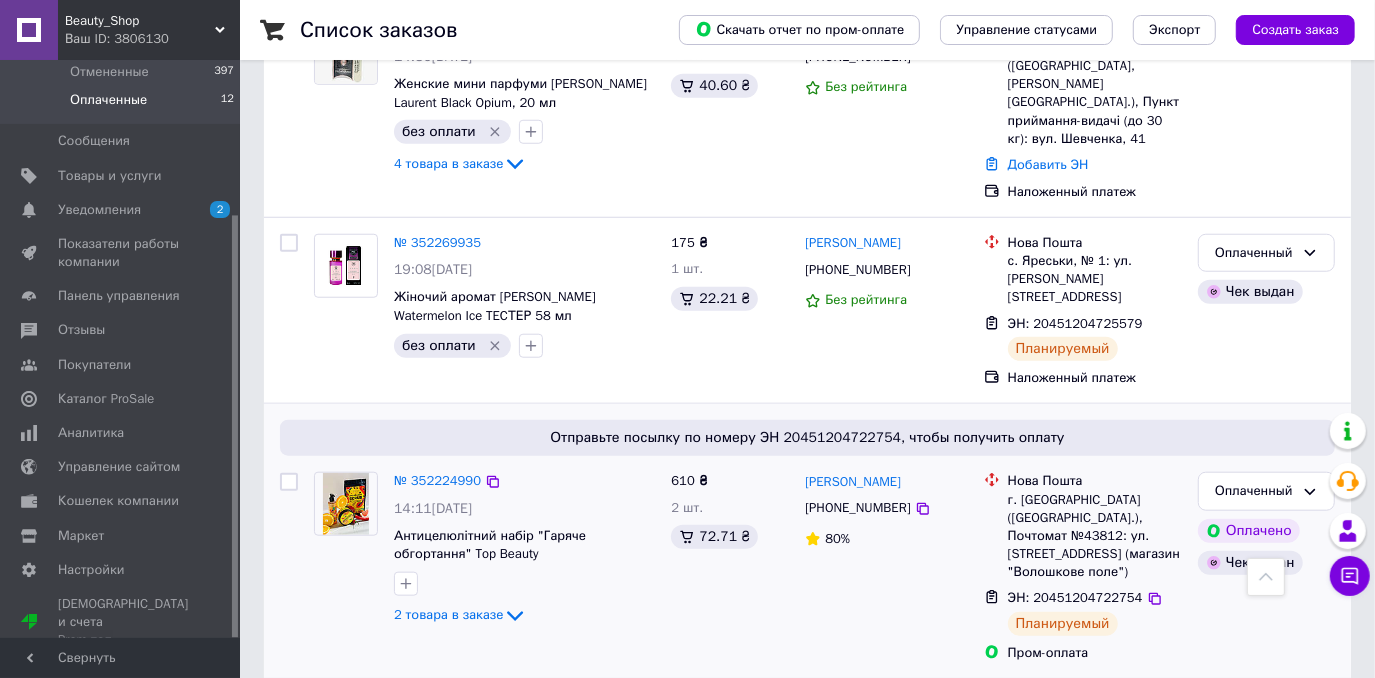 scroll, scrollTop: 909, scrollLeft: 0, axis: vertical 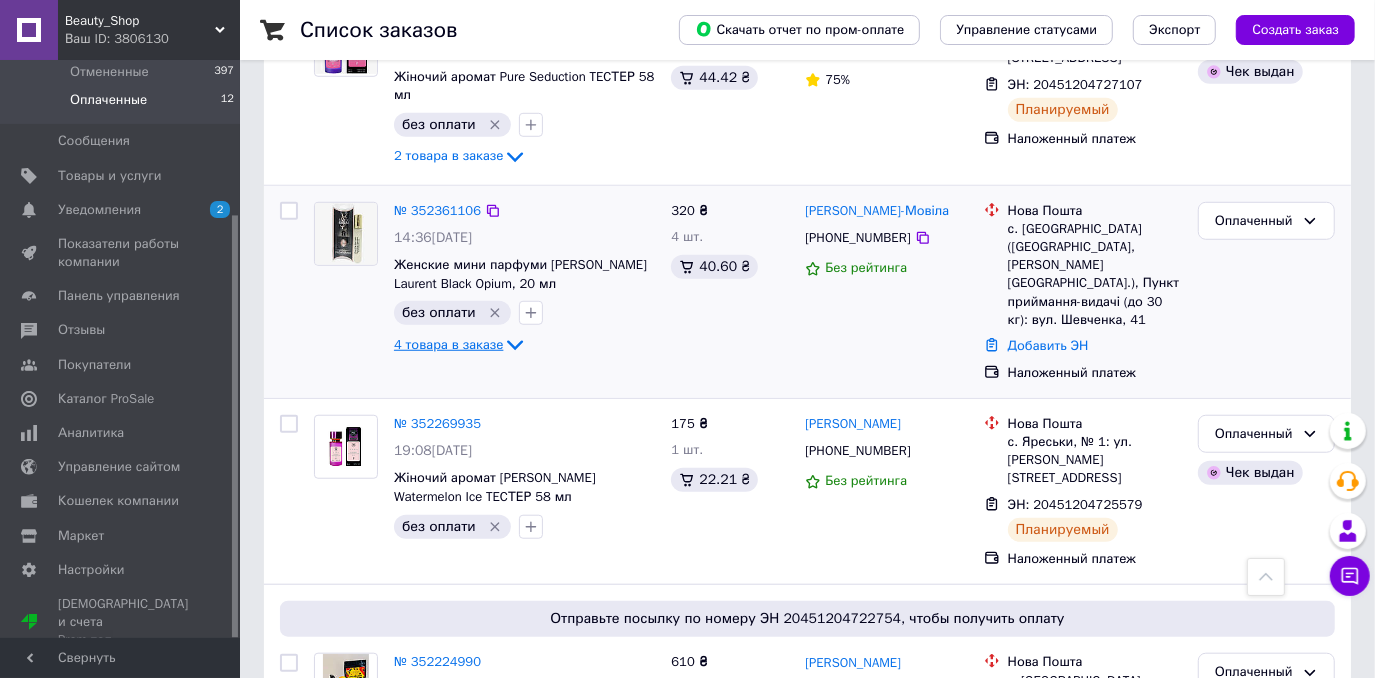 click 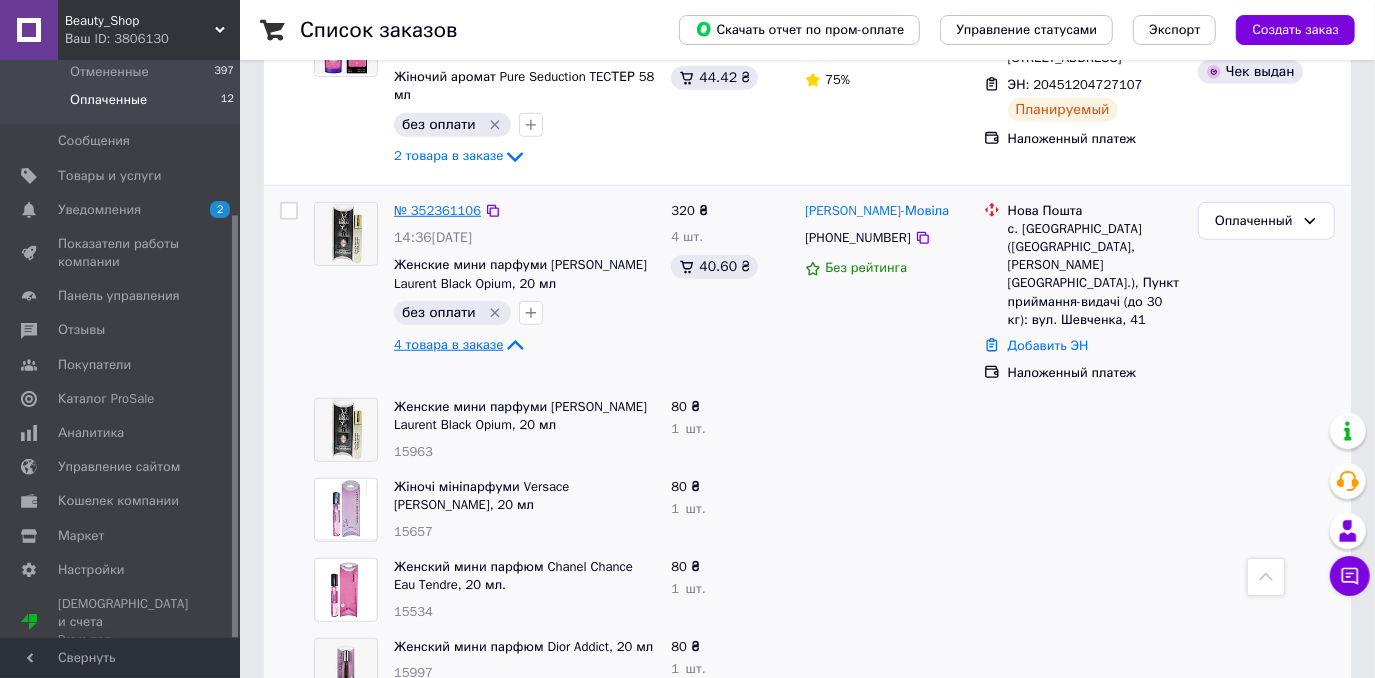 click on "№ 352361106" at bounding box center [437, 210] 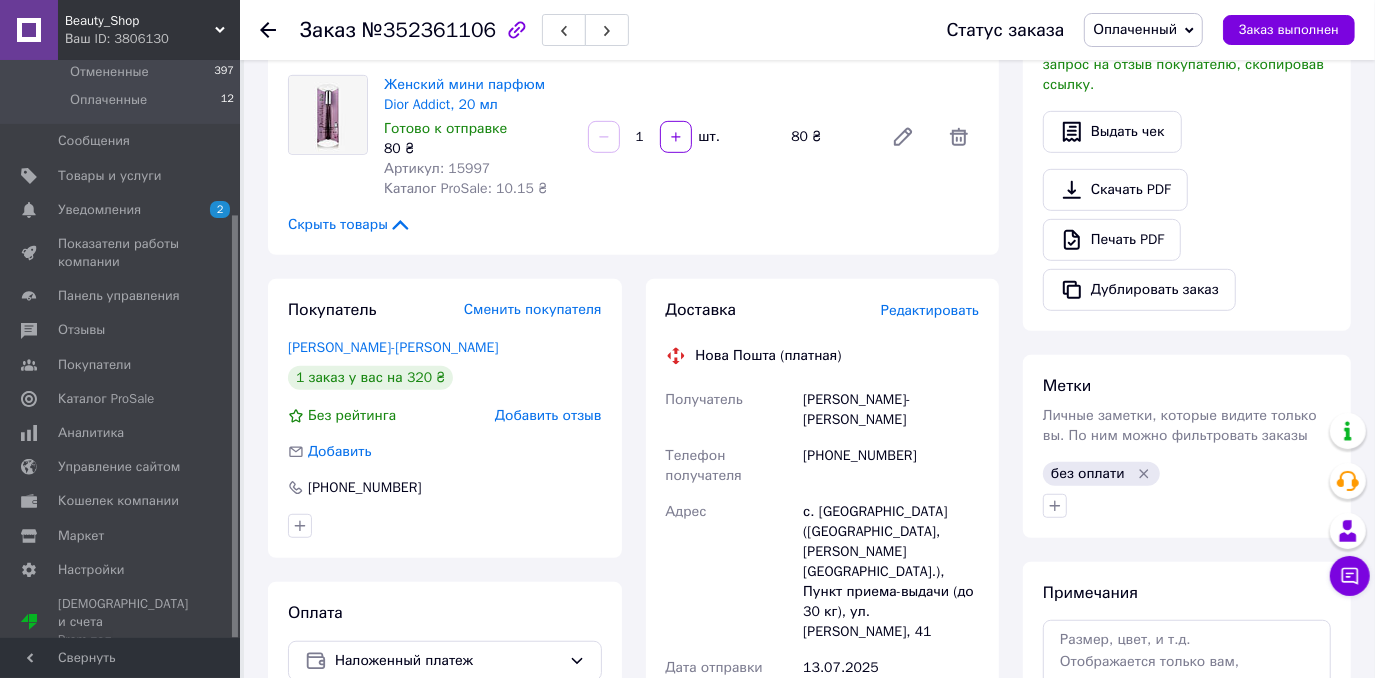 scroll, scrollTop: 818, scrollLeft: 0, axis: vertical 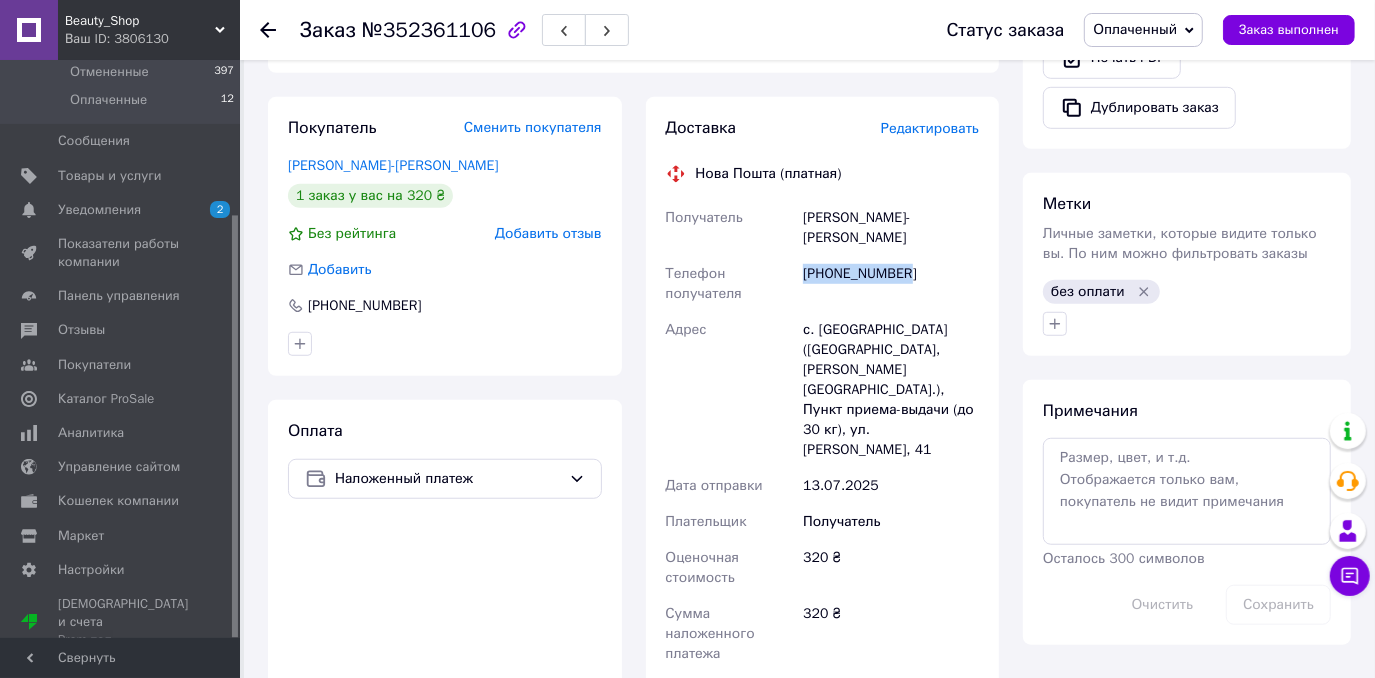 drag, startPoint x: 801, startPoint y: 229, endPoint x: 910, endPoint y: 234, distance: 109.11462 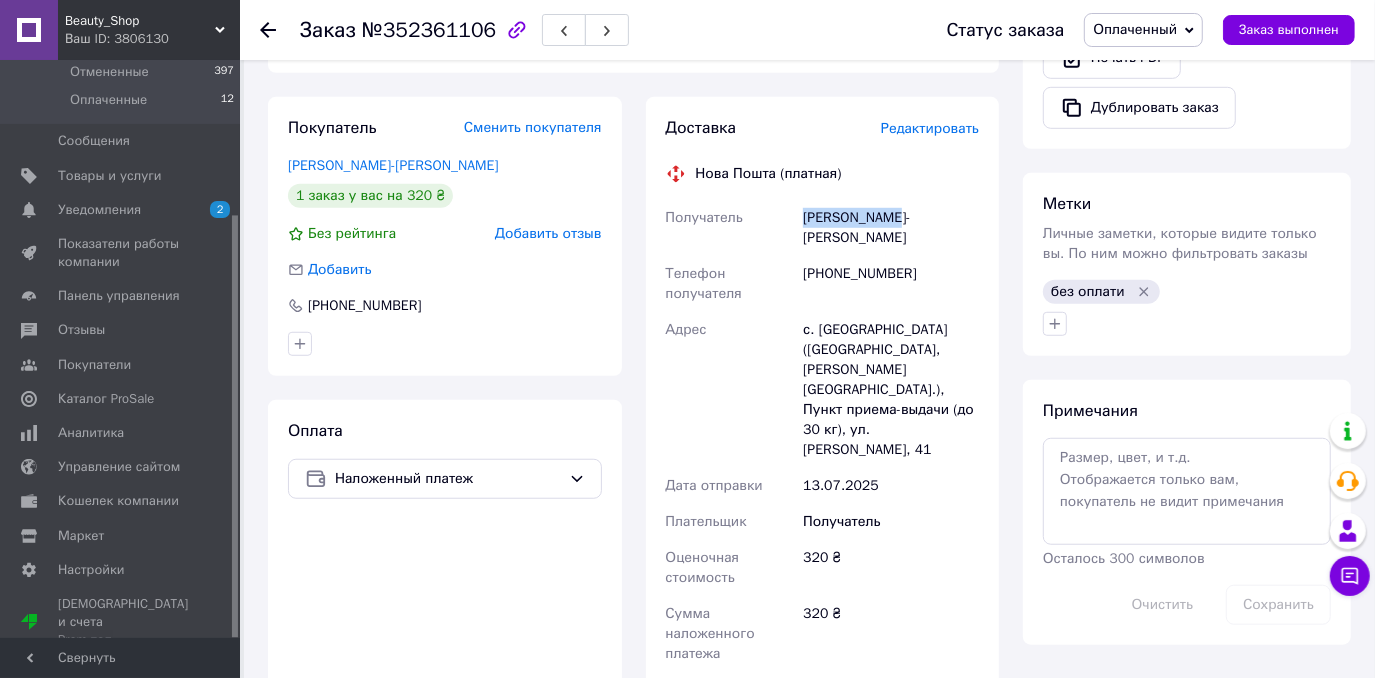 drag, startPoint x: 890, startPoint y: 200, endPoint x: 792, endPoint y: 195, distance: 98.12747 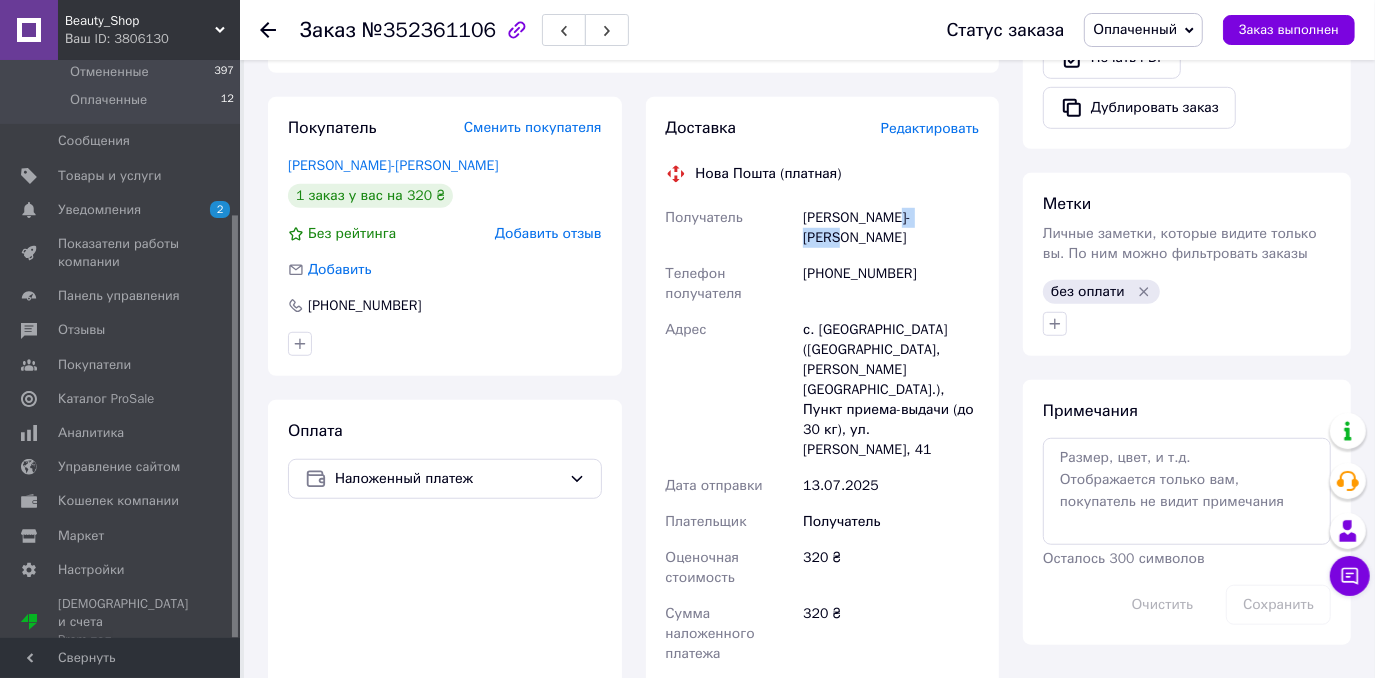 drag, startPoint x: 940, startPoint y: 197, endPoint x: 889, endPoint y: 202, distance: 51.24451 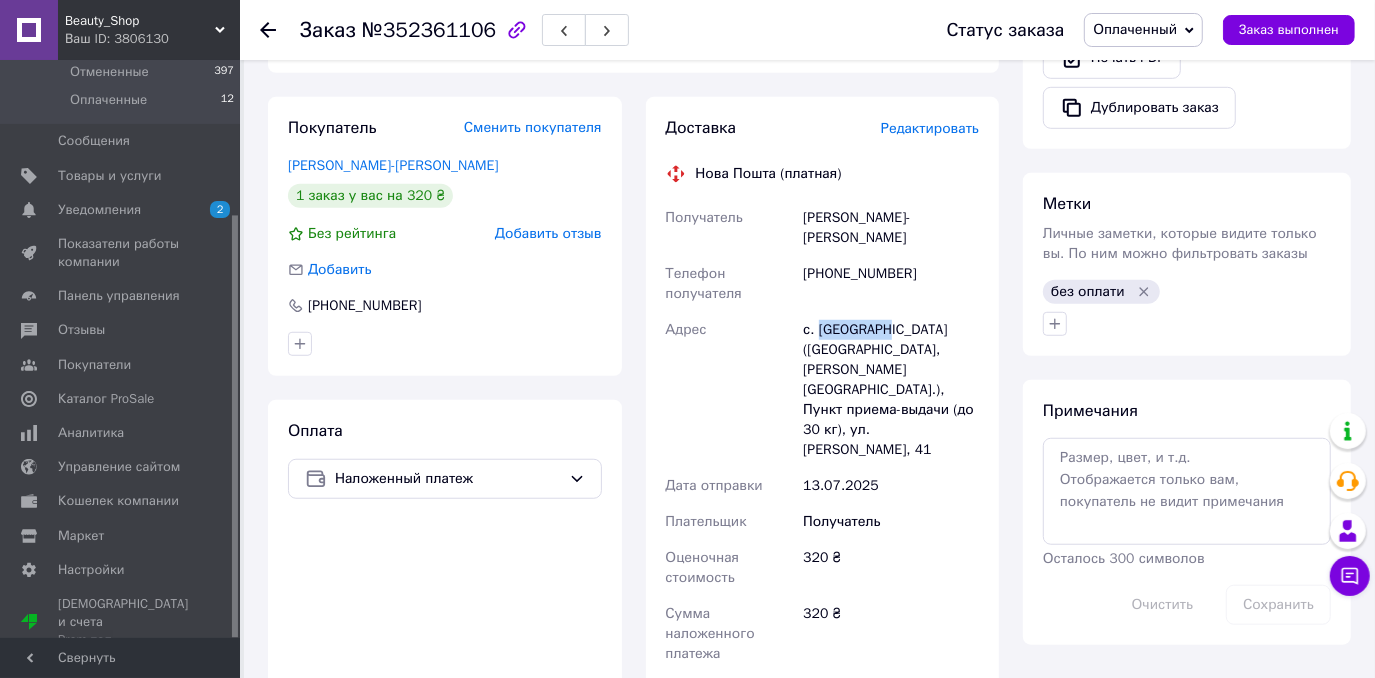 drag, startPoint x: 884, startPoint y: 287, endPoint x: 819, endPoint y: 289, distance: 65.03076 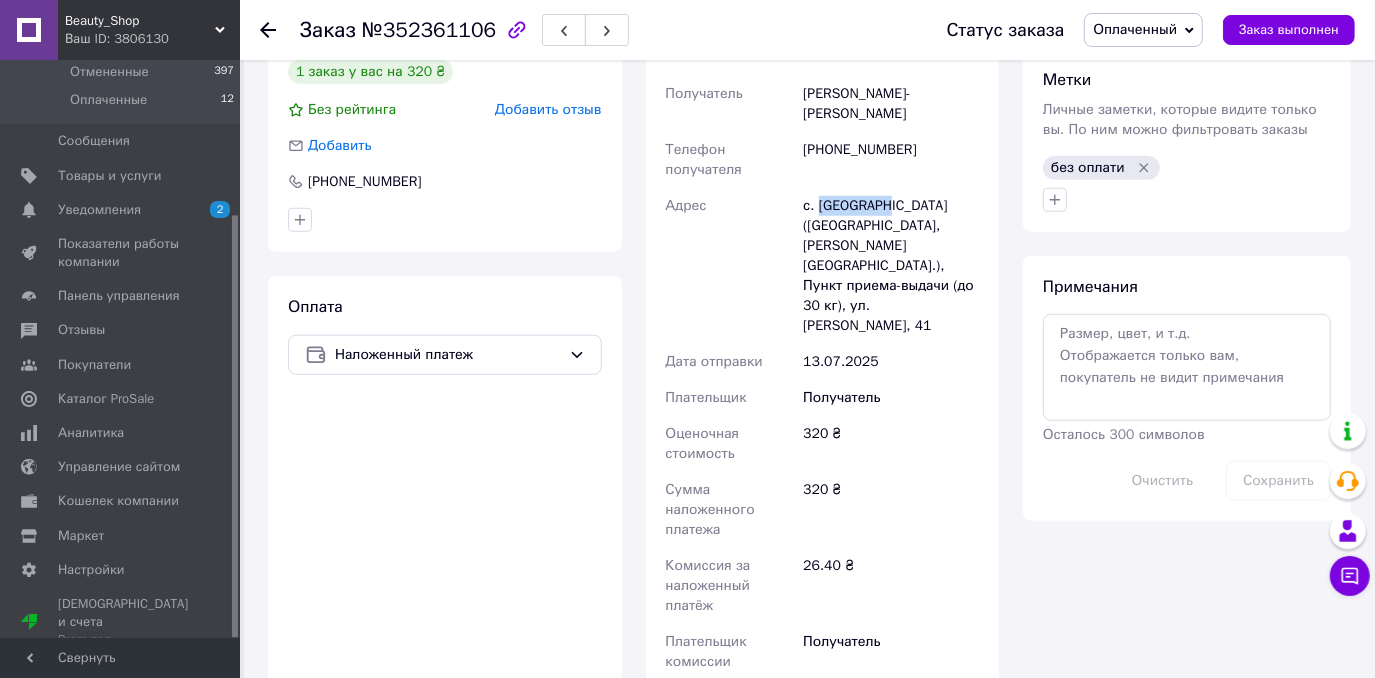 scroll, scrollTop: 1090, scrollLeft: 0, axis: vertical 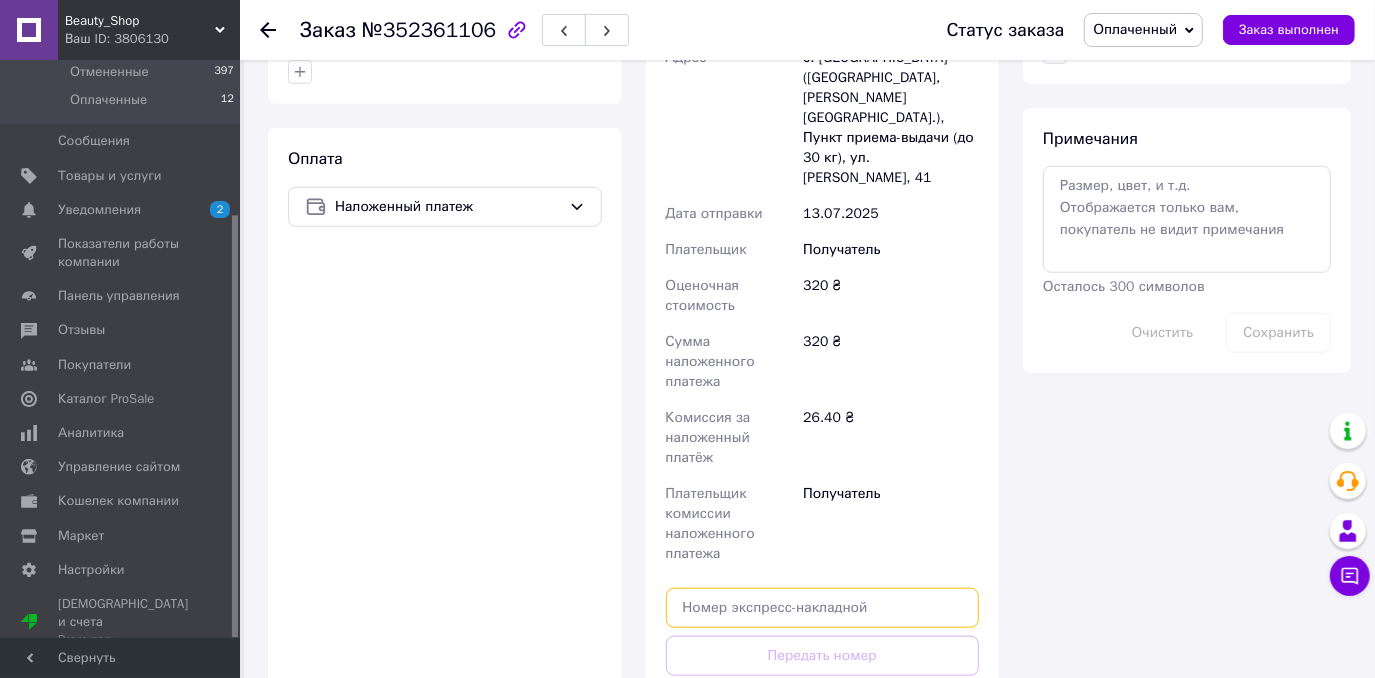 click at bounding box center (823, 608) 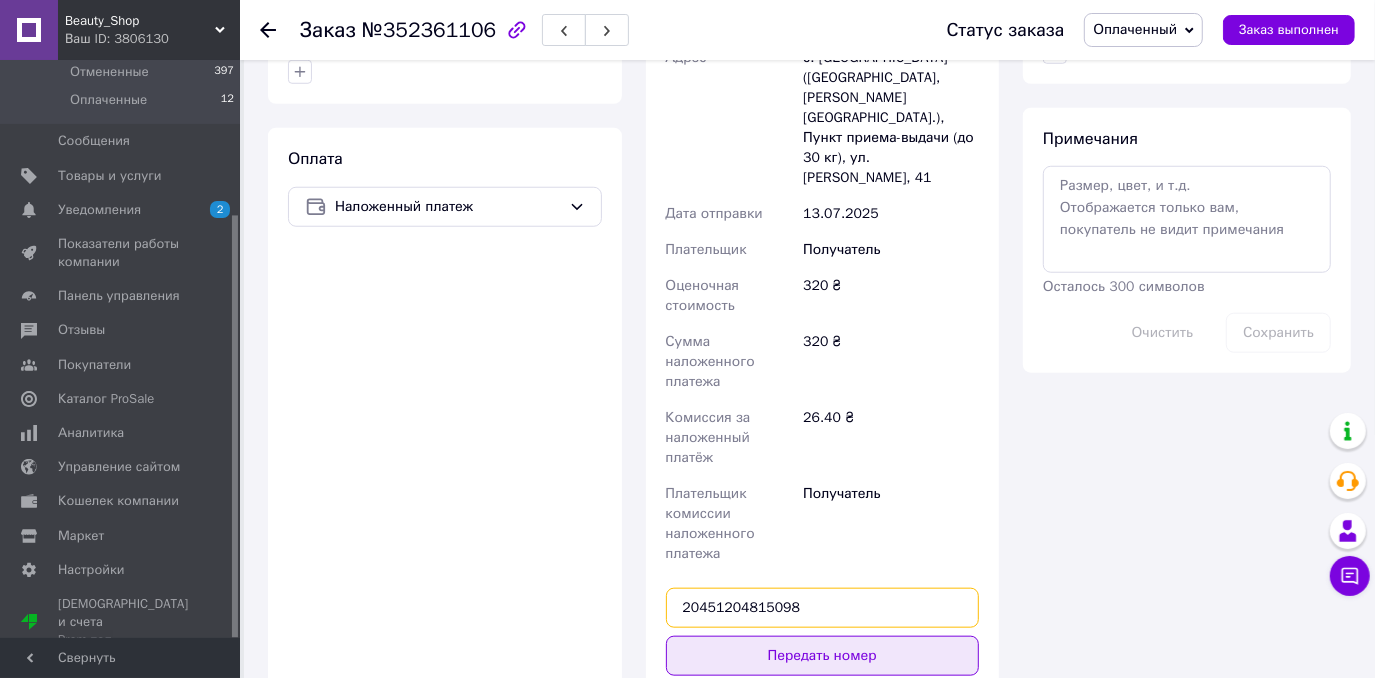 type on "20451204815098" 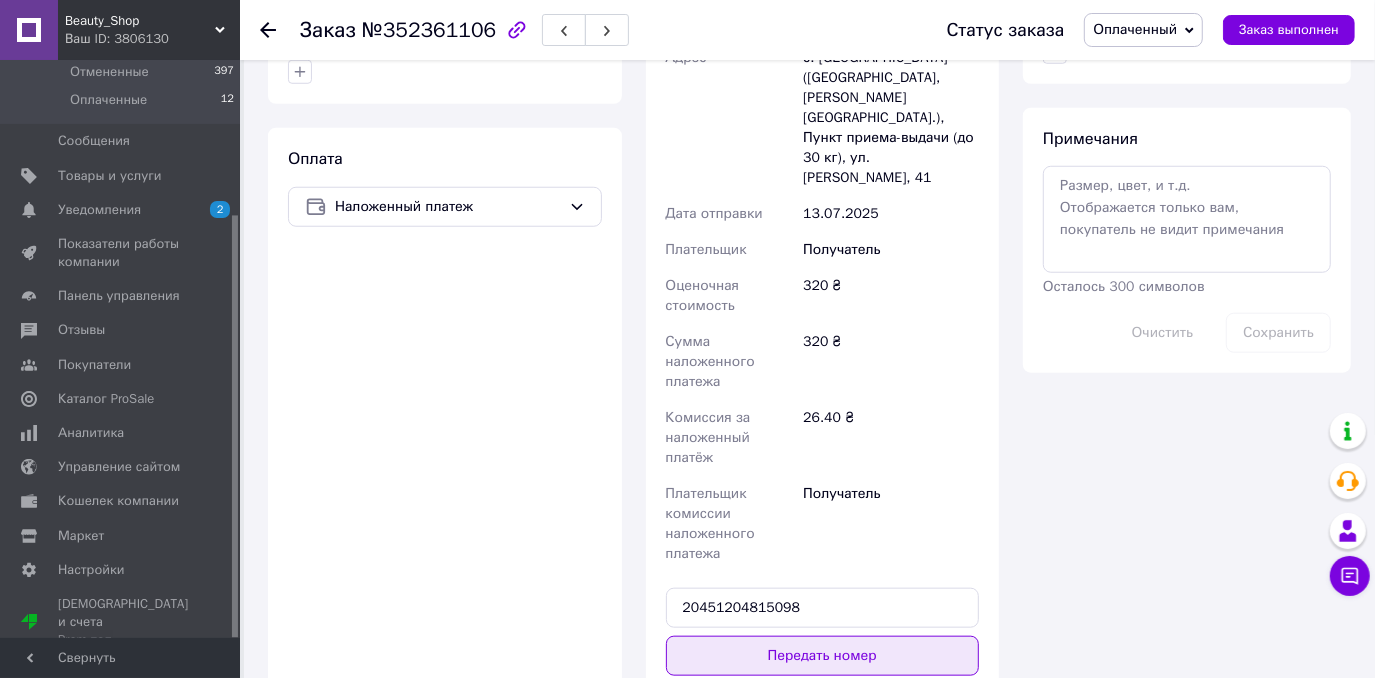 click on "Передать номер" at bounding box center (823, 656) 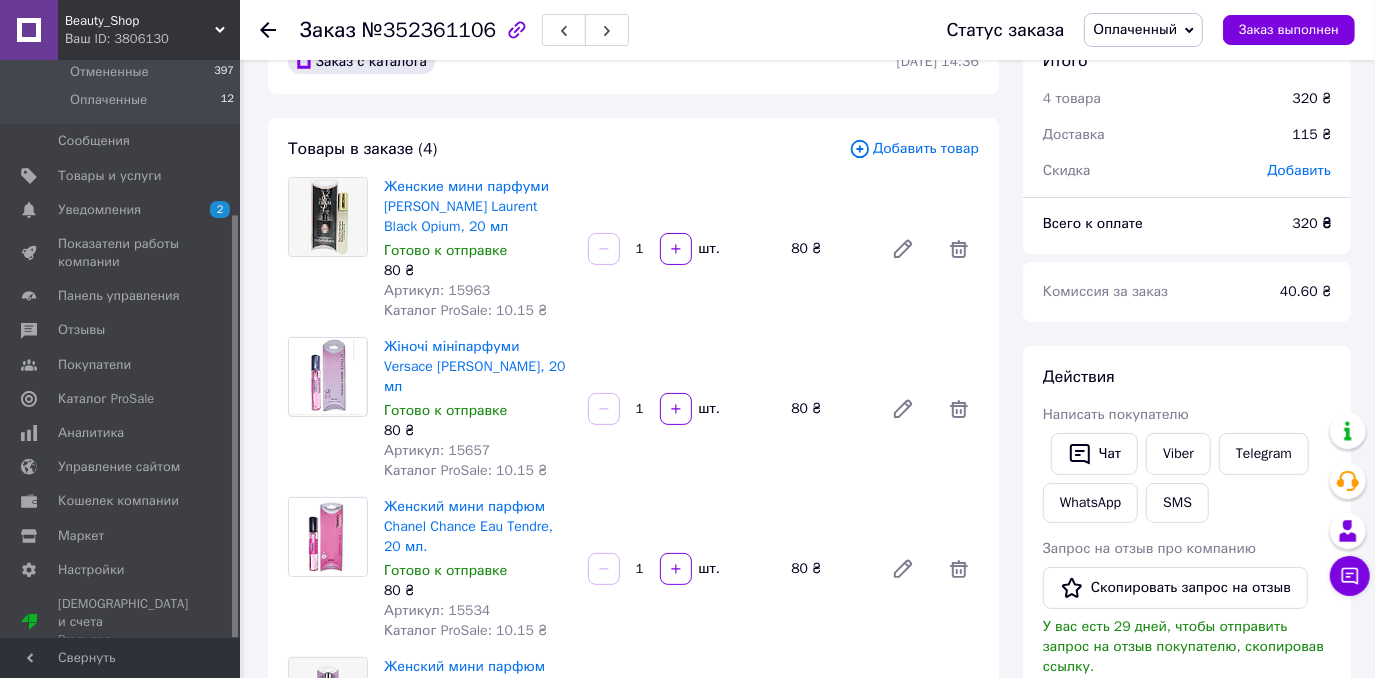 scroll, scrollTop: 50, scrollLeft: 0, axis: vertical 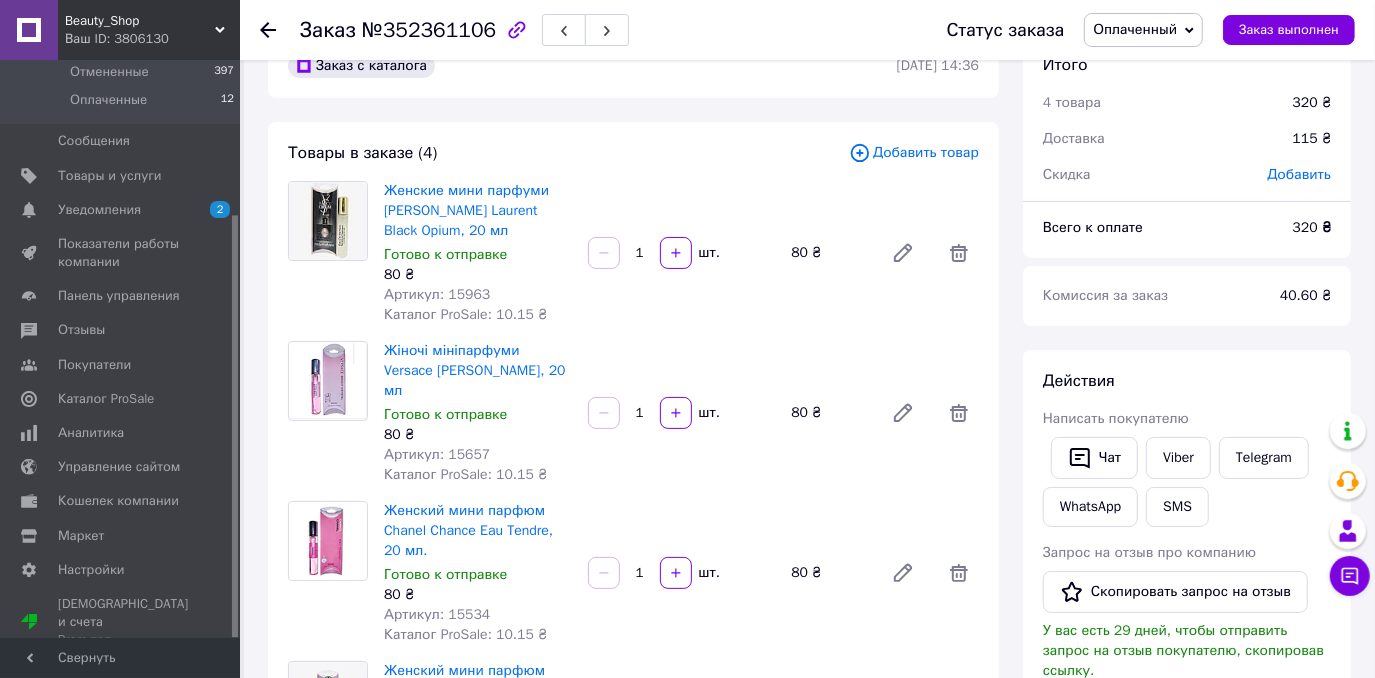 drag, startPoint x: 386, startPoint y: 338, endPoint x: 523, endPoint y: 368, distance: 140.24622 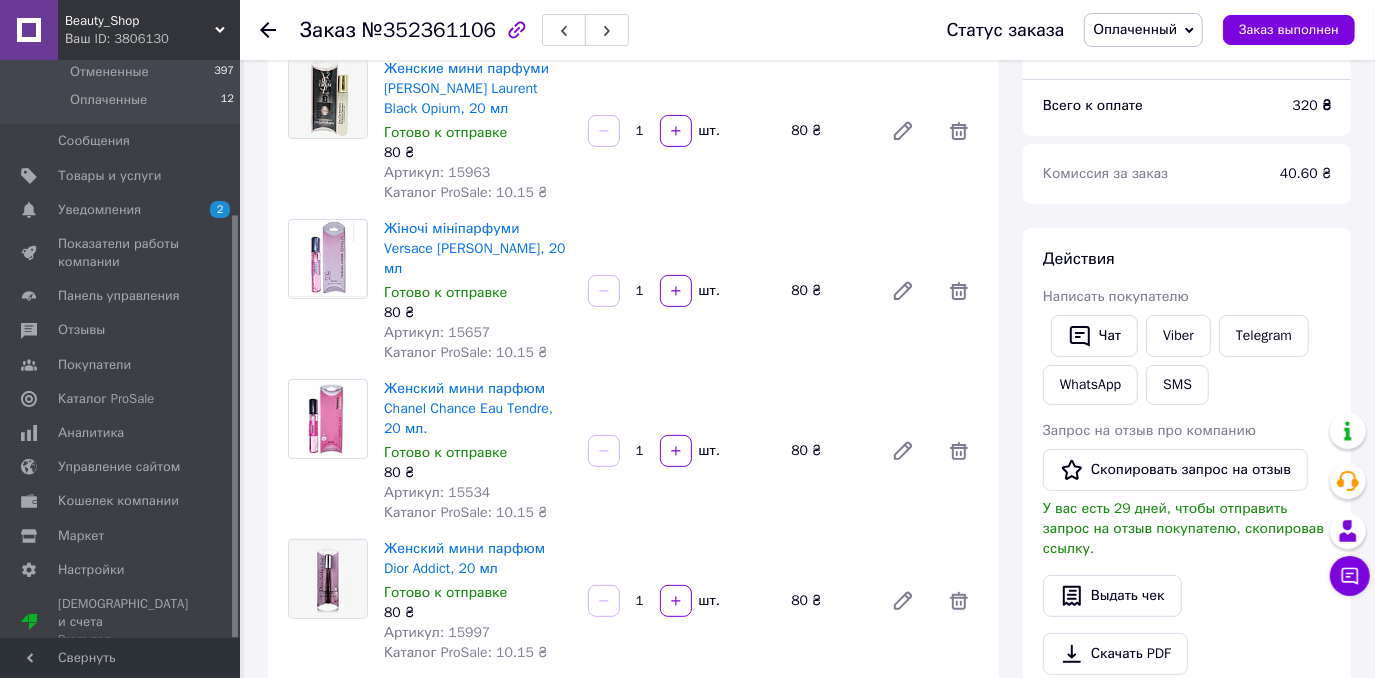 scroll, scrollTop: 323, scrollLeft: 0, axis: vertical 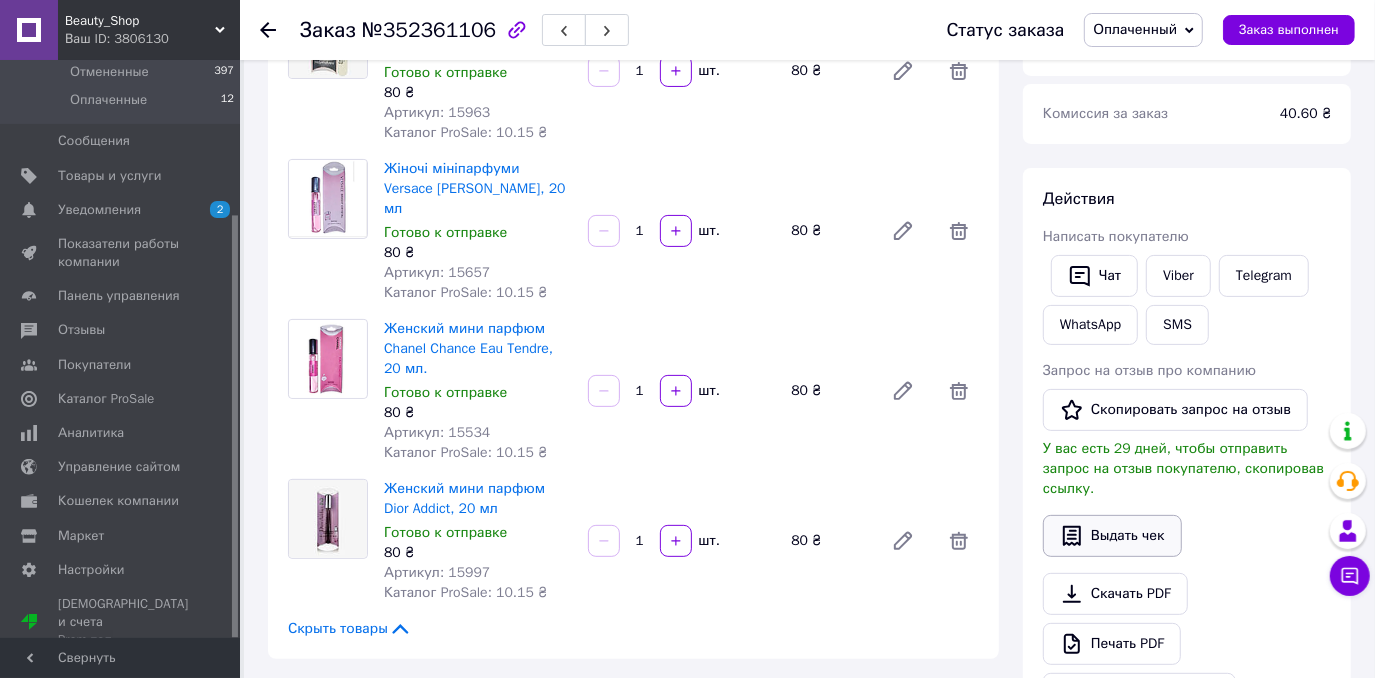 click on "Выдать чек" at bounding box center [1112, 536] 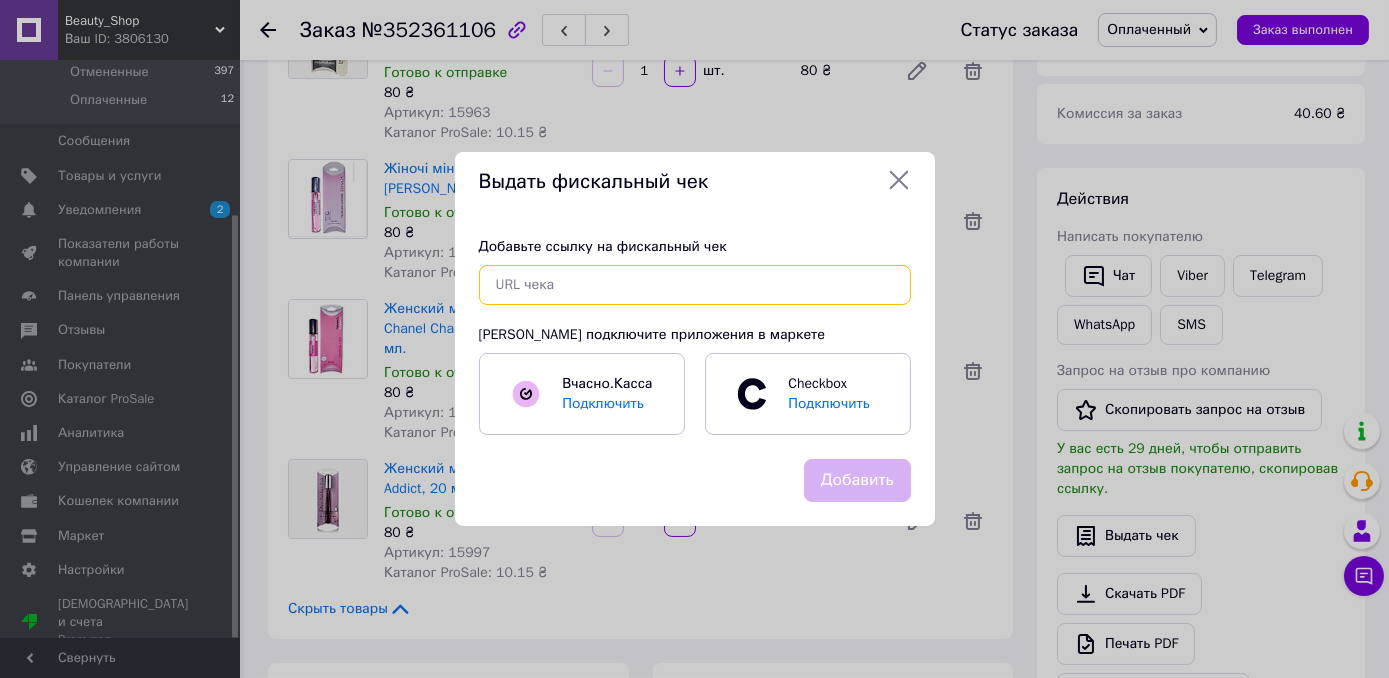 click at bounding box center [695, 285] 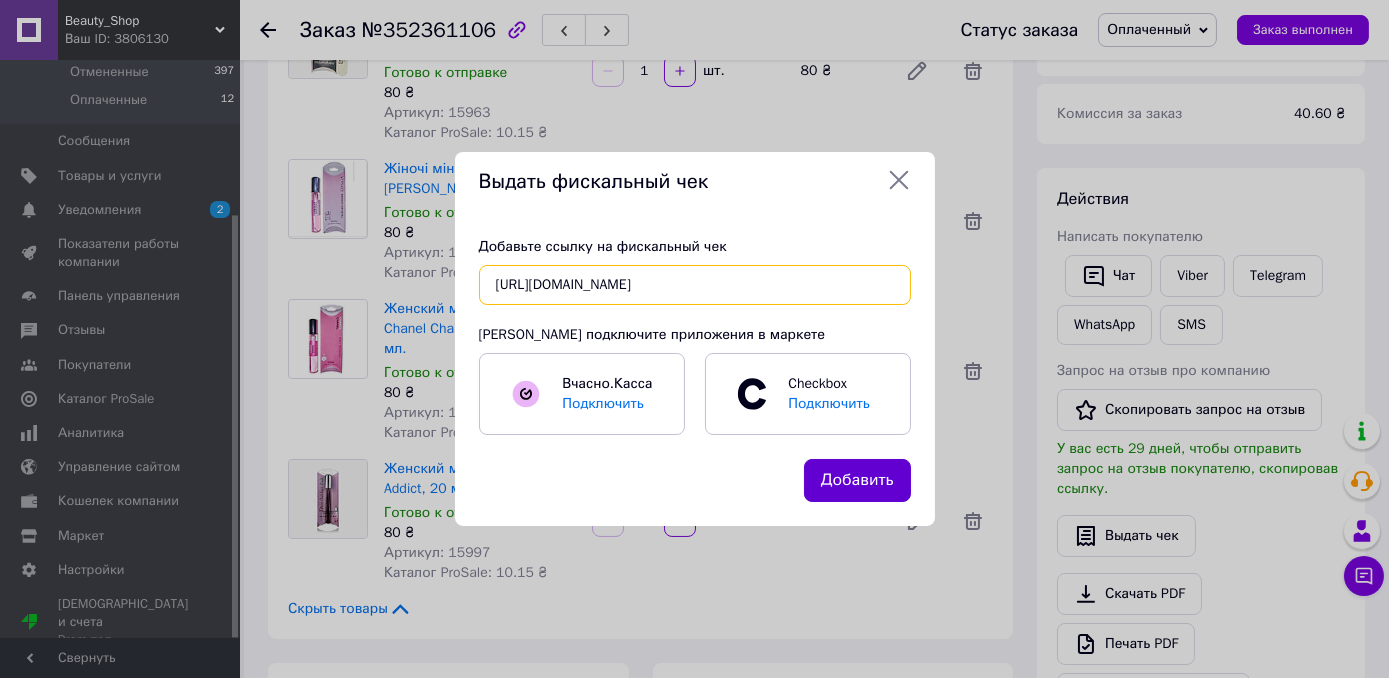 type on "[URL][DOMAIN_NAME]" 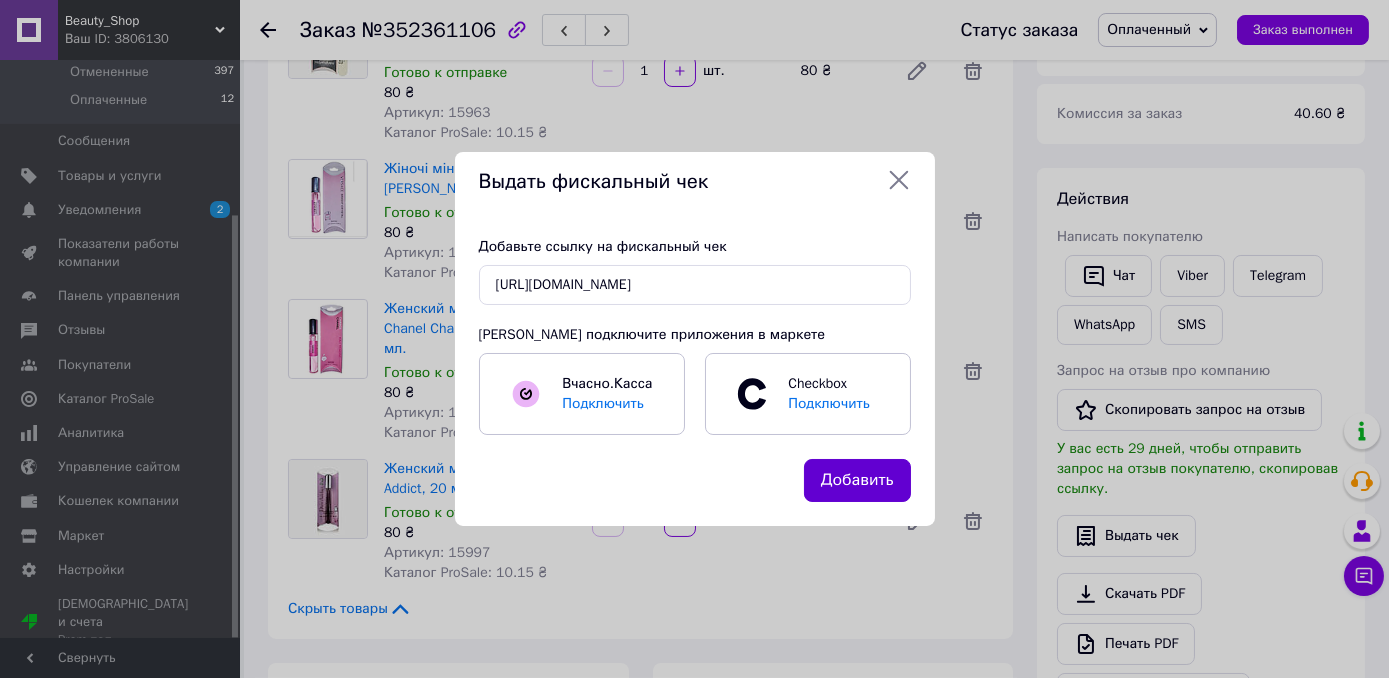 click on "Добавить" at bounding box center [857, 480] 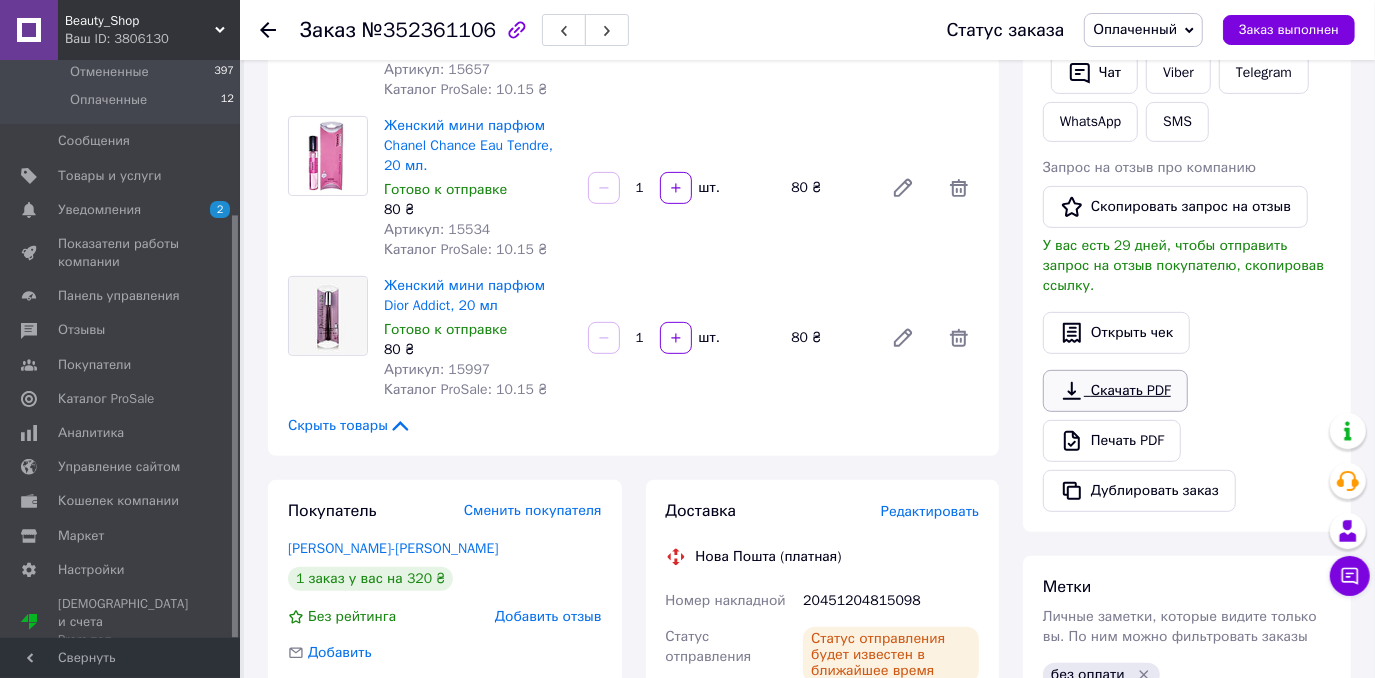 scroll, scrollTop: 323, scrollLeft: 0, axis: vertical 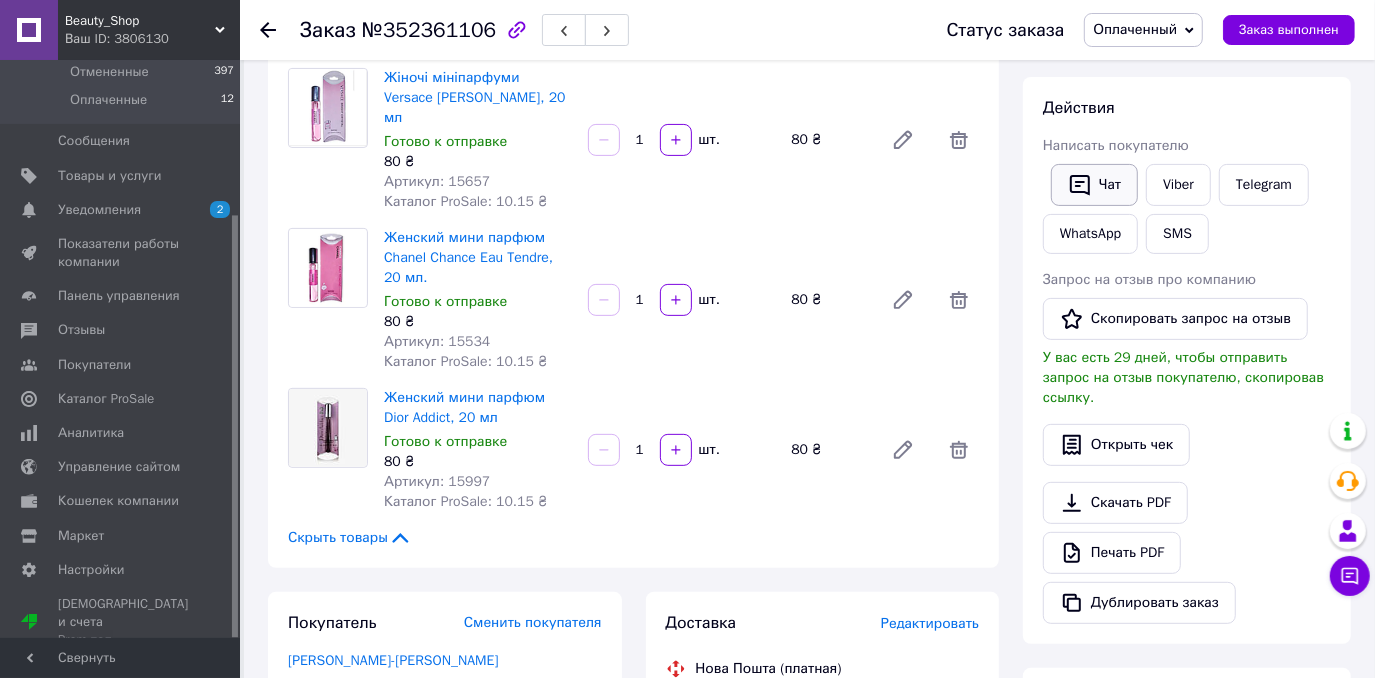click on "Чат" at bounding box center (1094, 185) 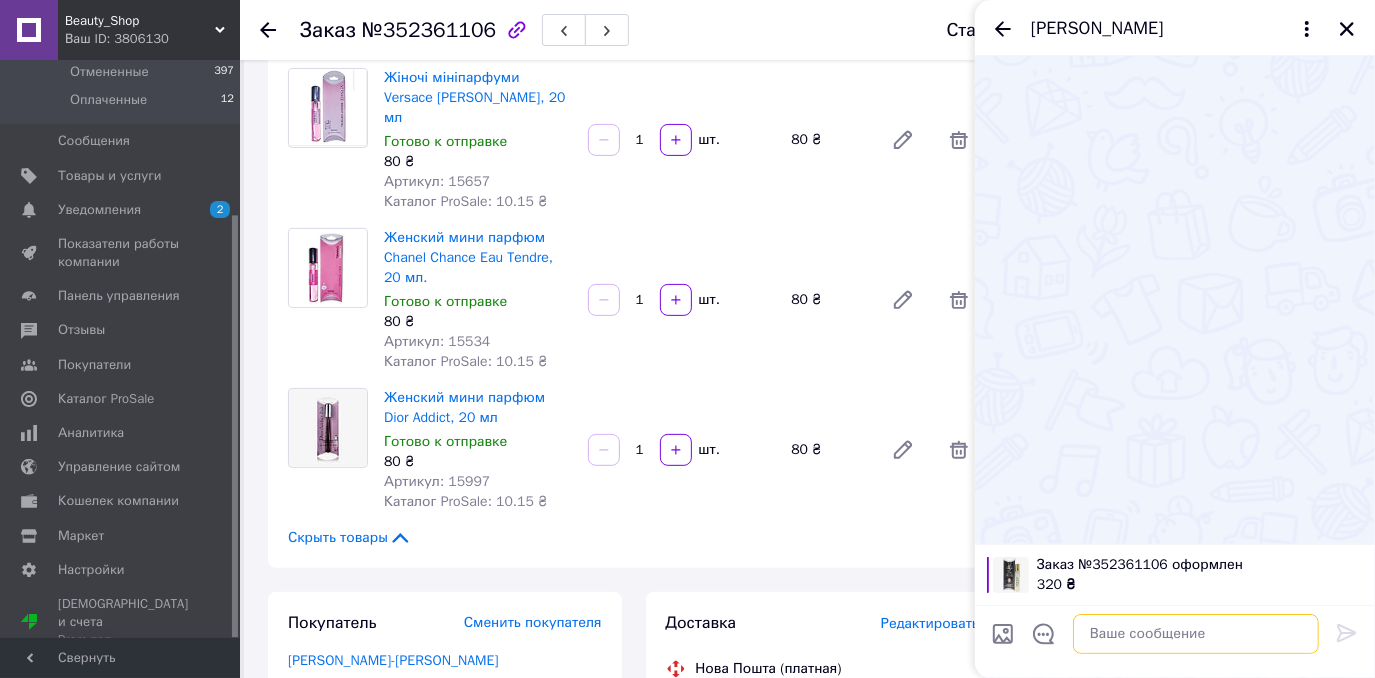 click at bounding box center (1196, 634) 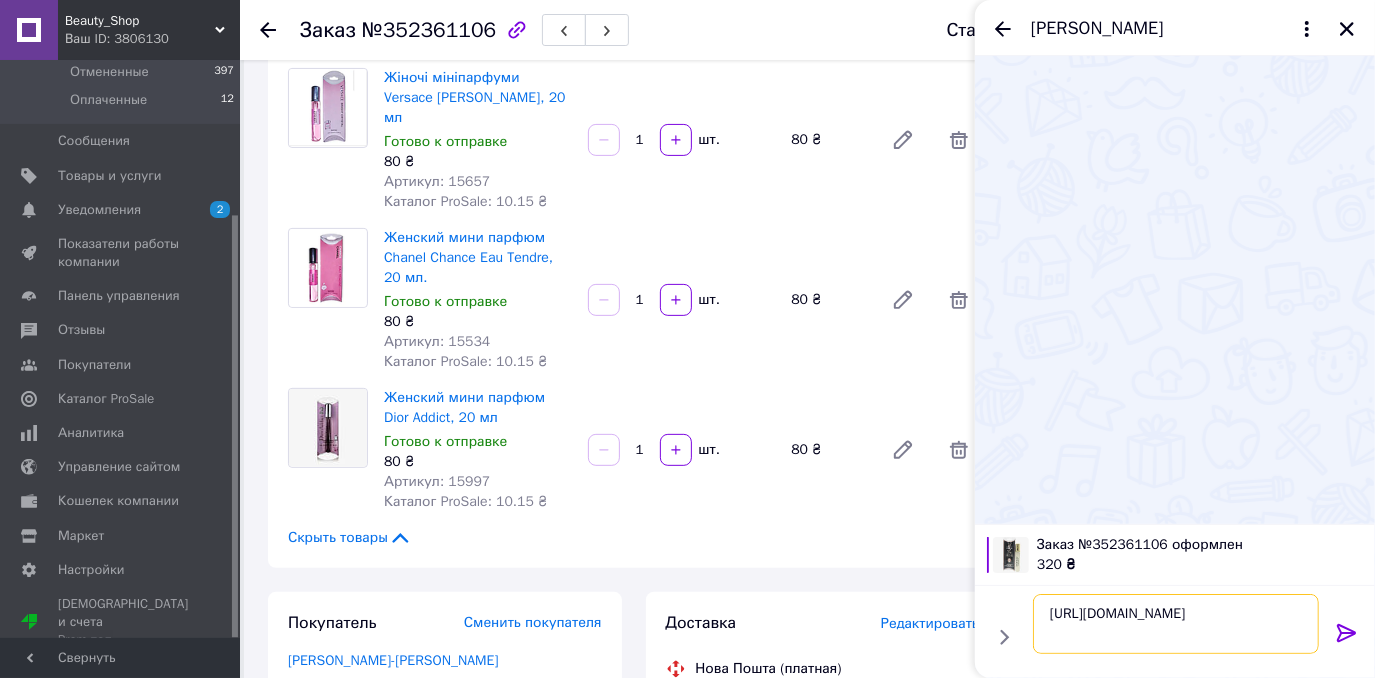 type on "[URL][DOMAIN_NAME]" 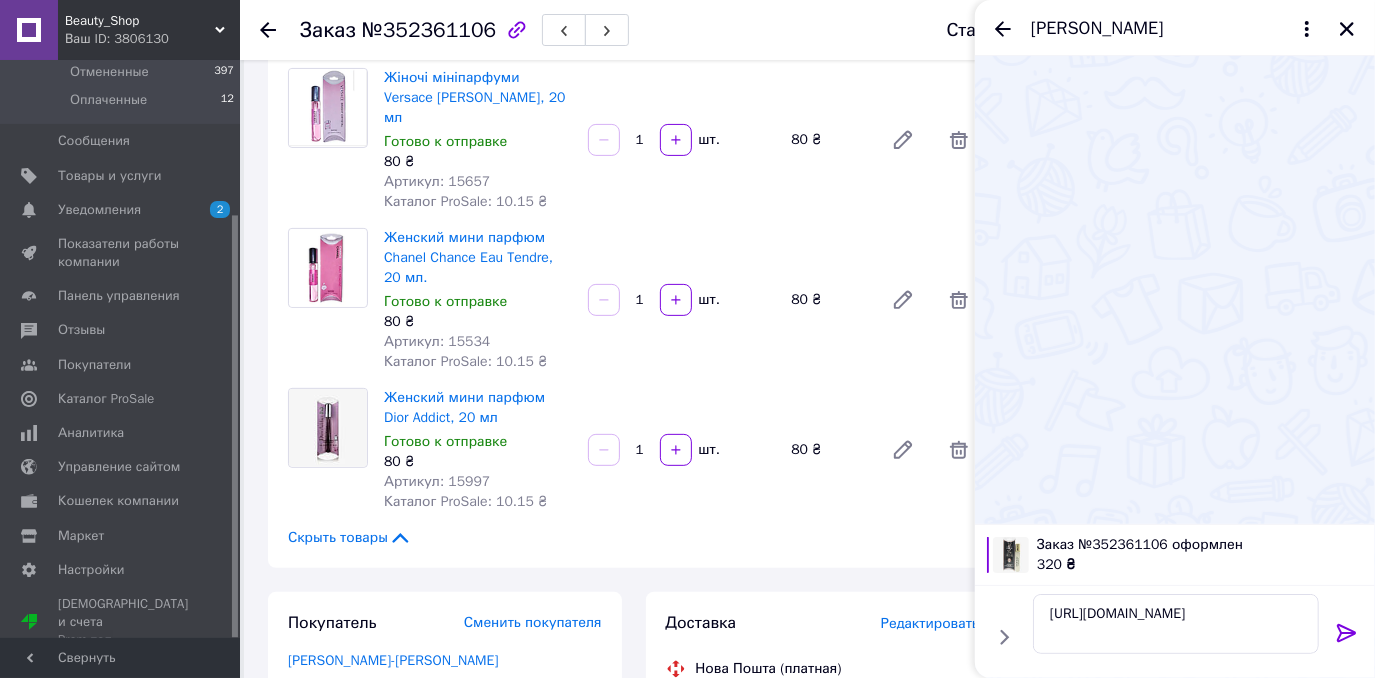 click 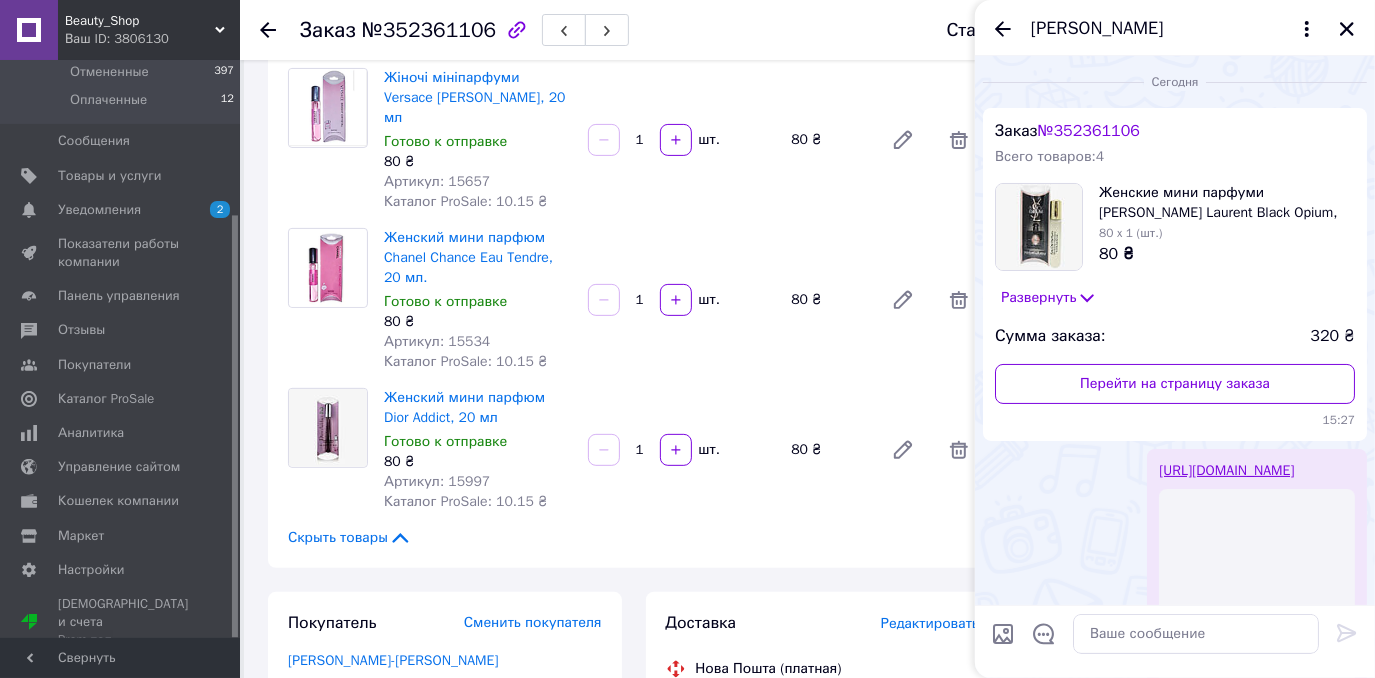 scroll, scrollTop: 184, scrollLeft: 0, axis: vertical 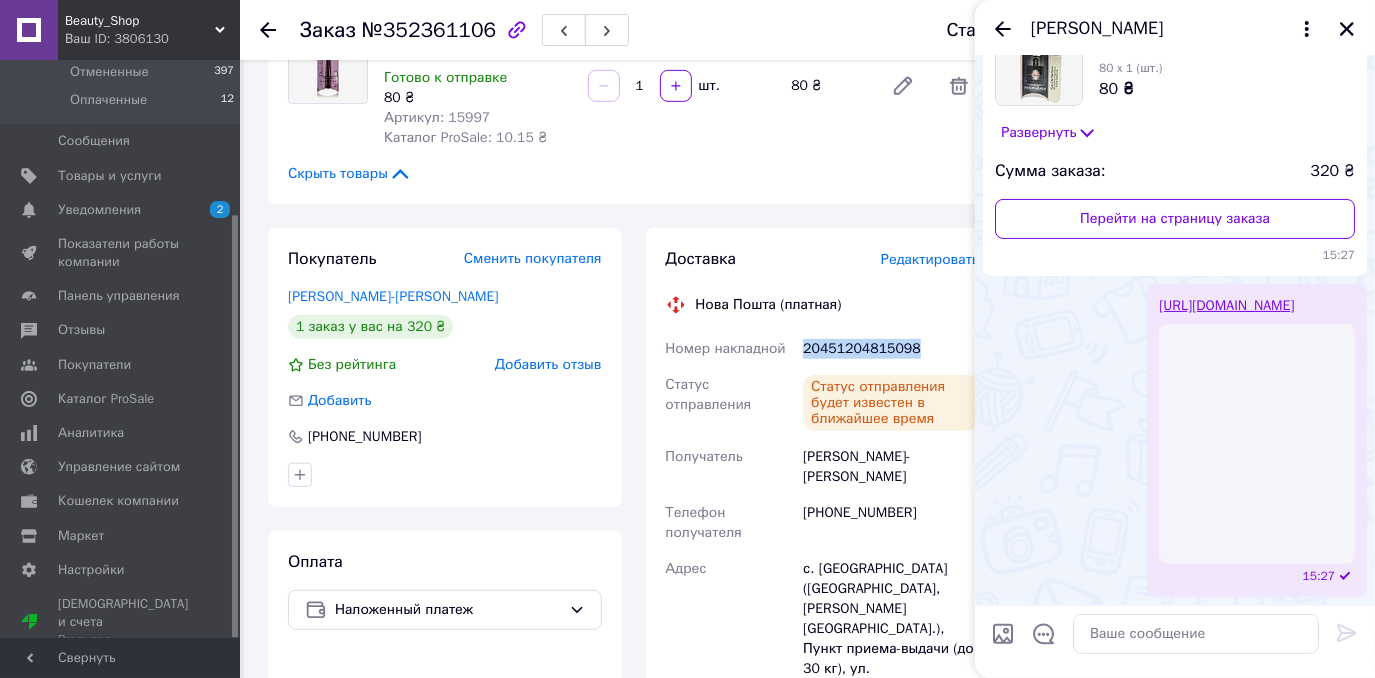 drag, startPoint x: 804, startPoint y: 326, endPoint x: 912, endPoint y: 324, distance: 108.01852 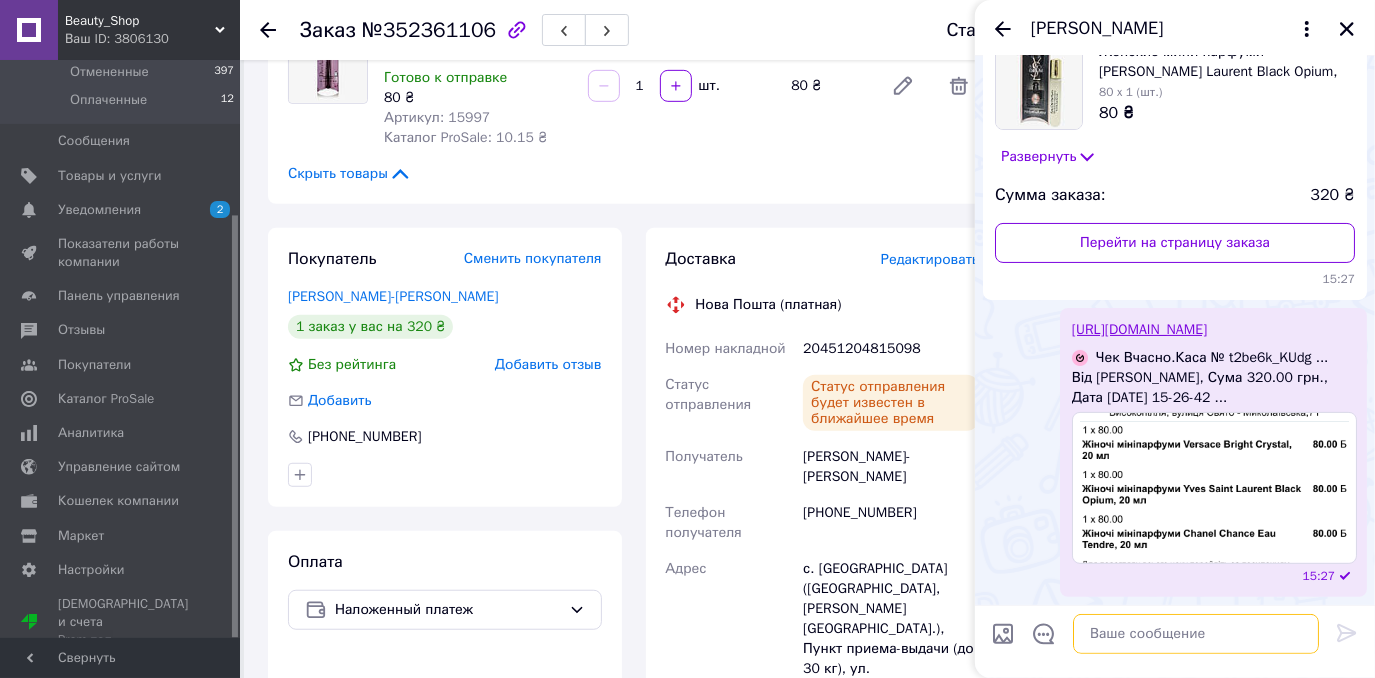 click at bounding box center (1196, 634) 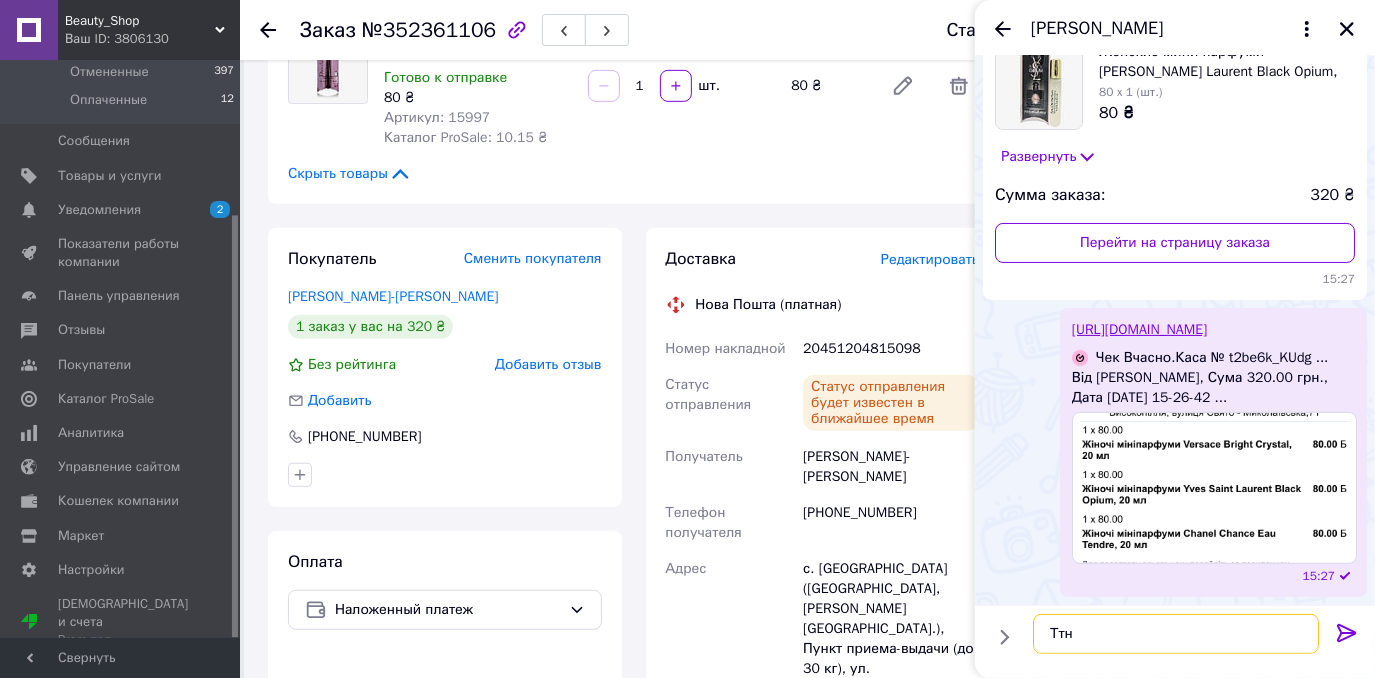 paste on "20451204815098" 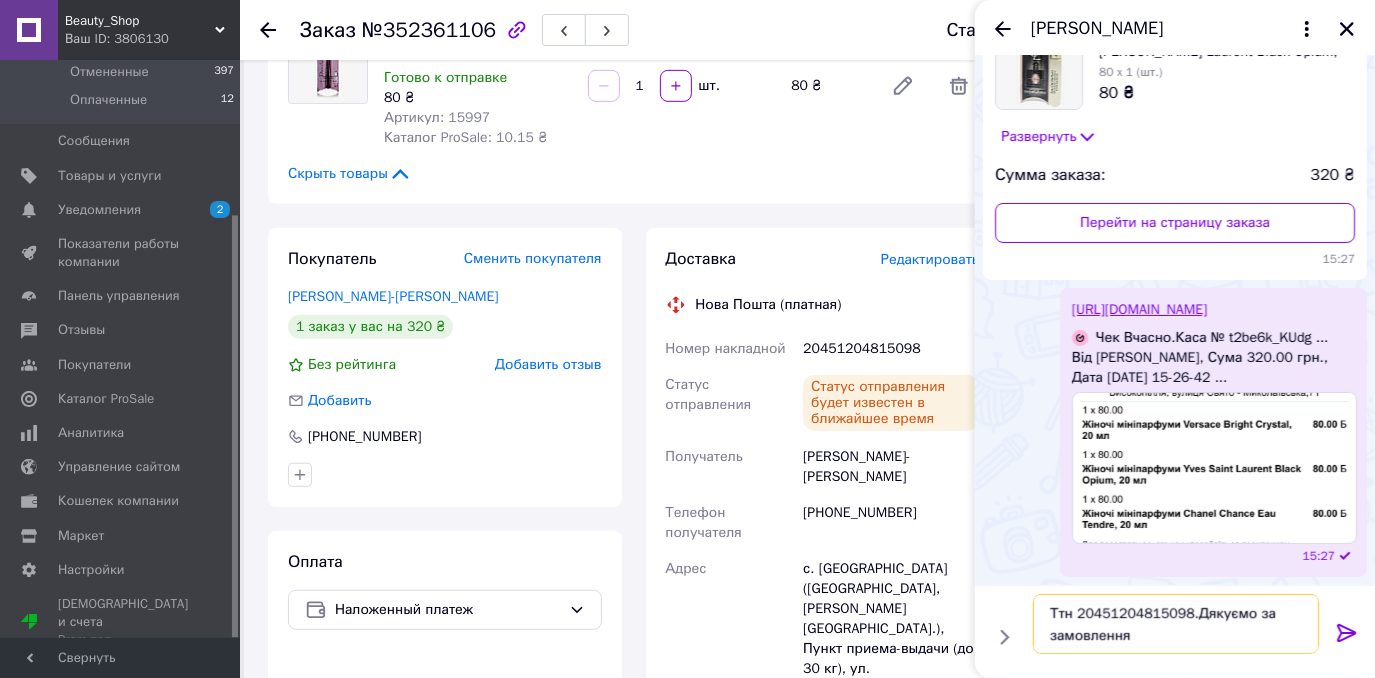 type on "Ттн 20451204815098.Дякуємо за замовлення!" 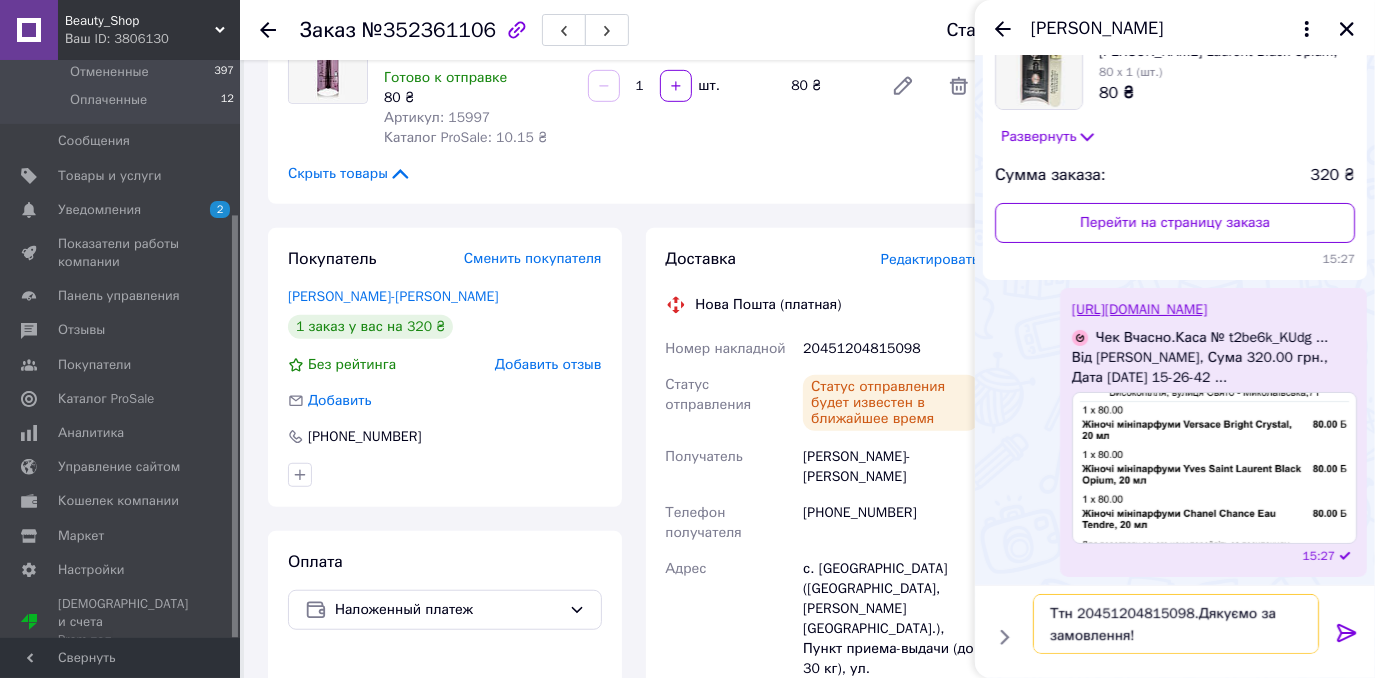type 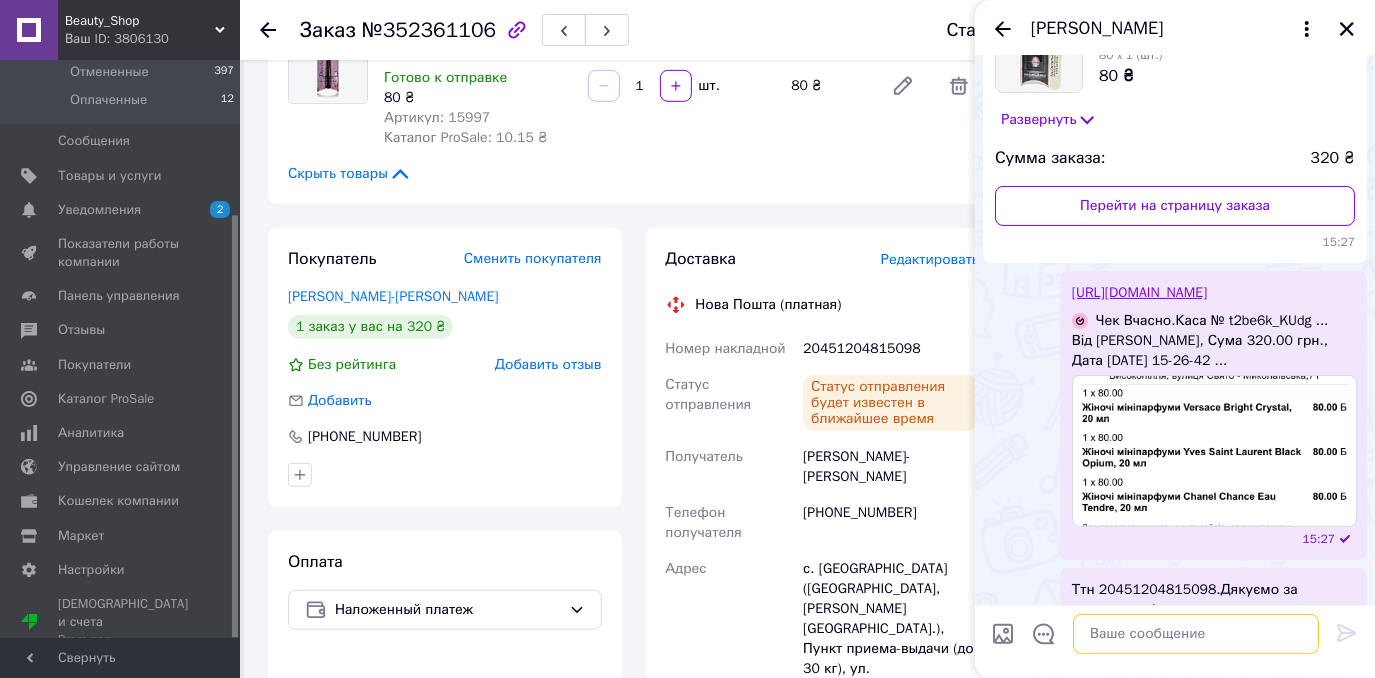 scroll, scrollTop: 272, scrollLeft: 0, axis: vertical 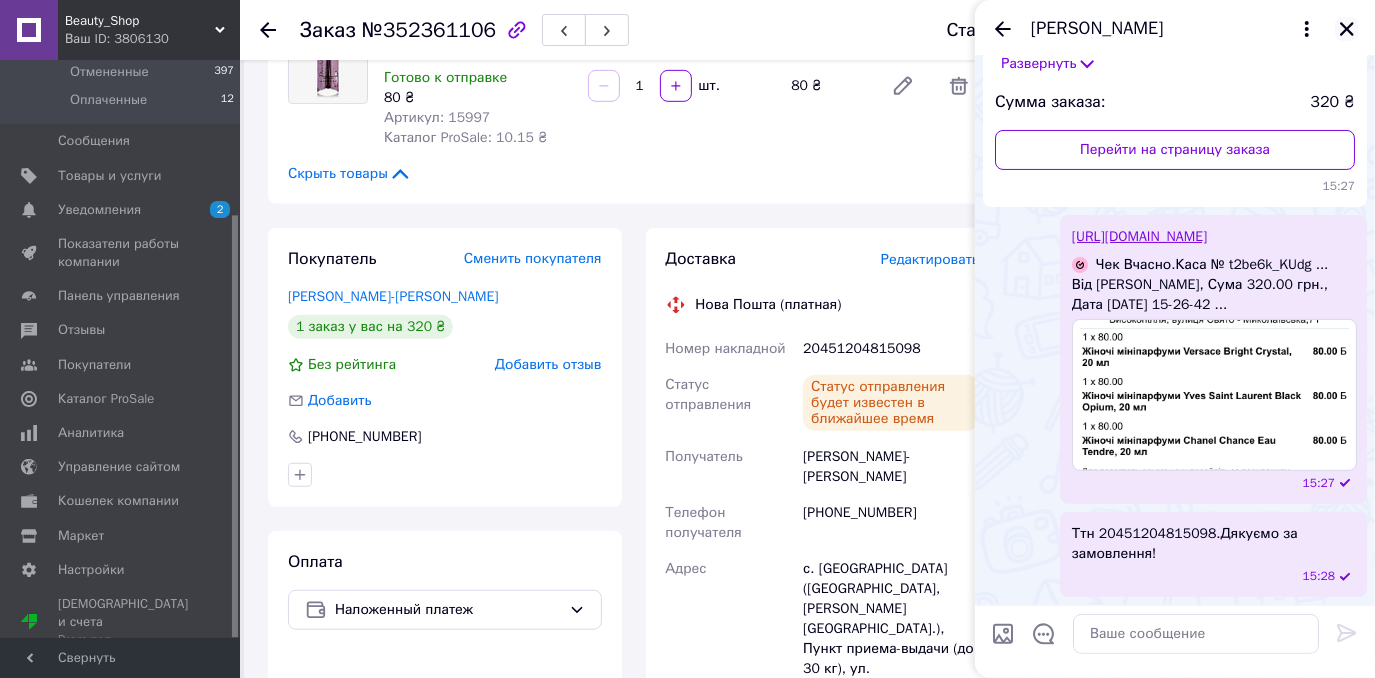 click 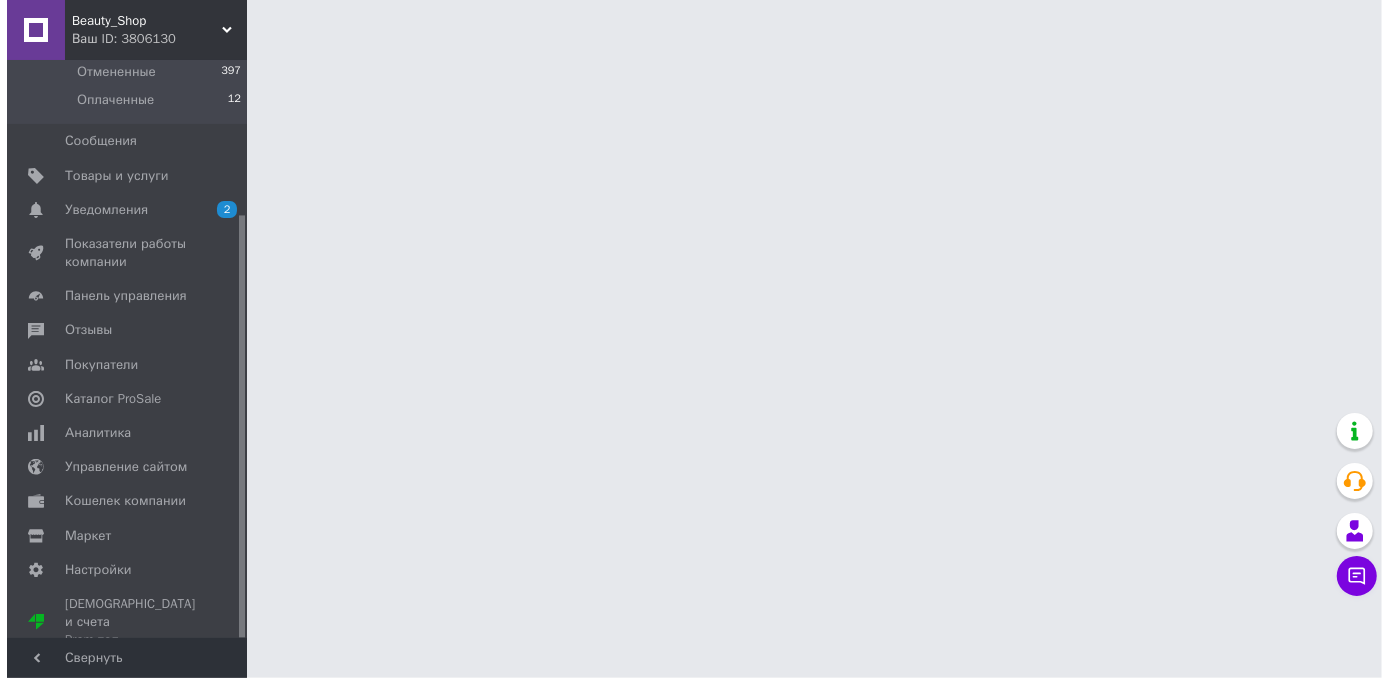 scroll, scrollTop: 0, scrollLeft: 0, axis: both 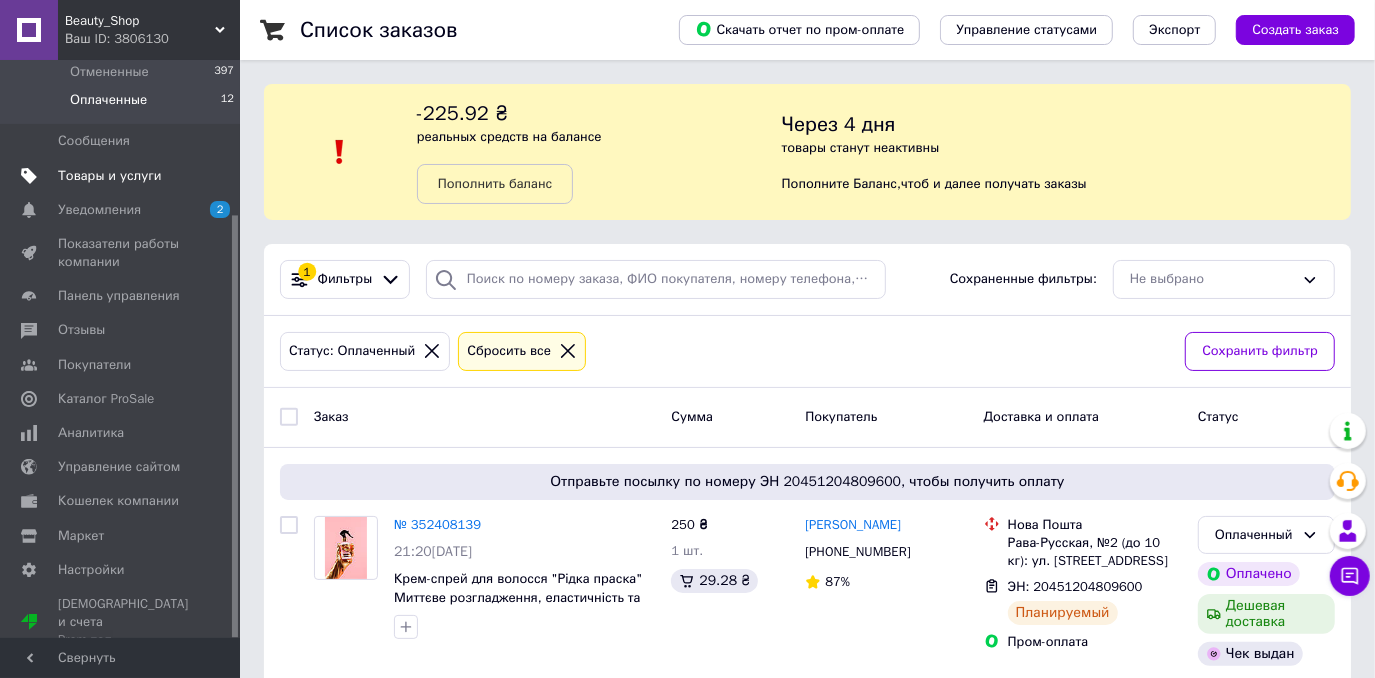 click on "Товары и услуги" at bounding box center [110, 176] 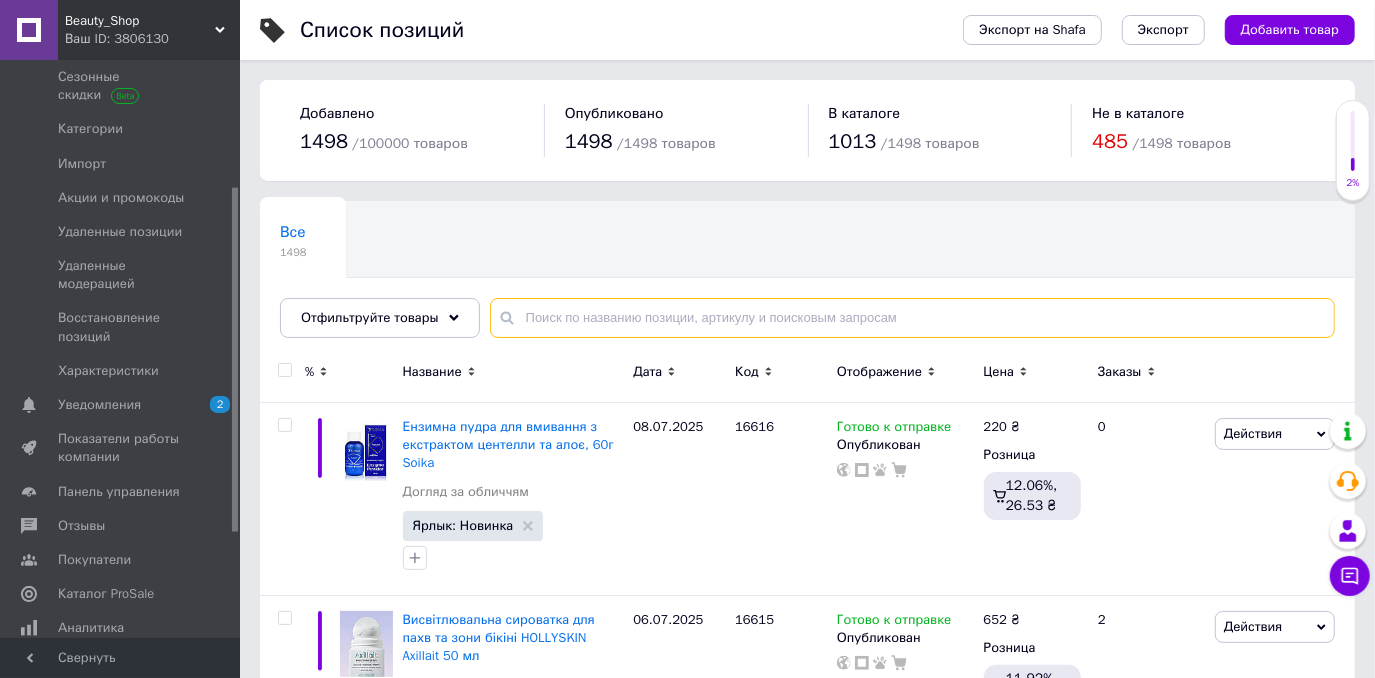 click at bounding box center (912, 318) 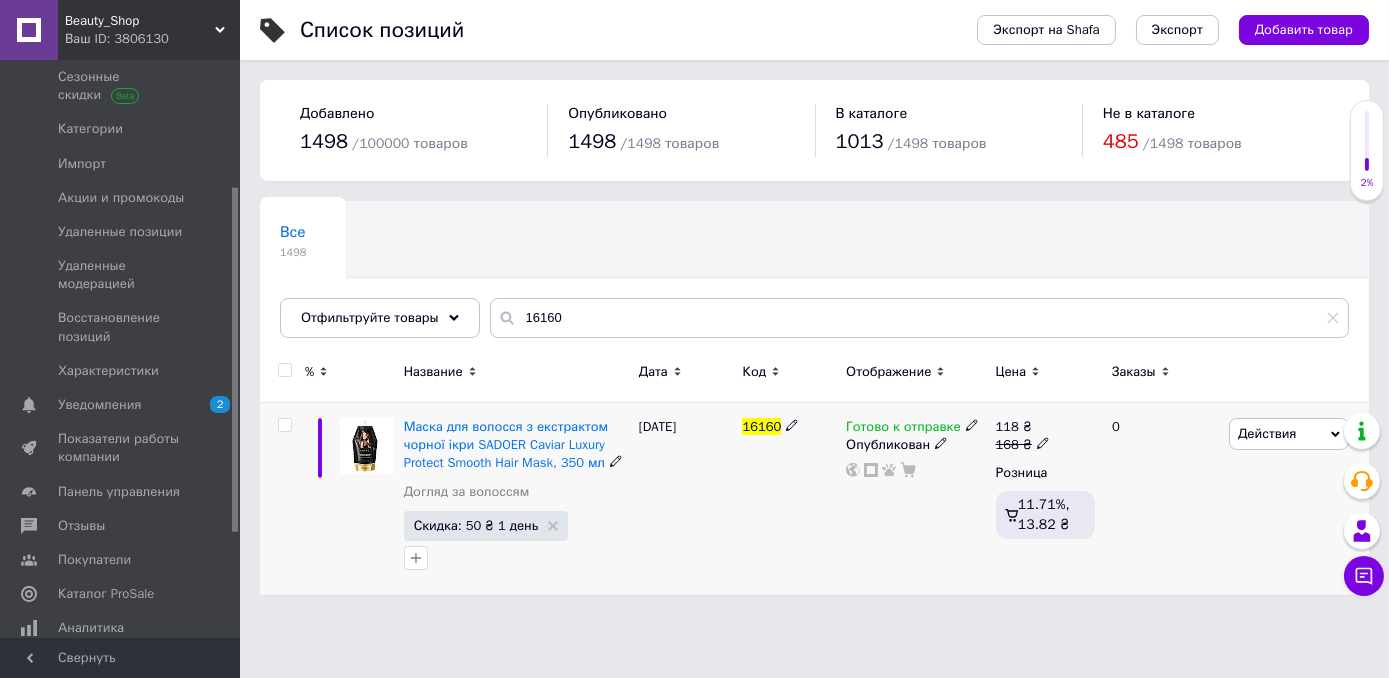 click 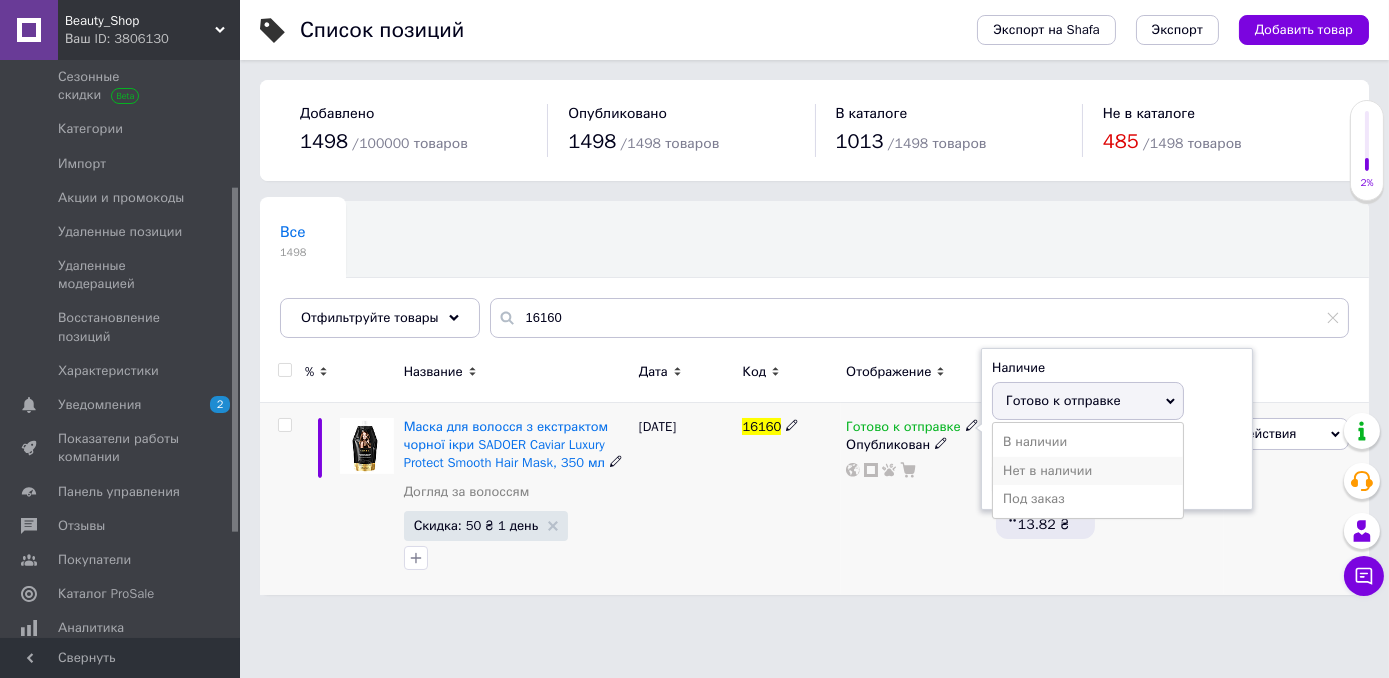 click on "Нет в наличии" at bounding box center [1088, 471] 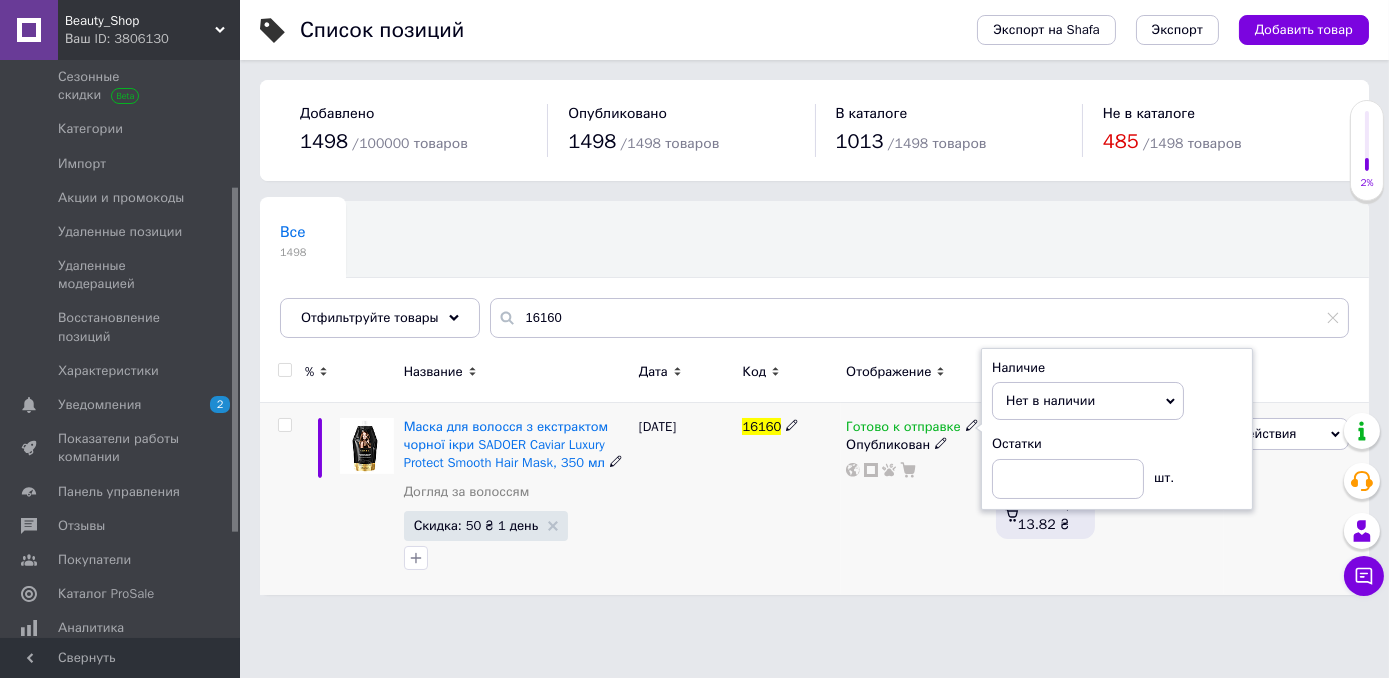 click on "Готово к отправке Наличие Нет в наличии В наличии Под заказ Готово к отправке Остатки шт. Опубликован" at bounding box center [915, 499] 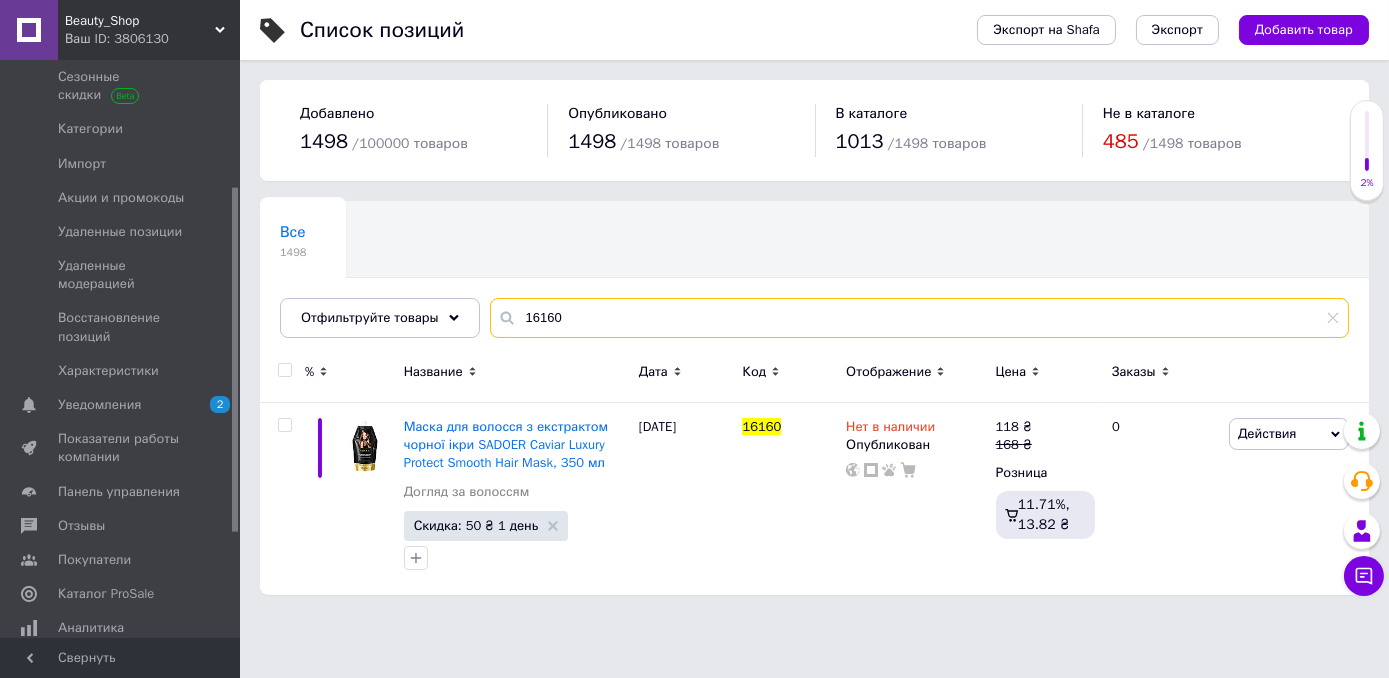 drag, startPoint x: 570, startPoint y: 319, endPoint x: 490, endPoint y: 320, distance: 80.00625 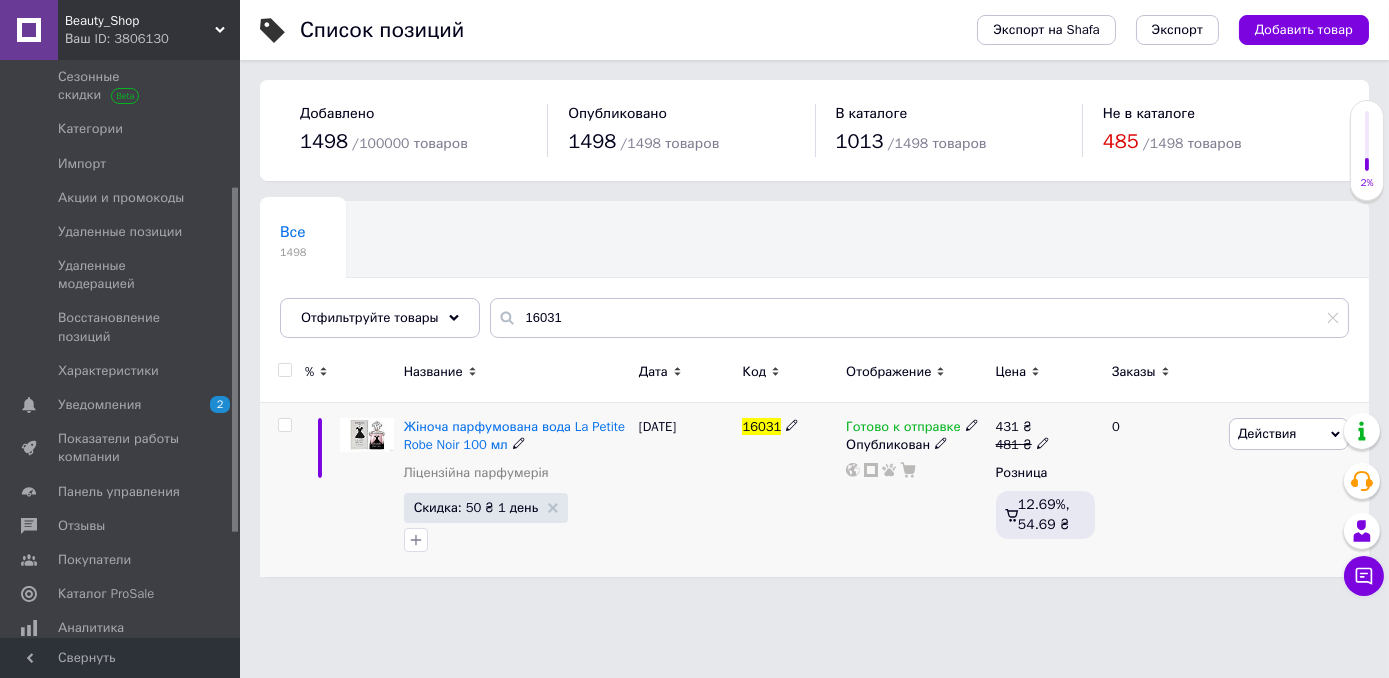 click 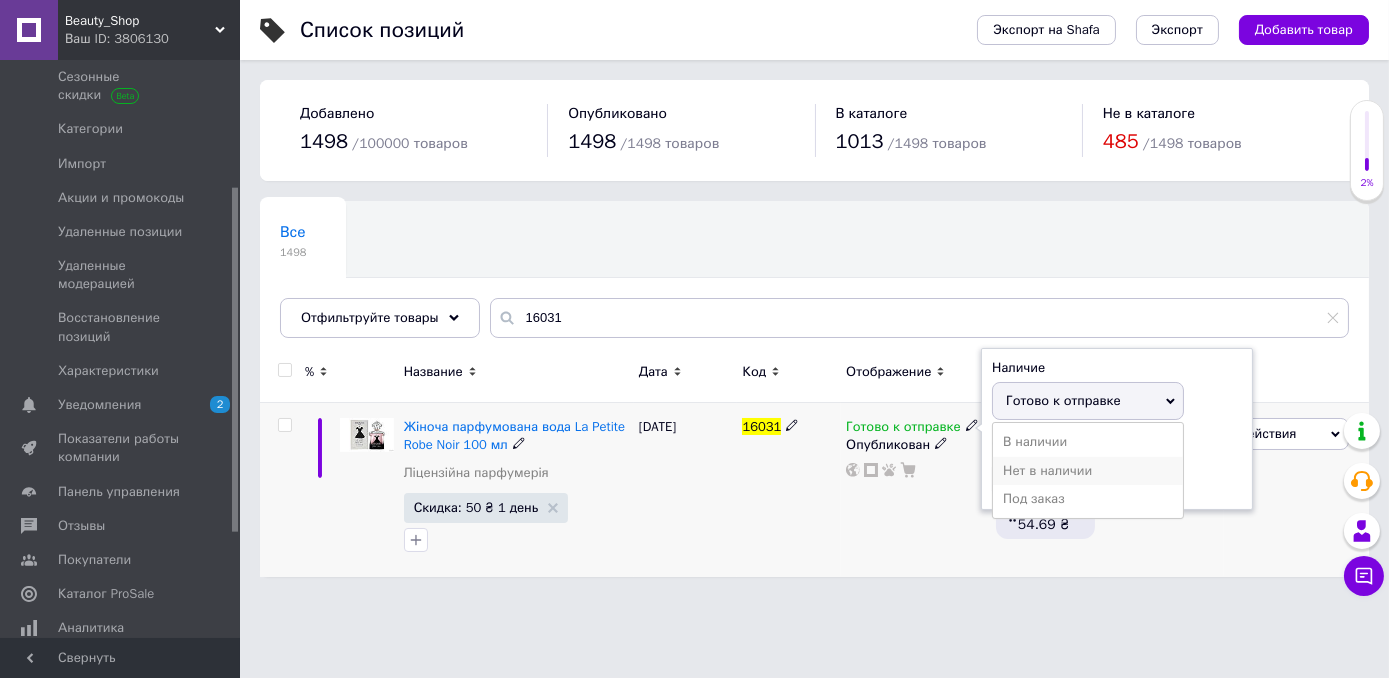 click on "Нет в наличии" at bounding box center (1088, 471) 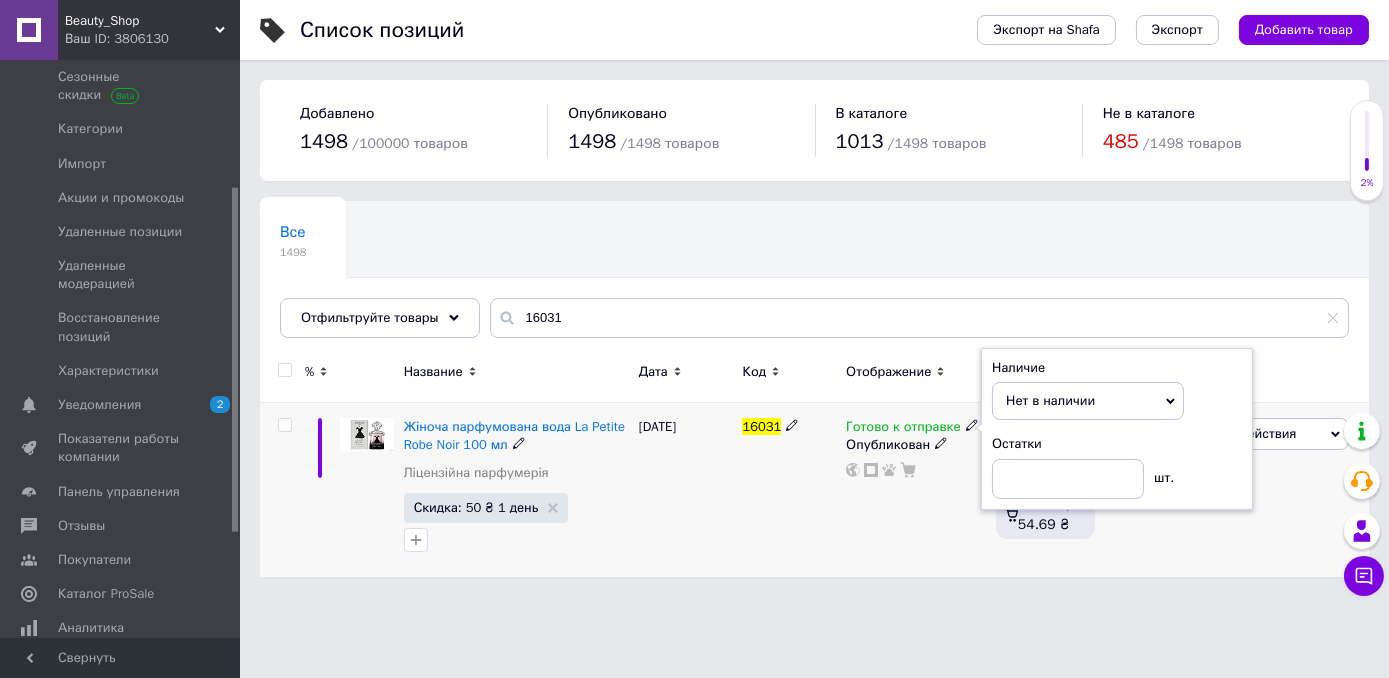 drag, startPoint x: 925, startPoint y: 510, endPoint x: 882, endPoint y: 535, distance: 49.73932 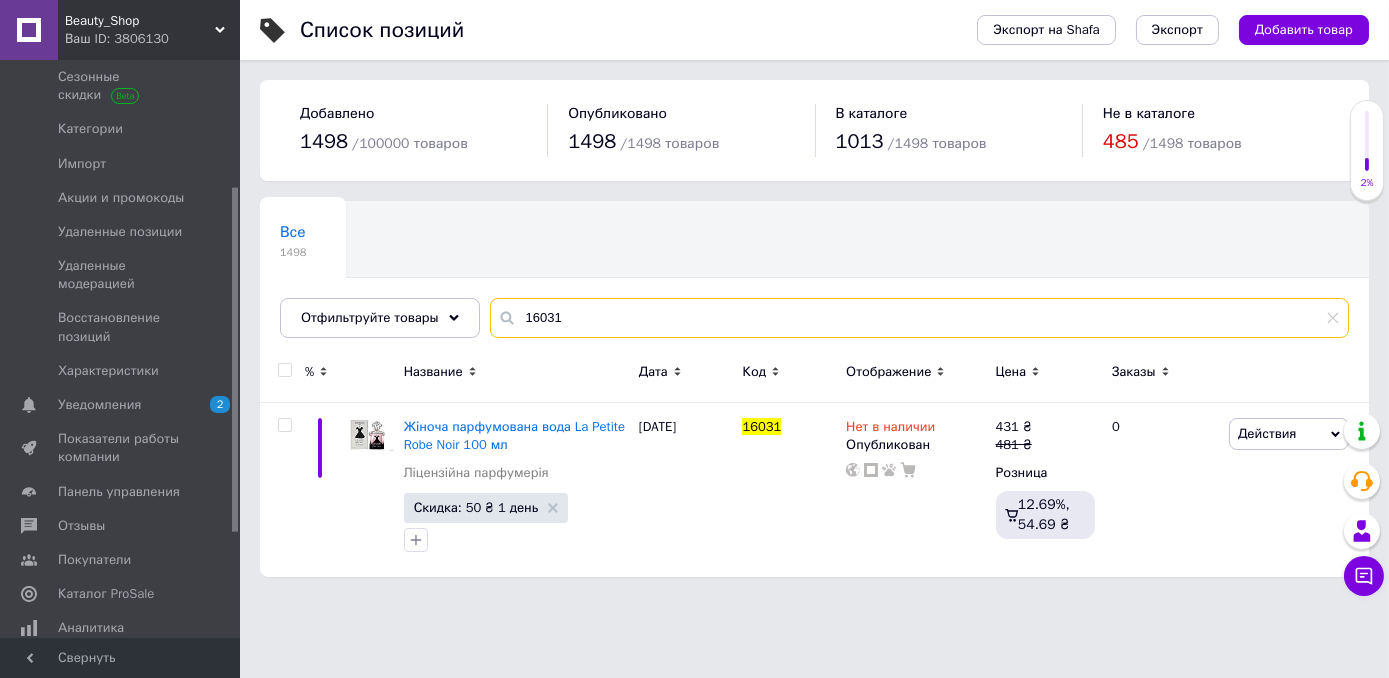 click on "16031" at bounding box center [919, 318] 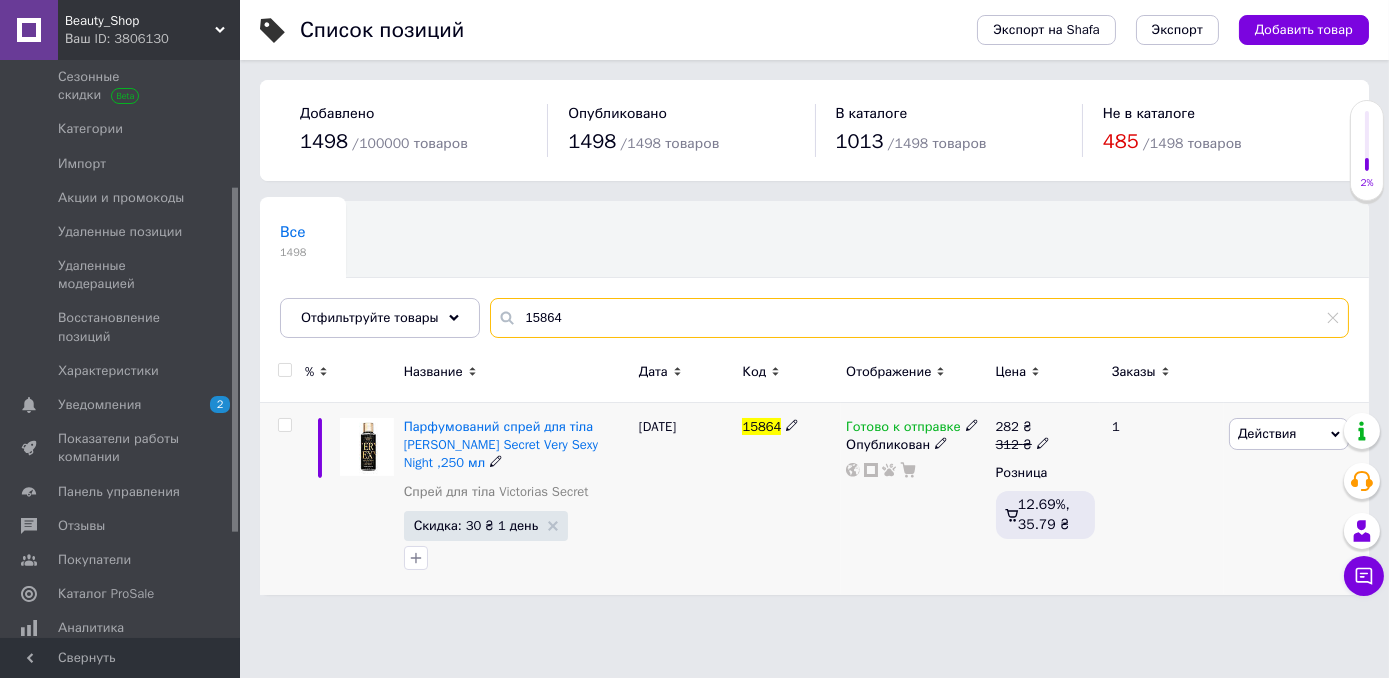 type on "15864" 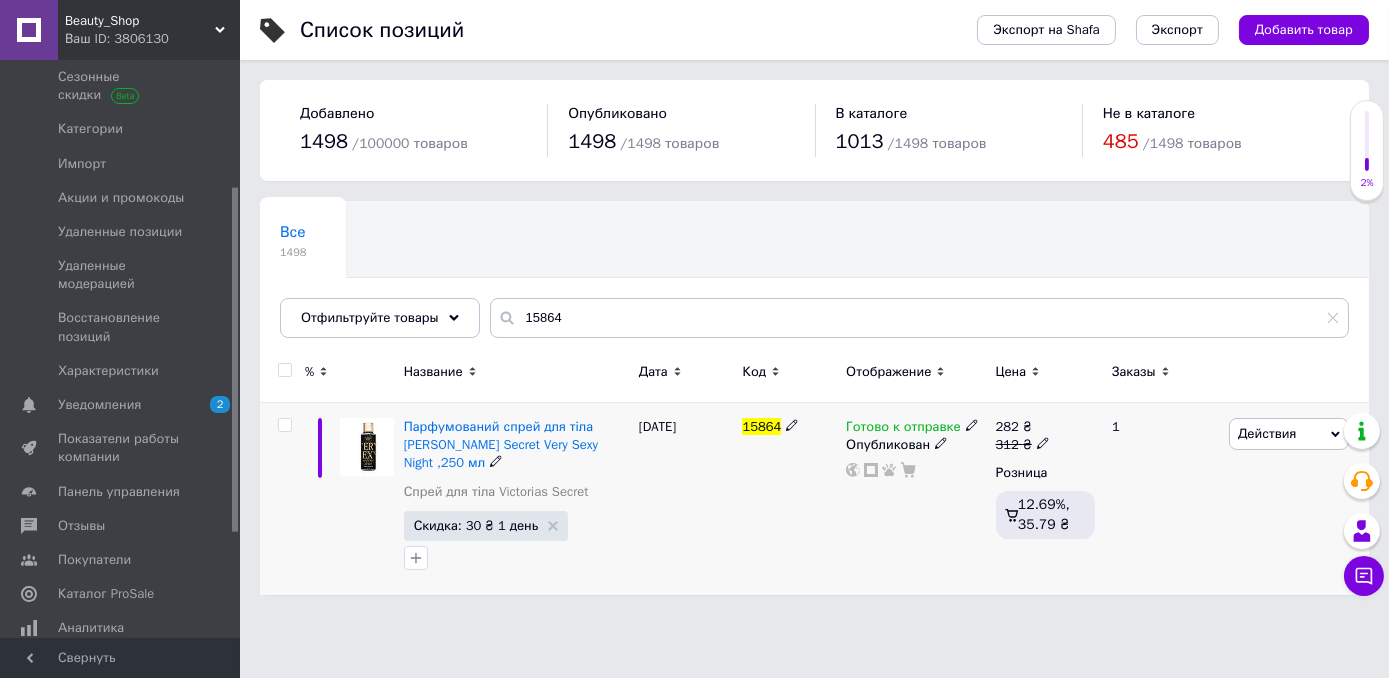 click 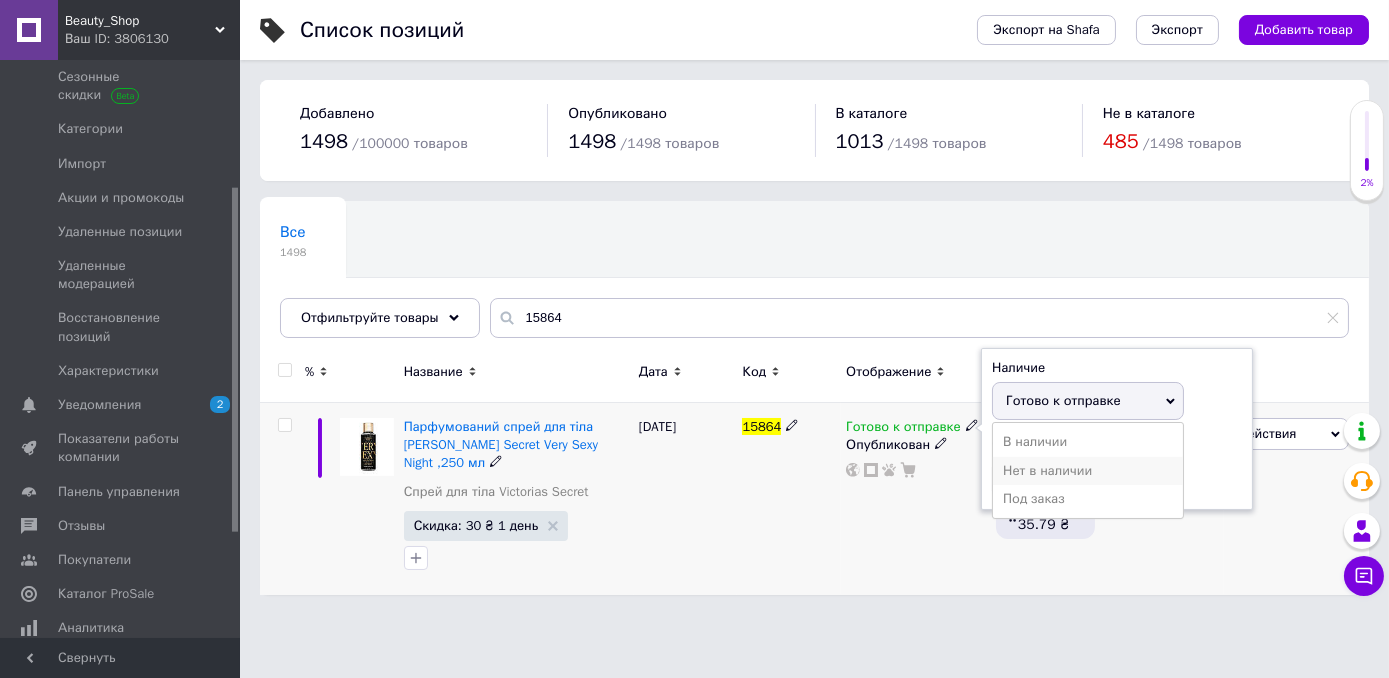 click on "Нет в наличии" at bounding box center [1088, 471] 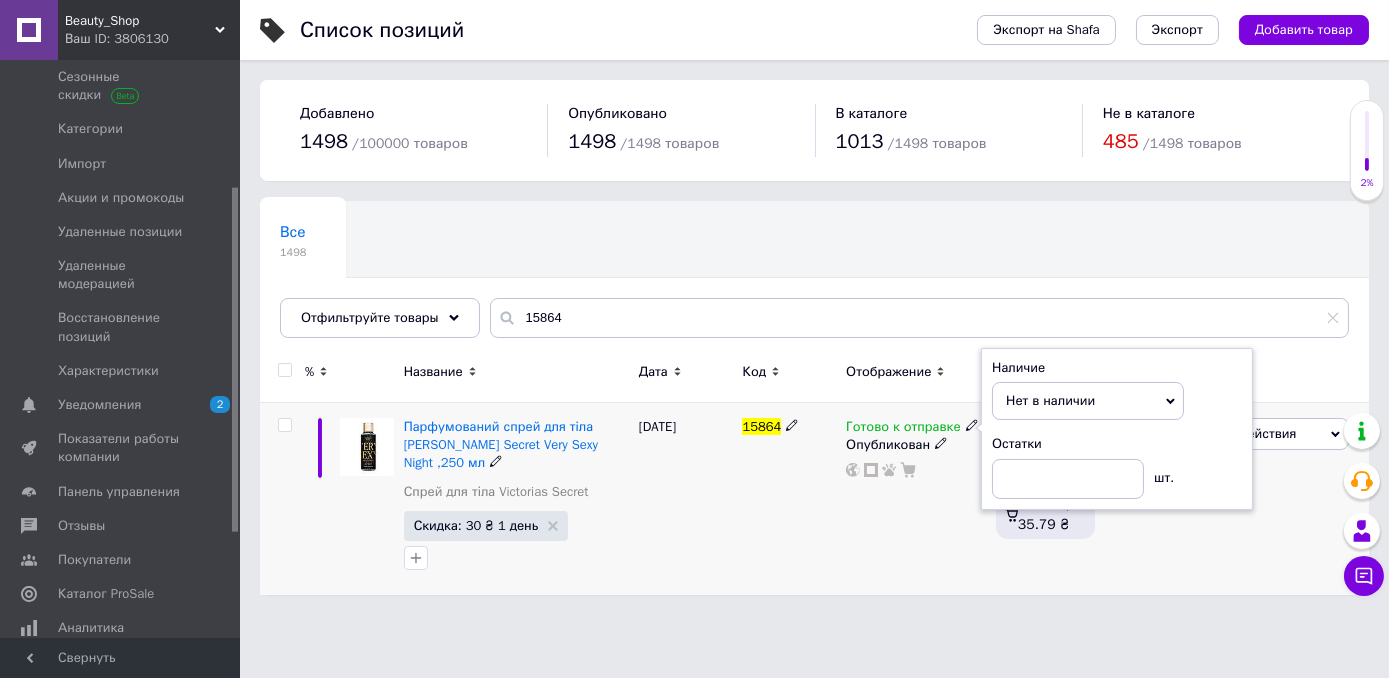 click on "Готово к отправке Наличие Нет в наличии В наличии Под заказ Готово к отправке Остатки шт. Опубликован" at bounding box center (915, 499) 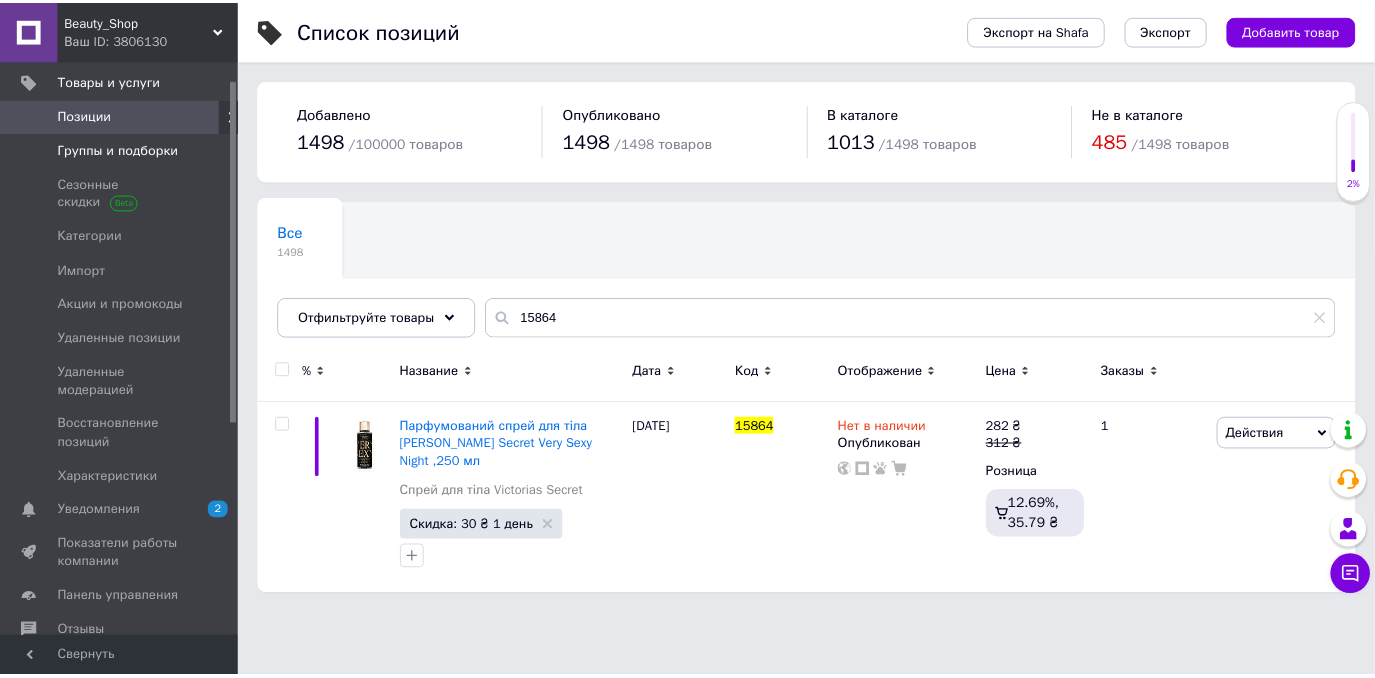 scroll, scrollTop: 29, scrollLeft: 0, axis: vertical 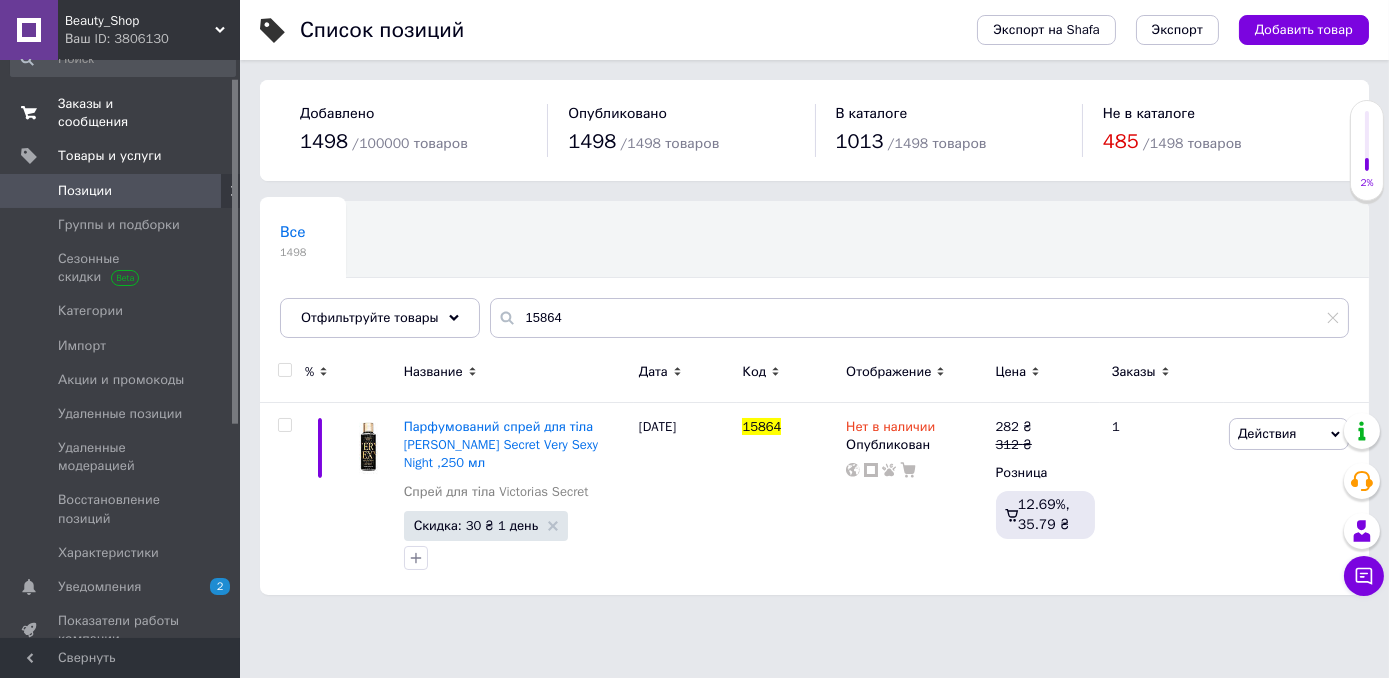 click on "Заказы и сообщения" at bounding box center (121, 113) 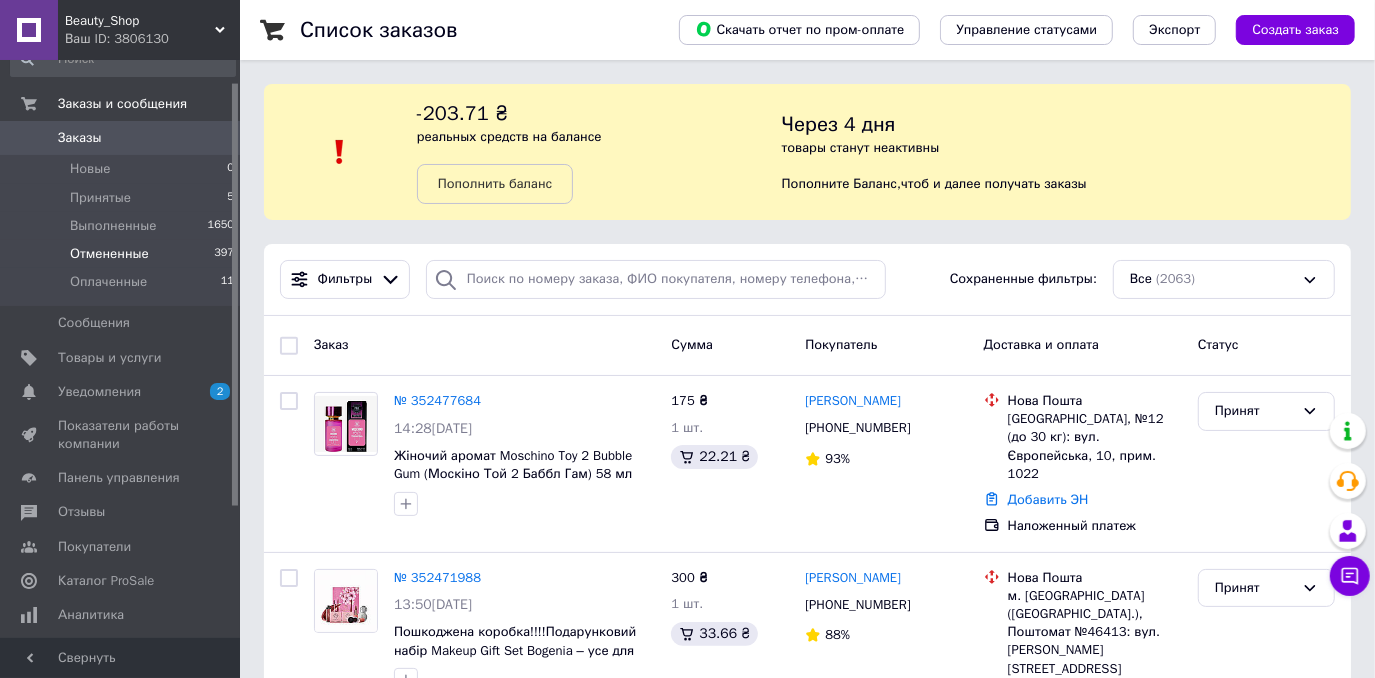 click on "Отмененные" at bounding box center (109, 254) 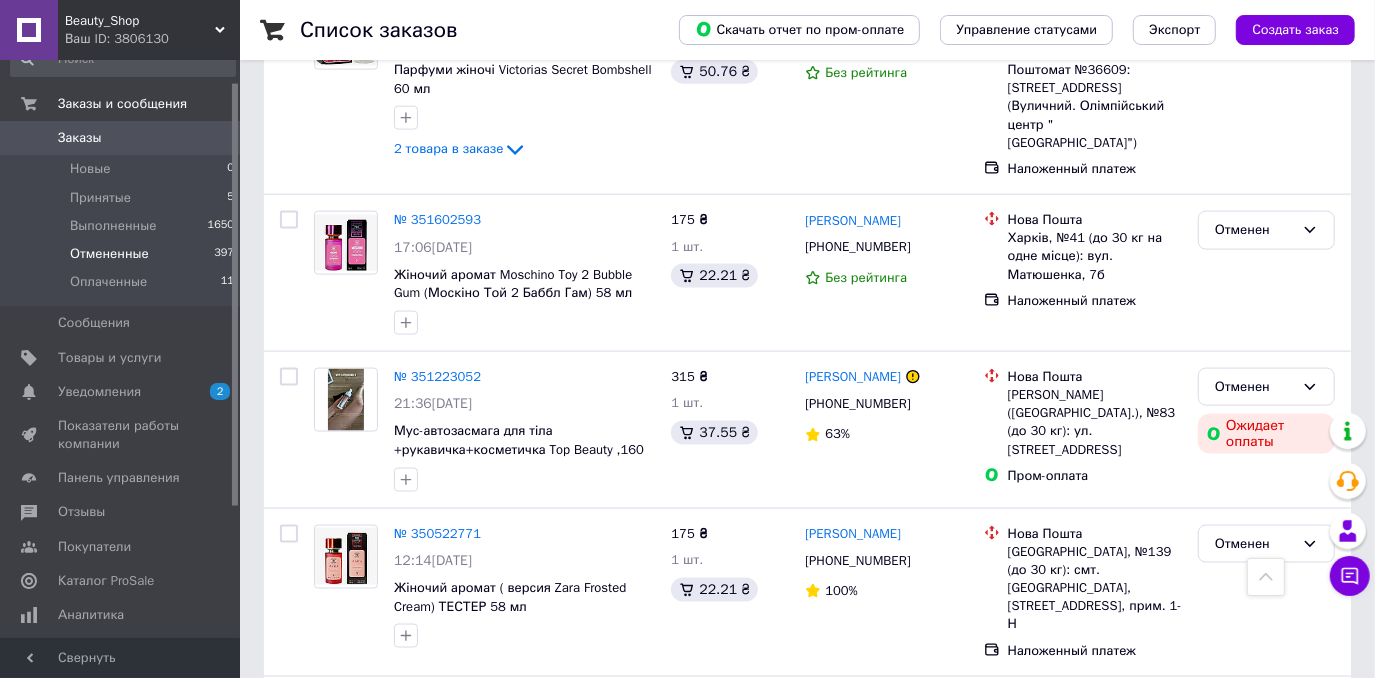 scroll, scrollTop: 1909, scrollLeft: 0, axis: vertical 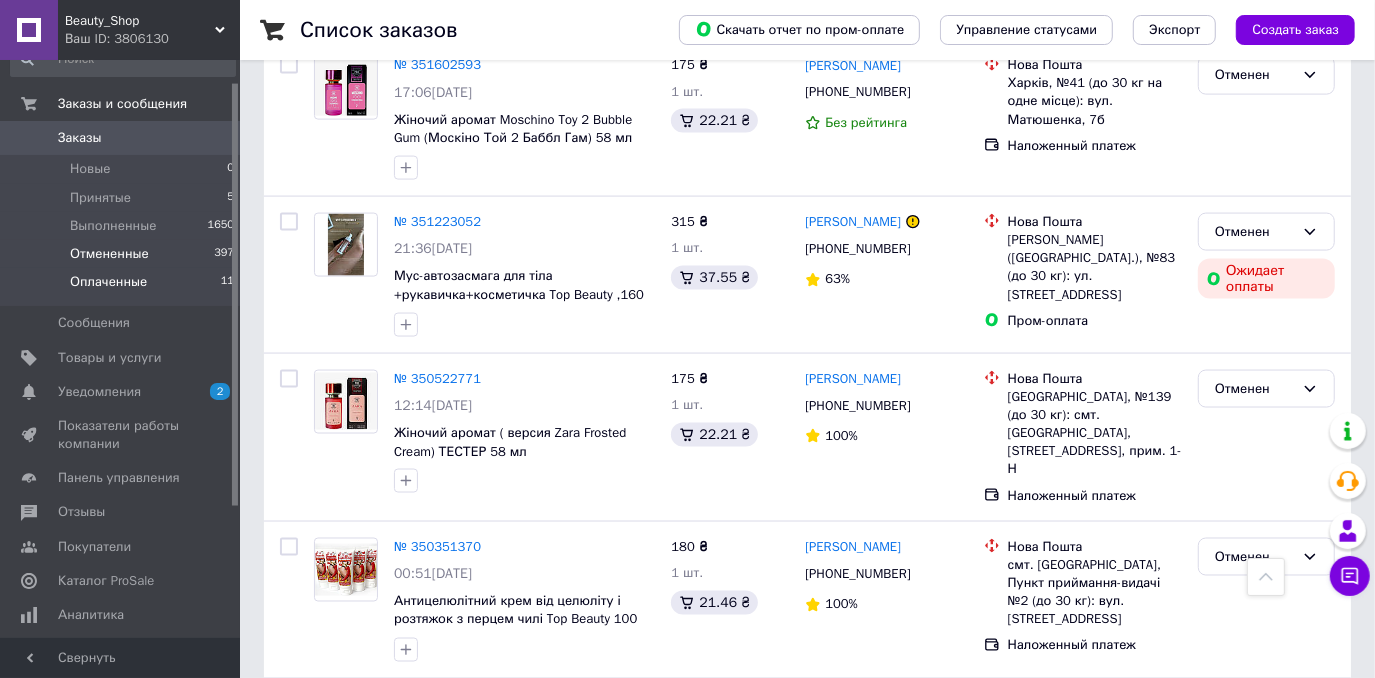 click on "Оплаченные" at bounding box center (108, 282) 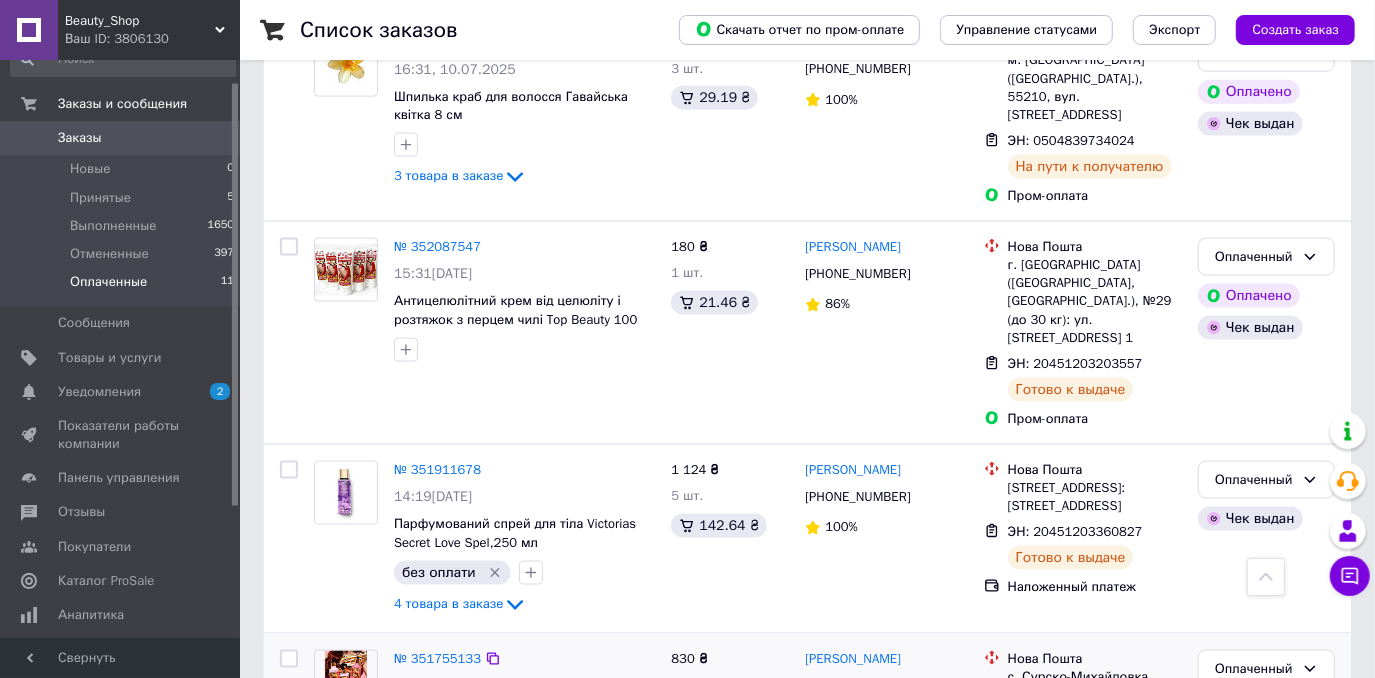 scroll, scrollTop: 1746, scrollLeft: 0, axis: vertical 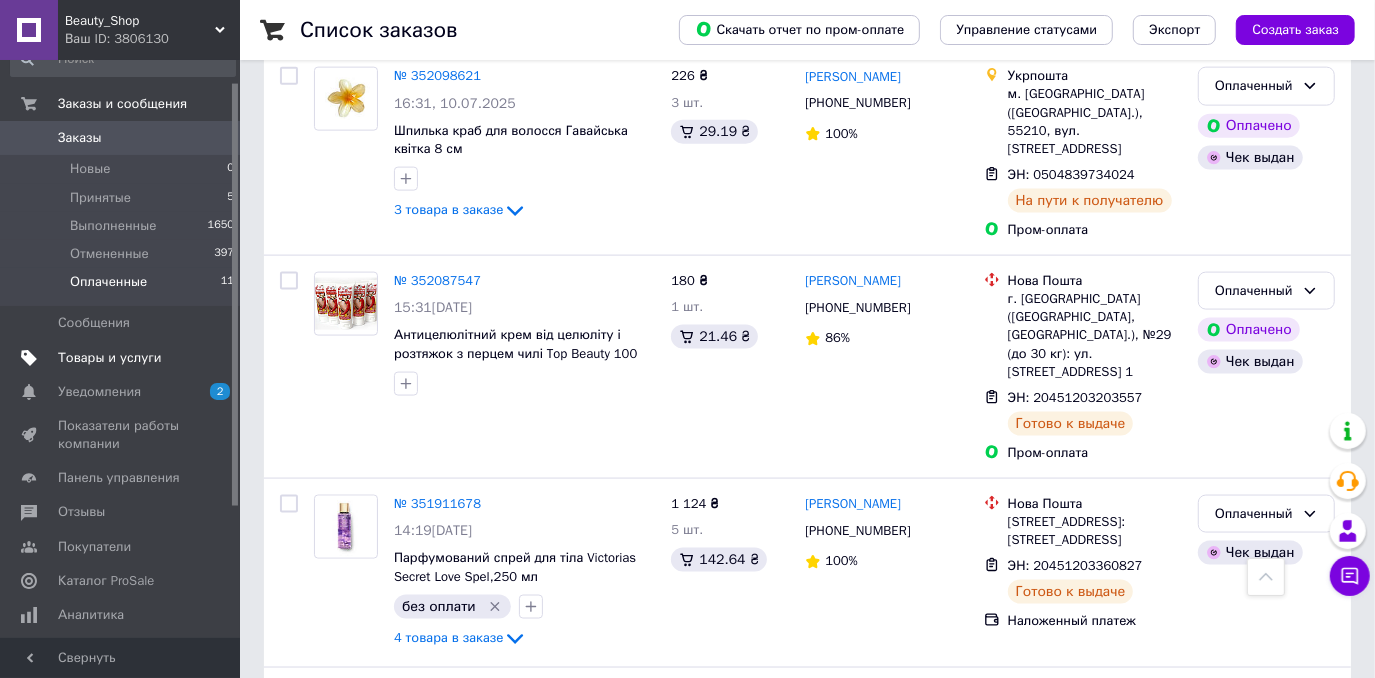click on "Товары и услуги" at bounding box center [121, 358] 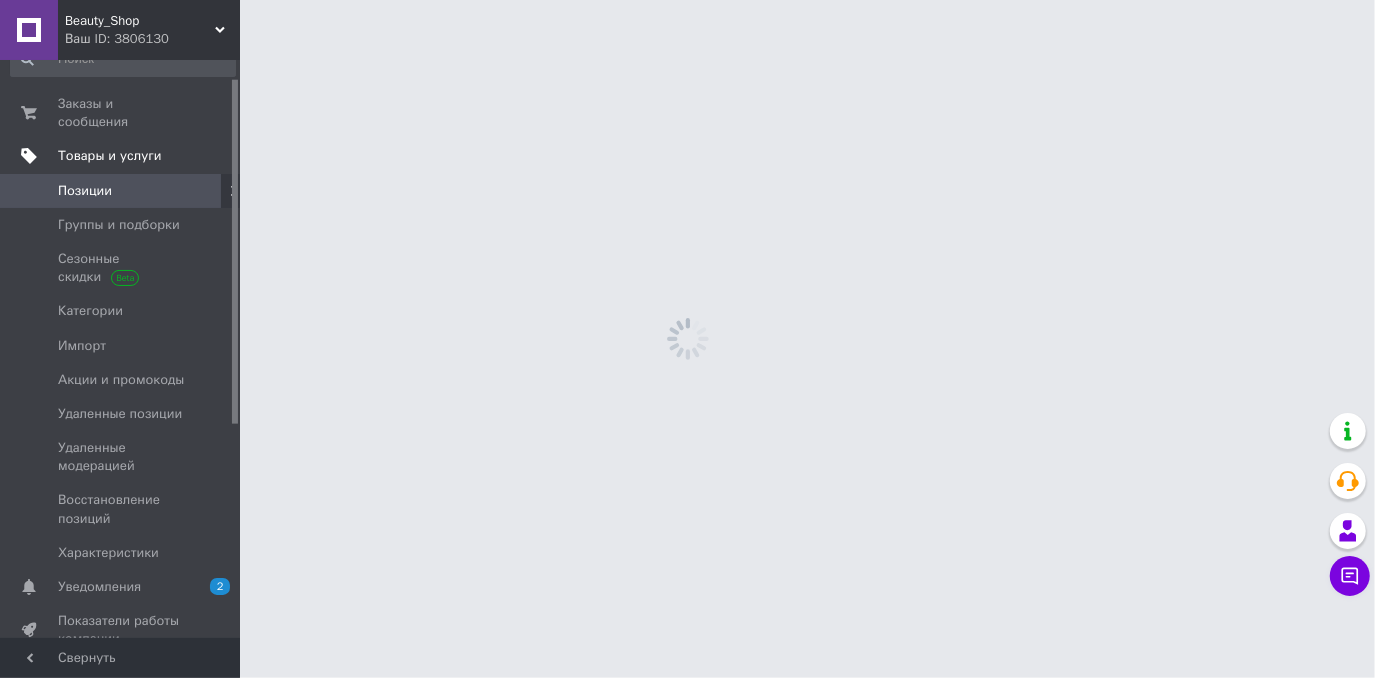 scroll, scrollTop: 0, scrollLeft: 0, axis: both 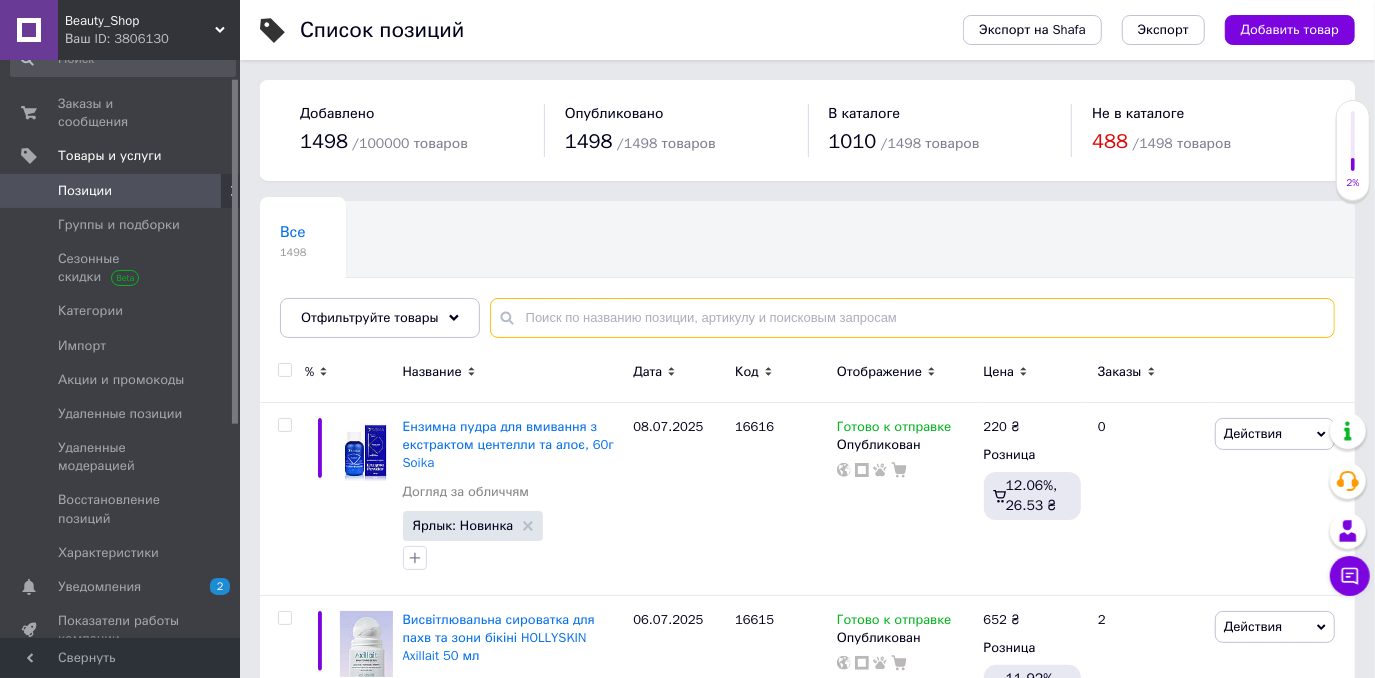 click at bounding box center (912, 318) 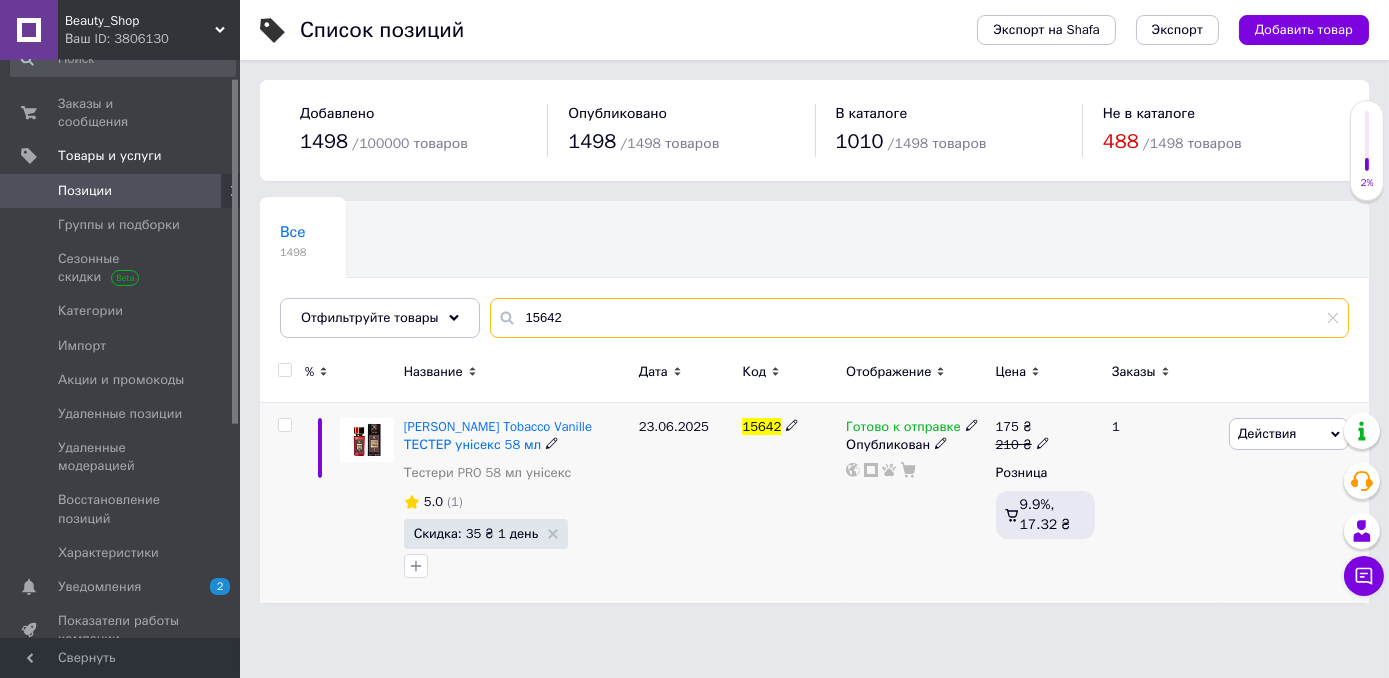 type on "15642" 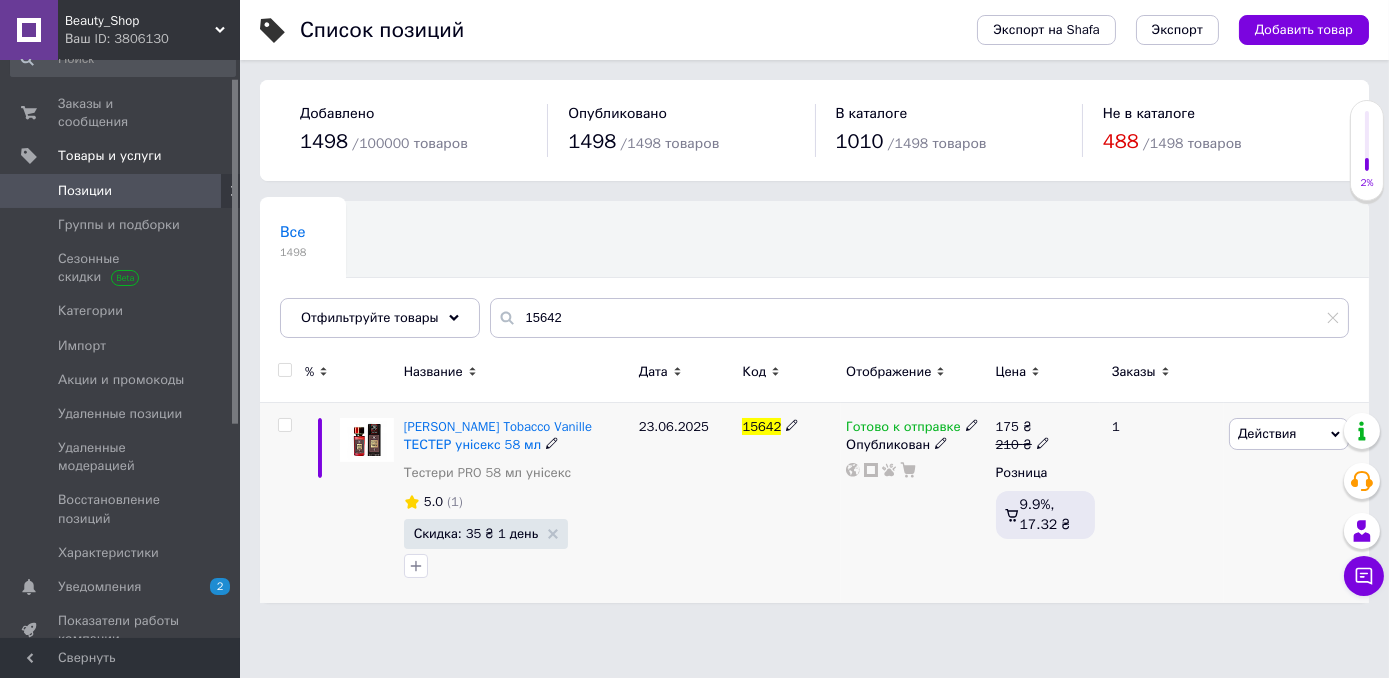 click 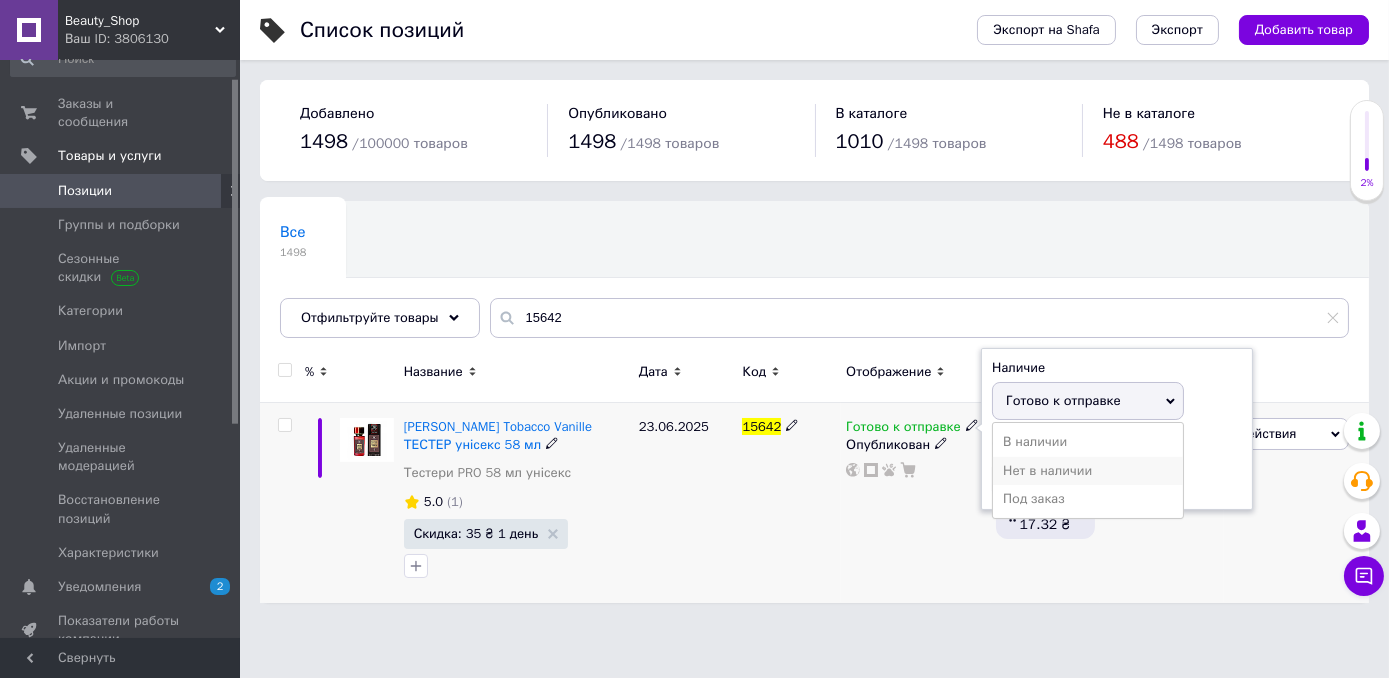 click on "Нет в наличии" at bounding box center (1088, 471) 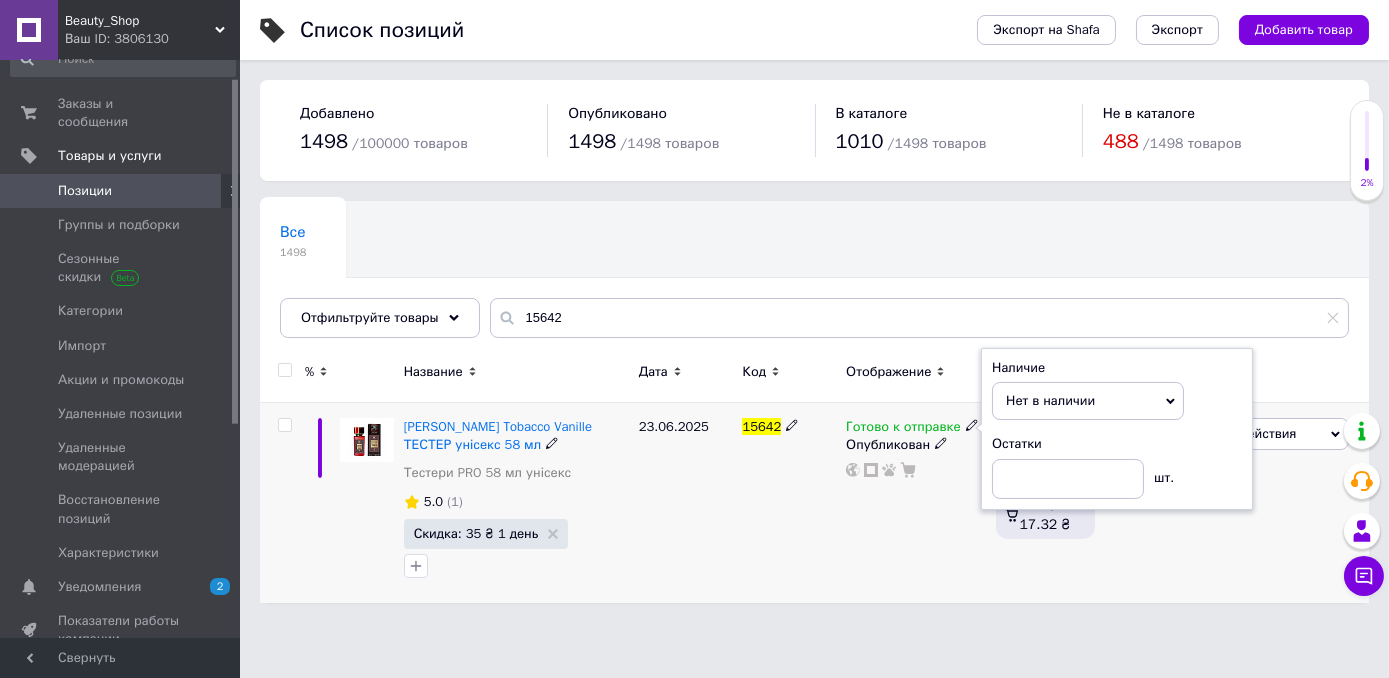 click on "Готово к отправке Наличие Нет в наличии В наличии Под заказ Готово к отправке Остатки шт. Опубликован" at bounding box center (915, 503) 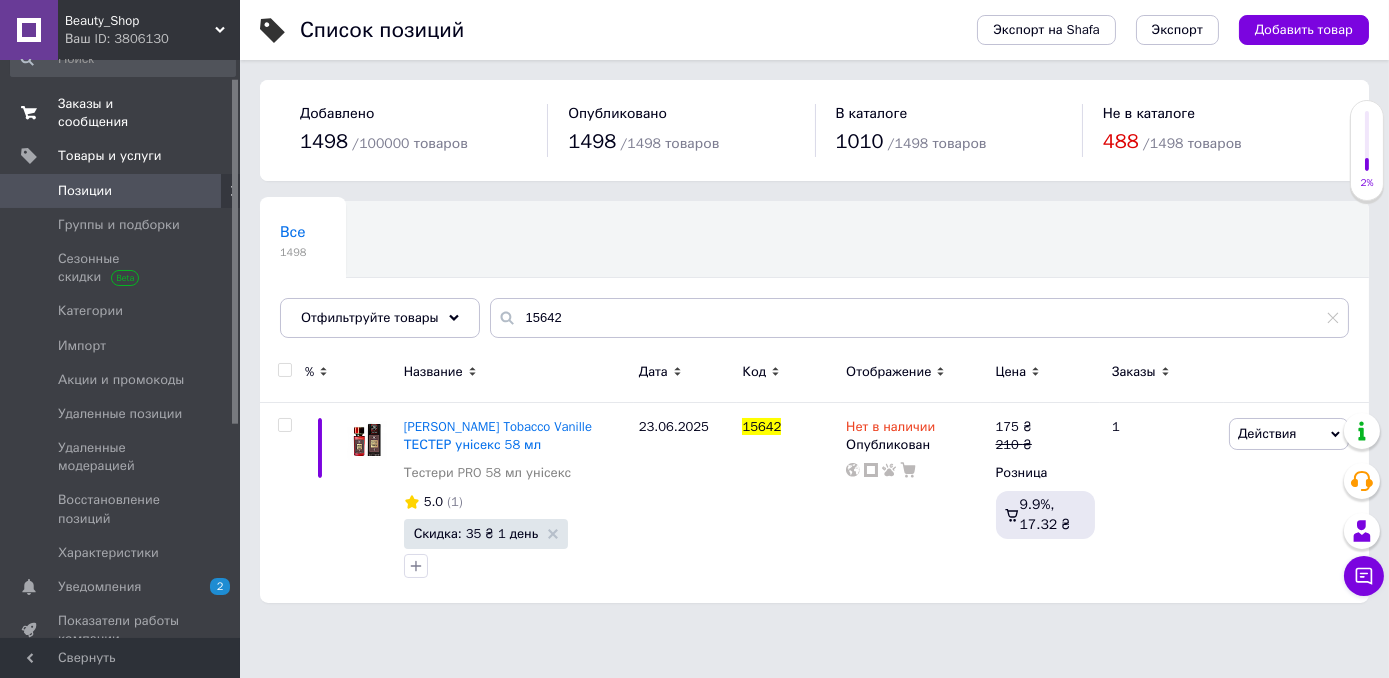 click on "Заказы и сообщения" at bounding box center [121, 113] 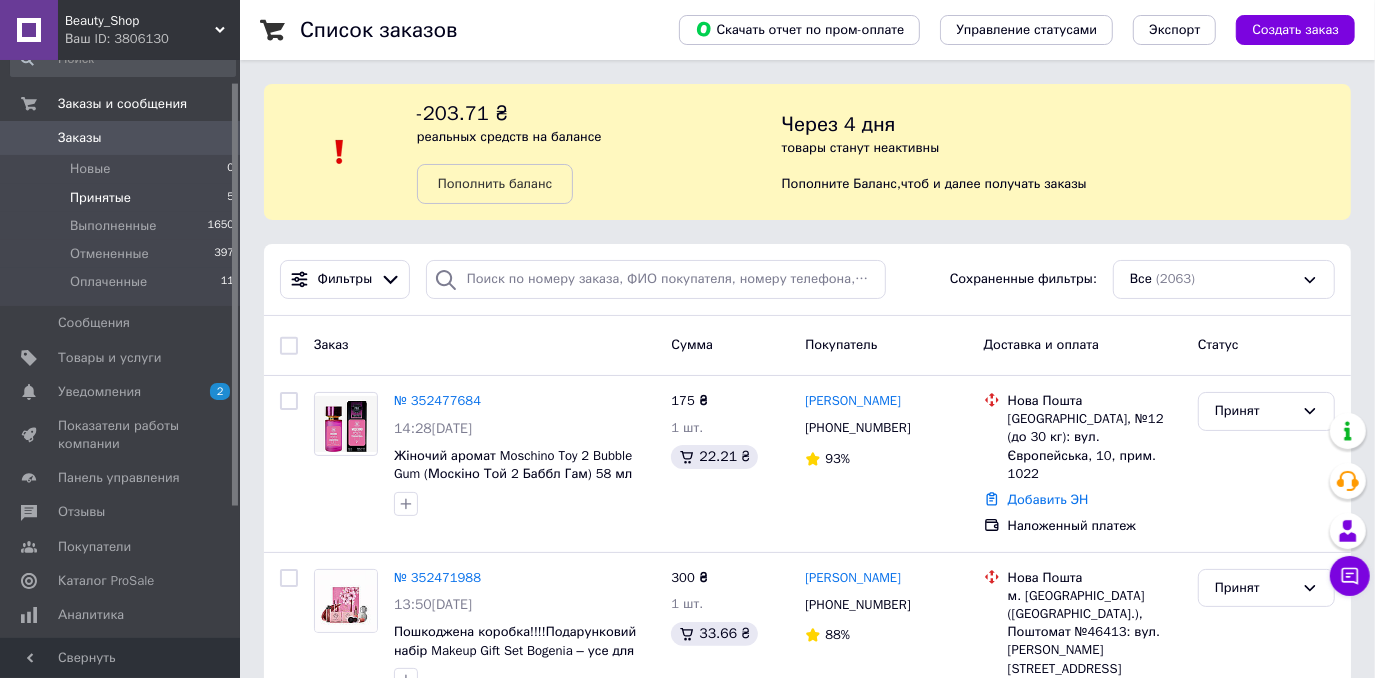 click on "Принятые" at bounding box center [100, 198] 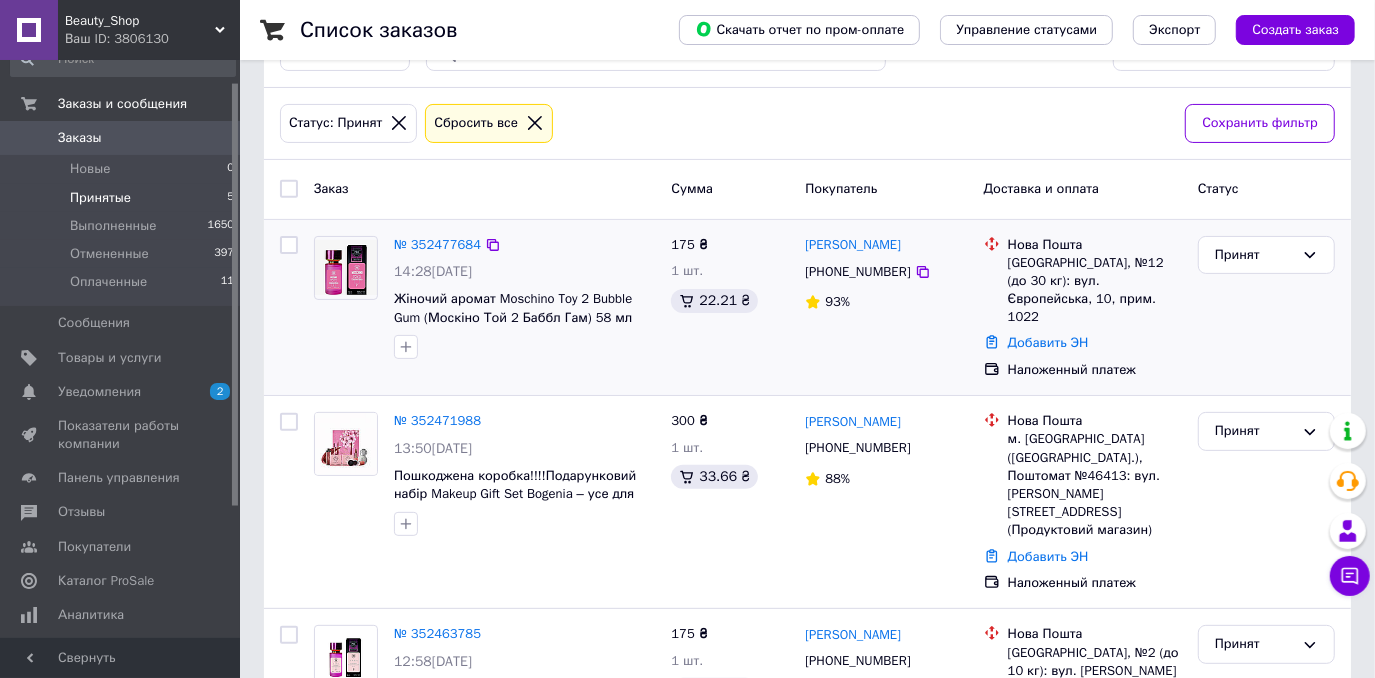 scroll, scrollTop: 363, scrollLeft: 0, axis: vertical 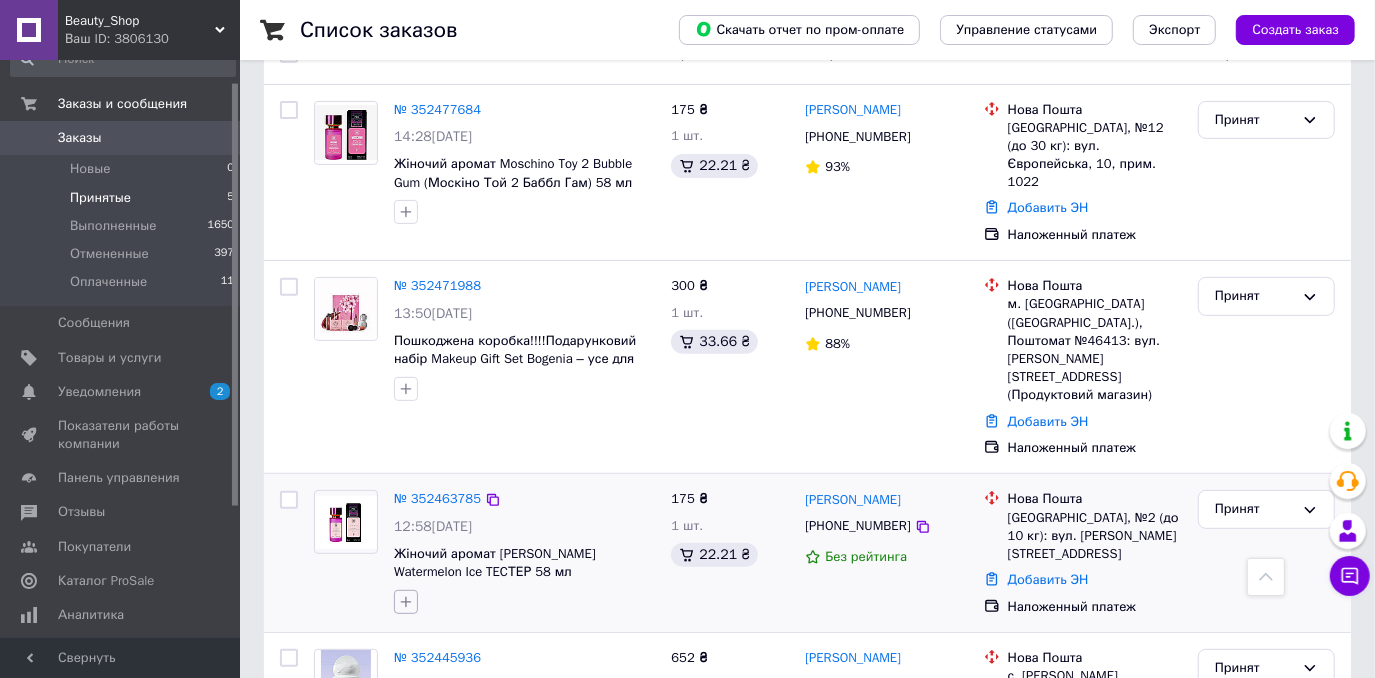 click 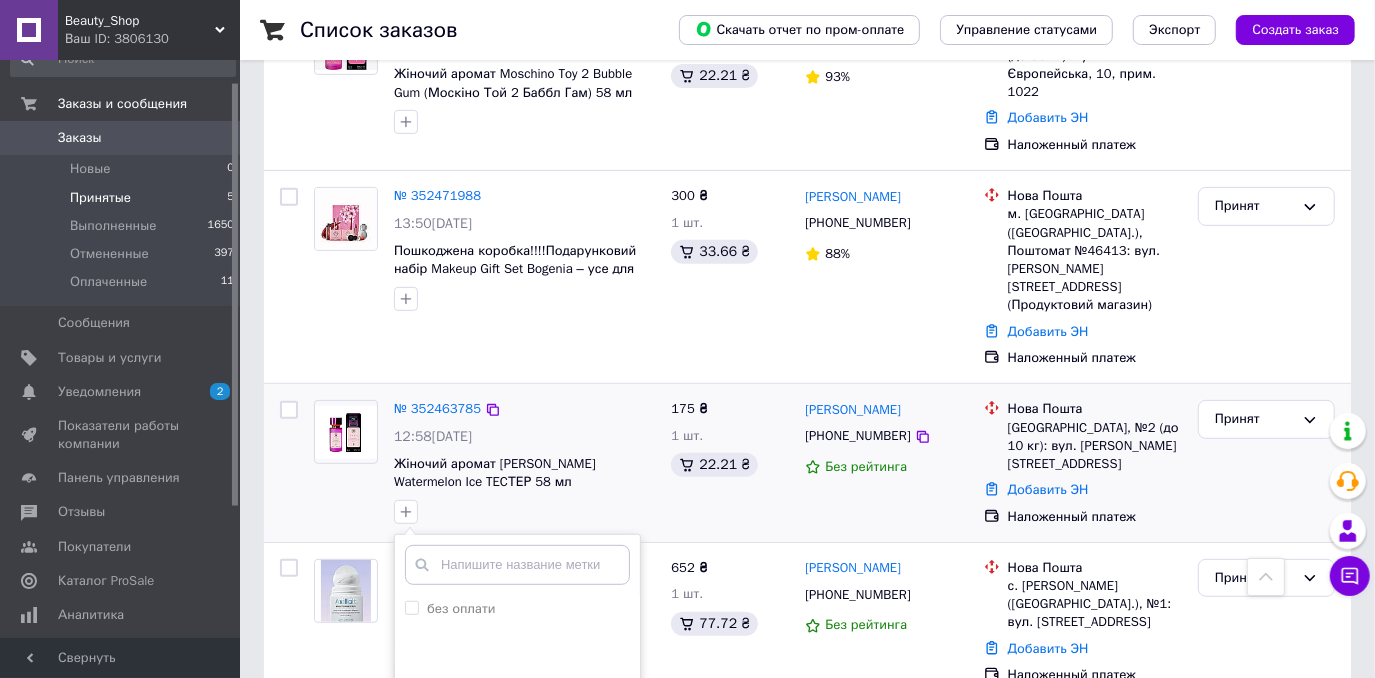 scroll, scrollTop: 545, scrollLeft: 0, axis: vertical 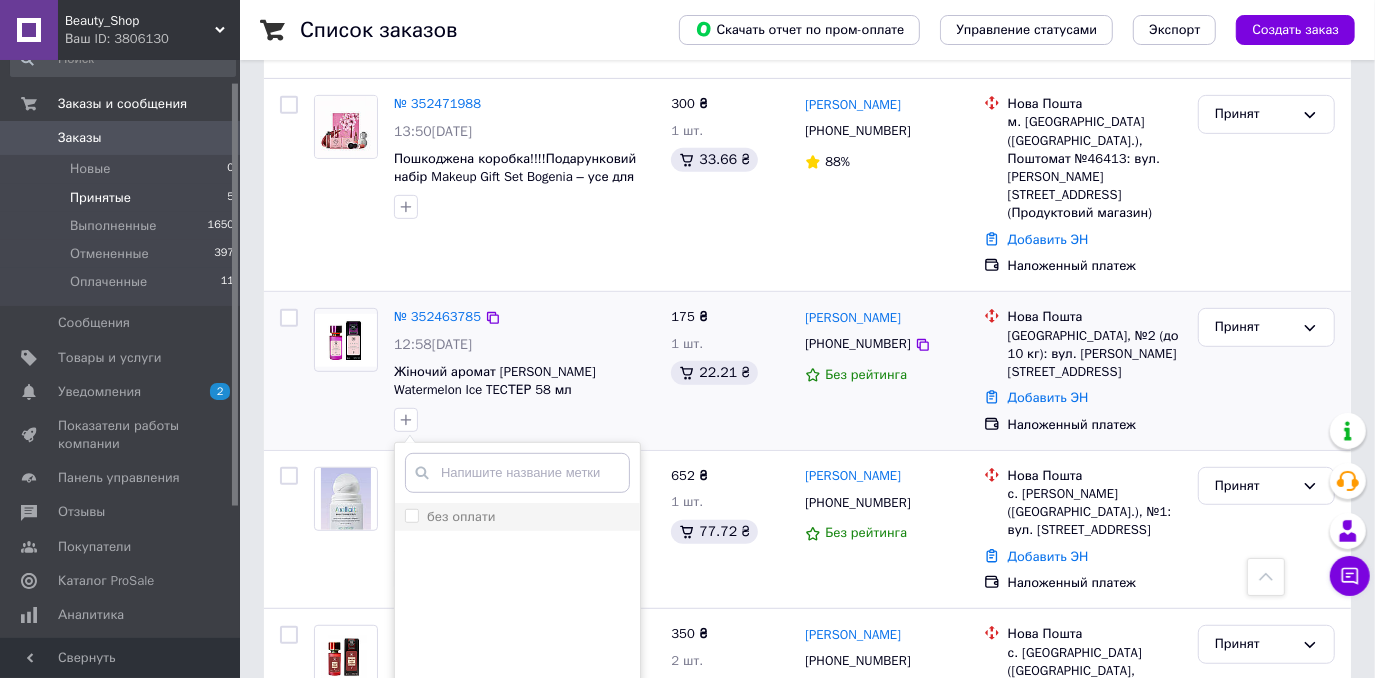 click on "без оплати" at bounding box center (411, 515) 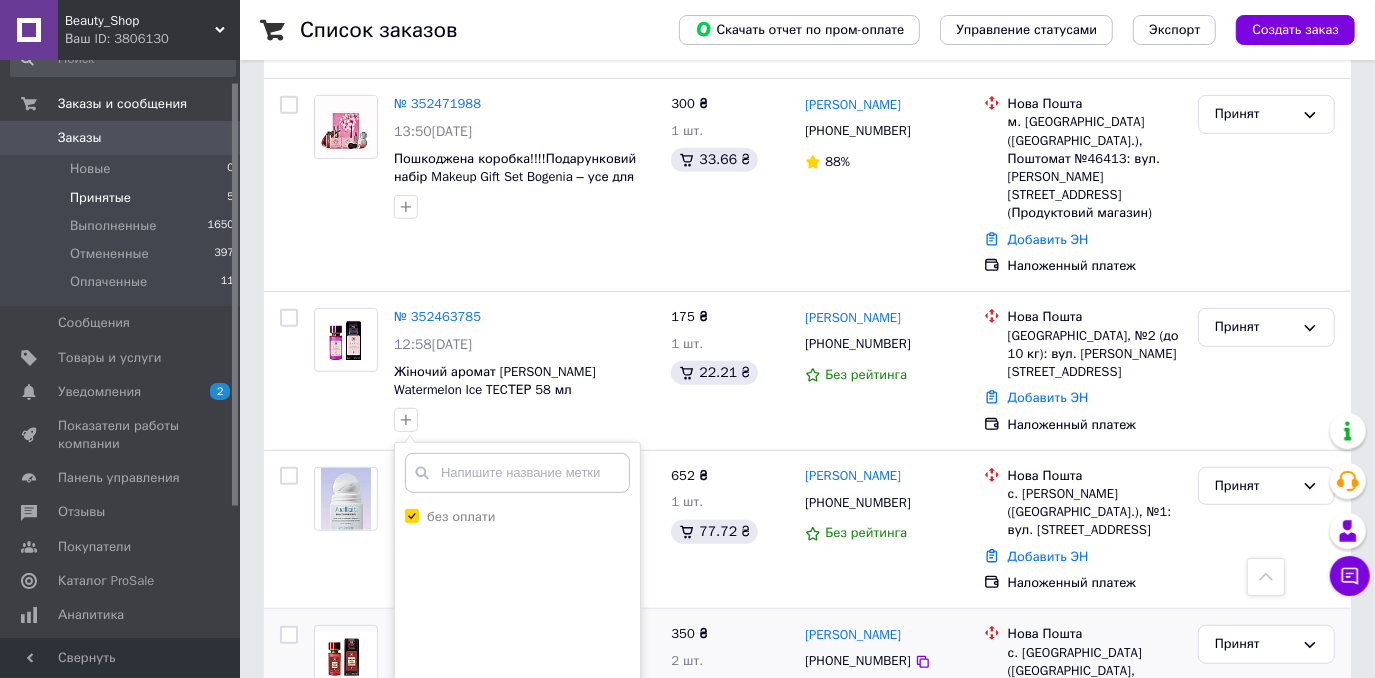 click on "Добавить метку" at bounding box center (517, 739) 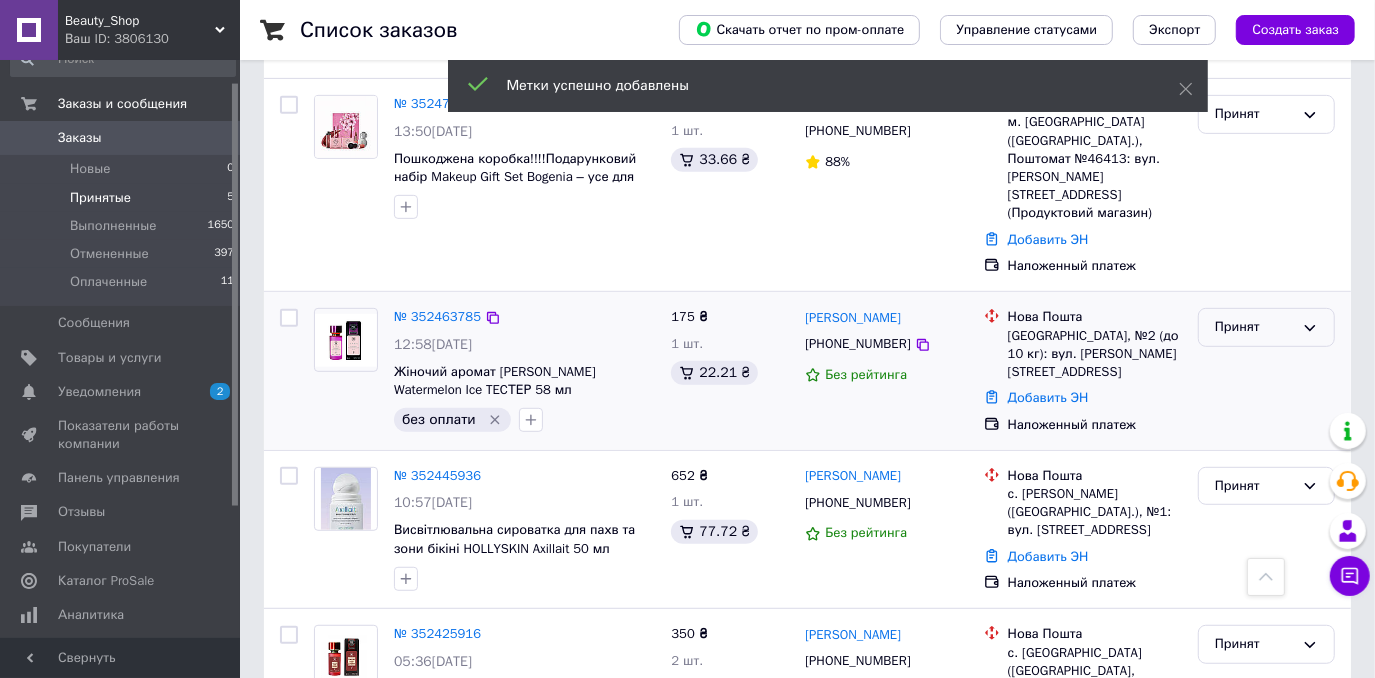 click on "Принят" at bounding box center [1254, 327] 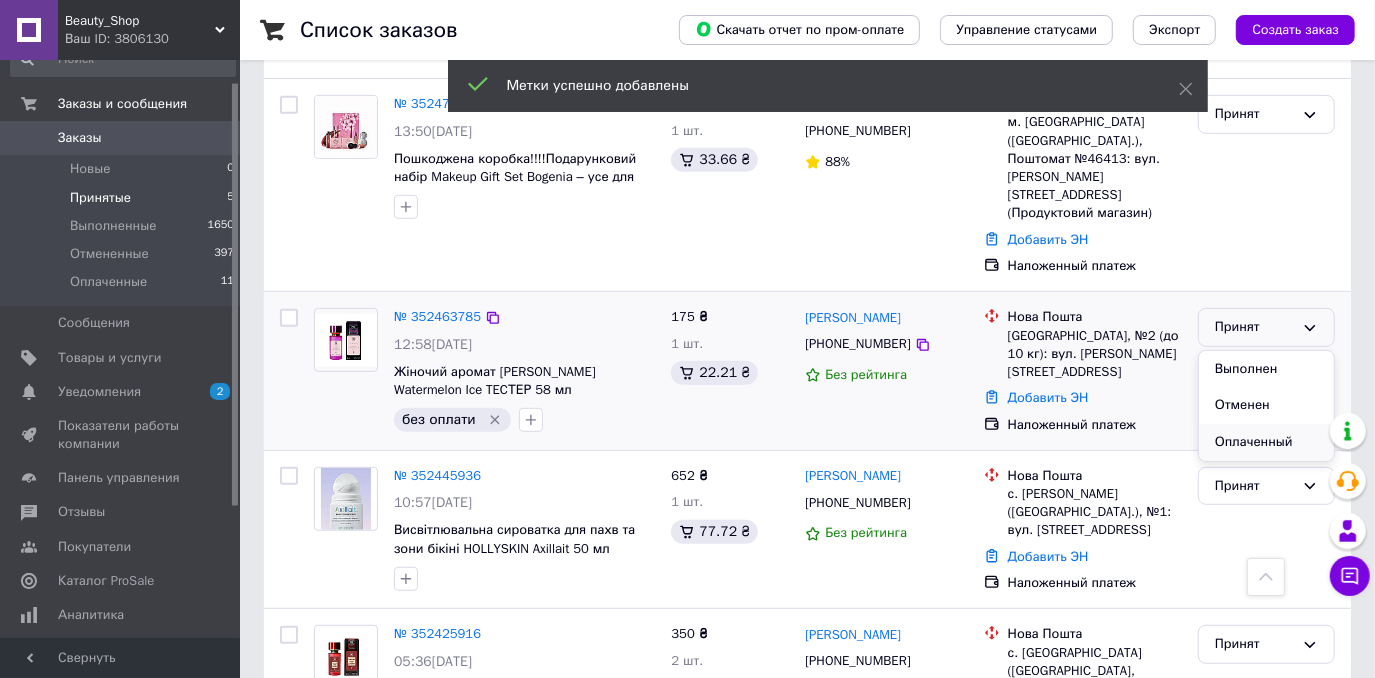 click on "Оплаченный" at bounding box center (1266, 442) 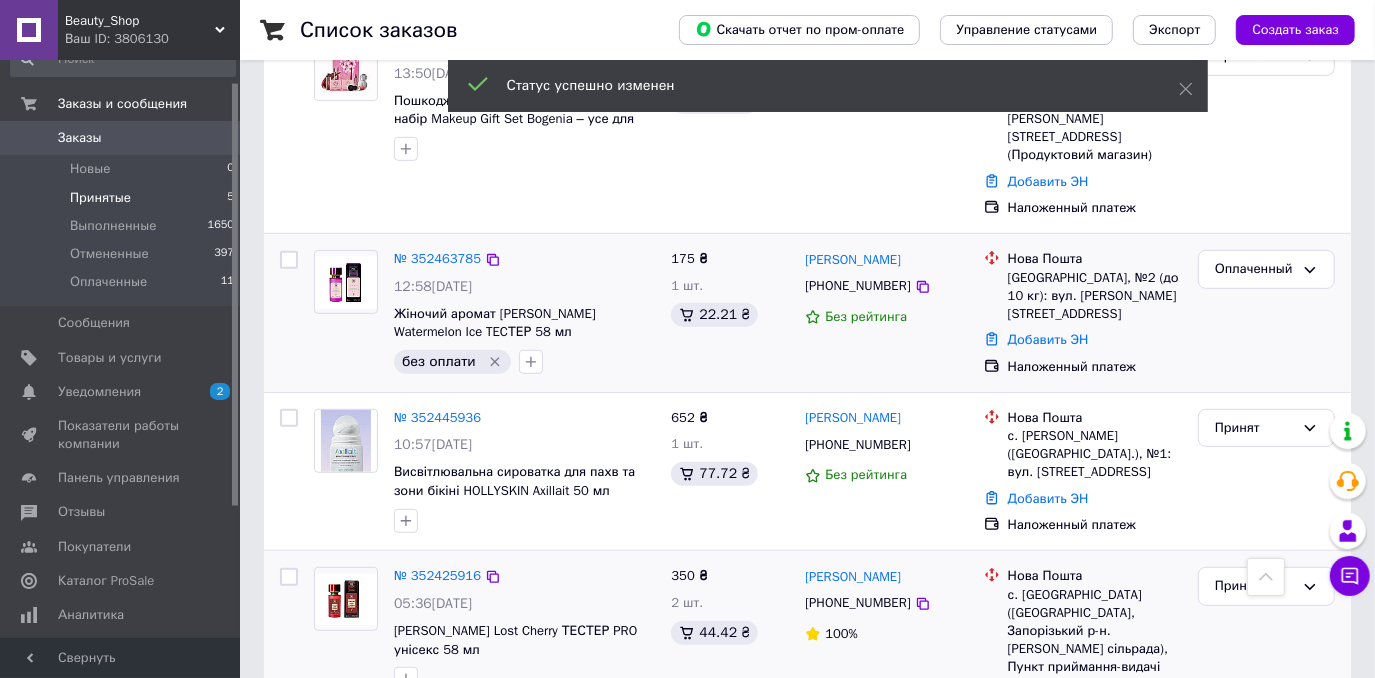 scroll, scrollTop: 634, scrollLeft: 0, axis: vertical 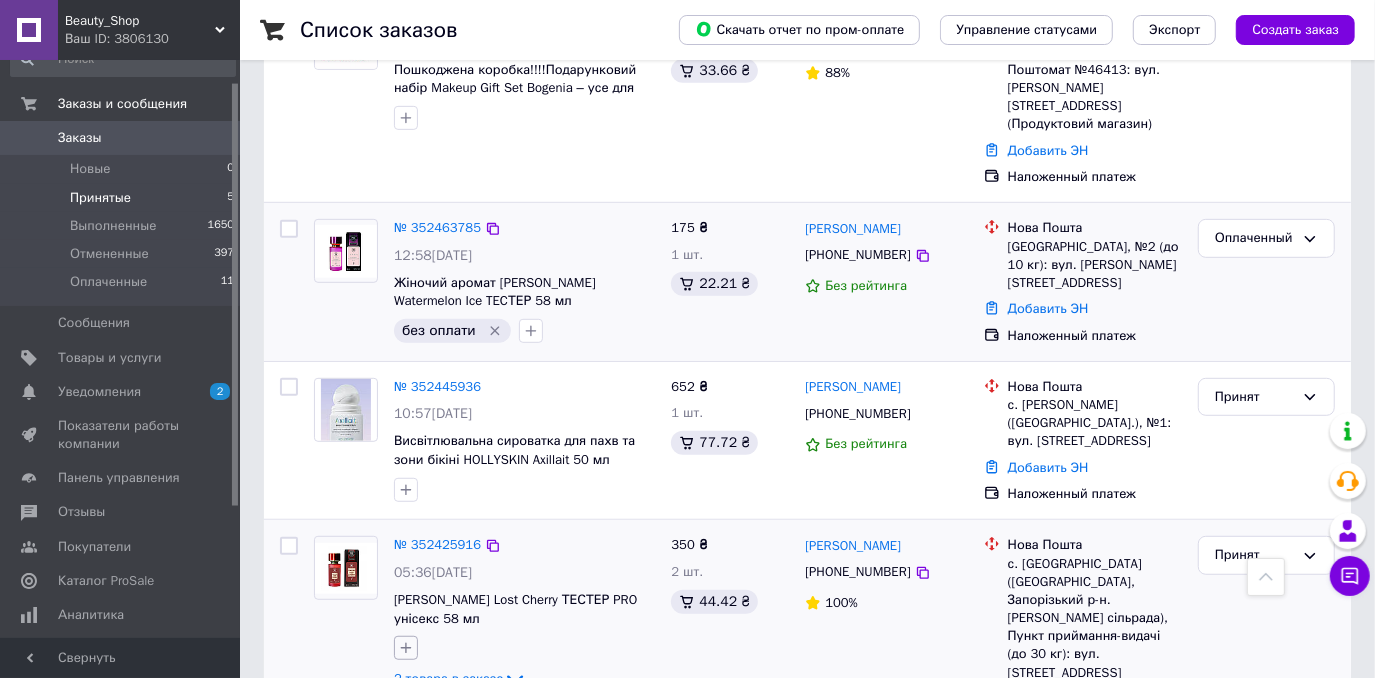 click 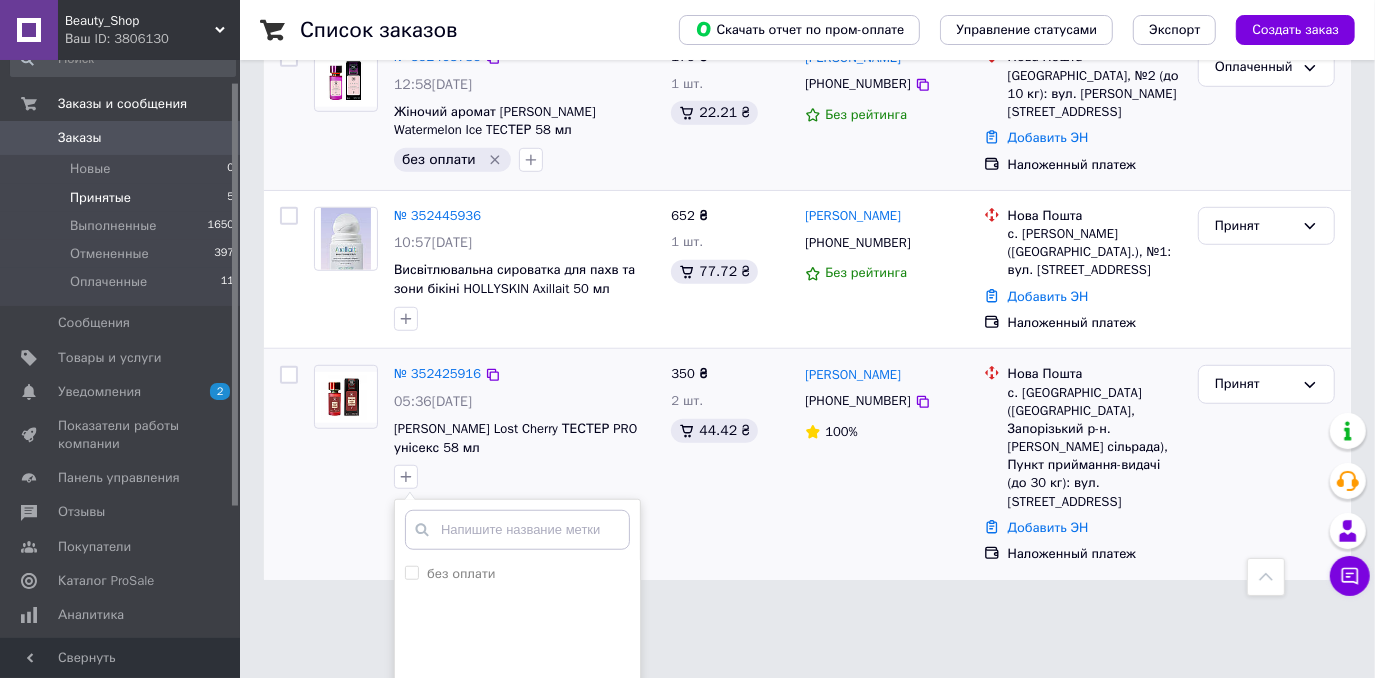 scroll, scrollTop: 816, scrollLeft: 0, axis: vertical 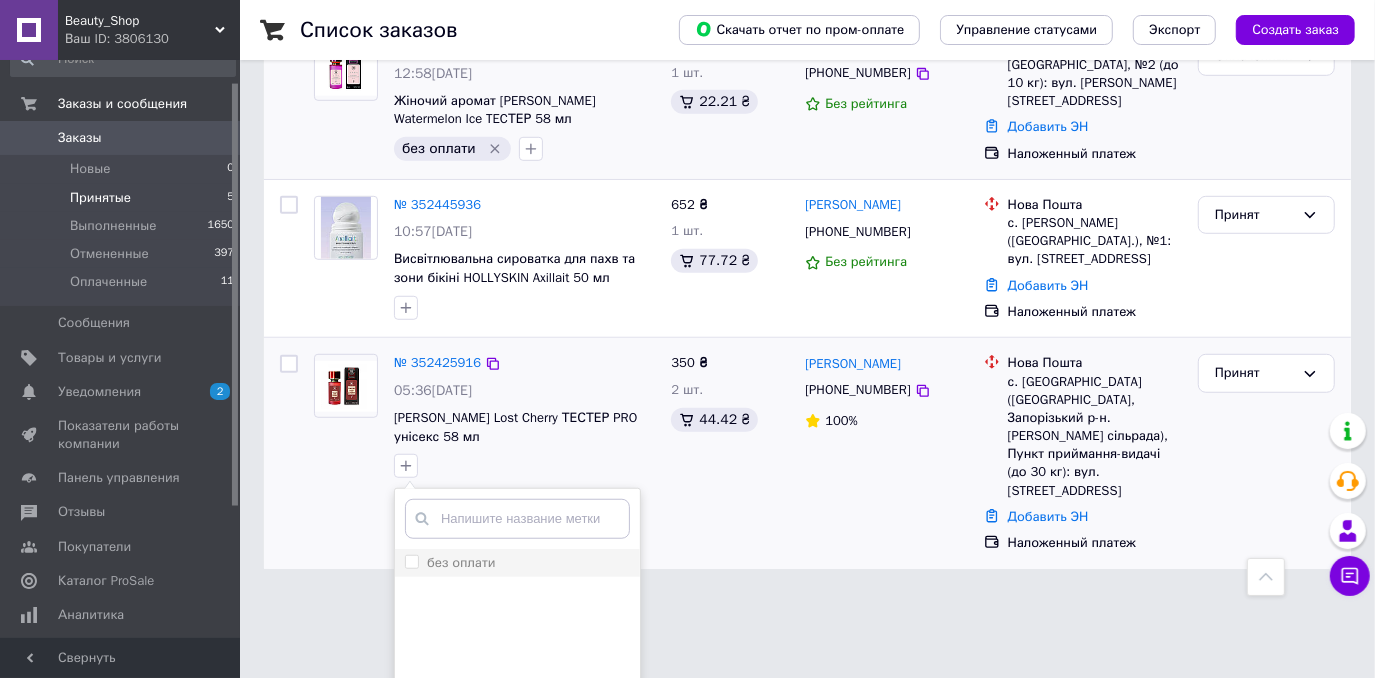 click on "без оплати" at bounding box center [411, 561] 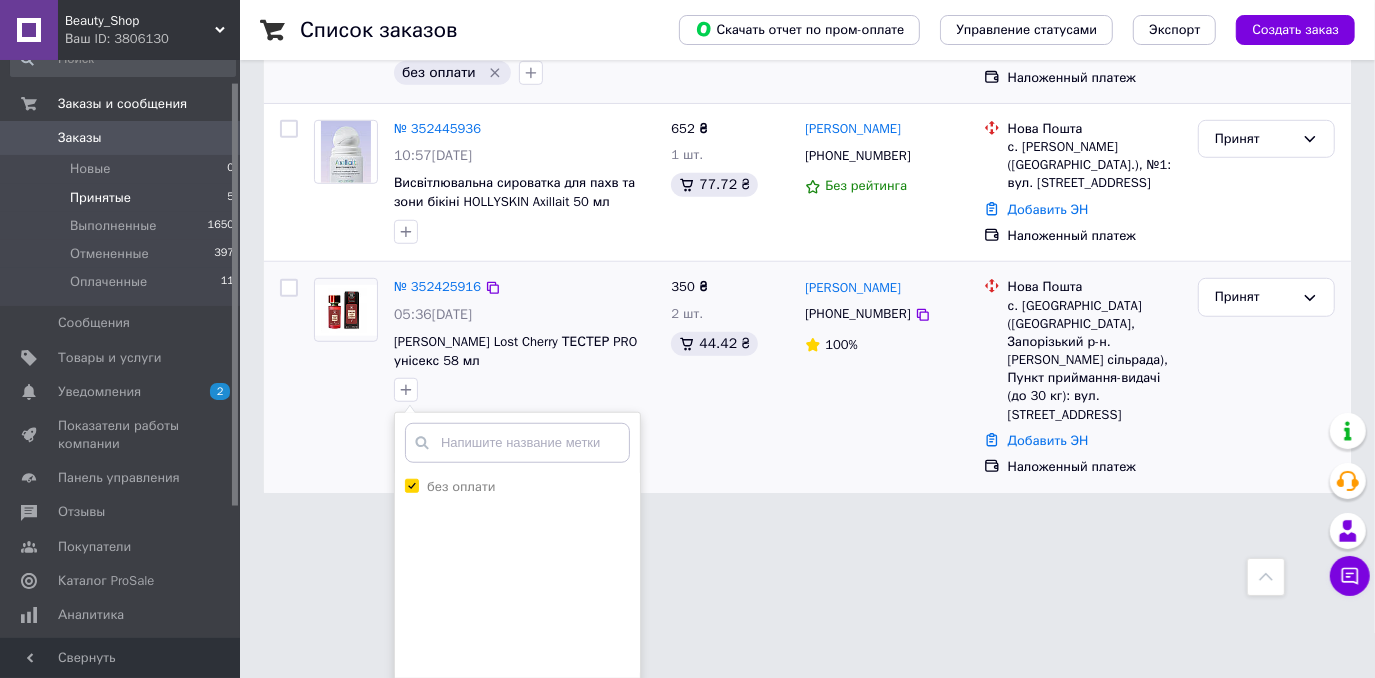 click on "Добавить метку" at bounding box center [517, 709] 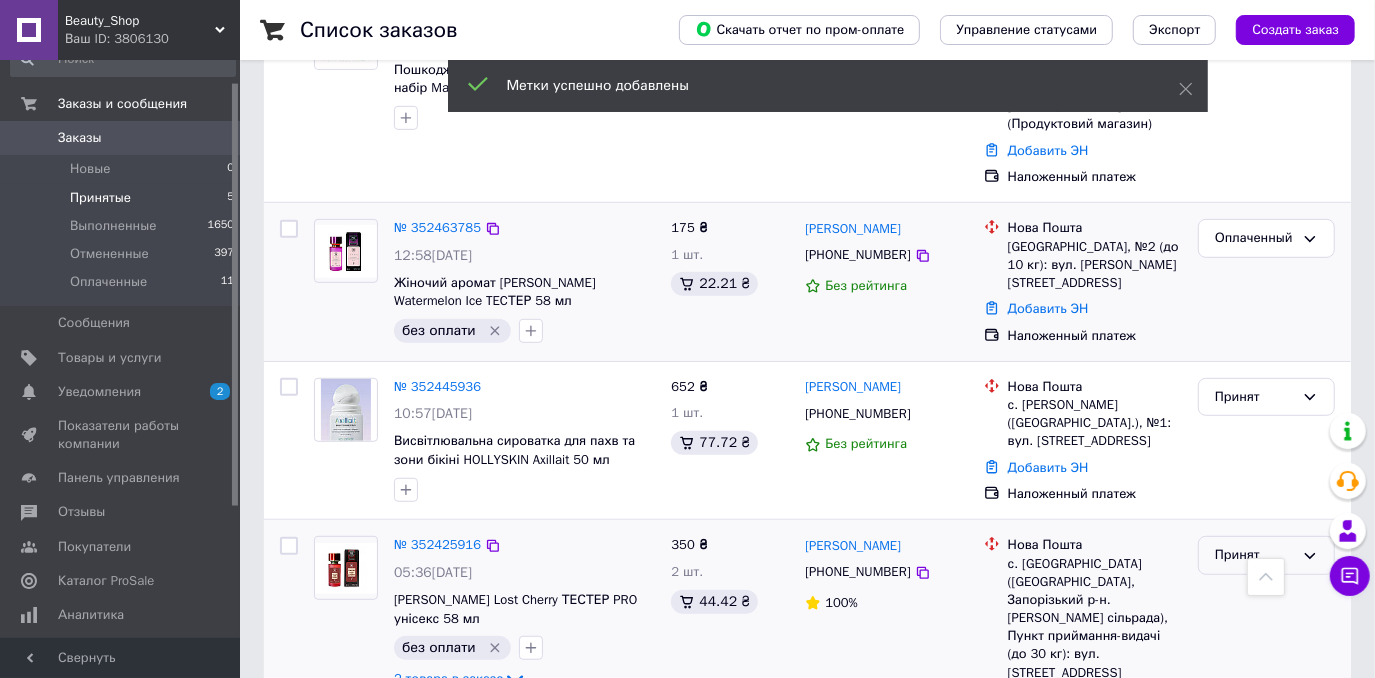 click on "Принят" at bounding box center (1254, 555) 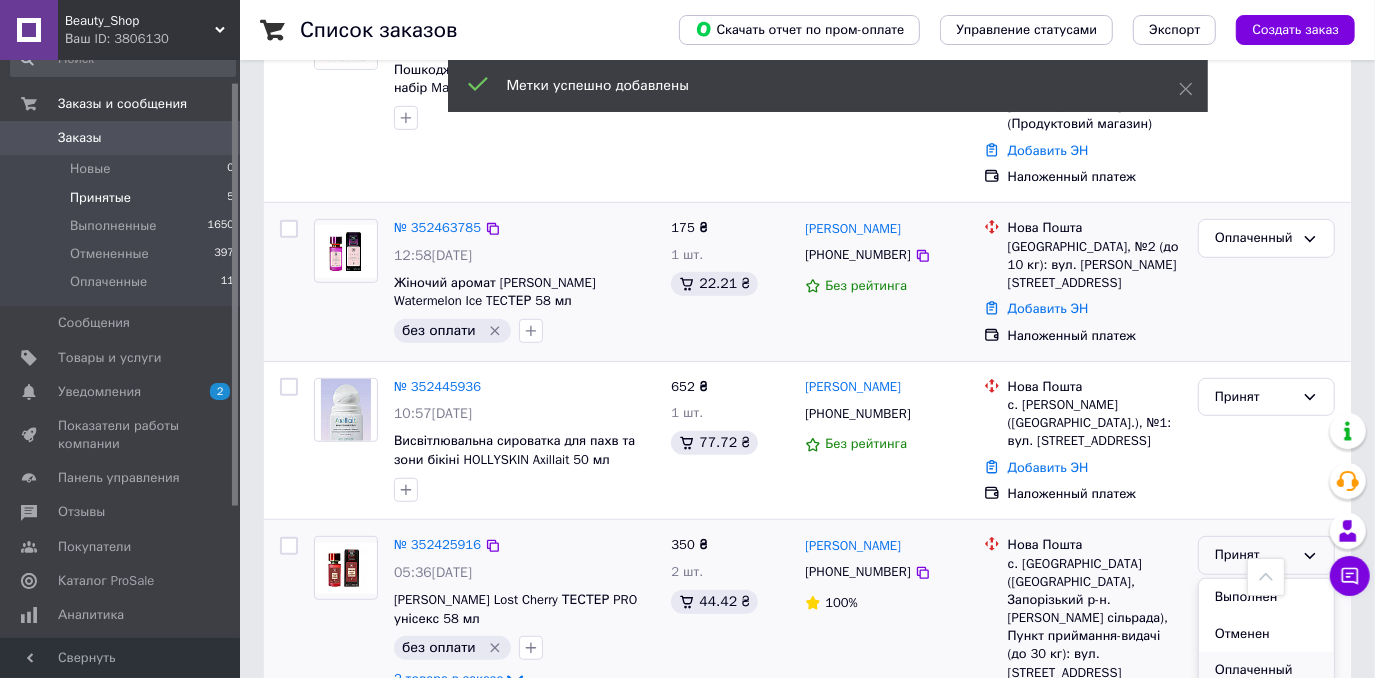 click on "Оплаченный" at bounding box center (1266, 670) 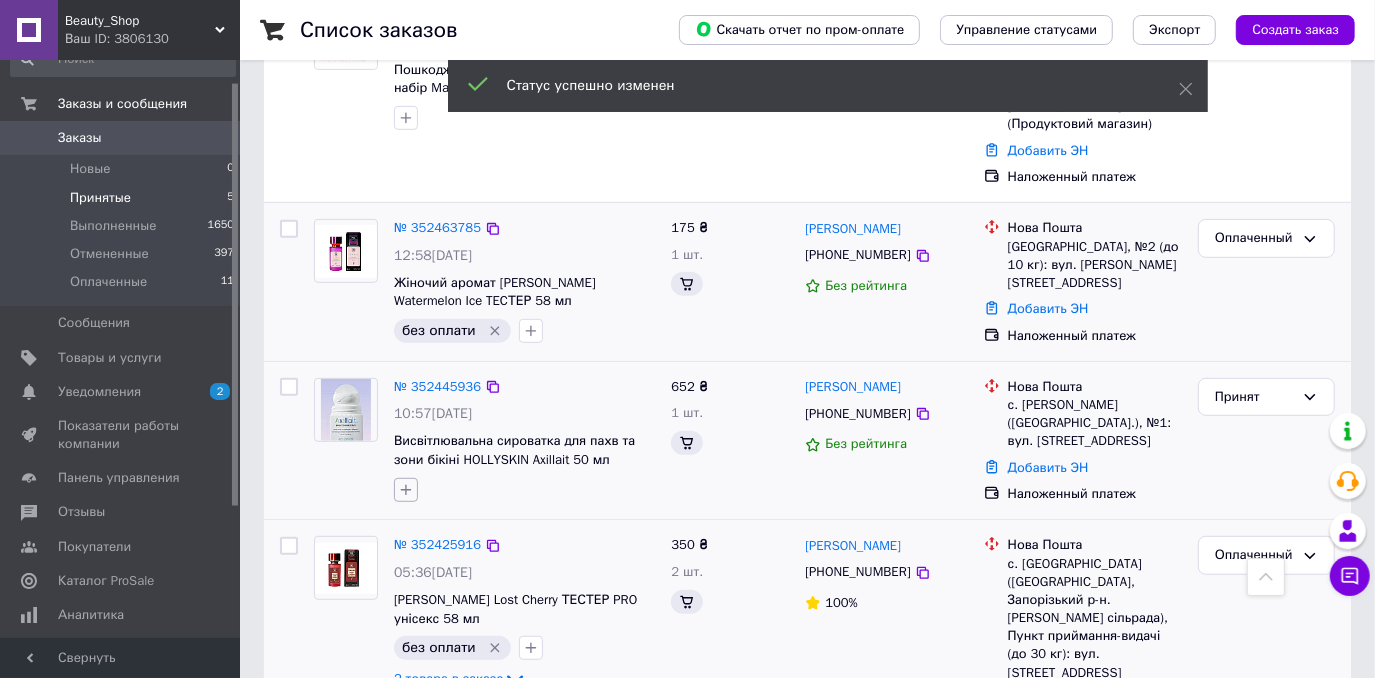 click 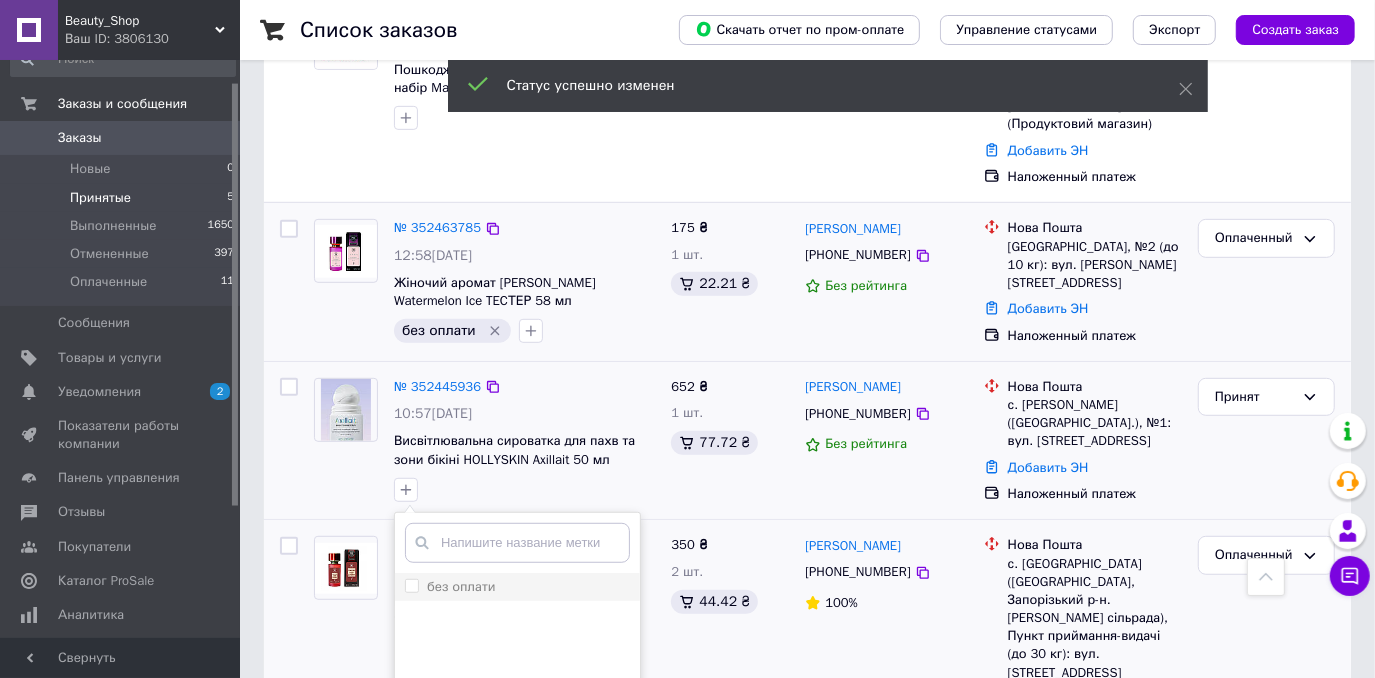 click on "без оплати" at bounding box center (411, 585) 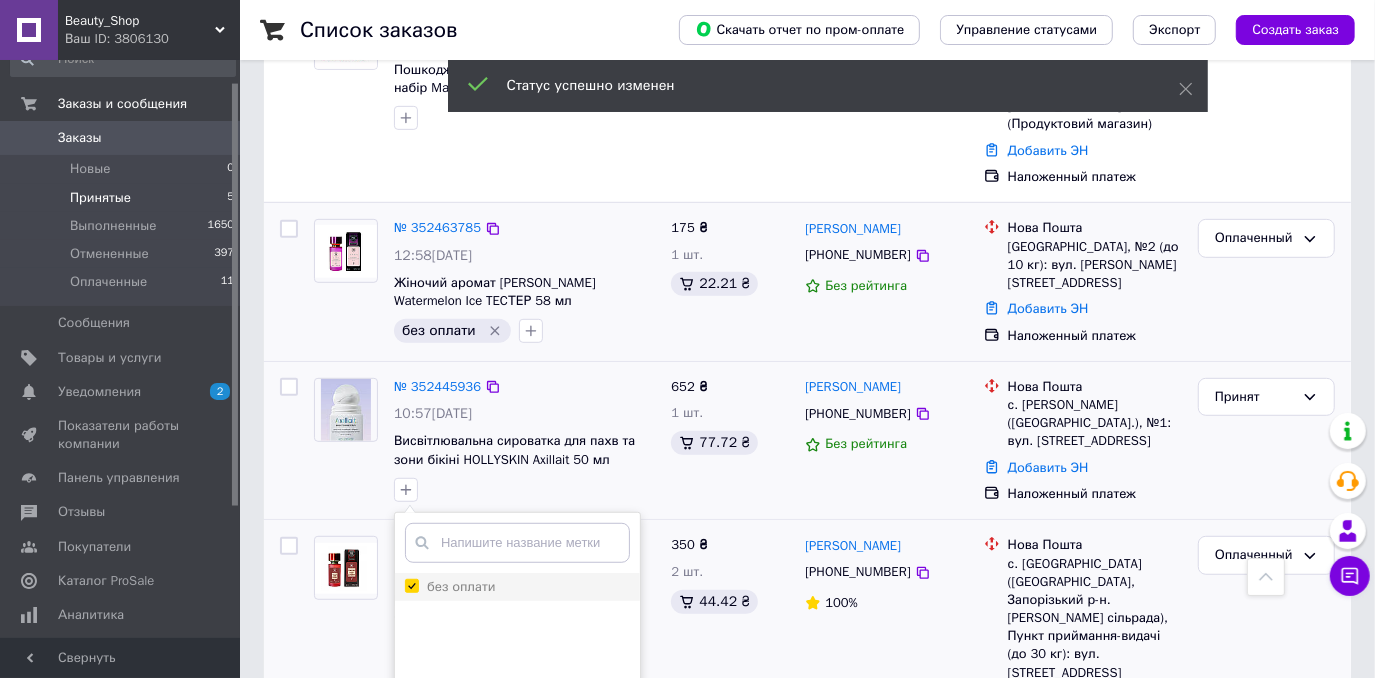 checkbox on "true" 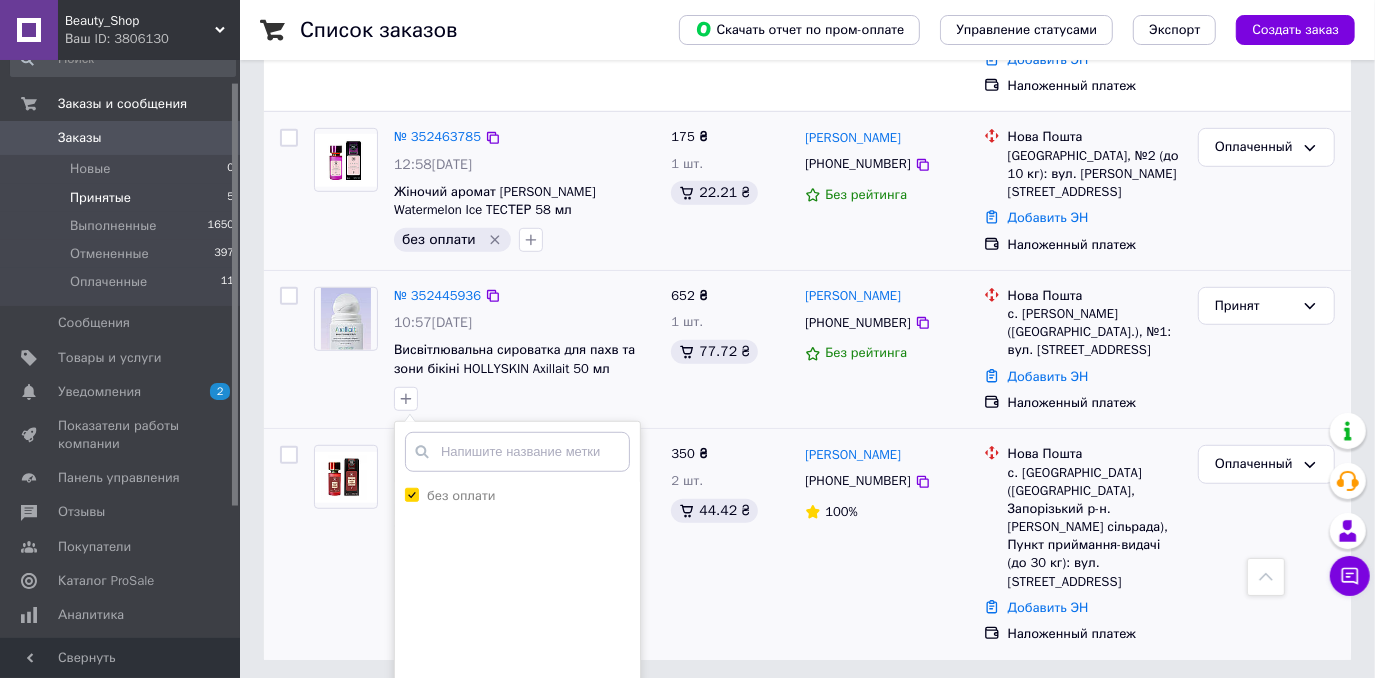 click on "Добавить метку" at bounding box center [517, 718] 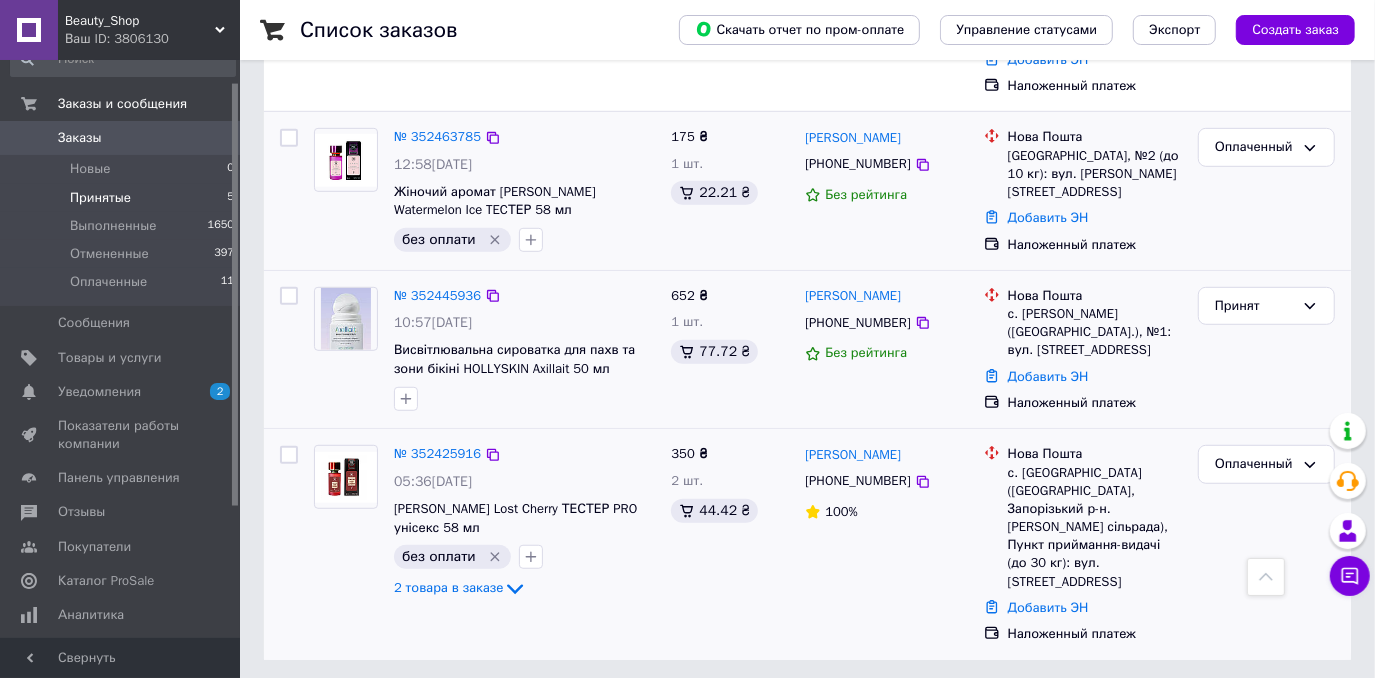 scroll, scrollTop: 634, scrollLeft: 0, axis: vertical 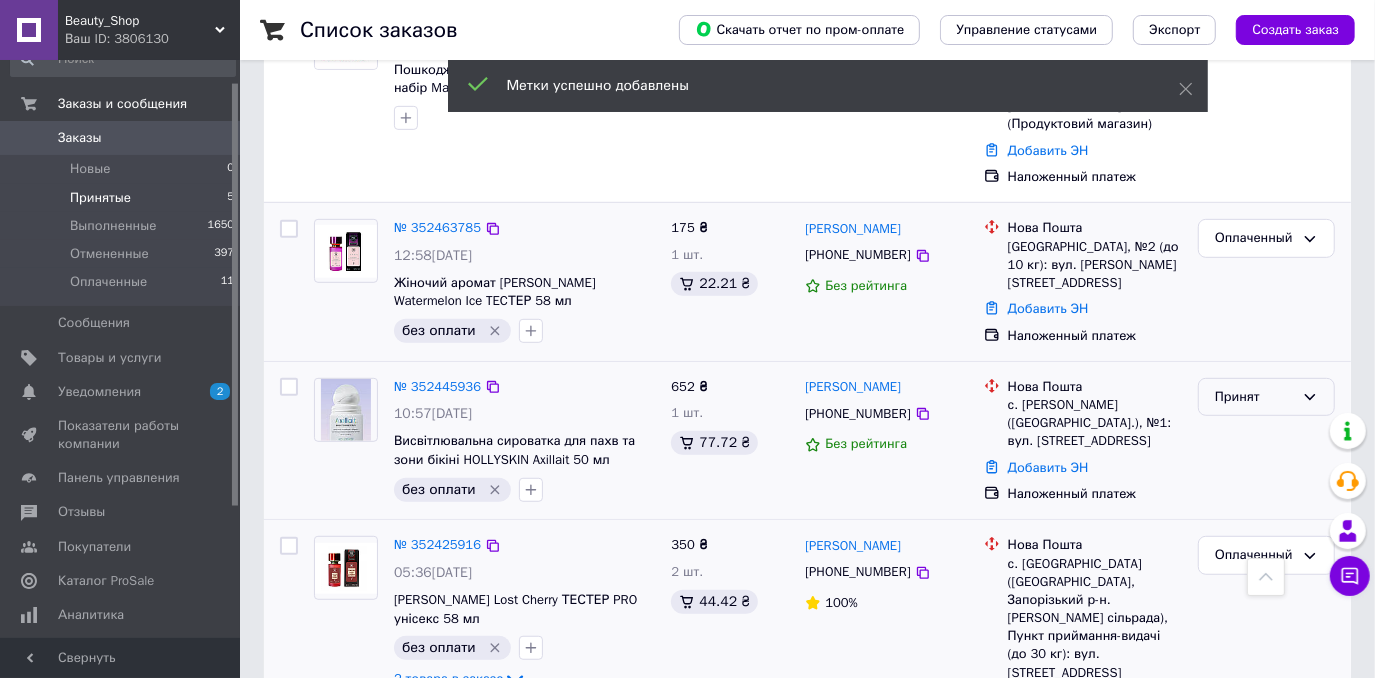 click on "Принят" at bounding box center [1254, 397] 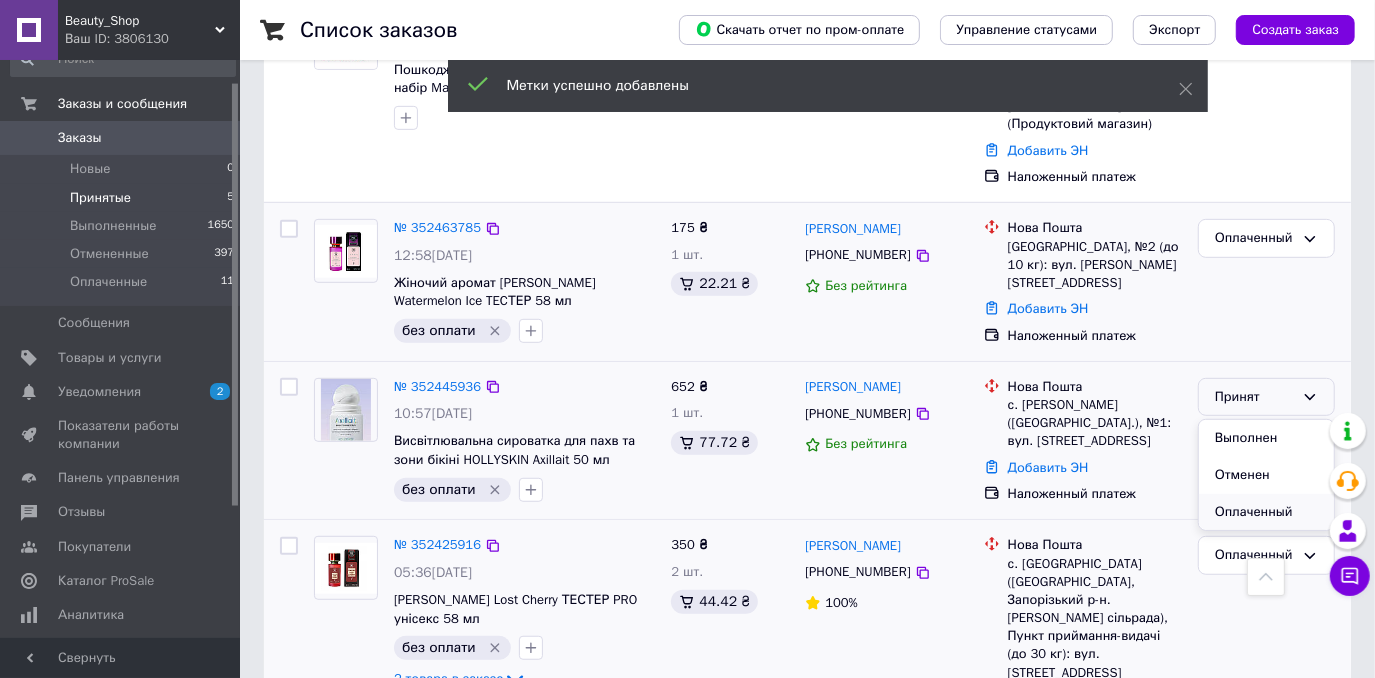 click on "Оплаченный" at bounding box center [1266, 512] 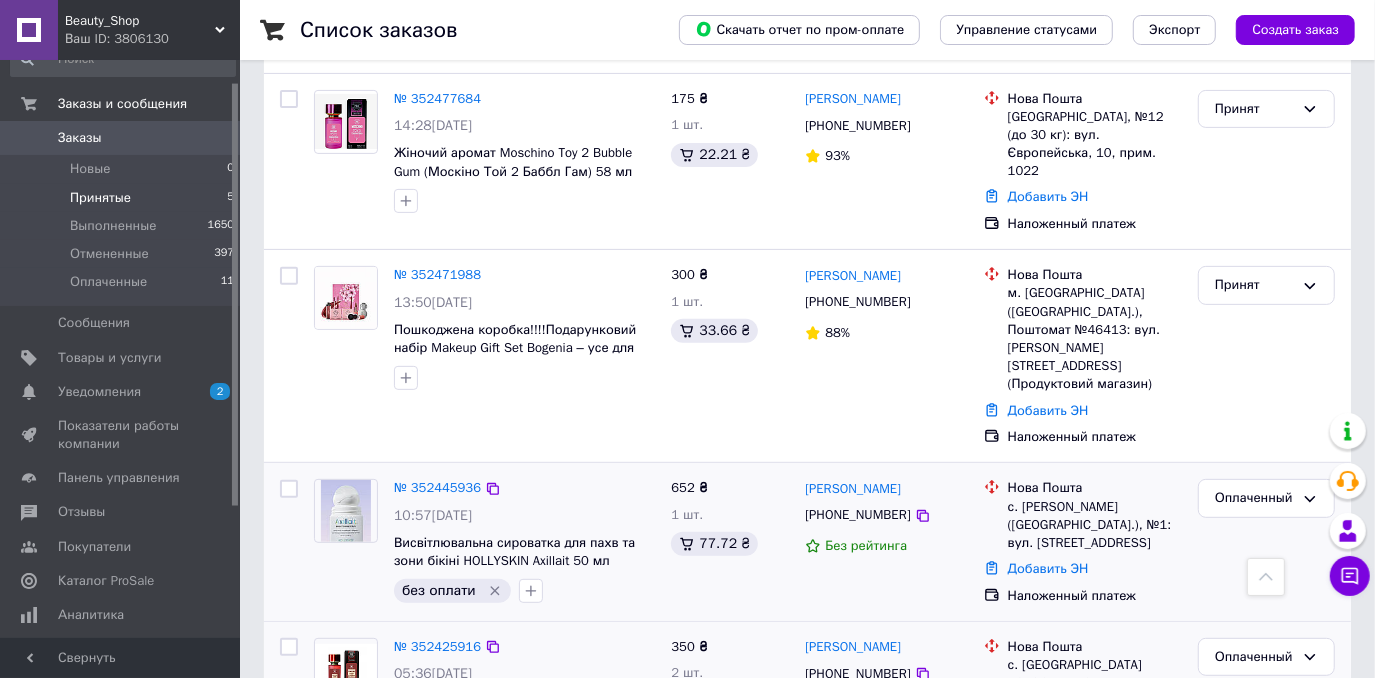 scroll, scrollTop: 296, scrollLeft: 0, axis: vertical 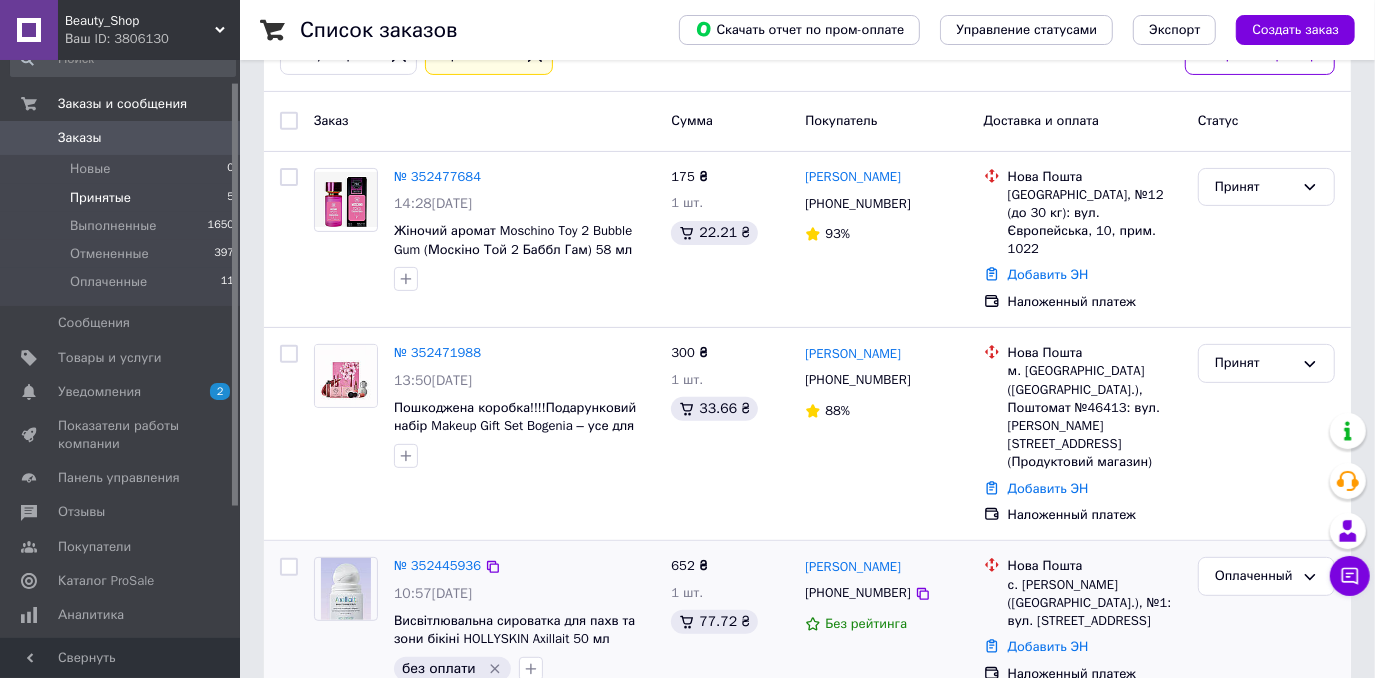 click on "Заказы" at bounding box center (121, 138) 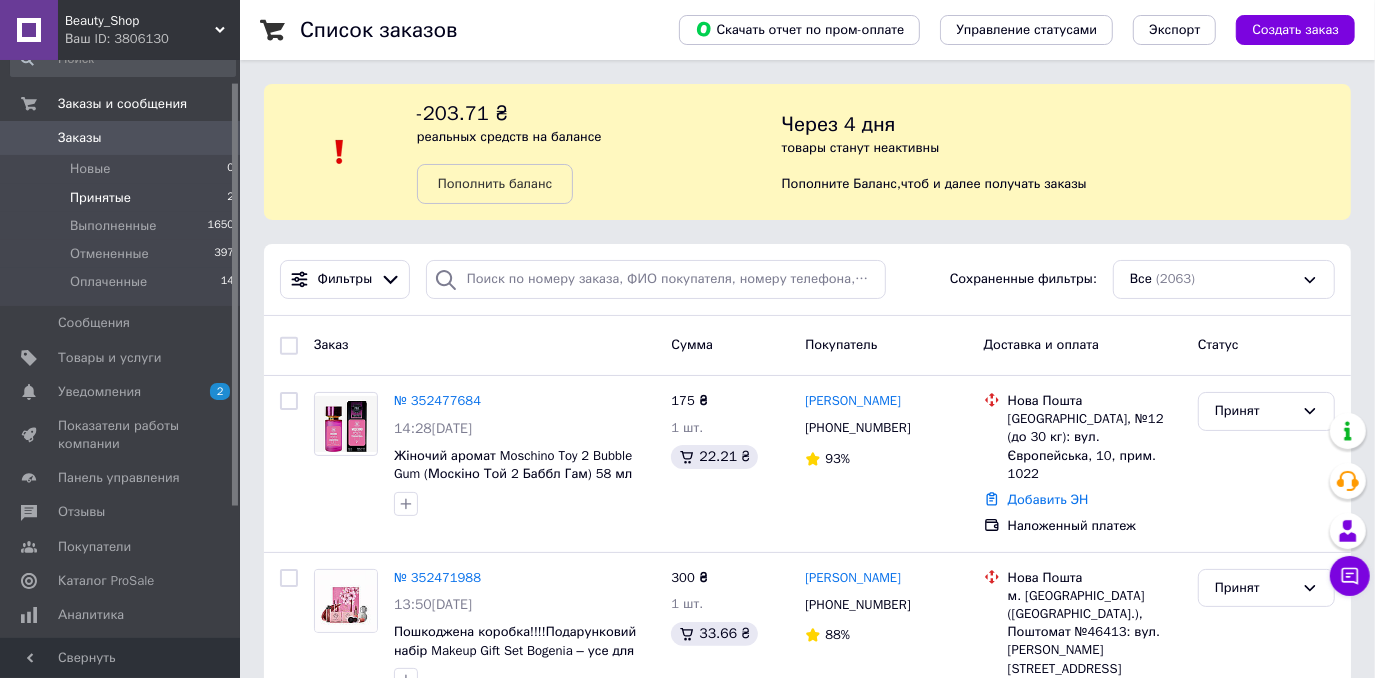 click on "Принятые 2" at bounding box center (123, 198) 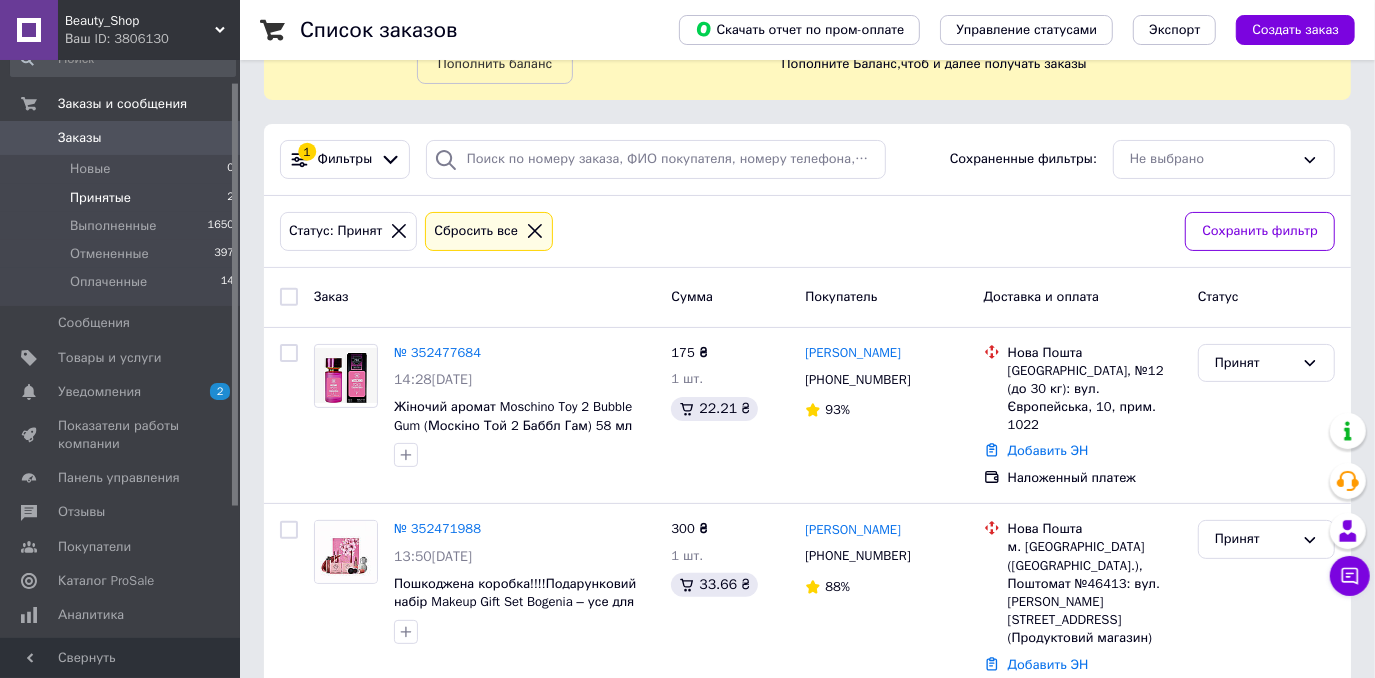 scroll, scrollTop: 125, scrollLeft: 0, axis: vertical 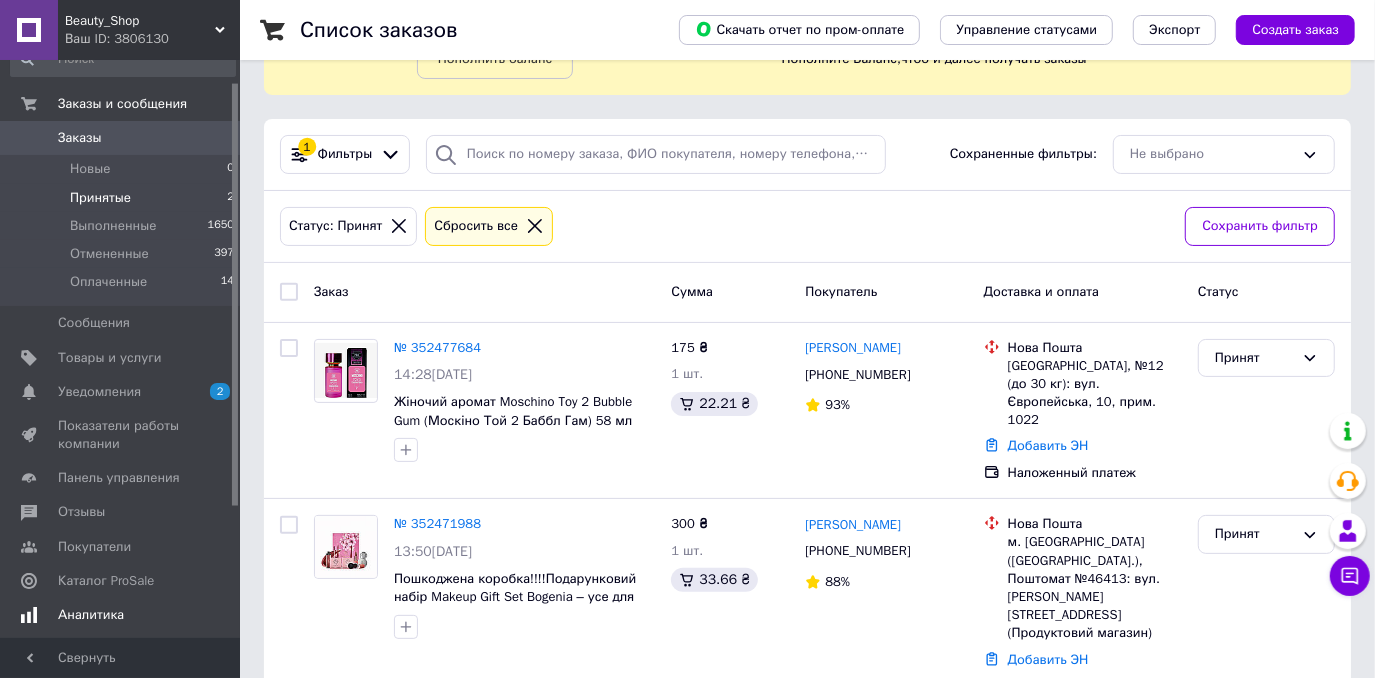 click on "Аналитика" at bounding box center (91, 615) 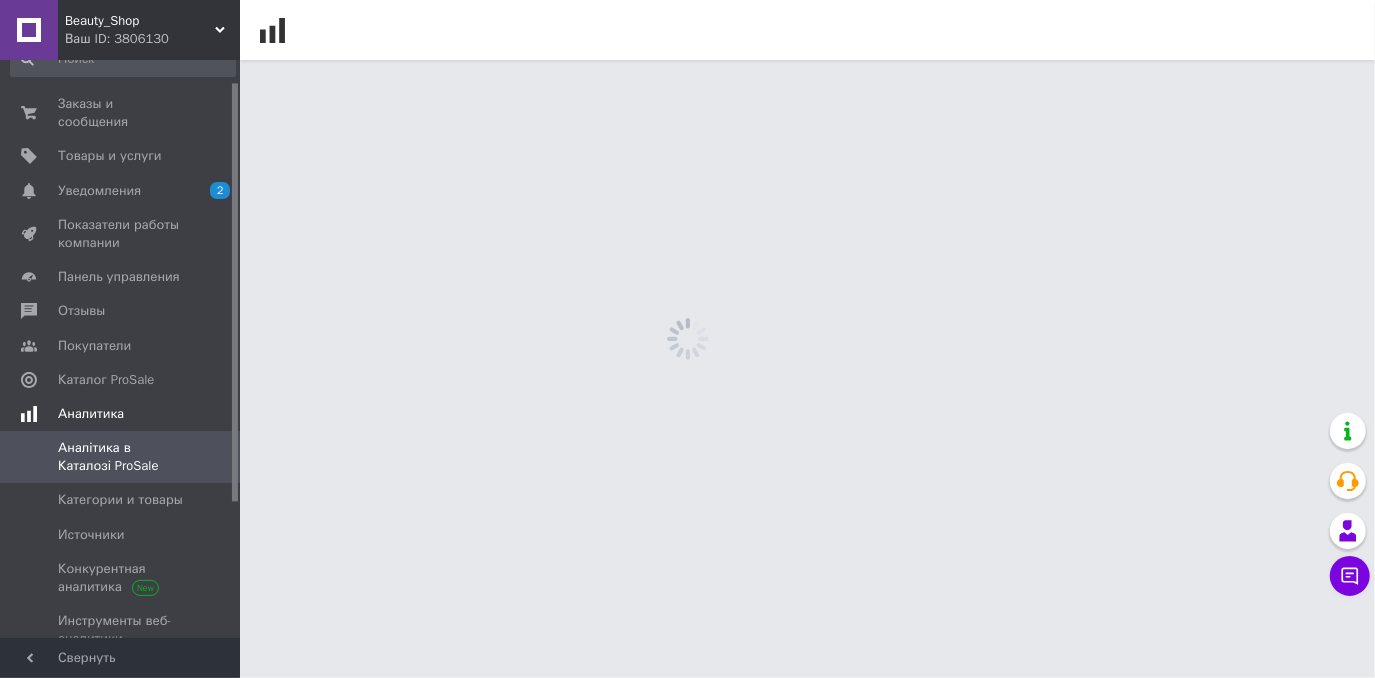 scroll, scrollTop: 0, scrollLeft: 0, axis: both 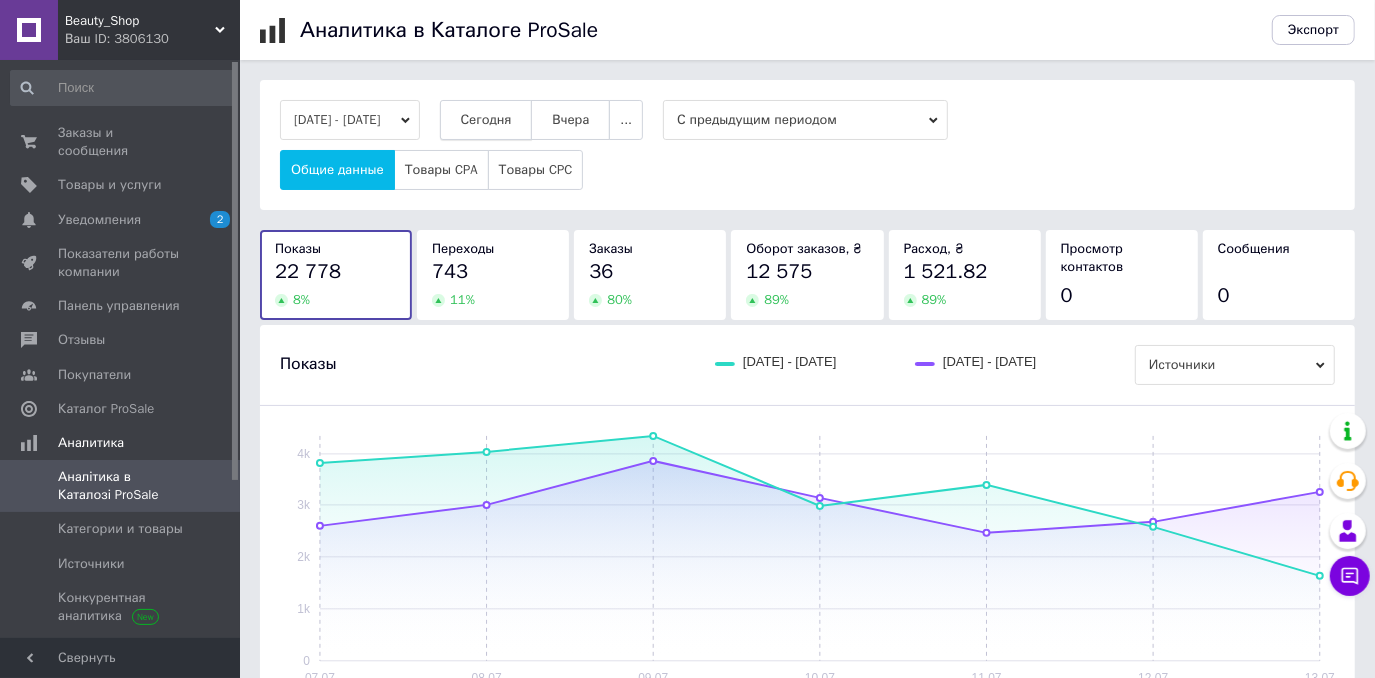 click on "Сегодня" at bounding box center [486, 120] 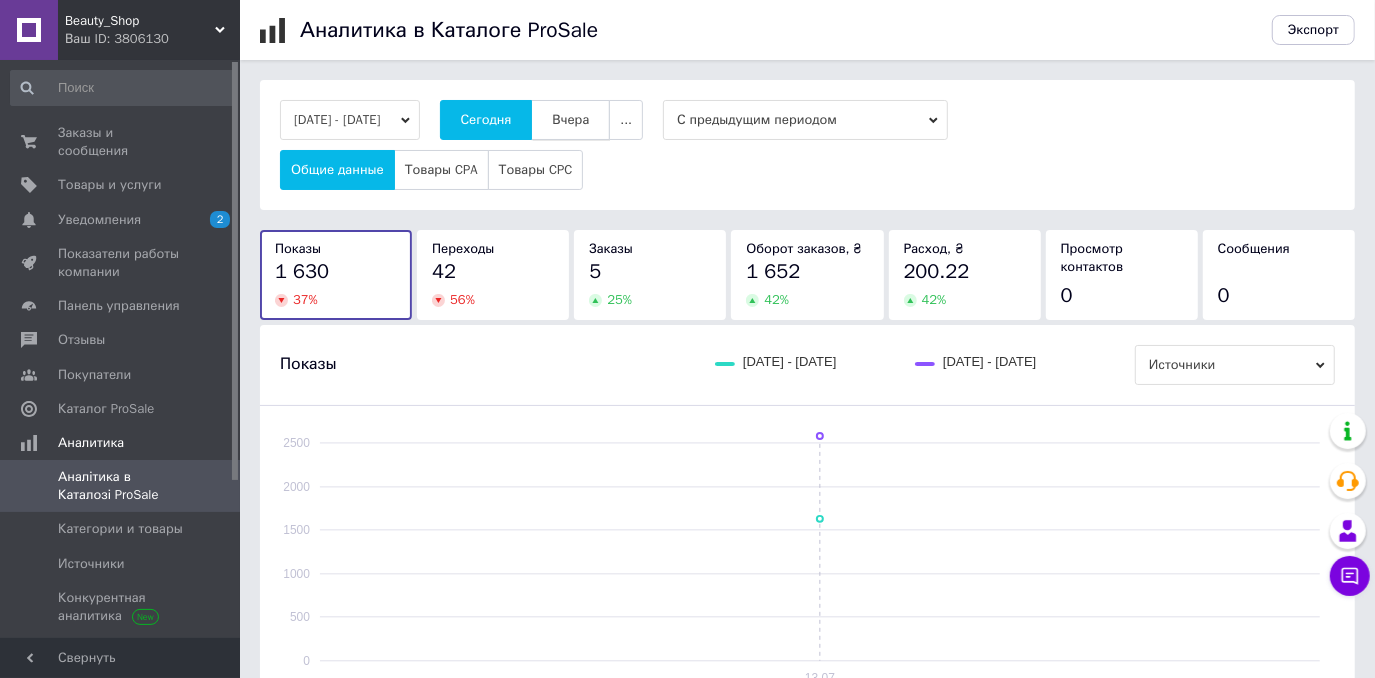 click on "Вчера" at bounding box center (570, 120) 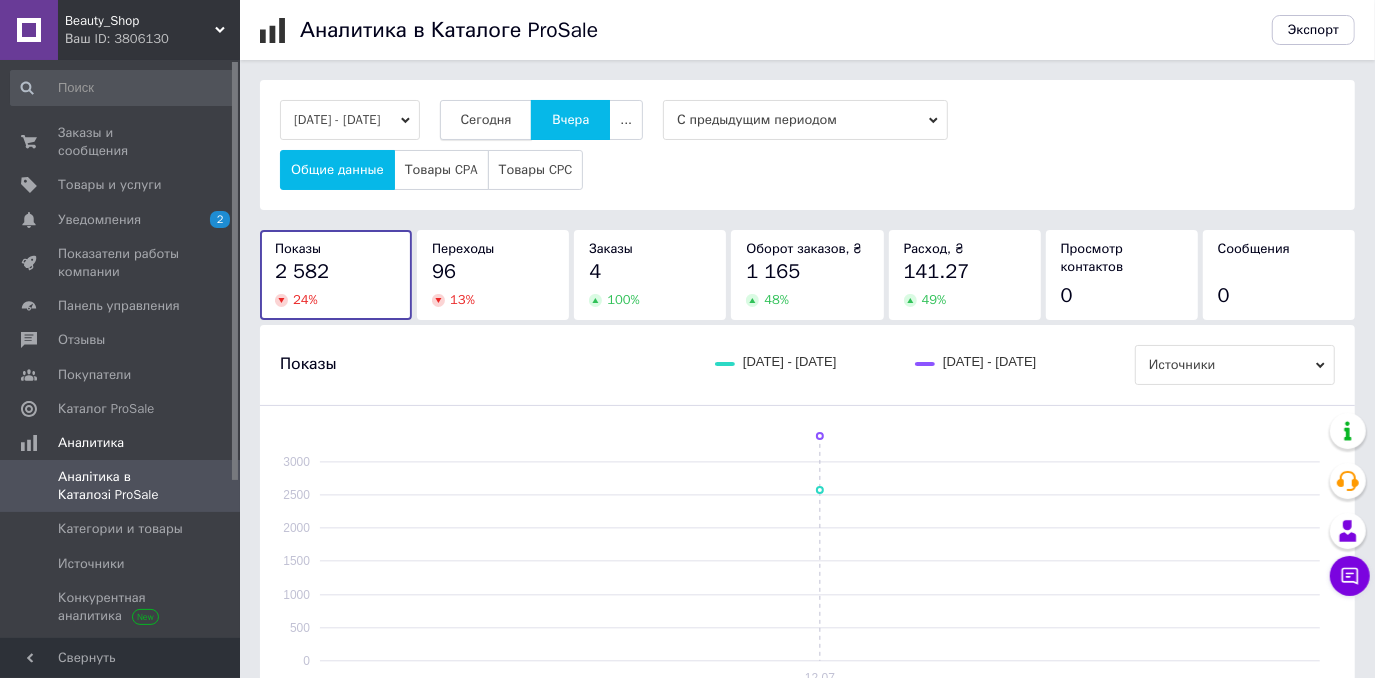 click on "Сегодня" at bounding box center (486, 120) 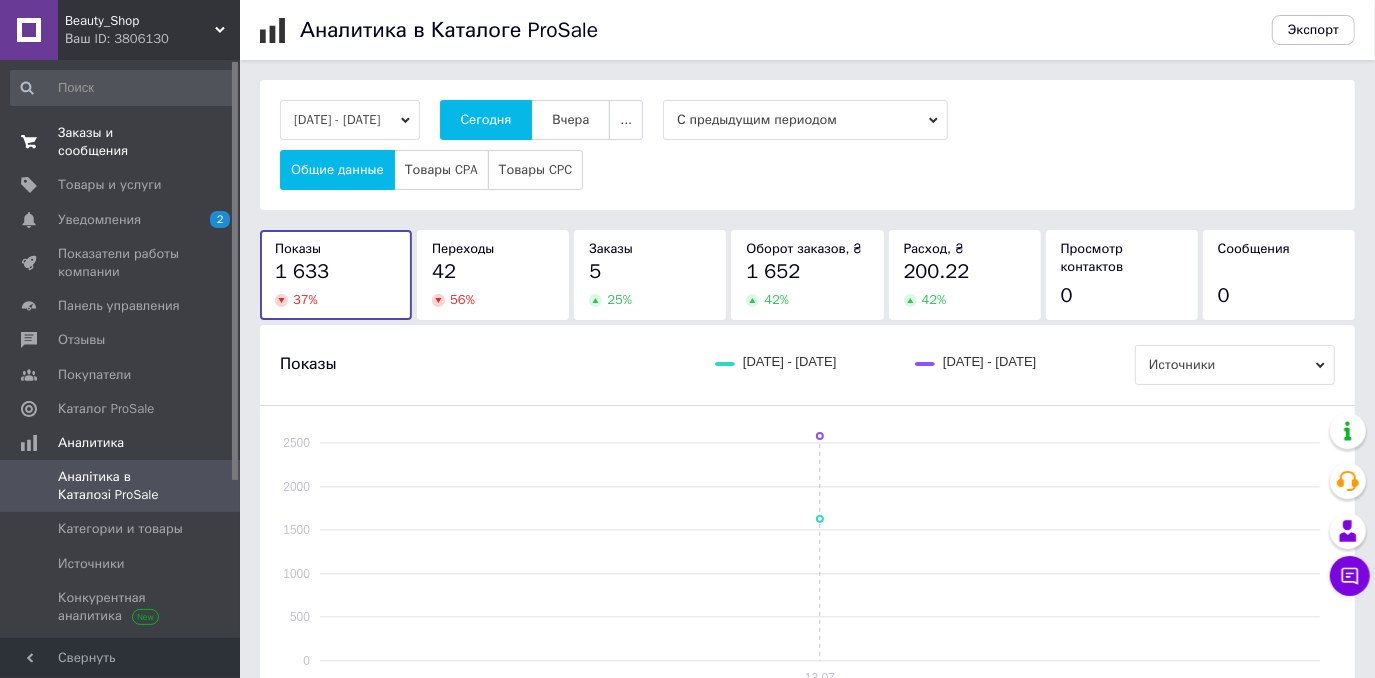 click on "Заказы и сообщения" at bounding box center [121, 142] 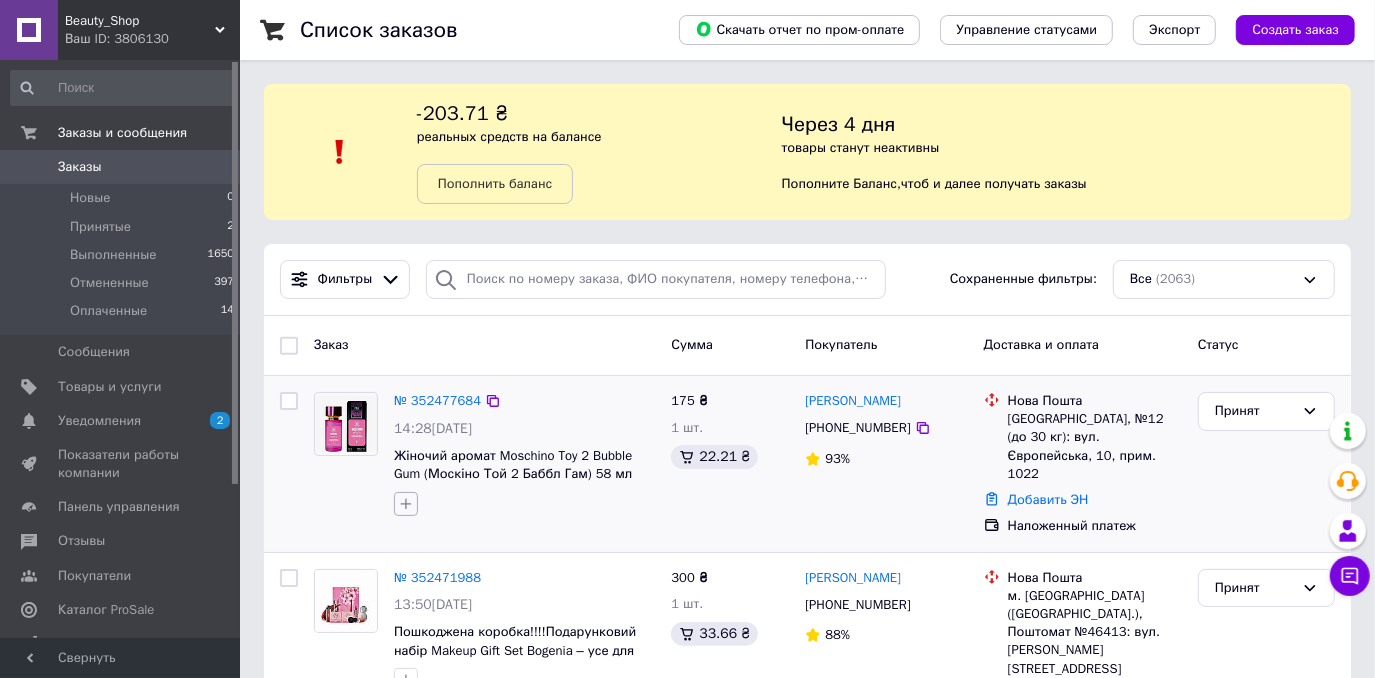 click 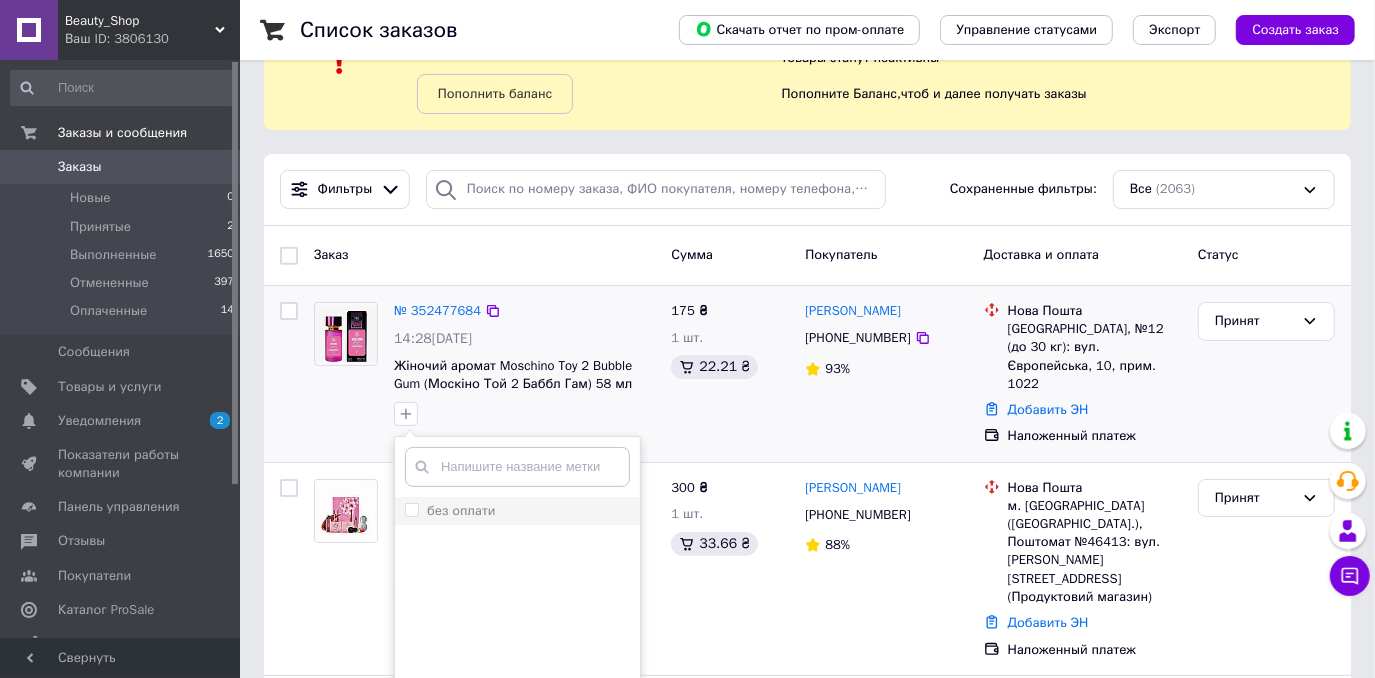 click on "без оплати" at bounding box center (411, 509) 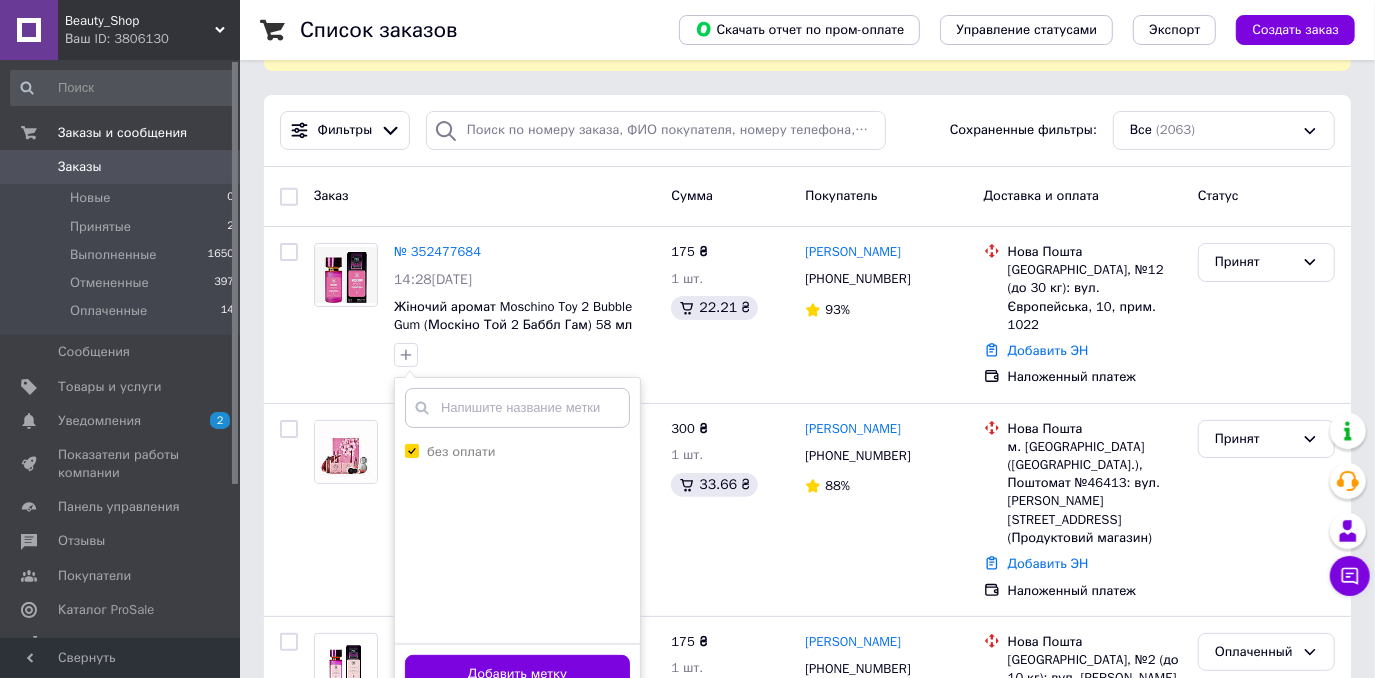 scroll, scrollTop: 272, scrollLeft: 0, axis: vertical 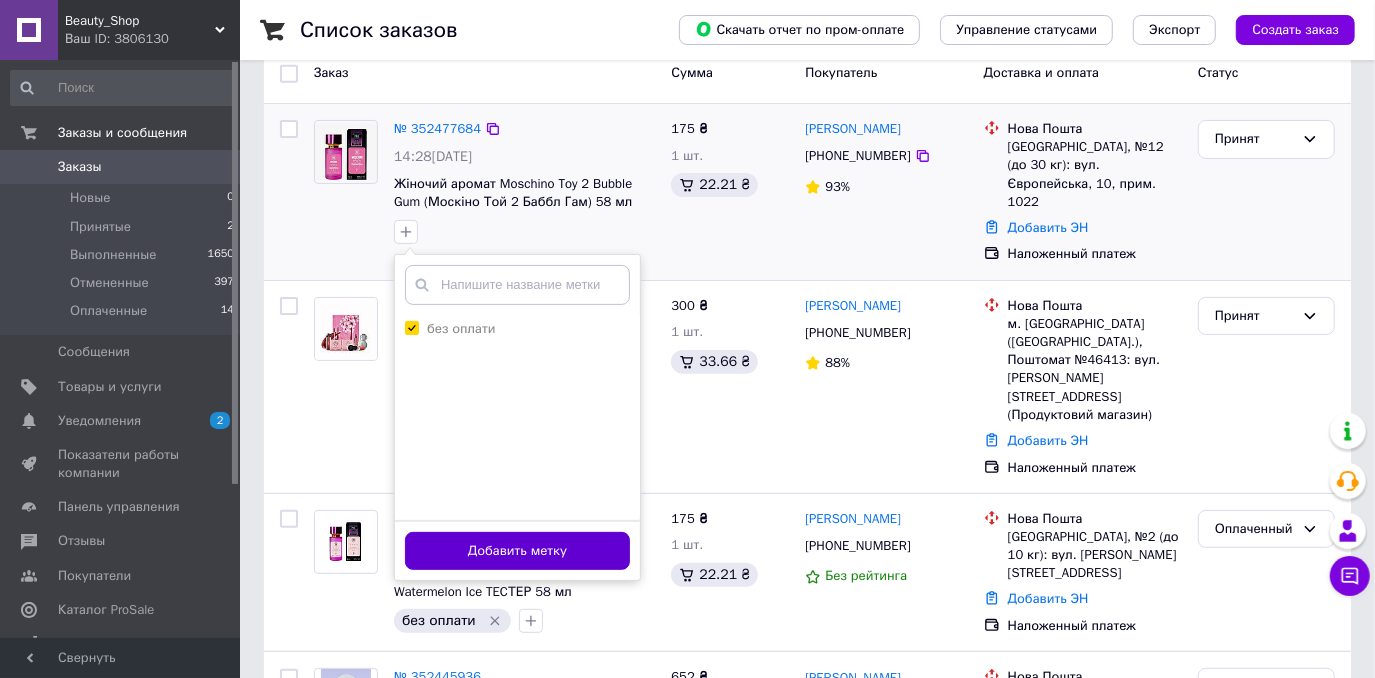 click on "Добавить метку" at bounding box center (517, 551) 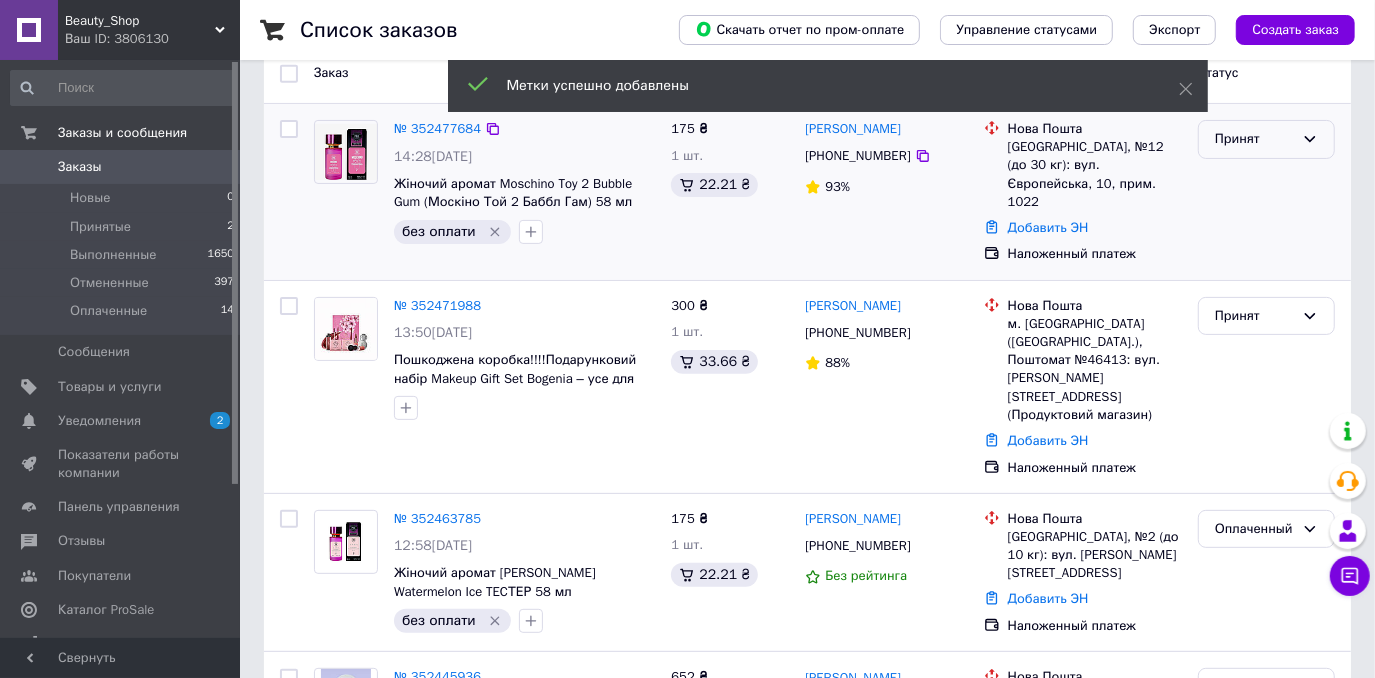 click on "Принят" at bounding box center (1254, 139) 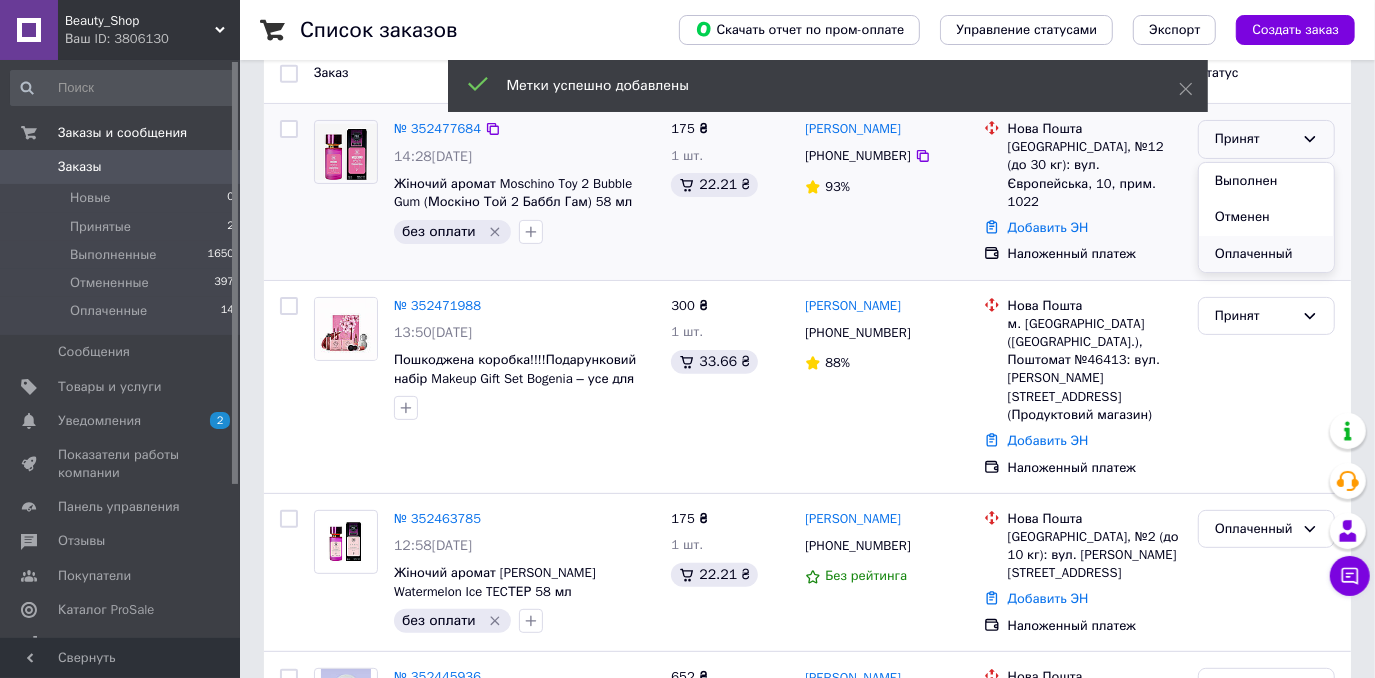 click on "Оплаченный" at bounding box center (1266, 254) 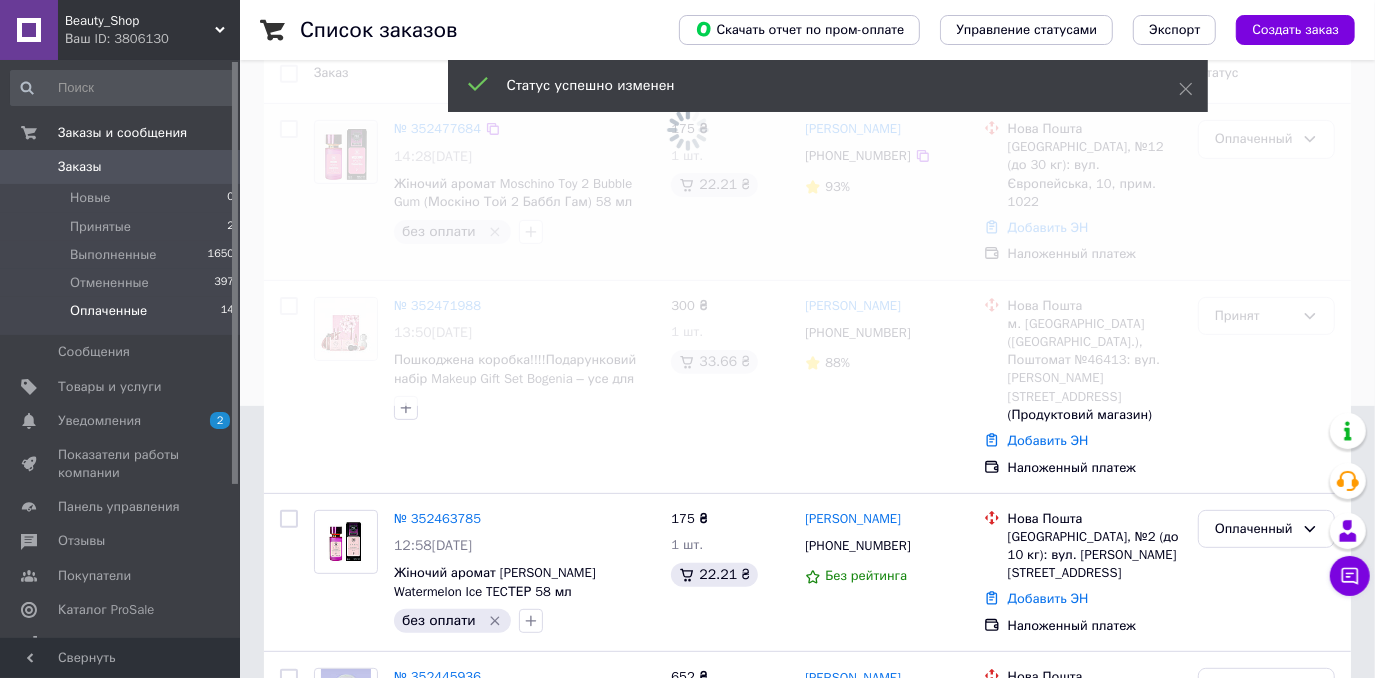 click on "Оплаченные" at bounding box center (108, 311) 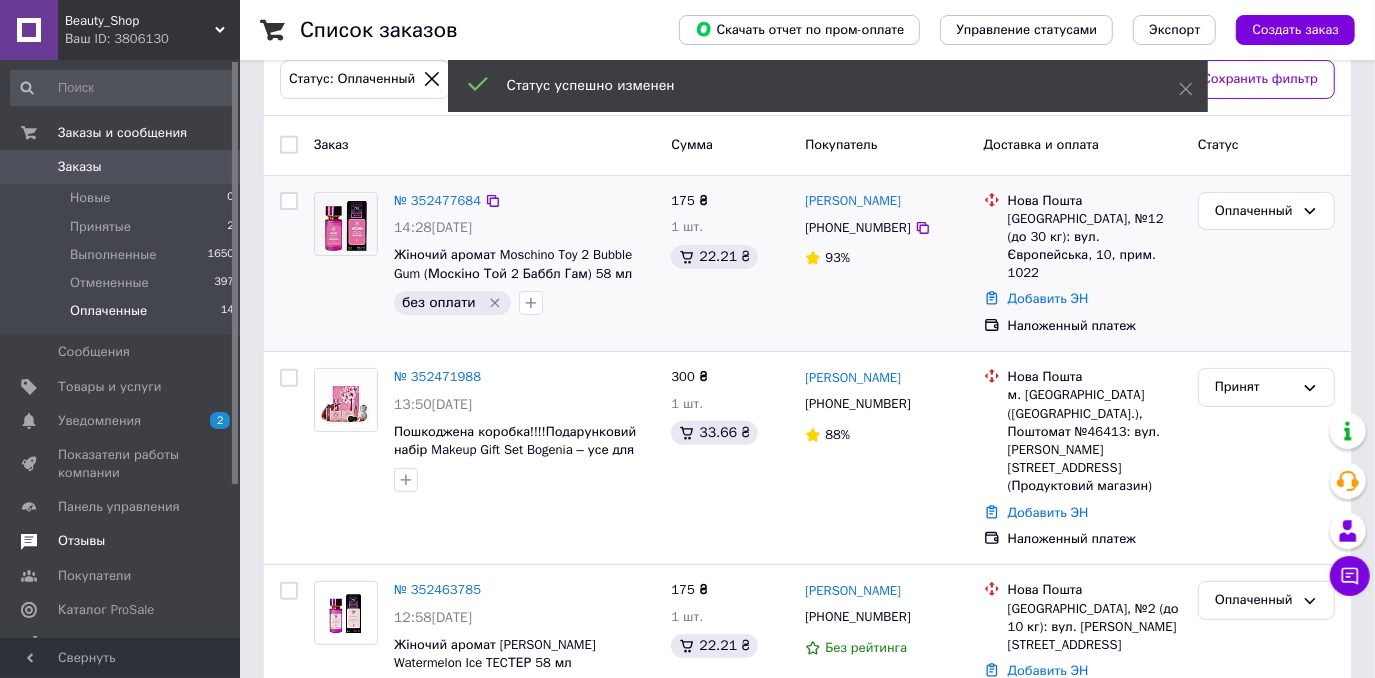 click on "Отзывы" at bounding box center [121, 541] 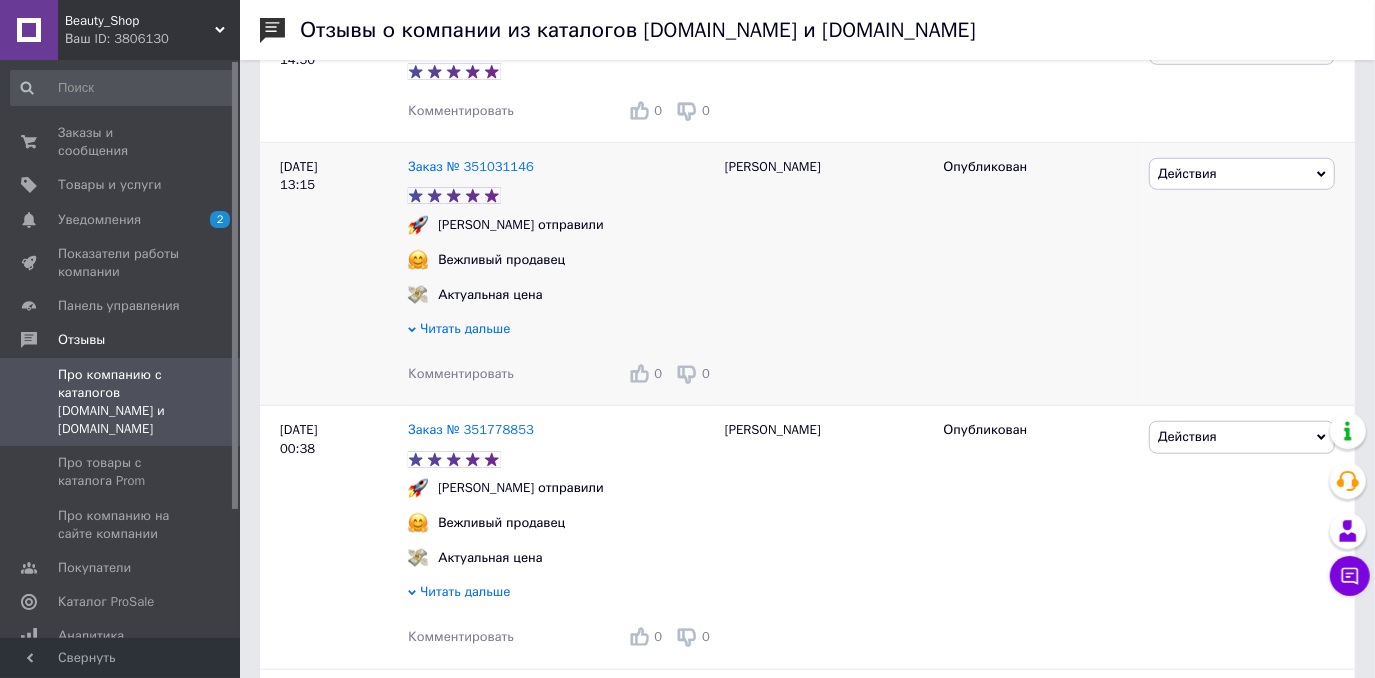 scroll, scrollTop: 1000, scrollLeft: 0, axis: vertical 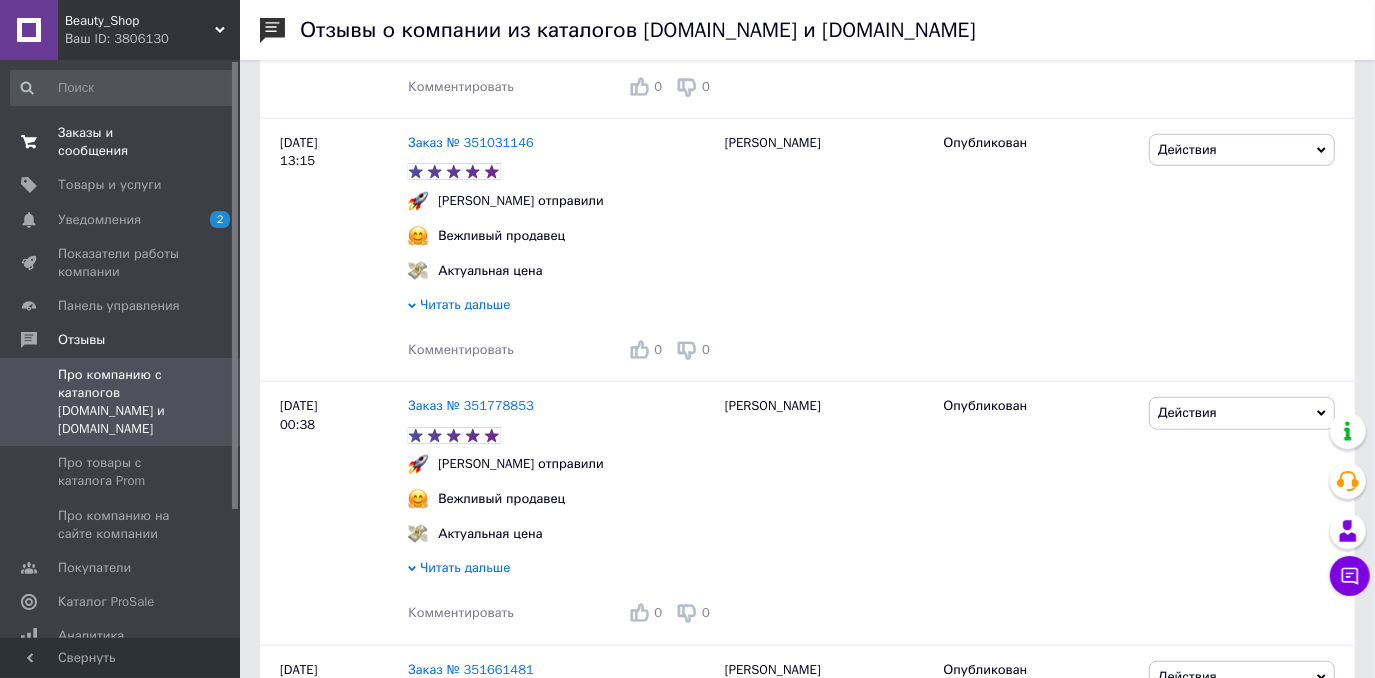 click on "Заказы и сообщения" at bounding box center [121, 142] 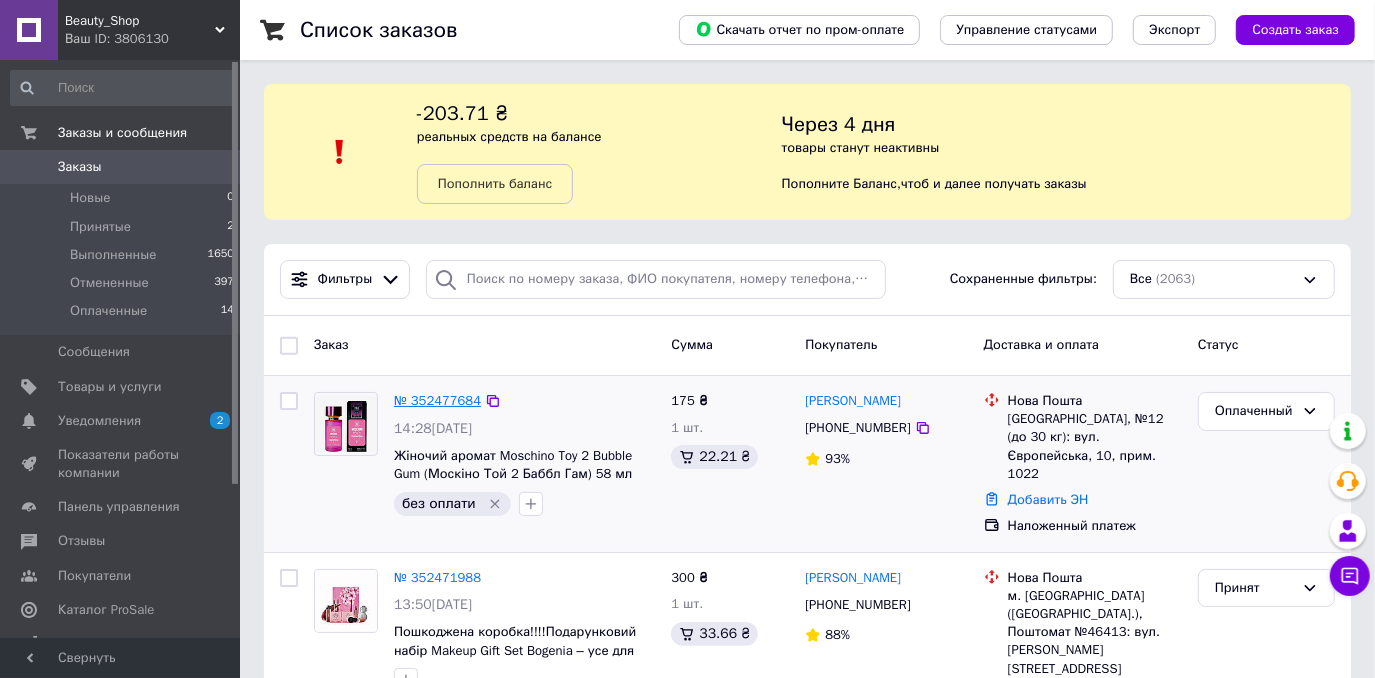 click on "№ 352477684" at bounding box center [437, 400] 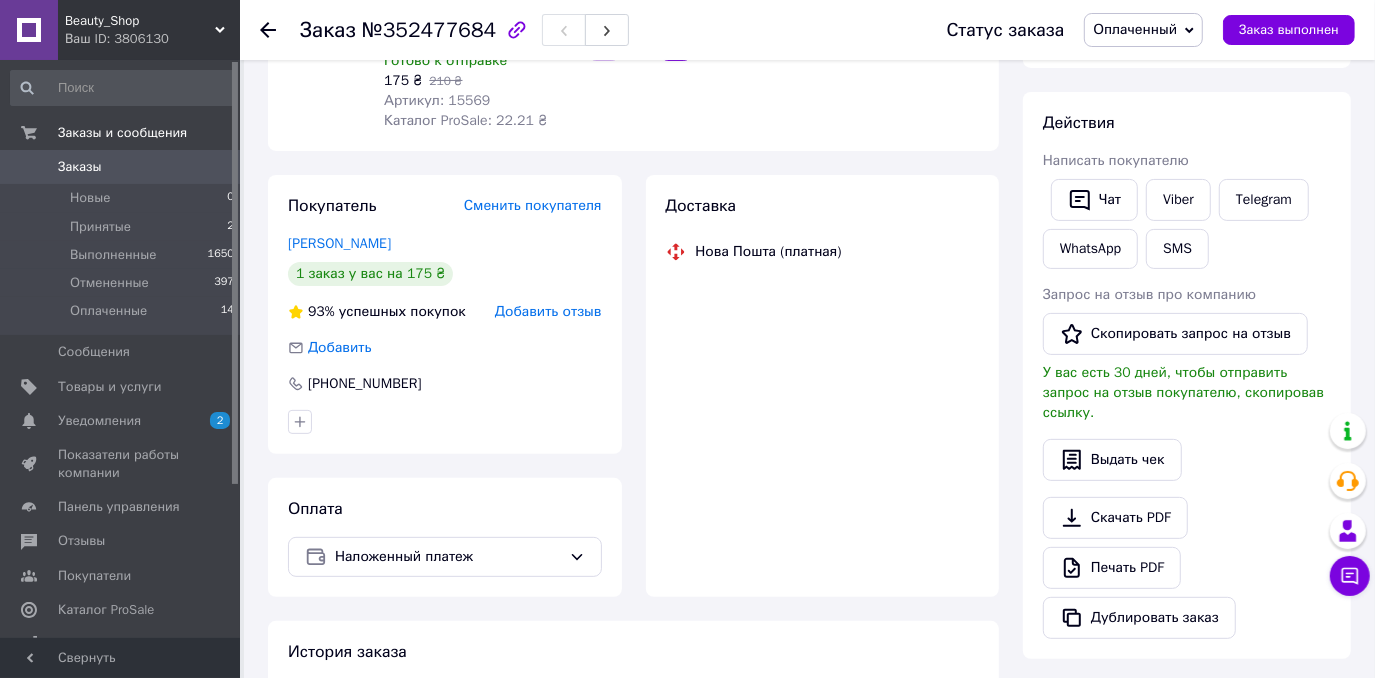 scroll, scrollTop: 272, scrollLeft: 0, axis: vertical 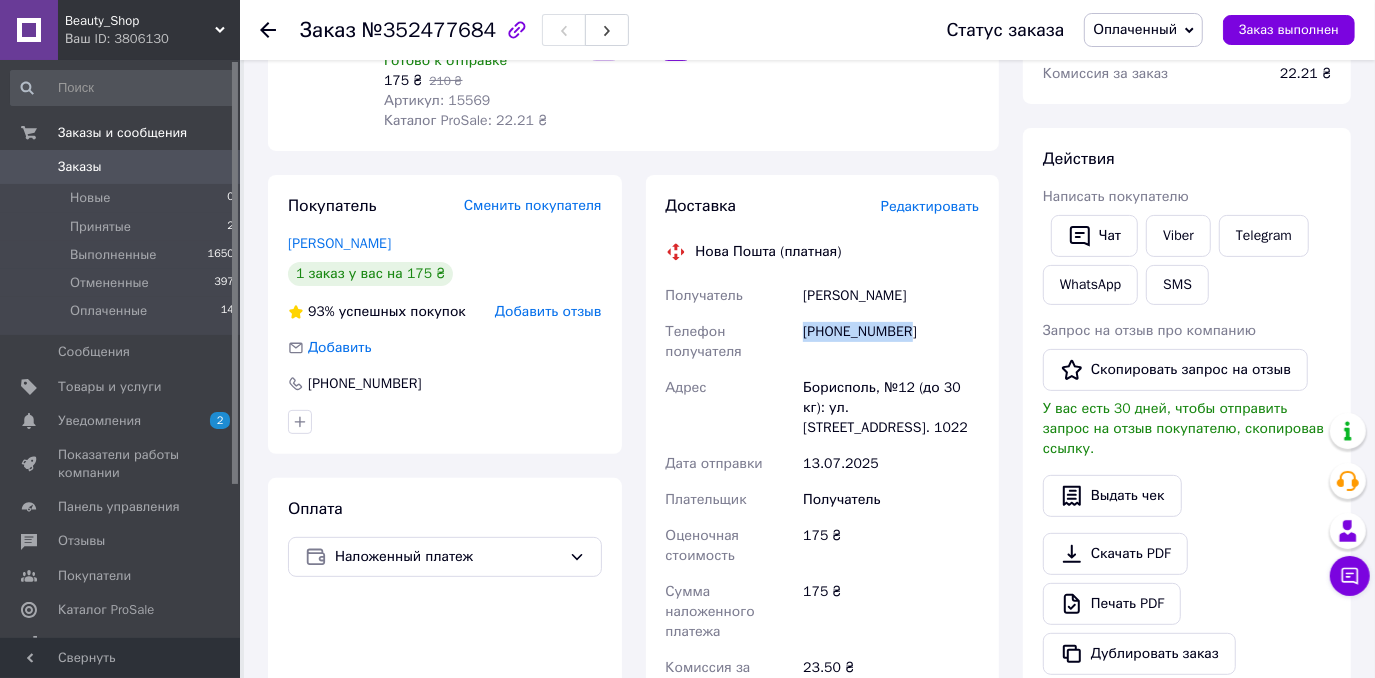 drag, startPoint x: 804, startPoint y: 333, endPoint x: 907, endPoint y: 339, distance: 103.17461 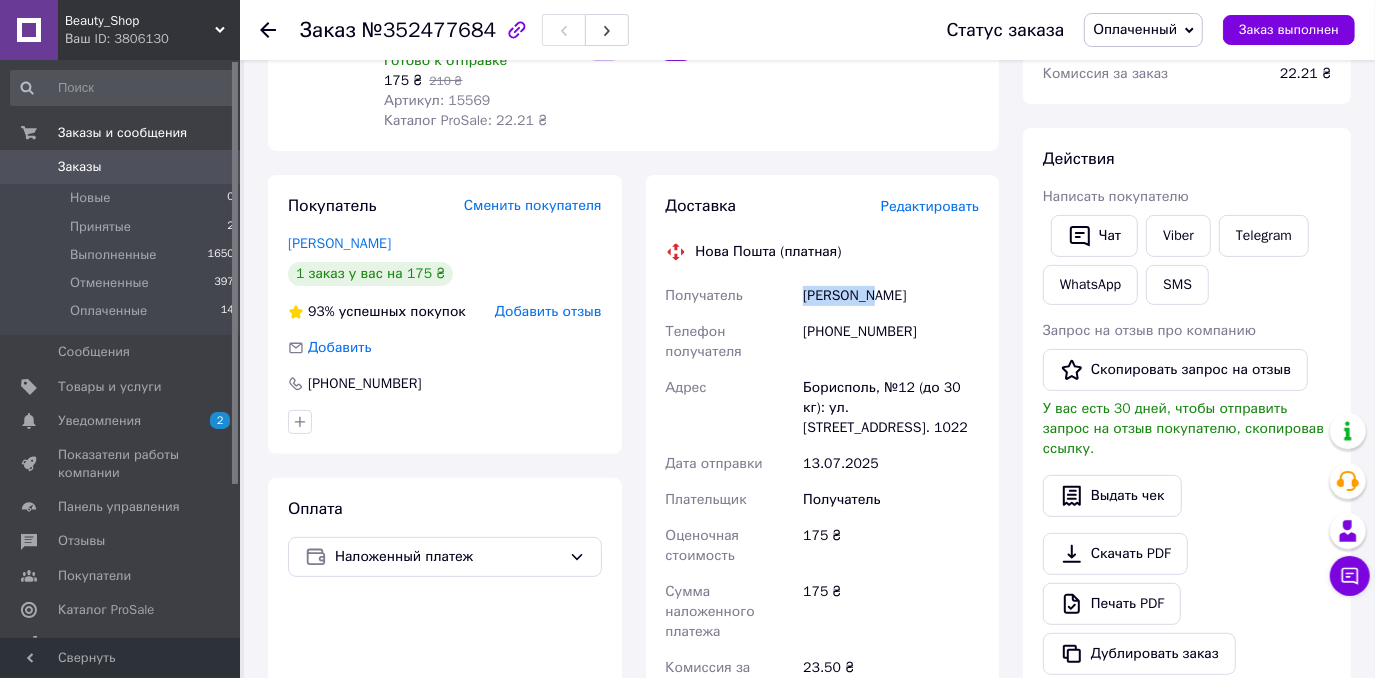 drag, startPoint x: 863, startPoint y: 298, endPoint x: 804, endPoint y: 297, distance: 59.008472 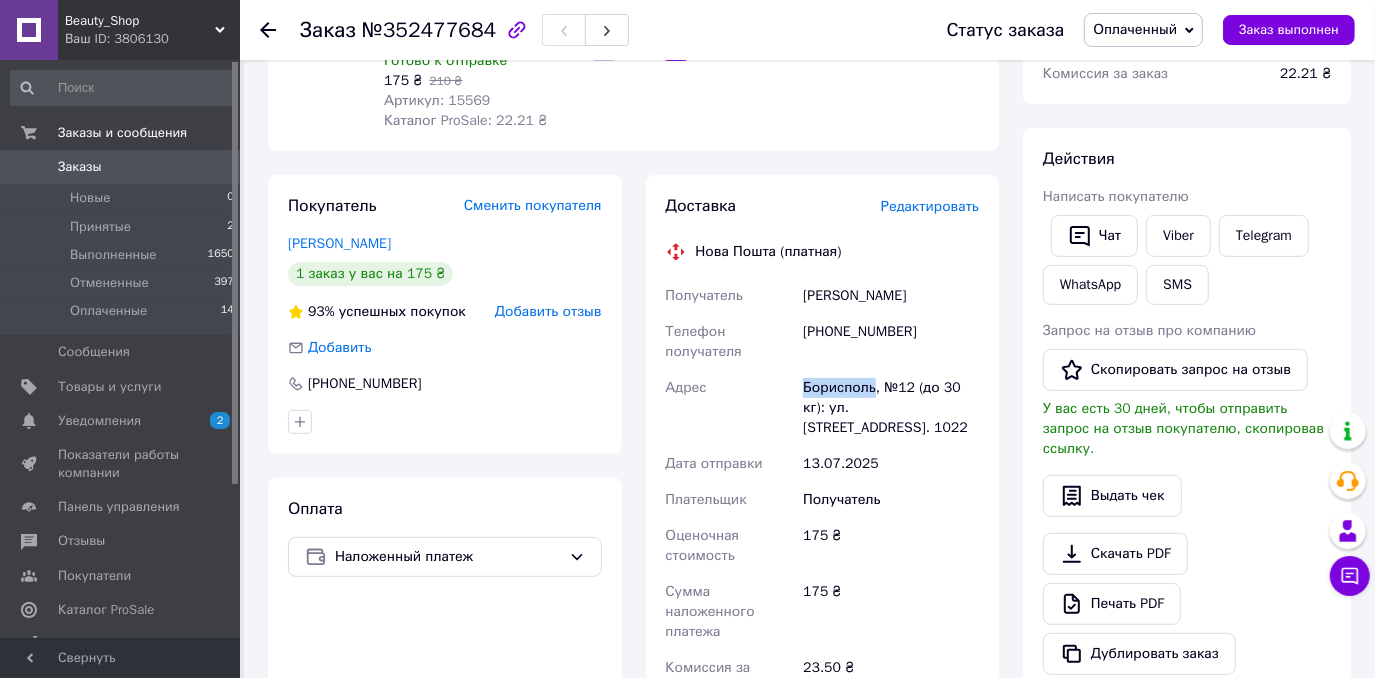 drag, startPoint x: 872, startPoint y: 390, endPoint x: 798, endPoint y: 392, distance: 74.02702 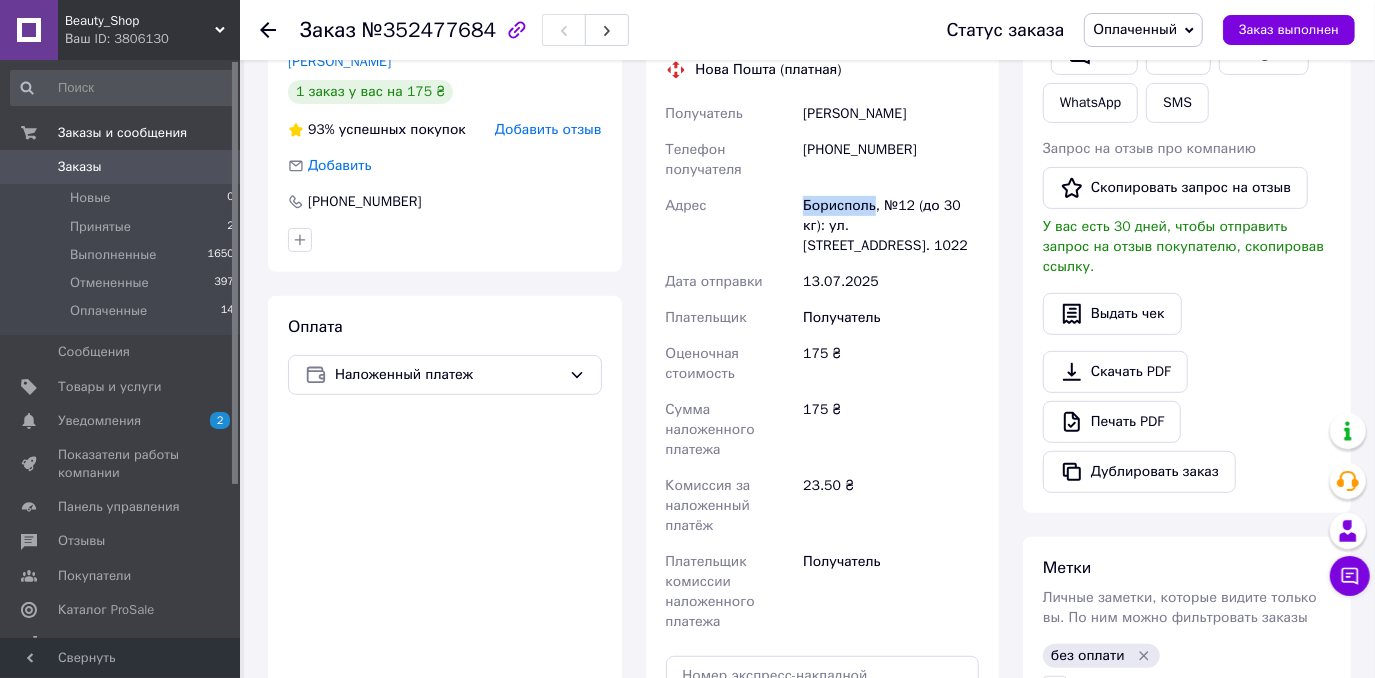 scroll, scrollTop: 545, scrollLeft: 0, axis: vertical 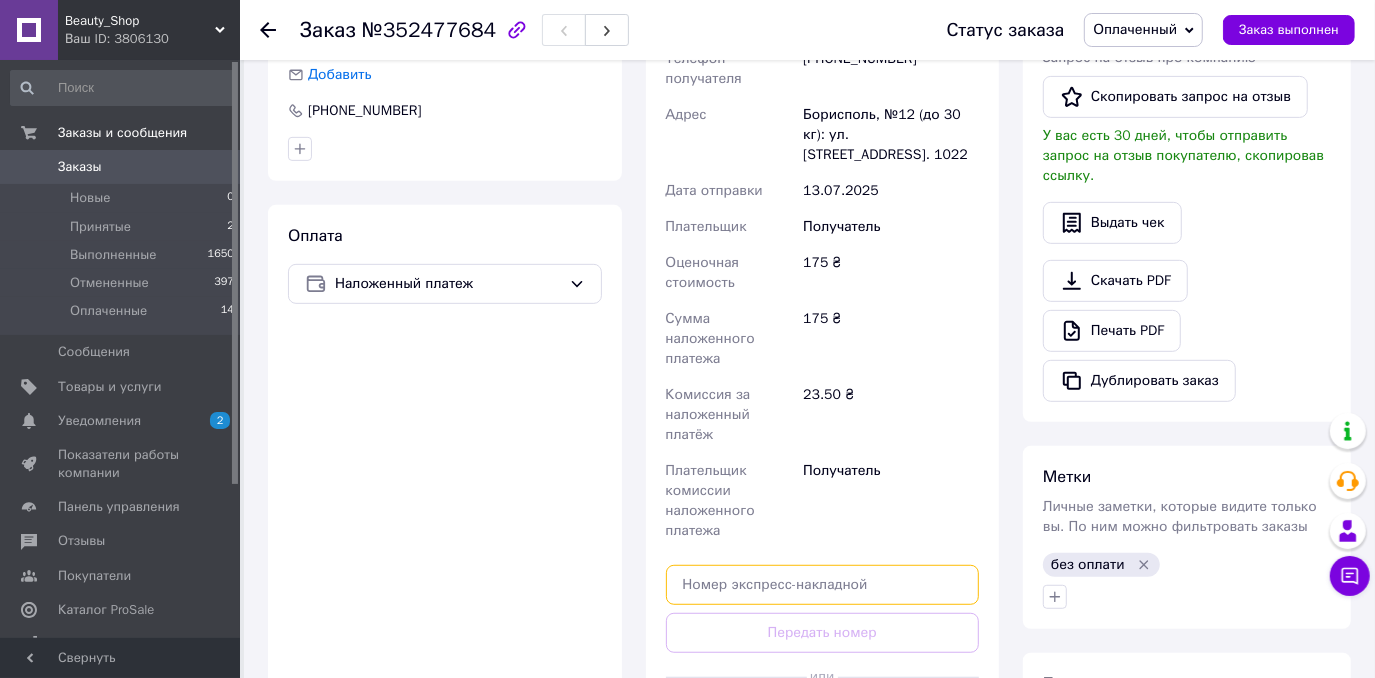 click at bounding box center (823, 585) 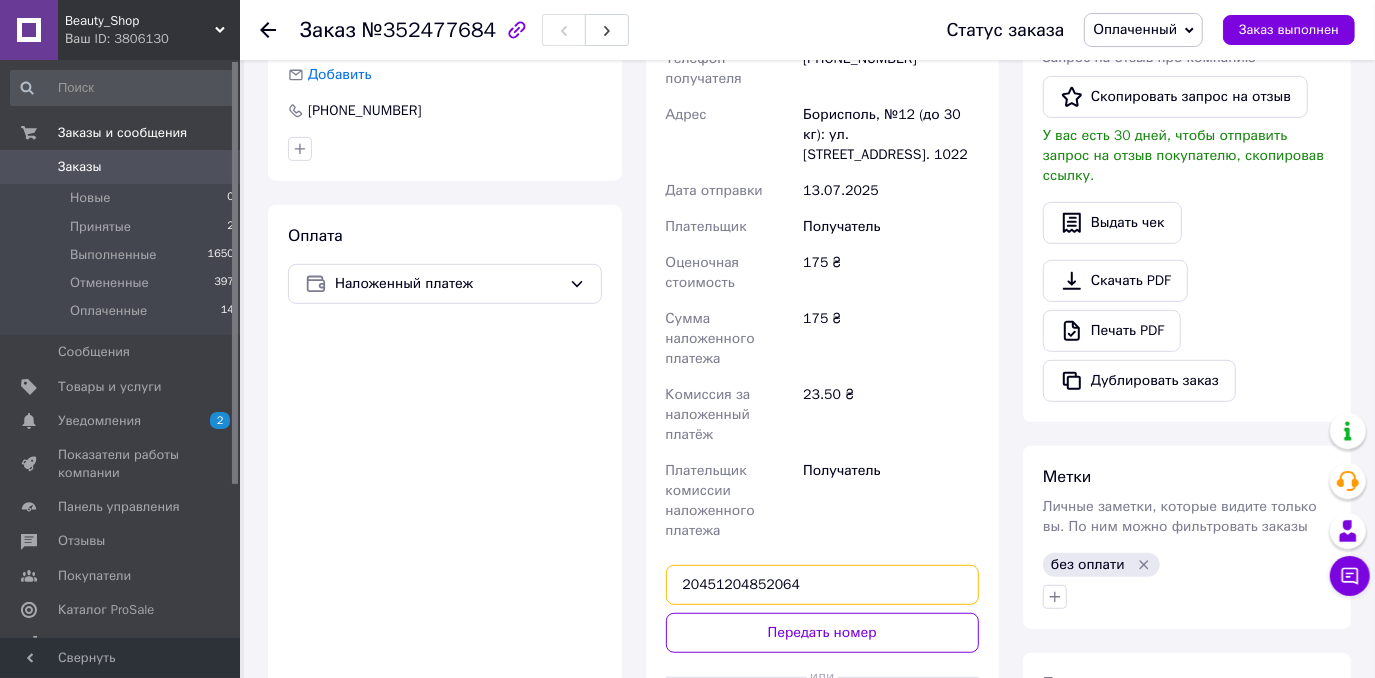 type on "20451204852064" 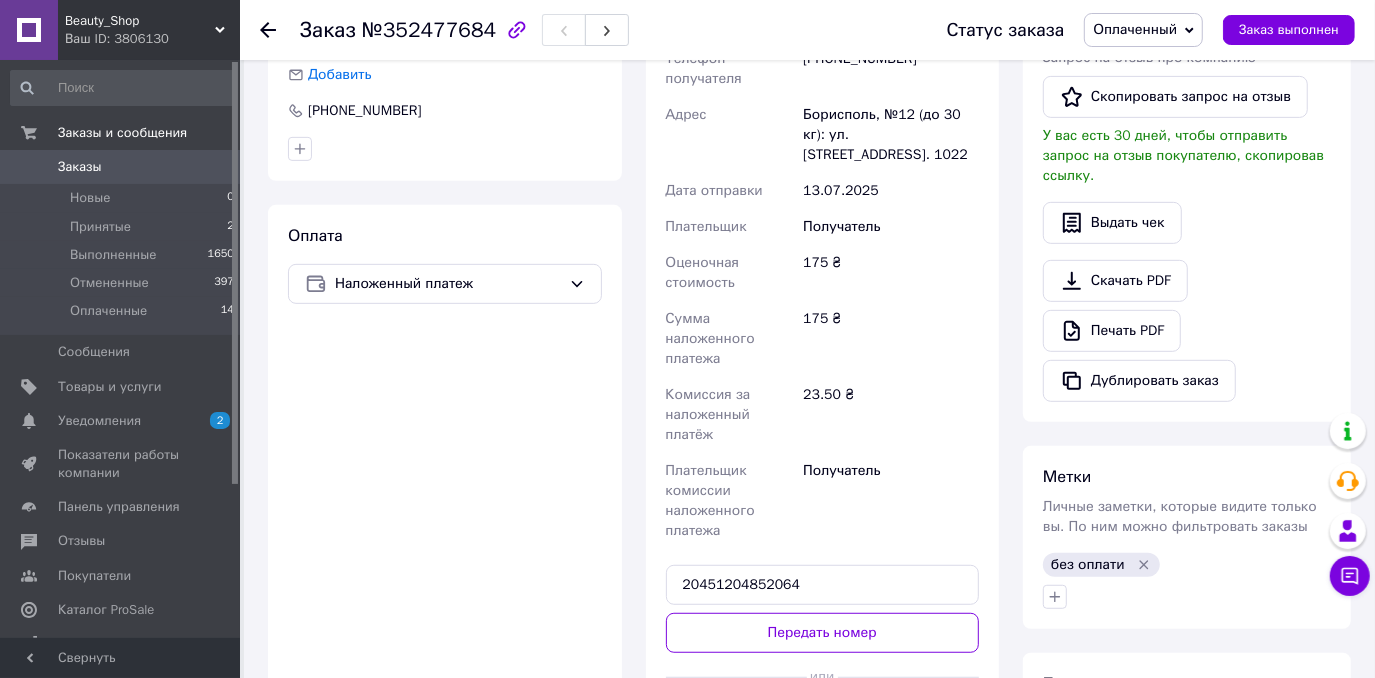 click on "Доставка Редактировать Нова Пошта (платная) Получатель [PERSON_NAME] Телефон получателя [PHONE_NUMBER] Адрес Борисполь, №12 (до 30 кг): ул. [STREET_ADDRESS]. 1022 Дата отправки [DATE] Плательщик Получатель Оценочная стоимость 175 ₴ Сумма наложенного платежа 175 ₴ Комиссия за наложенный платёж 23.50 ₴ Плательщик комиссии наложенного платежа Получатель 20451204852064 Передать номер или Сгенерировать ЭН" at bounding box center (823, 332) 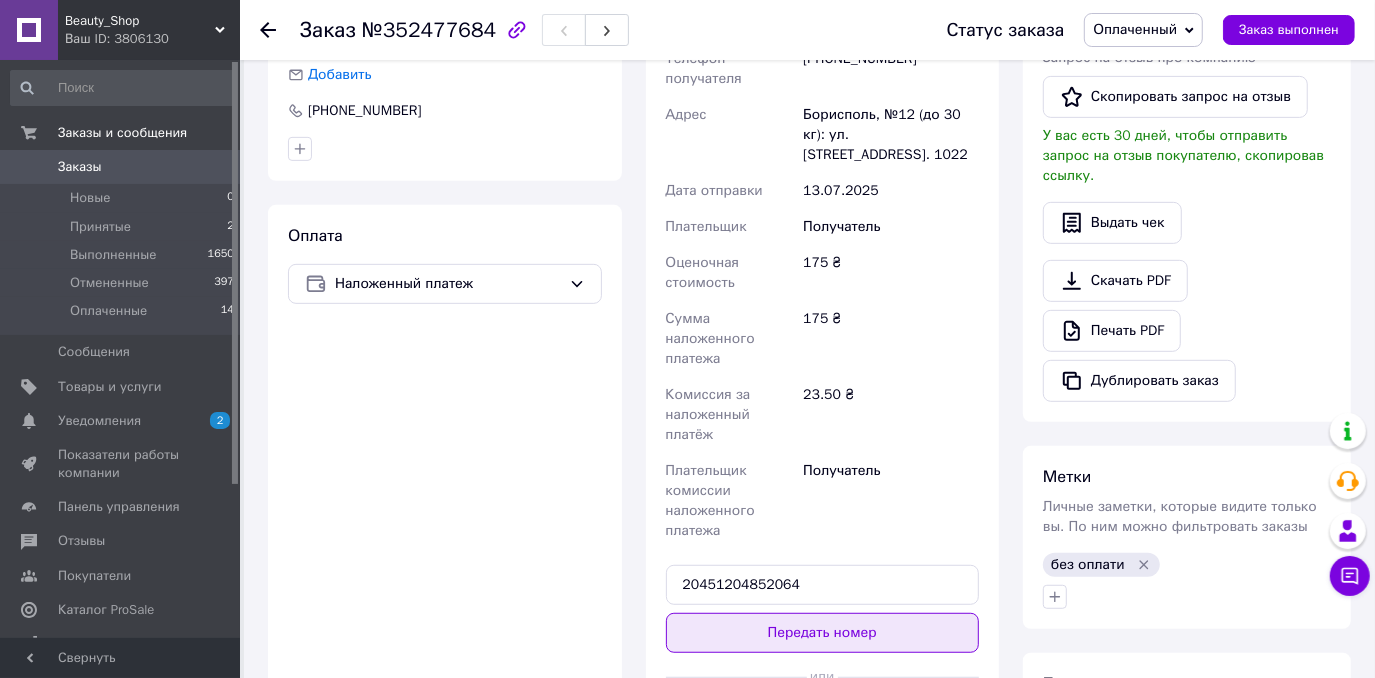 click on "Передать номер" at bounding box center [823, 633] 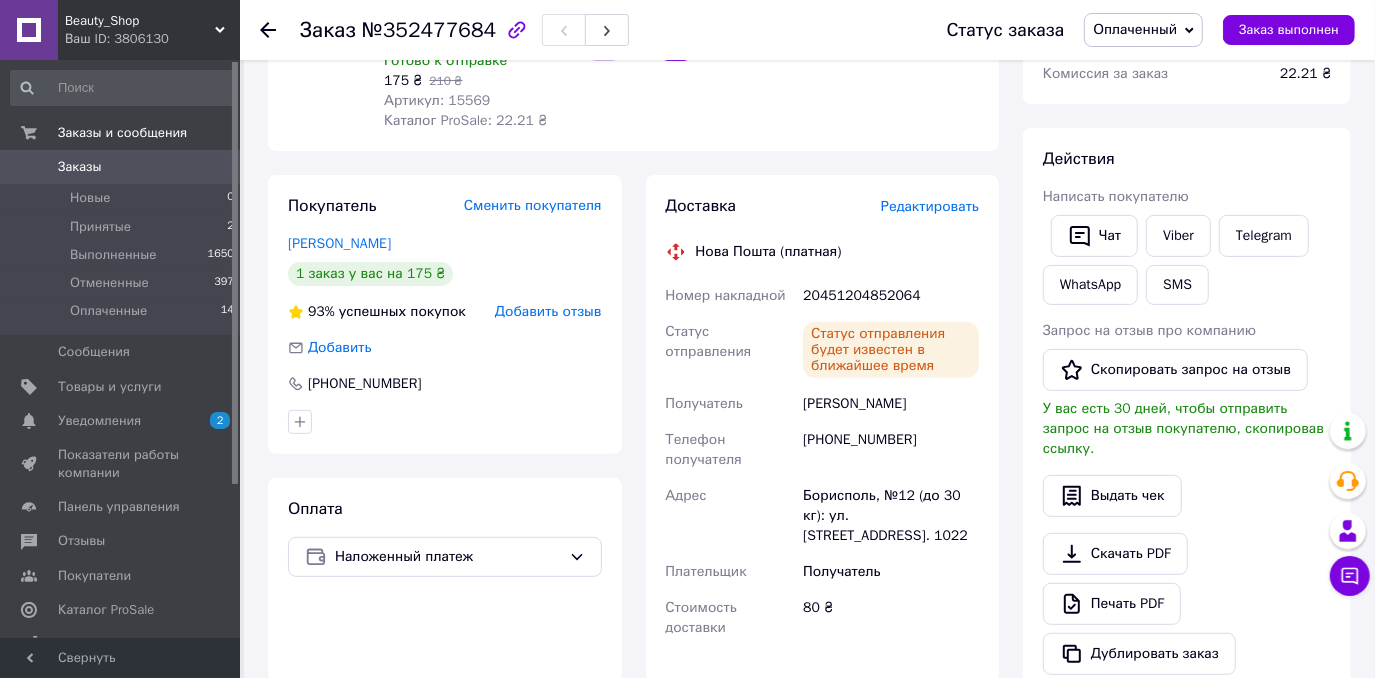 scroll, scrollTop: 0, scrollLeft: 0, axis: both 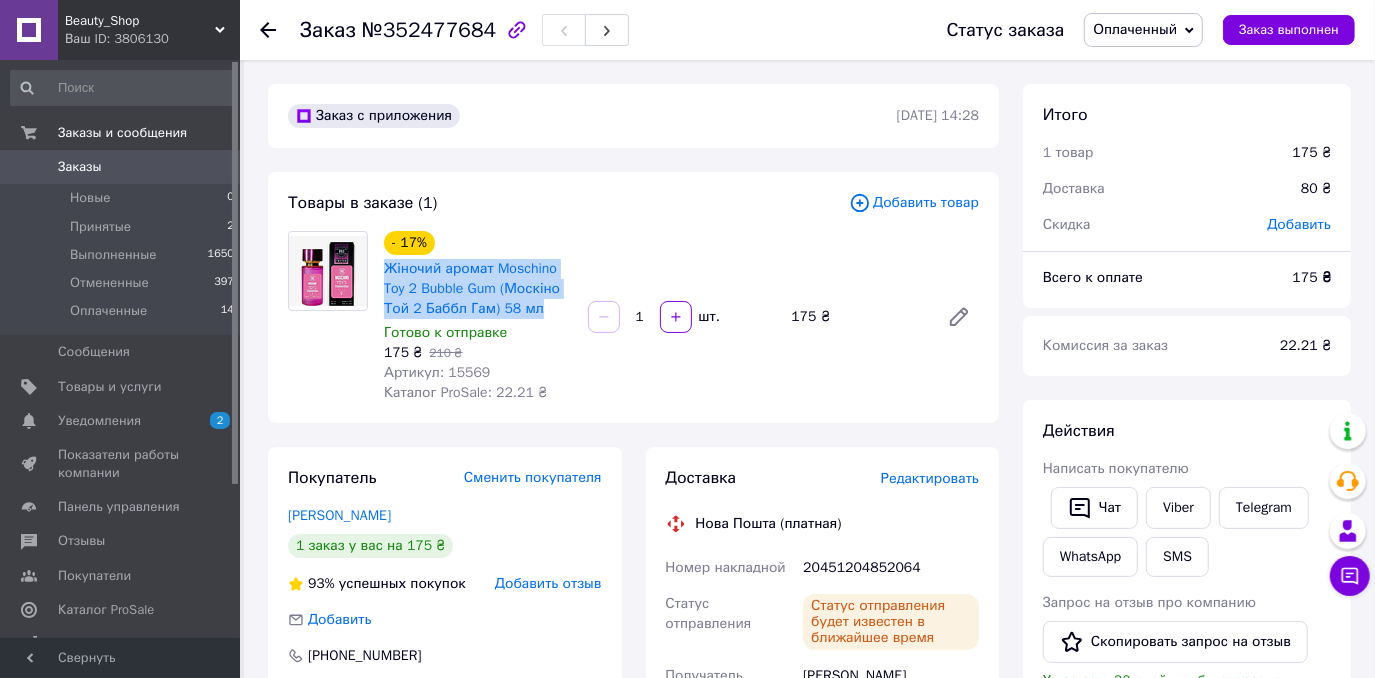 drag, startPoint x: 378, startPoint y: 262, endPoint x: 545, endPoint y: 306, distance: 172.69916 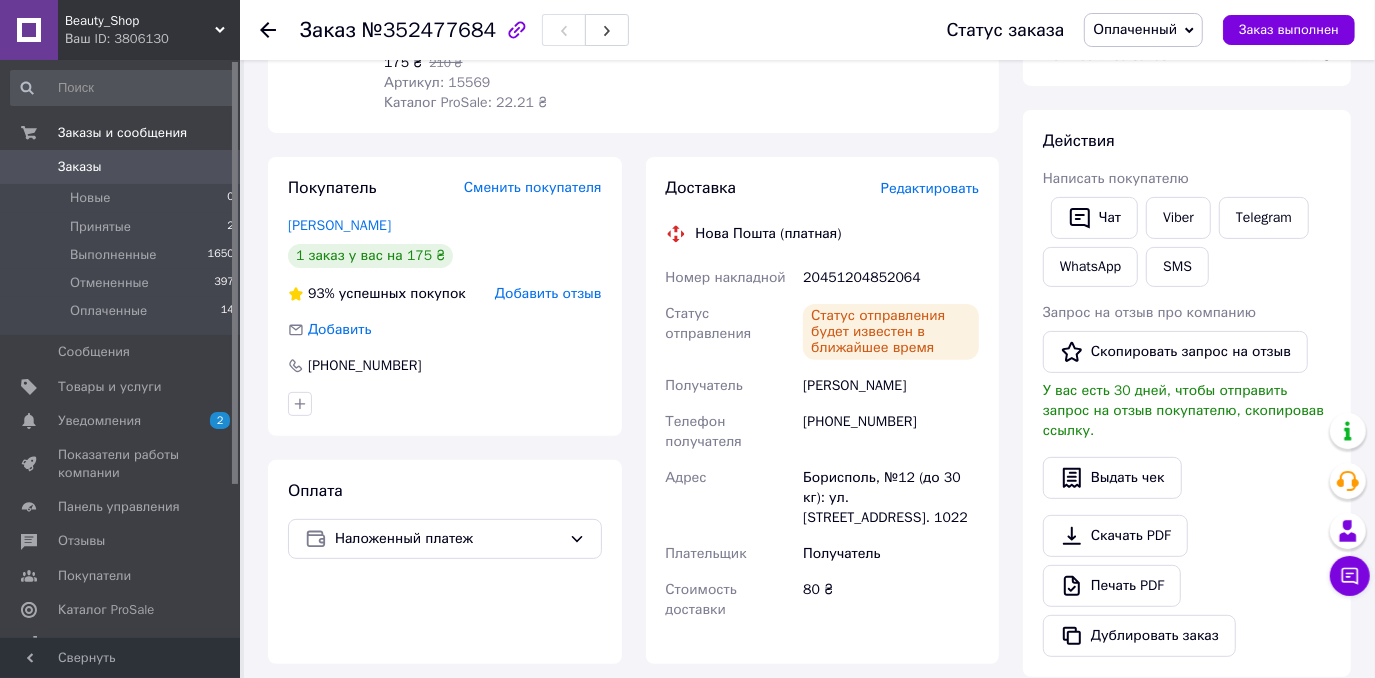 scroll, scrollTop: 363, scrollLeft: 0, axis: vertical 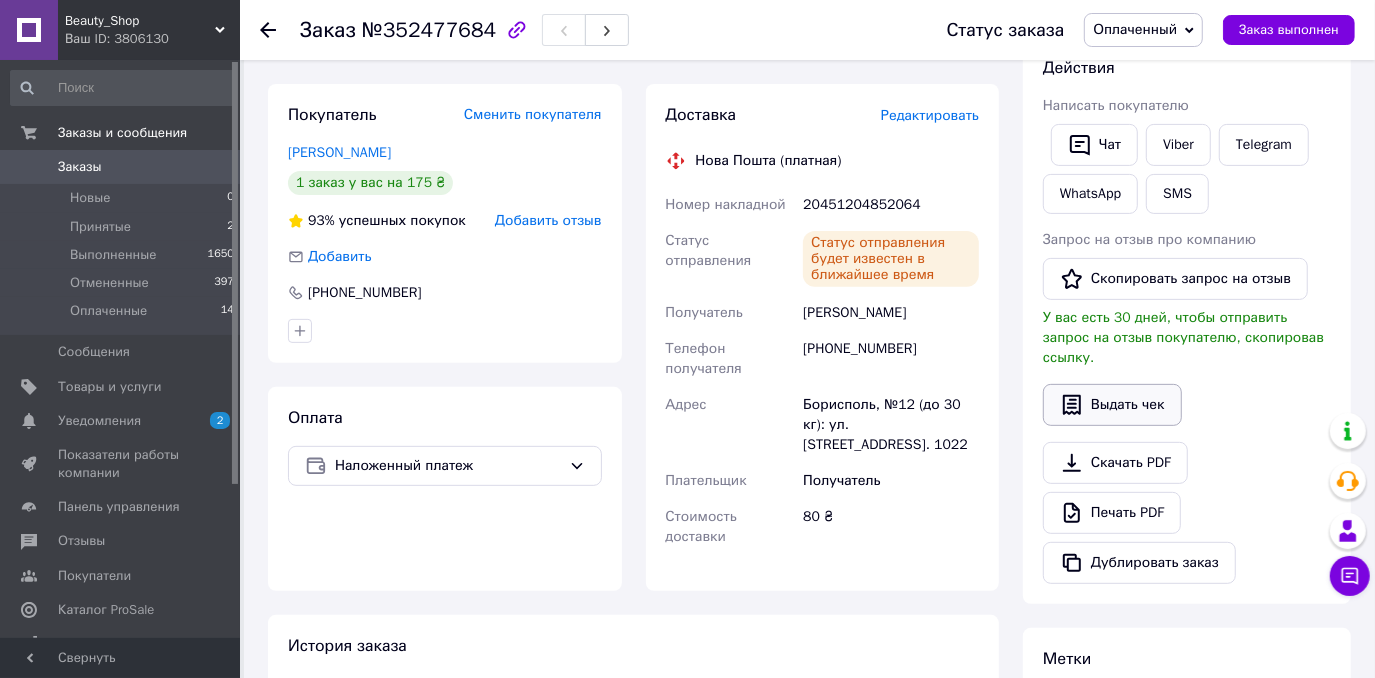 click on "Выдать чек" at bounding box center [1112, 405] 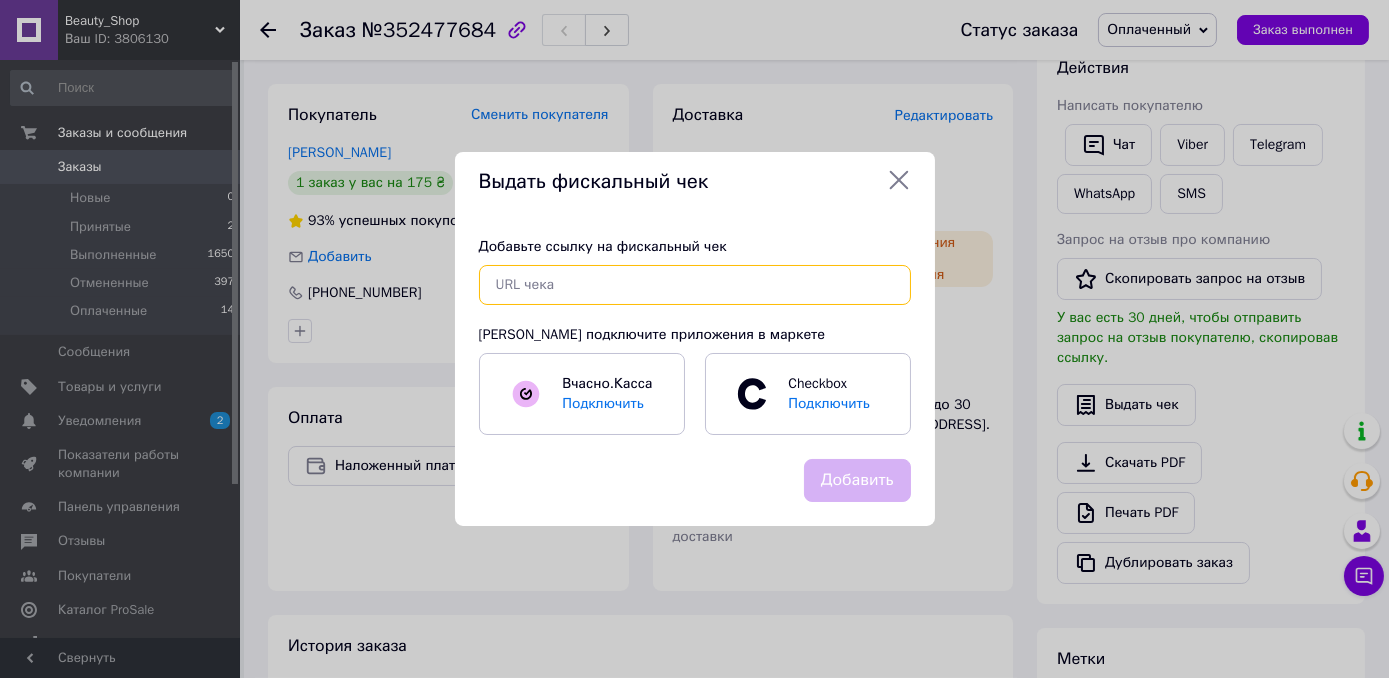 click at bounding box center [695, 285] 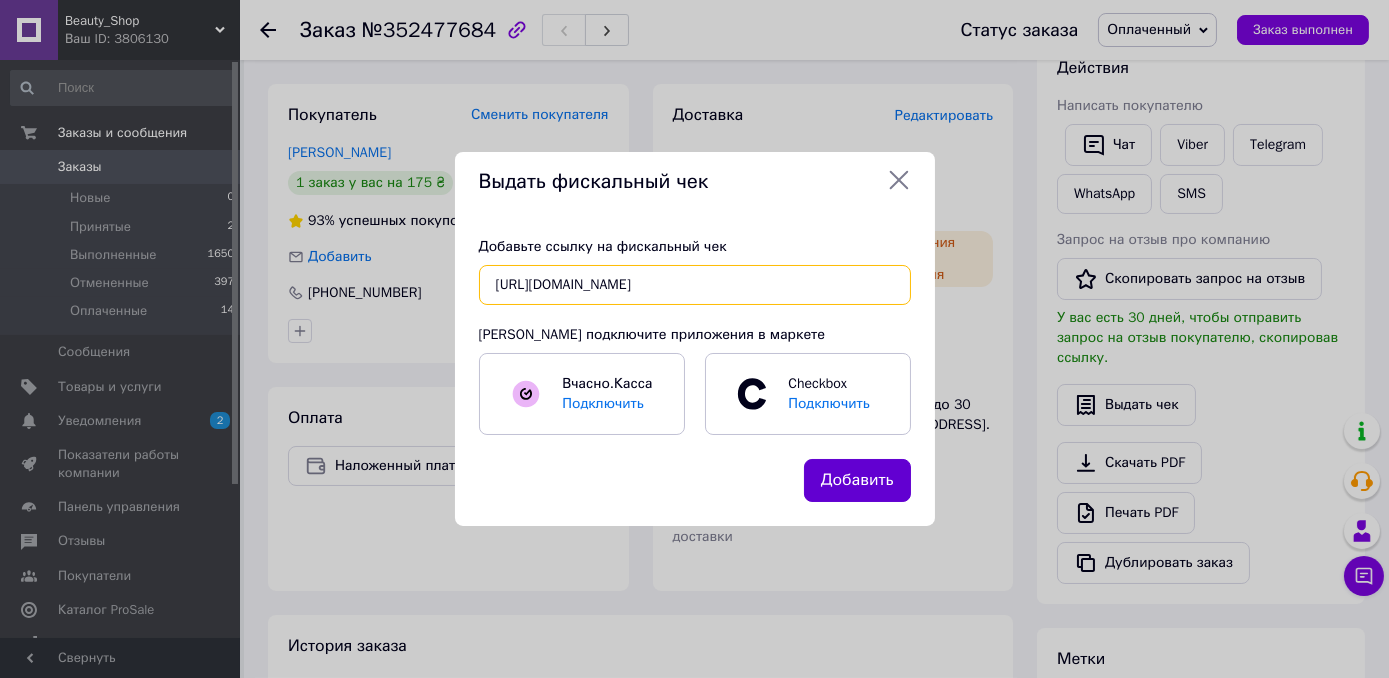 type on "[URL][DOMAIN_NAME]" 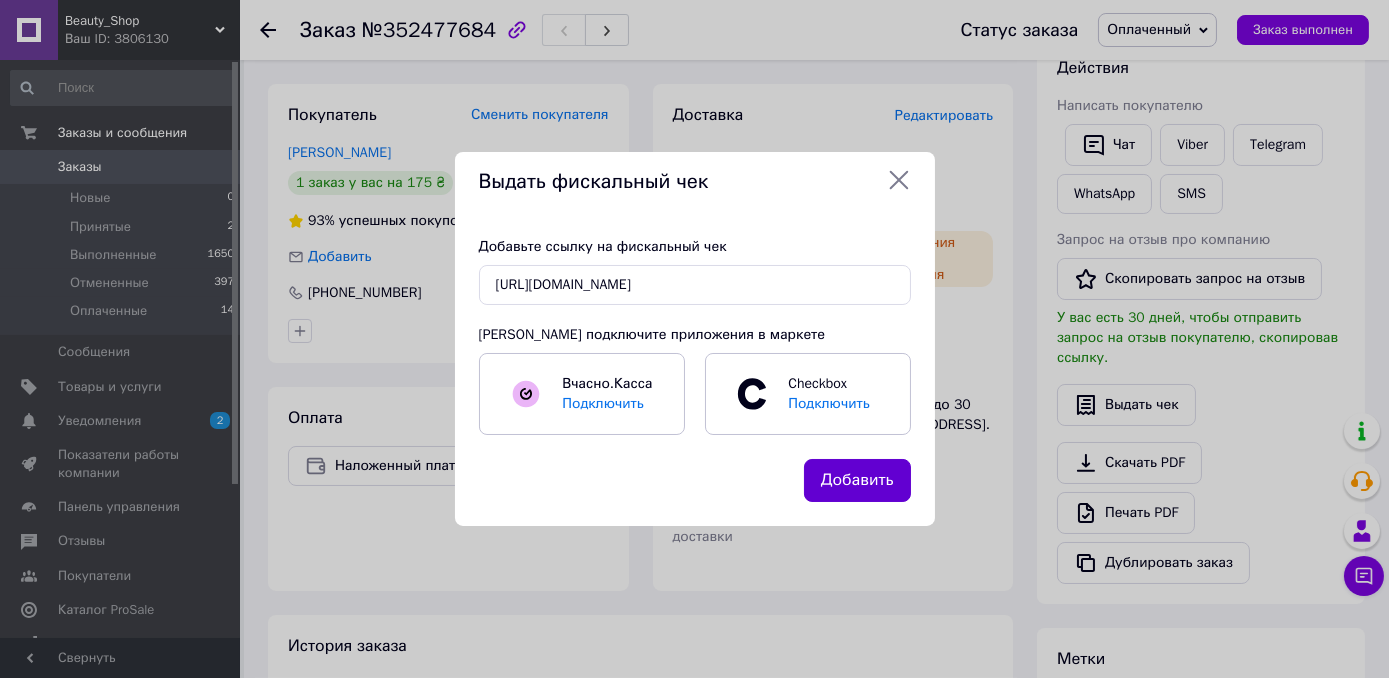 click on "Добавить" at bounding box center [857, 480] 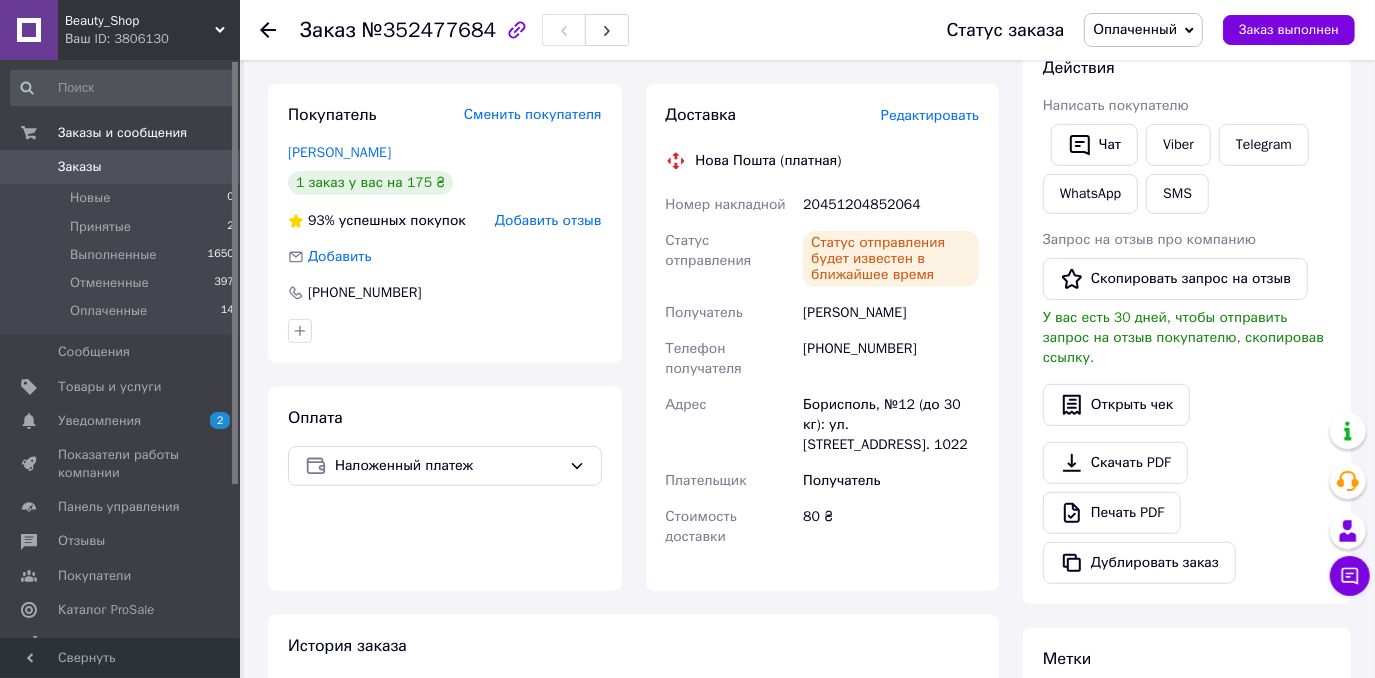 click on "Заказы" at bounding box center [121, 167] 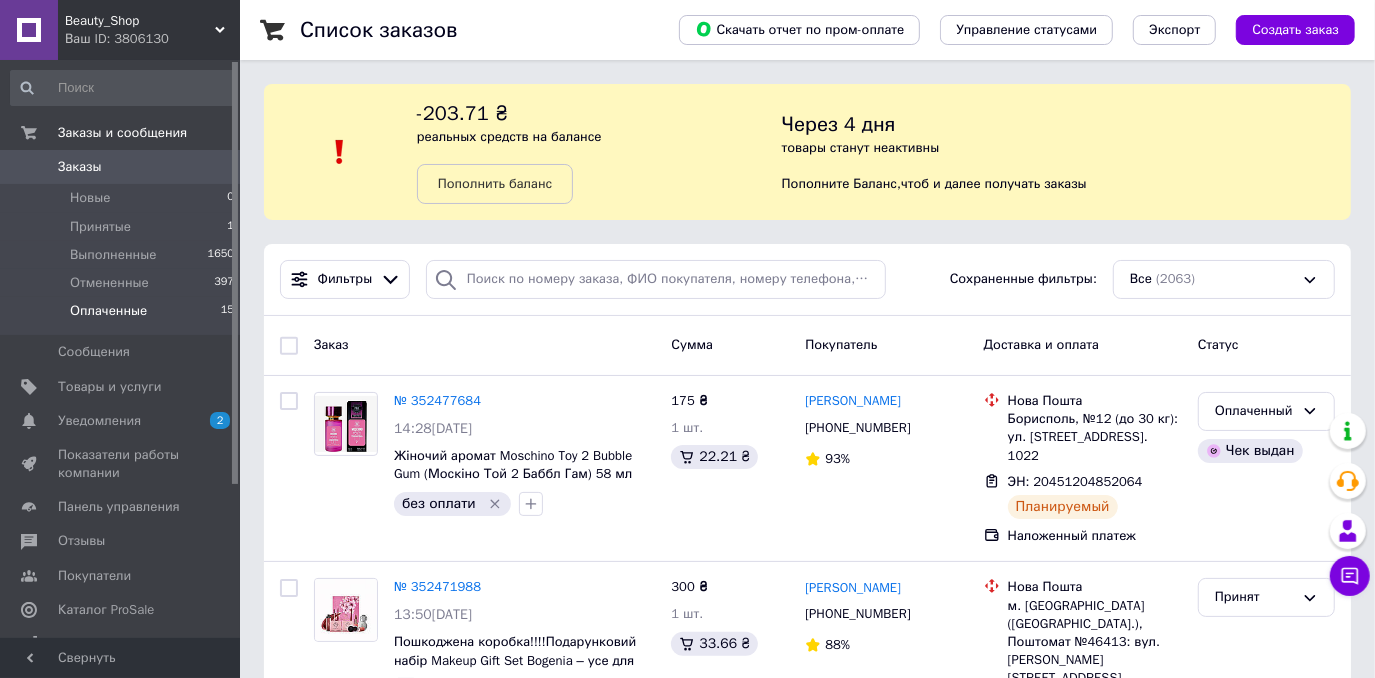 click on "Оплаченные" at bounding box center (108, 311) 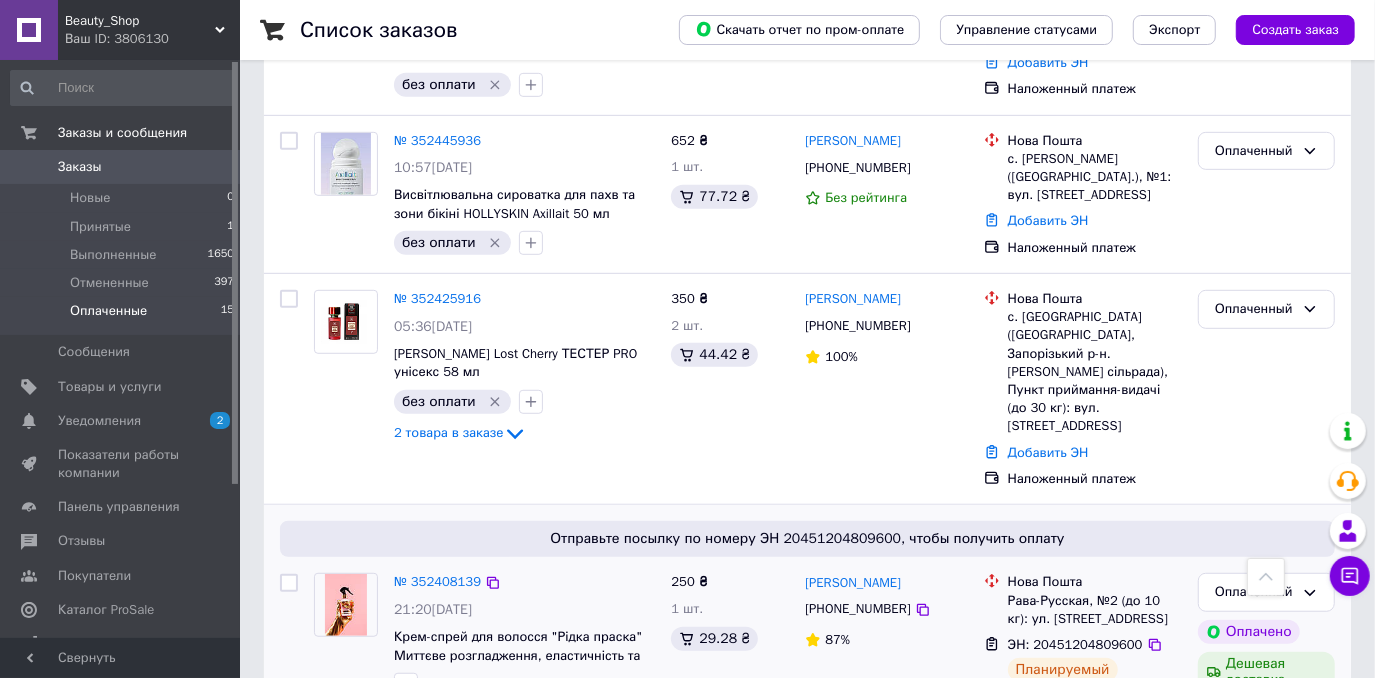 scroll, scrollTop: 727, scrollLeft: 0, axis: vertical 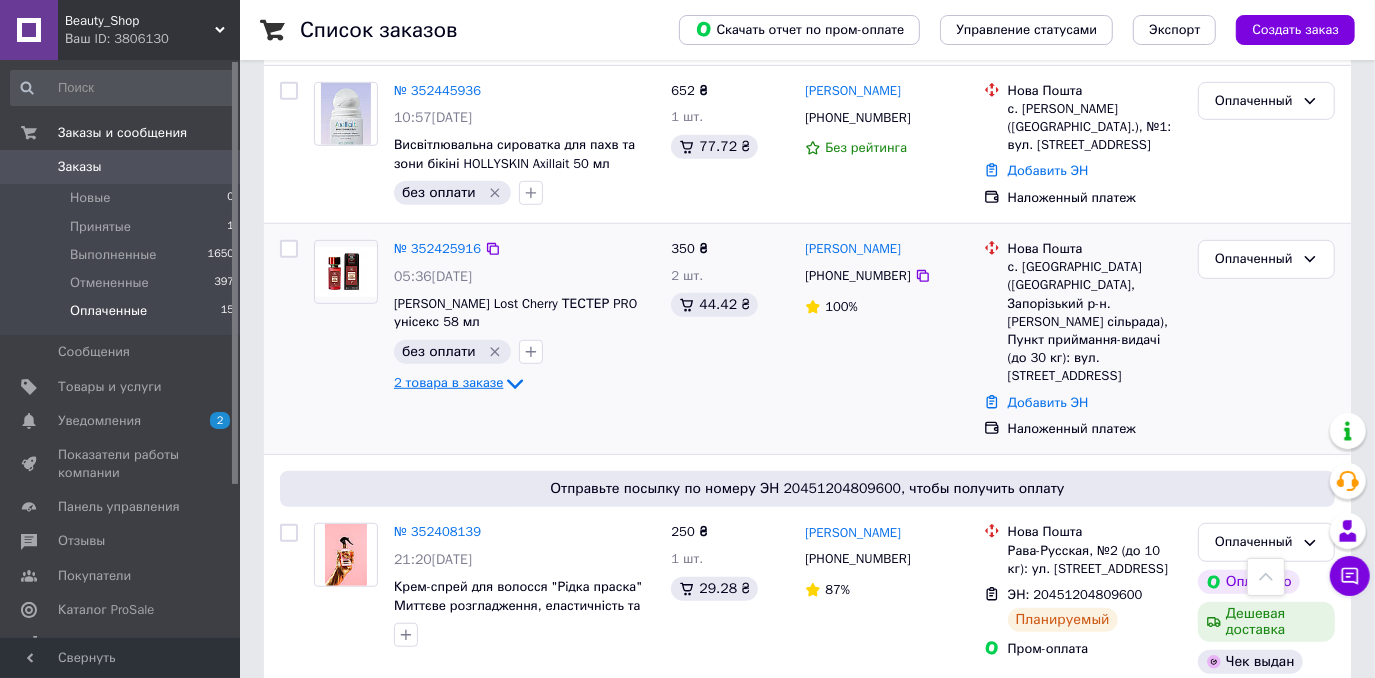 click 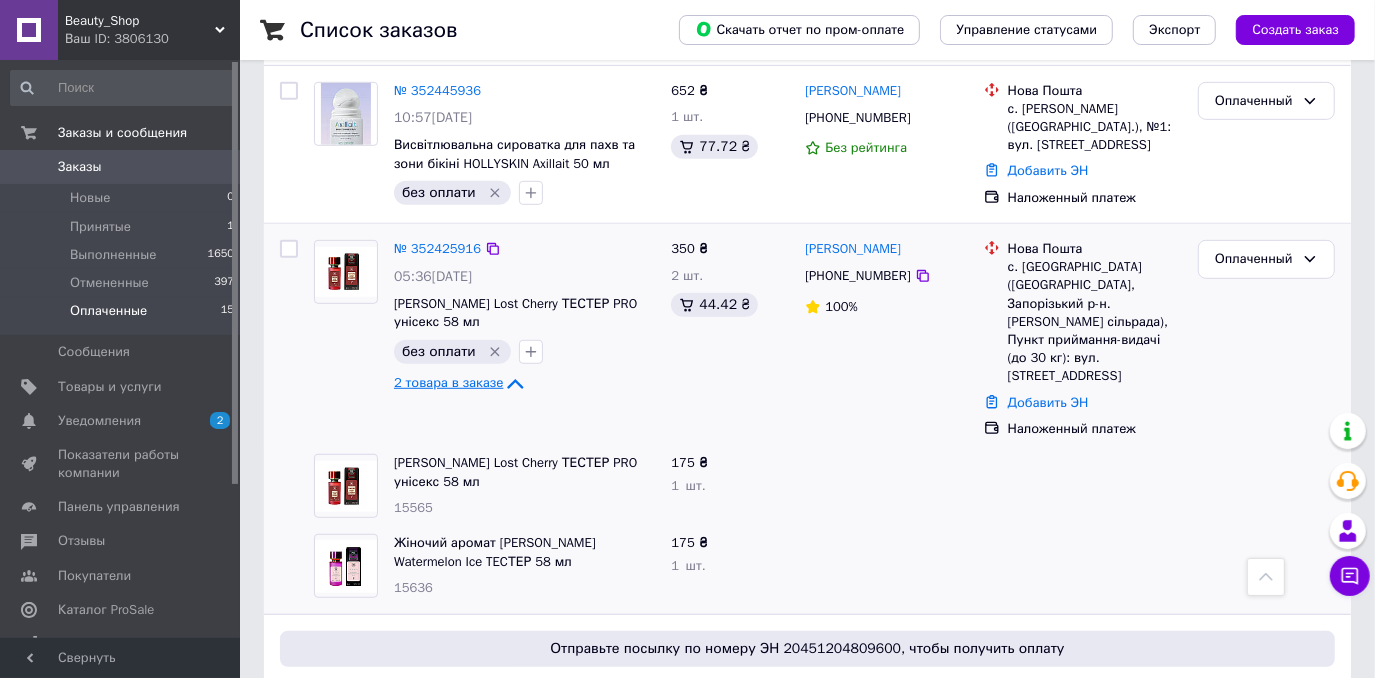 click 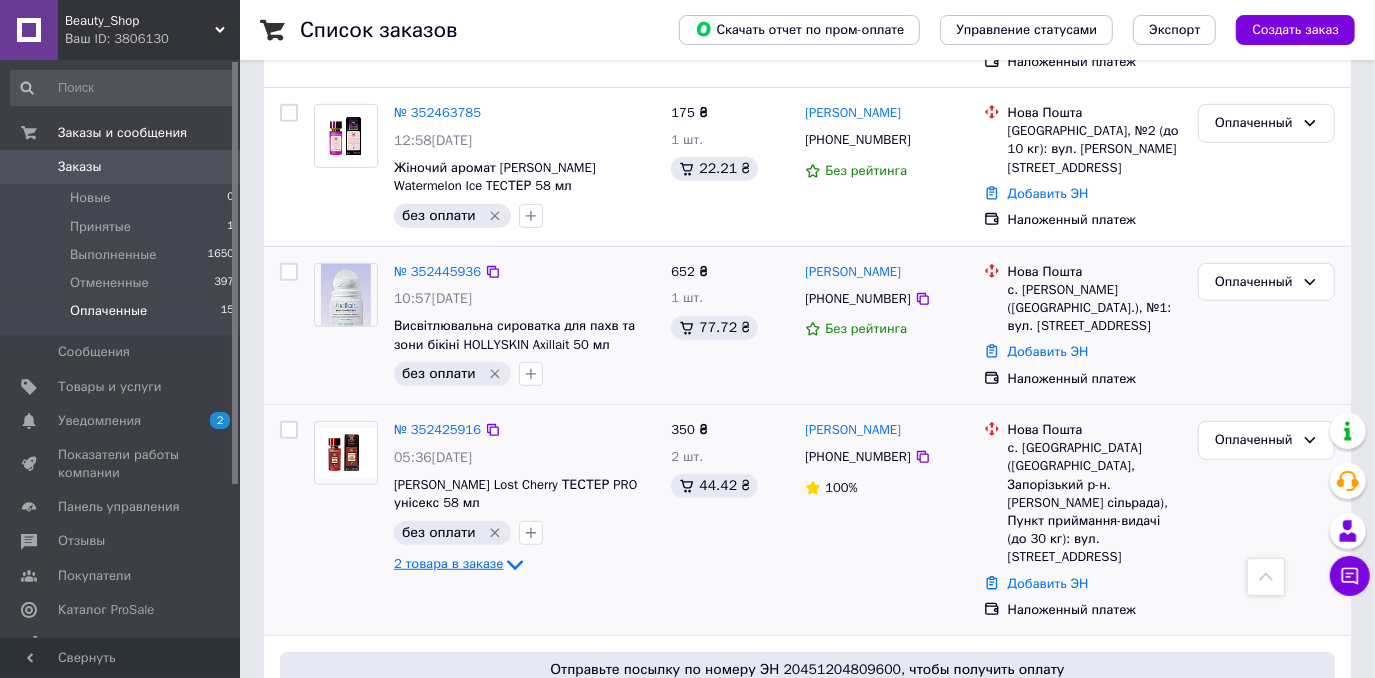 scroll, scrollTop: 545, scrollLeft: 0, axis: vertical 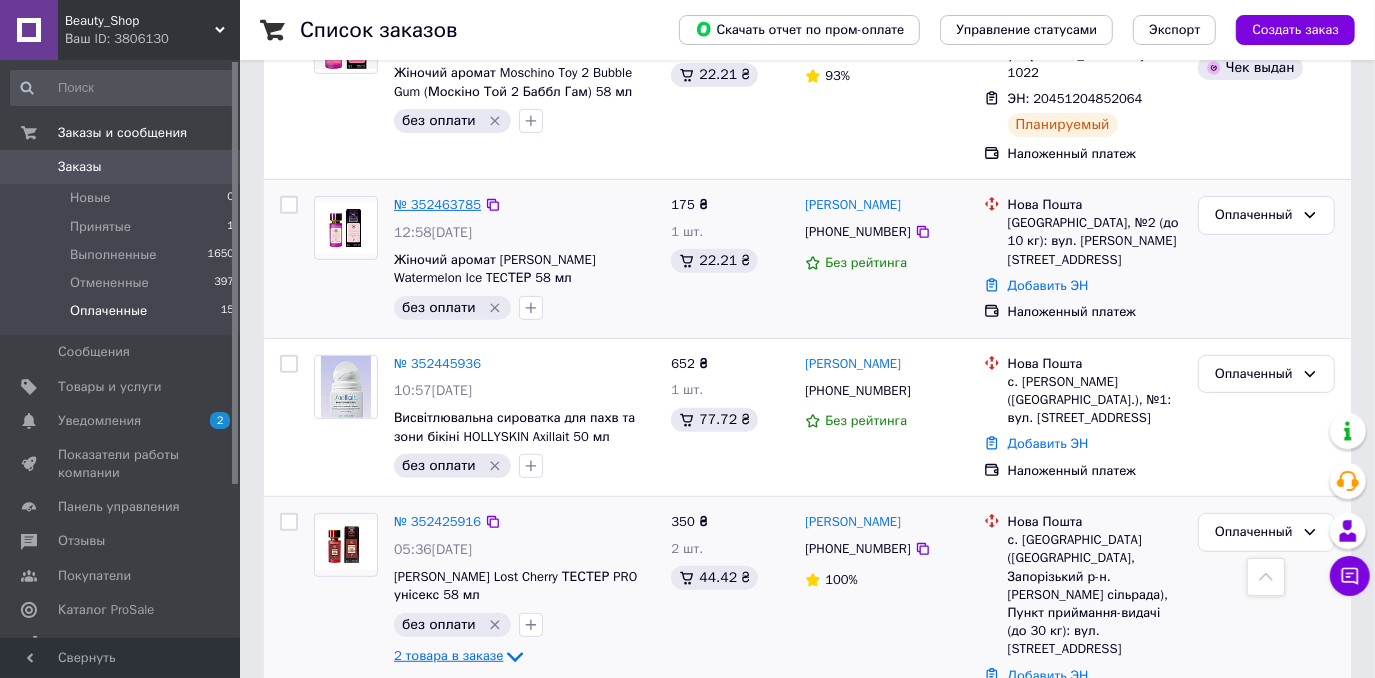 click on "№ 352463785" at bounding box center [437, 204] 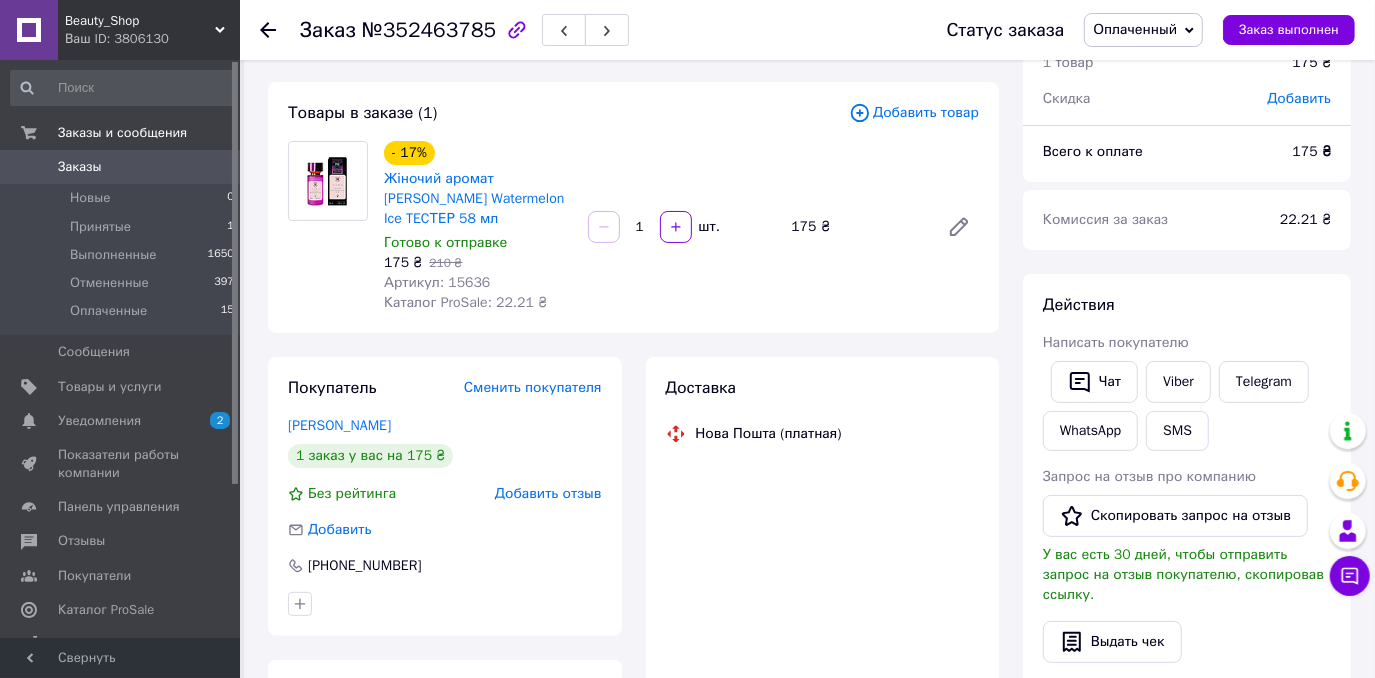 scroll, scrollTop: 0, scrollLeft: 0, axis: both 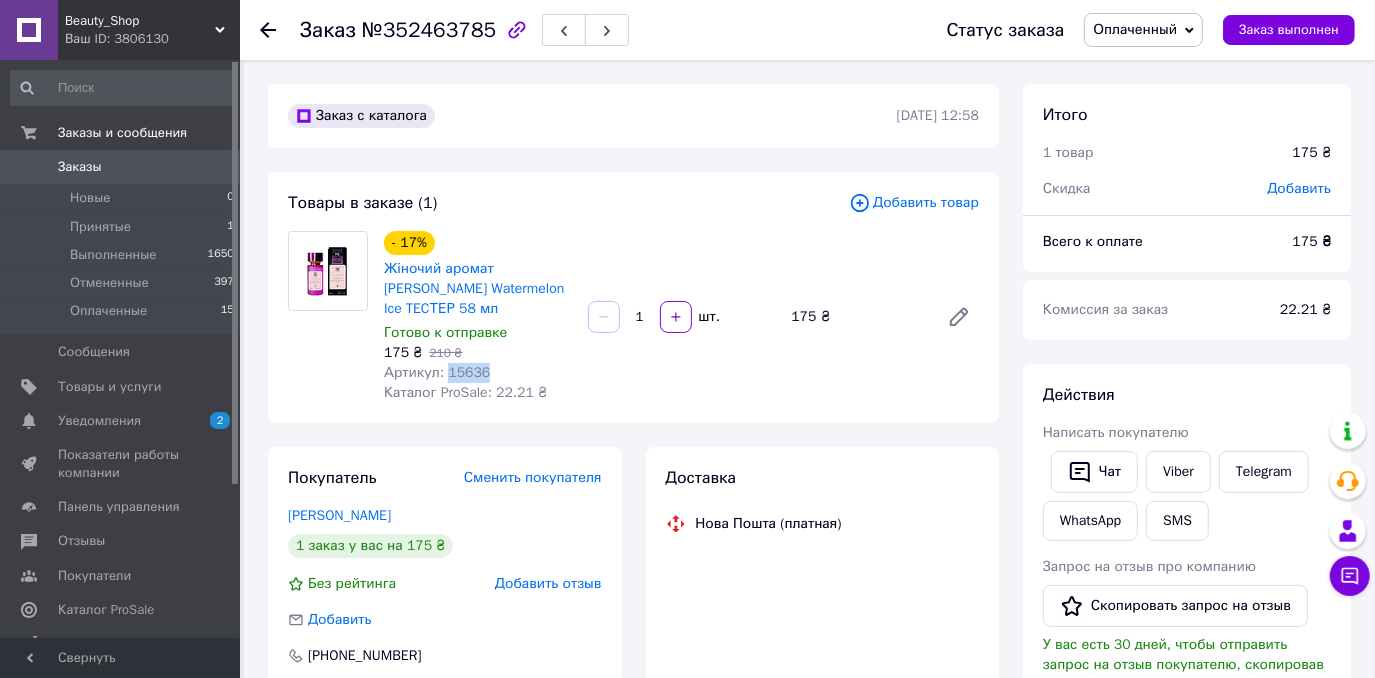 drag, startPoint x: 445, startPoint y: 349, endPoint x: 485, endPoint y: 349, distance: 40 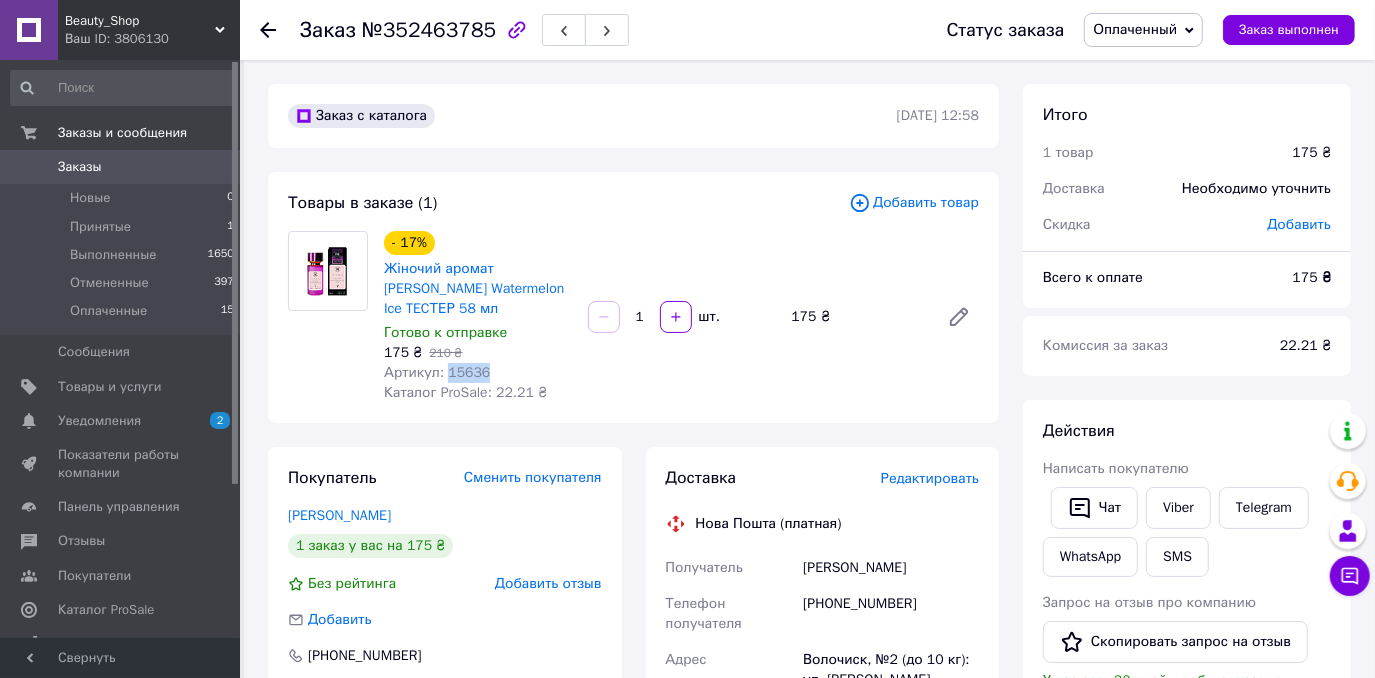 click on "0" at bounding box center (212, 167) 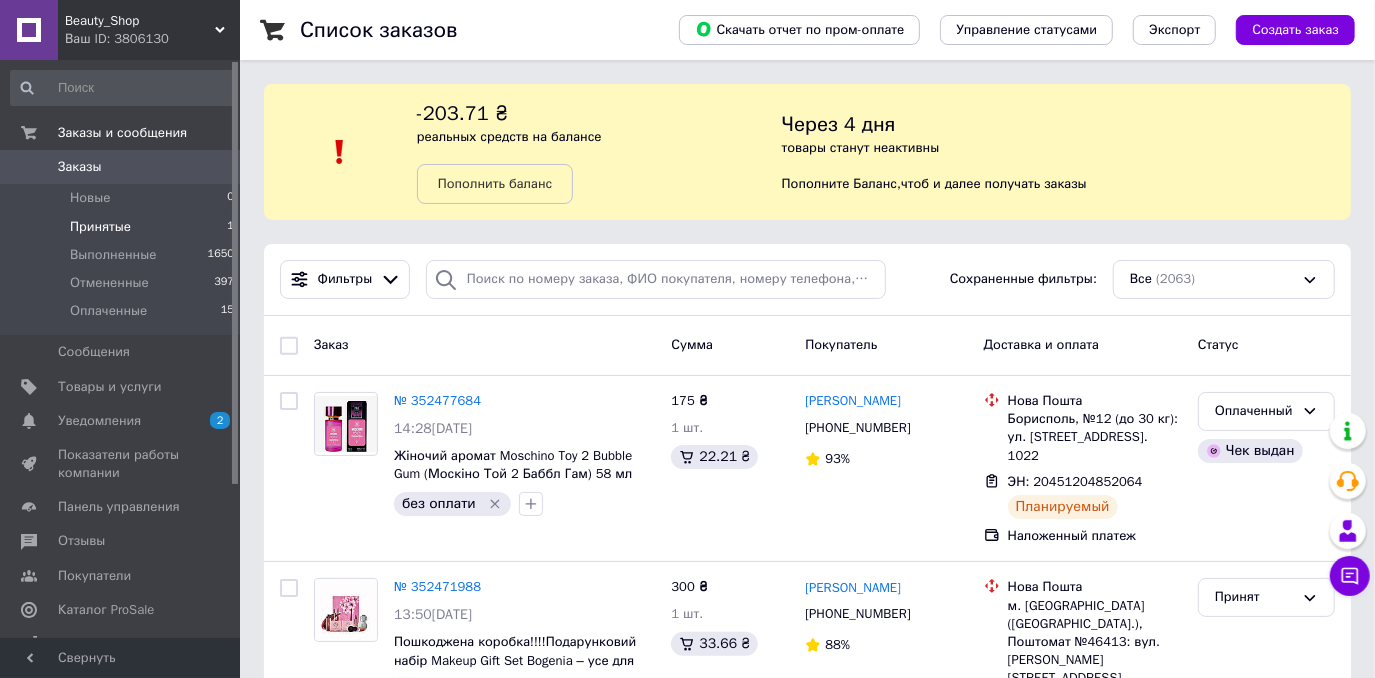 click on "Принятые 1" at bounding box center [123, 227] 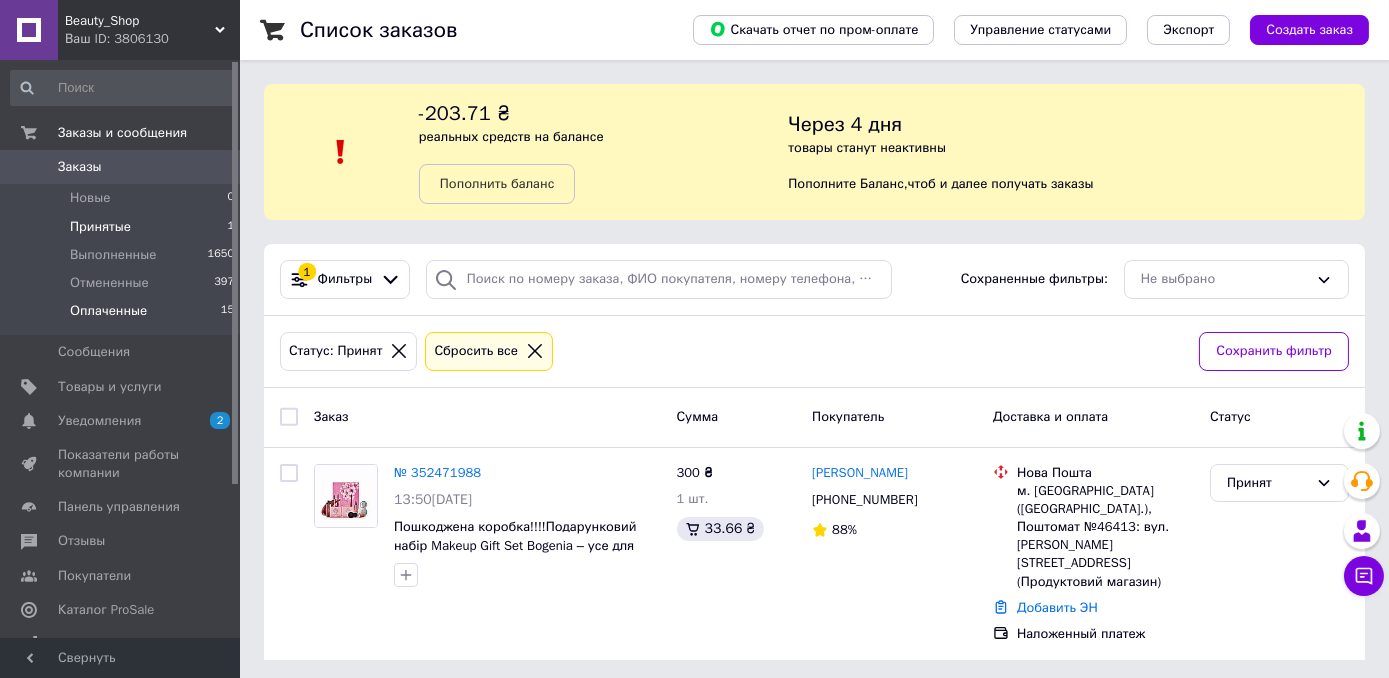 click on "Оплаченные" at bounding box center (108, 311) 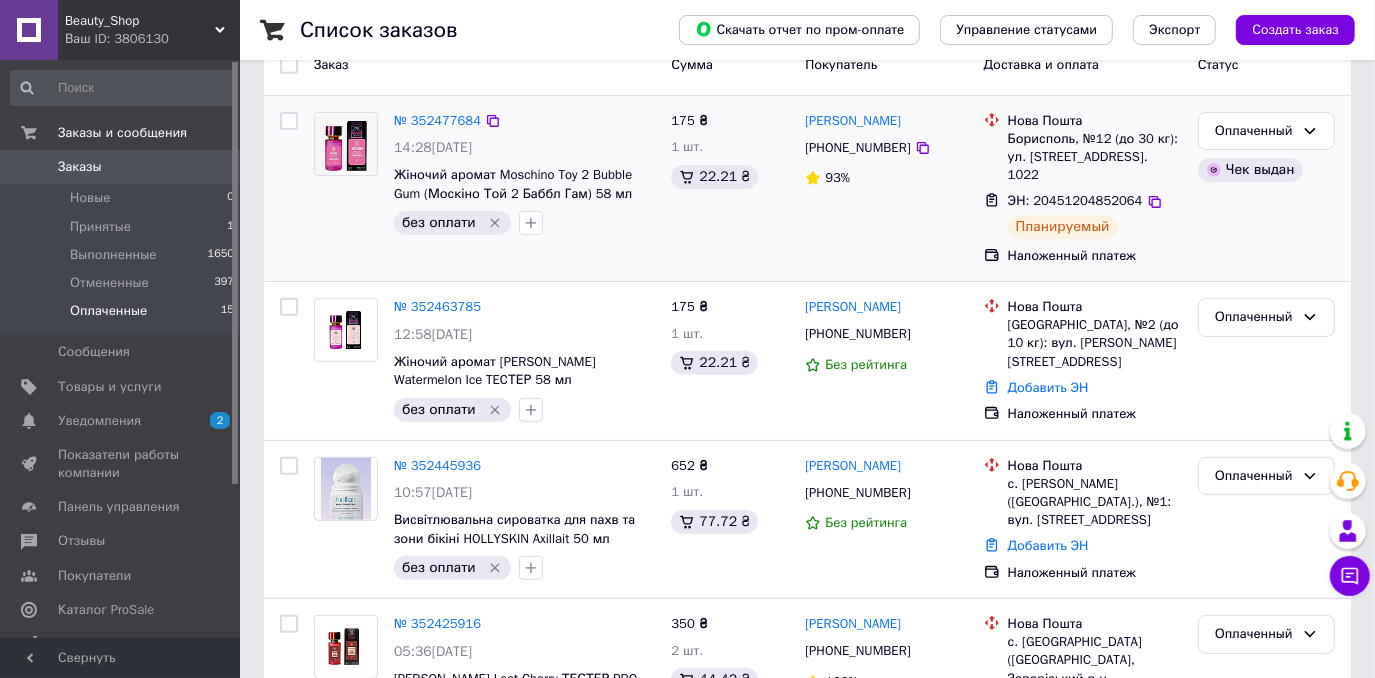 scroll, scrollTop: 363, scrollLeft: 0, axis: vertical 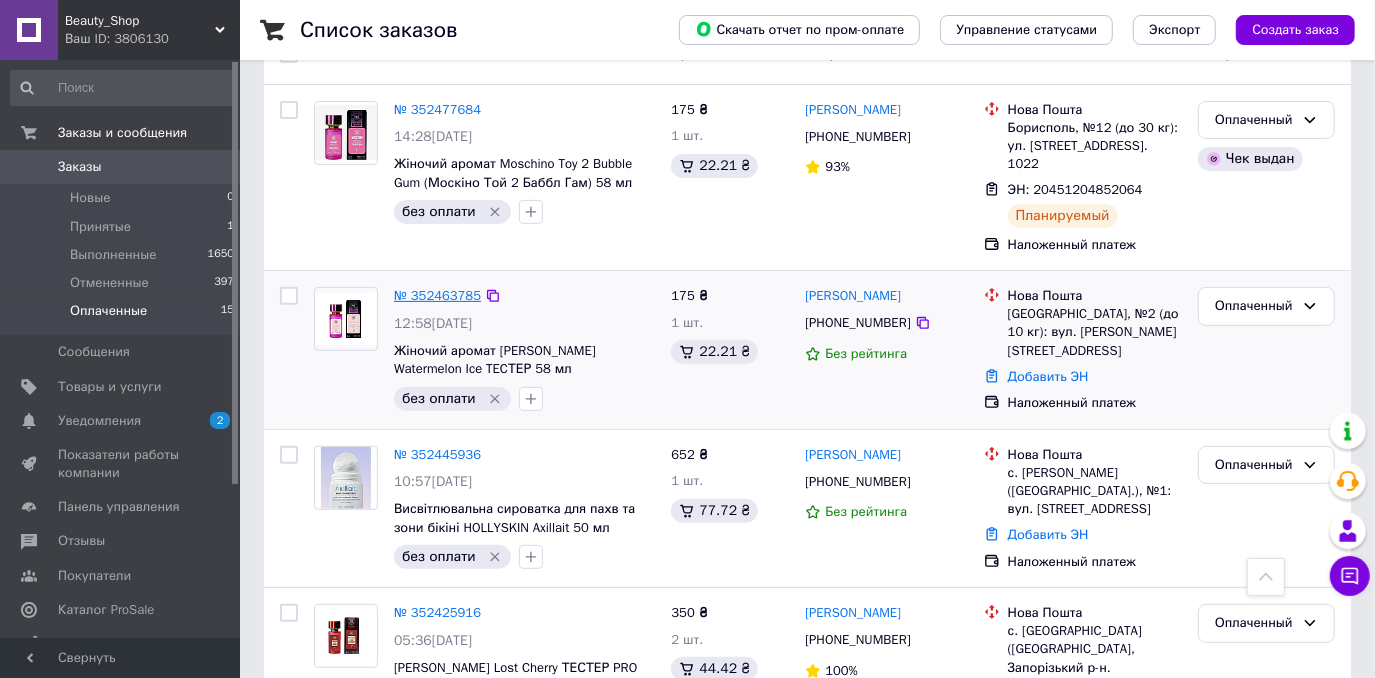click on "№ 352463785" at bounding box center [437, 295] 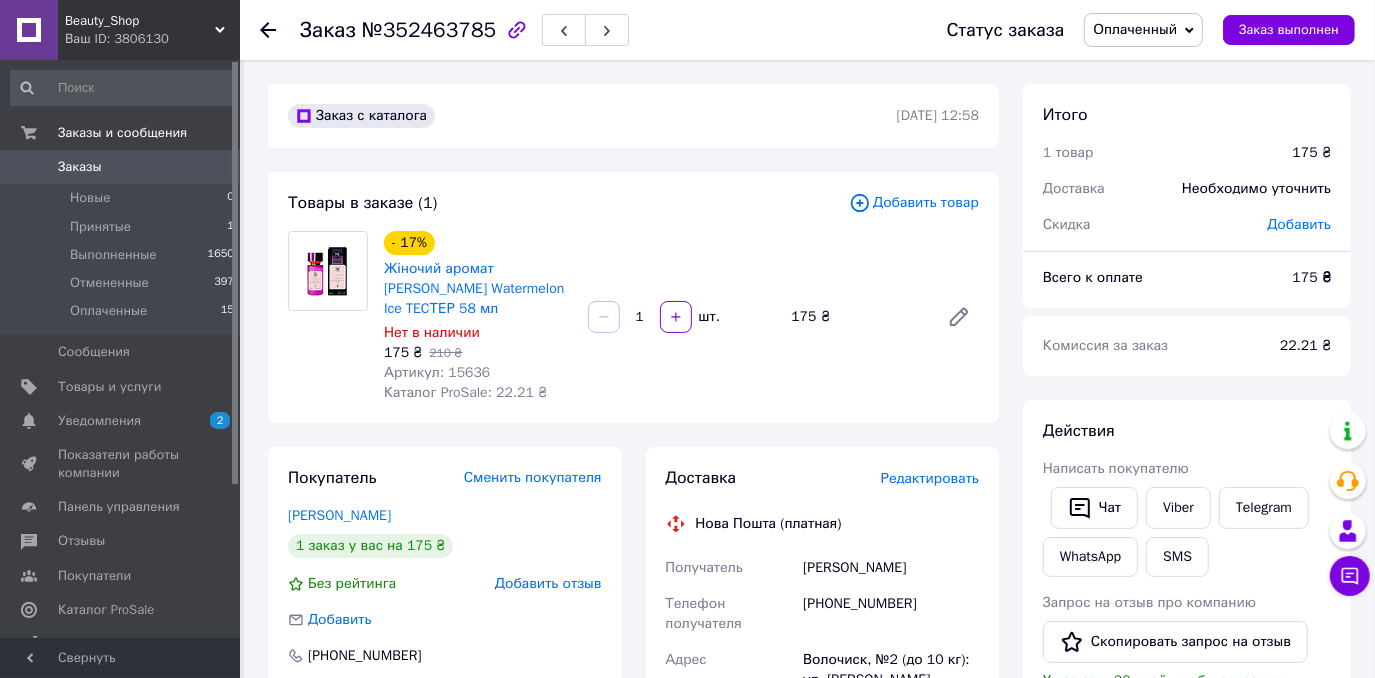scroll, scrollTop: 181, scrollLeft: 0, axis: vertical 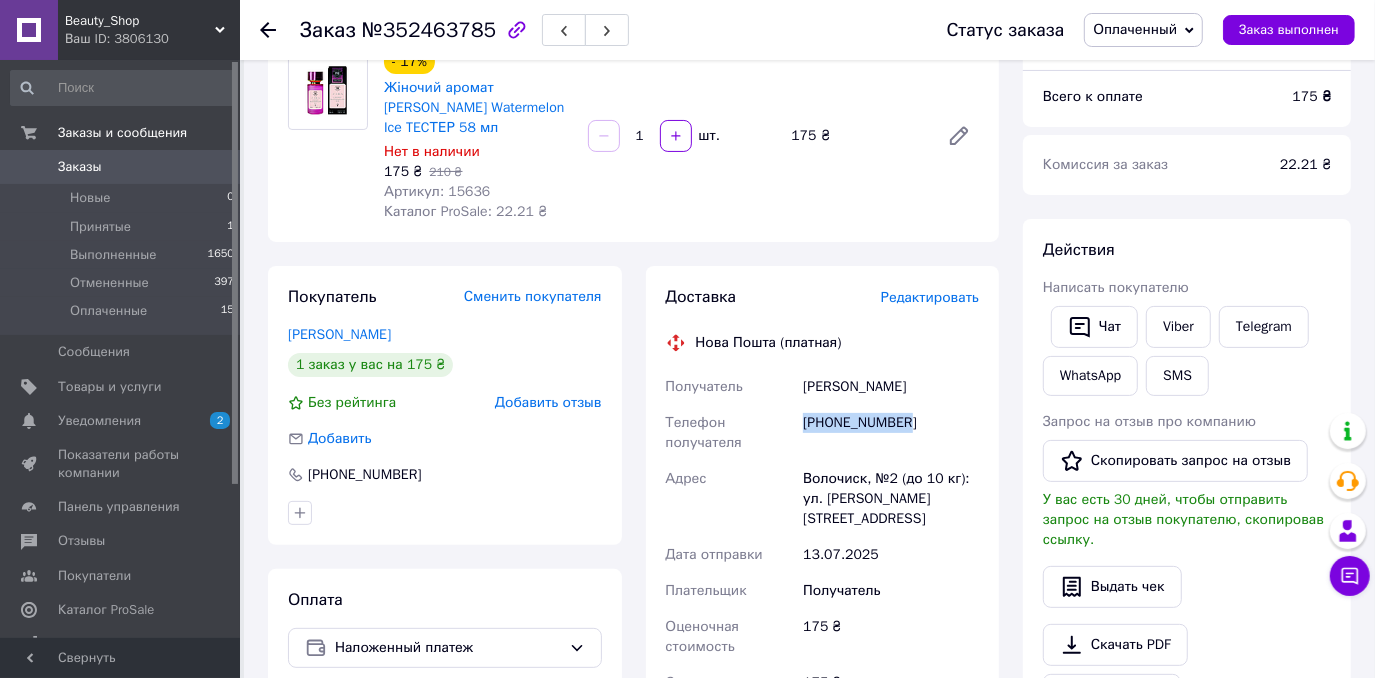 drag, startPoint x: 806, startPoint y: 403, endPoint x: 917, endPoint y: 399, distance: 111.07205 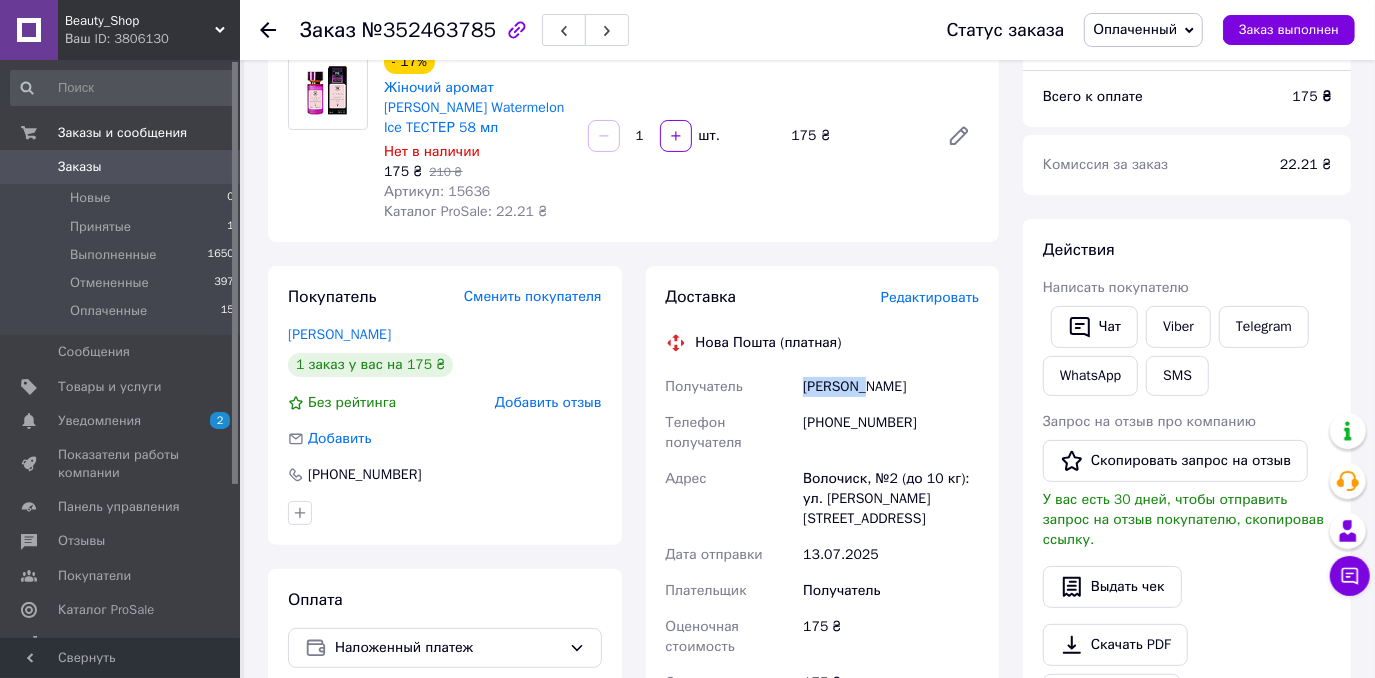 drag, startPoint x: 856, startPoint y: 362, endPoint x: 783, endPoint y: 365, distance: 73.061615 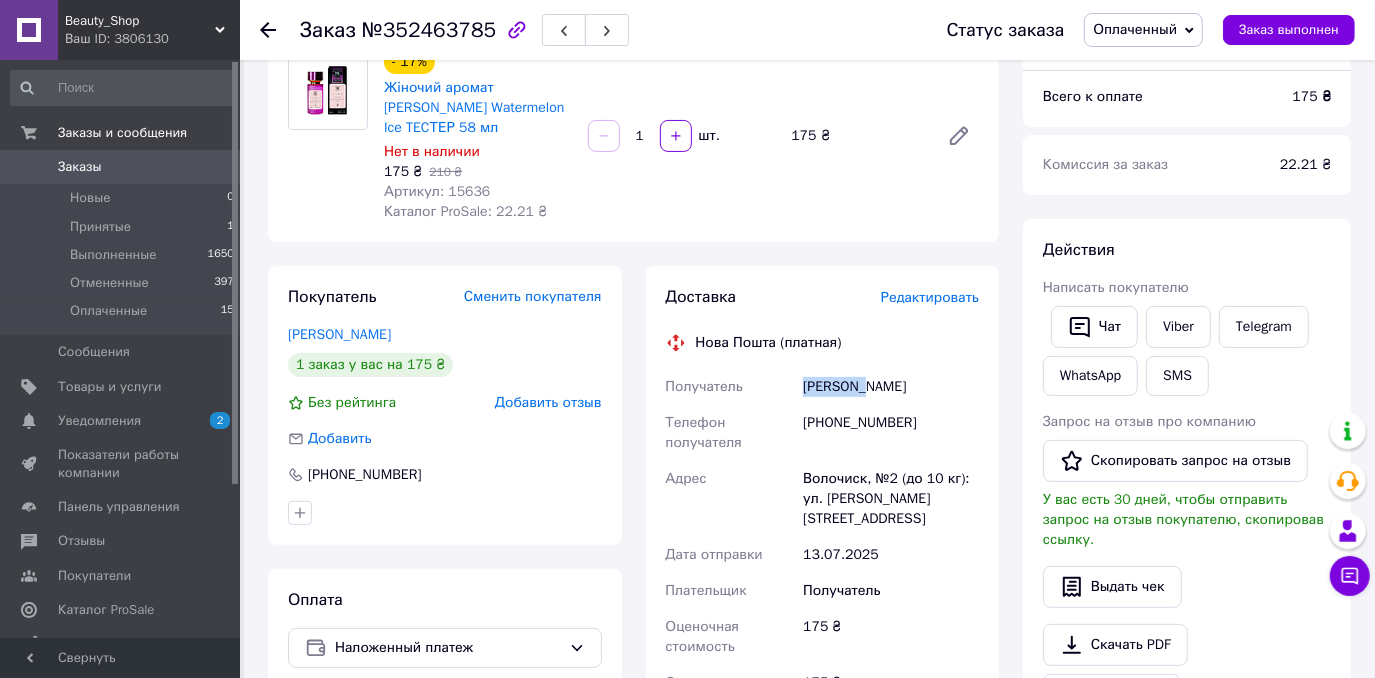 drag, startPoint x: 910, startPoint y: 365, endPoint x: 854, endPoint y: 369, distance: 56.142673 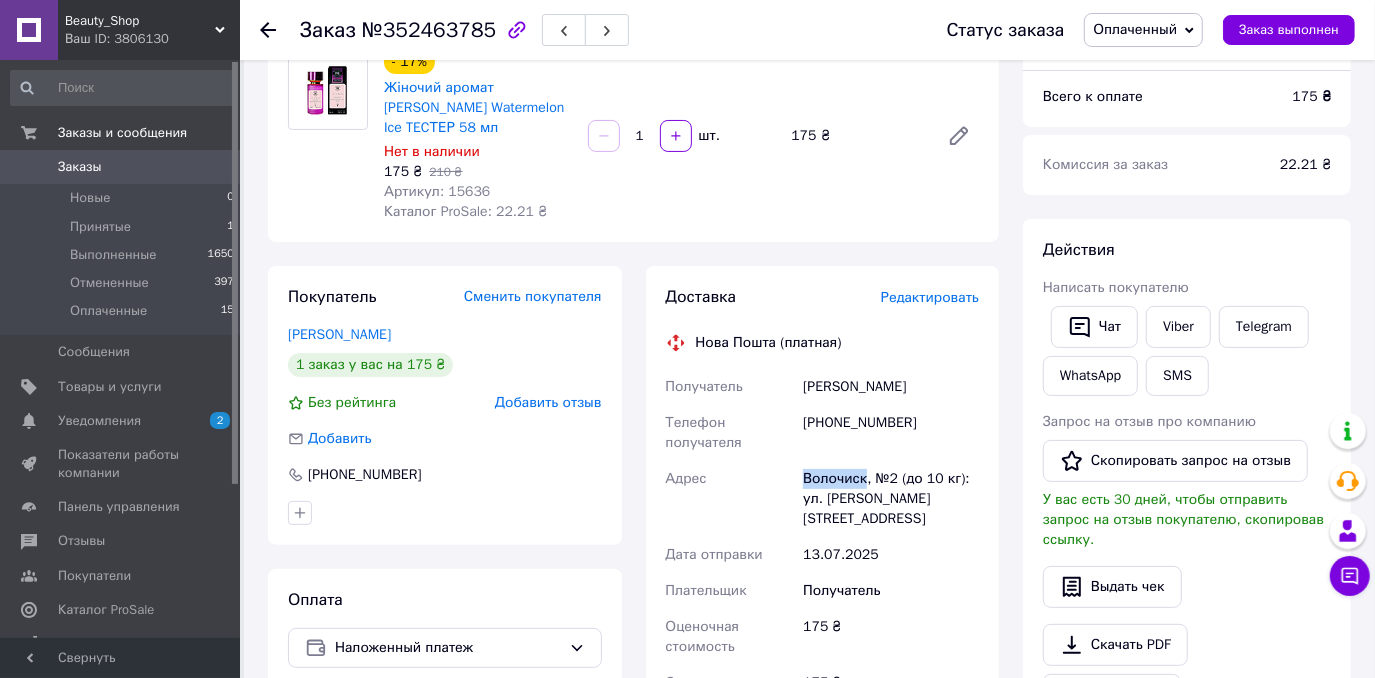 drag, startPoint x: 865, startPoint y: 457, endPoint x: 789, endPoint y: 460, distance: 76.05919 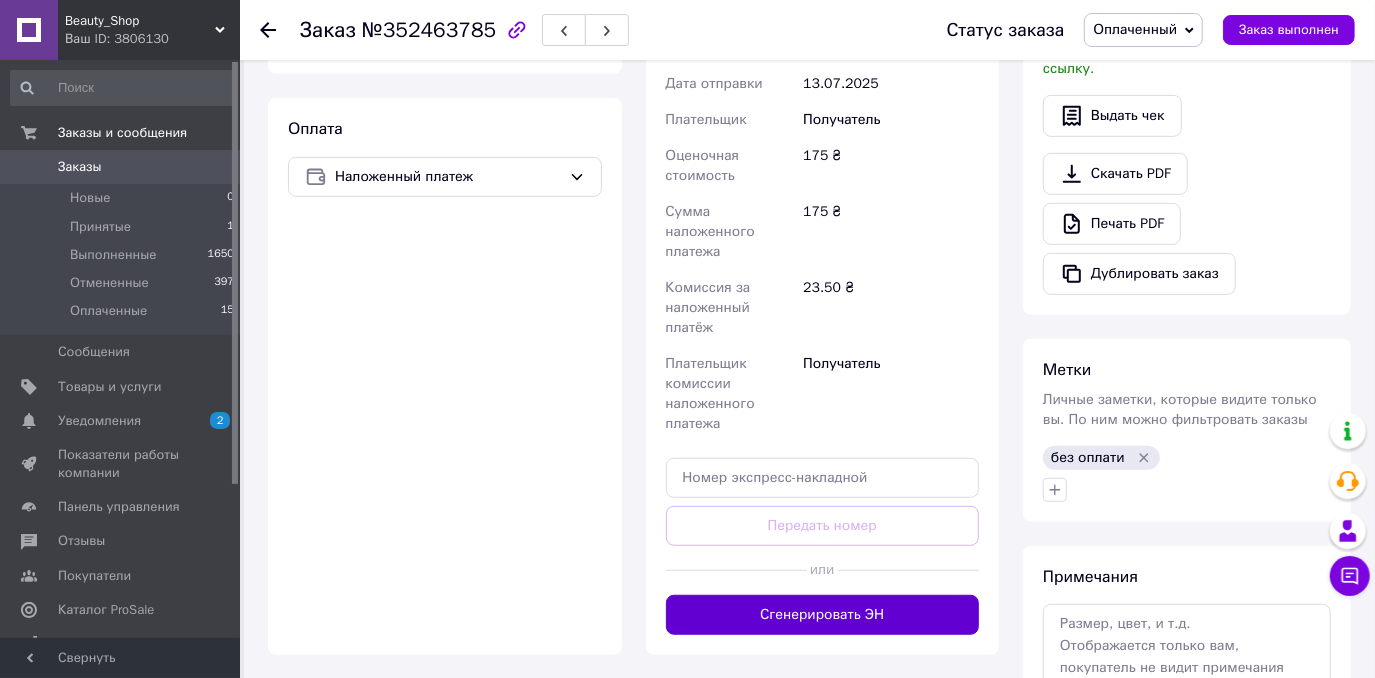 scroll, scrollTop: 727, scrollLeft: 0, axis: vertical 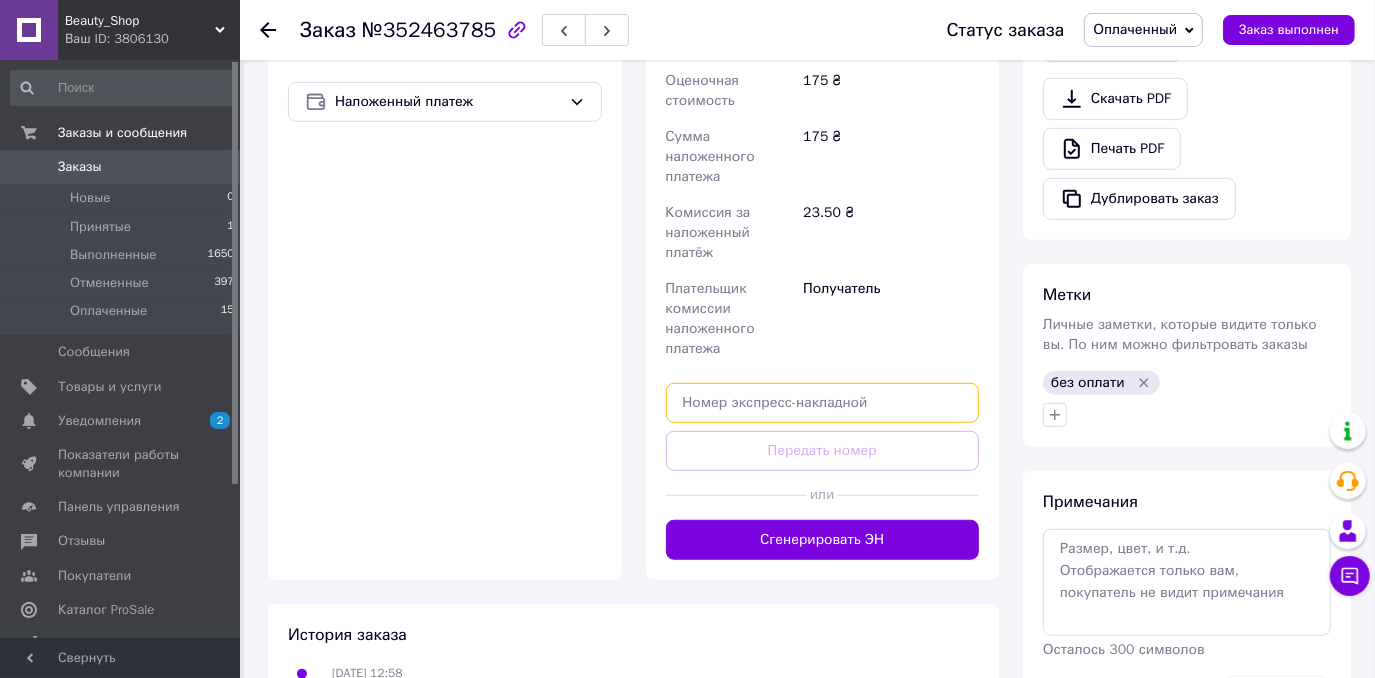 click at bounding box center [823, 403] 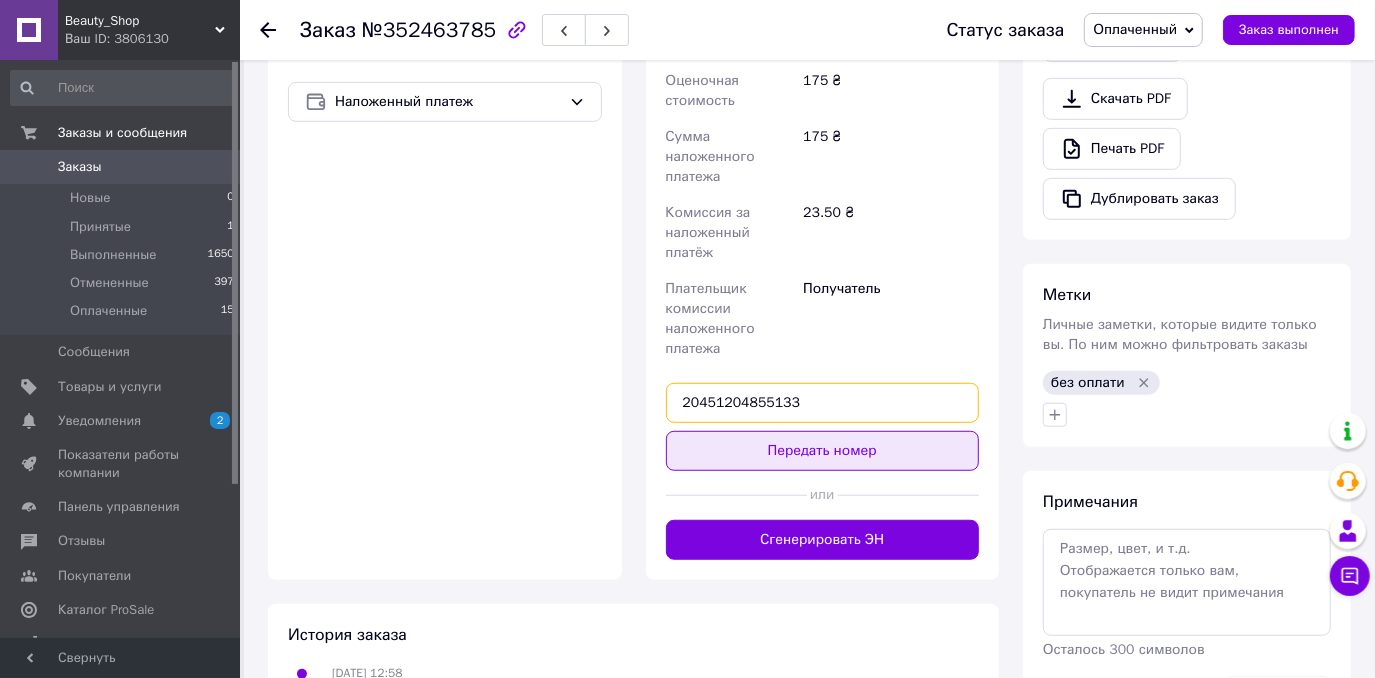 type on "20451204855133" 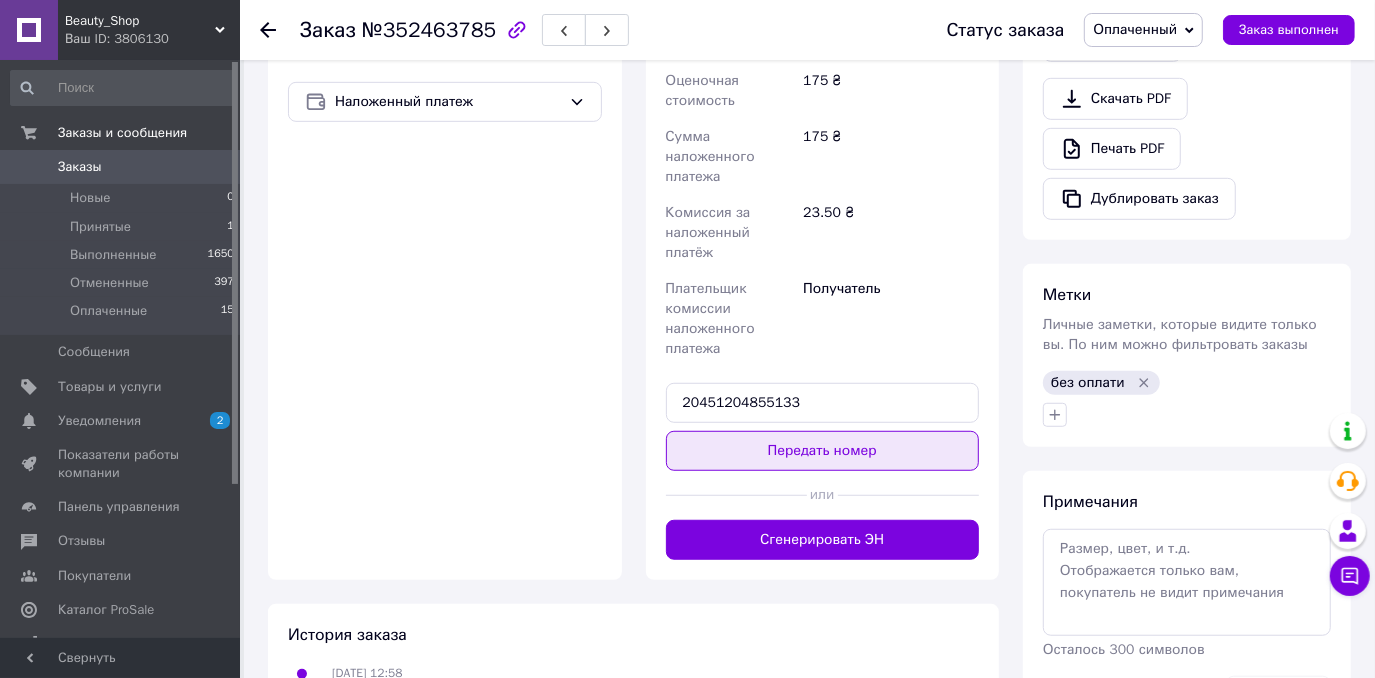 click on "Передать номер" at bounding box center (823, 451) 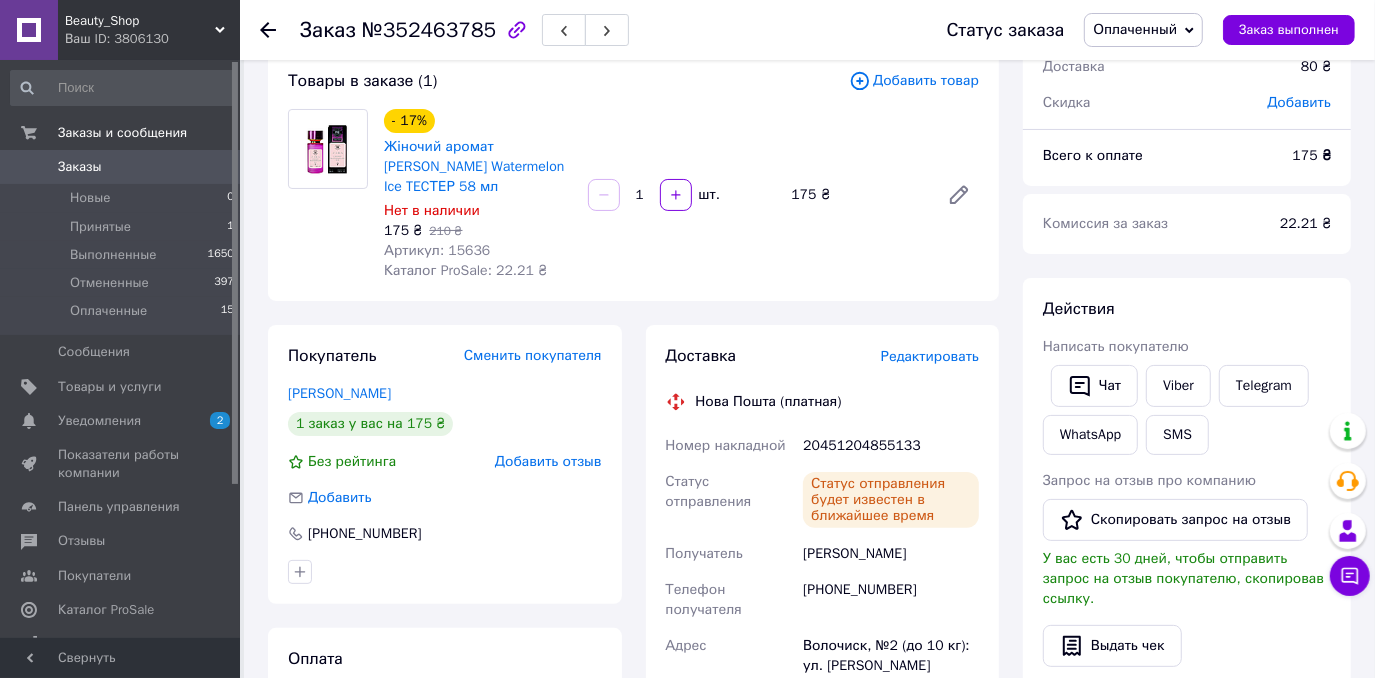 scroll, scrollTop: 90, scrollLeft: 0, axis: vertical 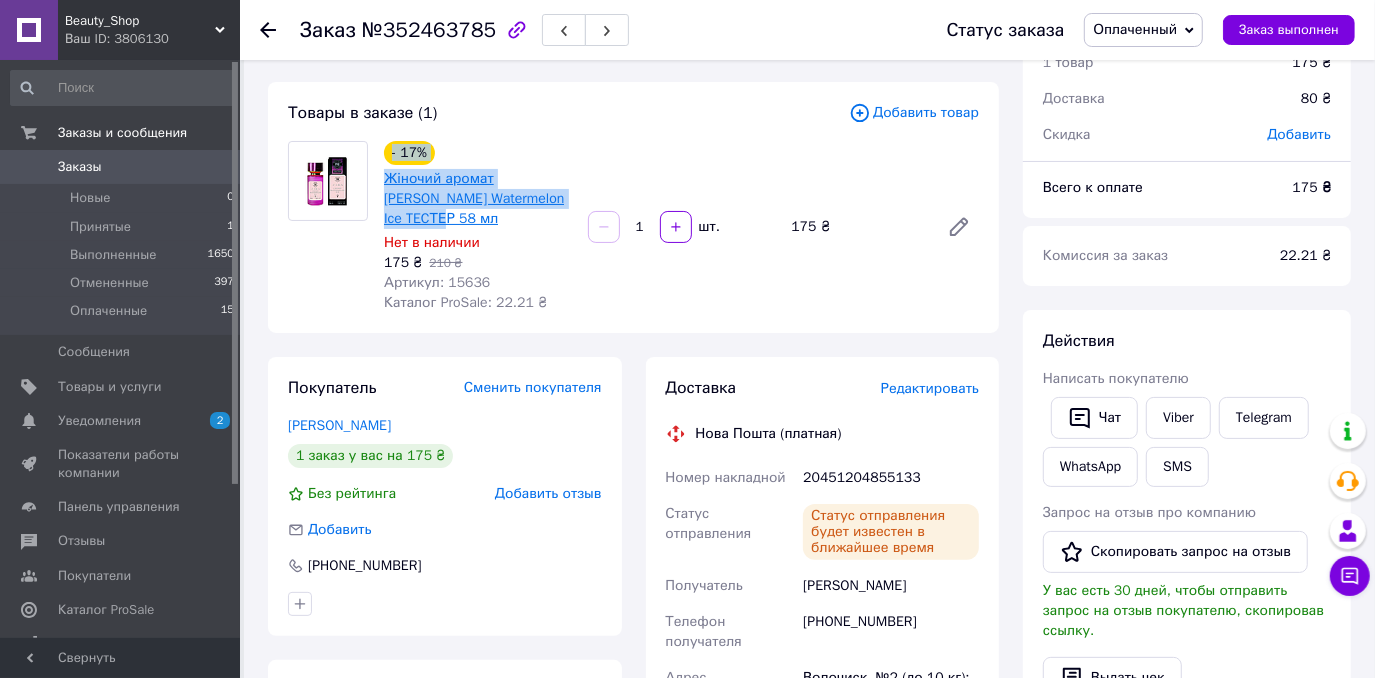 drag, startPoint x: 378, startPoint y: 164, endPoint x: 532, endPoint y: 193, distance: 156.70673 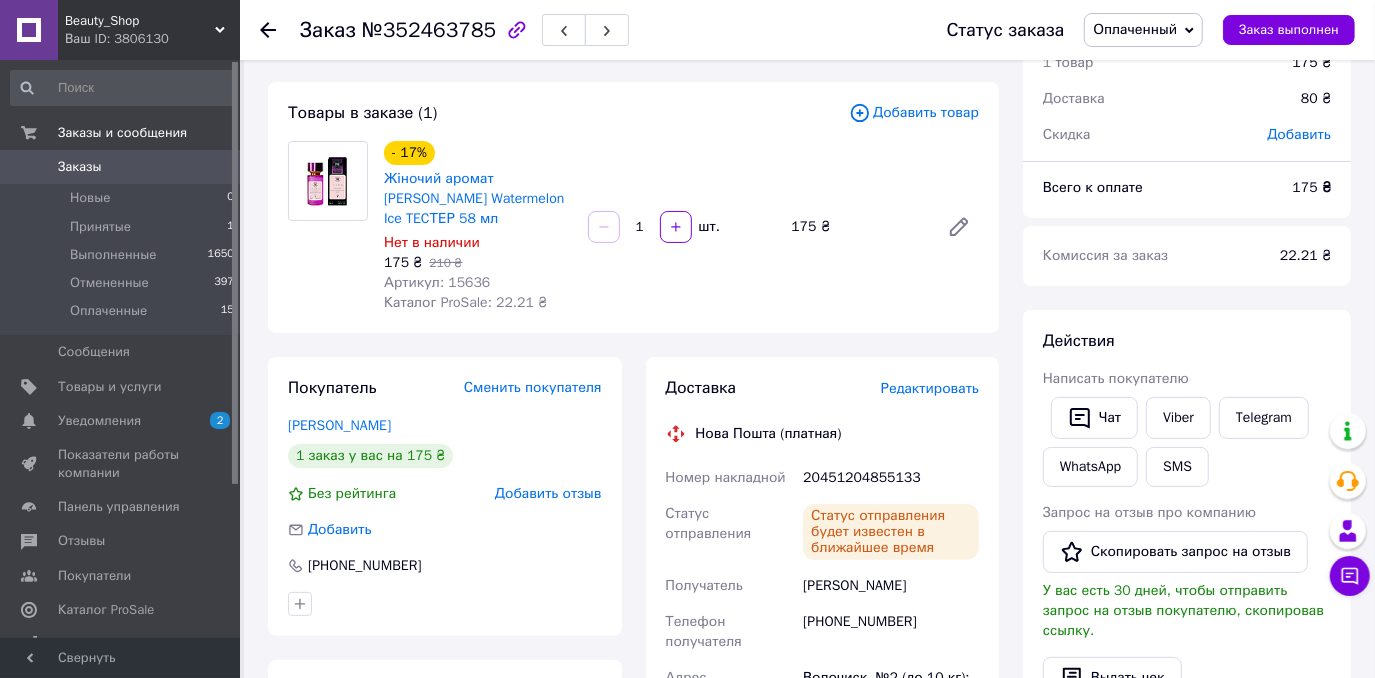 drag, startPoint x: 532, startPoint y: 193, endPoint x: 472, endPoint y: 83, distance: 125.299644 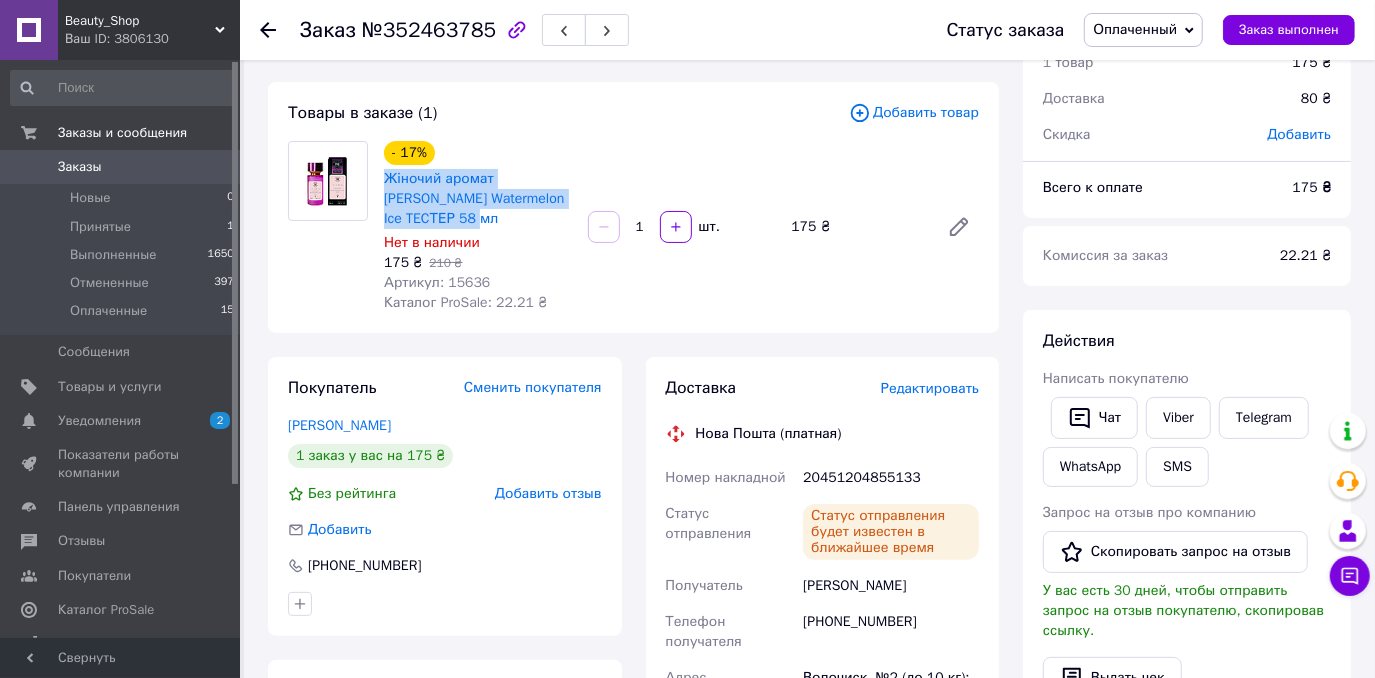 drag, startPoint x: 377, startPoint y: 172, endPoint x: 572, endPoint y: 189, distance: 195.73962 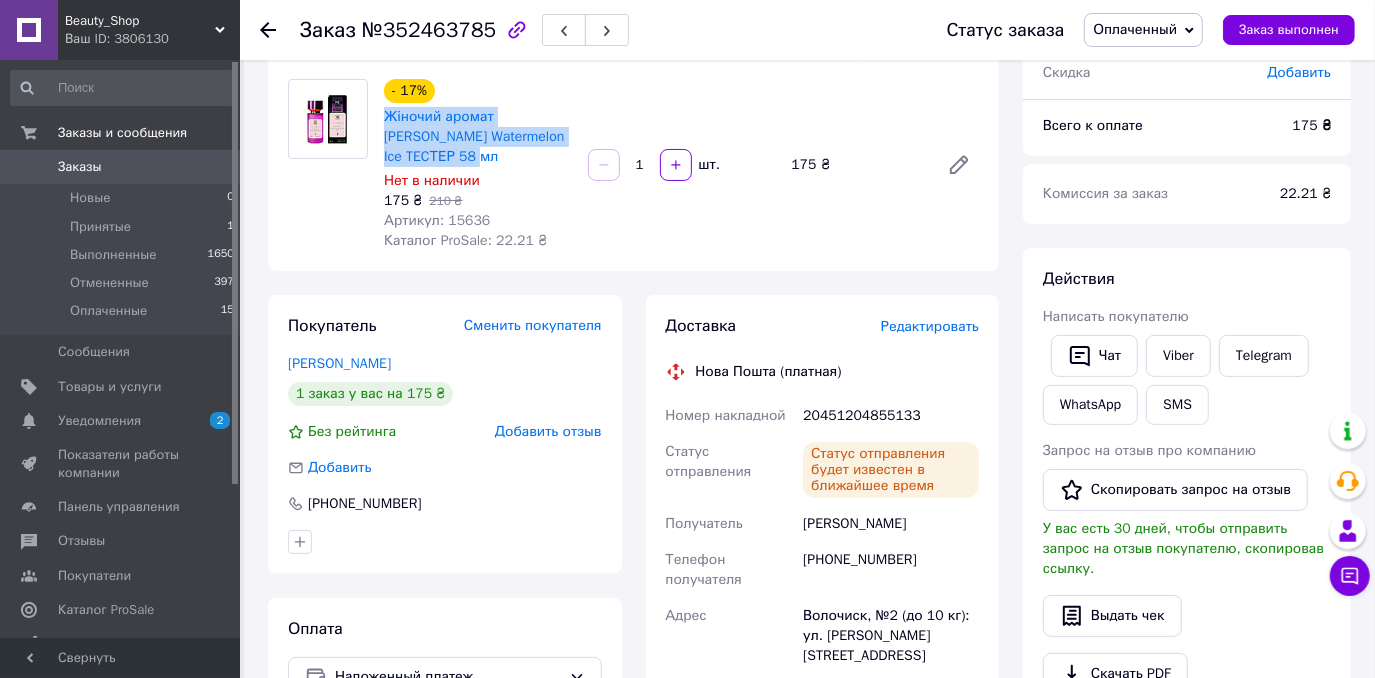 scroll, scrollTop: 454, scrollLeft: 0, axis: vertical 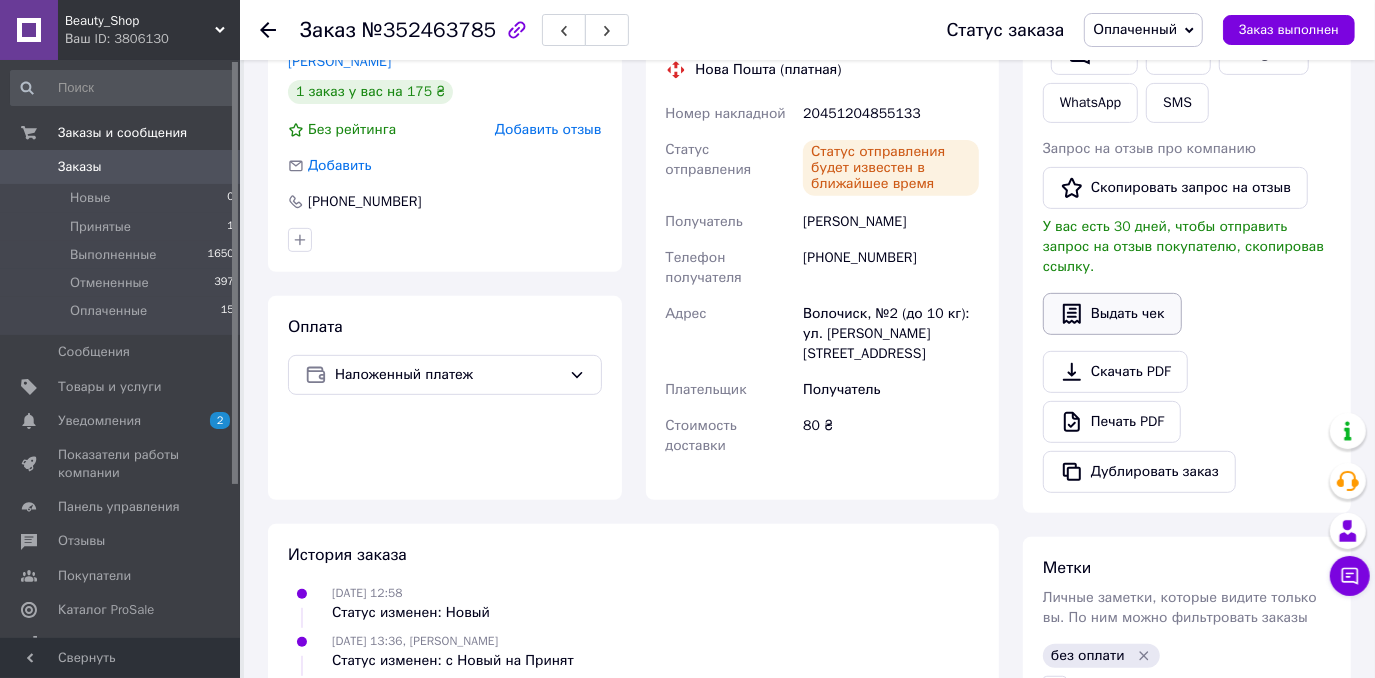 click on "Выдать чек" at bounding box center (1112, 314) 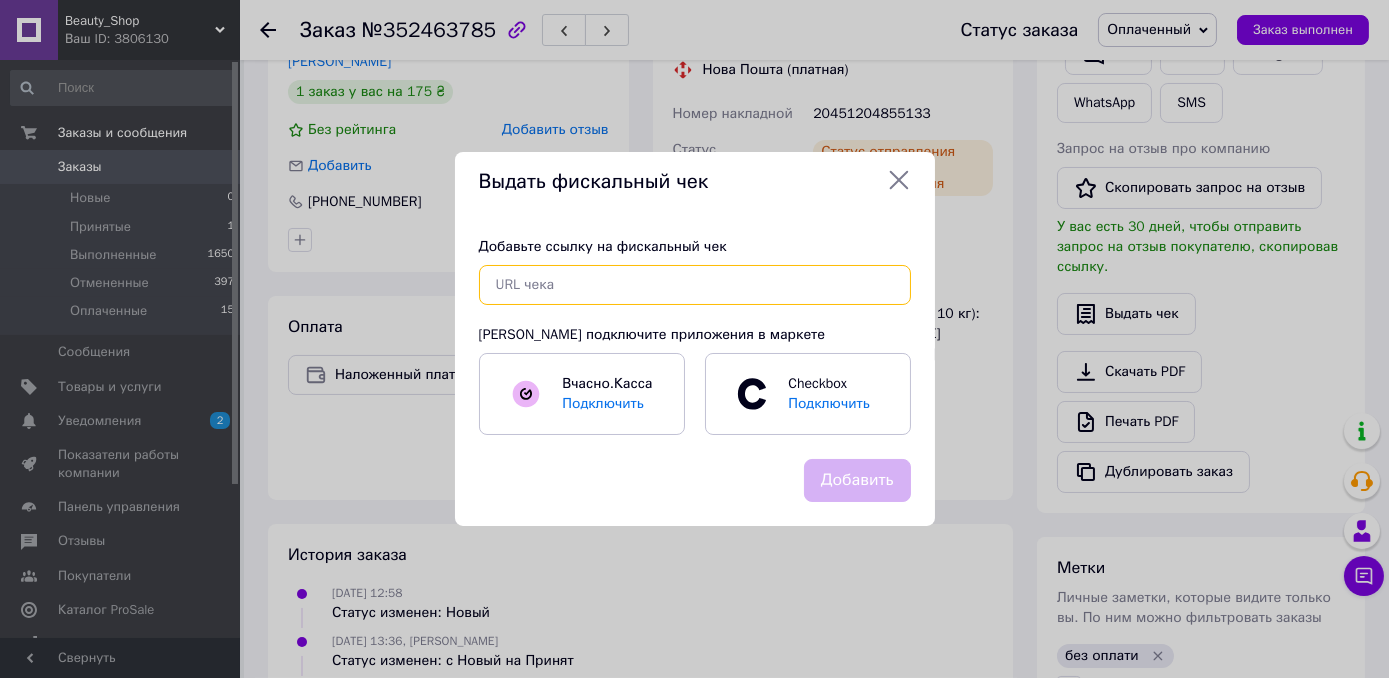 click at bounding box center [695, 285] 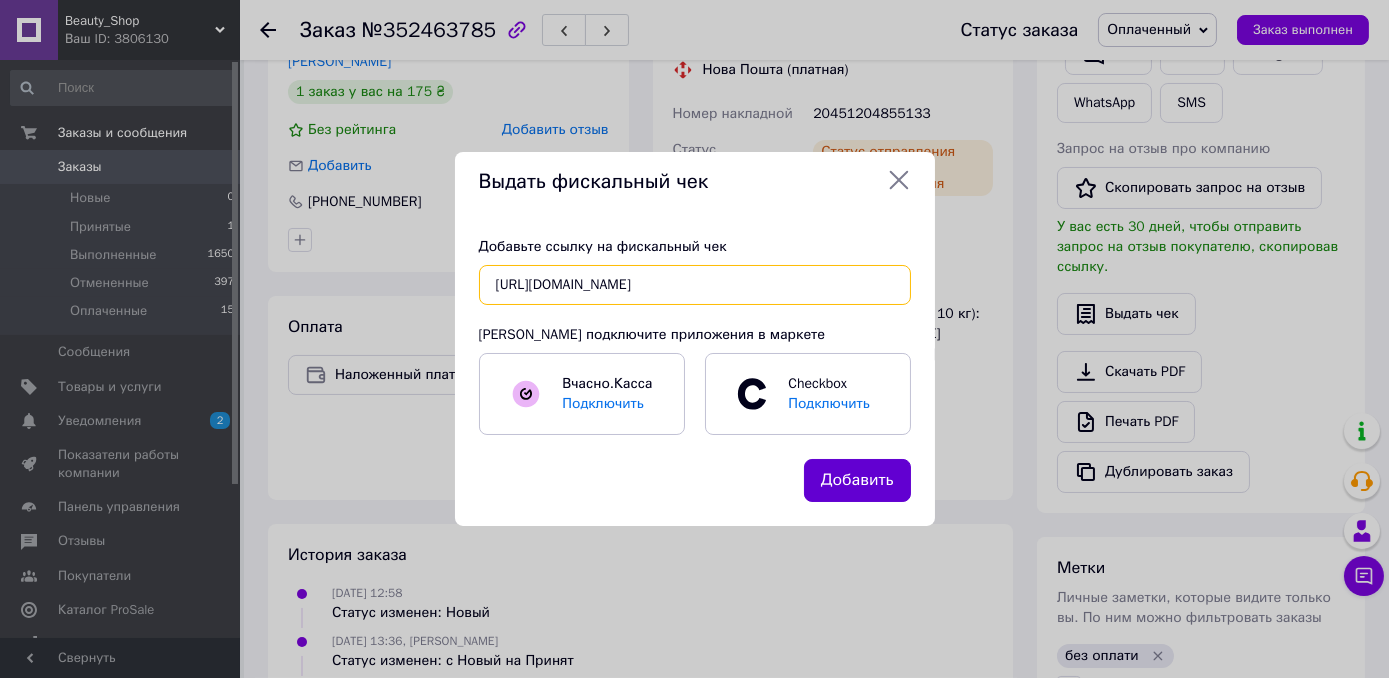 type on "[URL][DOMAIN_NAME]" 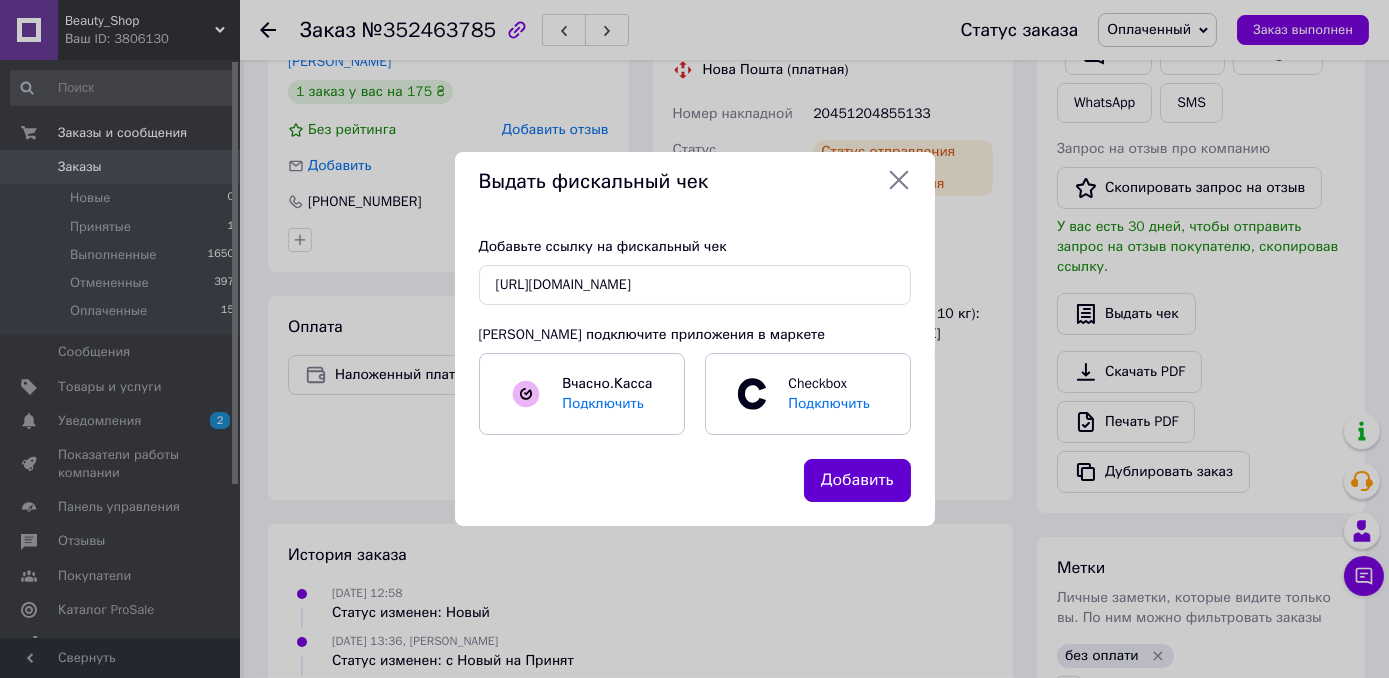 click on "Добавить" at bounding box center [857, 480] 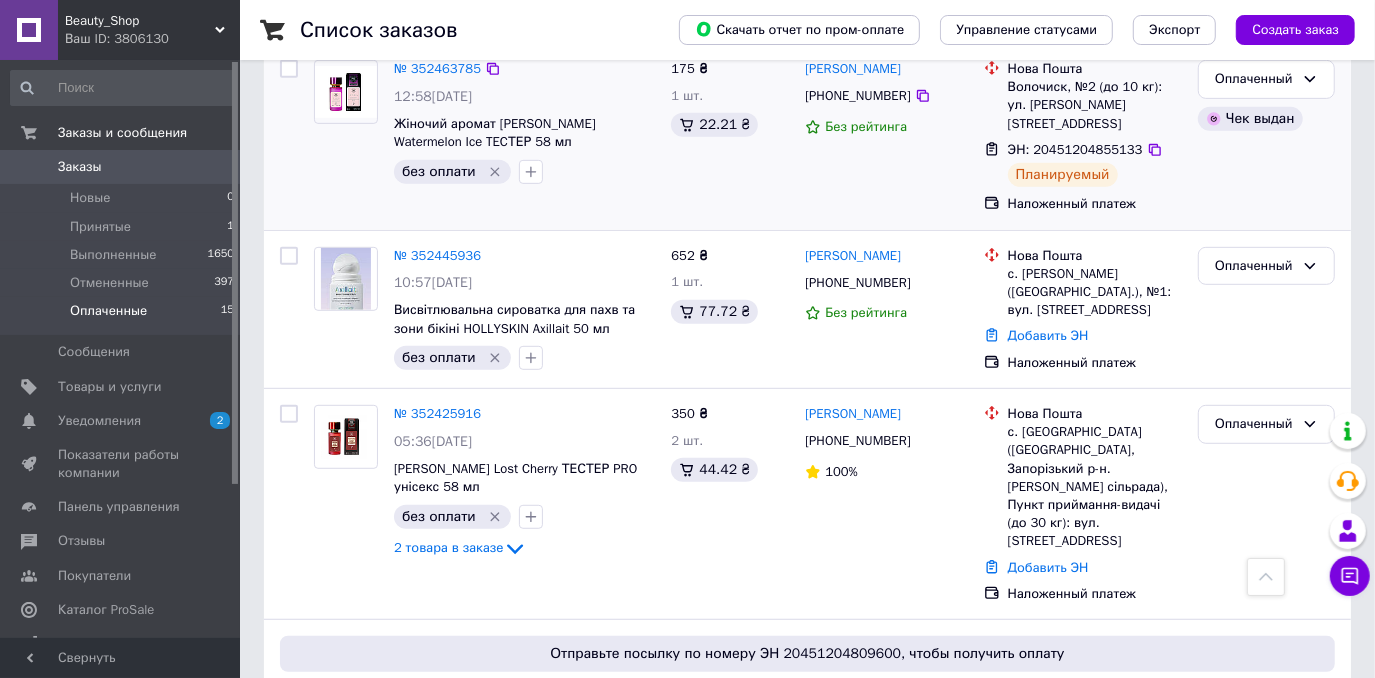 scroll, scrollTop: 636, scrollLeft: 0, axis: vertical 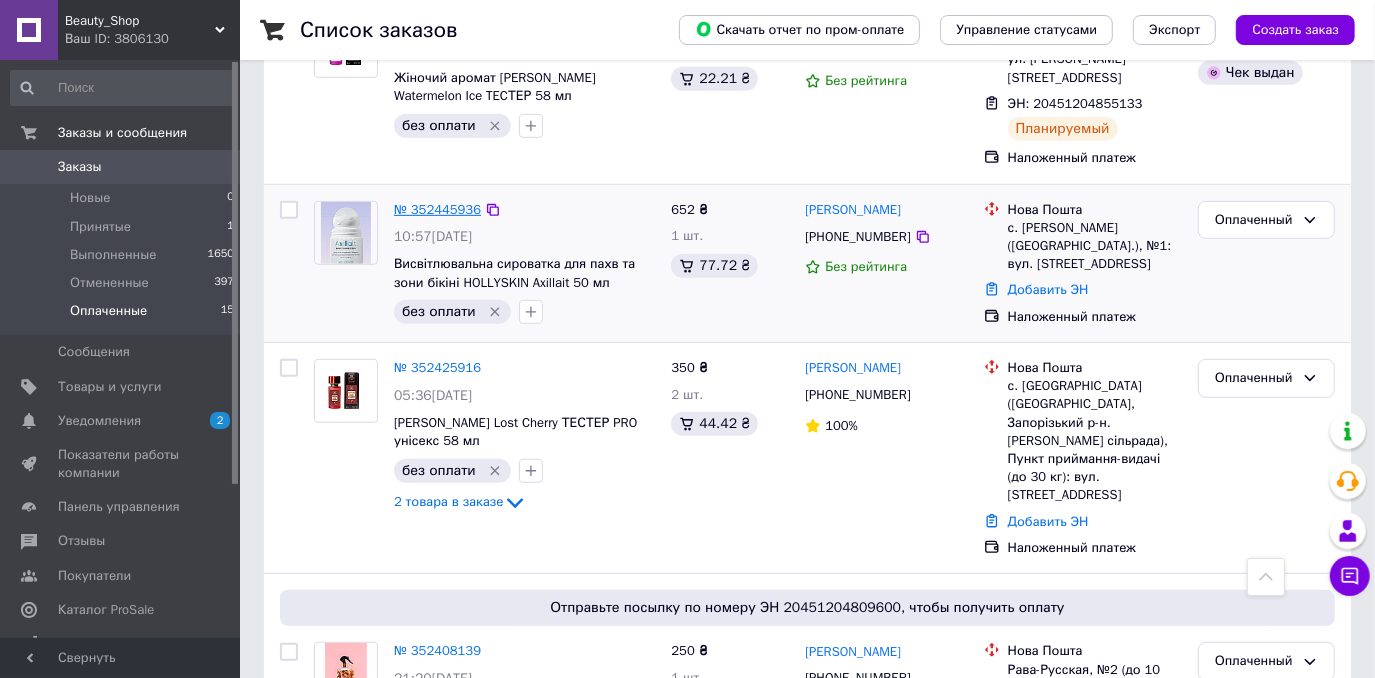 click on "№ 352445936" at bounding box center [437, 209] 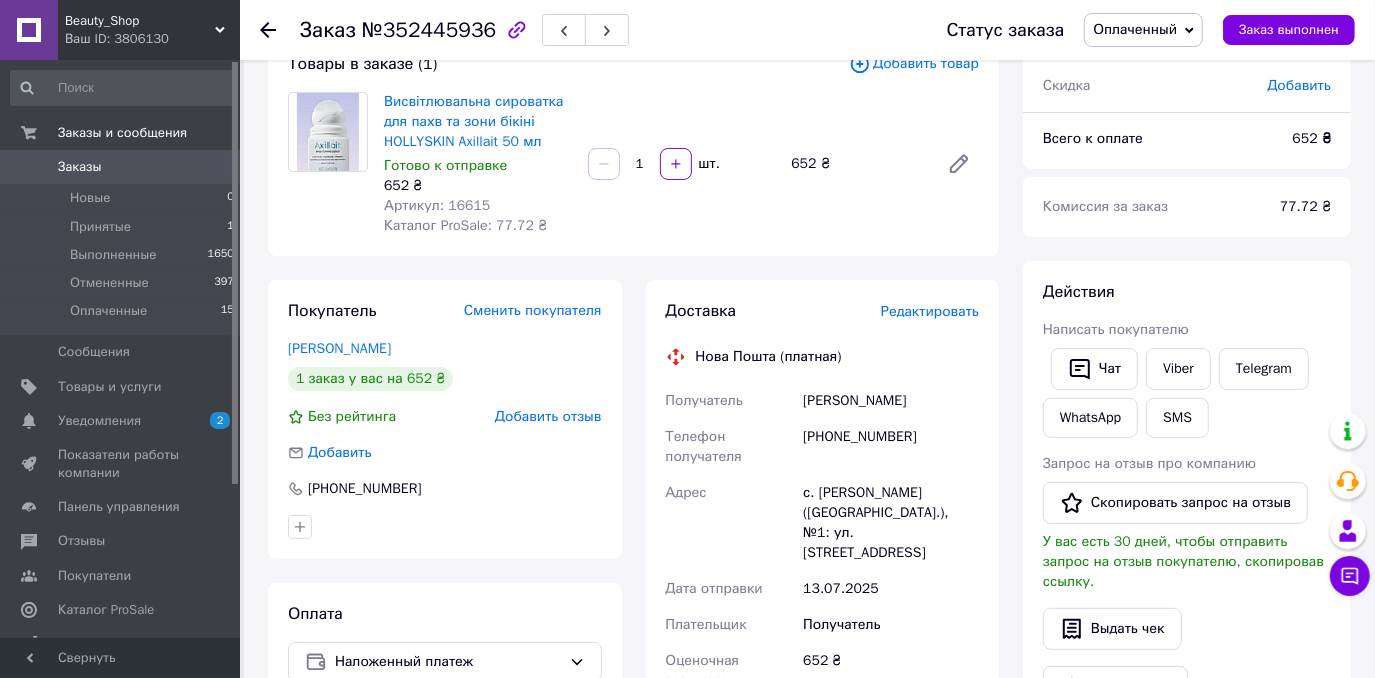 scroll, scrollTop: 0, scrollLeft: 0, axis: both 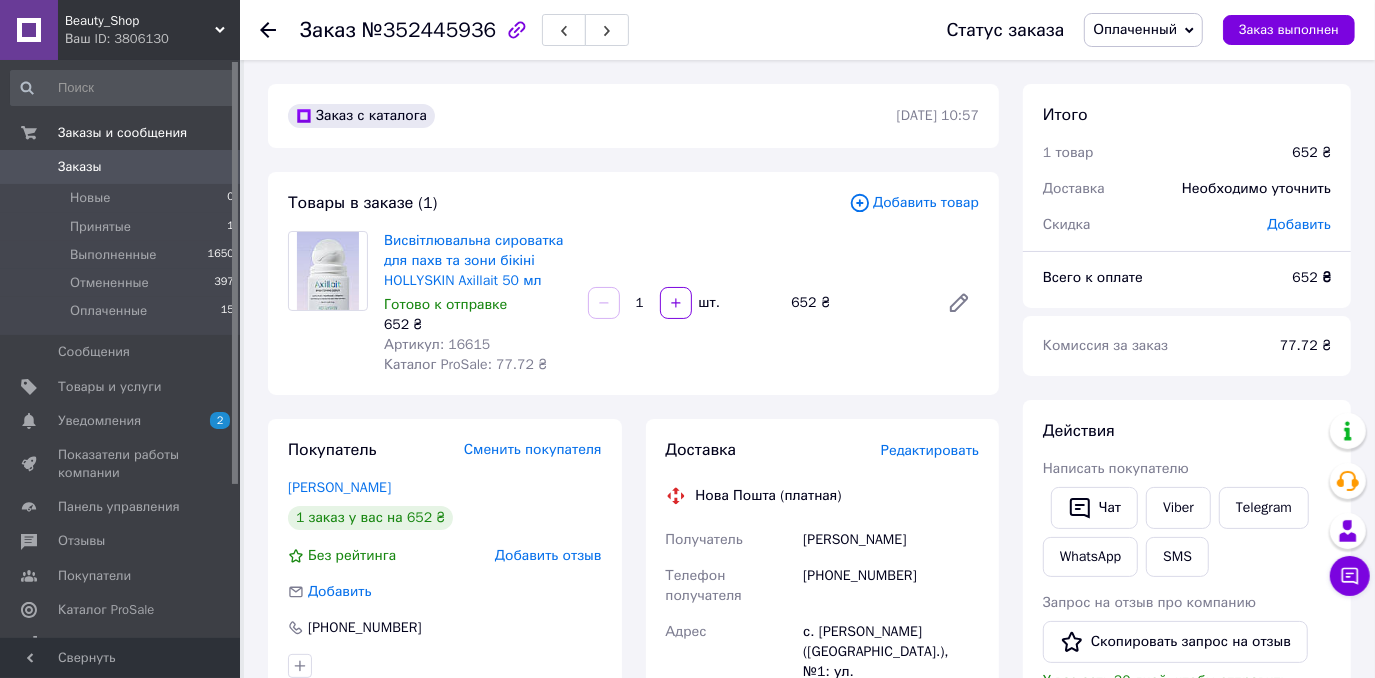 drag, startPoint x: 701, startPoint y: 386, endPoint x: 770, endPoint y: 409, distance: 72.73238 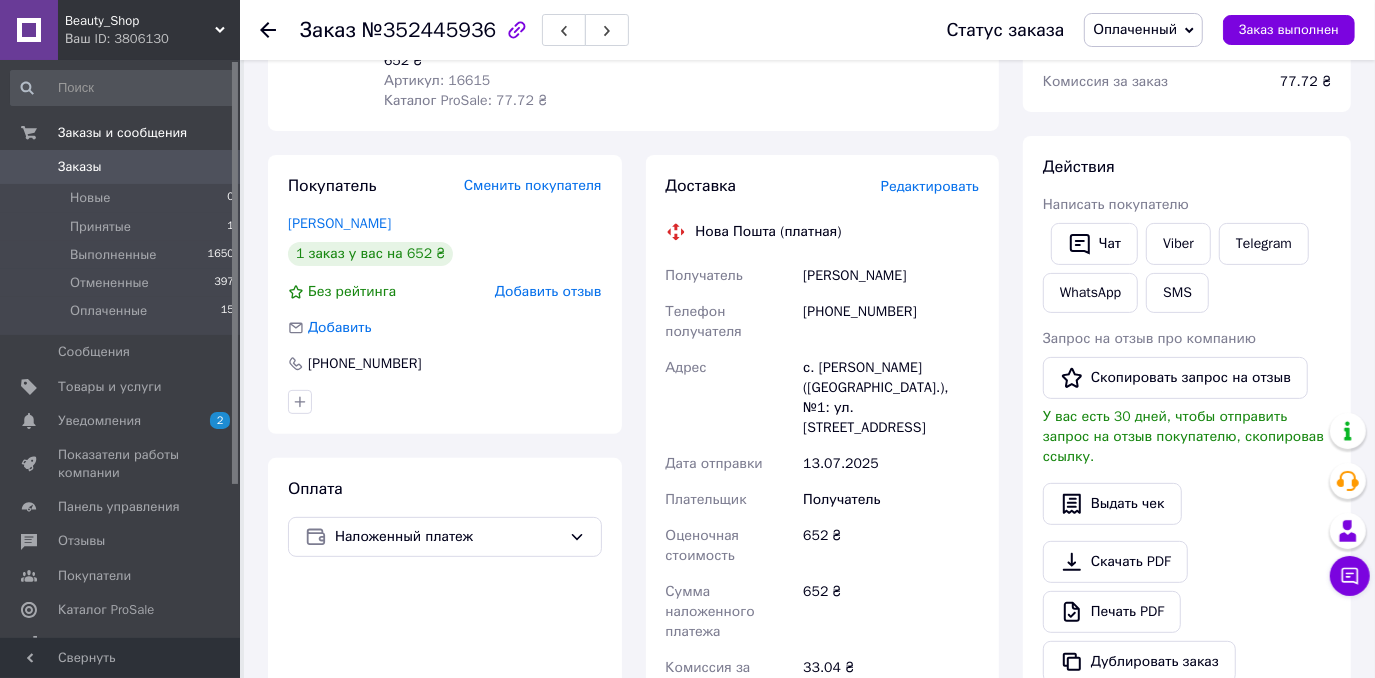 scroll, scrollTop: 272, scrollLeft: 0, axis: vertical 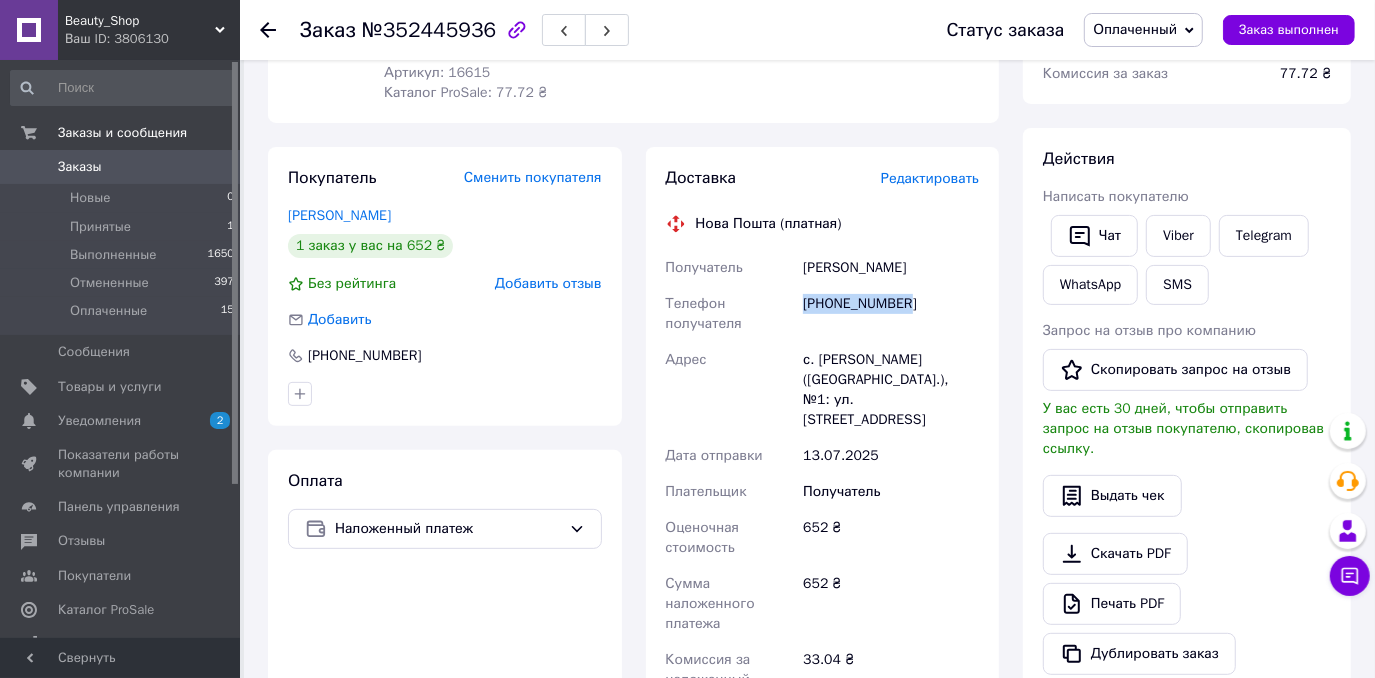 drag, startPoint x: 808, startPoint y: 306, endPoint x: 901, endPoint y: 299, distance: 93.26307 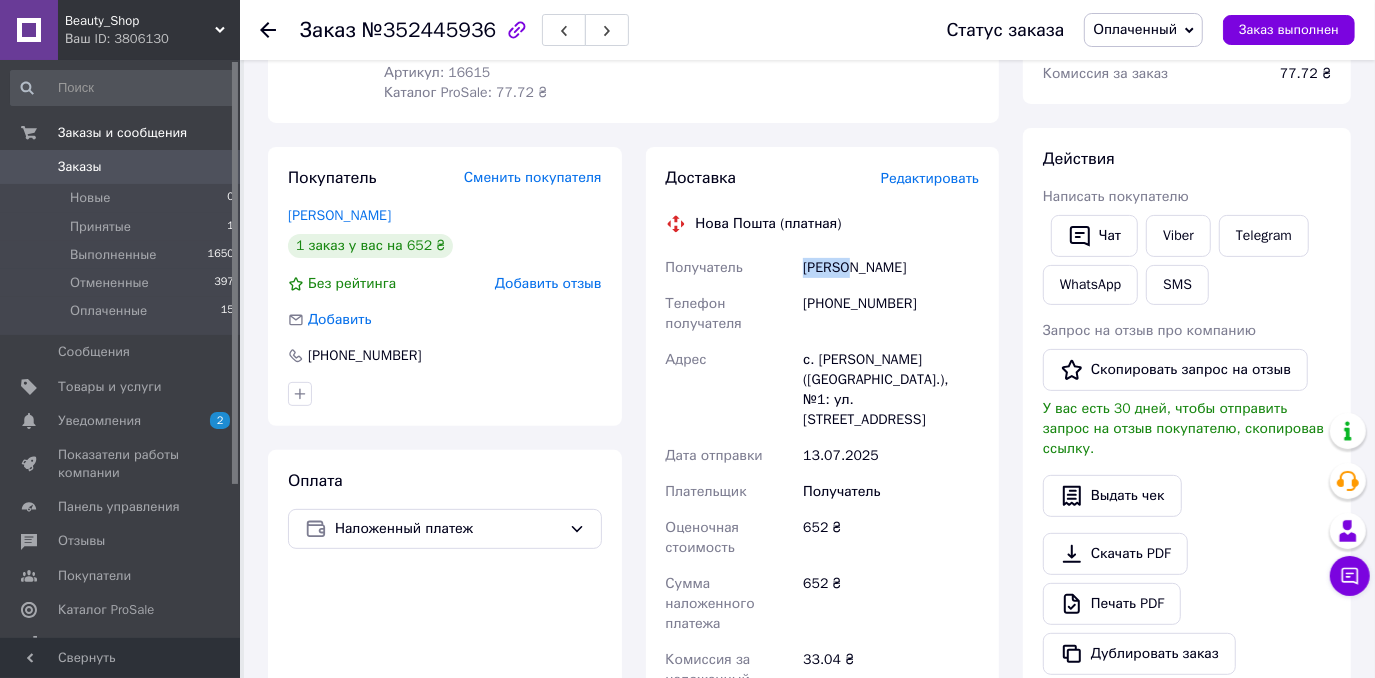 drag, startPoint x: 848, startPoint y: 268, endPoint x: 796, endPoint y: 273, distance: 52.23983 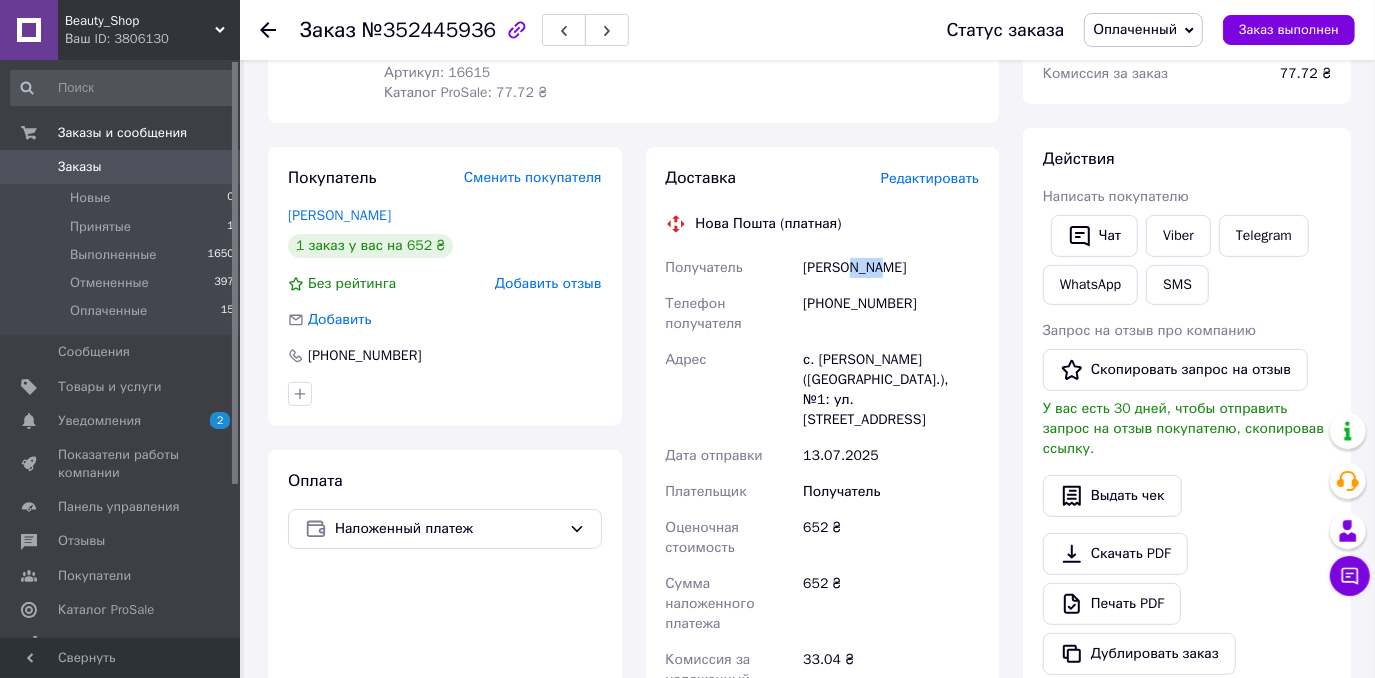 drag, startPoint x: 902, startPoint y: 277, endPoint x: 850, endPoint y: 276, distance: 52.009613 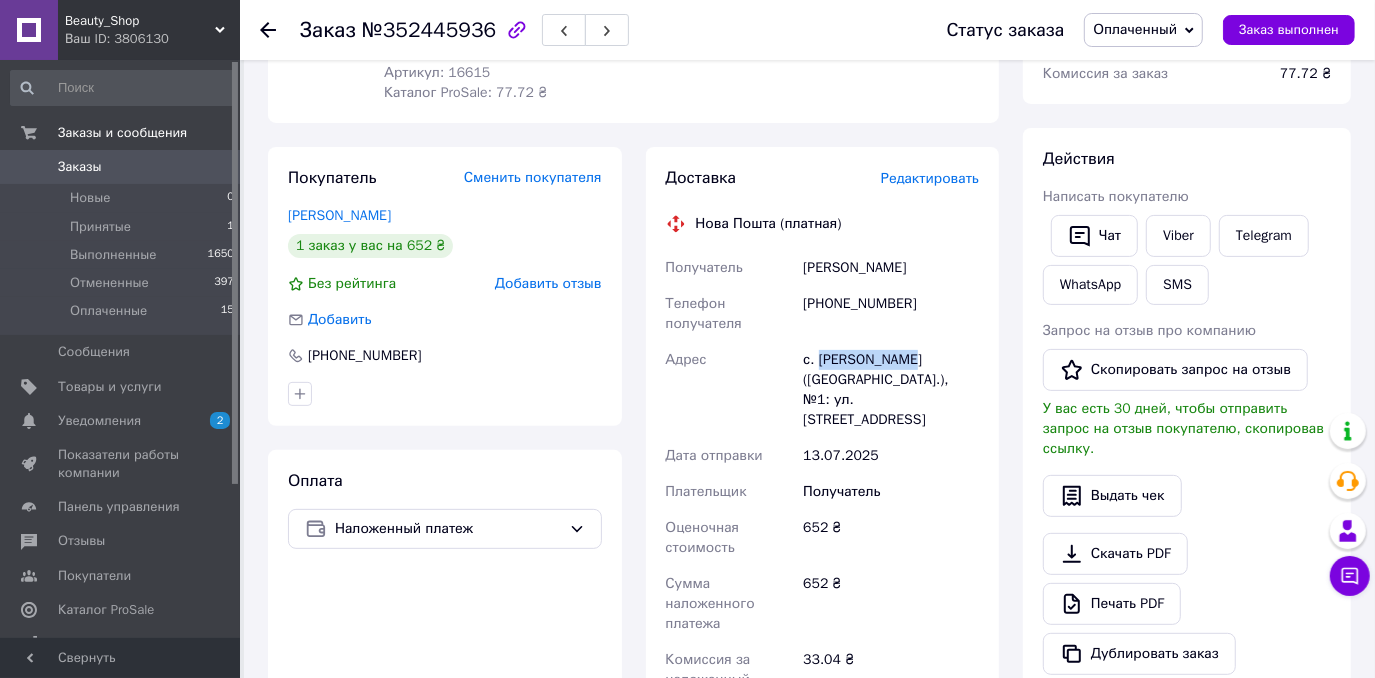 drag, startPoint x: 904, startPoint y: 356, endPoint x: 818, endPoint y: 353, distance: 86.05231 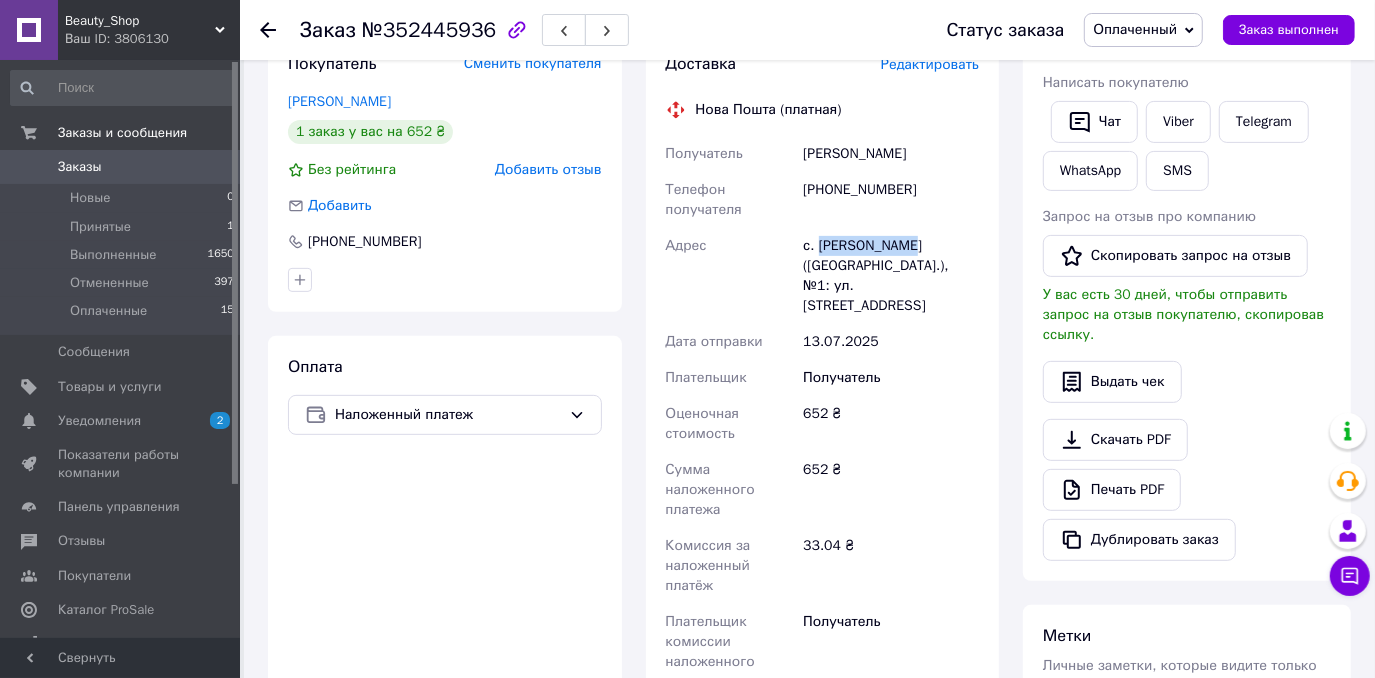 scroll, scrollTop: 545, scrollLeft: 0, axis: vertical 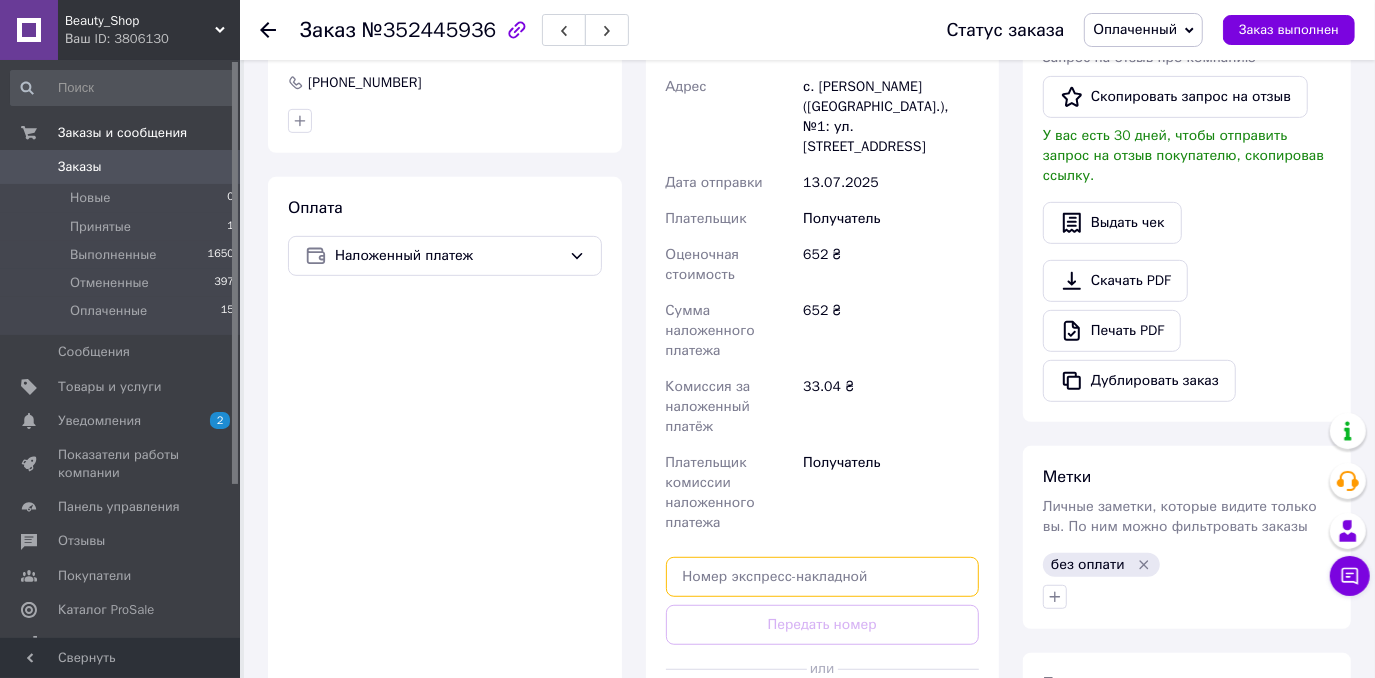 click at bounding box center (823, 577) 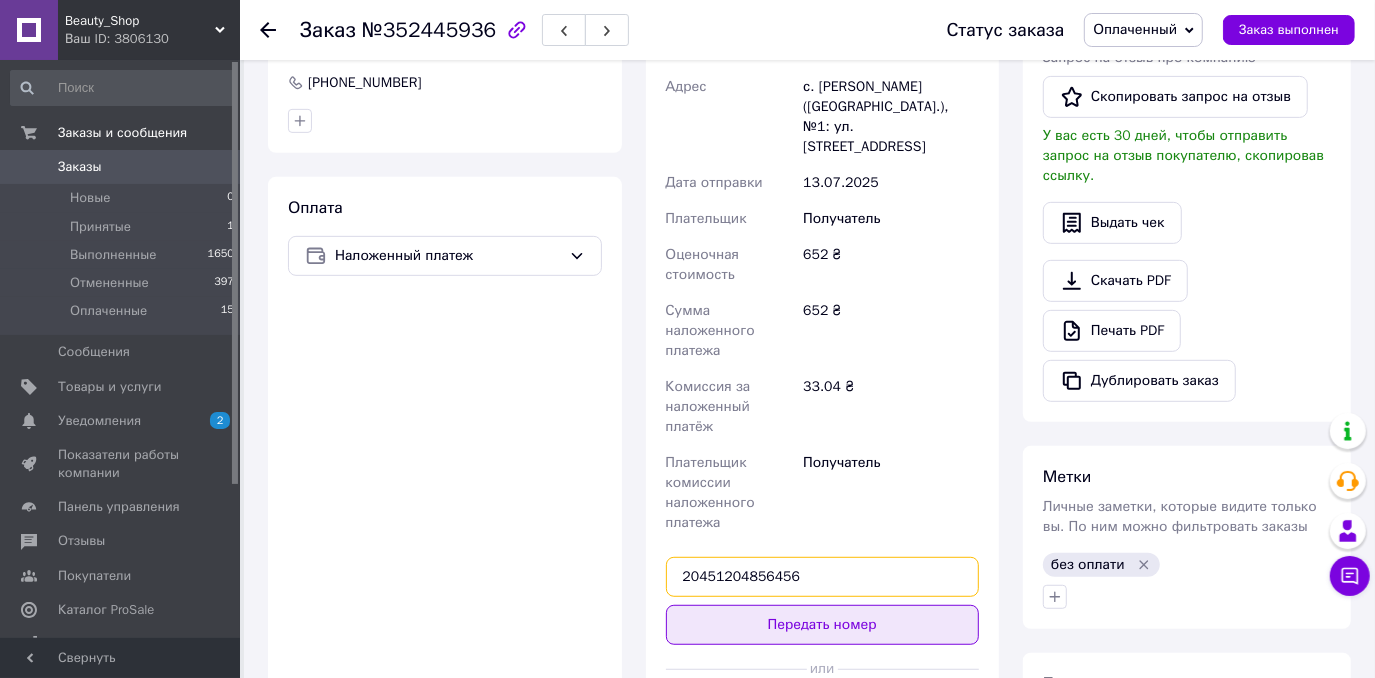 type on "20451204856456" 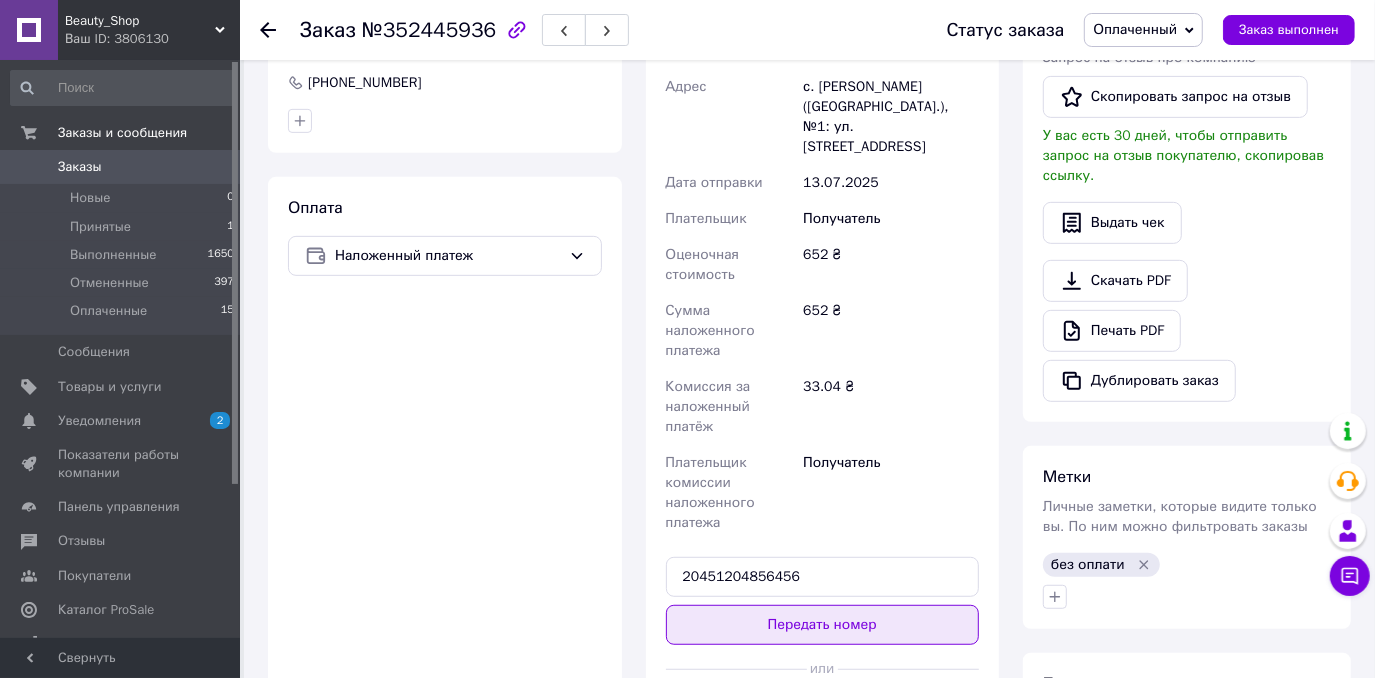 click on "Передать номер" at bounding box center [823, 625] 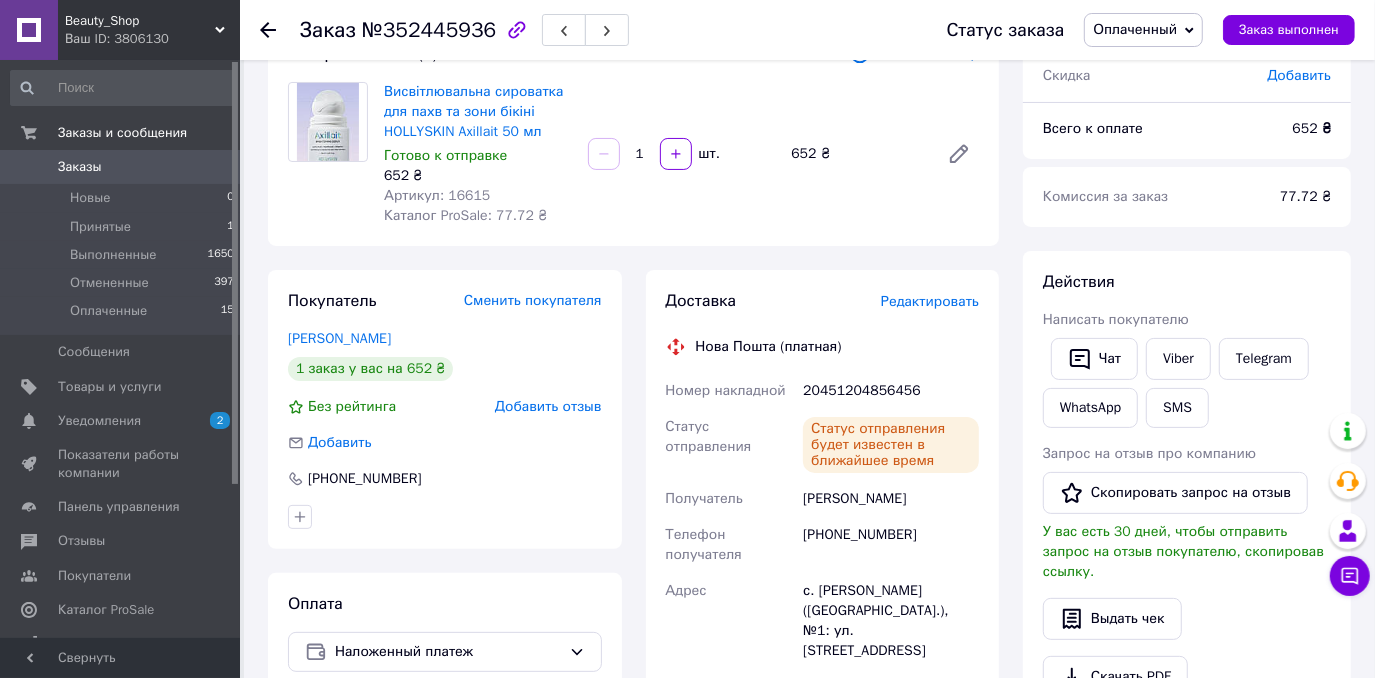 scroll, scrollTop: 0, scrollLeft: 0, axis: both 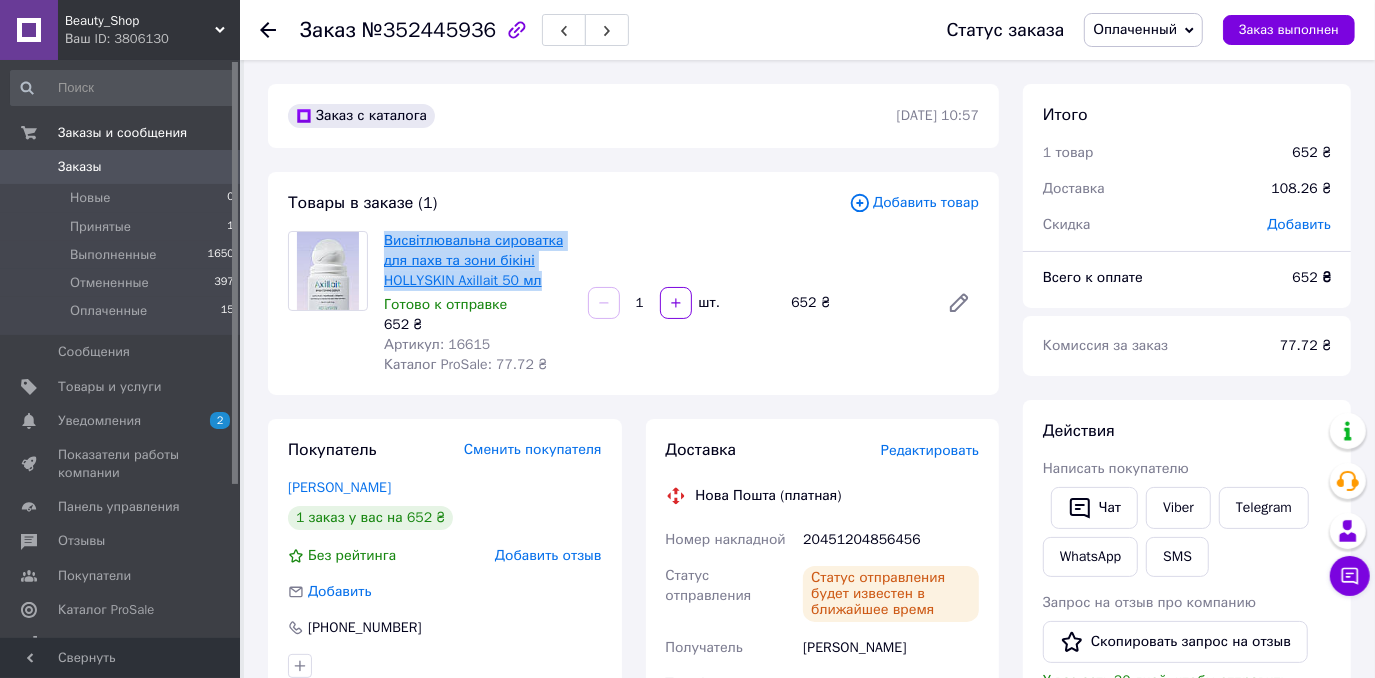 drag, startPoint x: 381, startPoint y: 225, endPoint x: 538, endPoint y: 276, distance: 165.07574 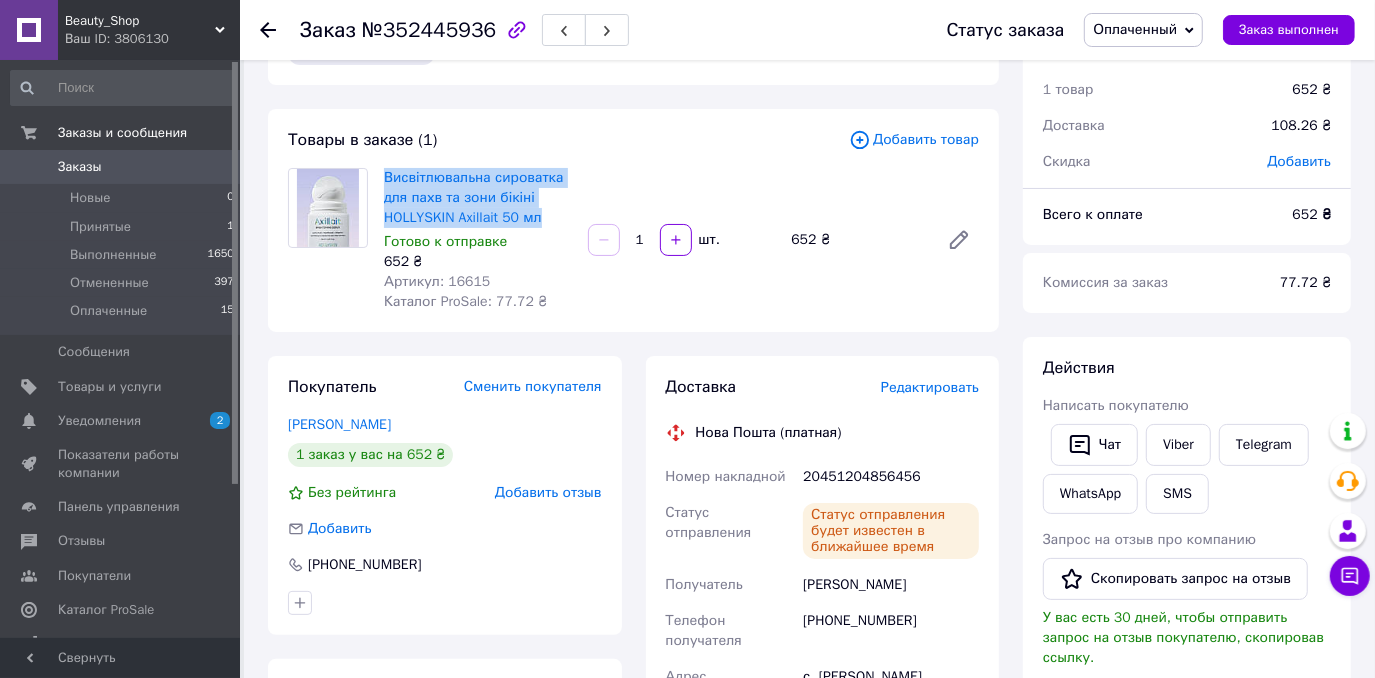 scroll, scrollTop: 363, scrollLeft: 0, axis: vertical 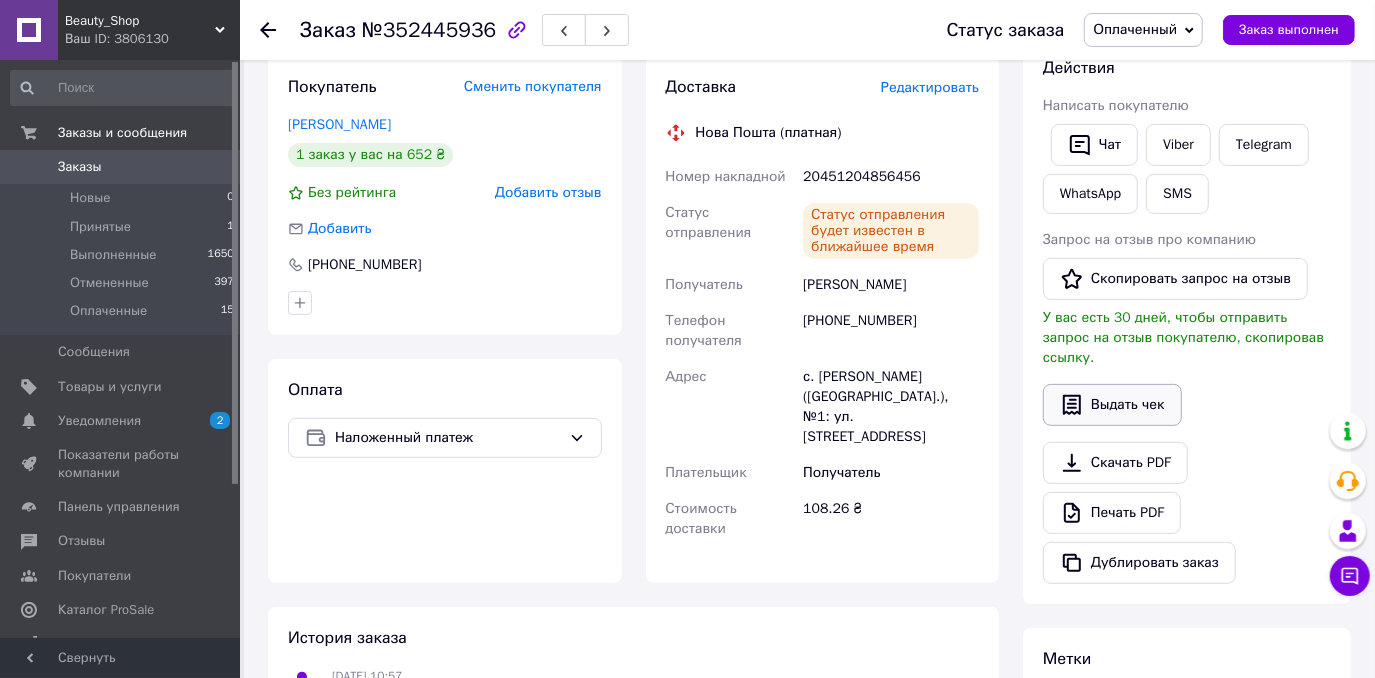 click on "Выдать чек" at bounding box center [1112, 405] 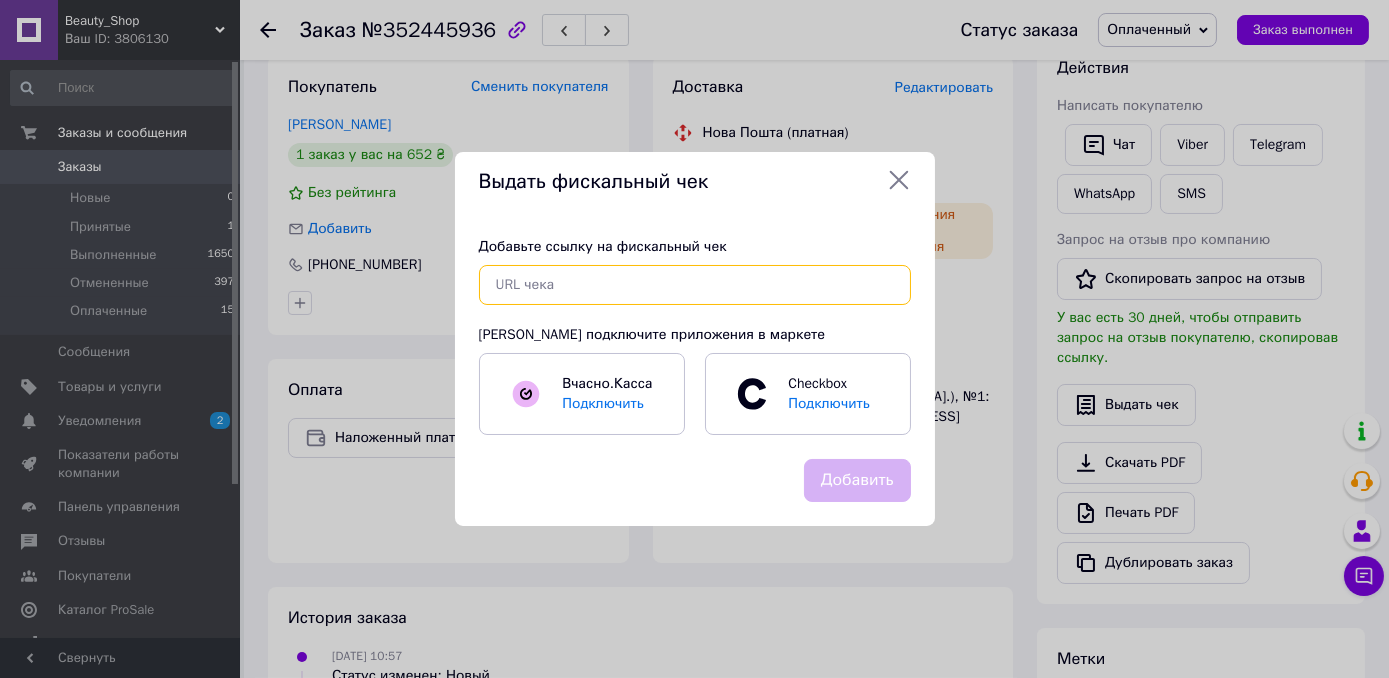 click at bounding box center [695, 285] 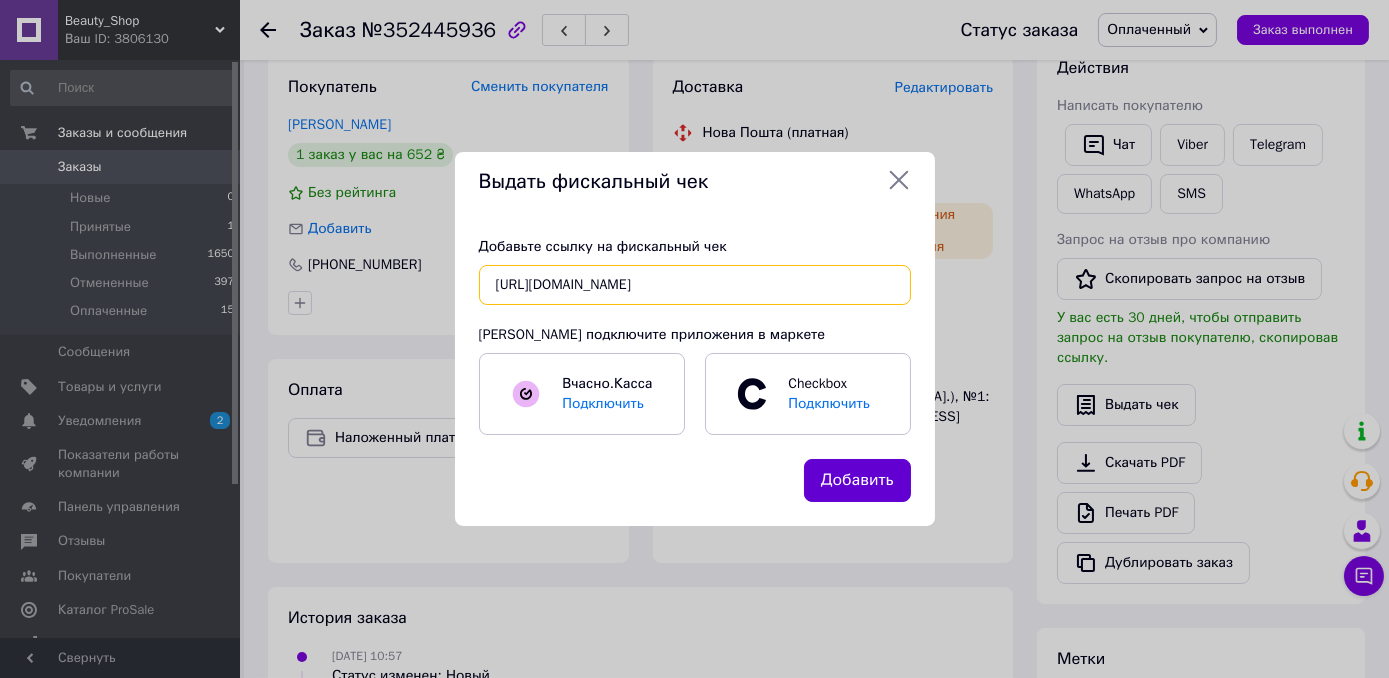type on "[URL][DOMAIN_NAME]" 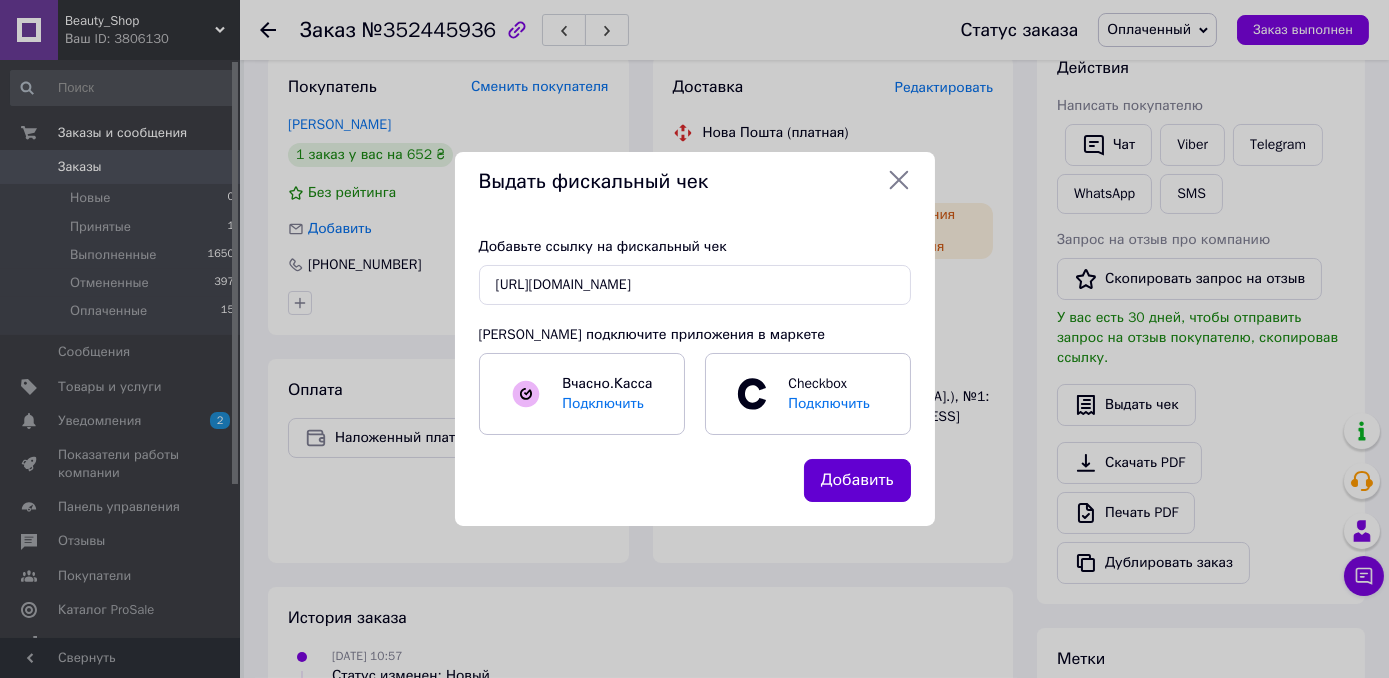 click on "Добавить" at bounding box center [857, 480] 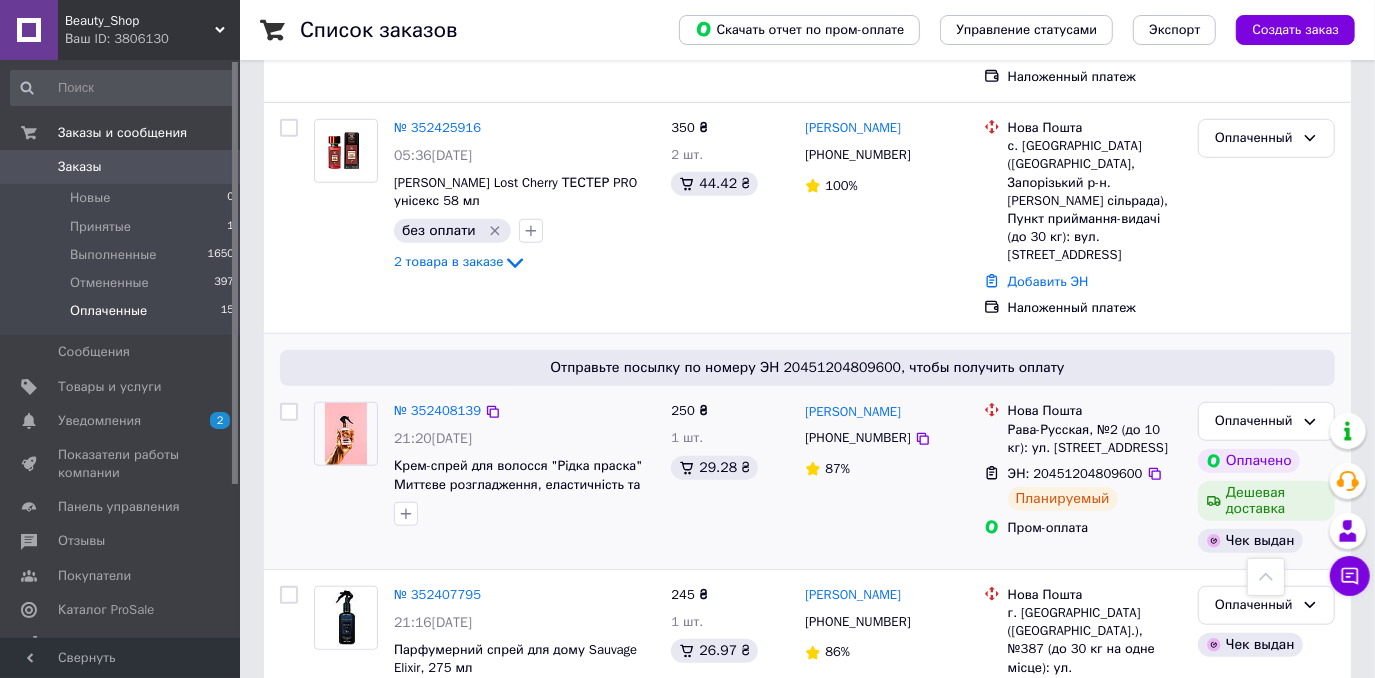 scroll, scrollTop: 727, scrollLeft: 0, axis: vertical 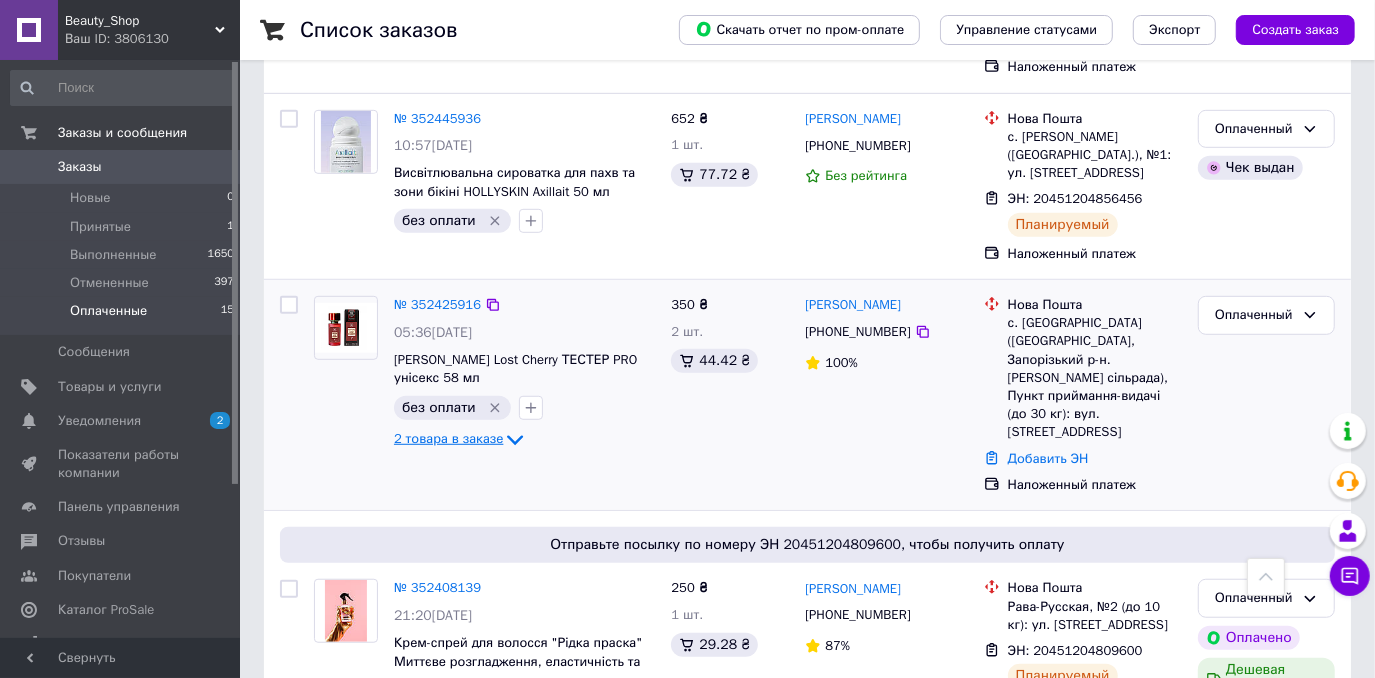 click 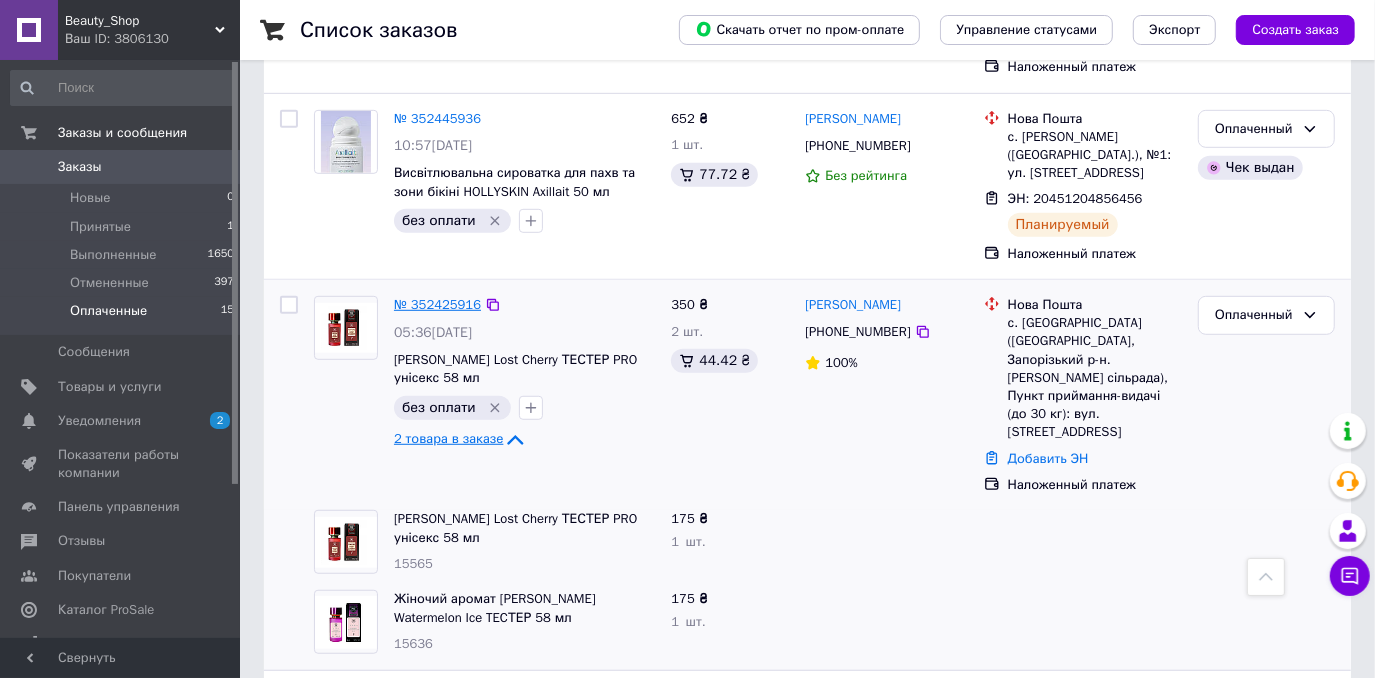 click on "№ 352425916" at bounding box center [437, 304] 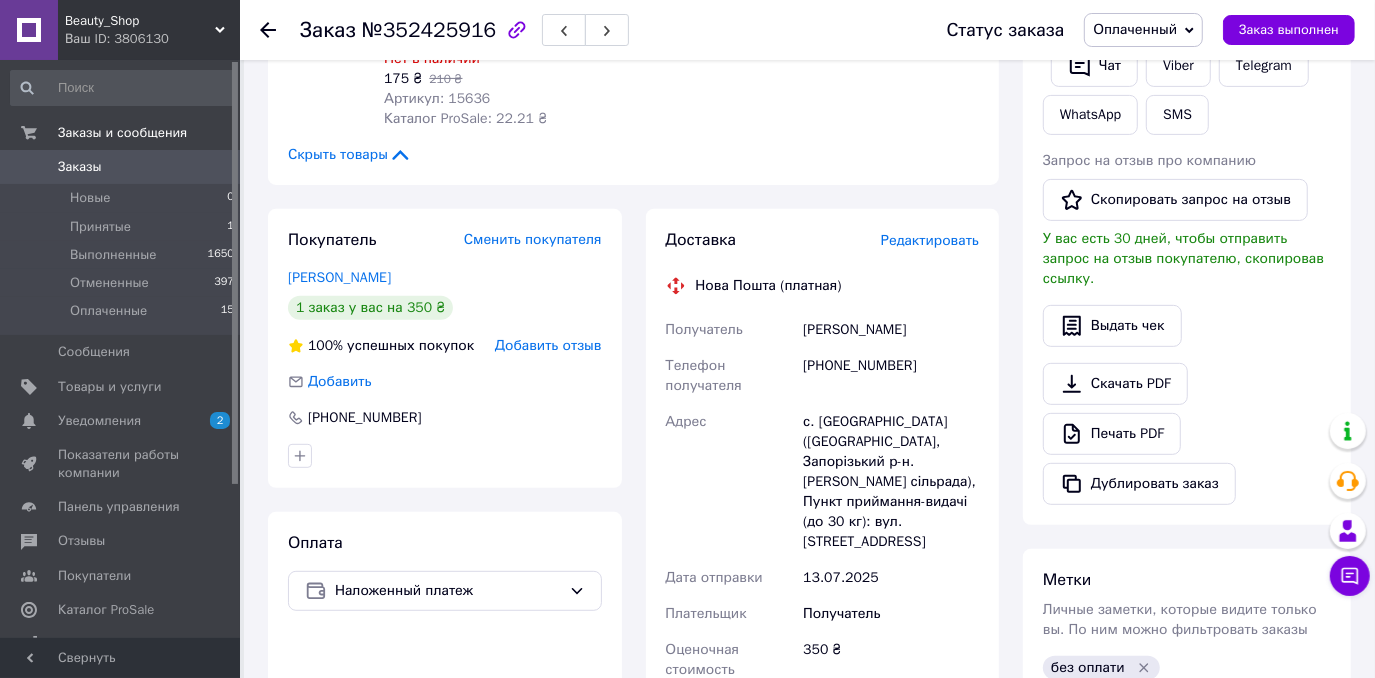 scroll, scrollTop: 454, scrollLeft: 0, axis: vertical 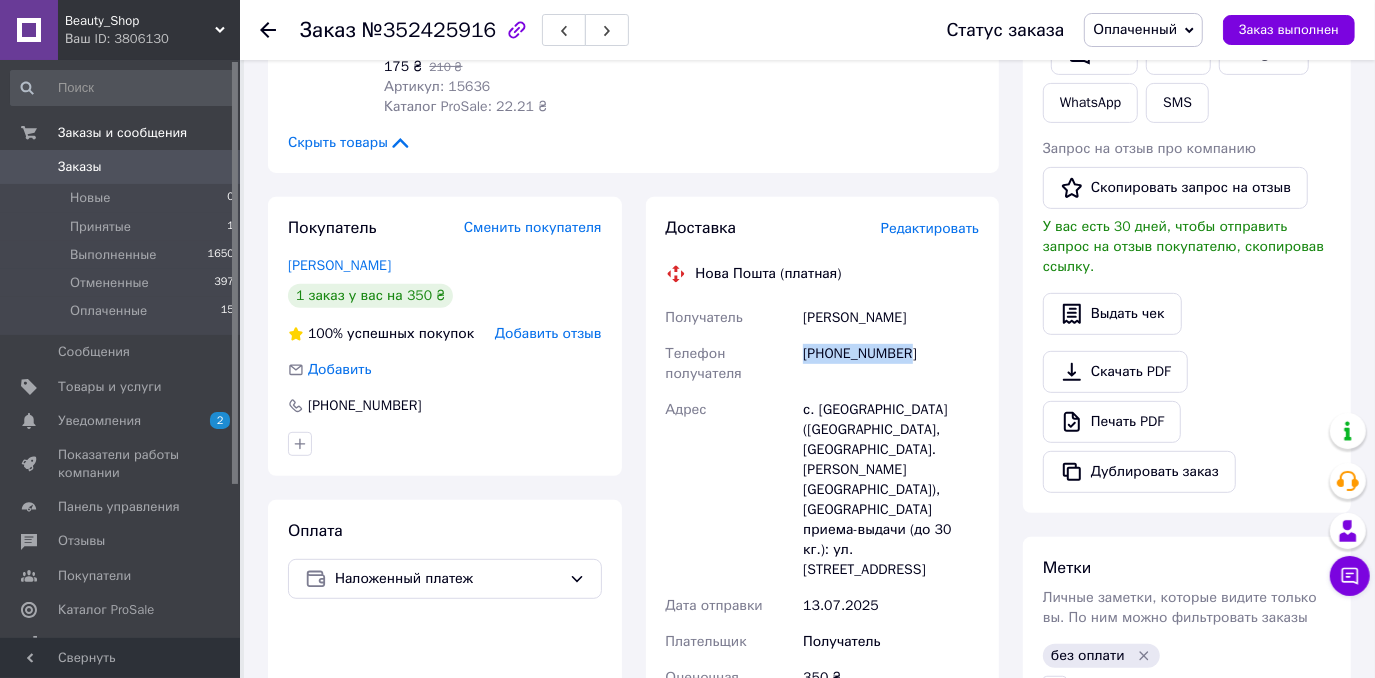 drag, startPoint x: 805, startPoint y: 337, endPoint x: 917, endPoint y: 334, distance: 112.04017 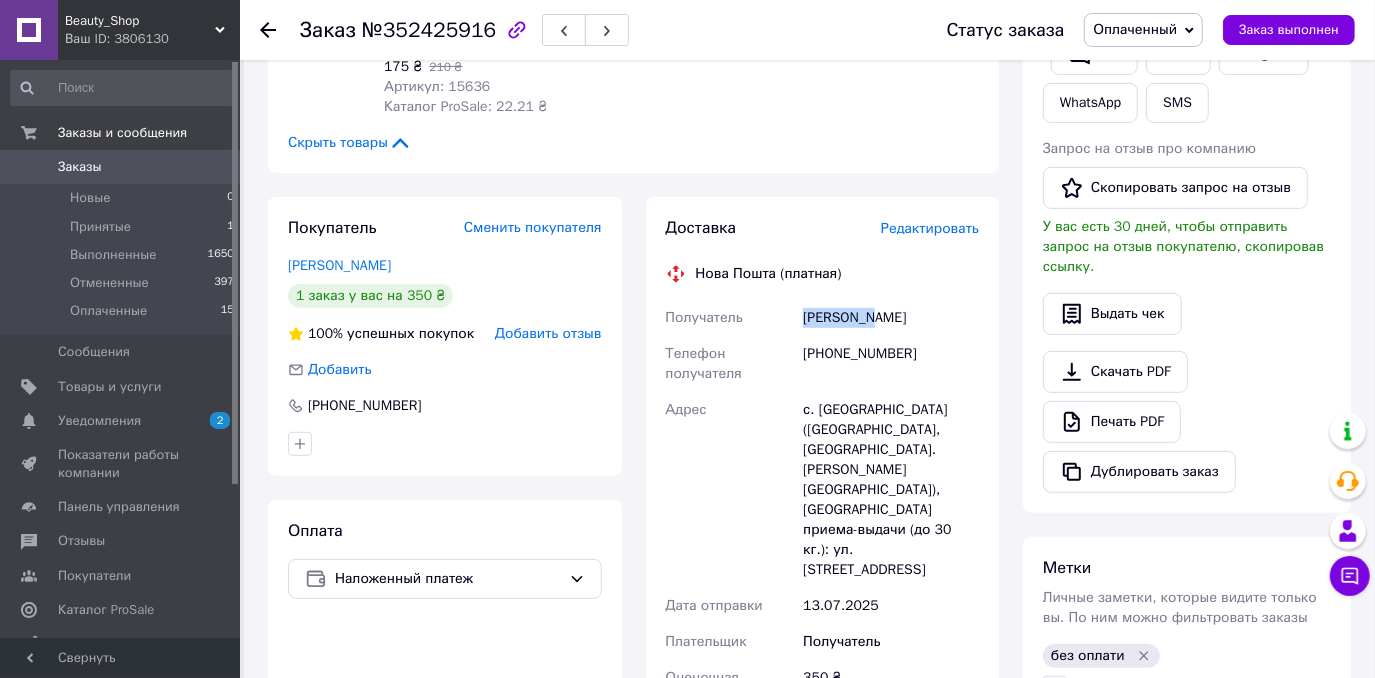 drag, startPoint x: 872, startPoint y: 299, endPoint x: 802, endPoint y: 301, distance: 70.028564 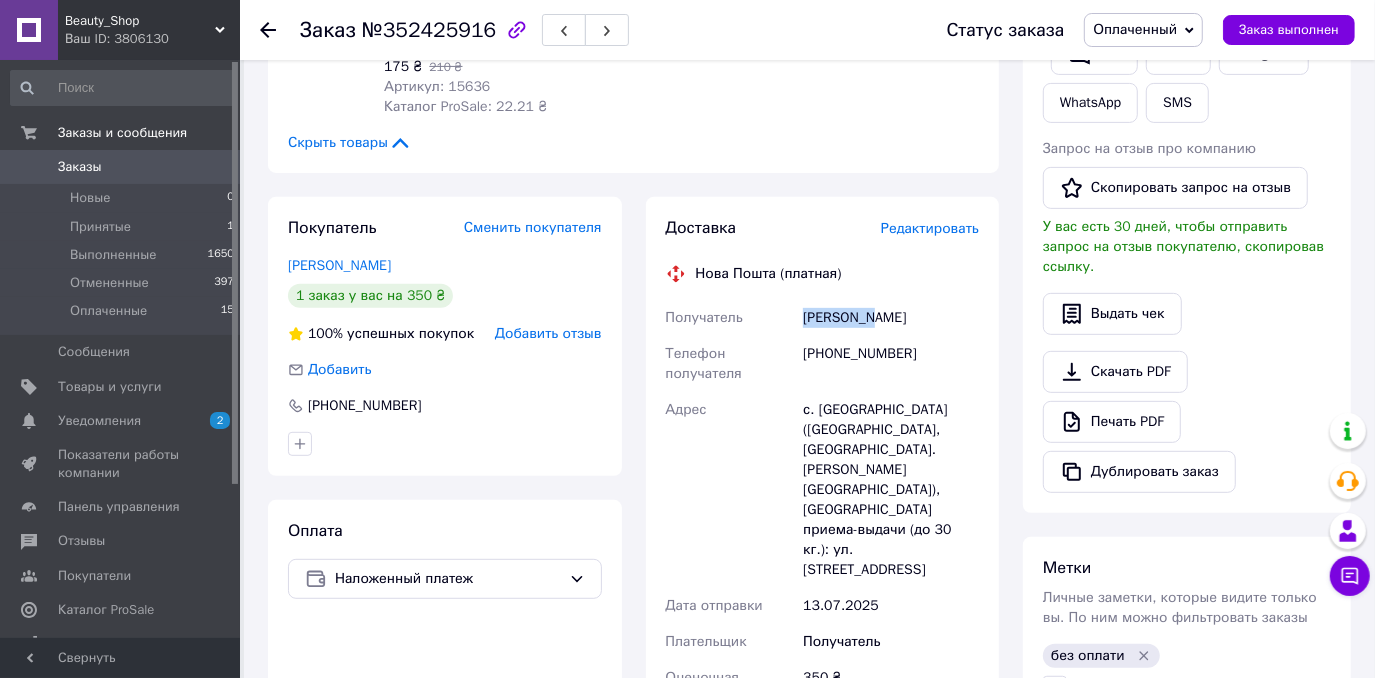 drag, startPoint x: 936, startPoint y: 306, endPoint x: 873, endPoint y: 302, distance: 63.126858 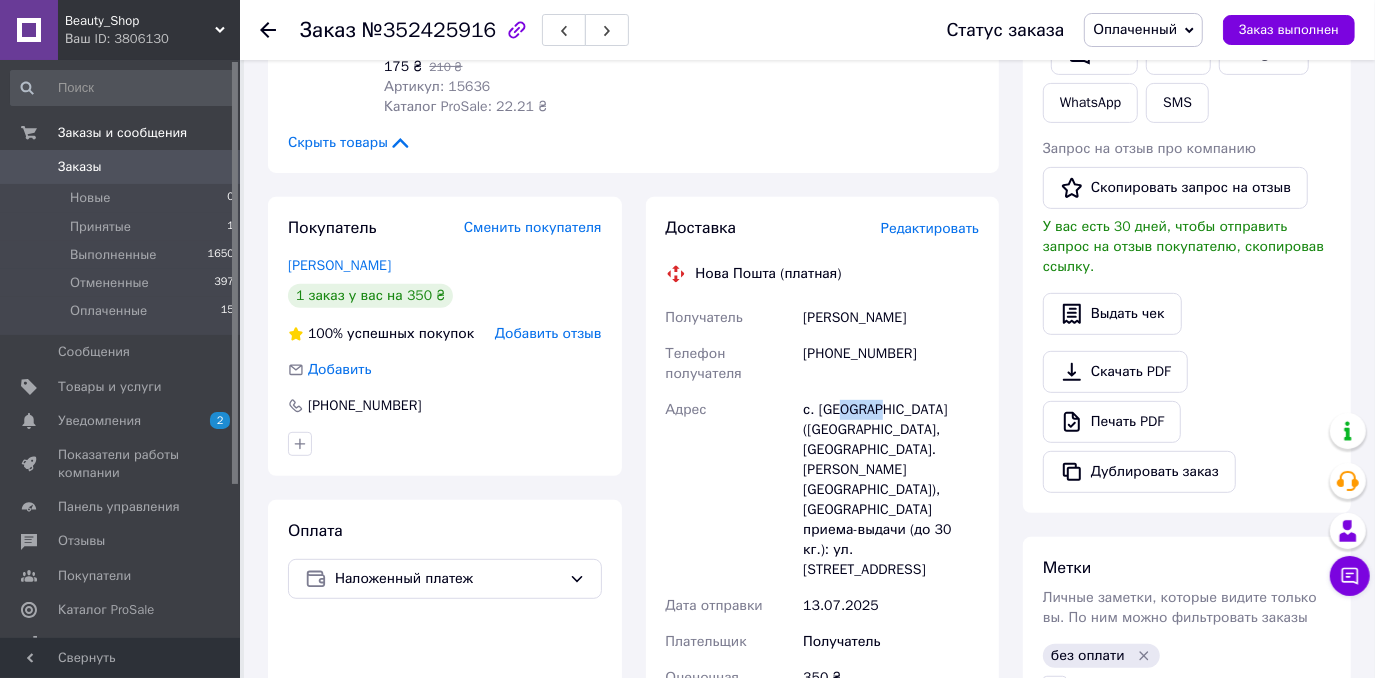 drag, startPoint x: 877, startPoint y: 386, endPoint x: 834, endPoint y: 389, distance: 43.104523 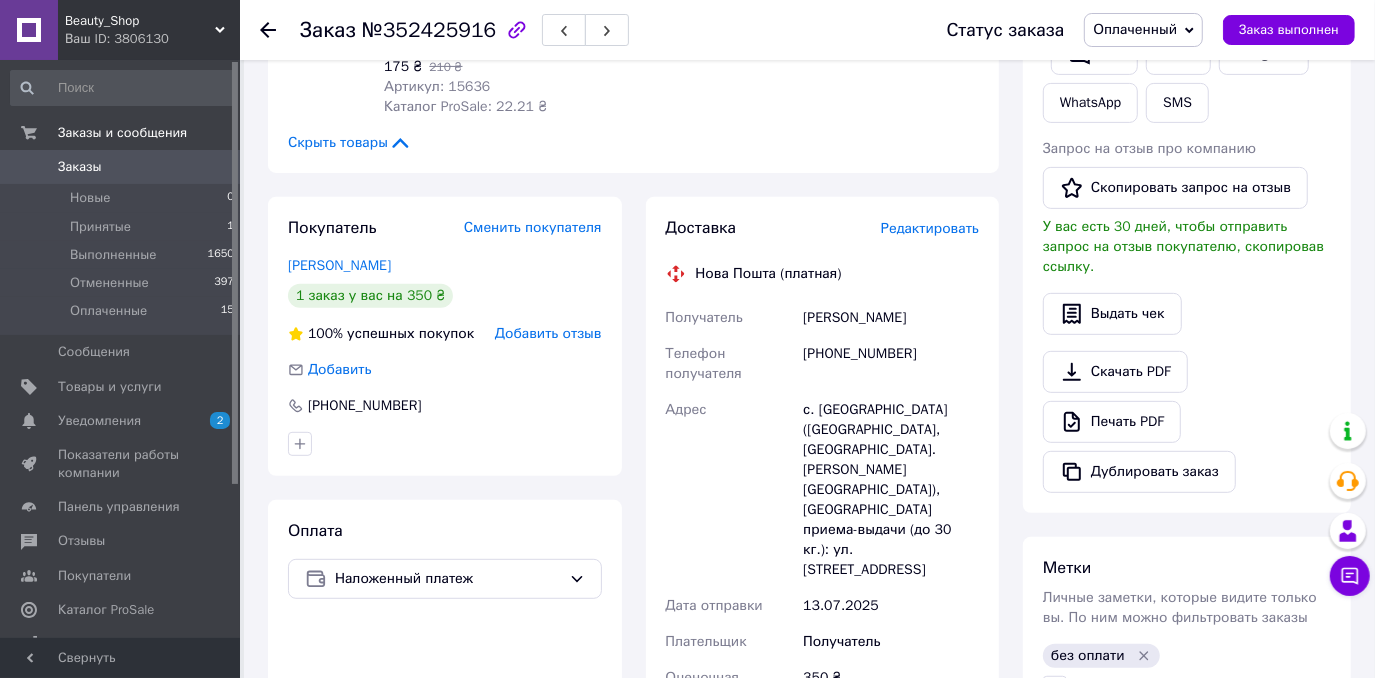 drag, startPoint x: 834, startPoint y: 389, endPoint x: 817, endPoint y: 389, distance: 17 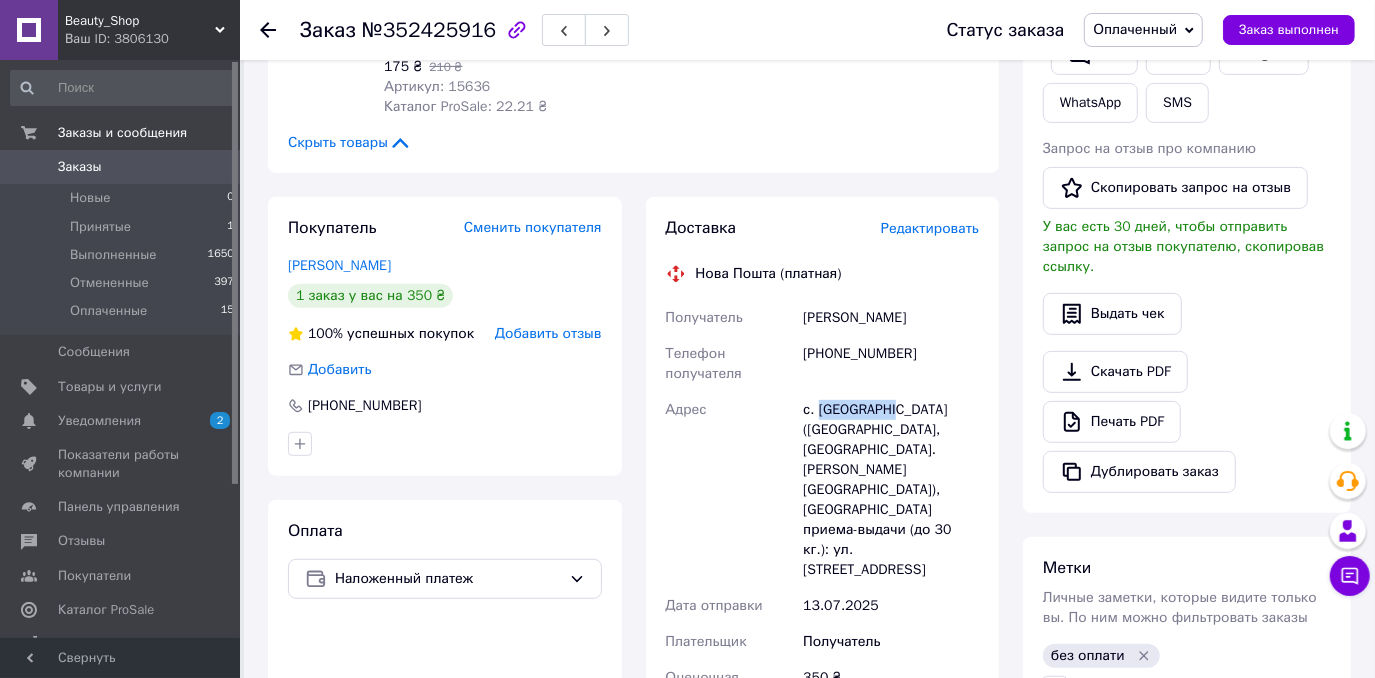 drag, startPoint x: 874, startPoint y: 387, endPoint x: 820, endPoint y: 386, distance: 54.00926 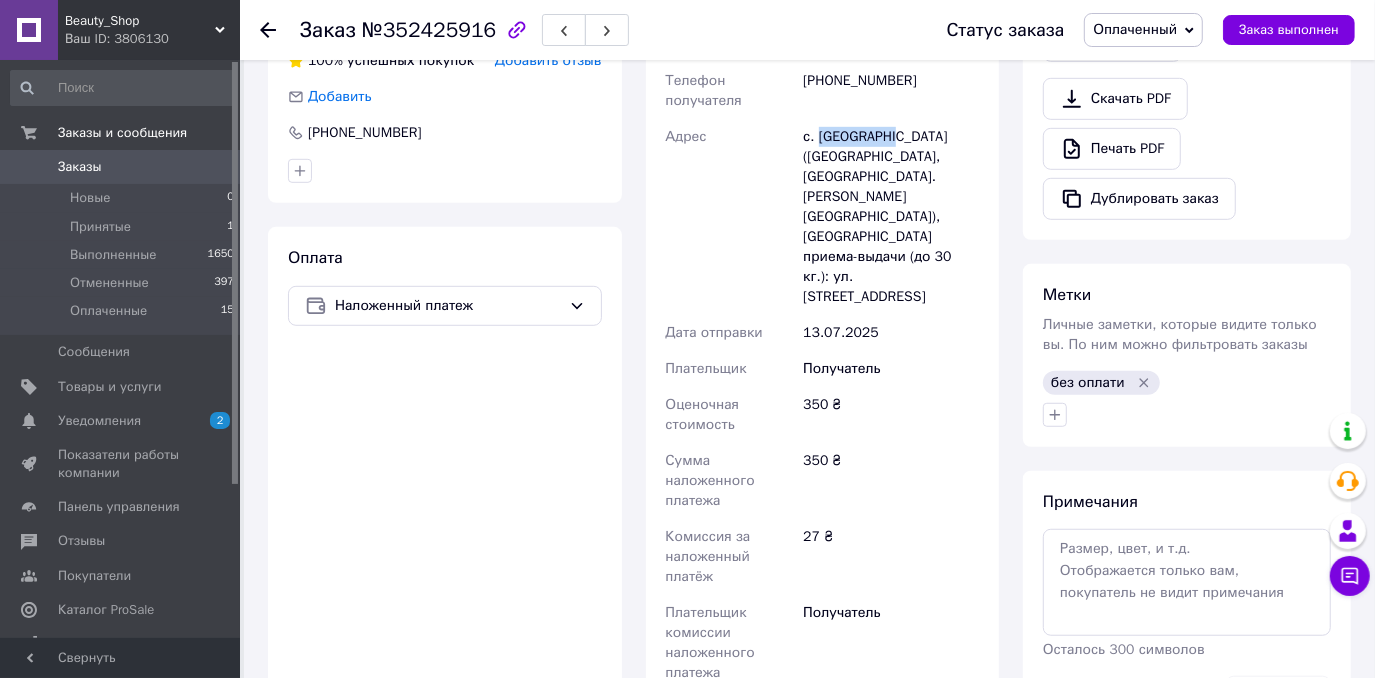 scroll, scrollTop: 1000, scrollLeft: 0, axis: vertical 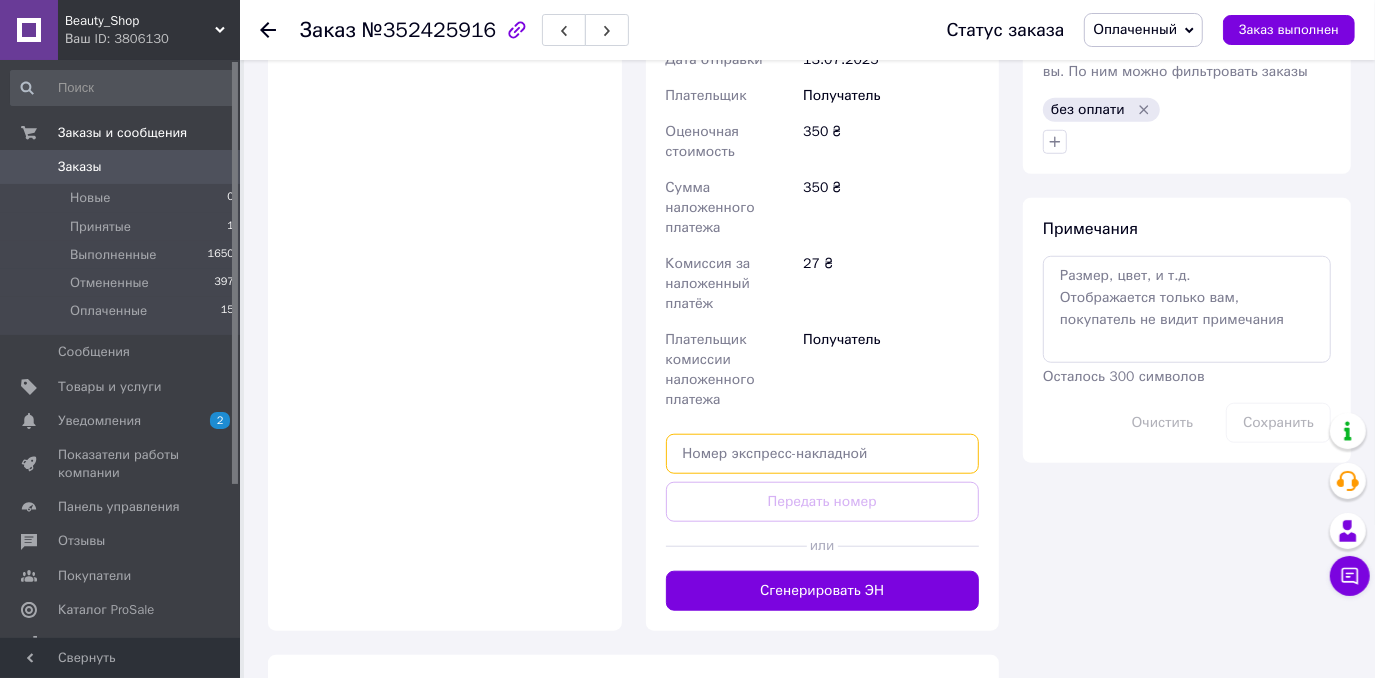 click at bounding box center [823, 454] 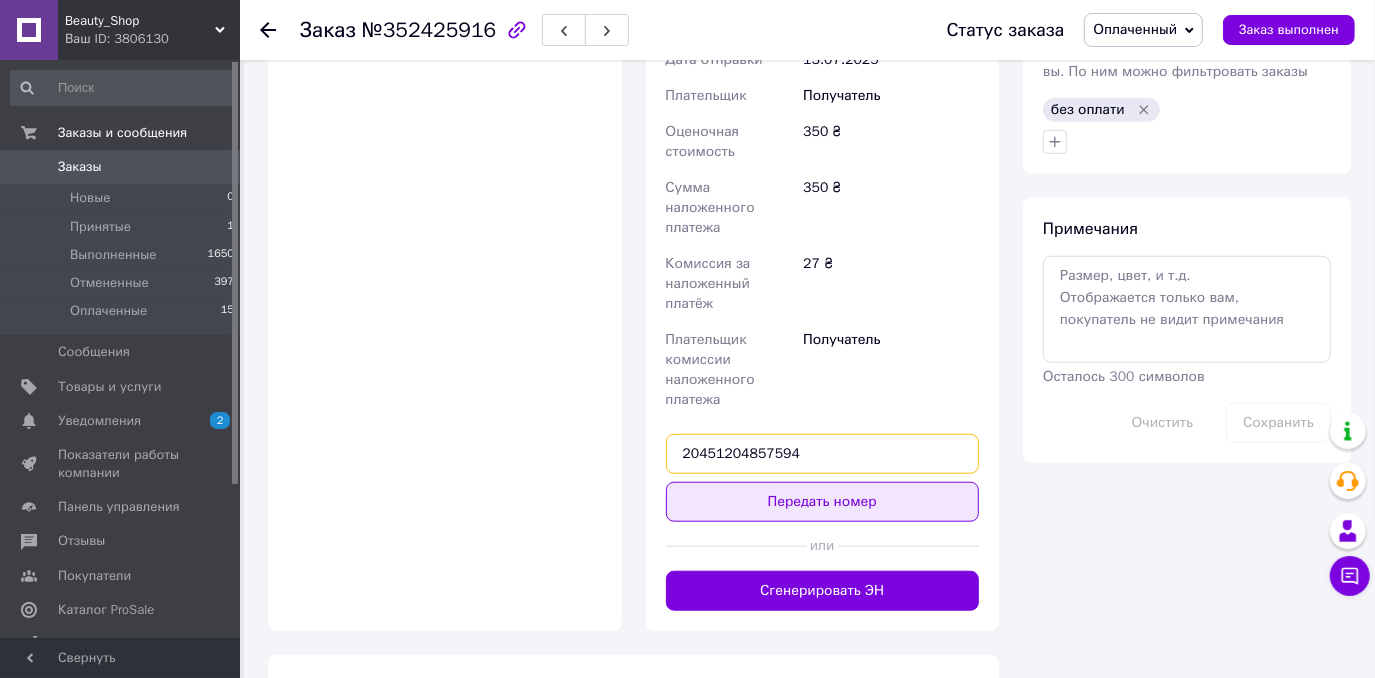 type on "20451204857594" 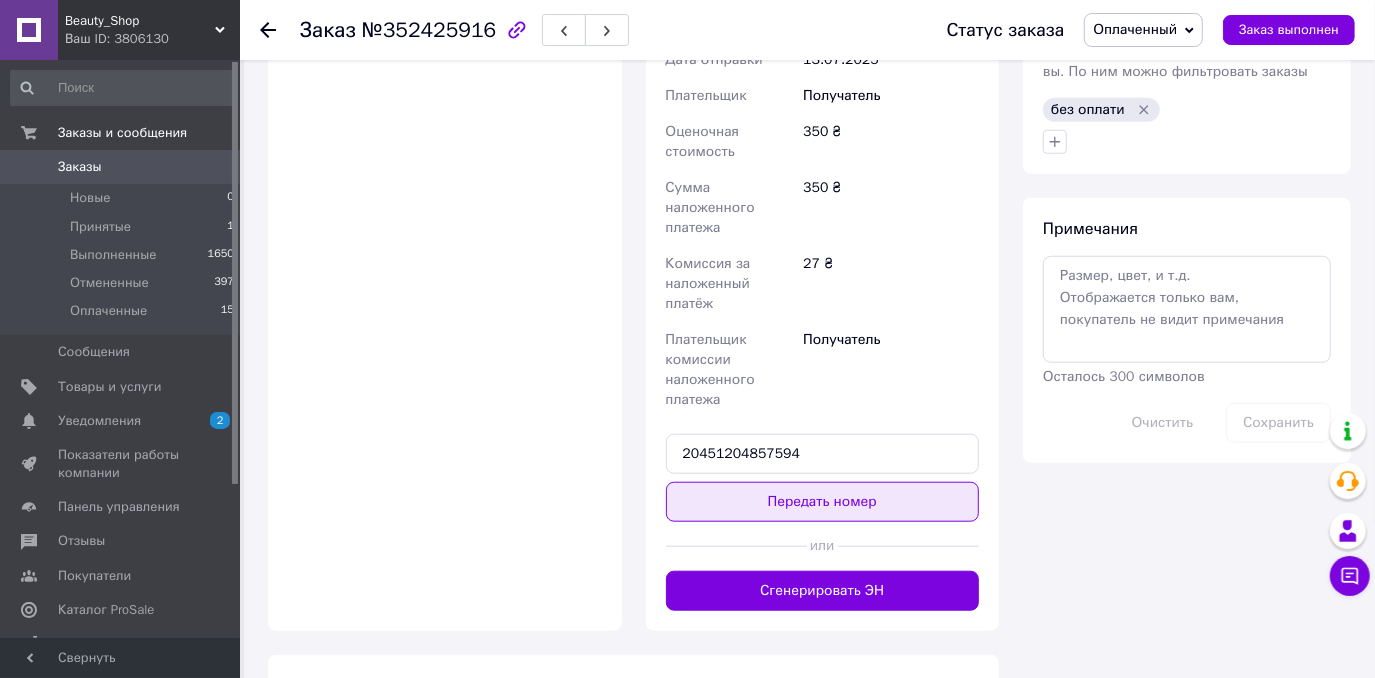 click on "Передать номер" at bounding box center (823, 502) 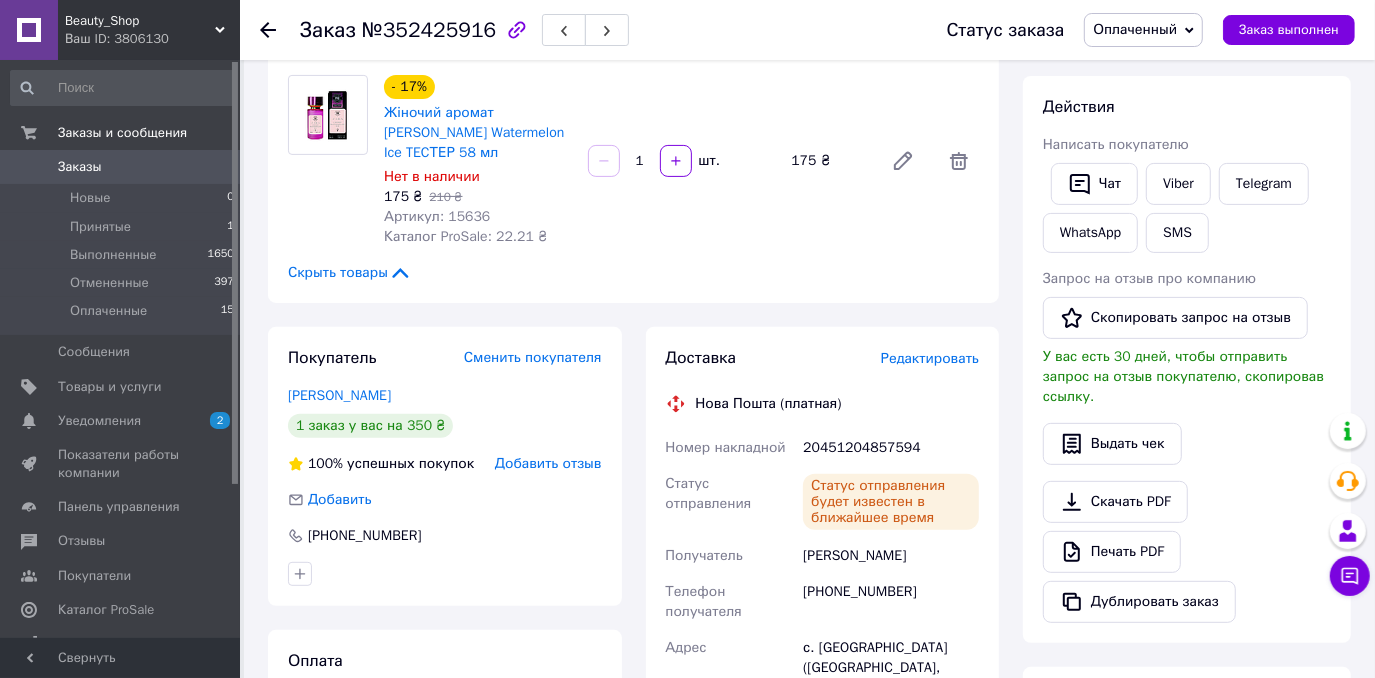 scroll, scrollTop: 280, scrollLeft: 0, axis: vertical 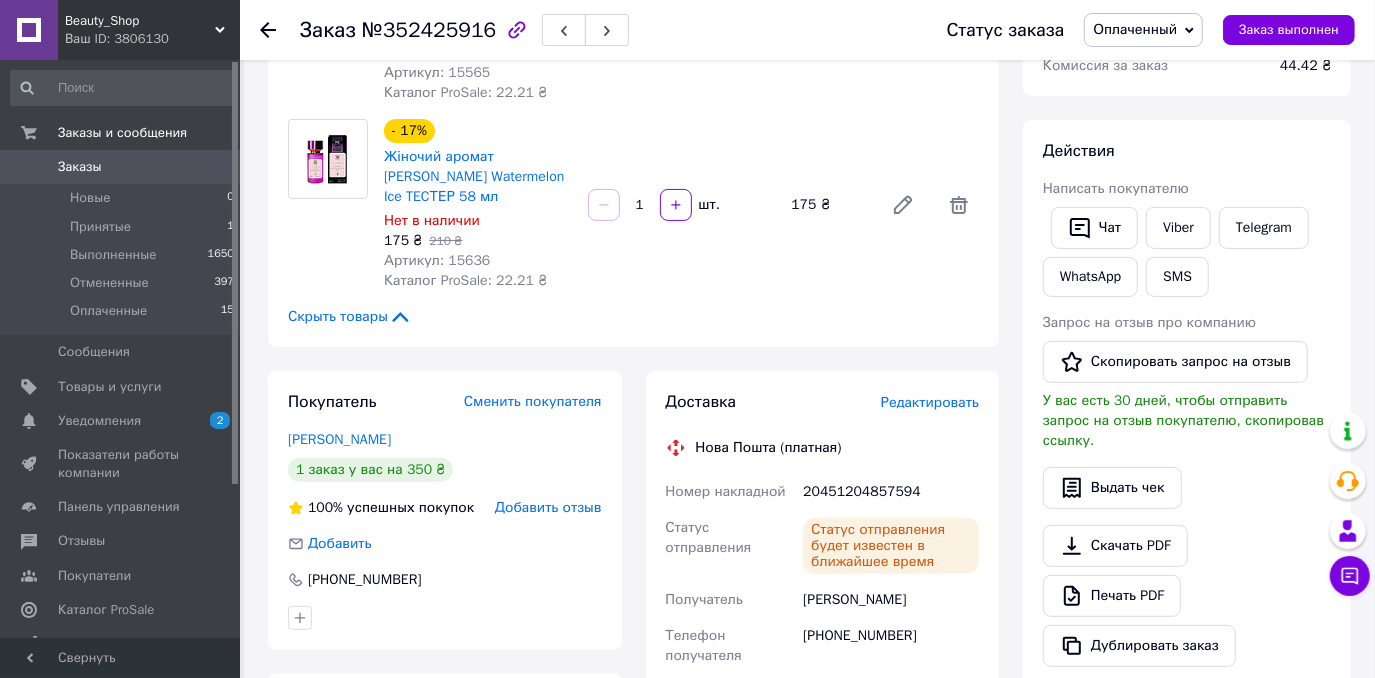 click on "Заказы" at bounding box center [121, 167] 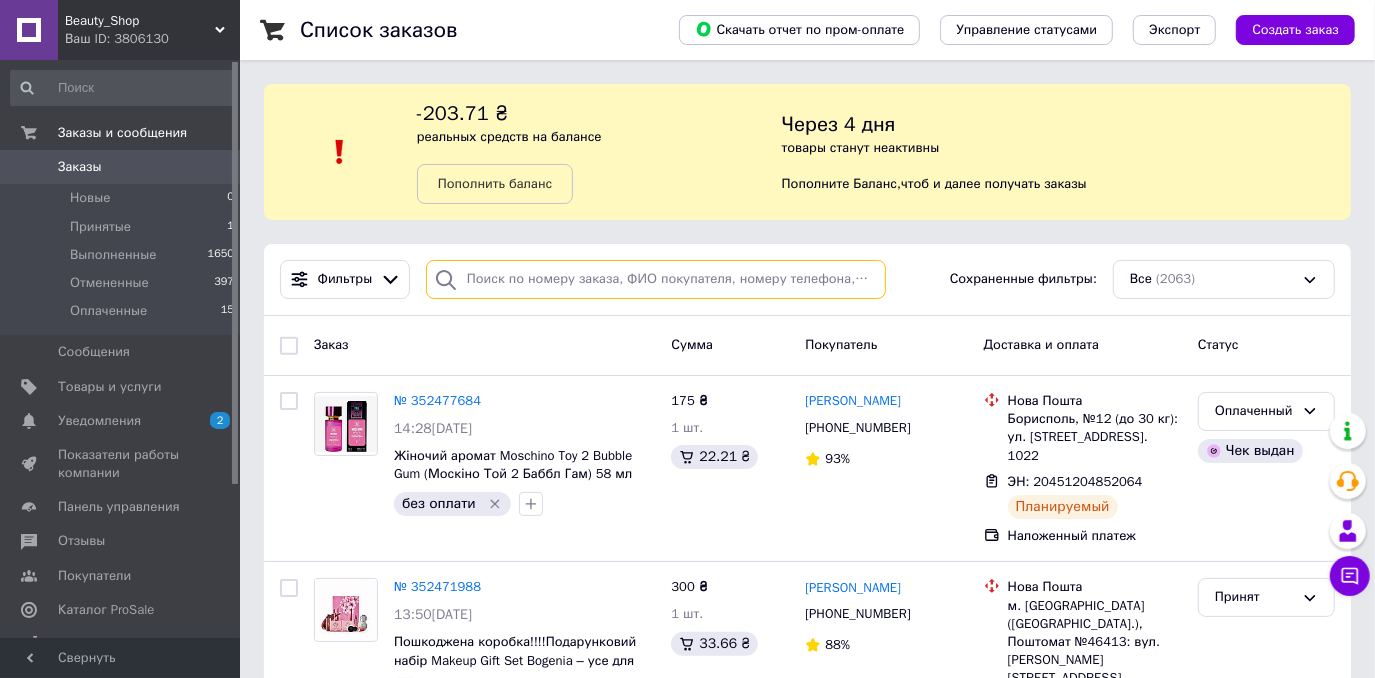 click at bounding box center [656, 279] 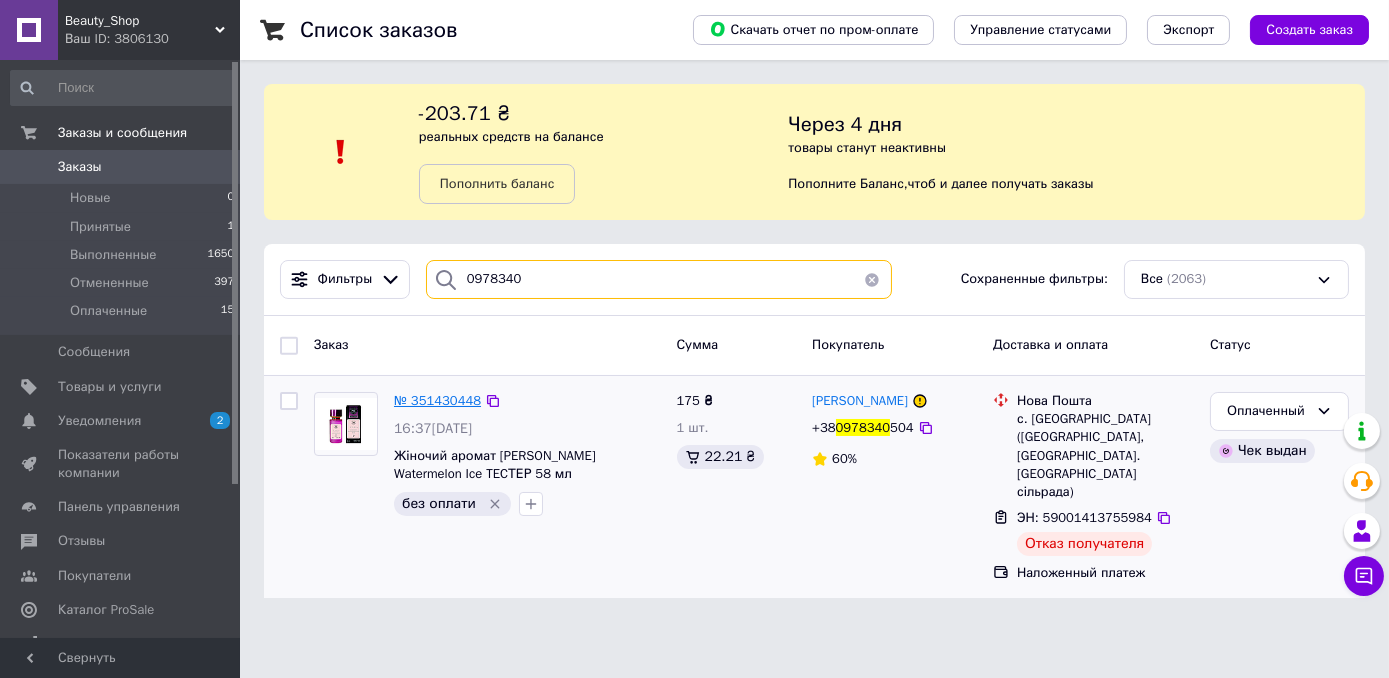 type on "0978340" 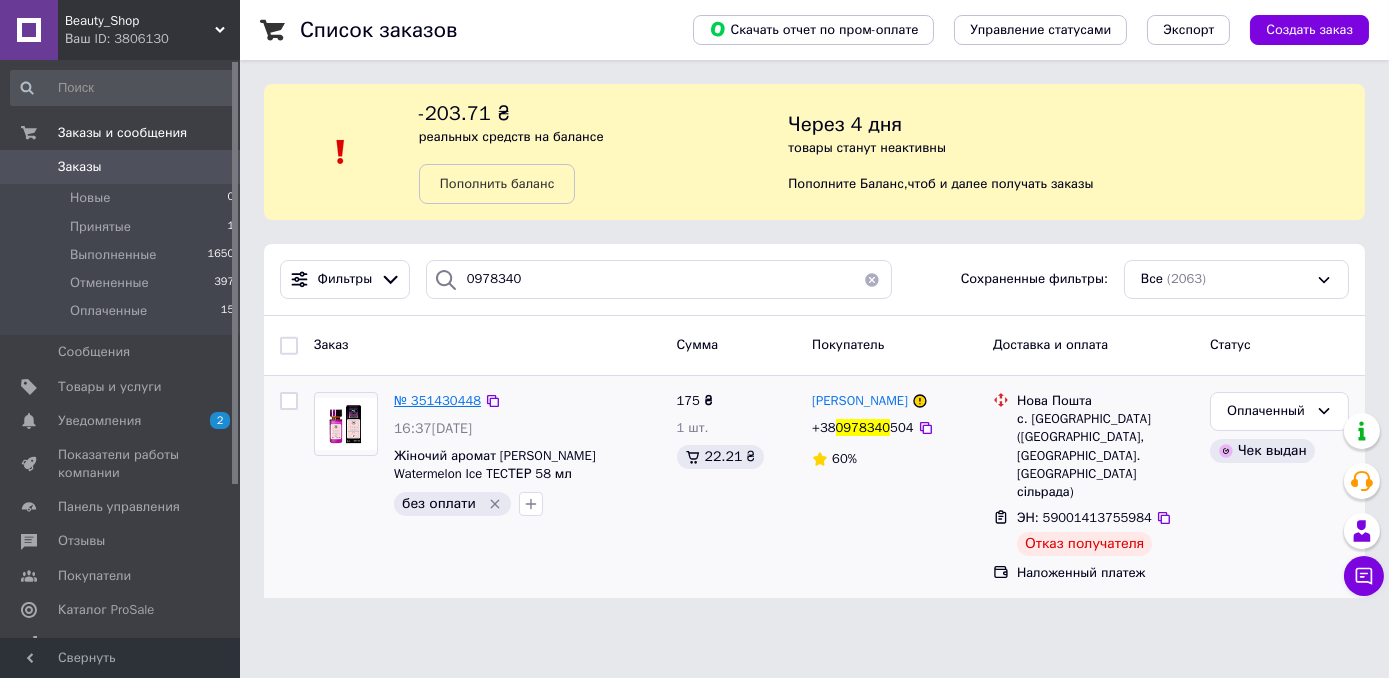 click on "№ 351430448" at bounding box center (437, 400) 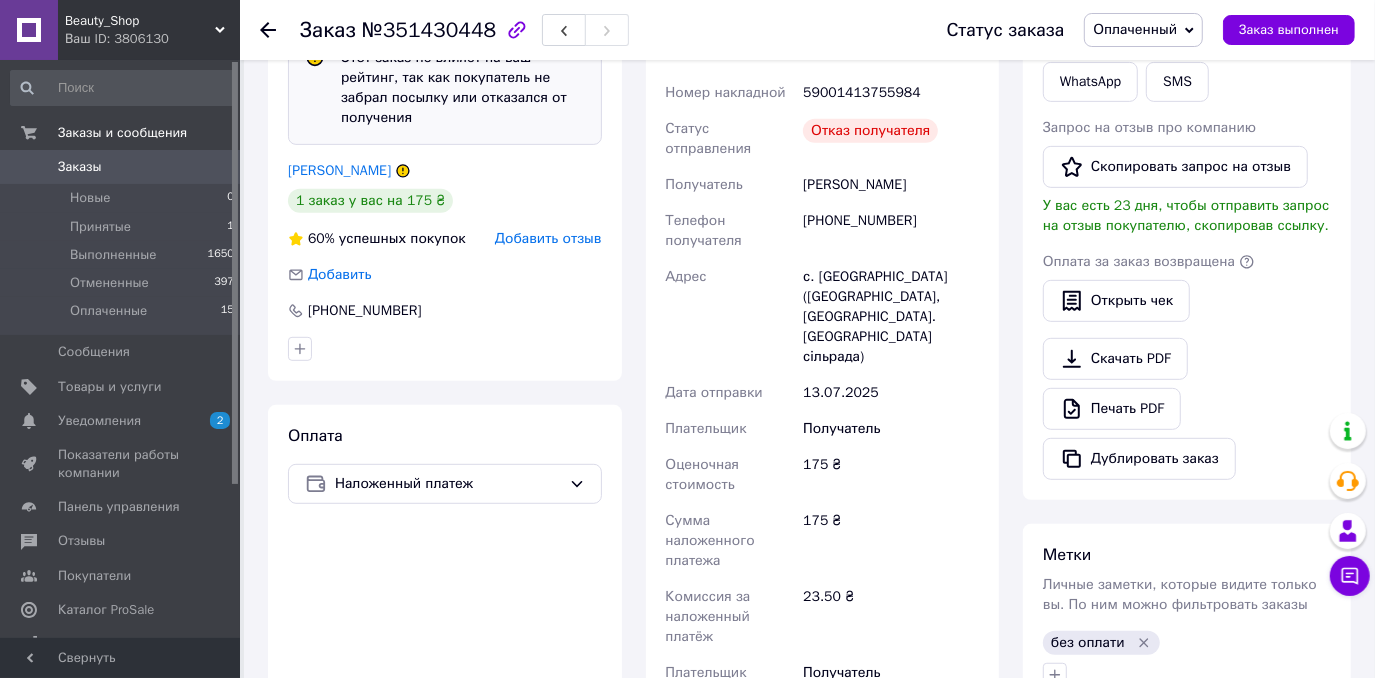 scroll, scrollTop: 454, scrollLeft: 0, axis: vertical 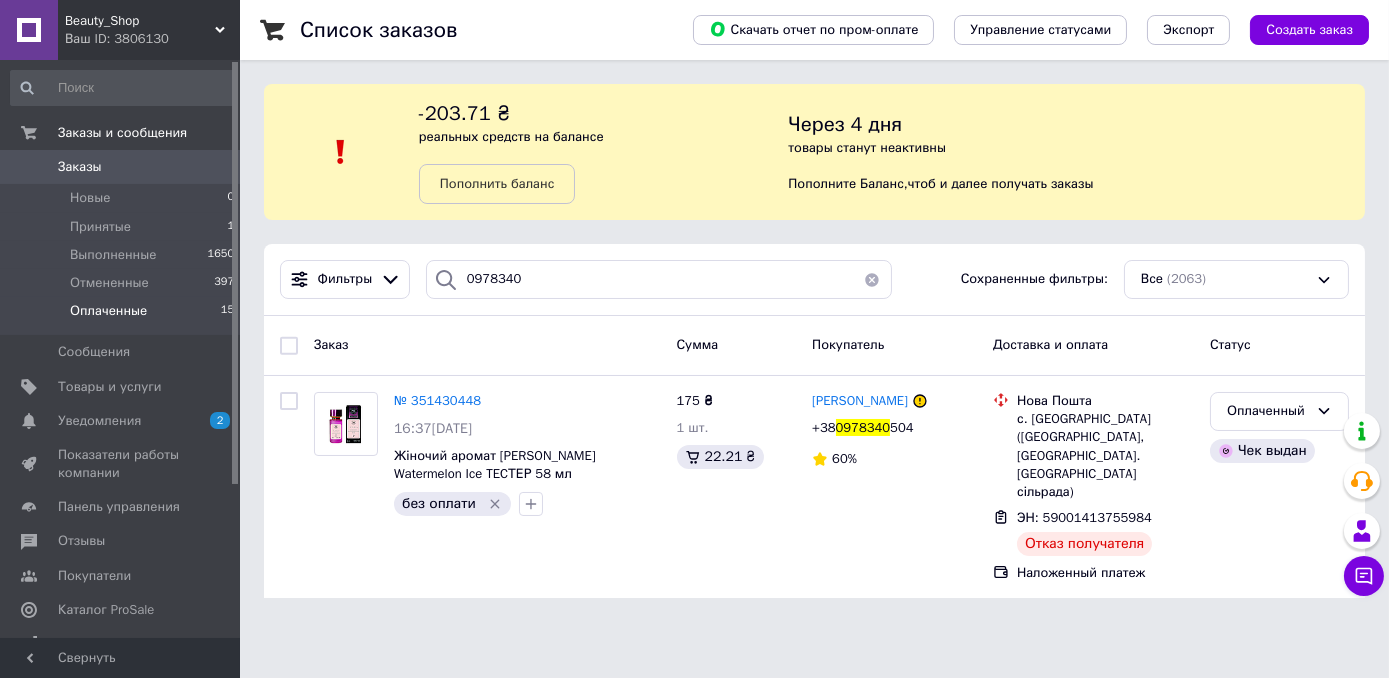 click on "Оплаченные" at bounding box center [108, 311] 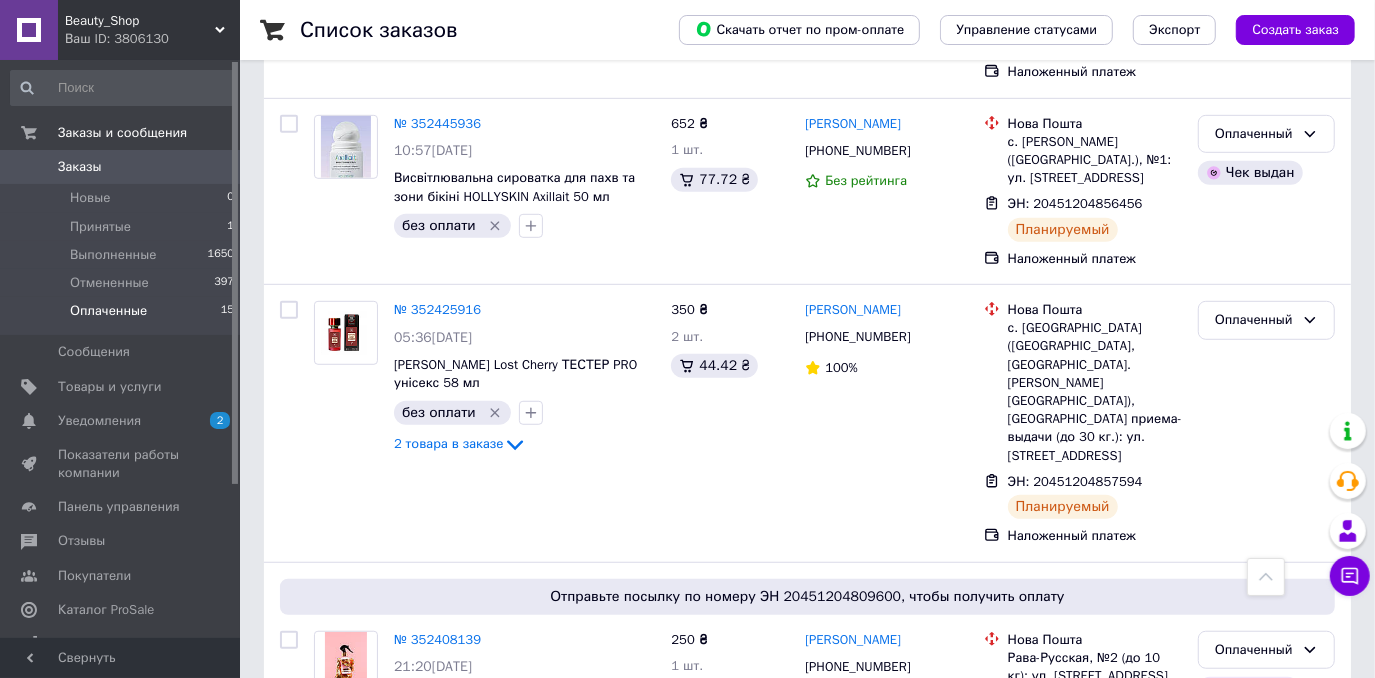 scroll, scrollTop: 818, scrollLeft: 0, axis: vertical 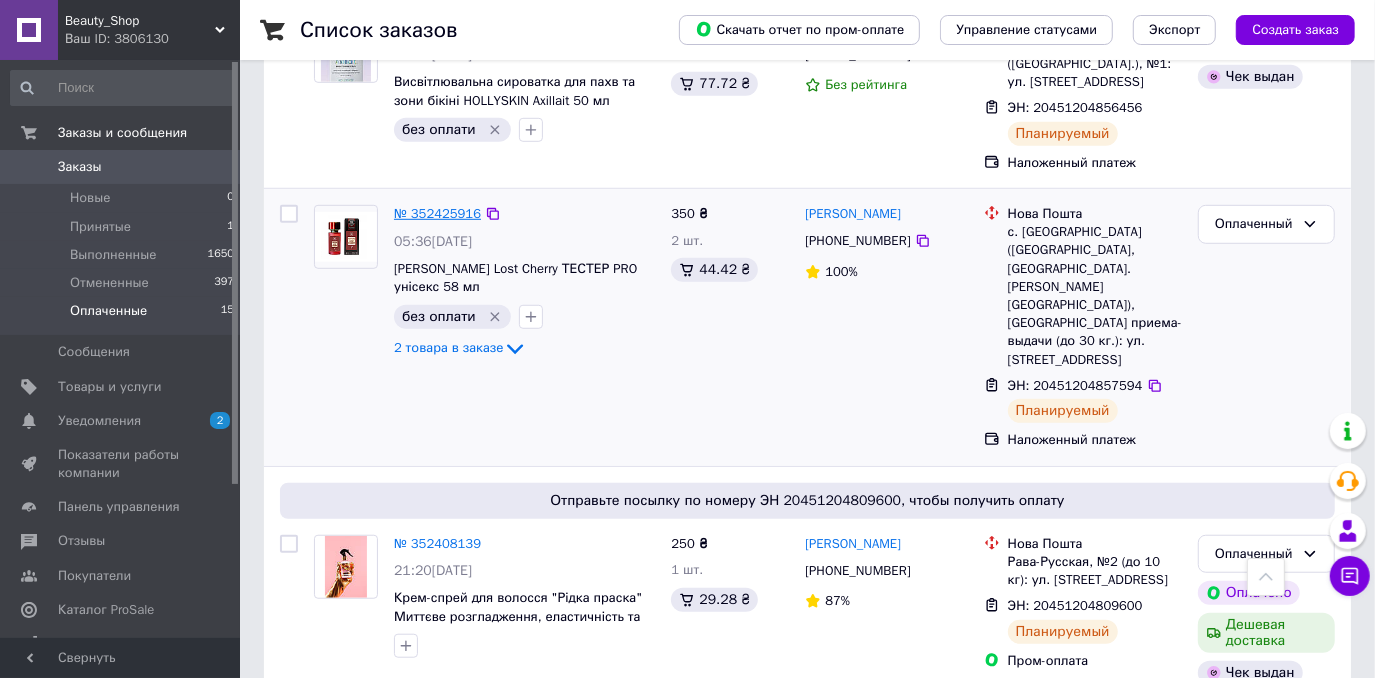 click on "№ 352425916" at bounding box center (437, 213) 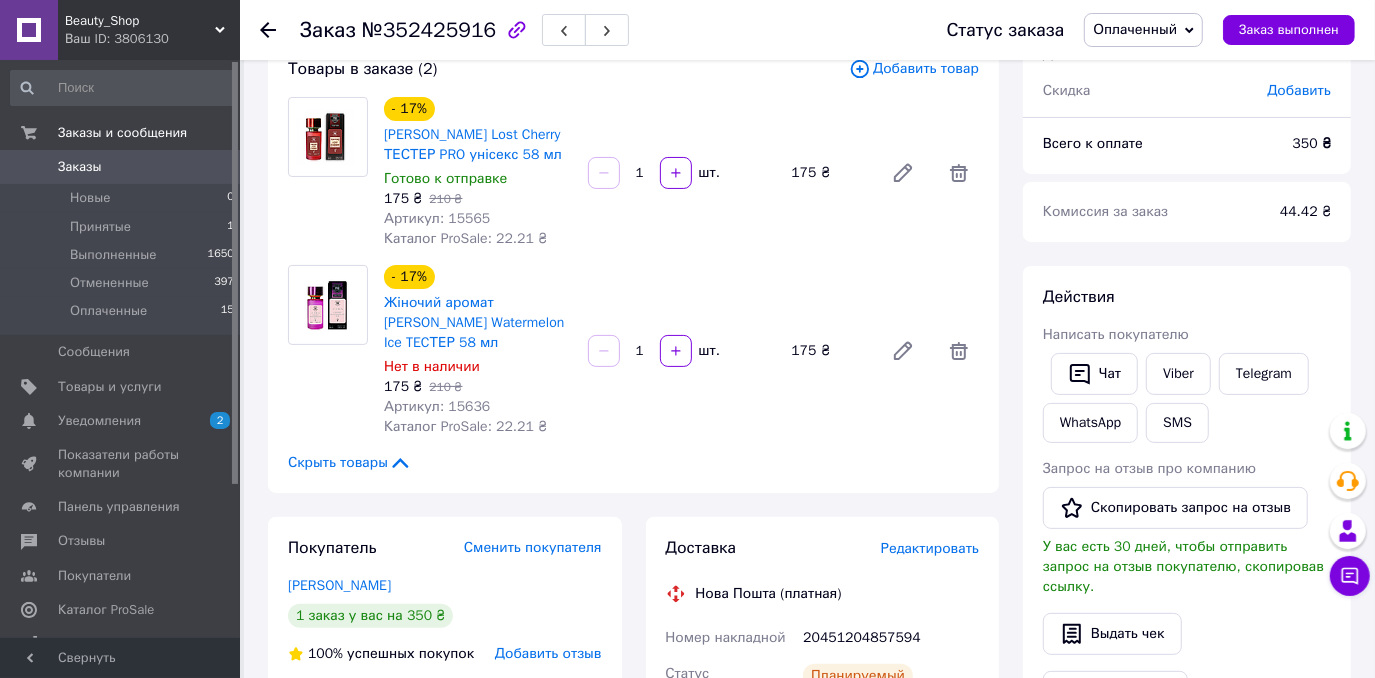 scroll, scrollTop: 90, scrollLeft: 0, axis: vertical 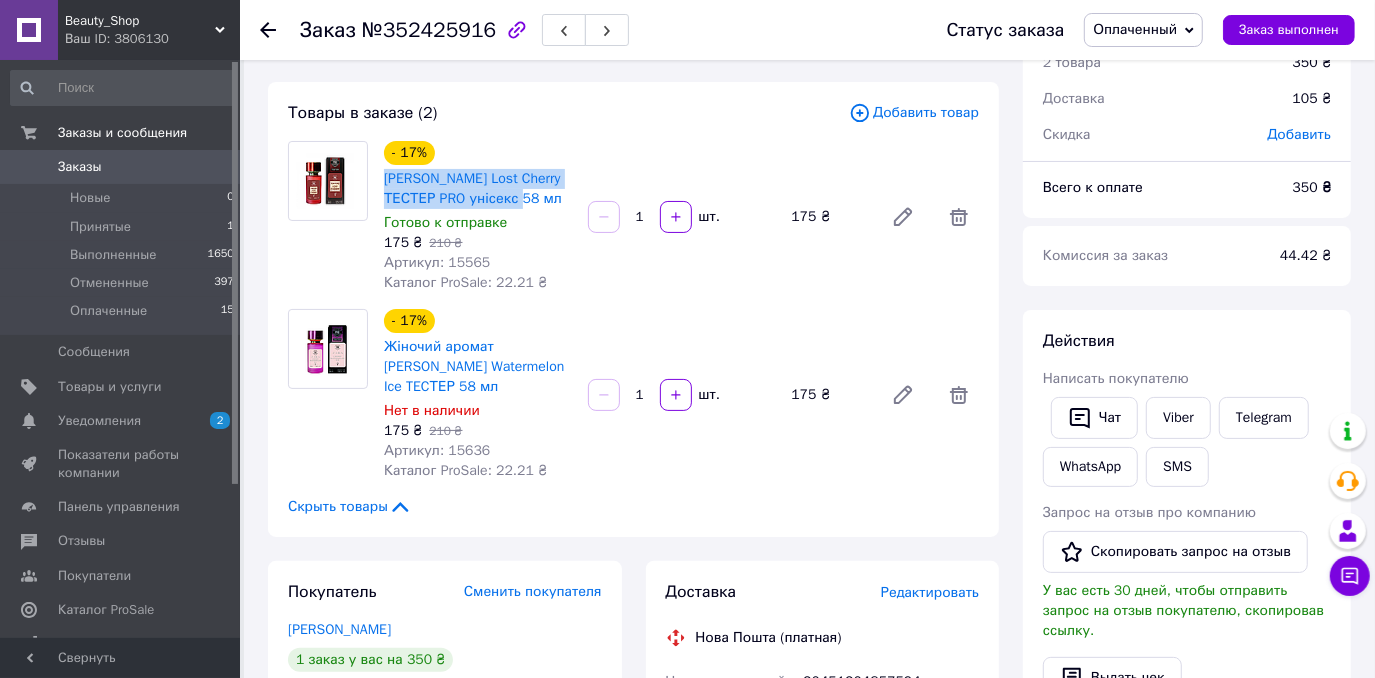 drag, startPoint x: 382, startPoint y: 172, endPoint x: 510, endPoint y: 198, distance: 130.61394 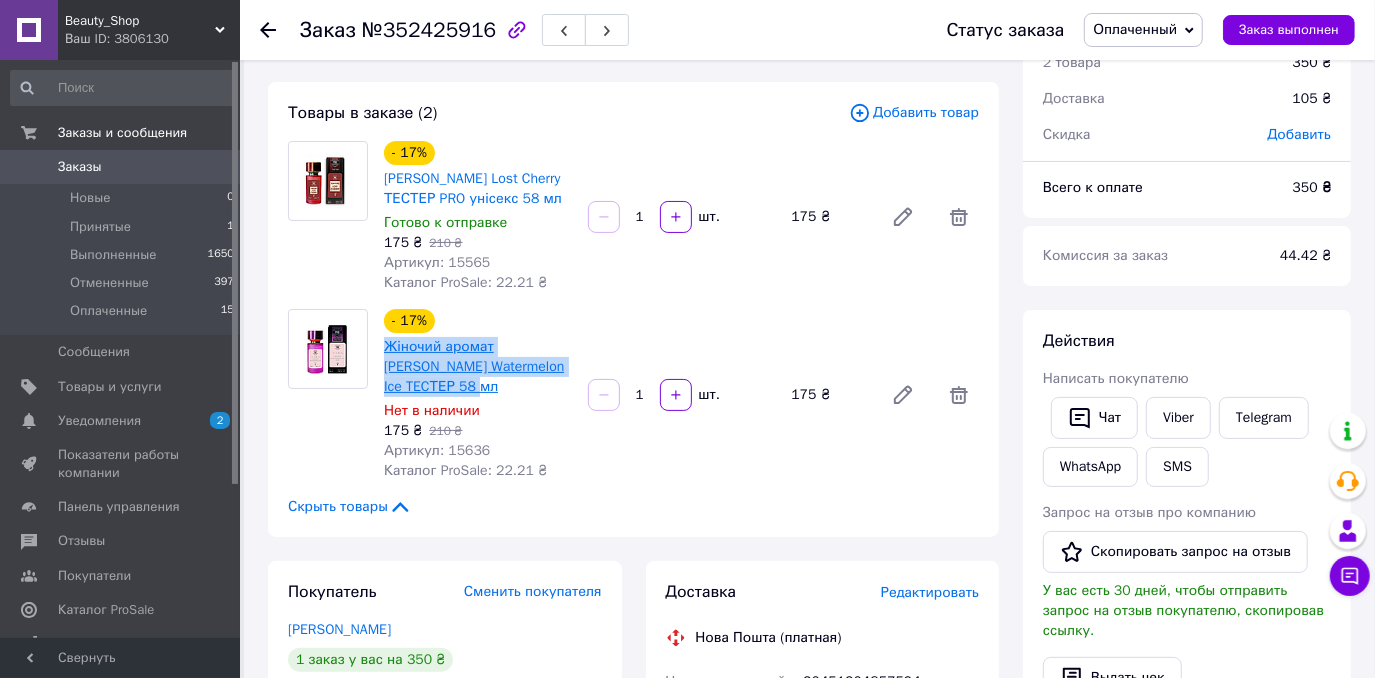 drag, startPoint x: 381, startPoint y: 339, endPoint x: 569, endPoint y: 369, distance: 190.37857 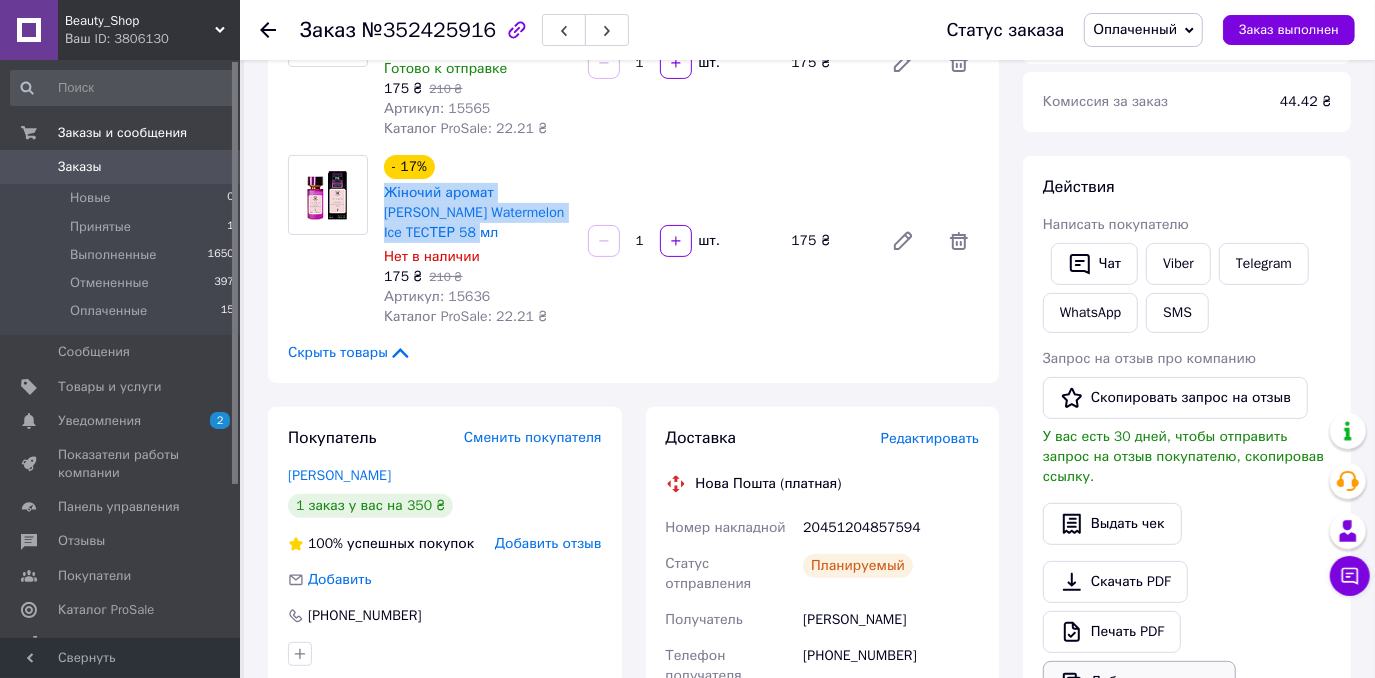 scroll, scrollTop: 454, scrollLeft: 0, axis: vertical 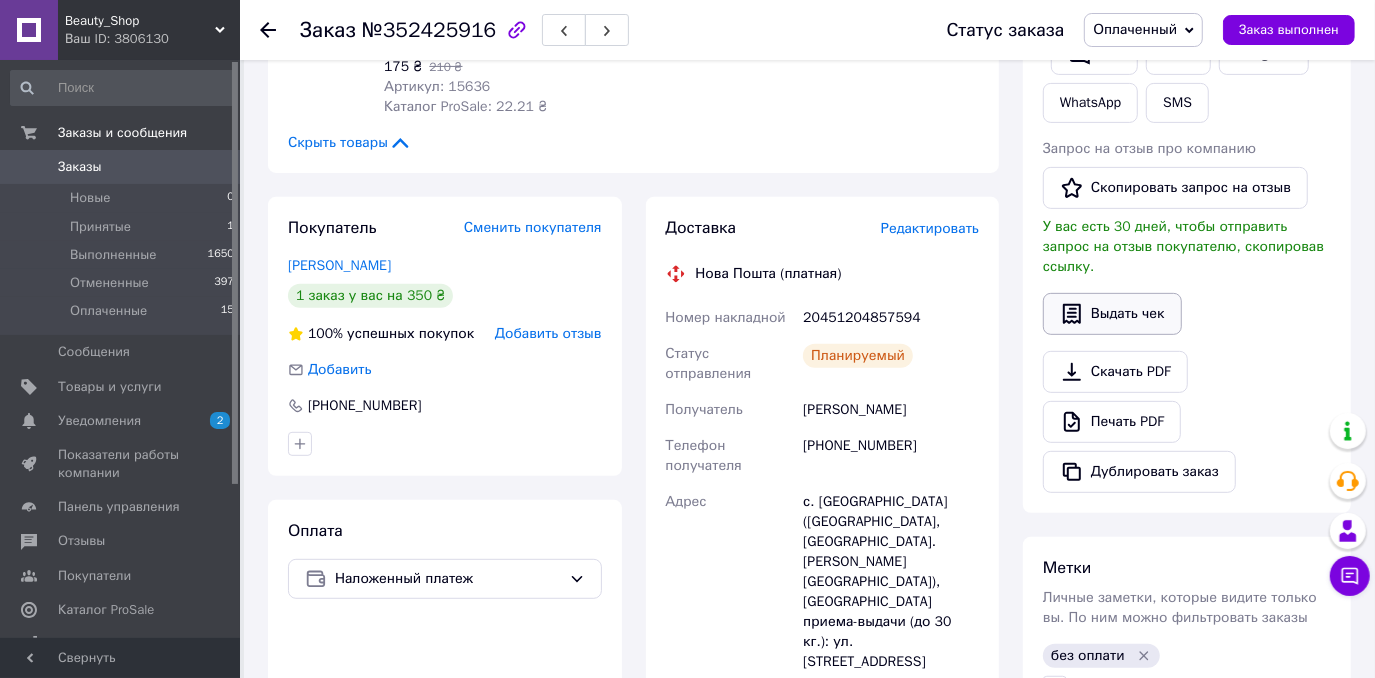 click on "Выдать чек" at bounding box center [1112, 314] 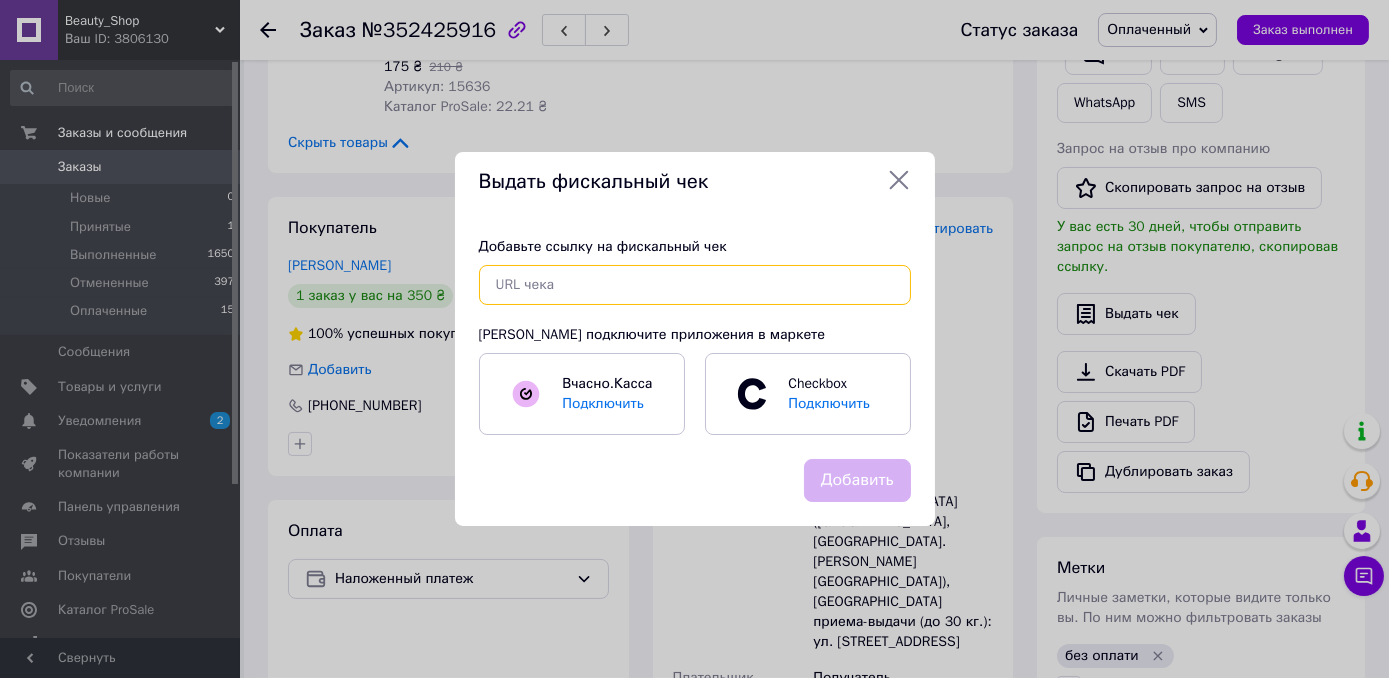 click at bounding box center (695, 285) 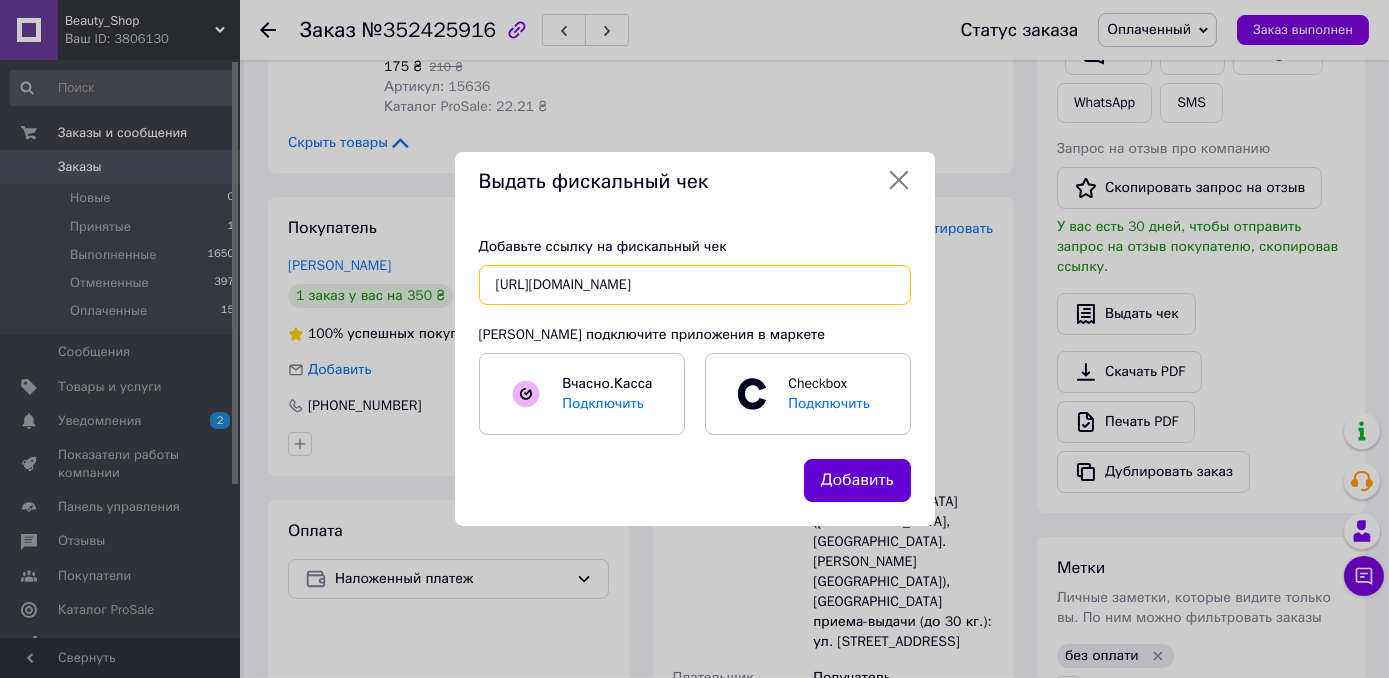 type on "[URL][DOMAIN_NAME]" 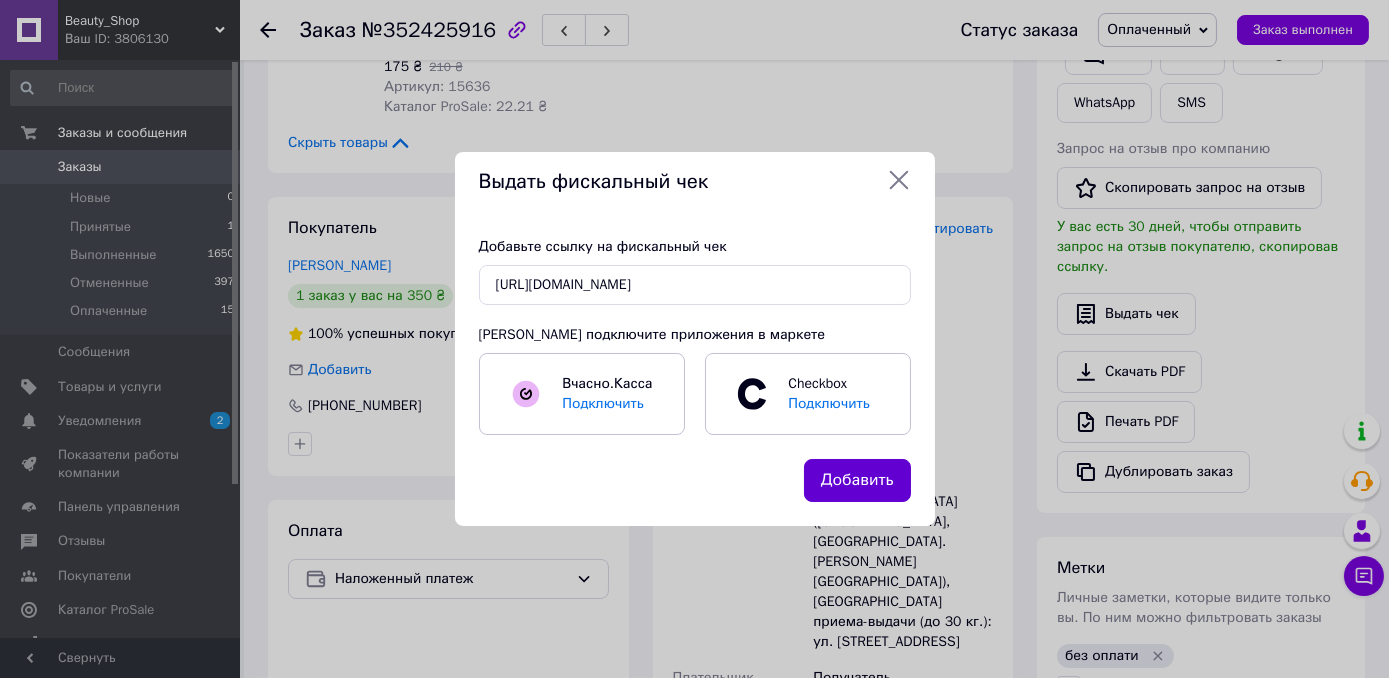 click on "Добавить" at bounding box center (857, 480) 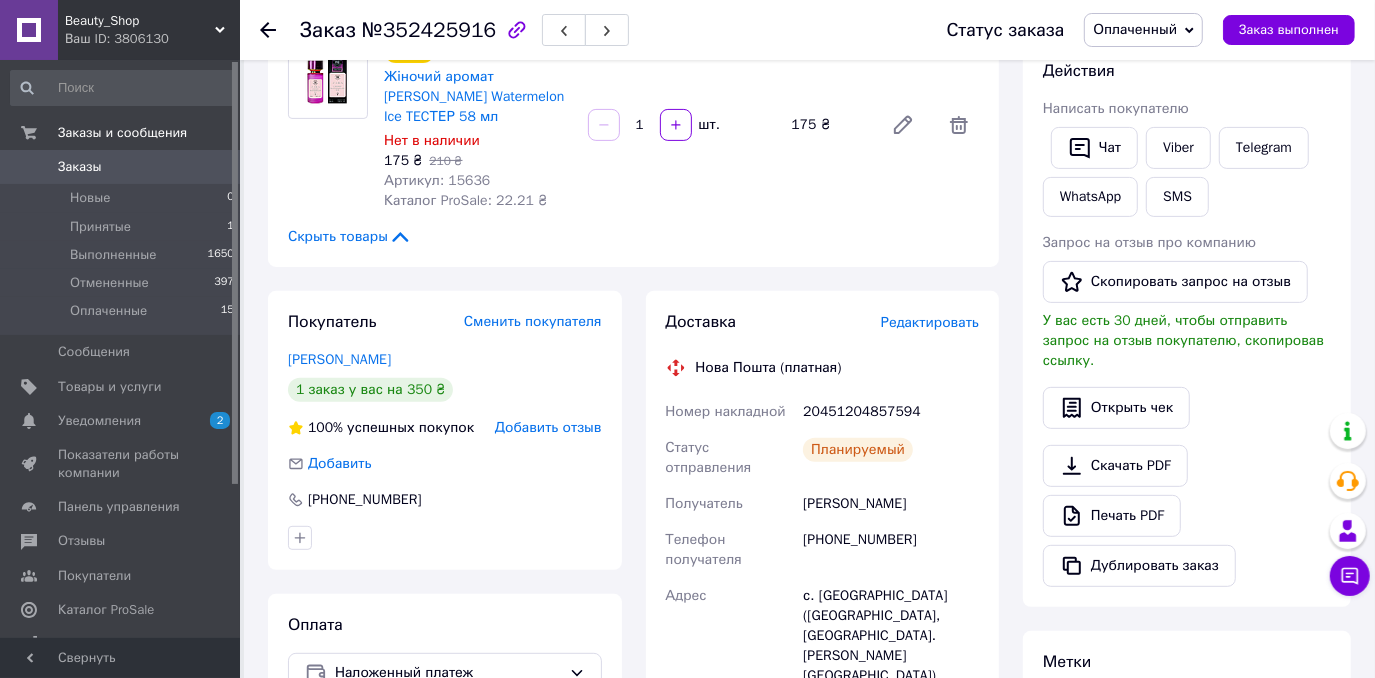scroll, scrollTop: 272, scrollLeft: 0, axis: vertical 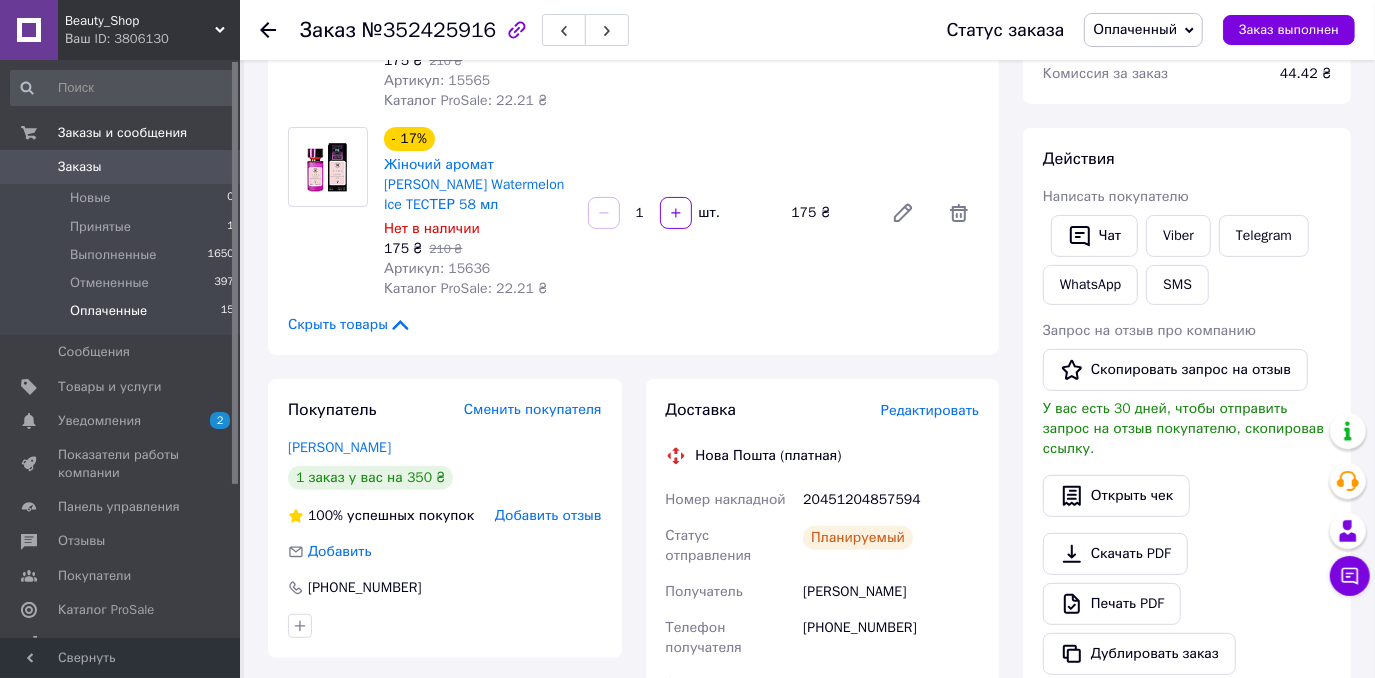 click on "Оплаченные 15" at bounding box center [123, 316] 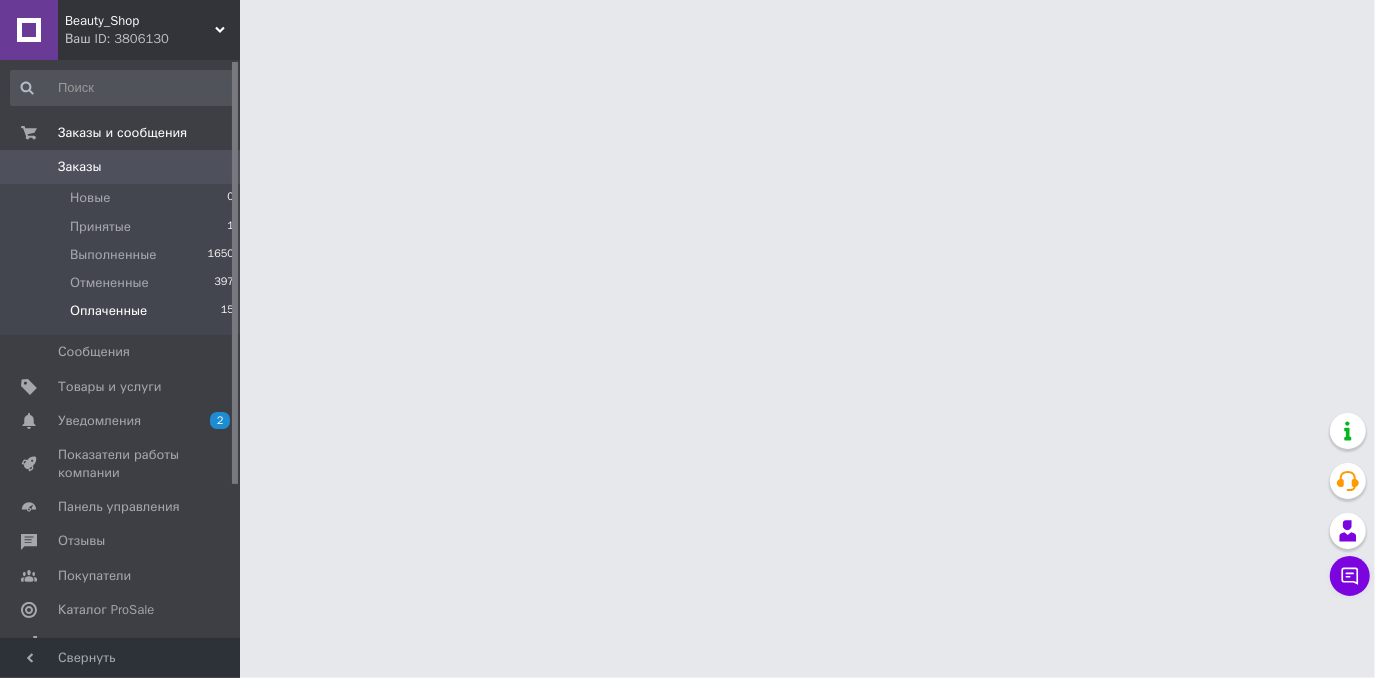 scroll, scrollTop: 0, scrollLeft: 0, axis: both 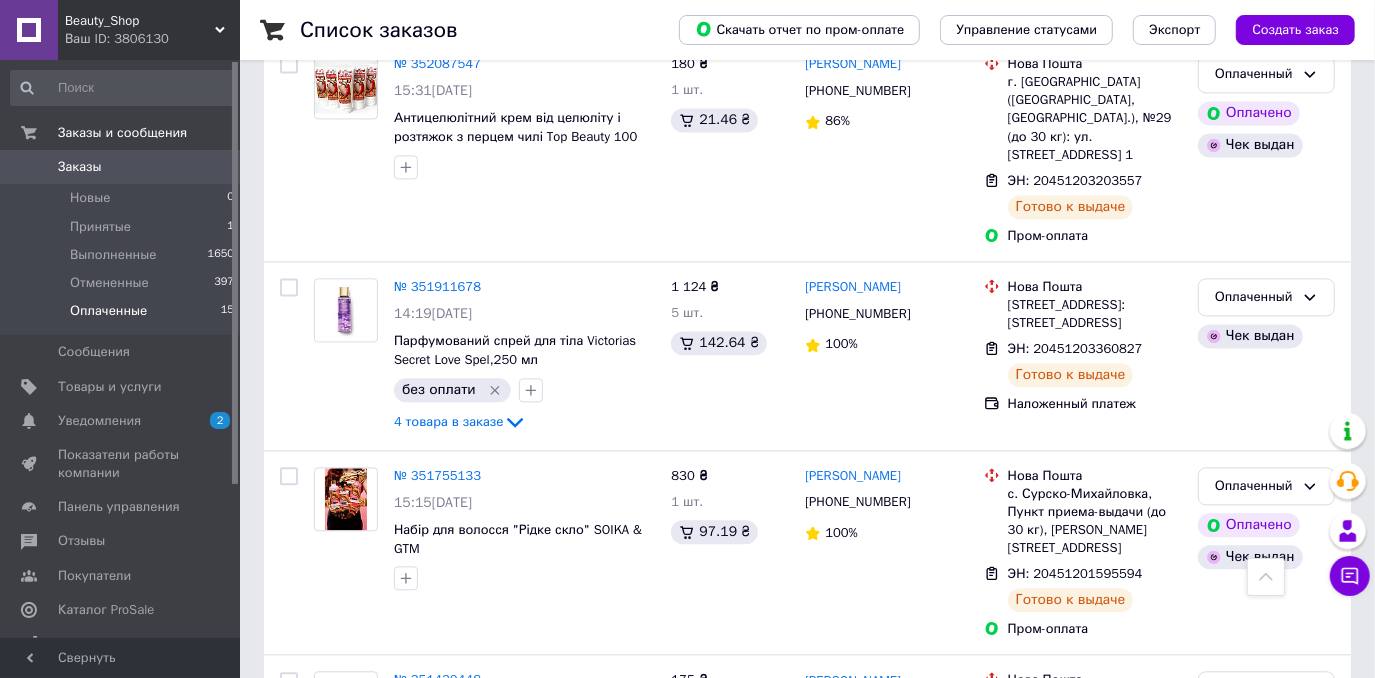 click on "Заказы" at bounding box center [121, 167] 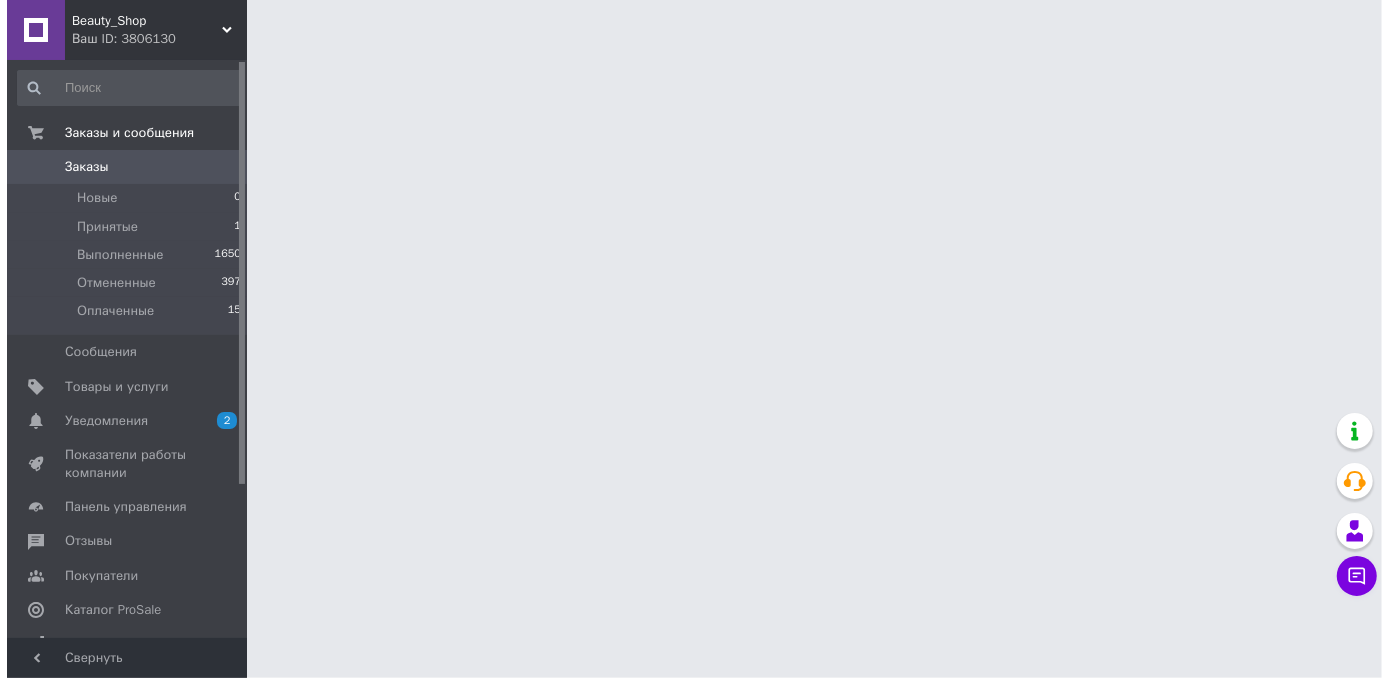 scroll, scrollTop: 0, scrollLeft: 0, axis: both 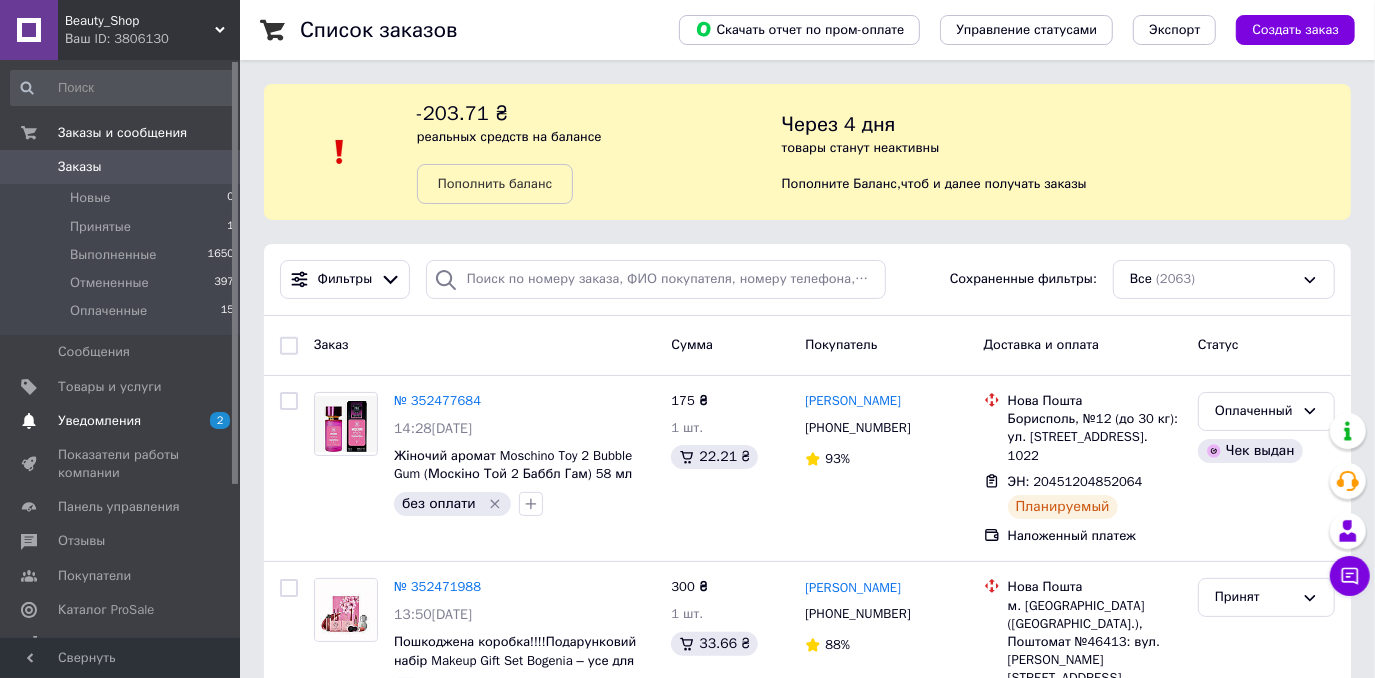 click on "Уведомления" at bounding box center (121, 421) 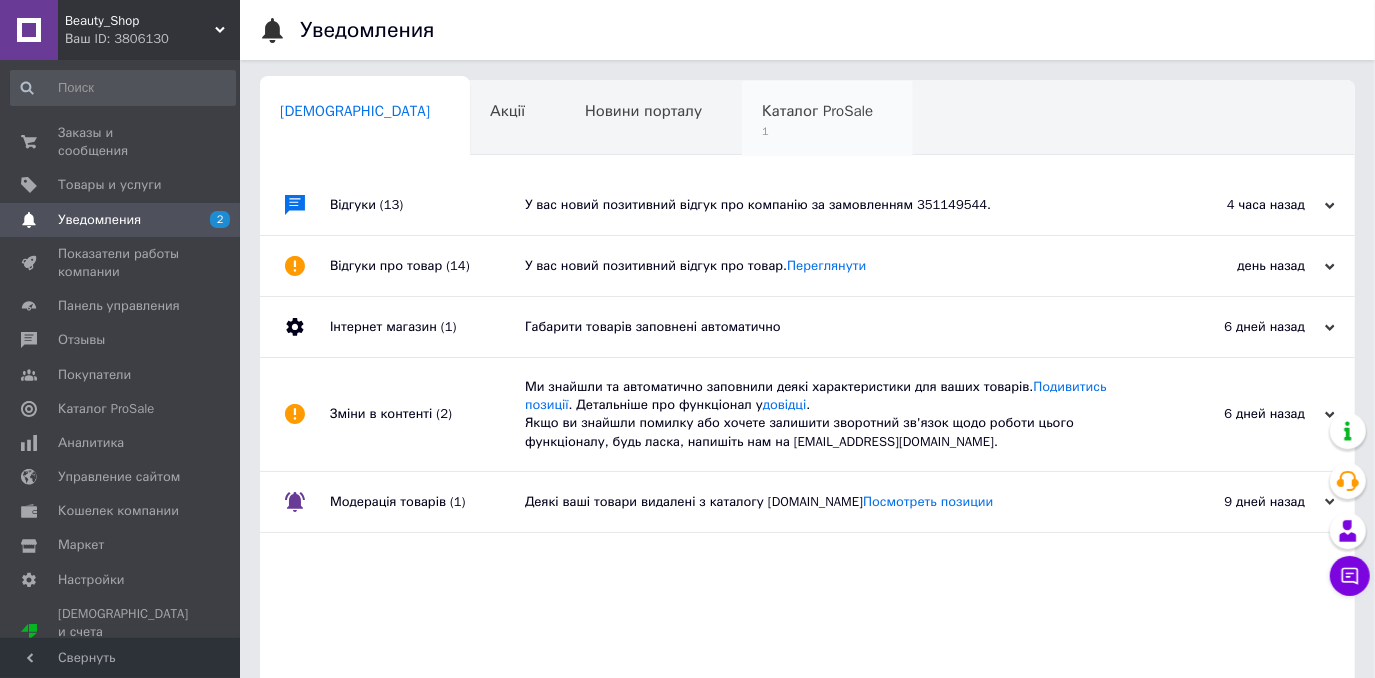 click on "1" at bounding box center [817, 131] 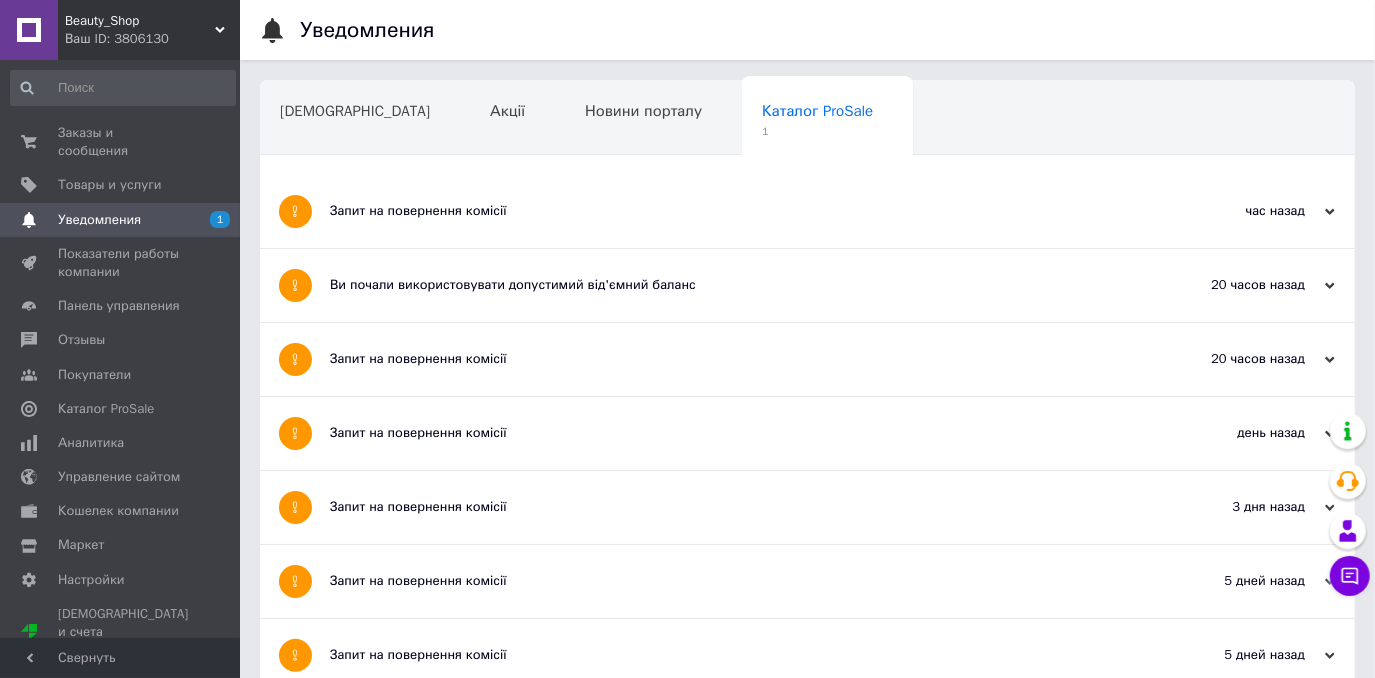 click on "Запит на повернення комісії" at bounding box center (732, 211) 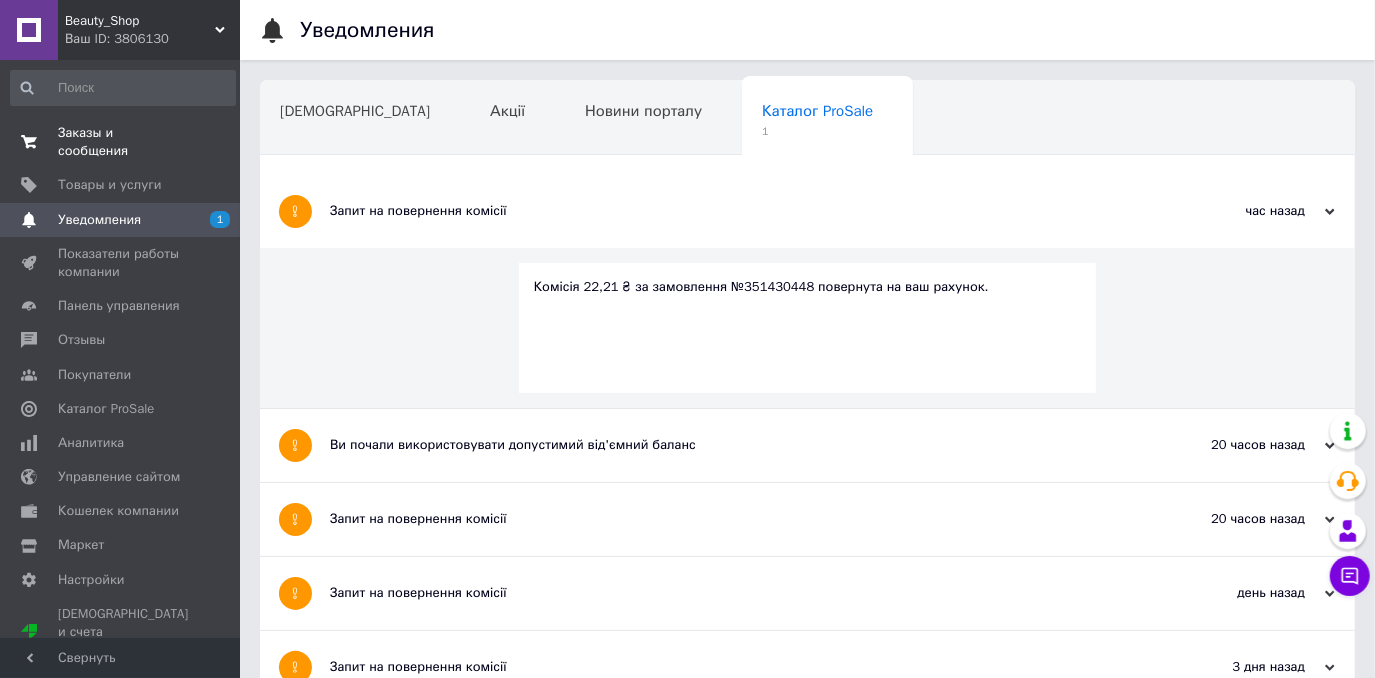 click on "Заказы и сообщения" at bounding box center (121, 142) 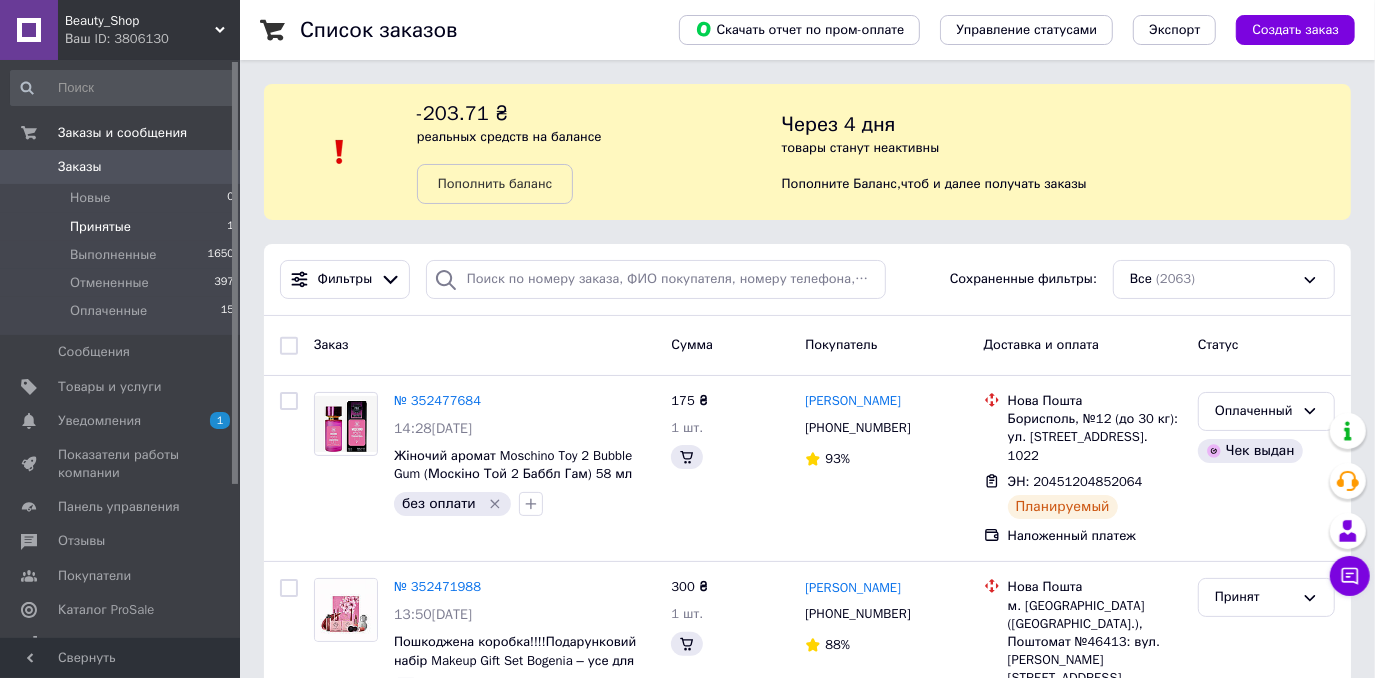 click on "Принятые" at bounding box center (100, 227) 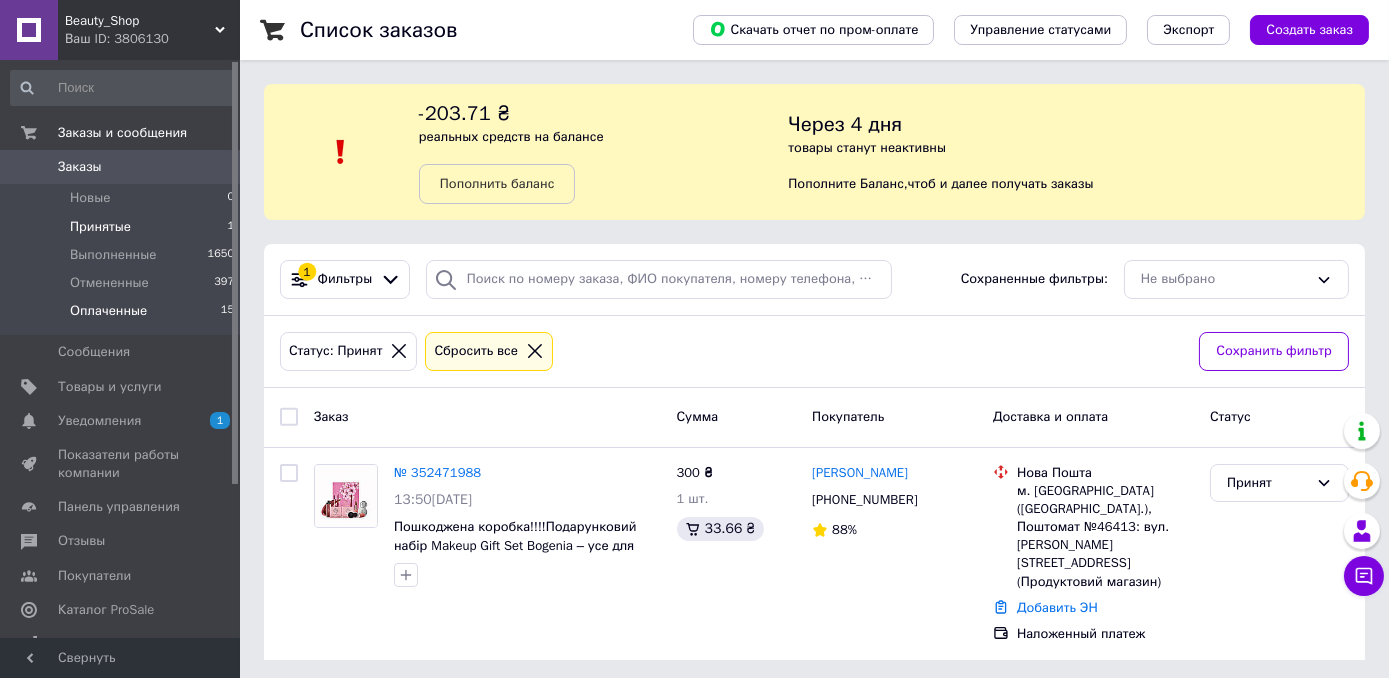 click on "Оплаченные" at bounding box center (108, 311) 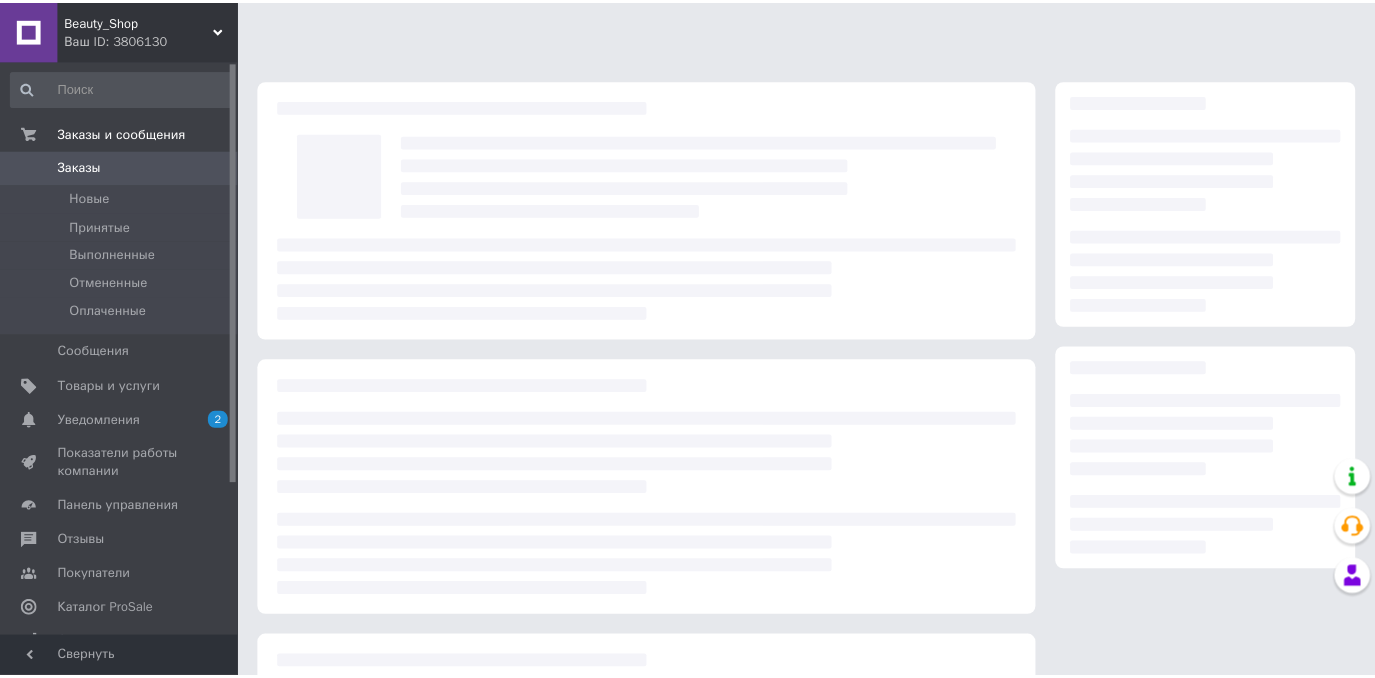 scroll, scrollTop: 0, scrollLeft: 0, axis: both 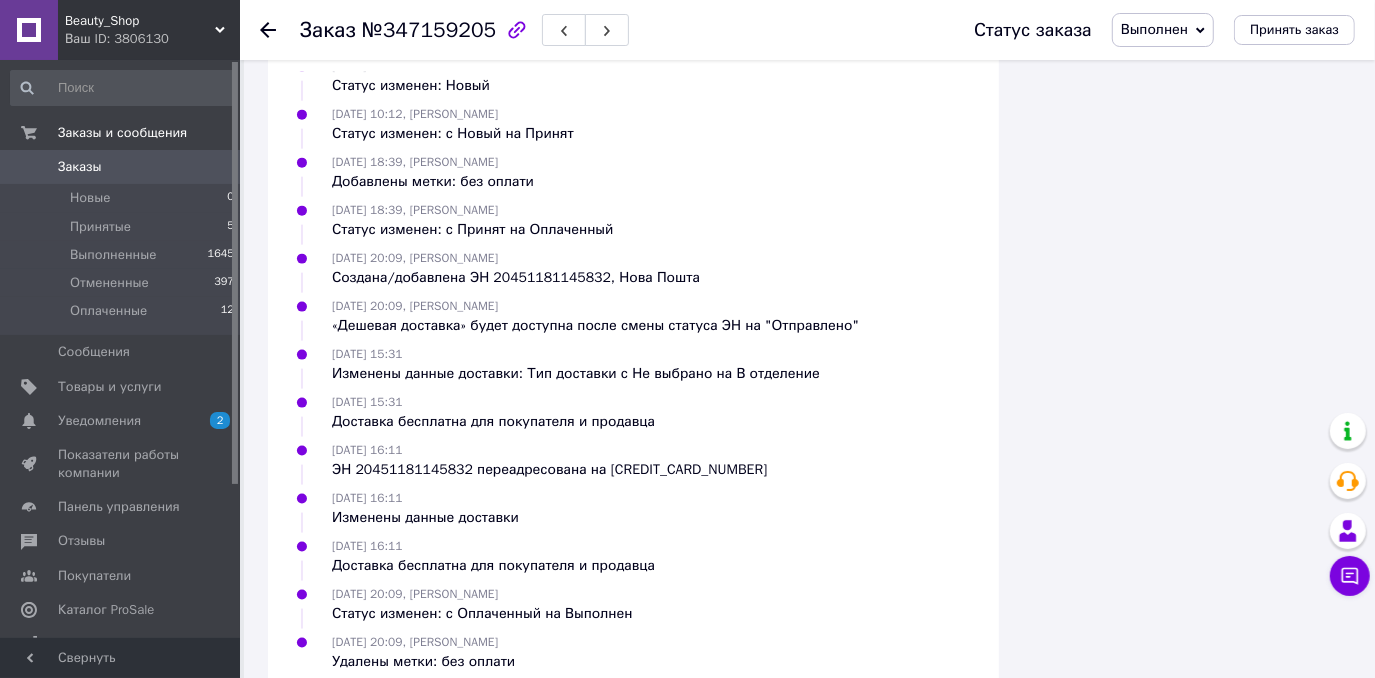 click on "Заказы" at bounding box center (80, 167) 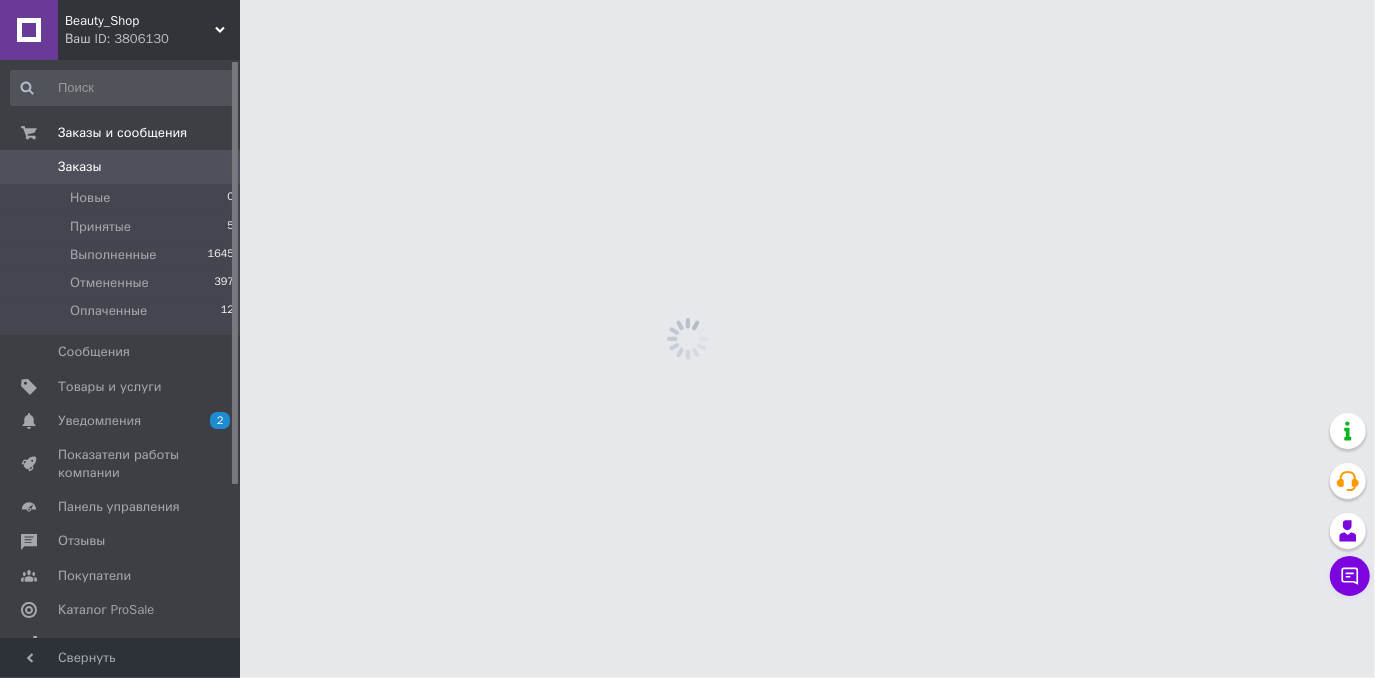 scroll, scrollTop: 0, scrollLeft: 0, axis: both 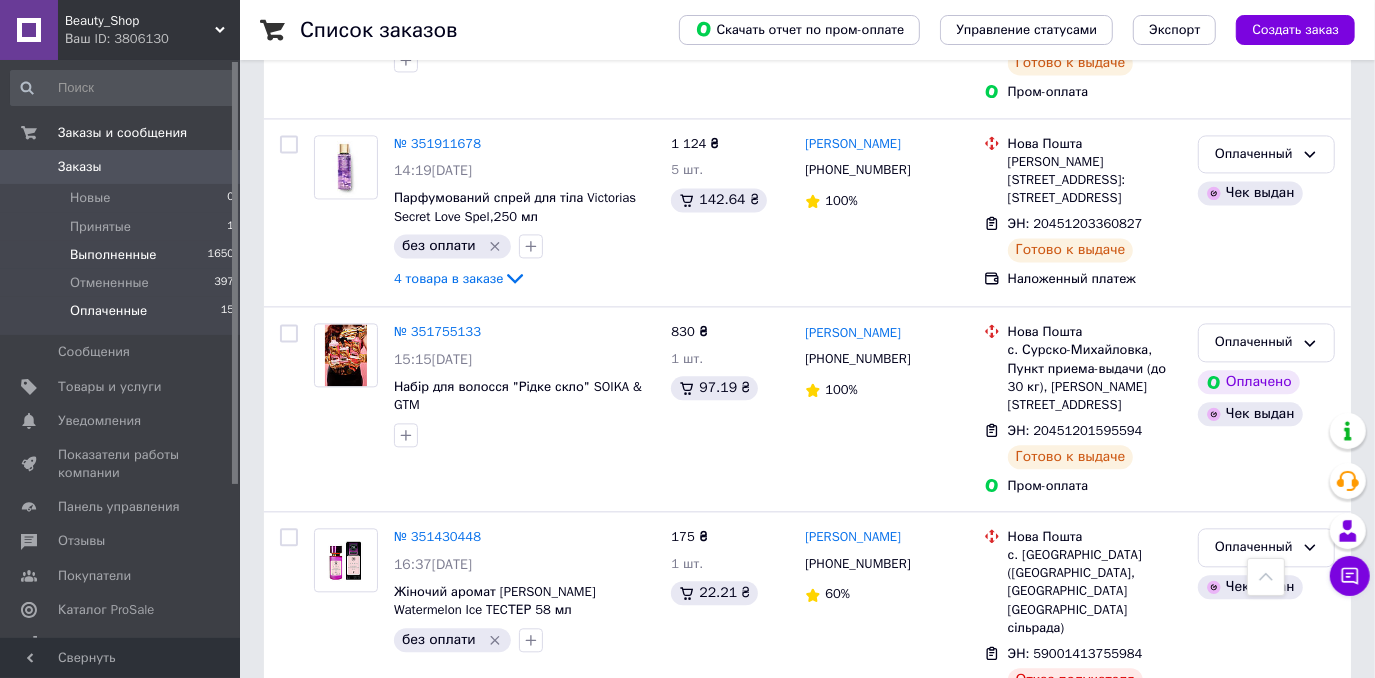 click on "Выполненные" at bounding box center (113, 255) 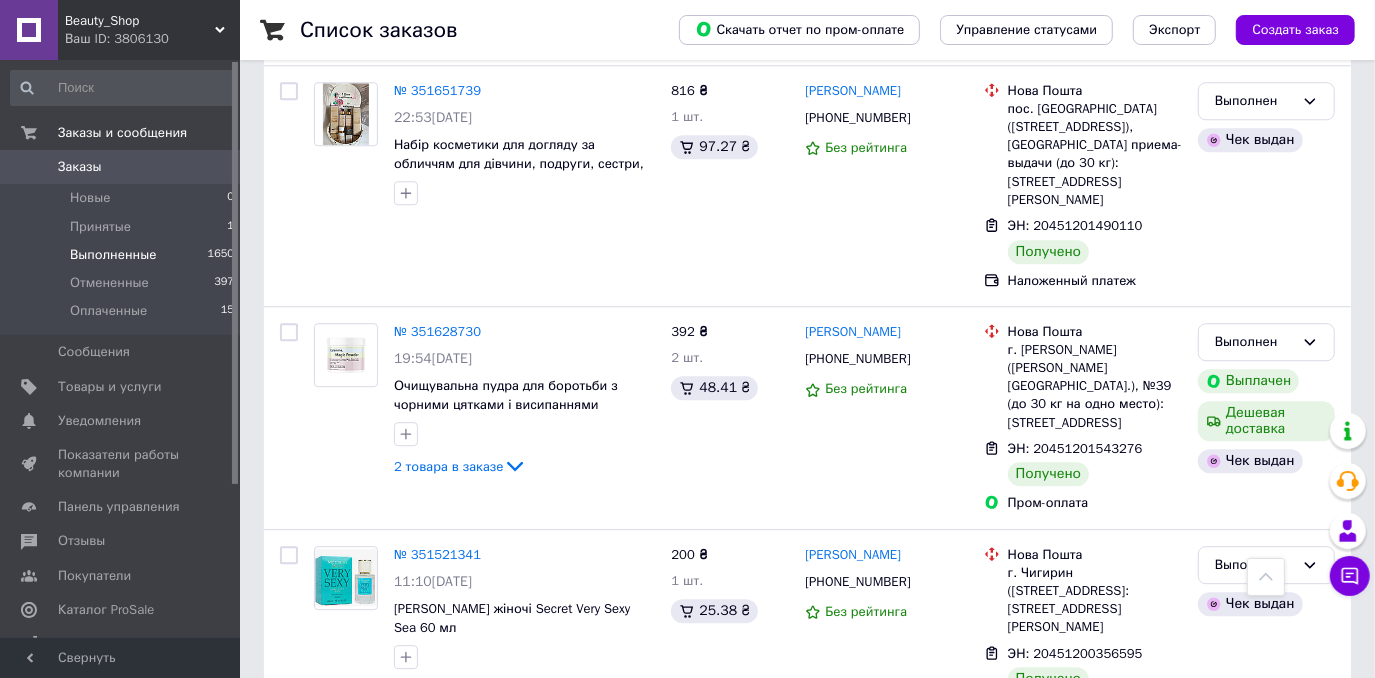 scroll, scrollTop: 3849, scrollLeft: 0, axis: vertical 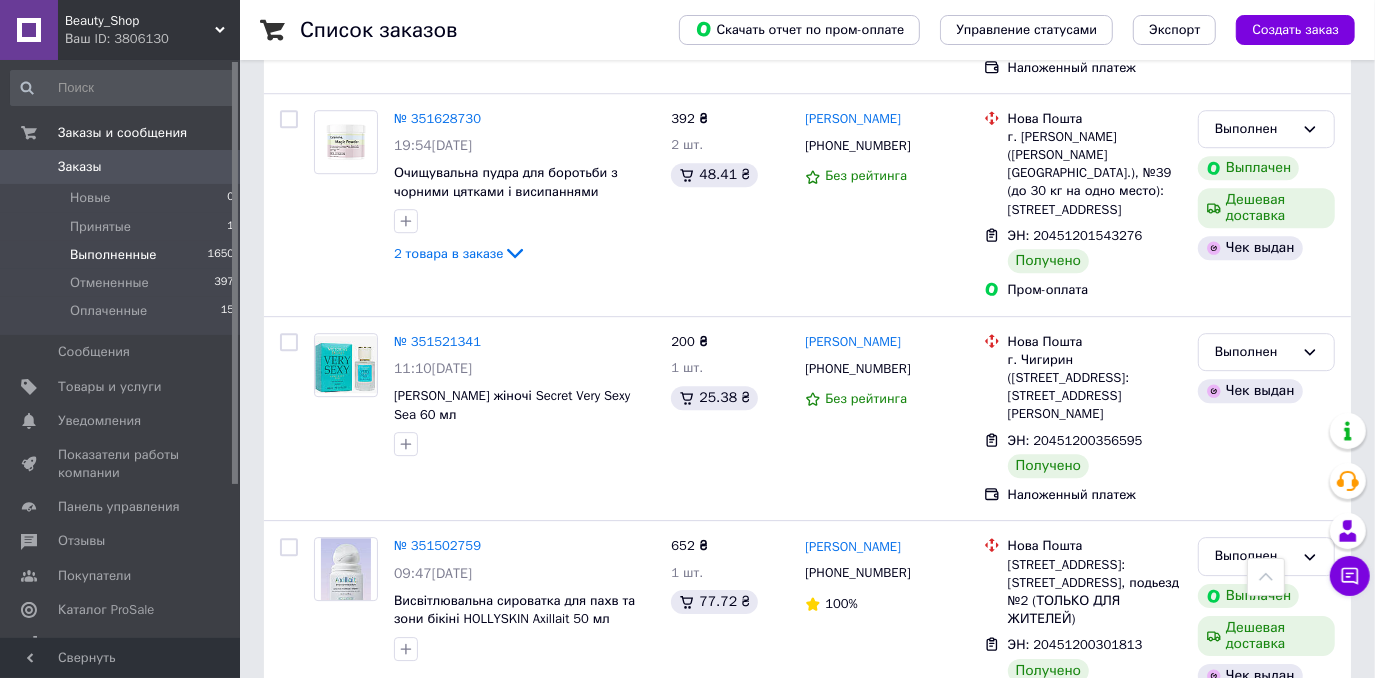 click on "2" at bounding box center (327, 770) 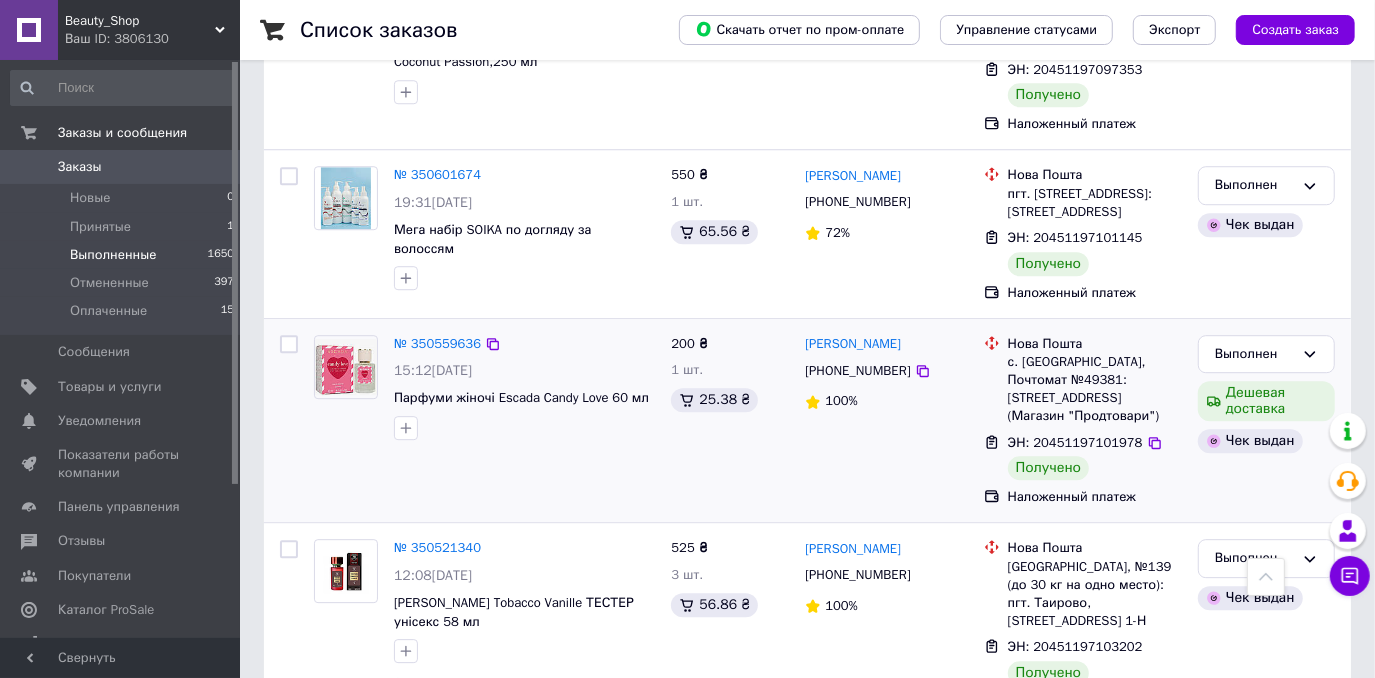 scroll, scrollTop: 3701, scrollLeft: 0, axis: vertical 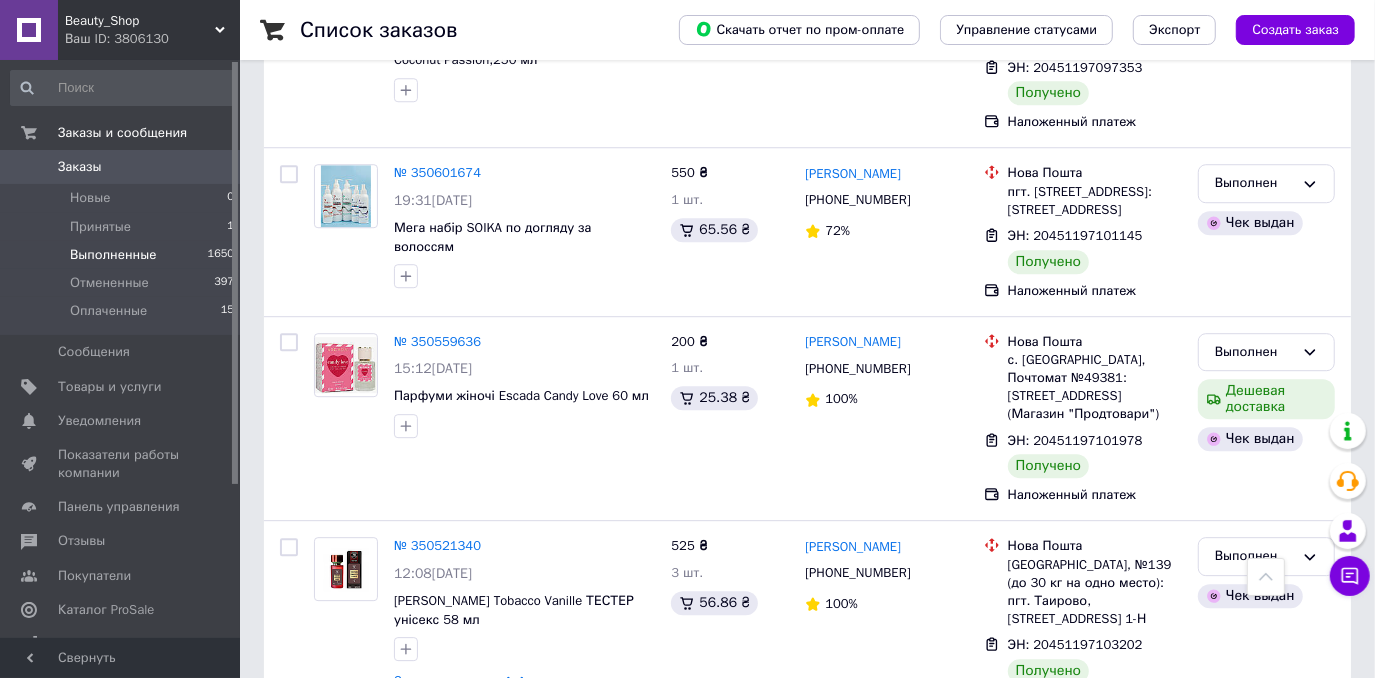 click on "Заказы" at bounding box center [121, 167] 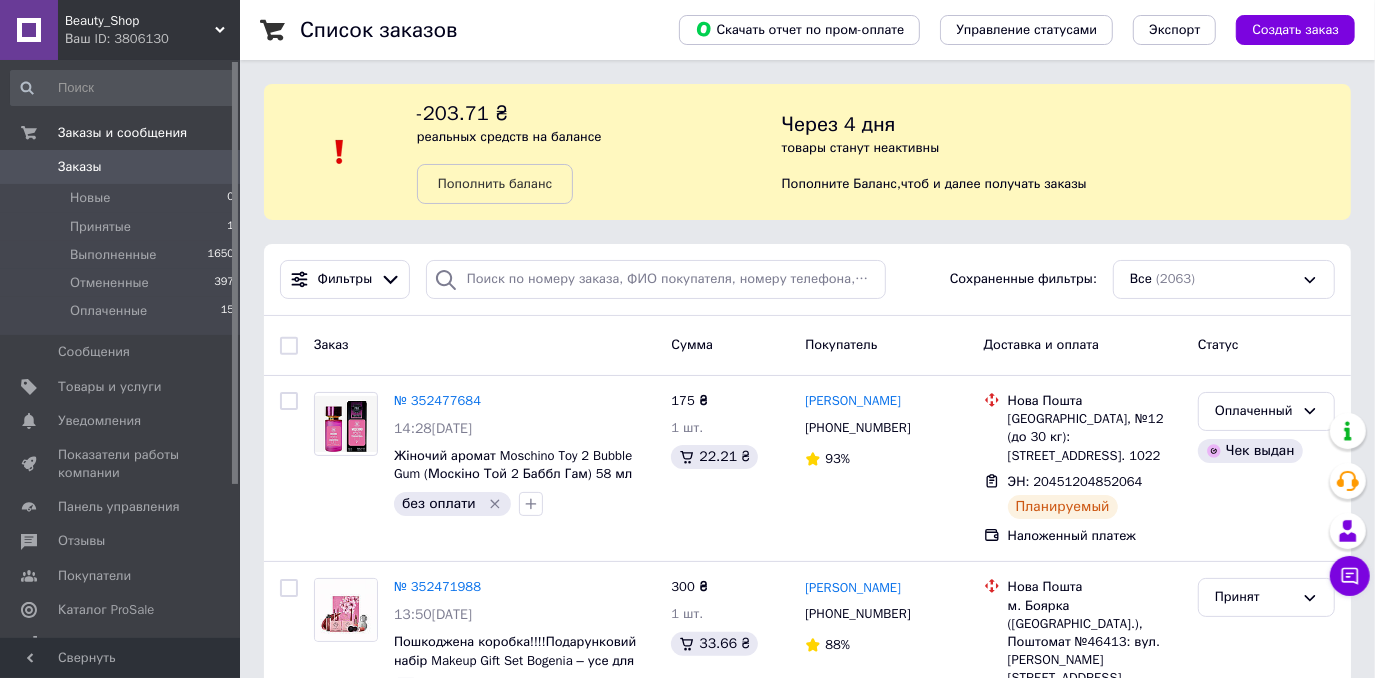 click on "Заказы" at bounding box center [121, 167] 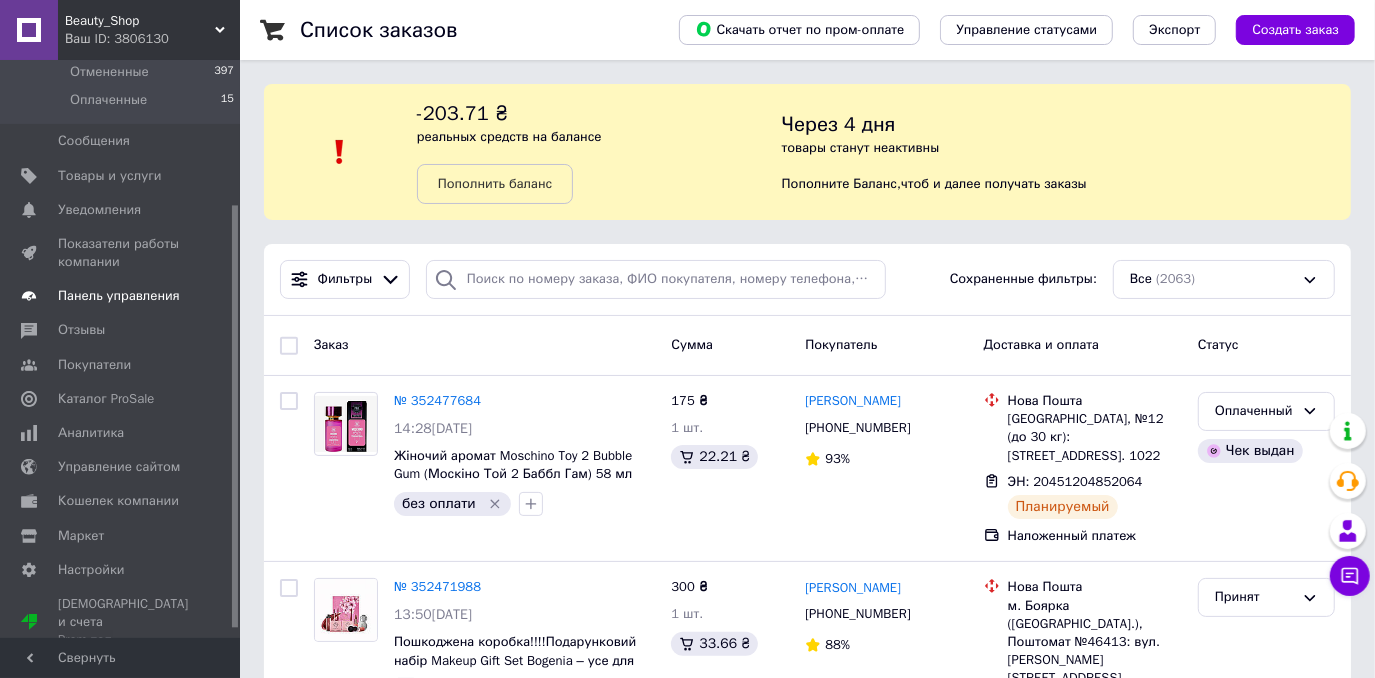 scroll, scrollTop: 29, scrollLeft: 0, axis: vertical 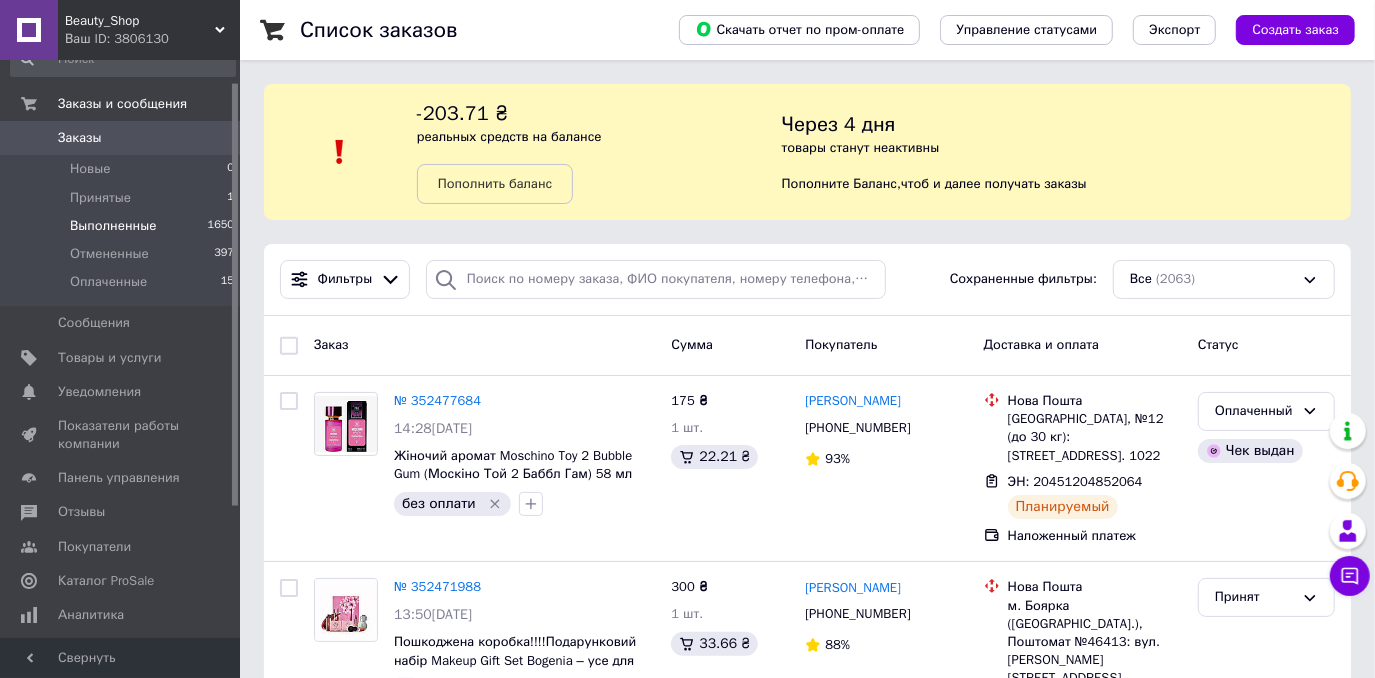 click on "Выполненные" at bounding box center [113, 226] 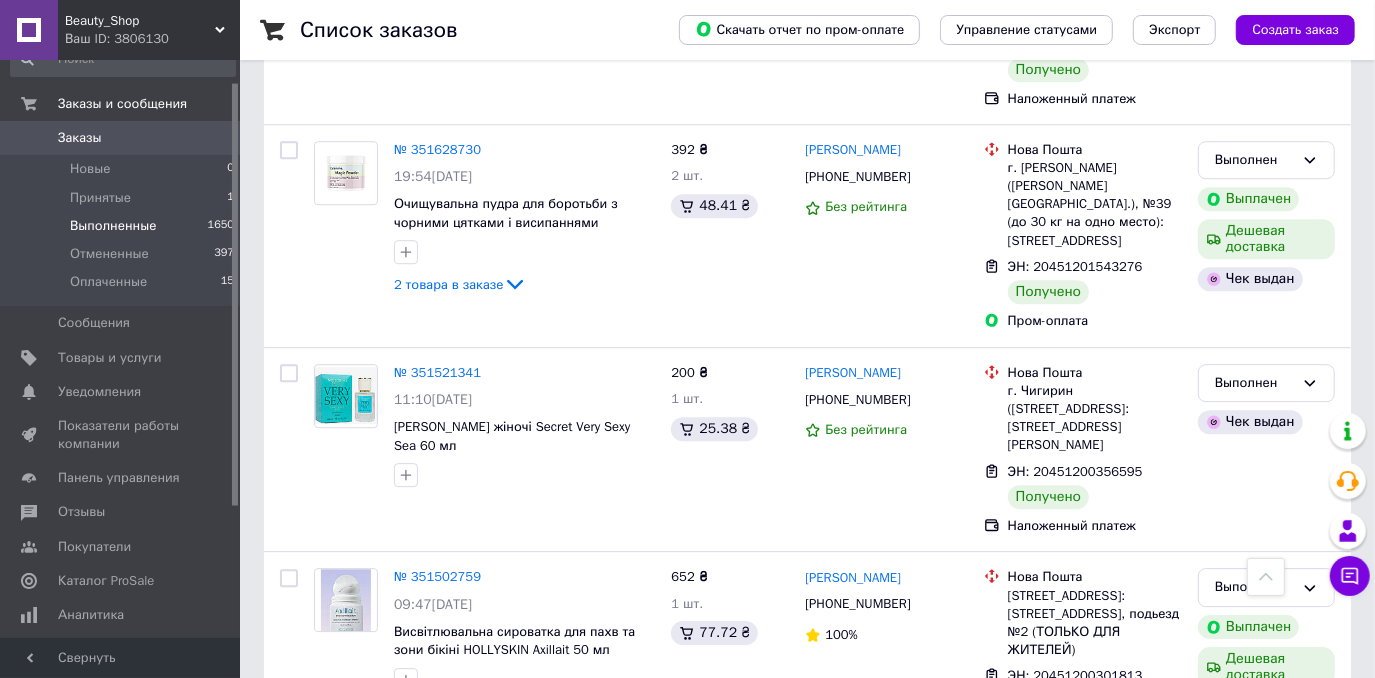 scroll, scrollTop: 3849, scrollLeft: 0, axis: vertical 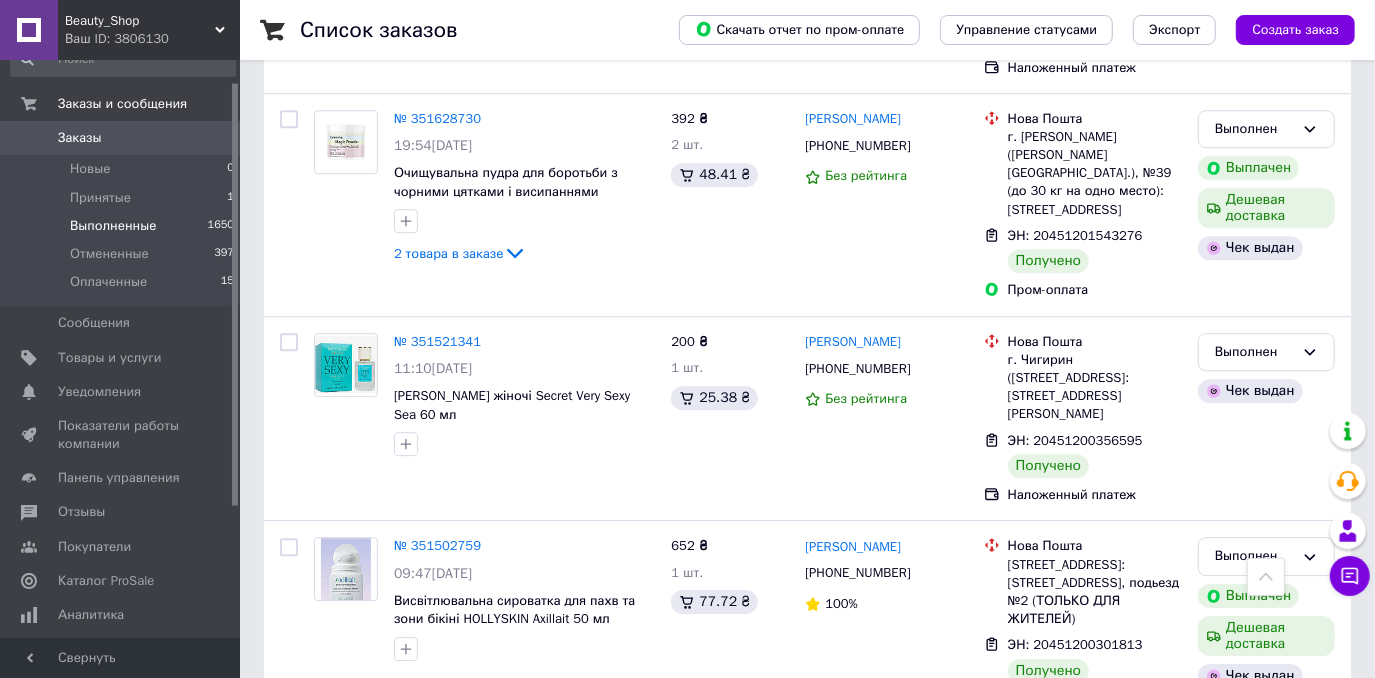 click on "2" at bounding box center (327, 770) 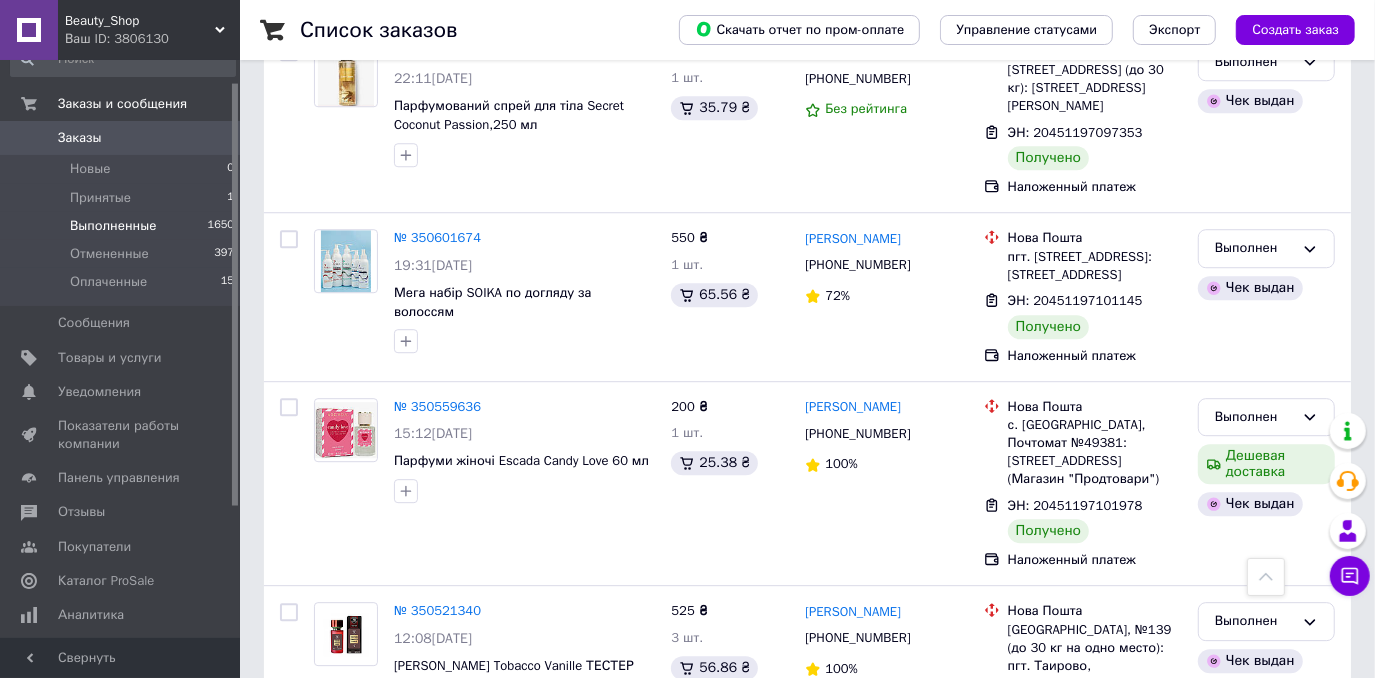 scroll, scrollTop: 3701, scrollLeft: 0, axis: vertical 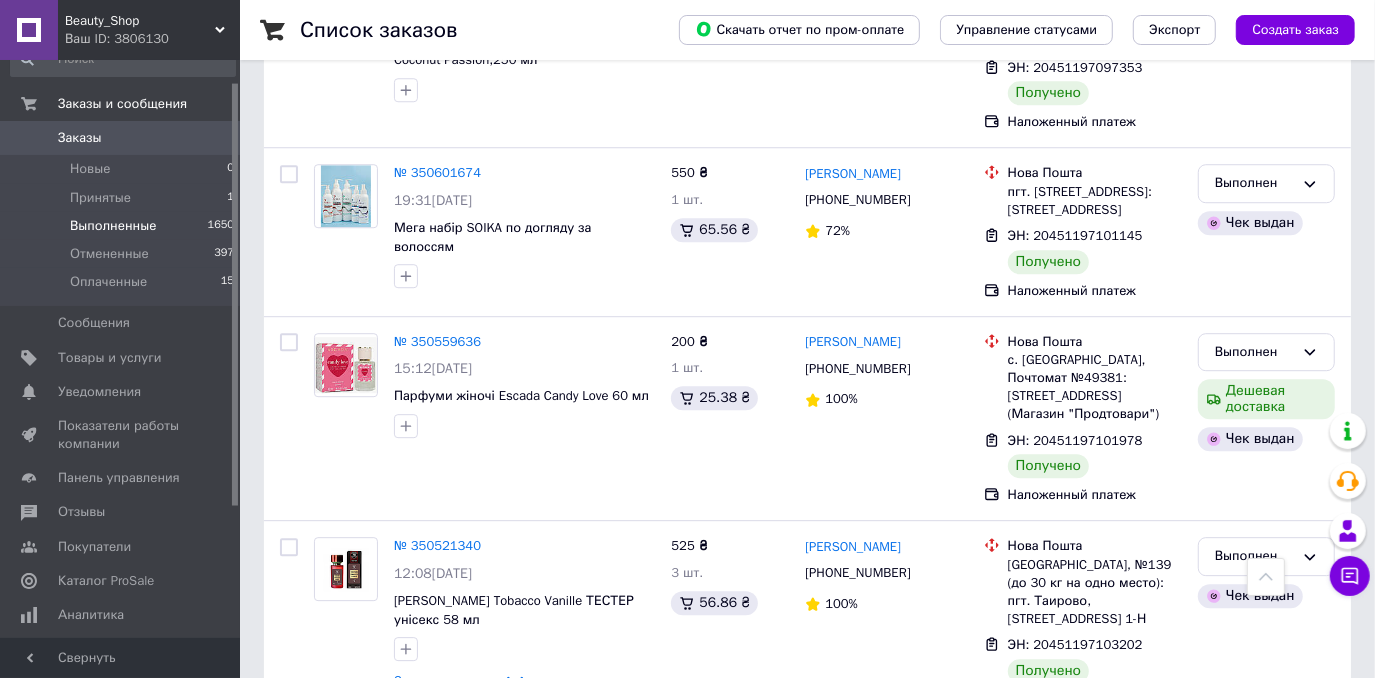 click on "3" at bounding box center (505, 770) 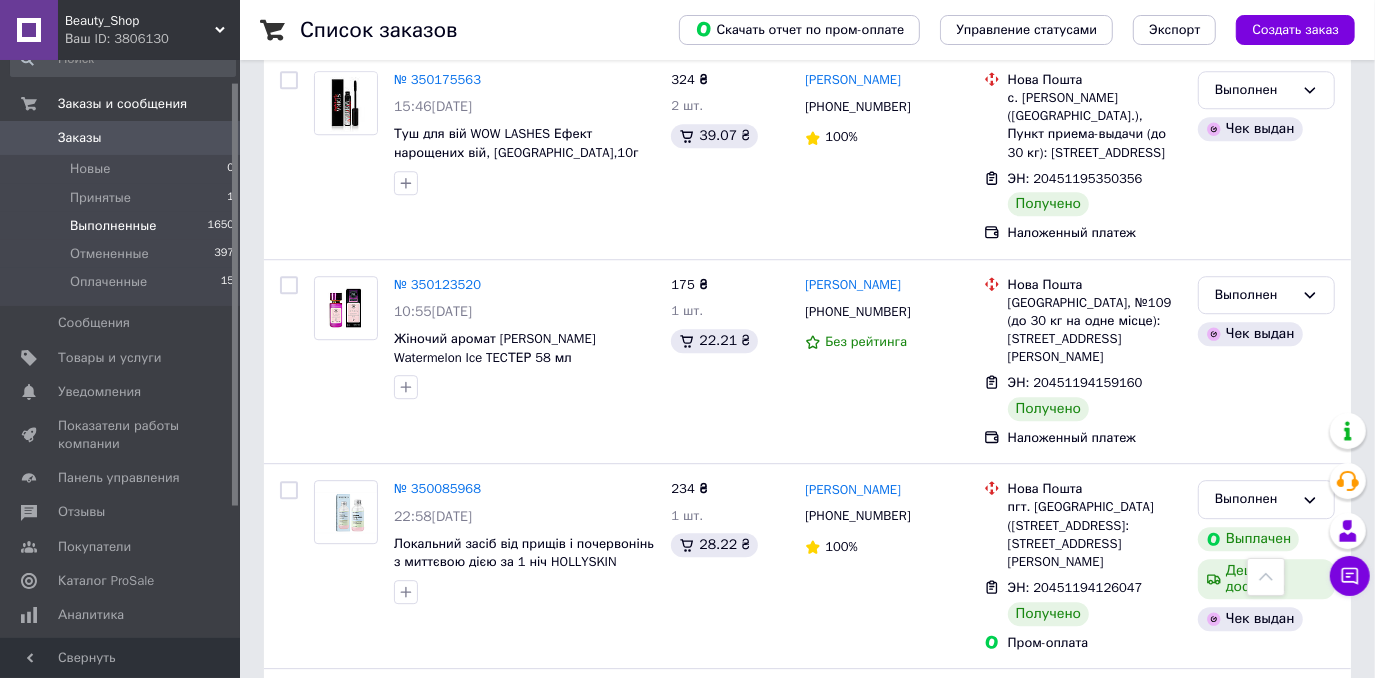 scroll, scrollTop: 3655, scrollLeft: 0, axis: vertical 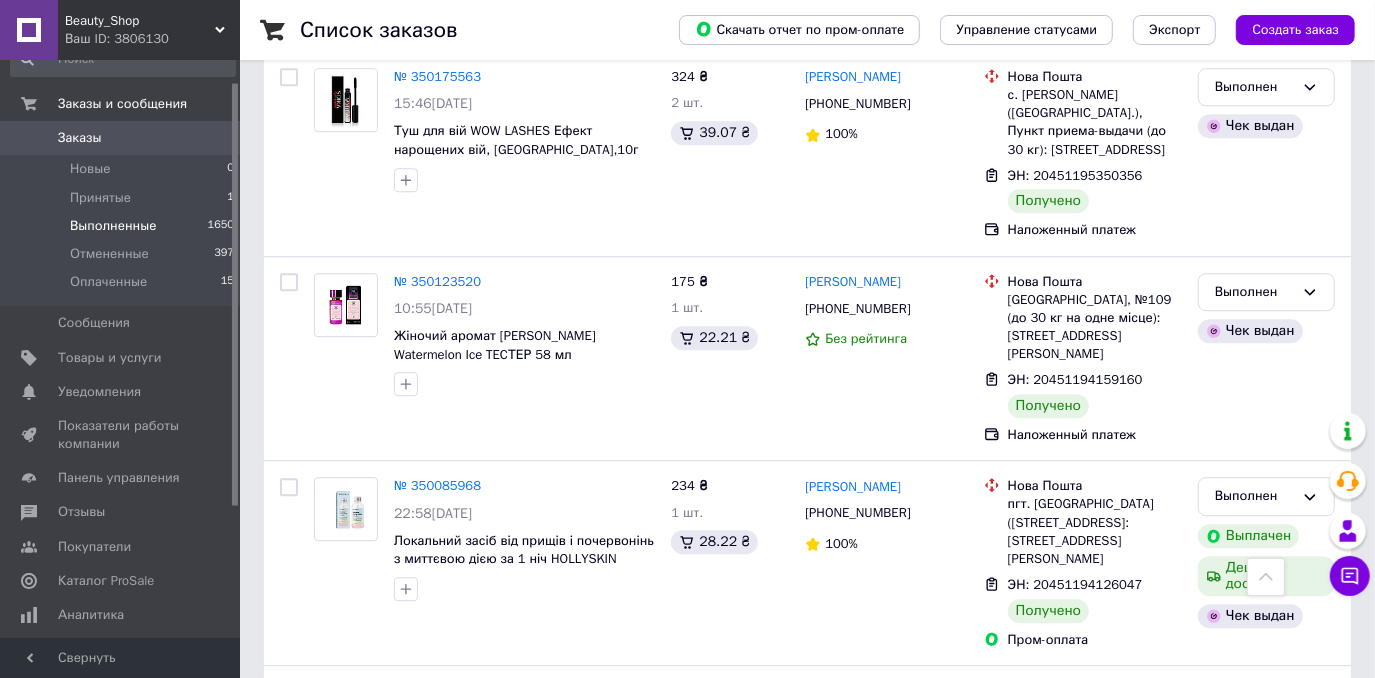 click on "4" at bounding box center [550, 878] 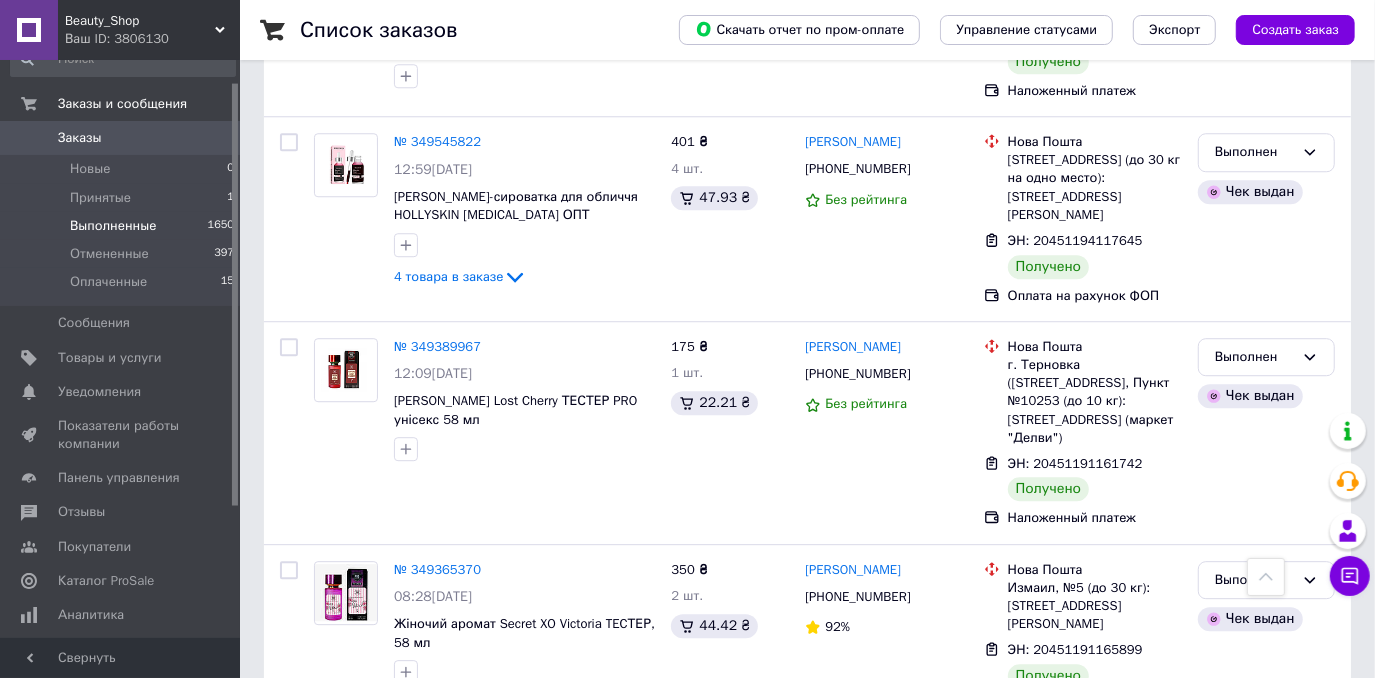 scroll, scrollTop: 3722, scrollLeft: 0, axis: vertical 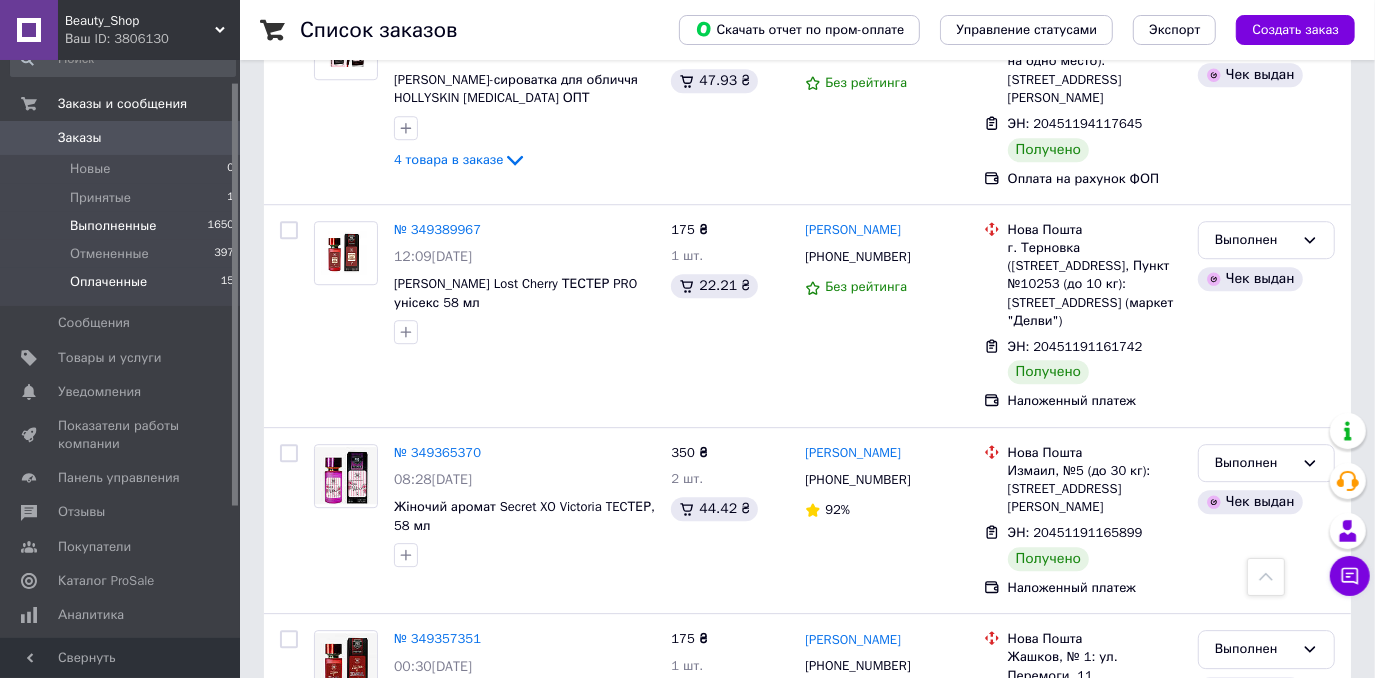 click on "Оплаченные" at bounding box center [108, 282] 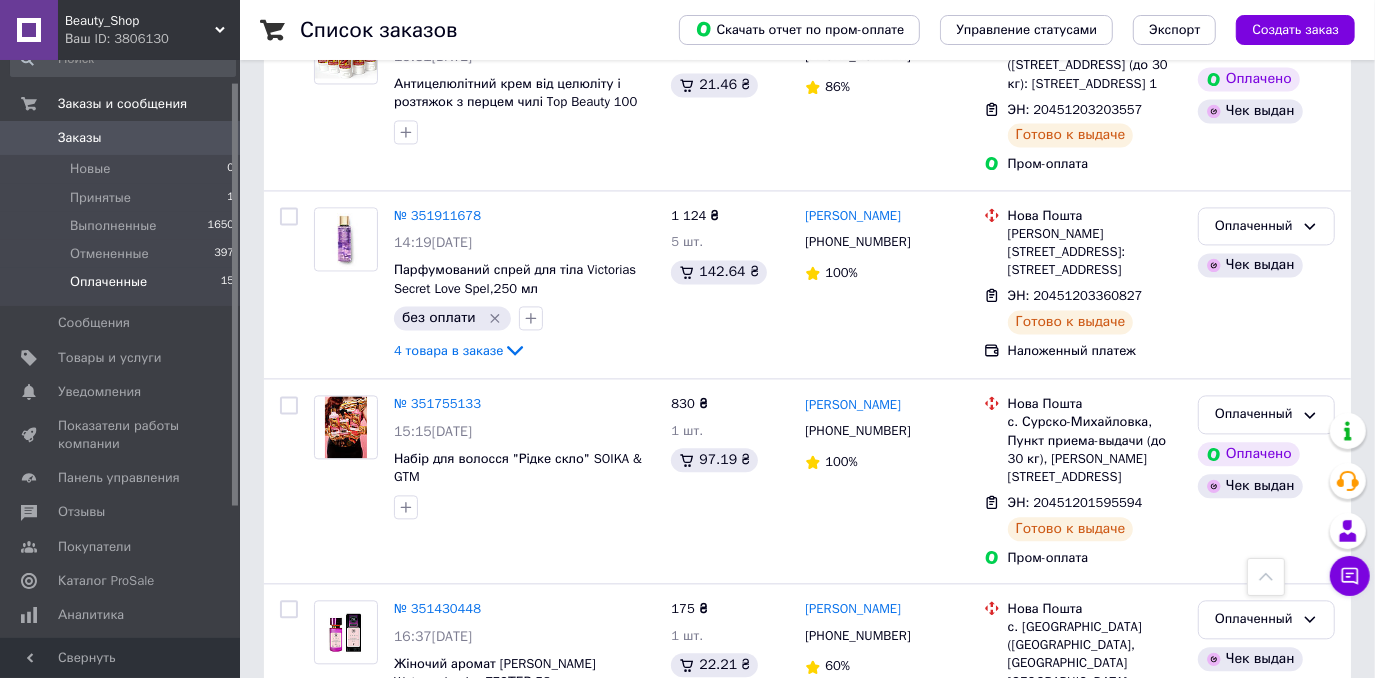 scroll, scrollTop: 2800, scrollLeft: 0, axis: vertical 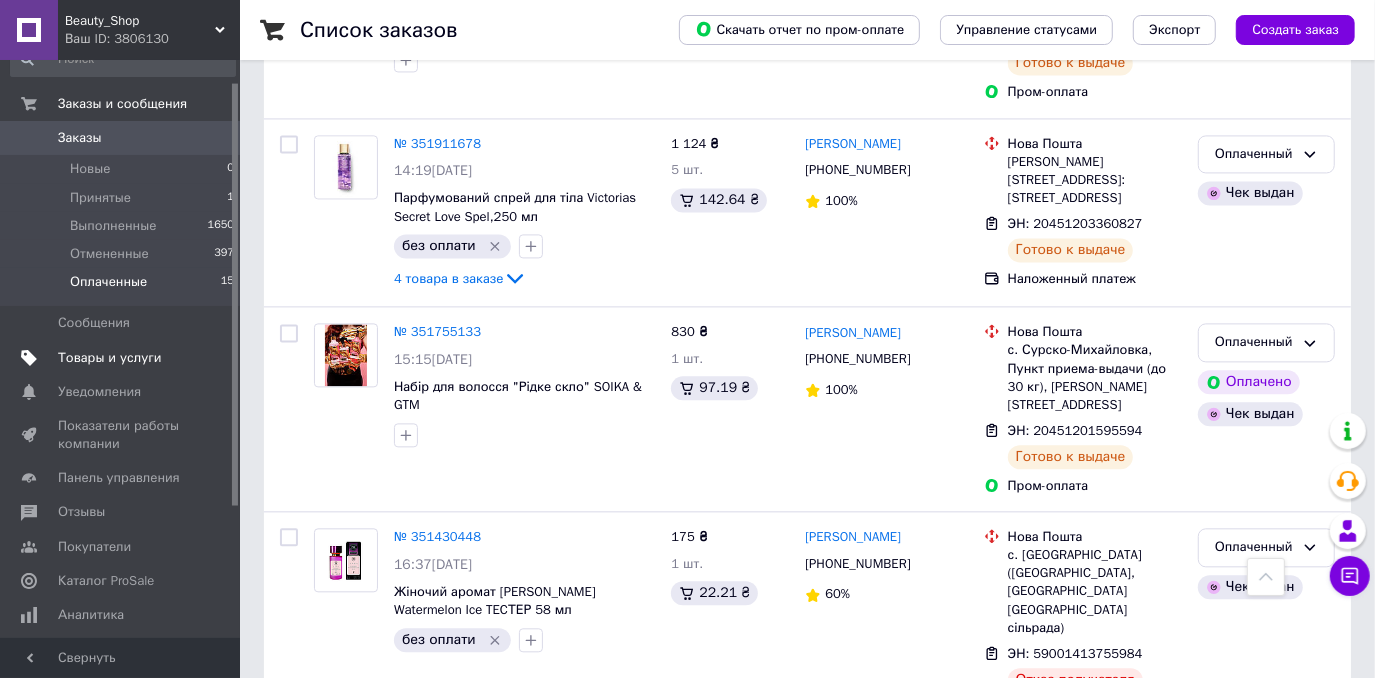 click on "Товары и услуги" at bounding box center [110, 358] 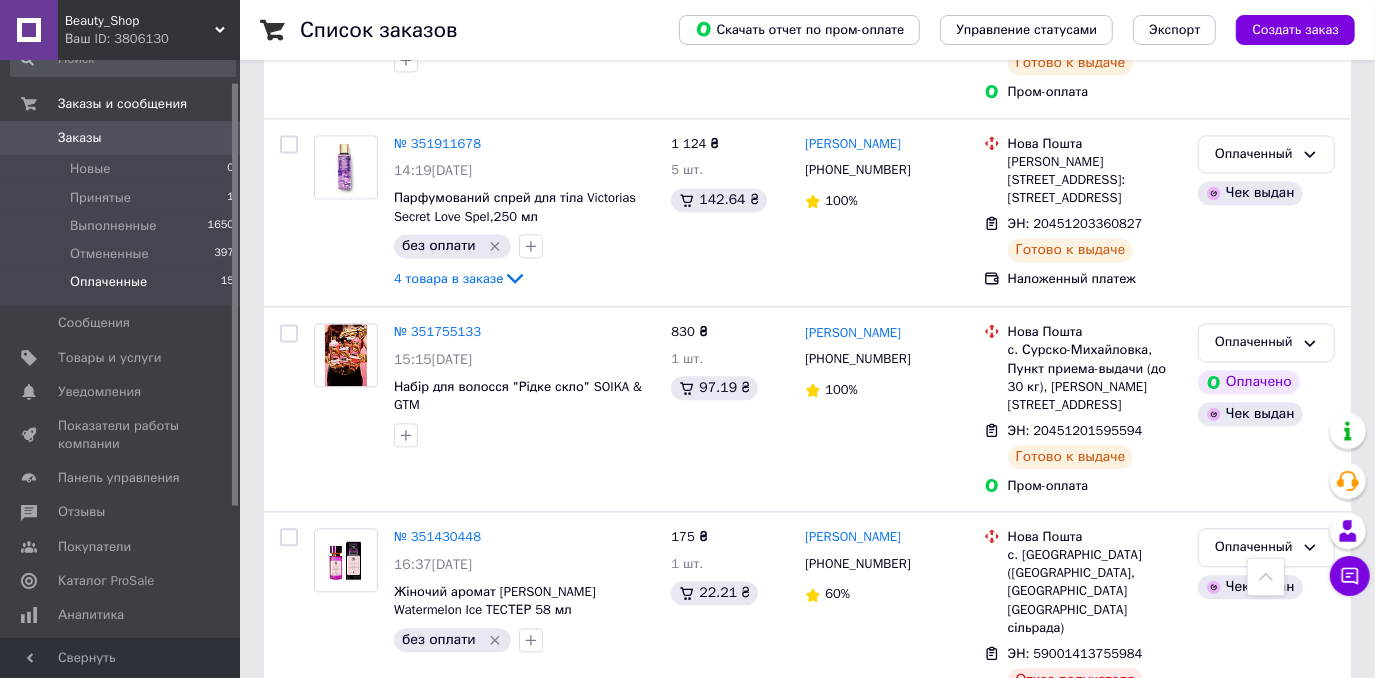 scroll, scrollTop: 0, scrollLeft: 0, axis: both 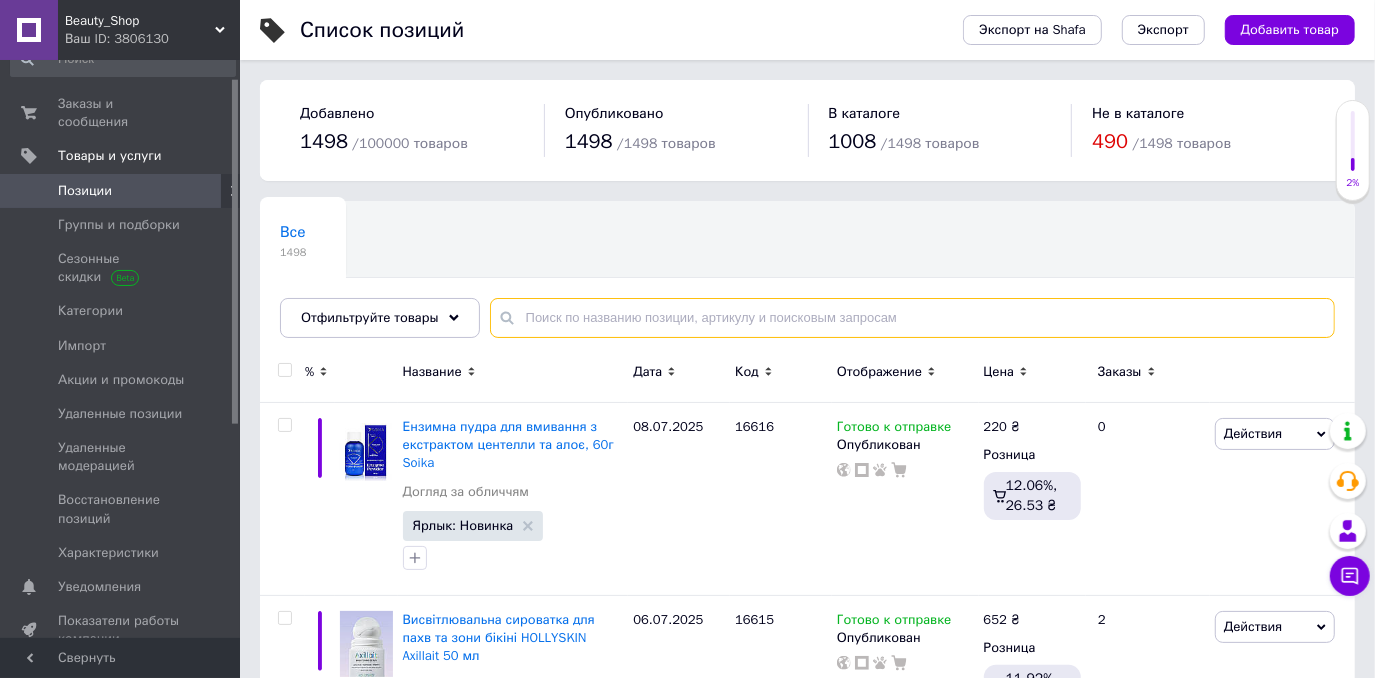 click at bounding box center (912, 318) 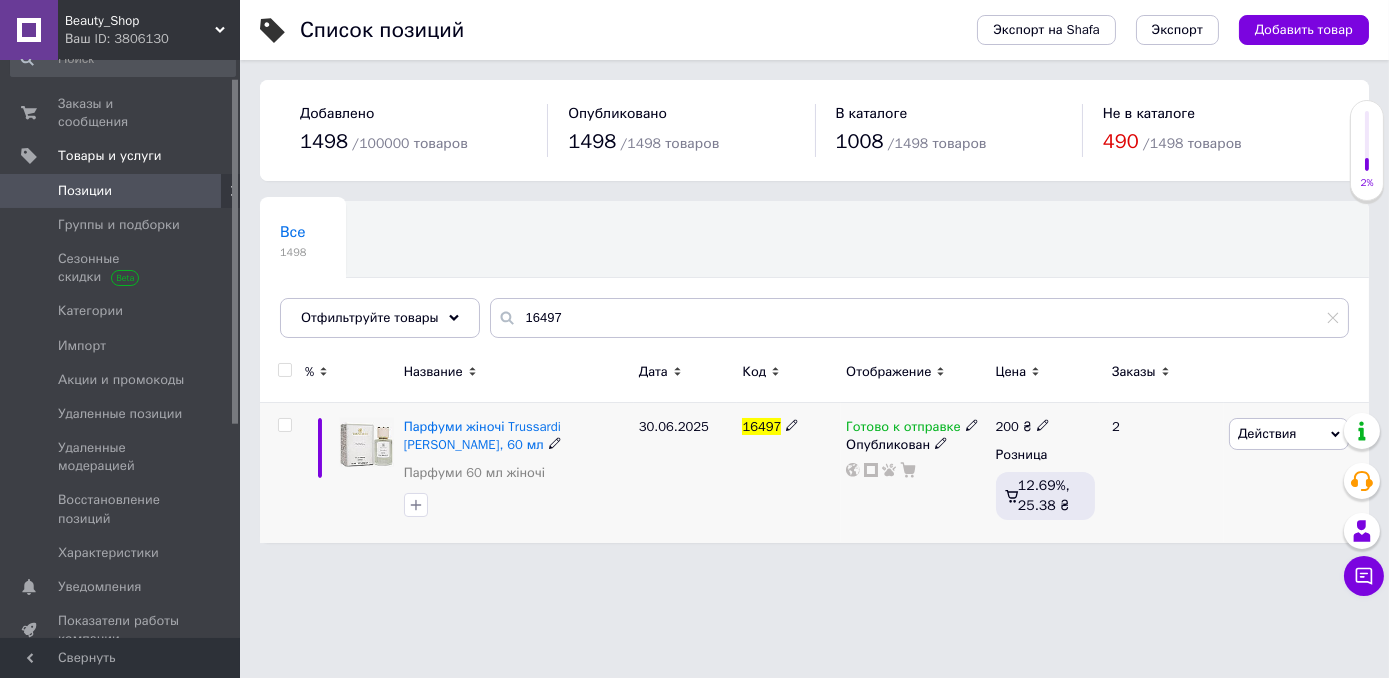 click 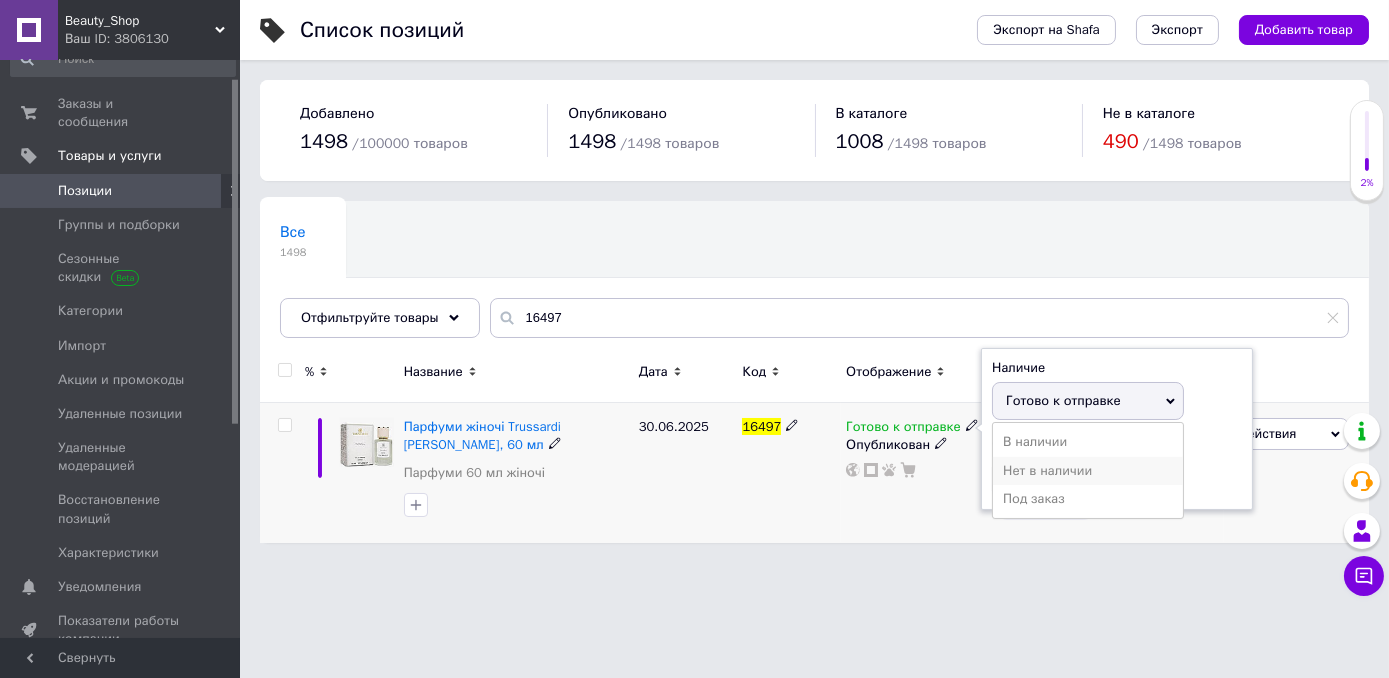 click on "Нет в наличии" at bounding box center (1088, 471) 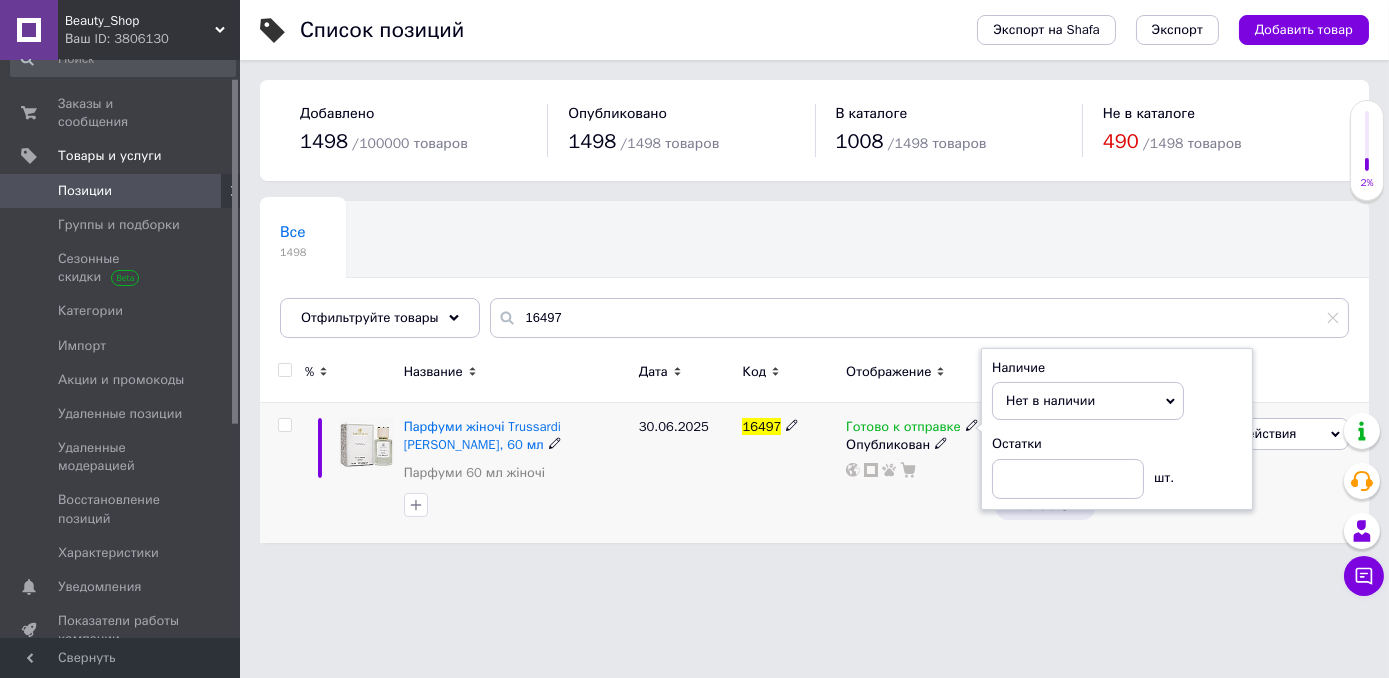 click on "Готово к отправке Наличие Нет в наличии В наличии Под заказ Готово к отправке Остатки шт. Опубликован" at bounding box center (915, 473) 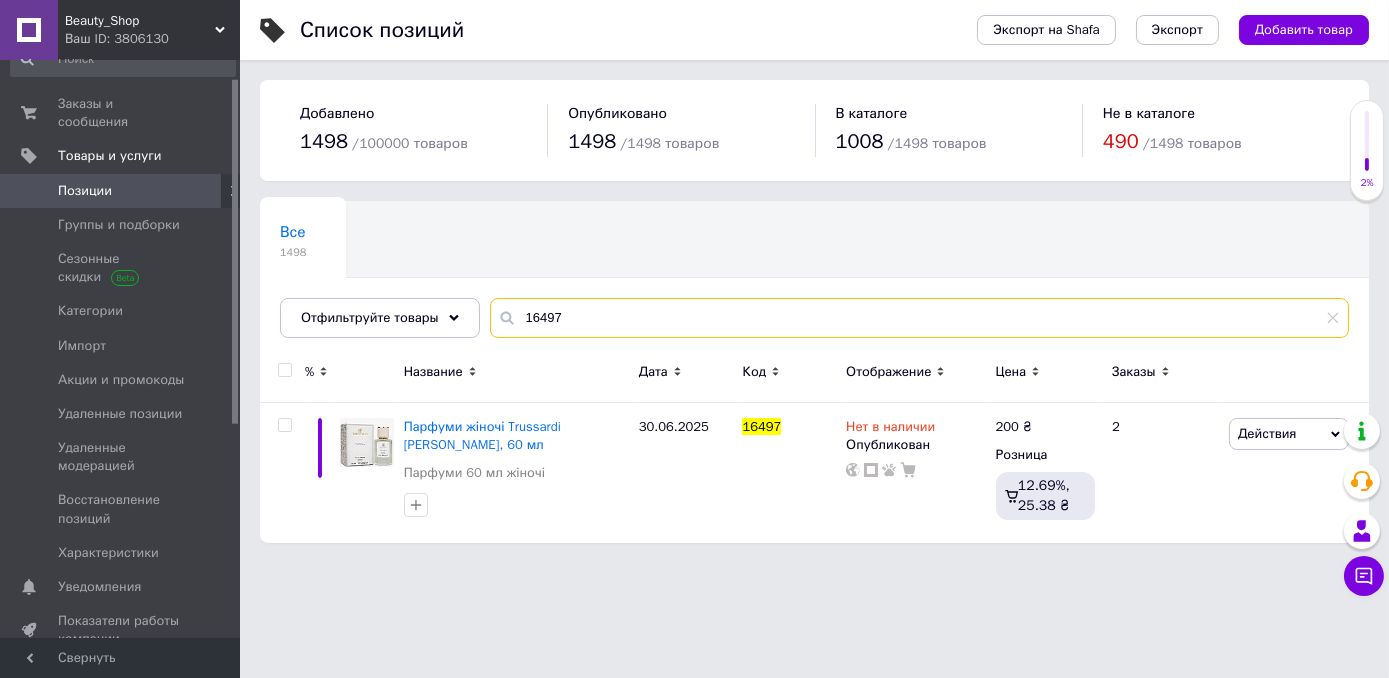 click on "16497" at bounding box center (919, 318) 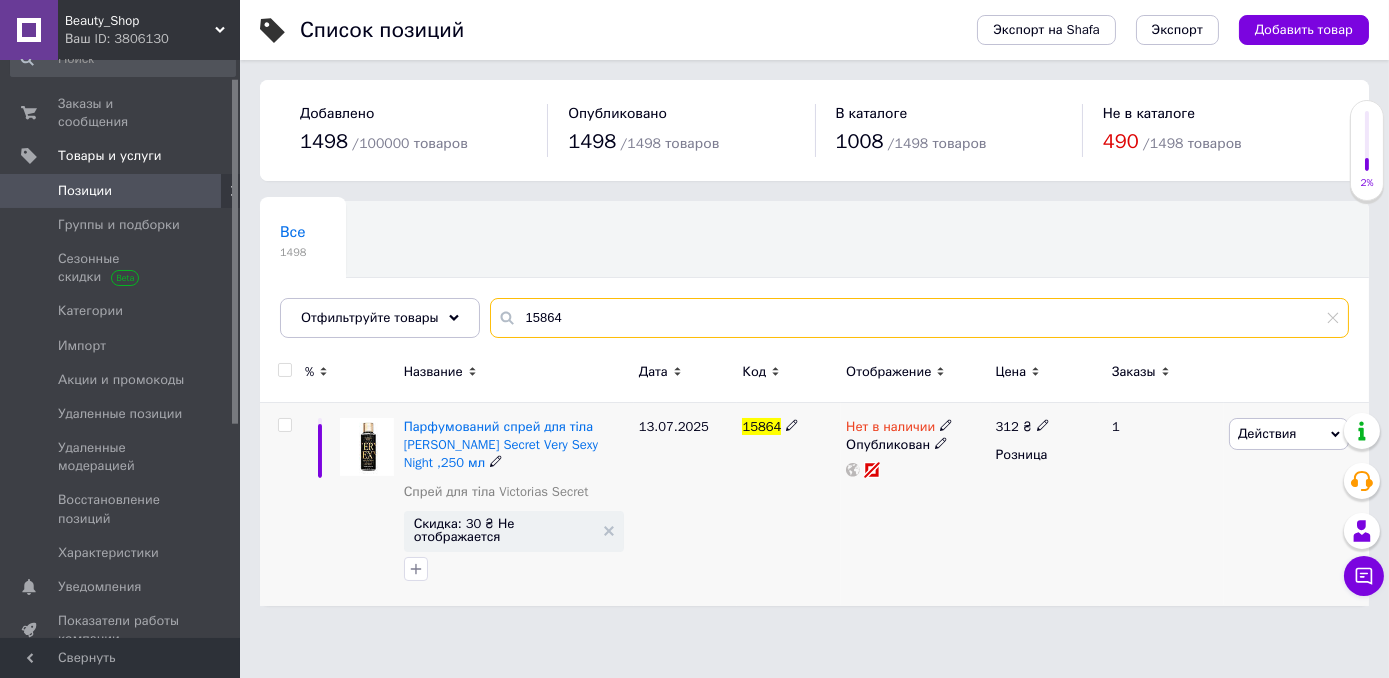 type on "15864" 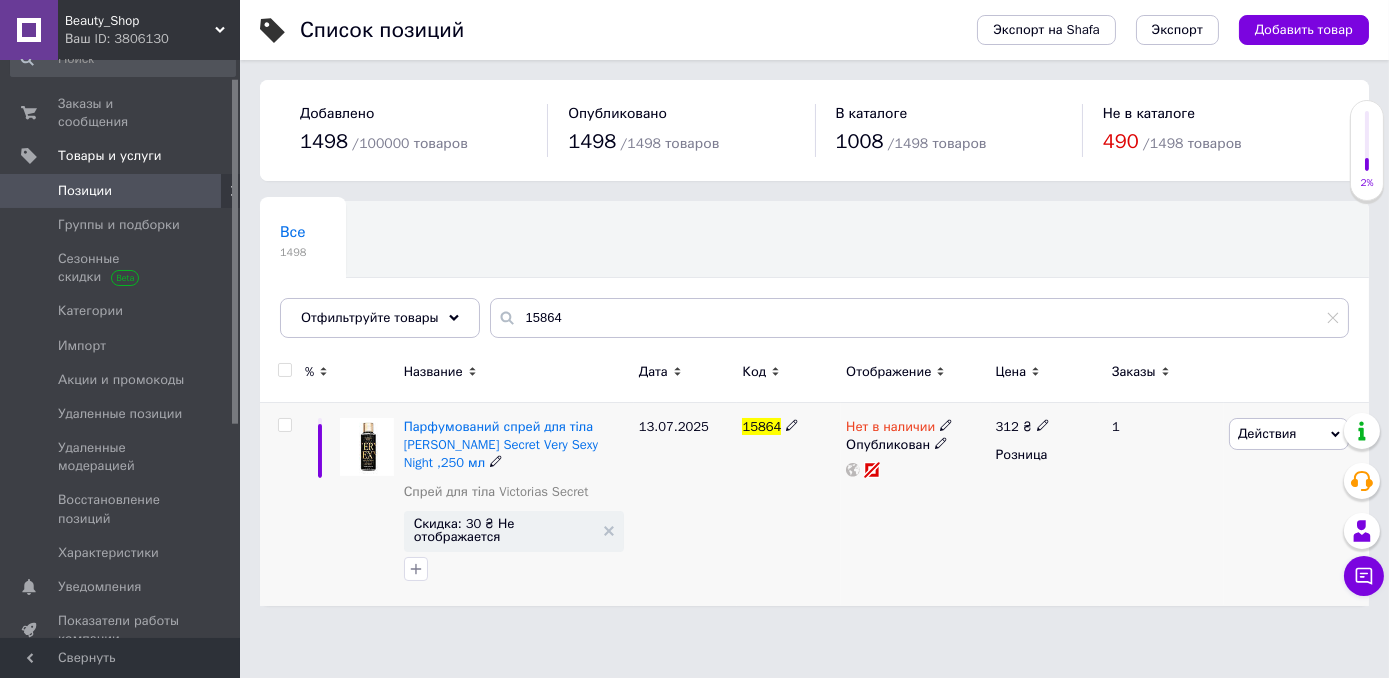click 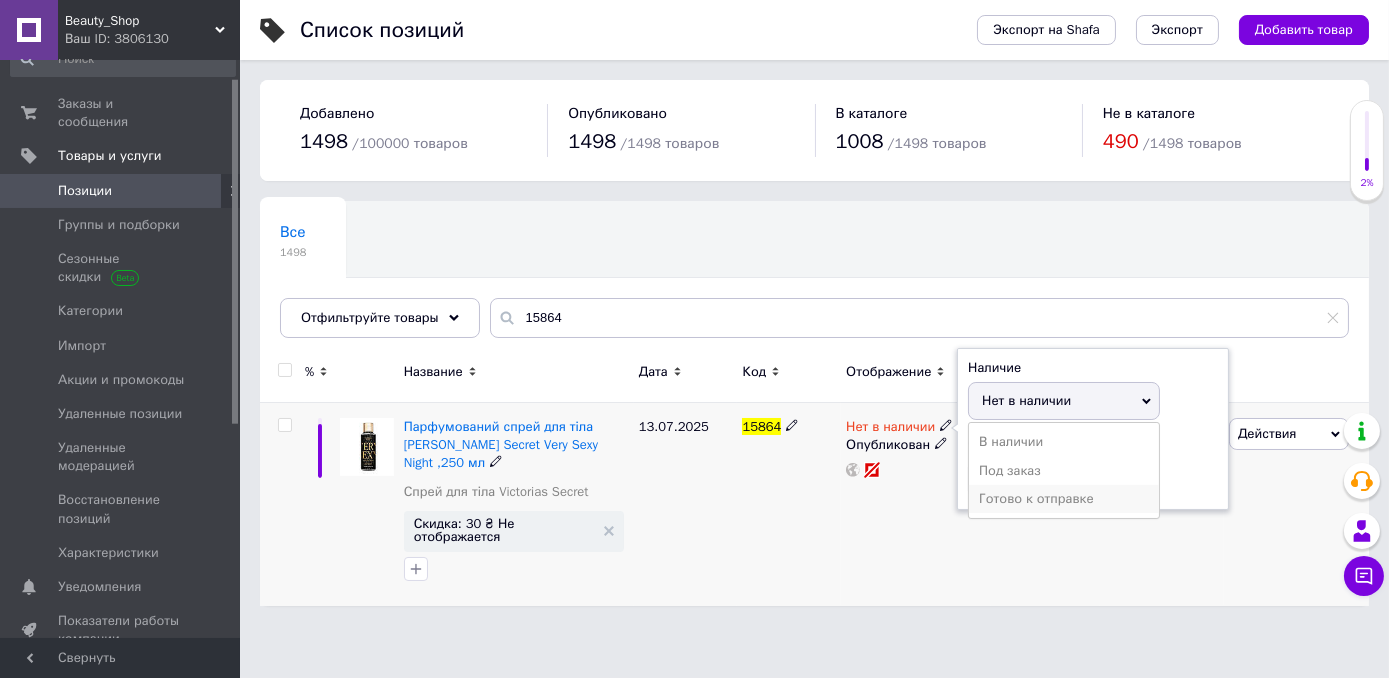 click on "Готово к отправке" at bounding box center (1064, 499) 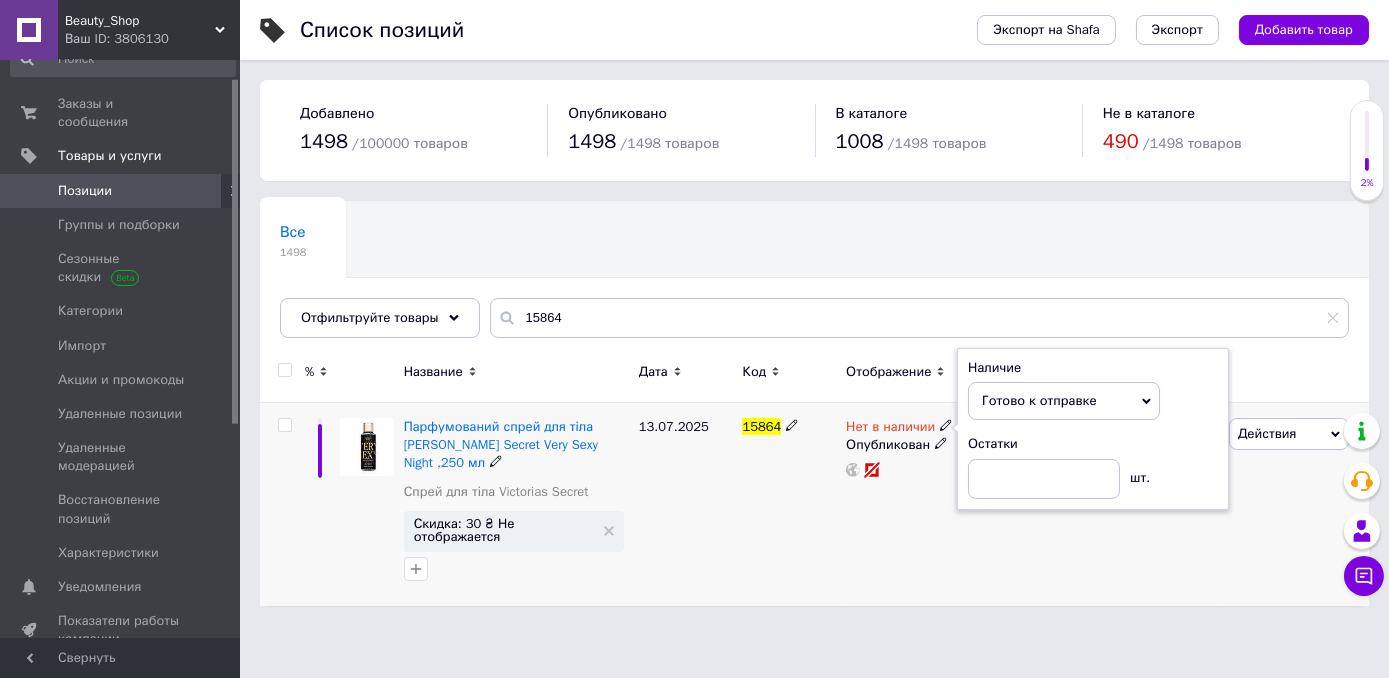click on "Нет в наличии Наличие Готово к отправке В наличии Нет в наличии Под заказ Остатки шт. Опубликован" at bounding box center [915, 504] 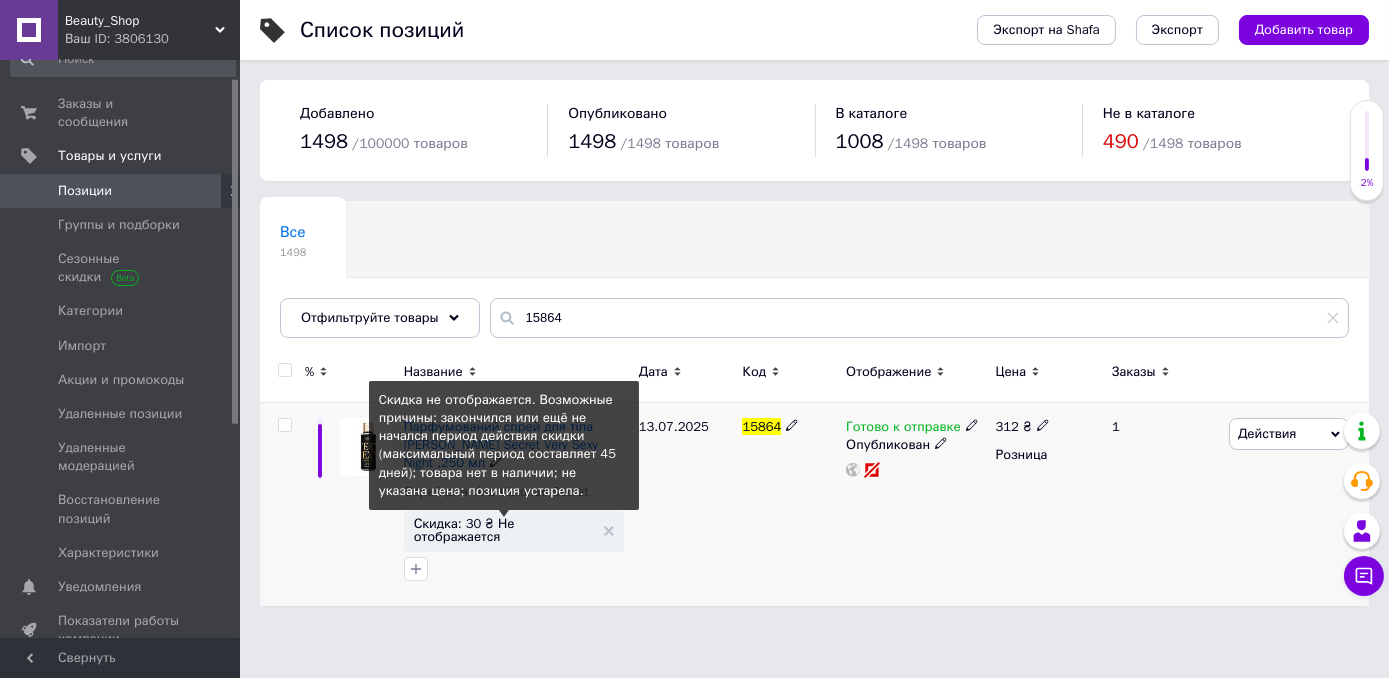 click on "Скидка: 30 ₴ Не отображается" at bounding box center (504, 530) 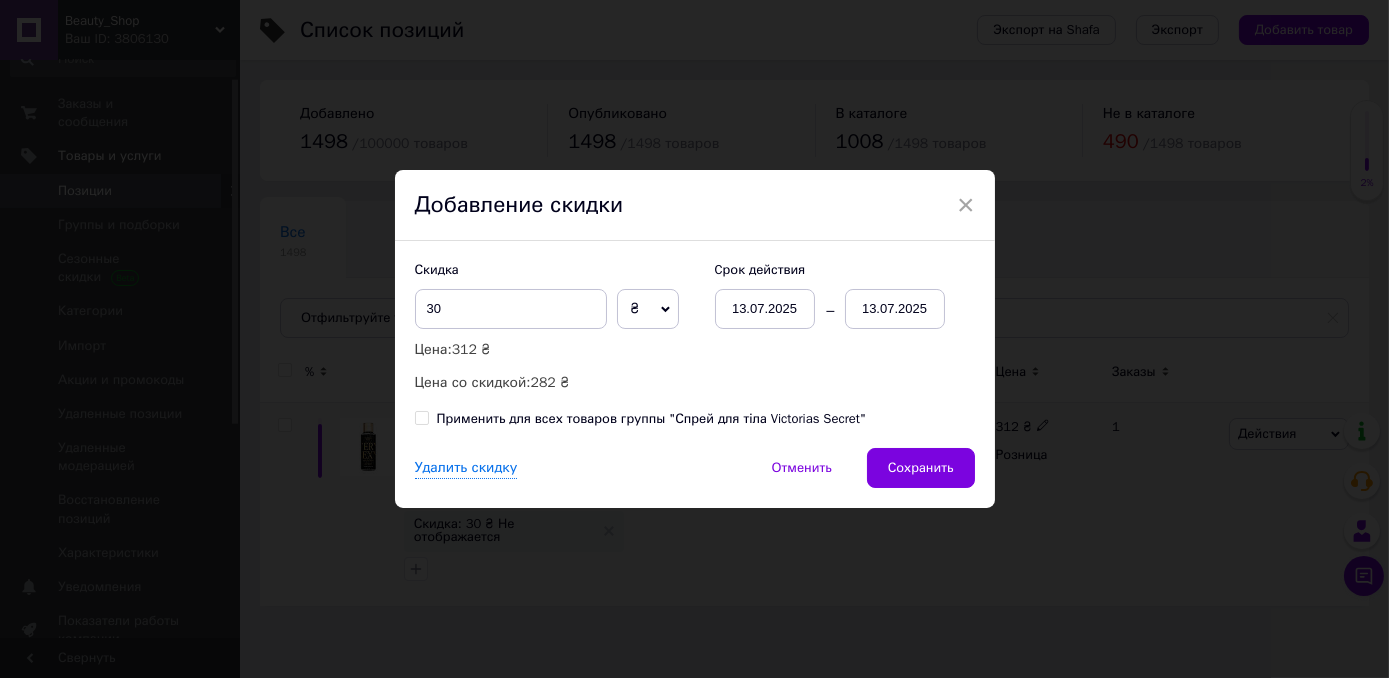 click on "13.07.2025" at bounding box center (895, 309) 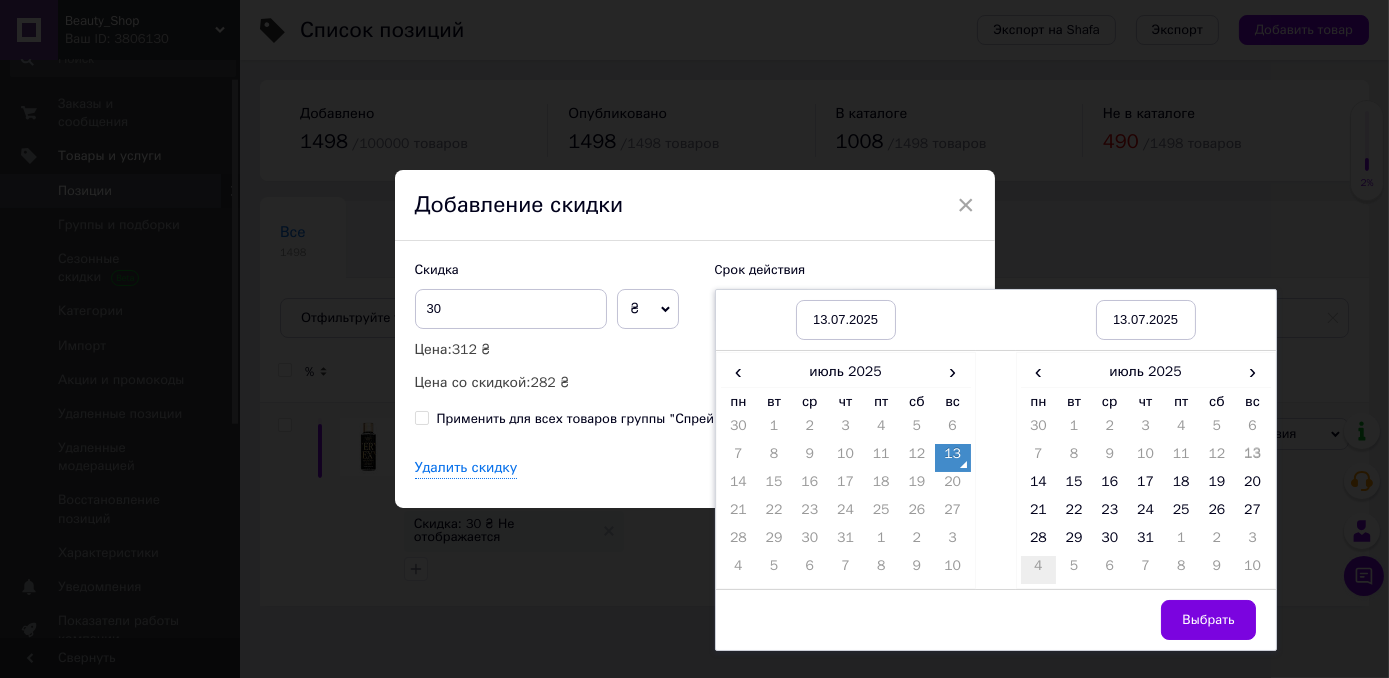 click on "4" at bounding box center [1039, 570] 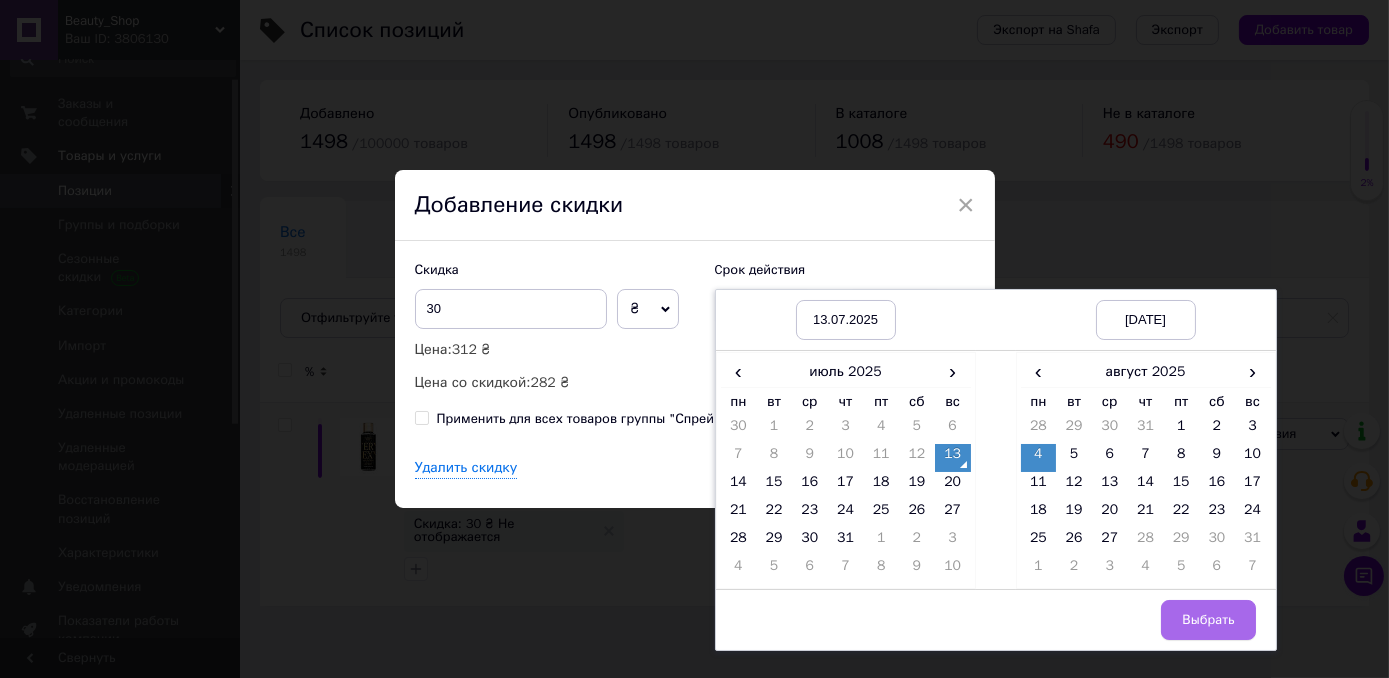 click on "Выбрать" at bounding box center (1208, 620) 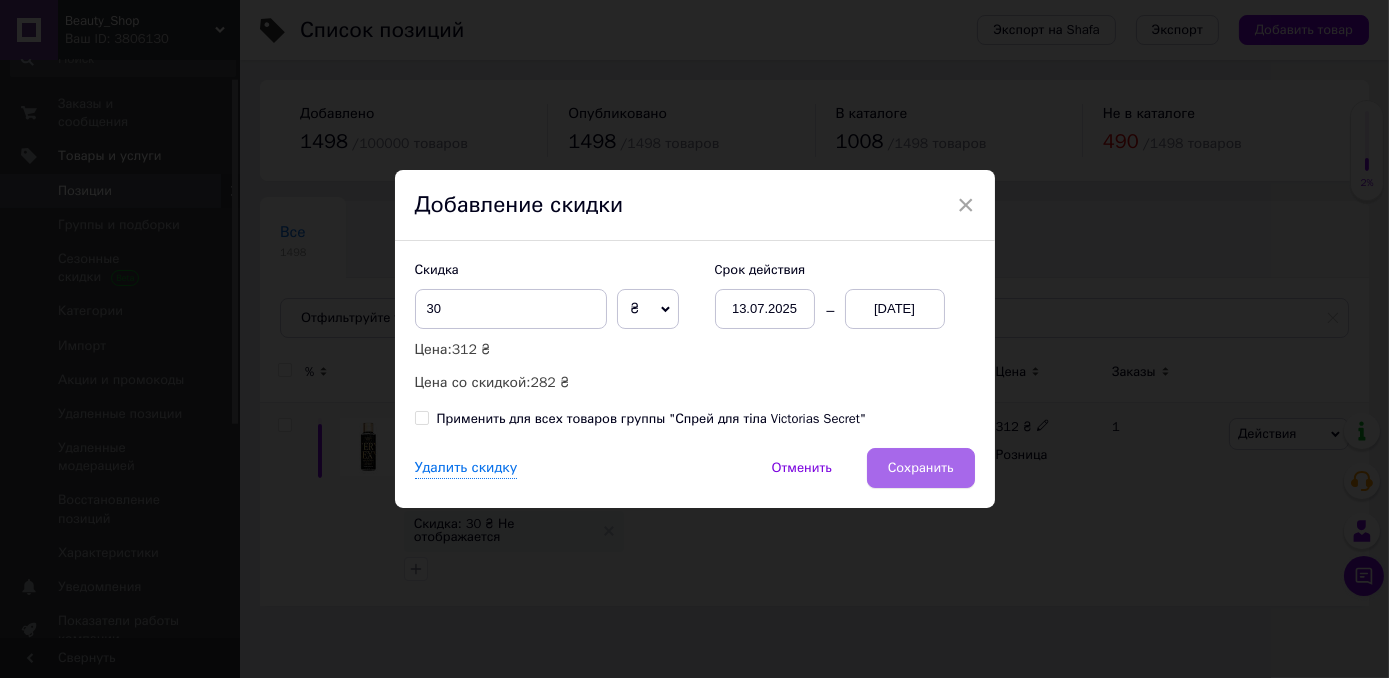click on "Сохранить" at bounding box center [921, 468] 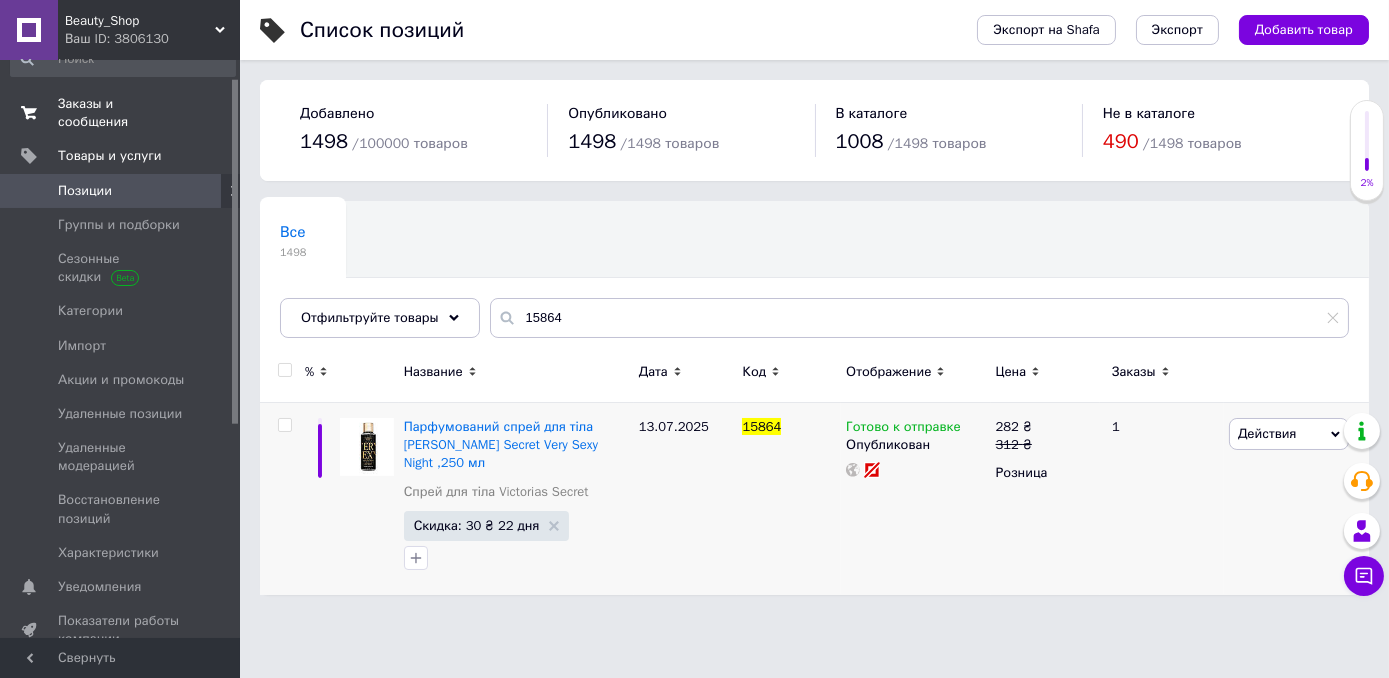 click on "Заказы и сообщения 0 0" at bounding box center [123, 113] 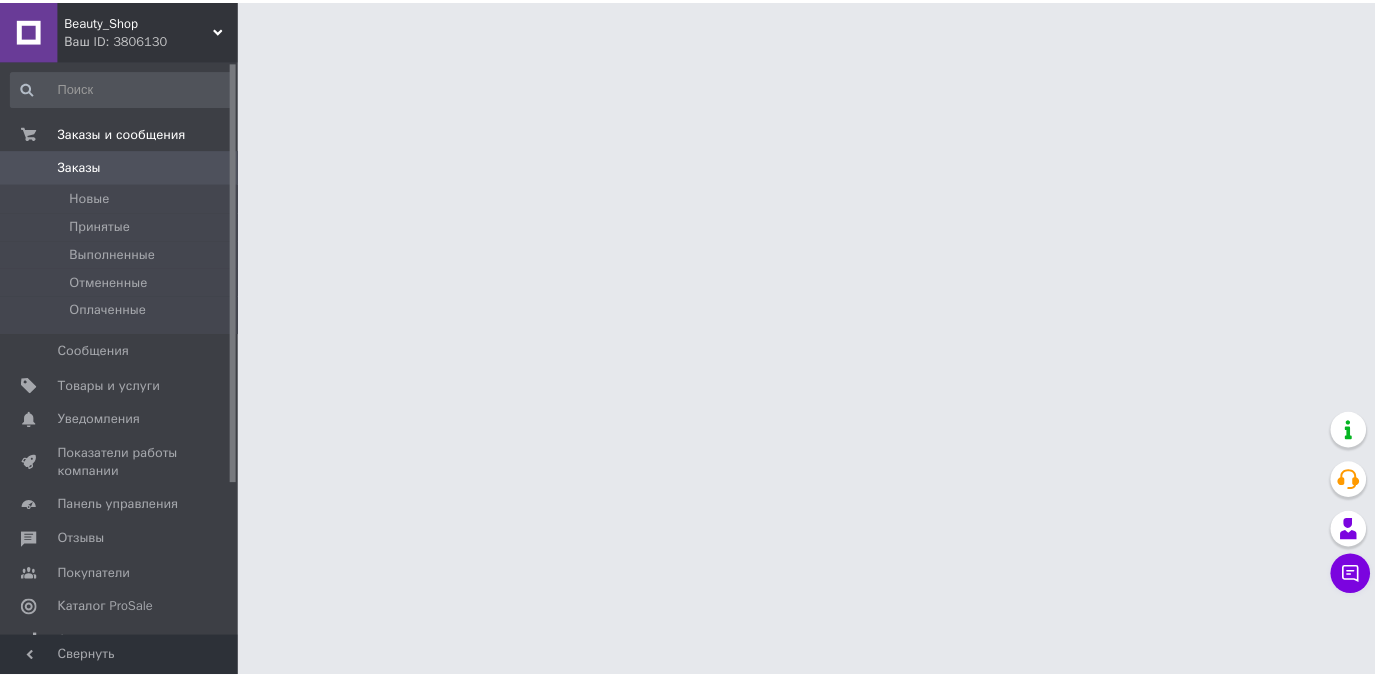 scroll, scrollTop: 0, scrollLeft: 0, axis: both 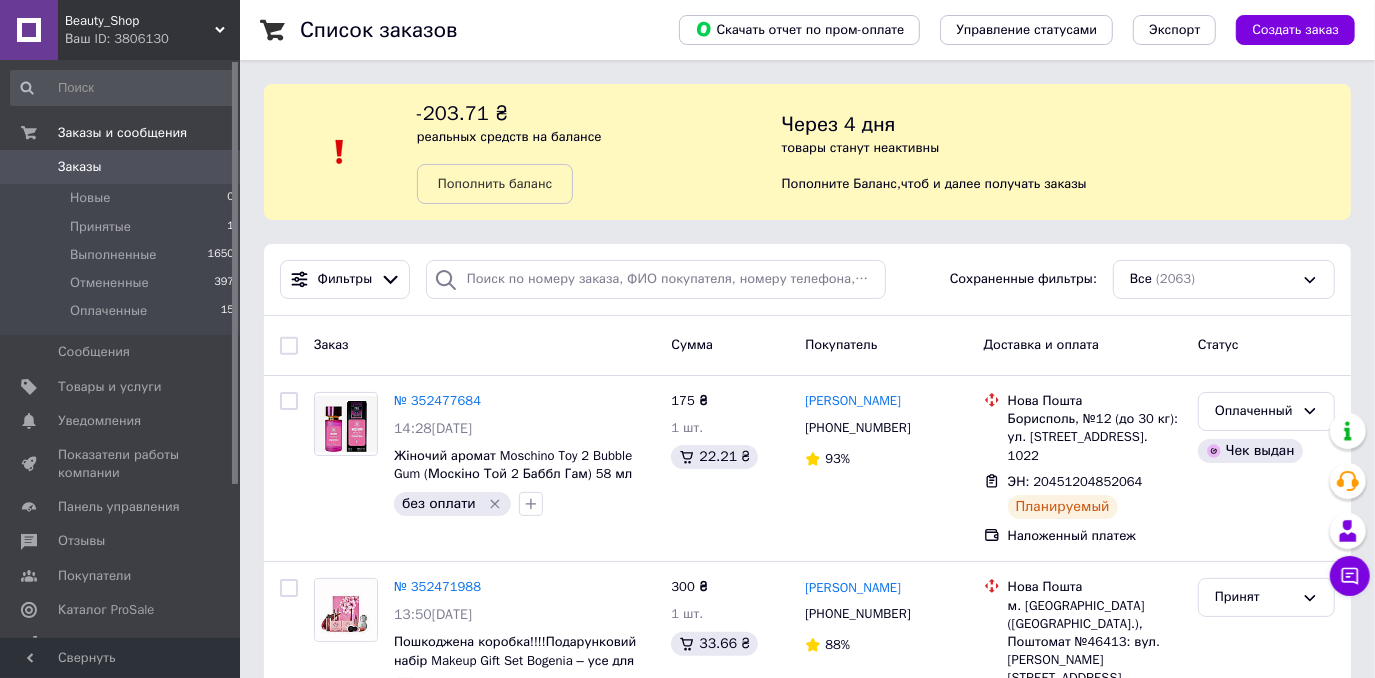 click on "Заказы" at bounding box center (121, 167) 